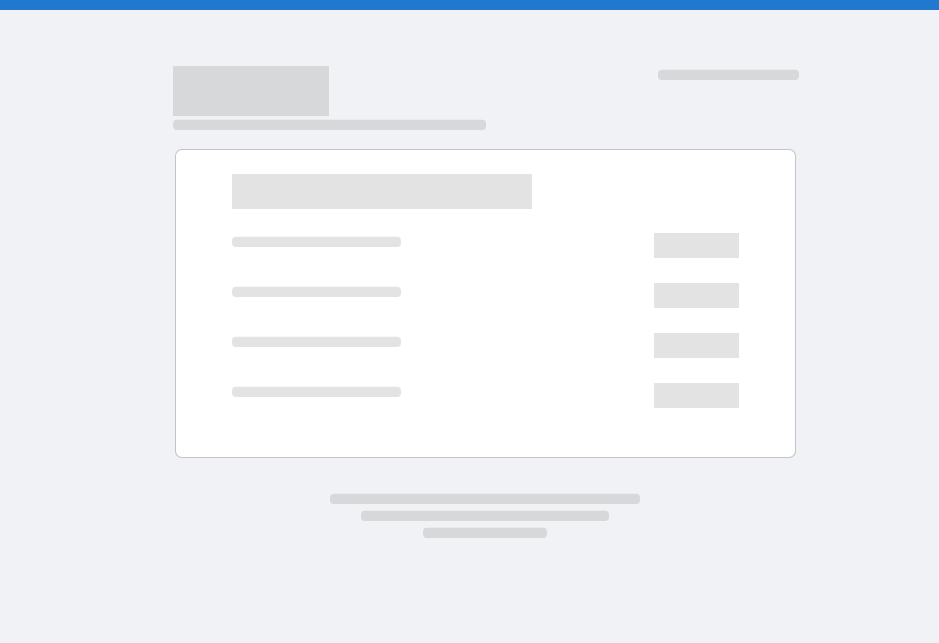scroll, scrollTop: 0, scrollLeft: 0, axis: both 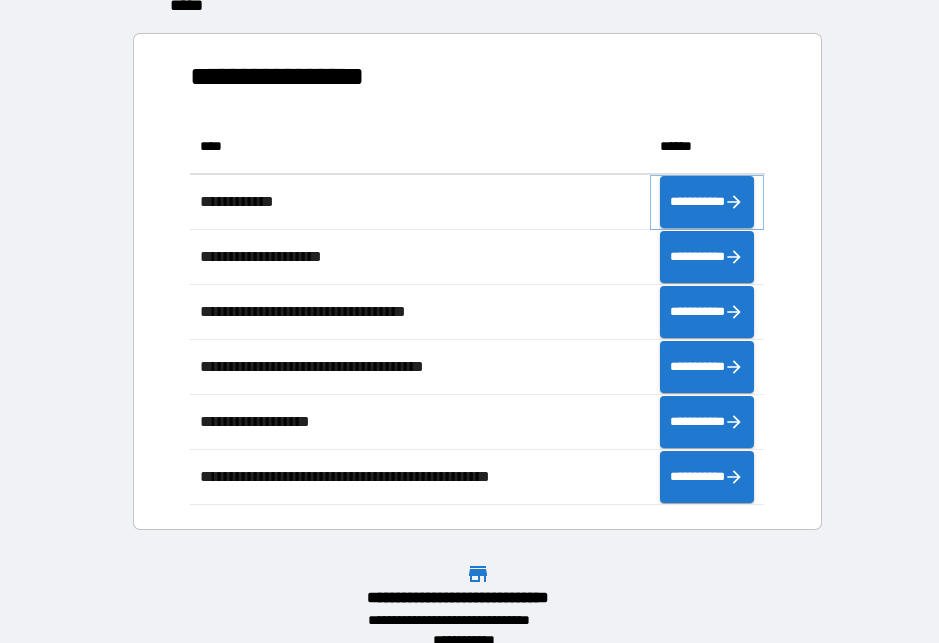 click on "**********" at bounding box center [707, 202] 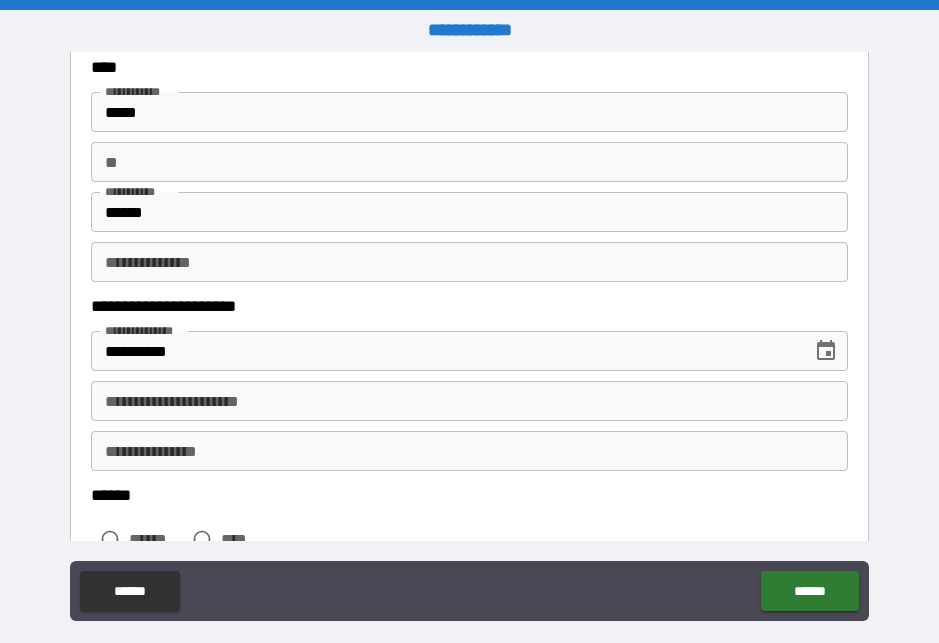 scroll, scrollTop: 119, scrollLeft: 0, axis: vertical 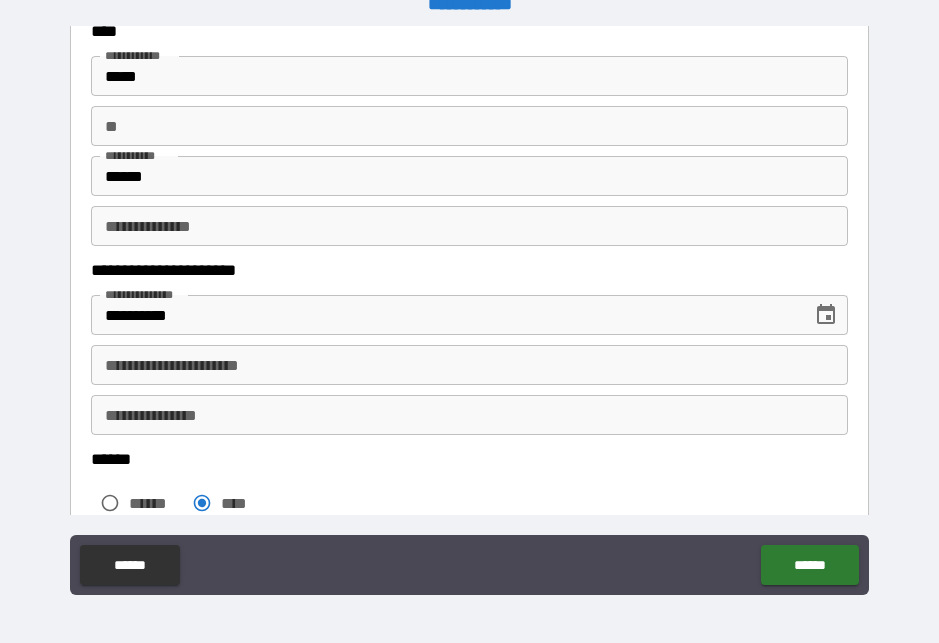 click on "**********" at bounding box center (469, 365) 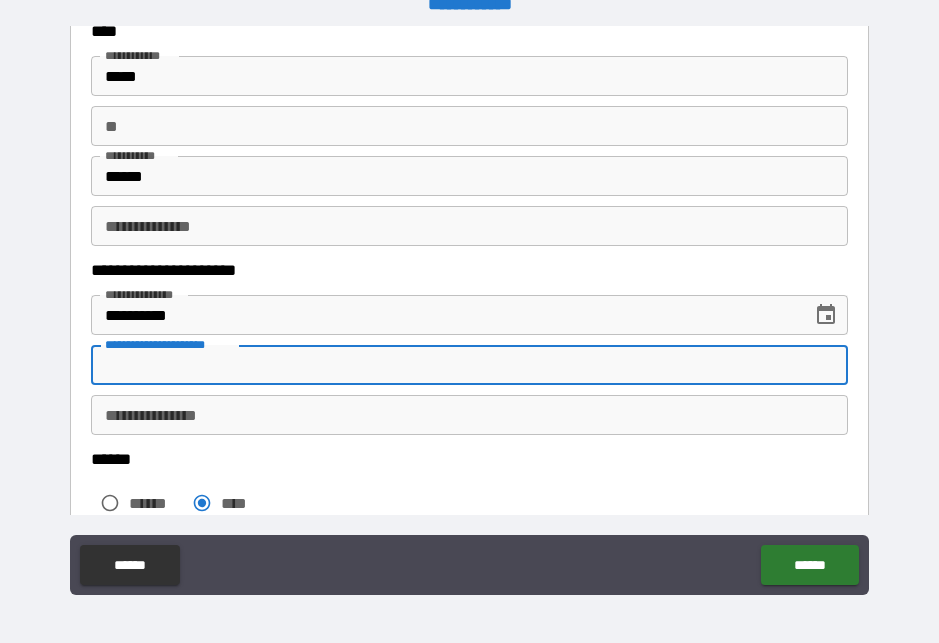 scroll, scrollTop: 26, scrollLeft: 0, axis: vertical 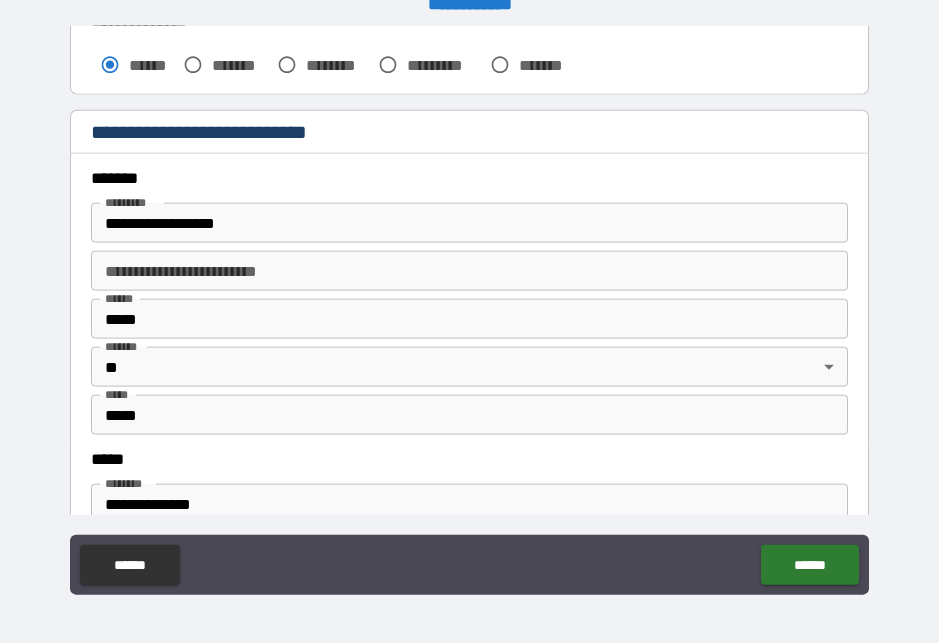 click on "**********" at bounding box center (469, 223) 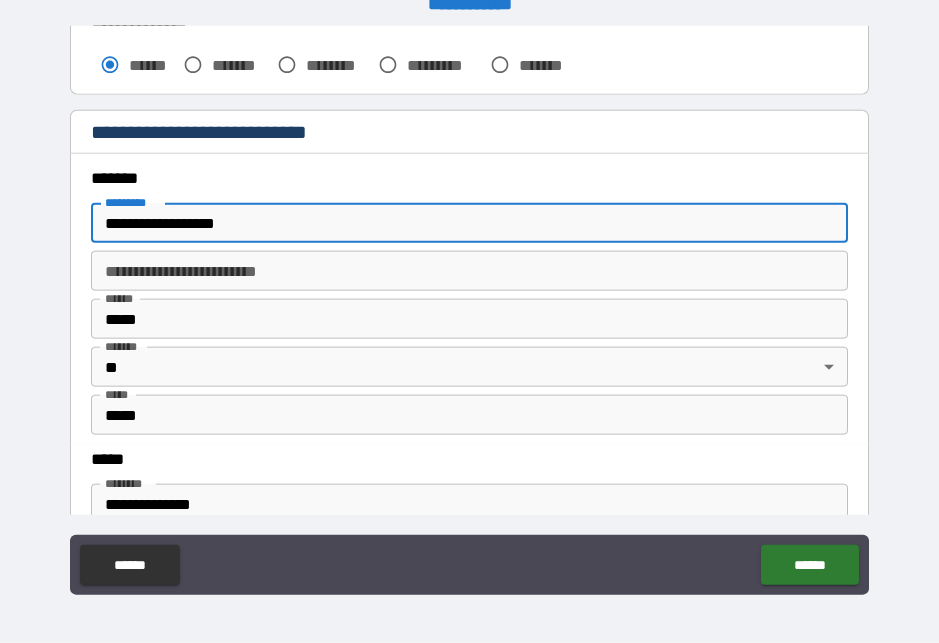 scroll, scrollTop: 26, scrollLeft: 0, axis: vertical 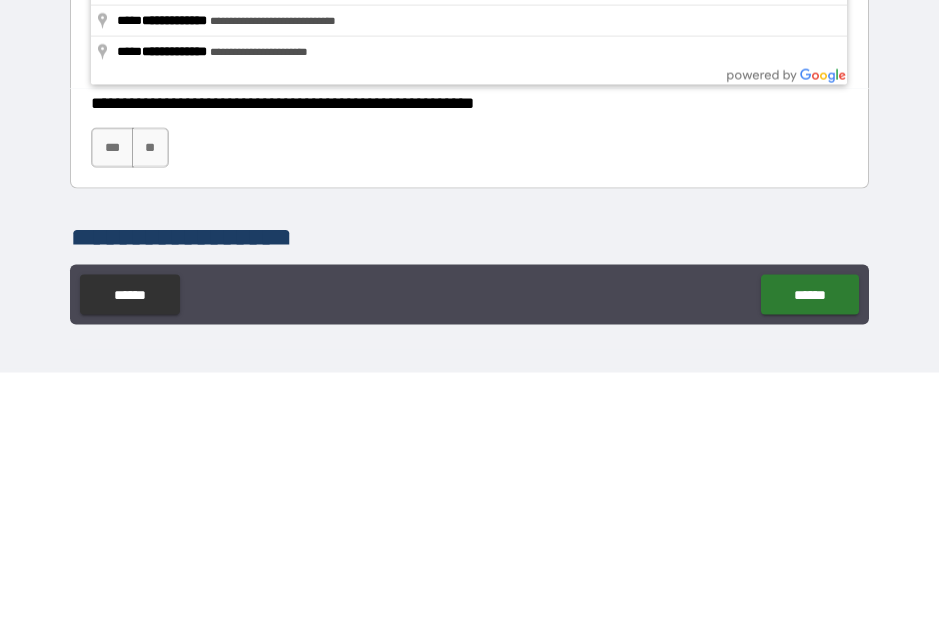 type on "**********" 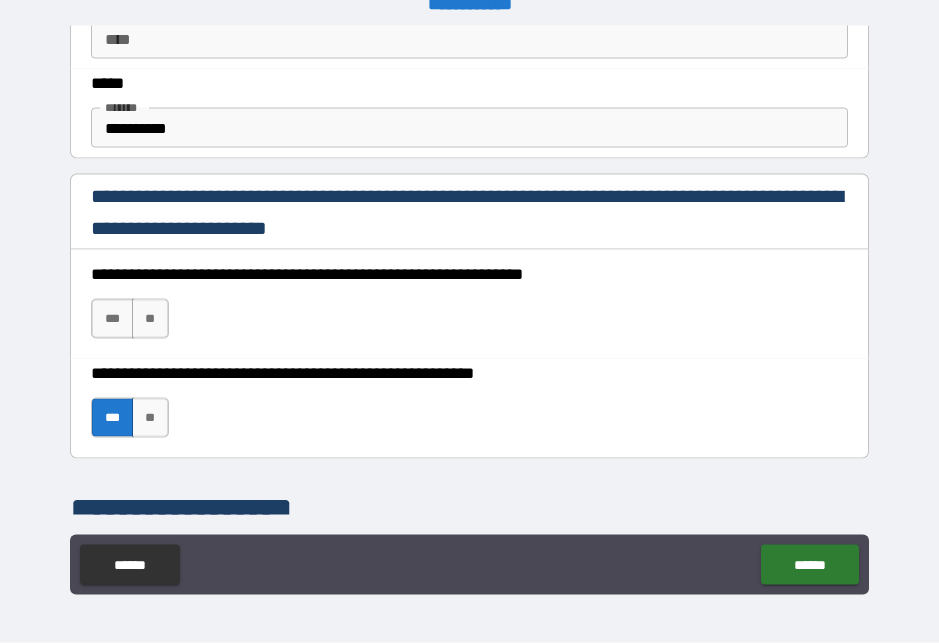scroll, scrollTop: 26, scrollLeft: 0, axis: vertical 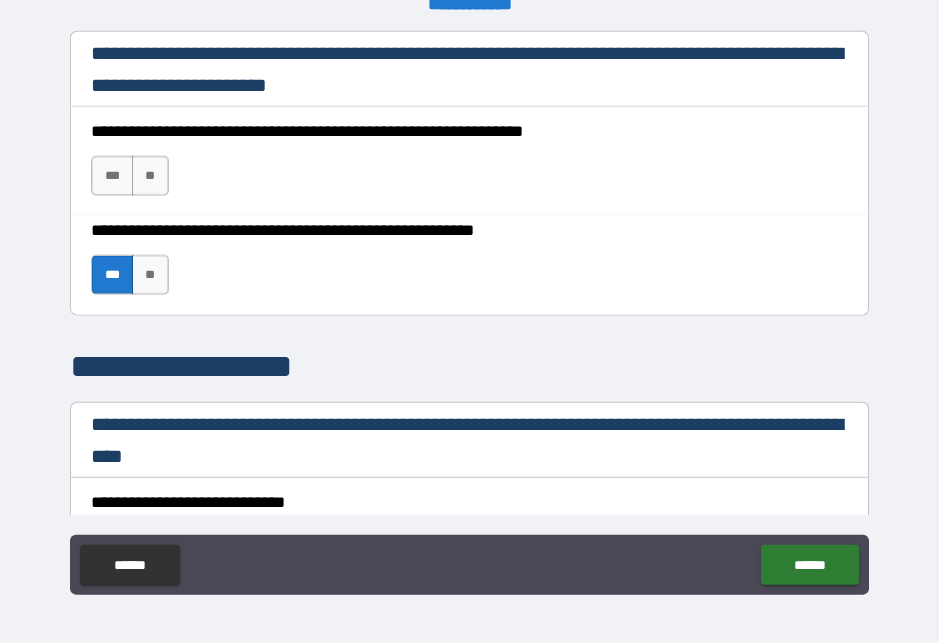 click on "***" at bounding box center [112, 176] 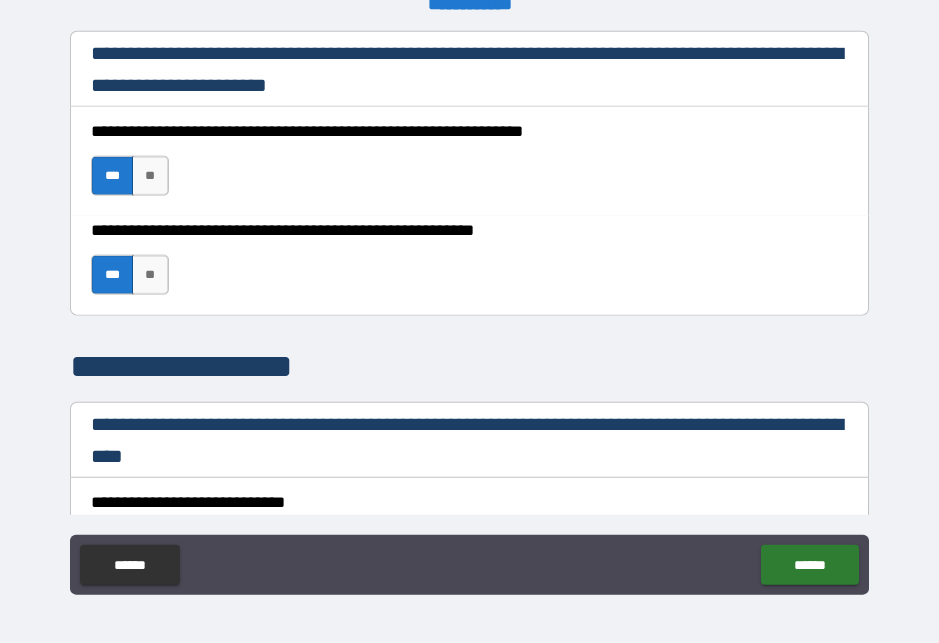 click on "**" at bounding box center (150, 275) 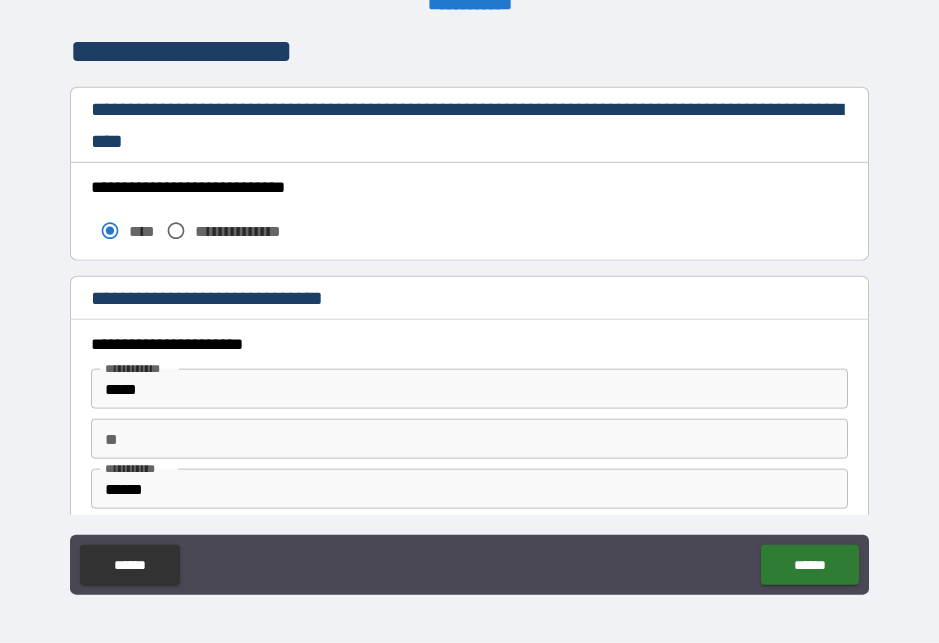 scroll, scrollTop: 1668, scrollLeft: 0, axis: vertical 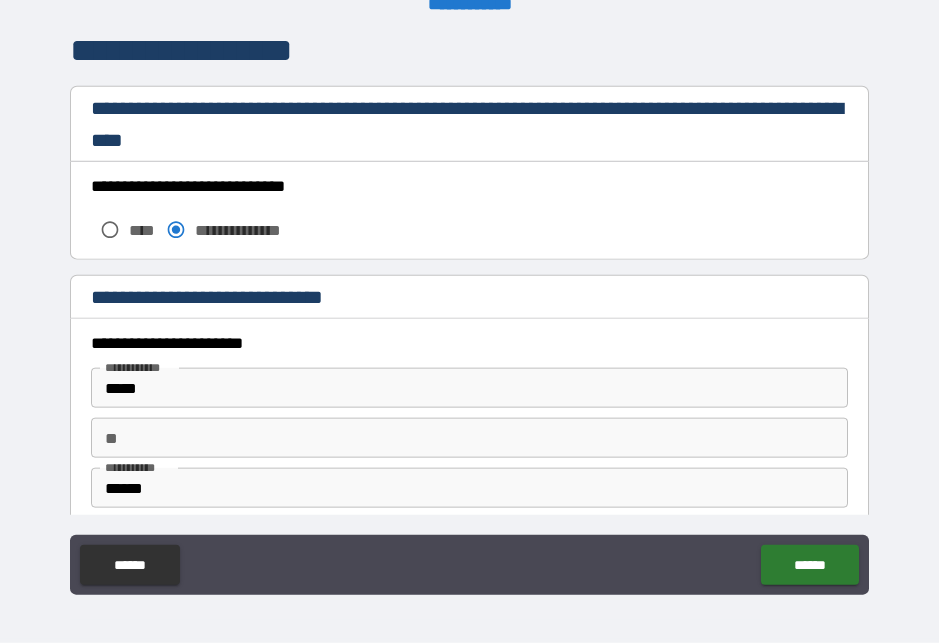 click on "**********" at bounding box center (469, 215) 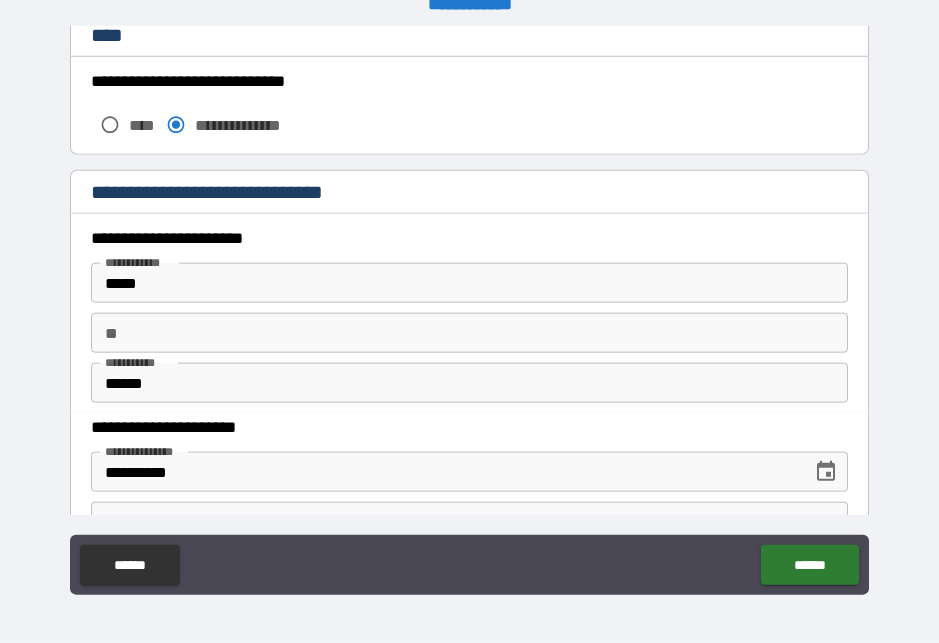 scroll, scrollTop: 1782, scrollLeft: 0, axis: vertical 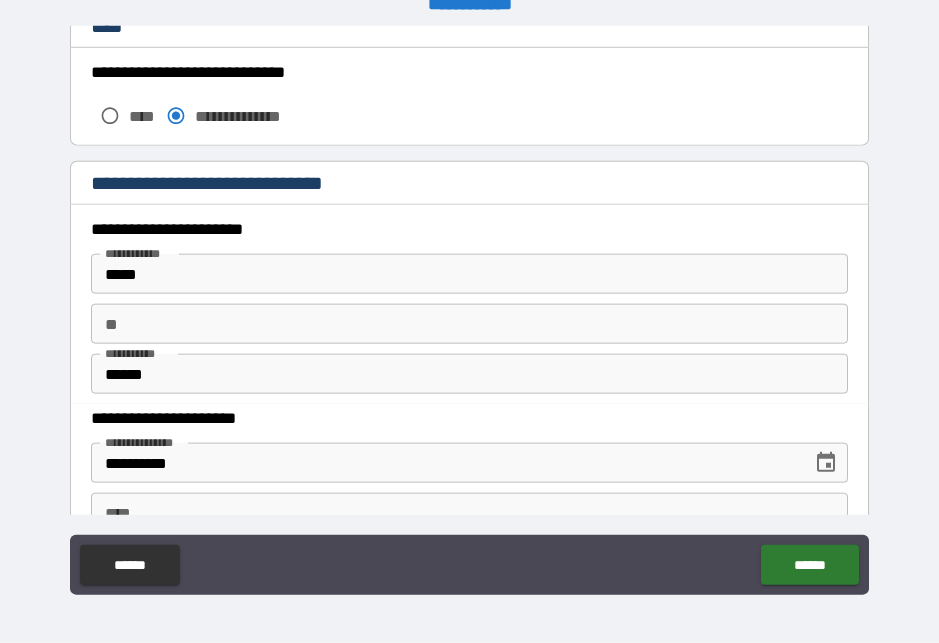 click on "*****" at bounding box center [469, 274] 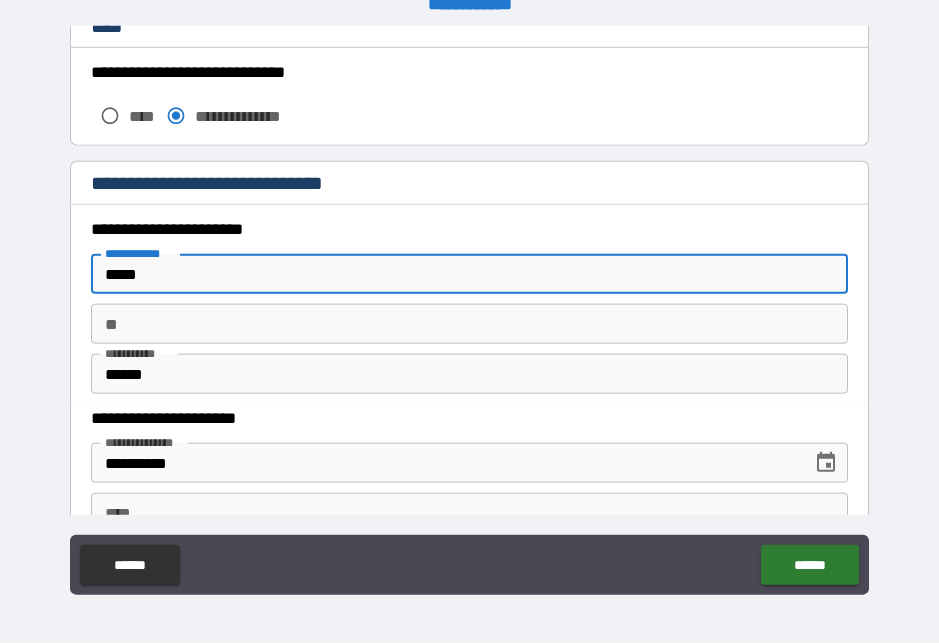 scroll, scrollTop: 26, scrollLeft: 0, axis: vertical 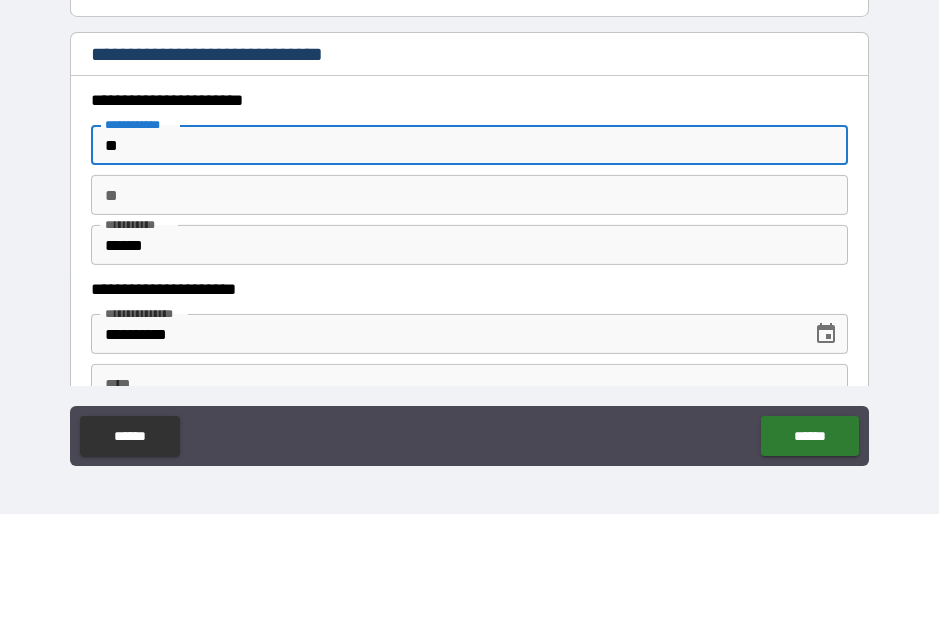 type on "*" 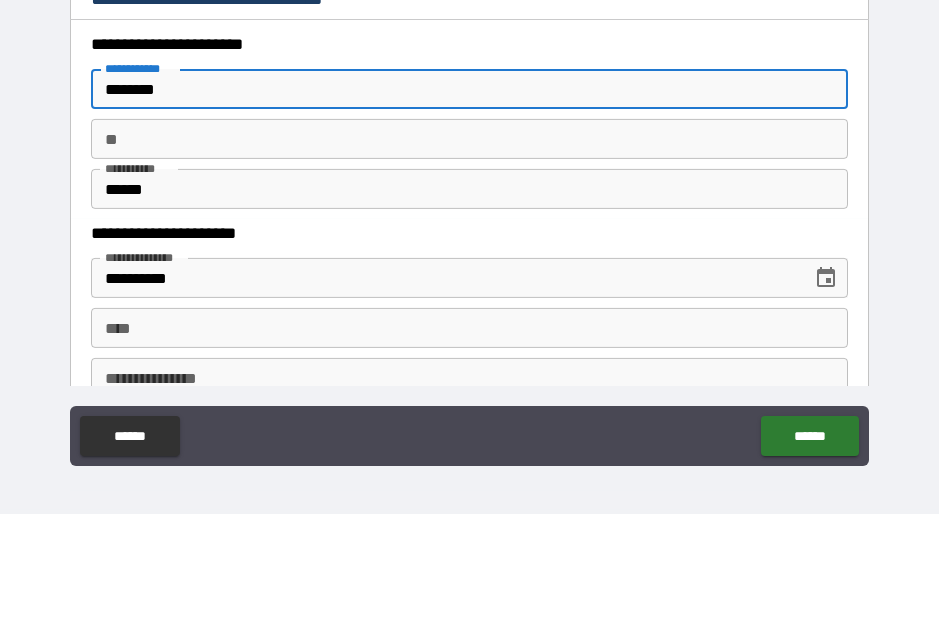 scroll, scrollTop: 1839, scrollLeft: 0, axis: vertical 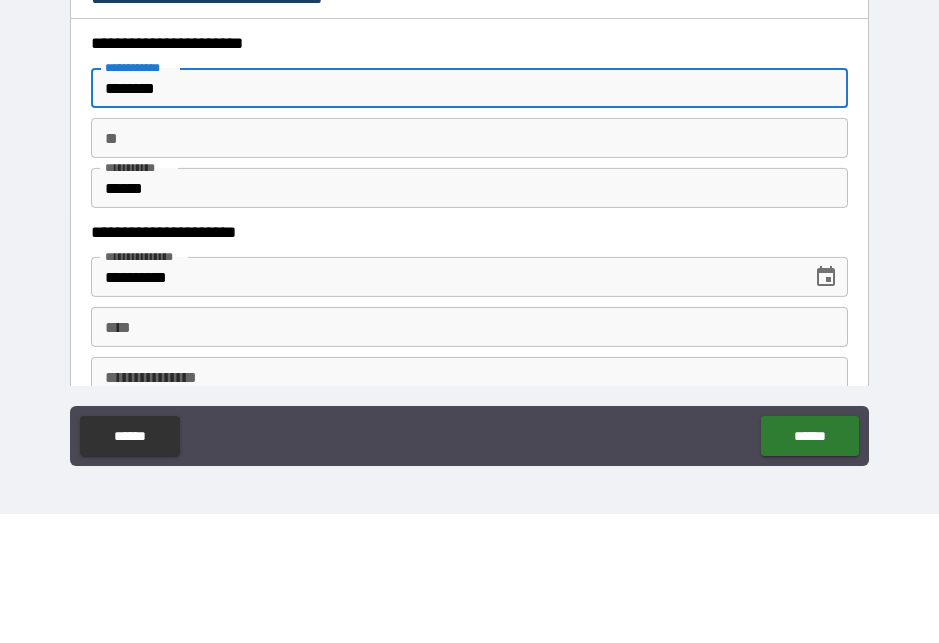 type on "********" 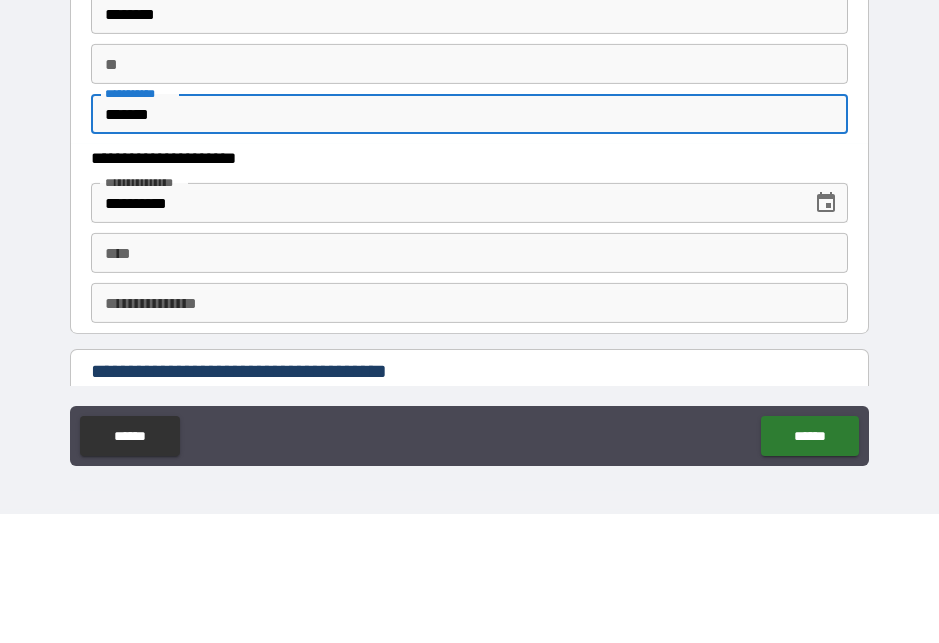 scroll, scrollTop: 1909, scrollLeft: 0, axis: vertical 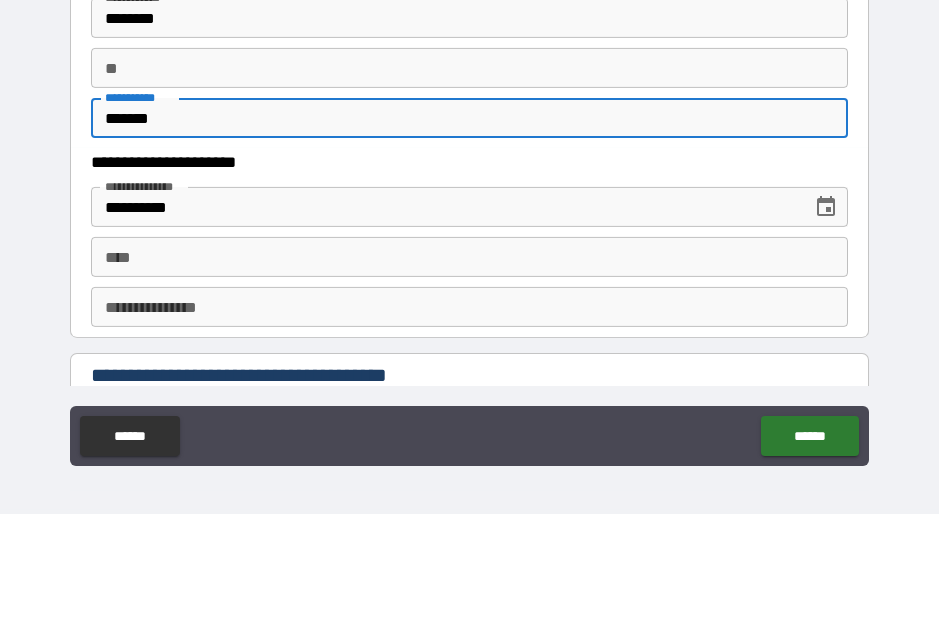 type on "*******" 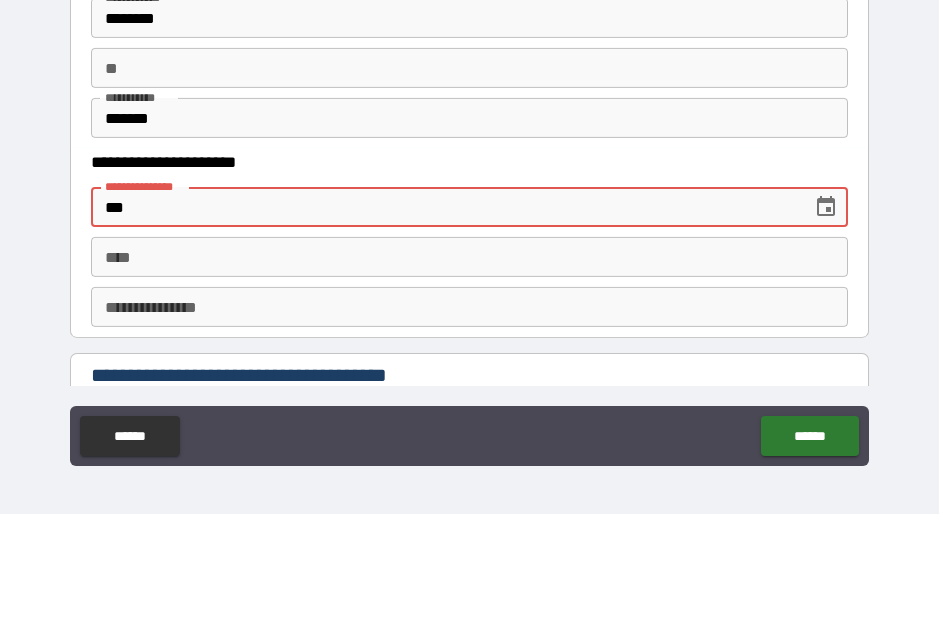 type on "*" 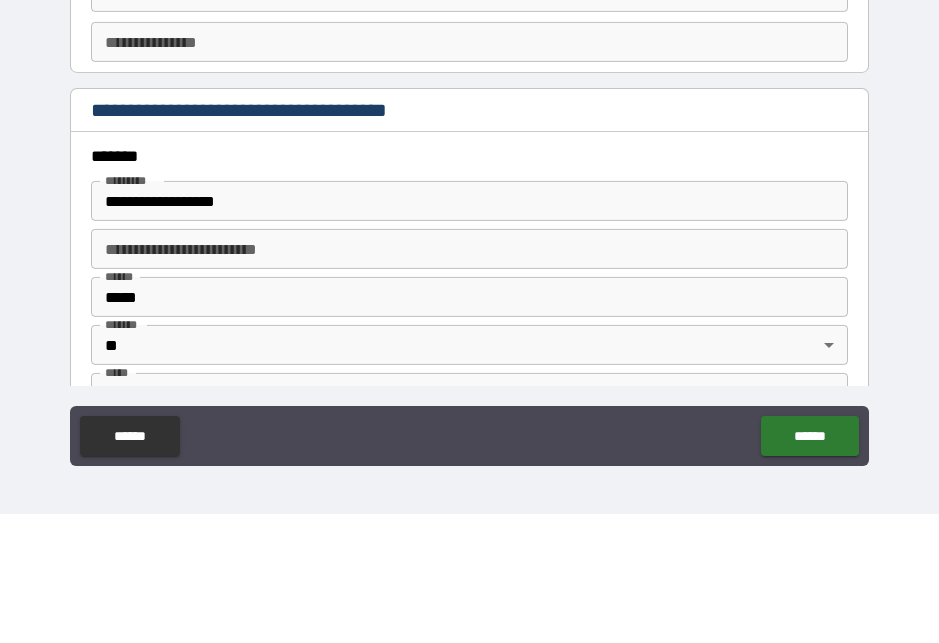 scroll, scrollTop: 2181, scrollLeft: 0, axis: vertical 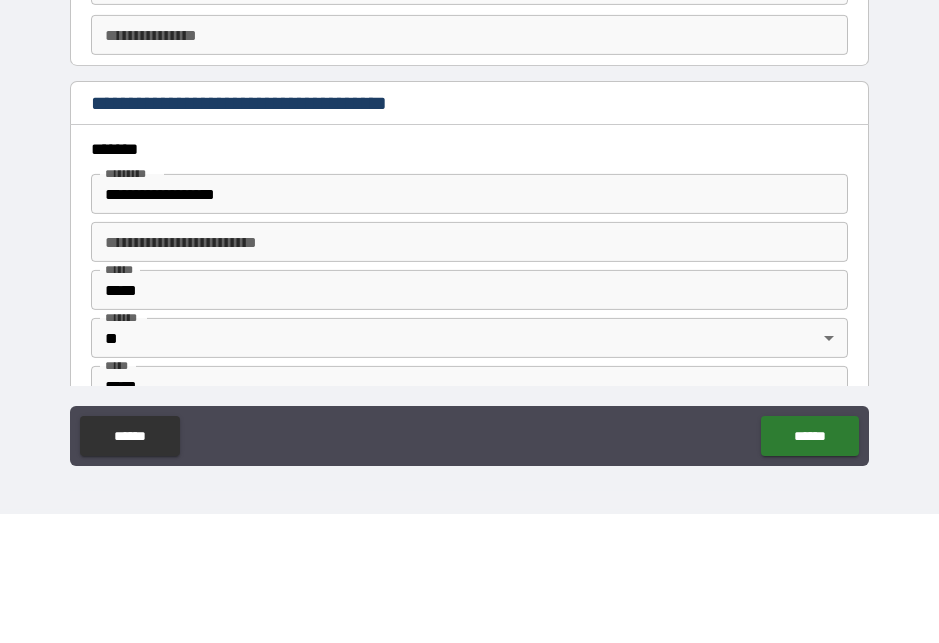 type on "**********" 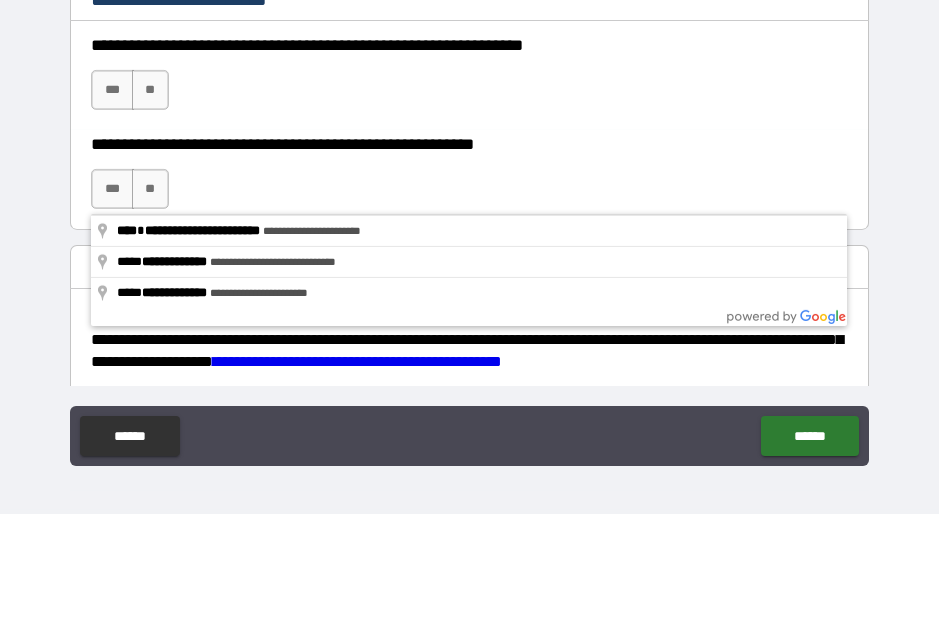 scroll, scrollTop: 2978, scrollLeft: 0, axis: vertical 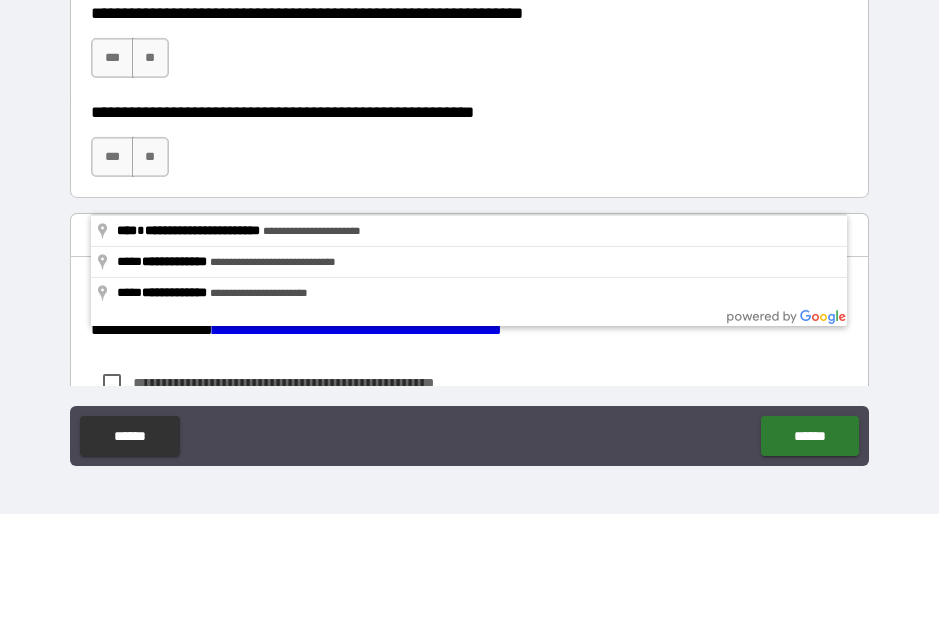 type on "**********" 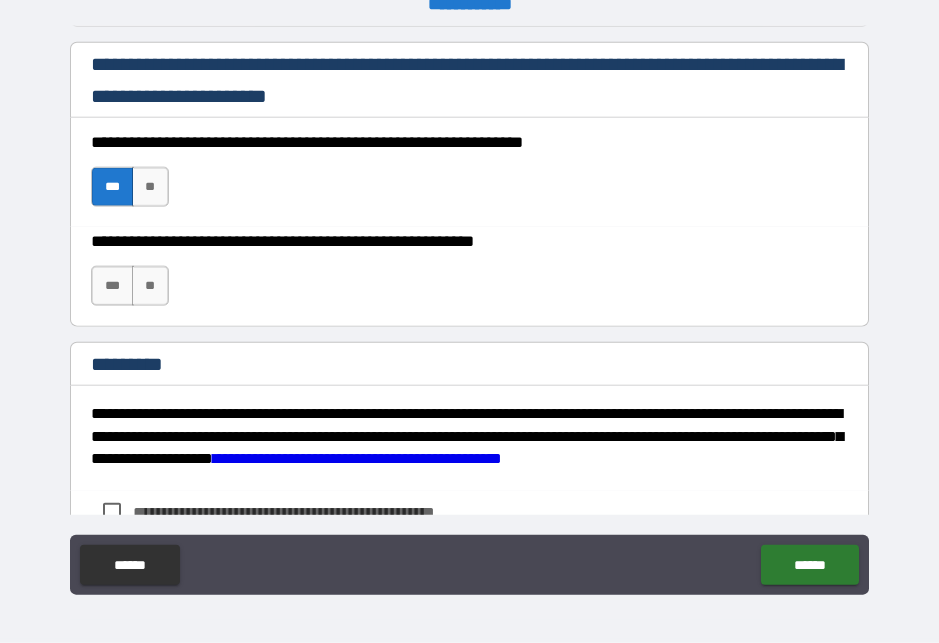 click on "**" at bounding box center [150, 286] 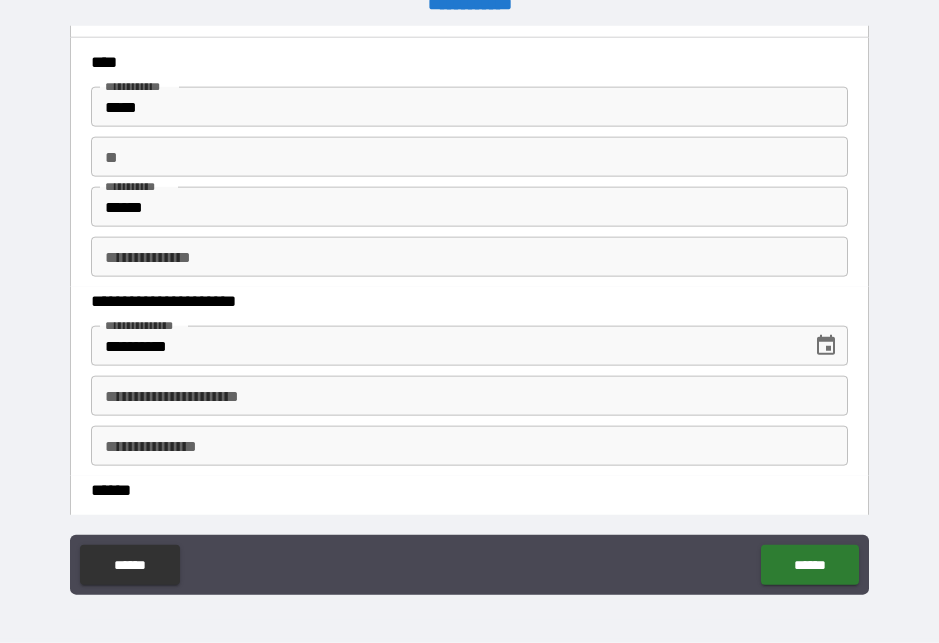 scroll, scrollTop: 89, scrollLeft: 0, axis: vertical 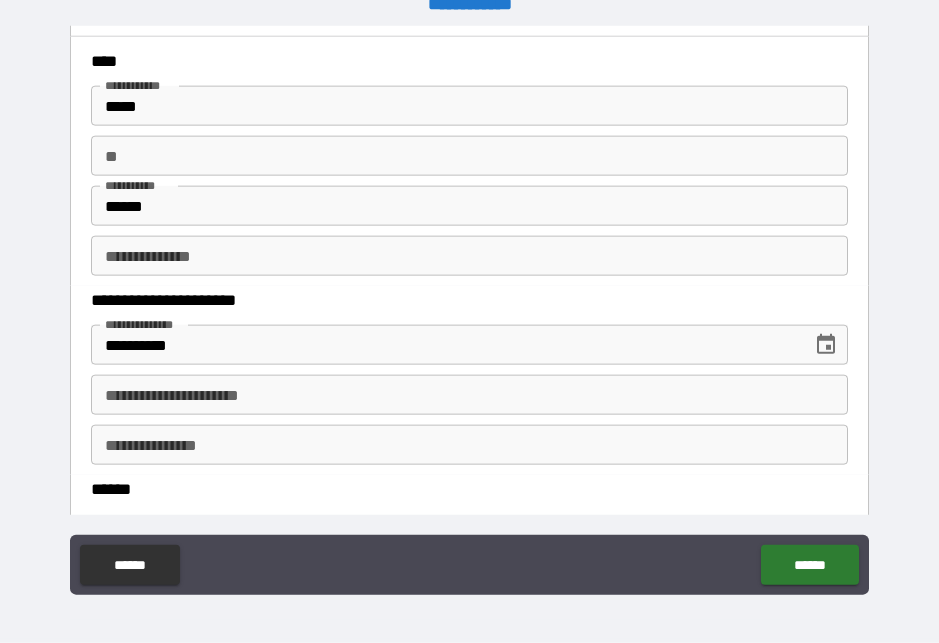 click on "**********" at bounding box center [469, 395] 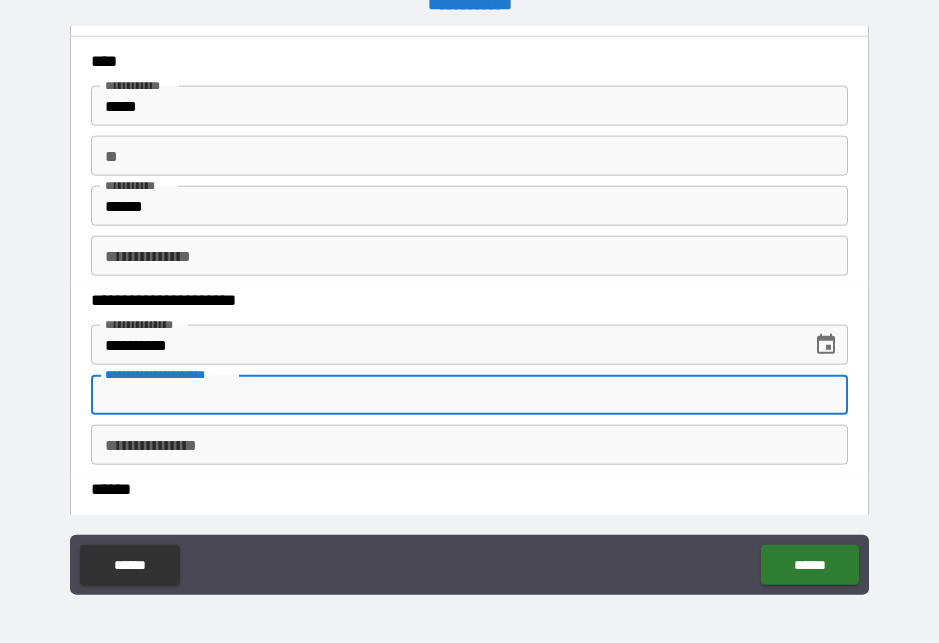 scroll, scrollTop: 26, scrollLeft: 0, axis: vertical 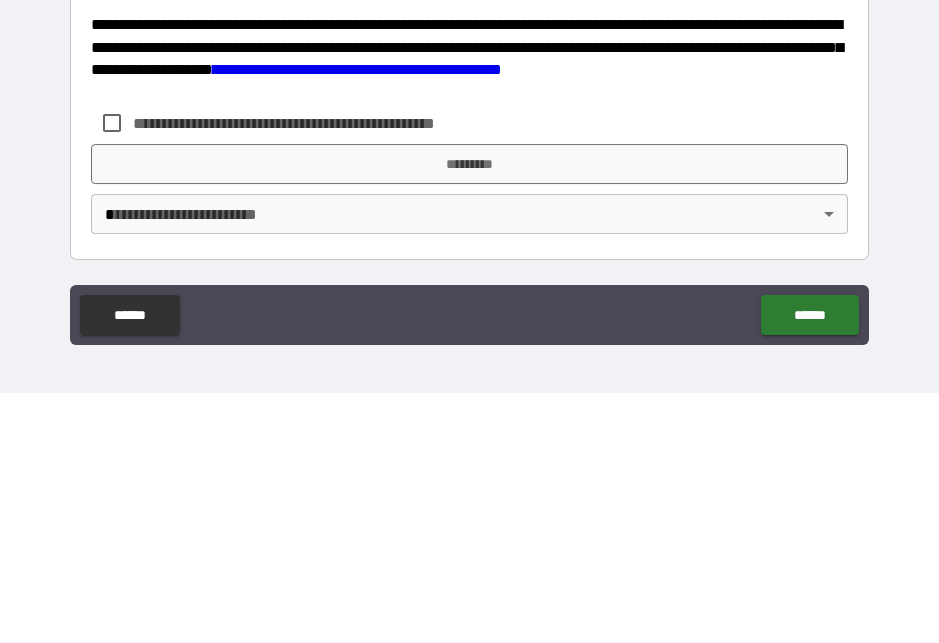 type on "**********" 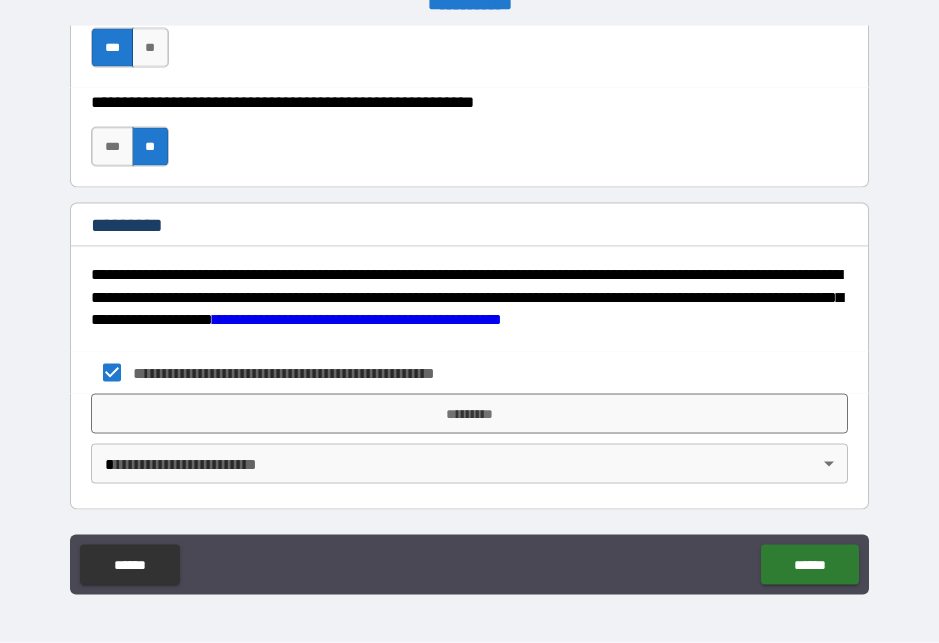 scroll, scrollTop: 26, scrollLeft: 0, axis: vertical 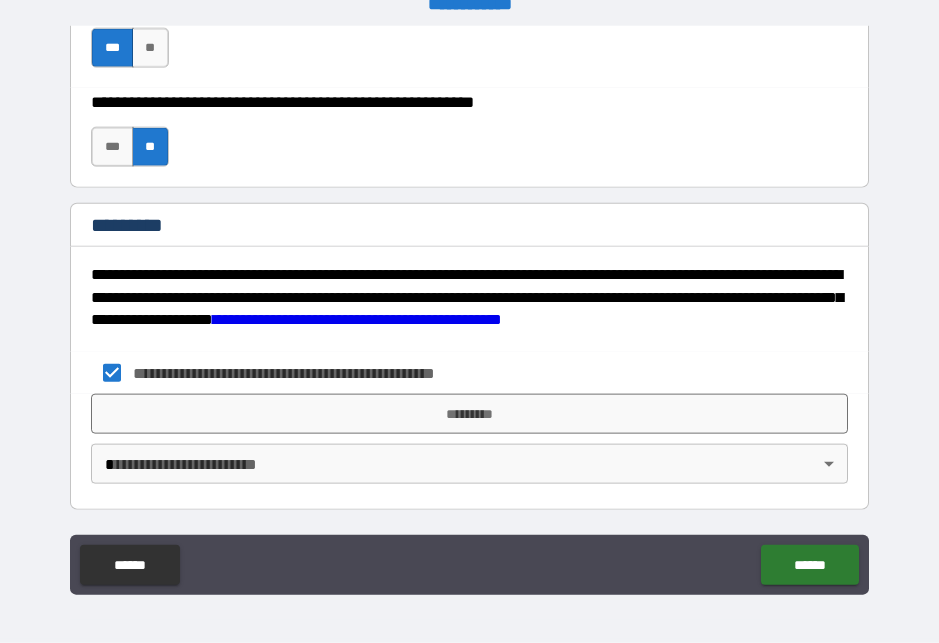 click on "*********" at bounding box center (469, 414) 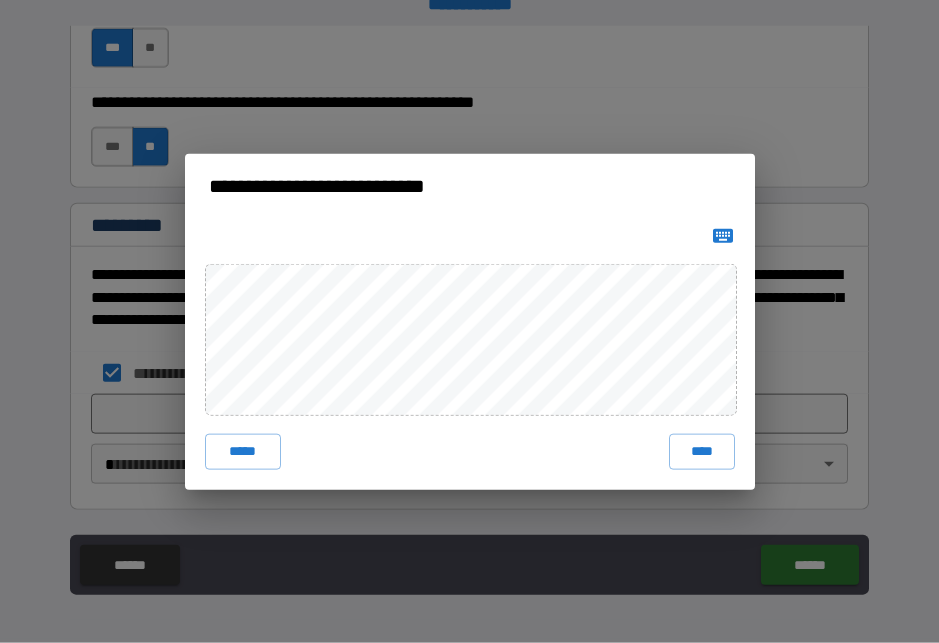 click on "****" at bounding box center (702, 452) 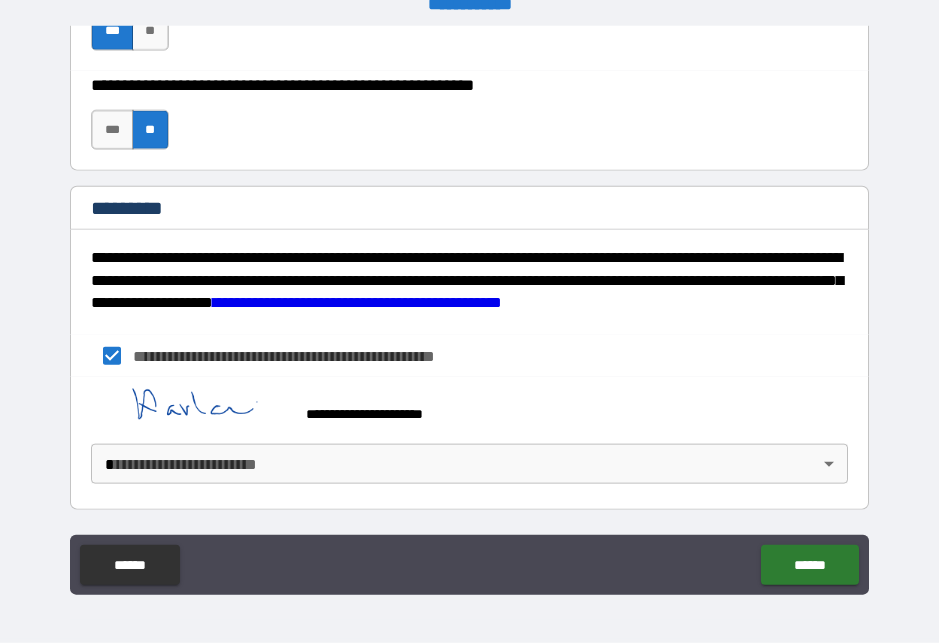 scroll, scrollTop: 3134, scrollLeft: 0, axis: vertical 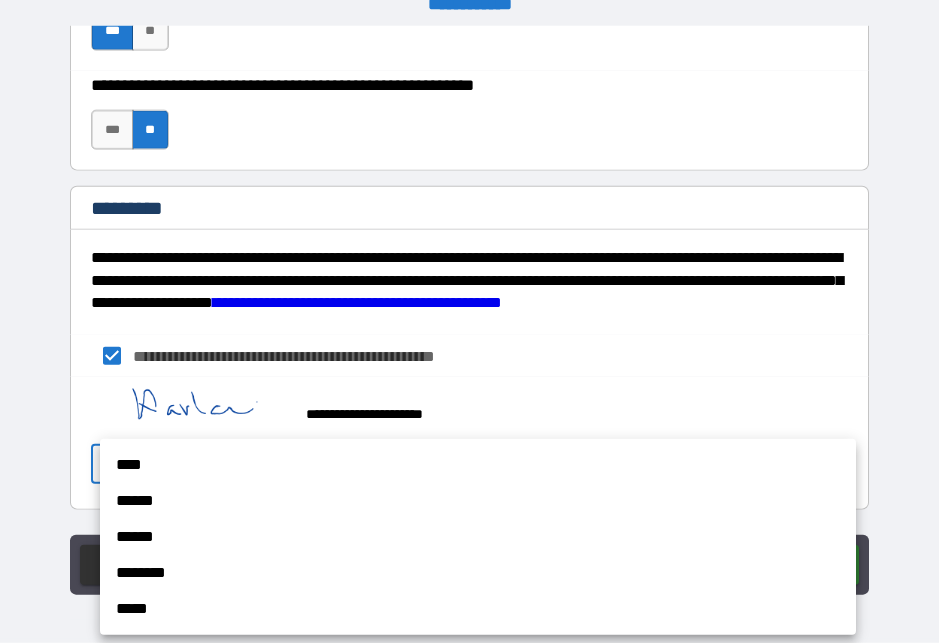 click on "******" at bounding box center (478, 501) 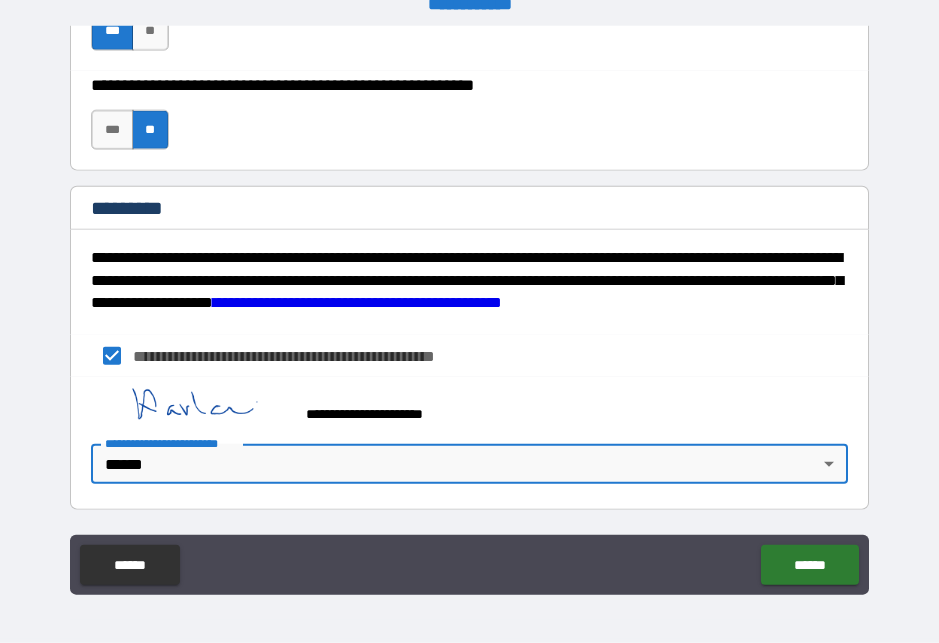 click on "**********" at bounding box center (469, 309) 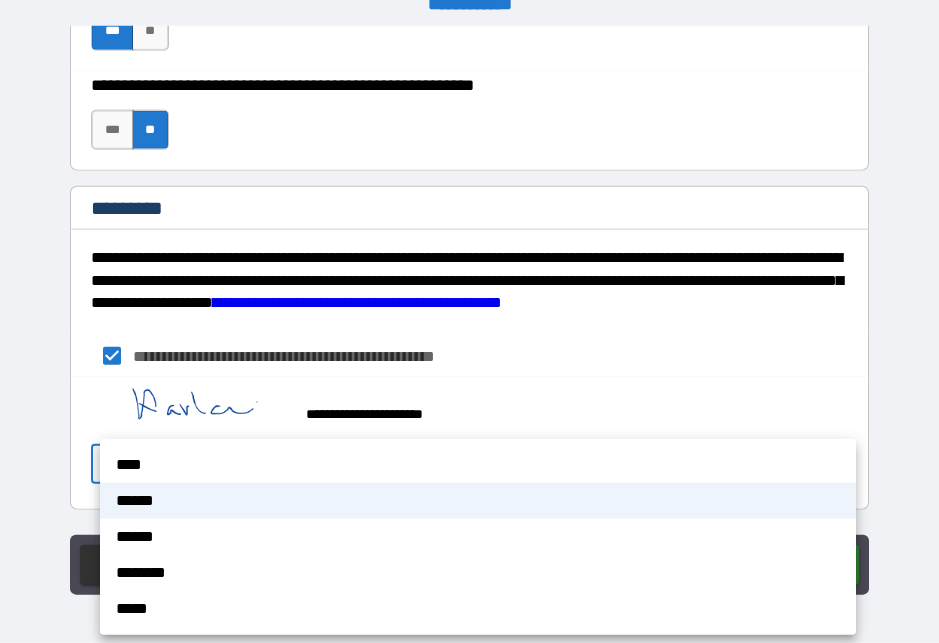 click on "****" at bounding box center [478, 465] 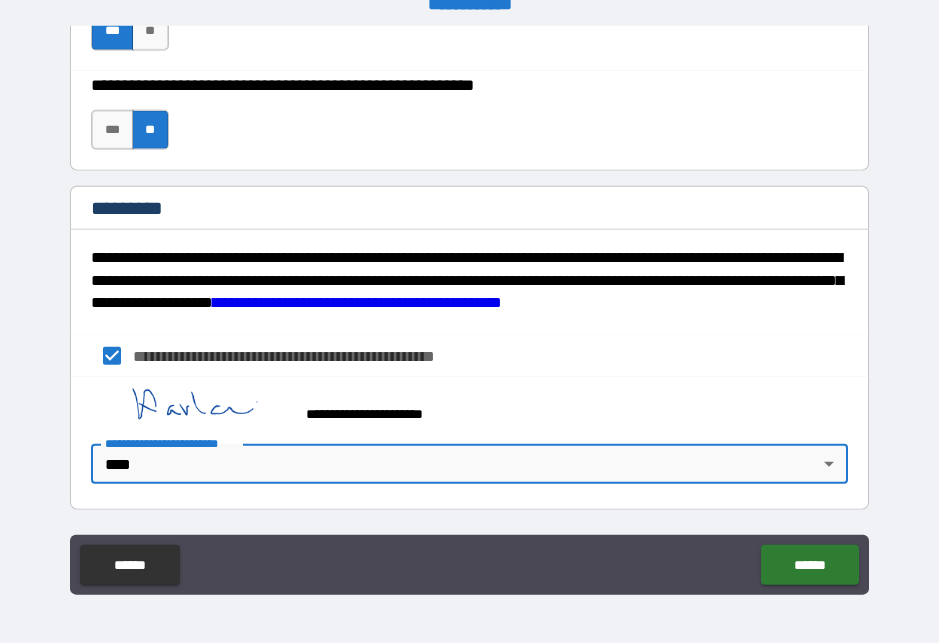 click at bounding box center (191, 405) 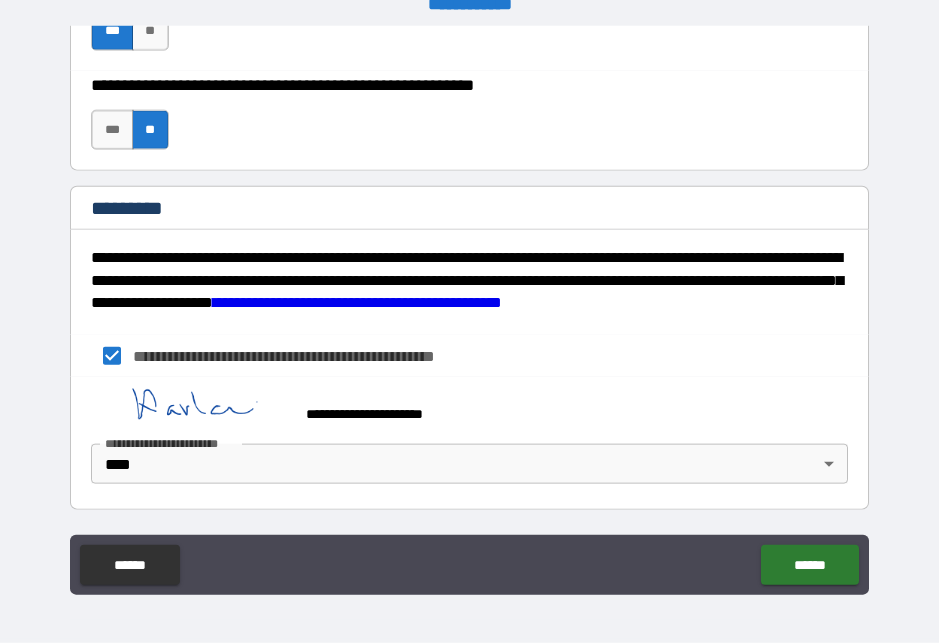 click at bounding box center [191, 405] 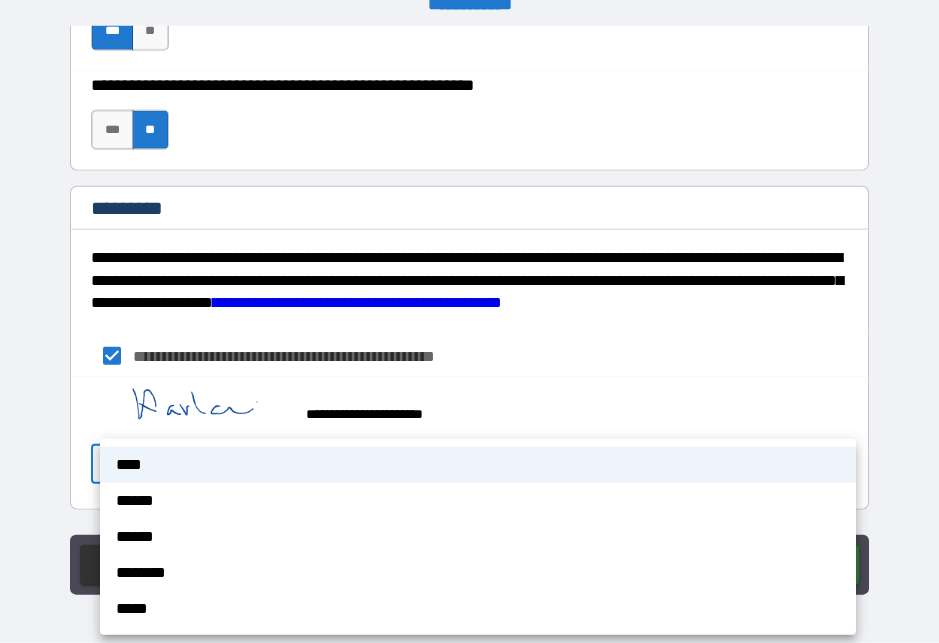 click on "******" at bounding box center [478, 501] 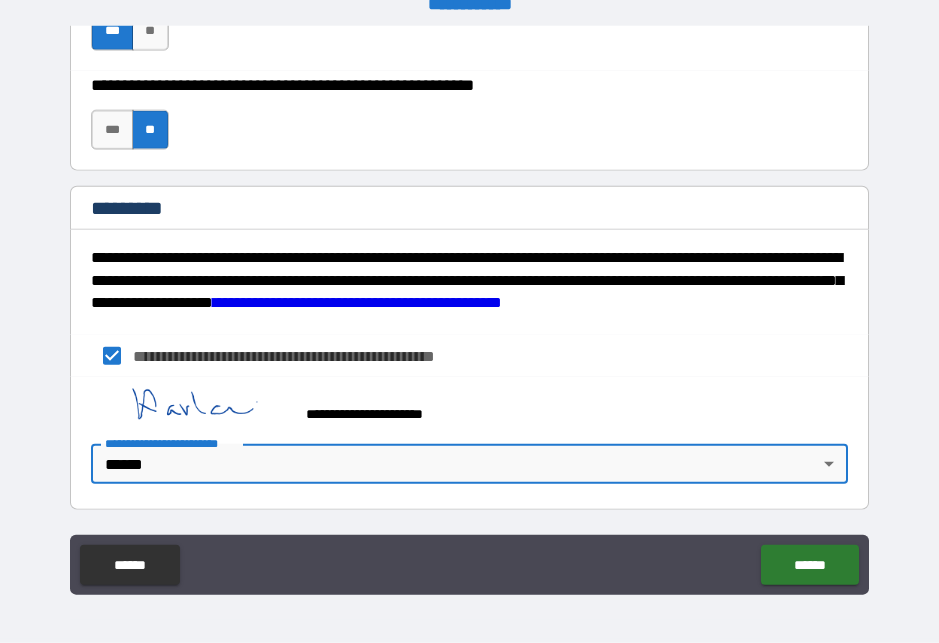 click on "**********" at bounding box center [469, 309] 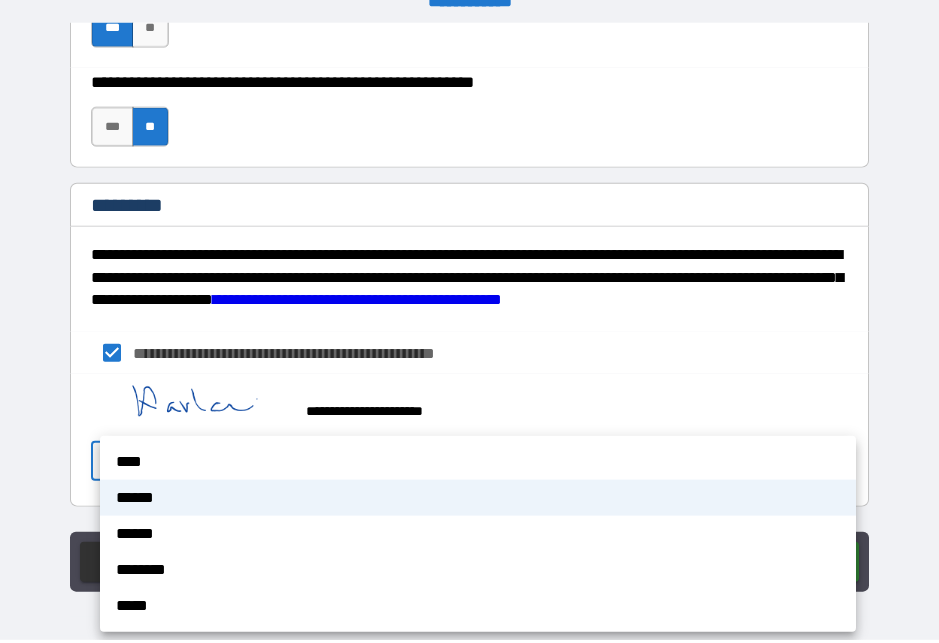 scroll, scrollTop: 26, scrollLeft: 0, axis: vertical 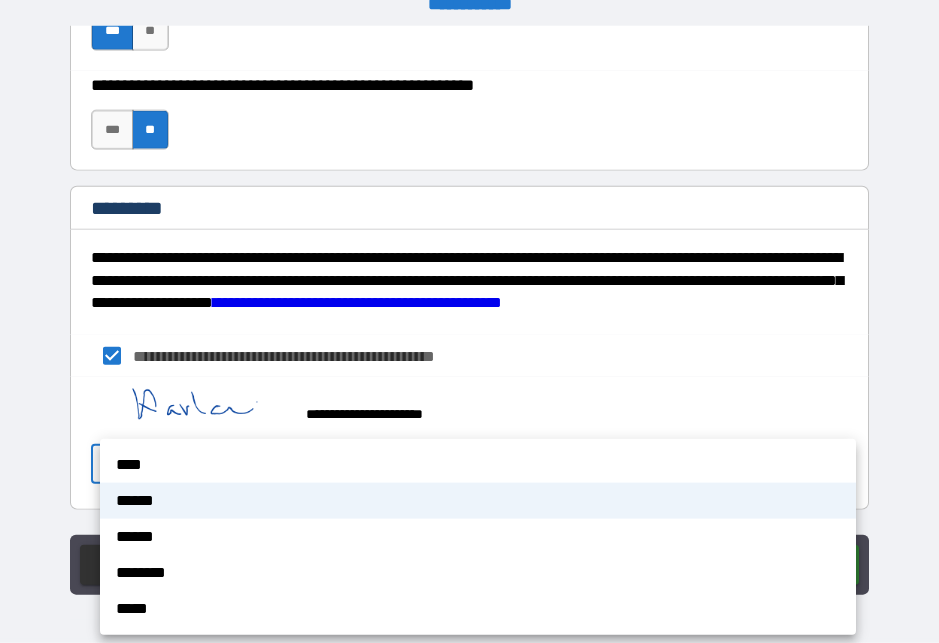 click on "****" at bounding box center [478, 465] 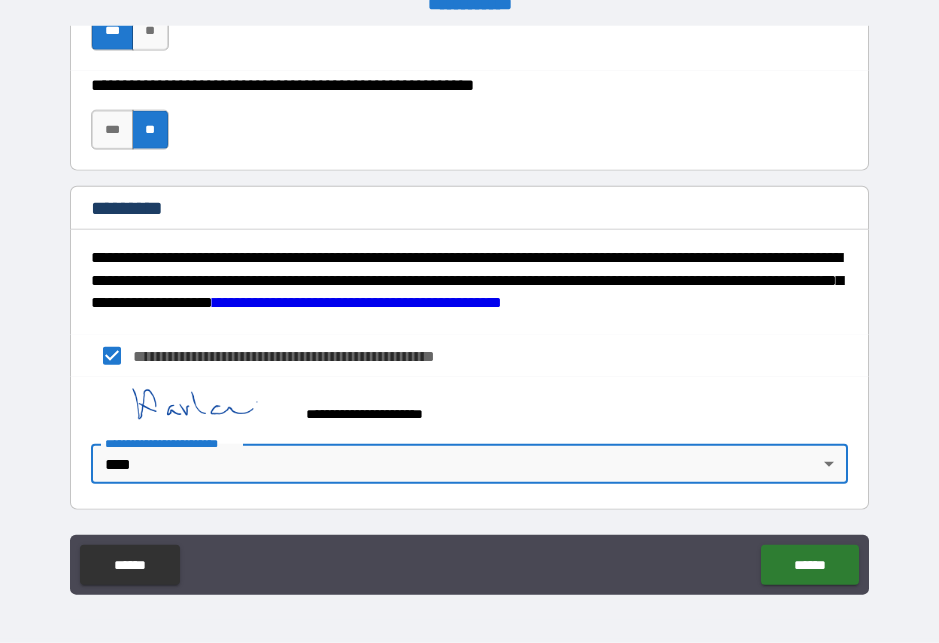 click at bounding box center [191, 405] 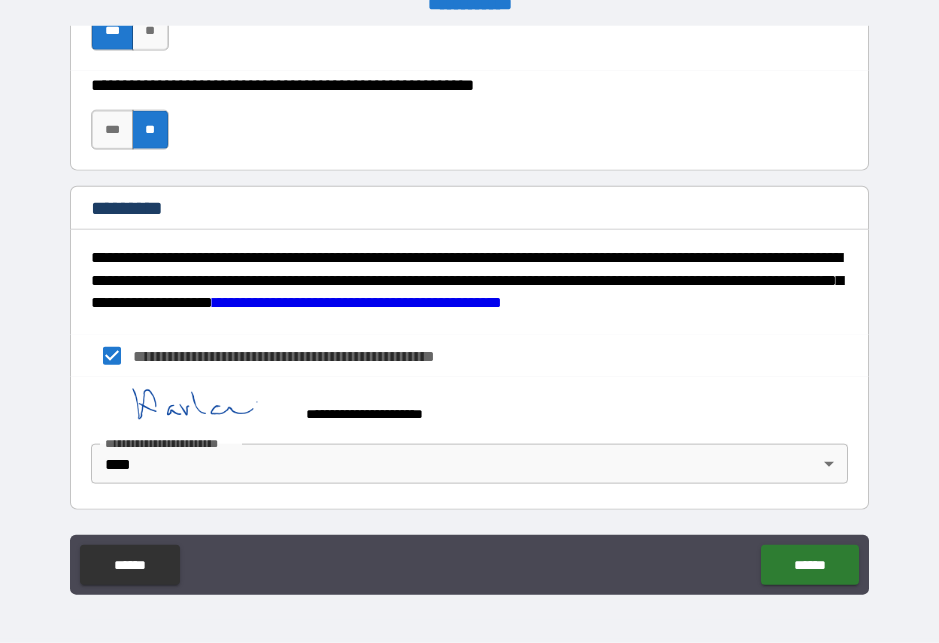 click at bounding box center [191, 405] 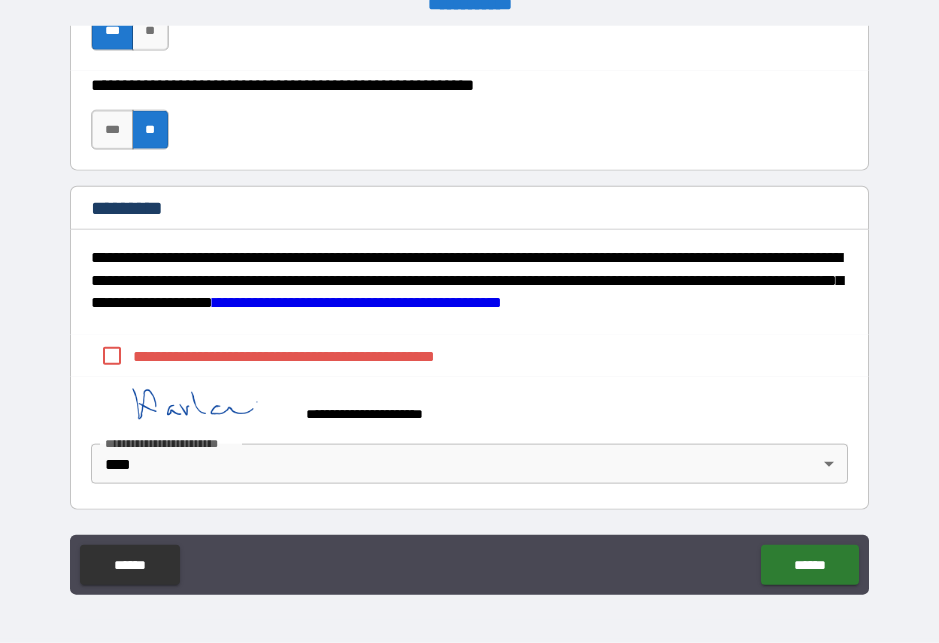 click at bounding box center (191, 405) 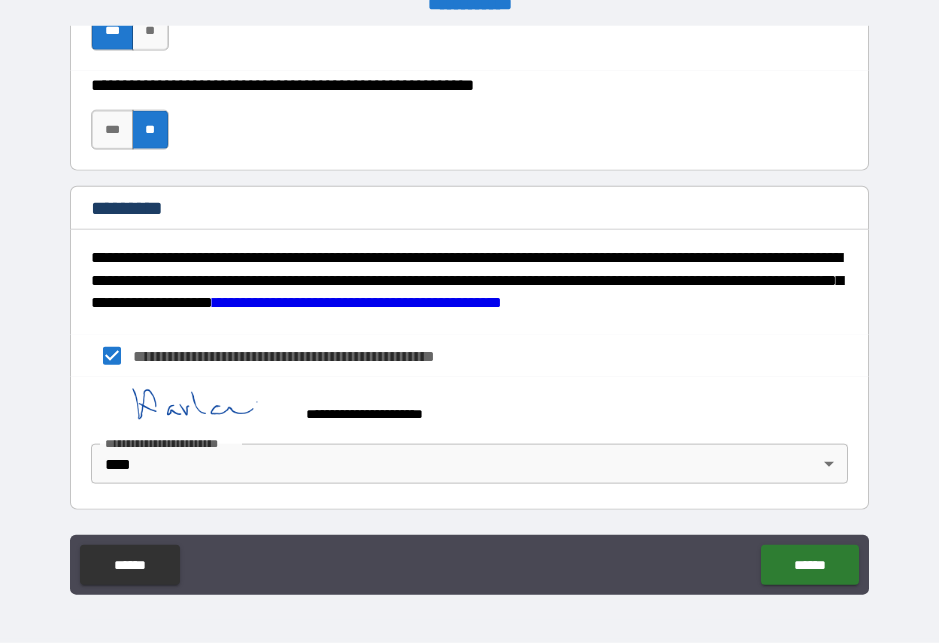 click on "**********" at bounding box center (469, 309) 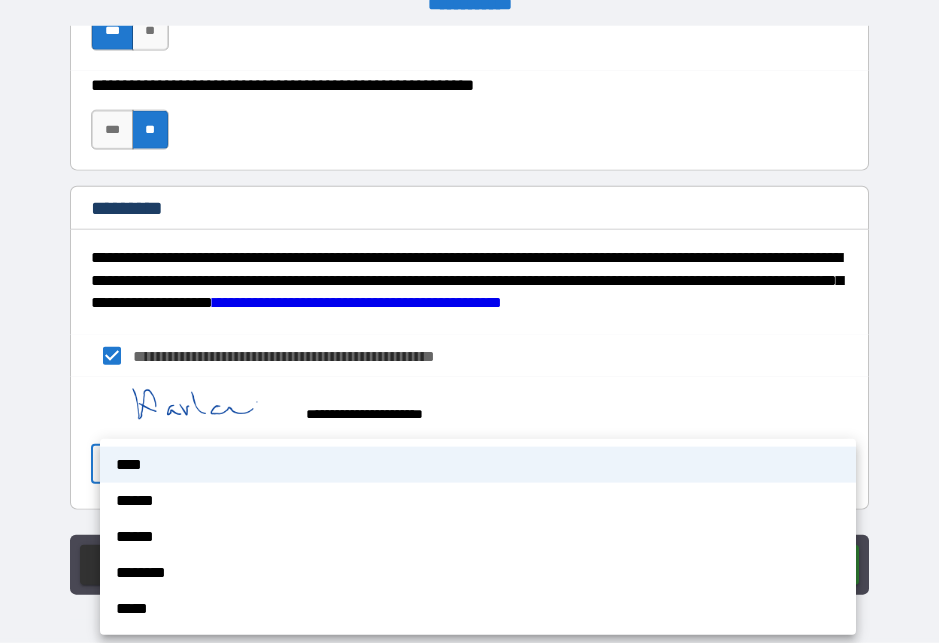 click on "******" at bounding box center (478, 501) 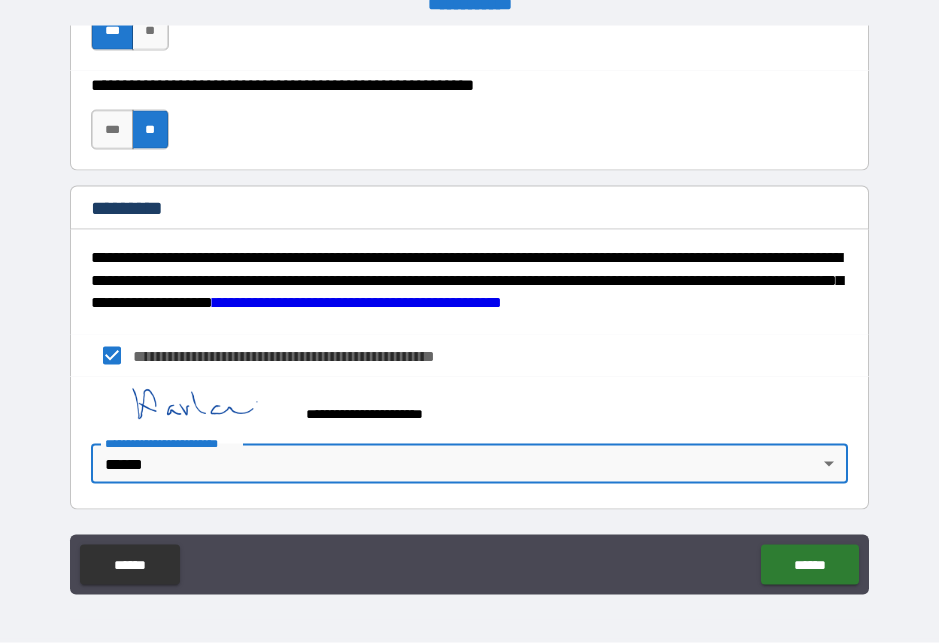 click on "**********" at bounding box center [469, 309] 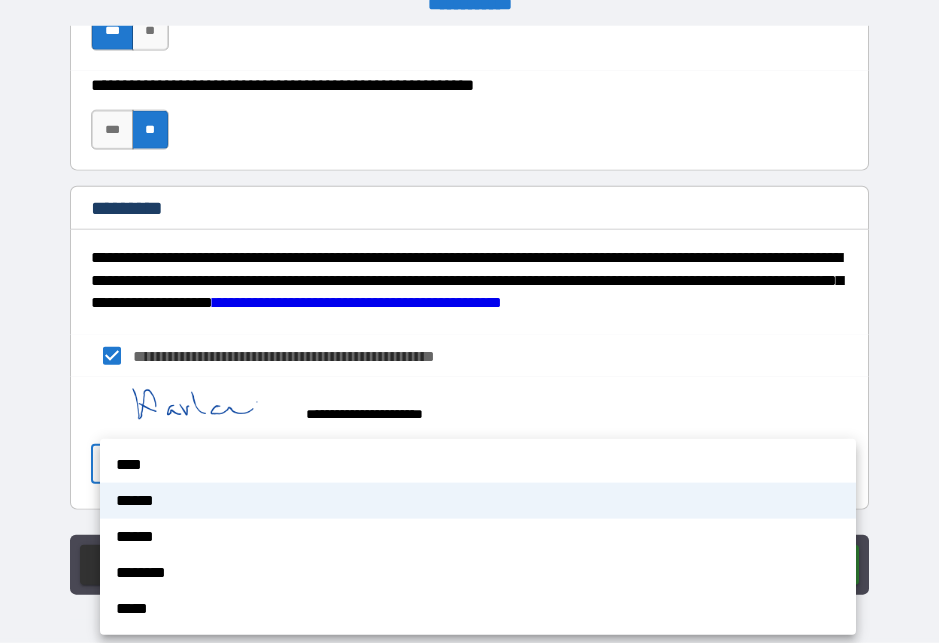 click on "****" at bounding box center [478, 465] 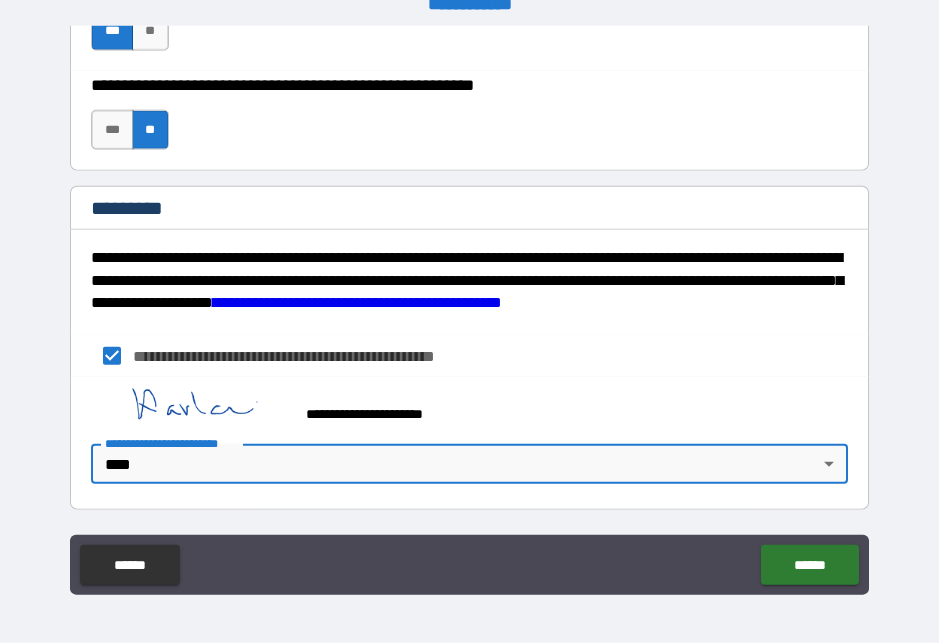 scroll, scrollTop: 3134, scrollLeft: 0, axis: vertical 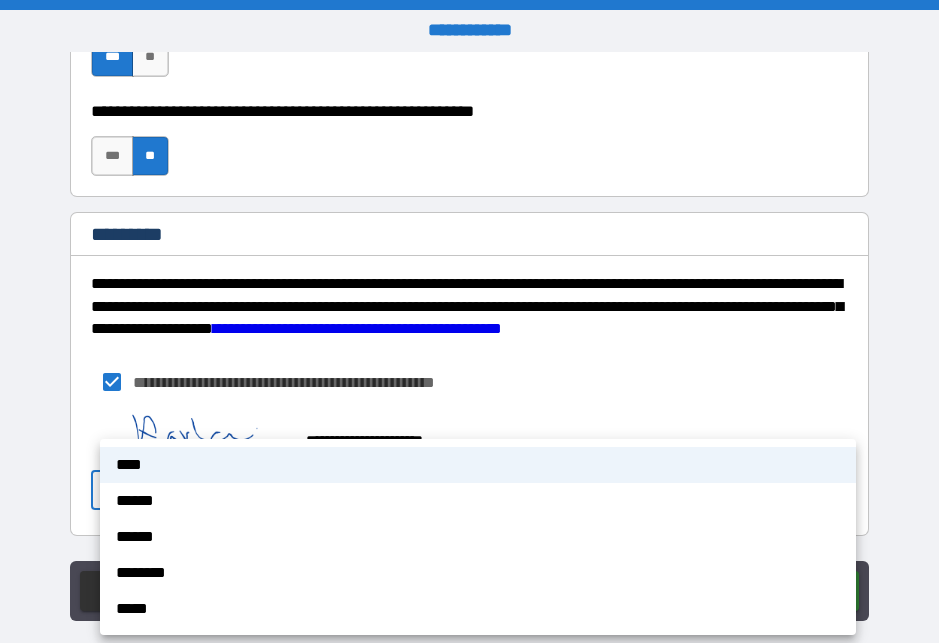 click on "******" at bounding box center [478, 501] 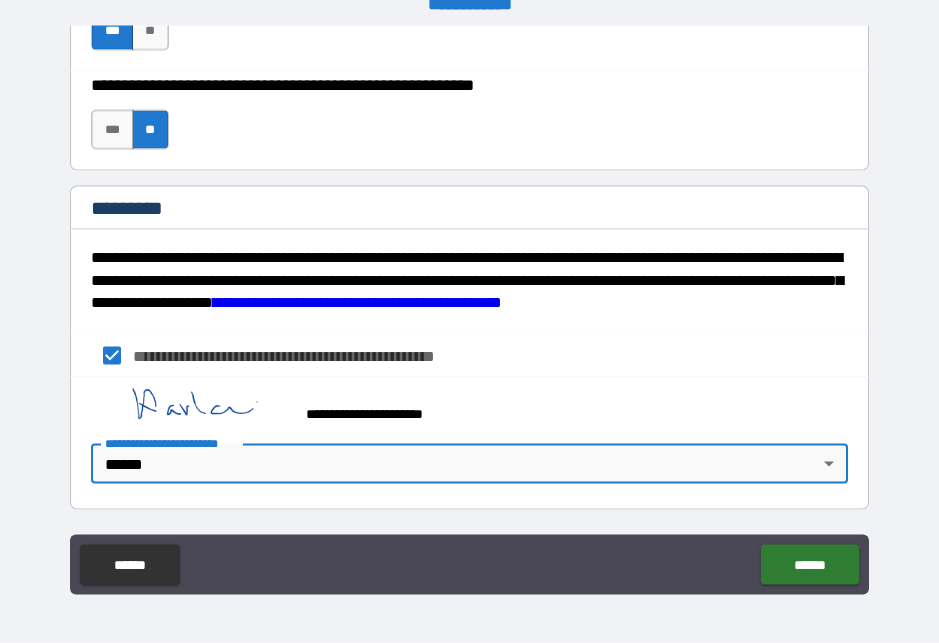 scroll, scrollTop: 26, scrollLeft: 0, axis: vertical 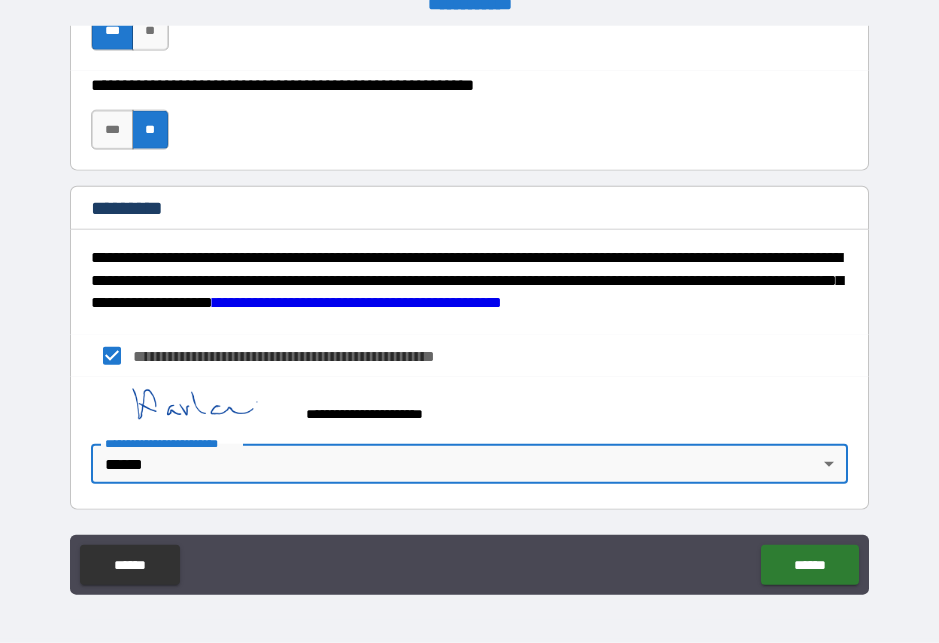 click on "******" at bounding box center [809, 565] 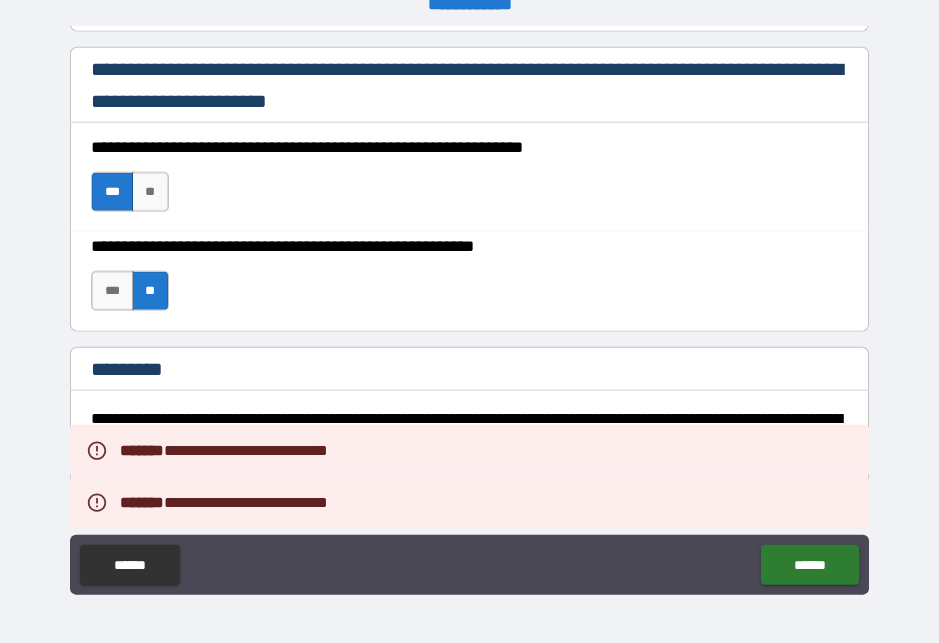 scroll, scrollTop: 2974, scrollLeft: 0, axis: vertical 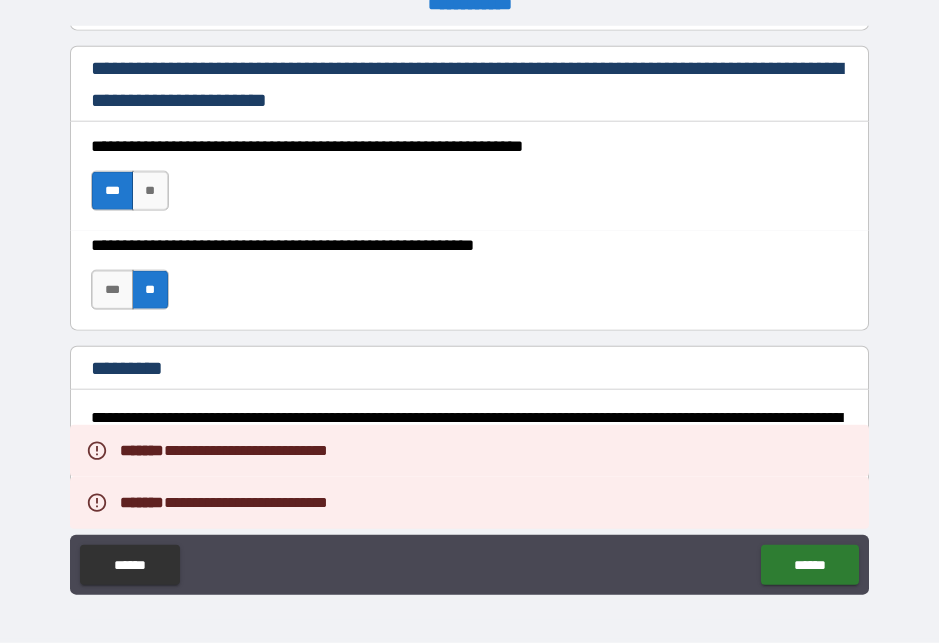 click on "***" at bounding box center (112, 290) 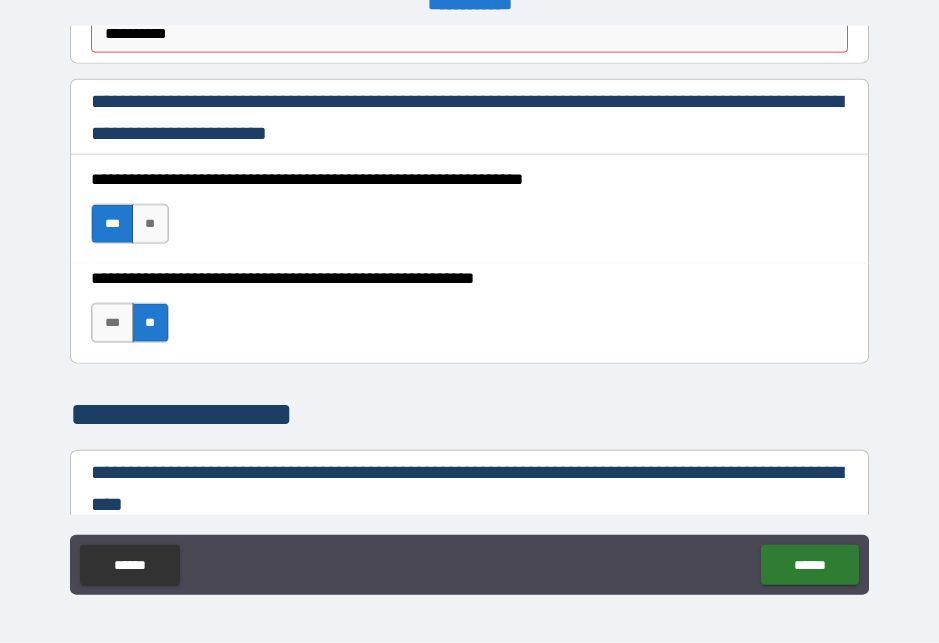 scroll, scrollTop: 1299, scrollLeft: 0, axis: vertical 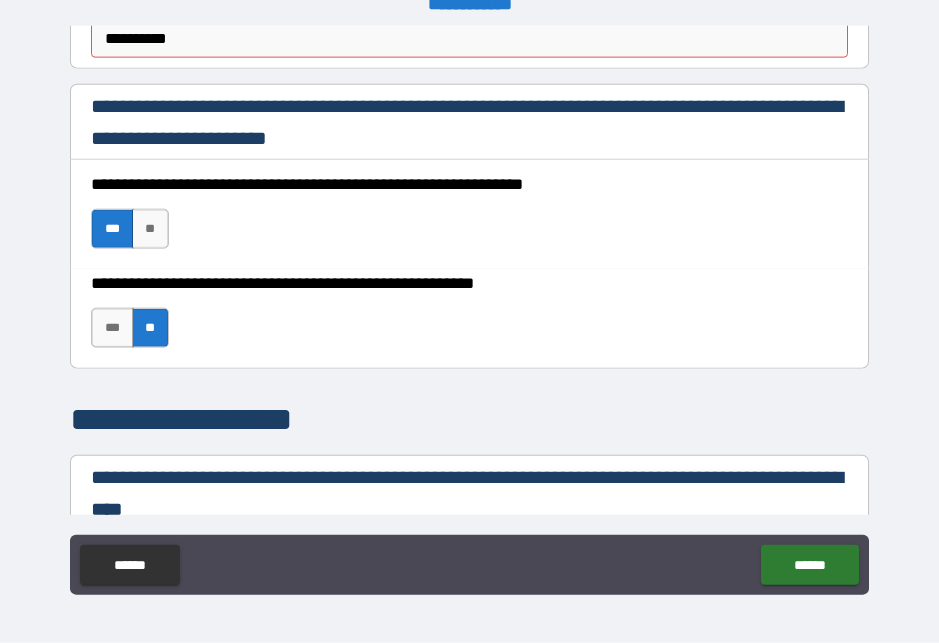 click on "***" at bounding box center (112, 328) 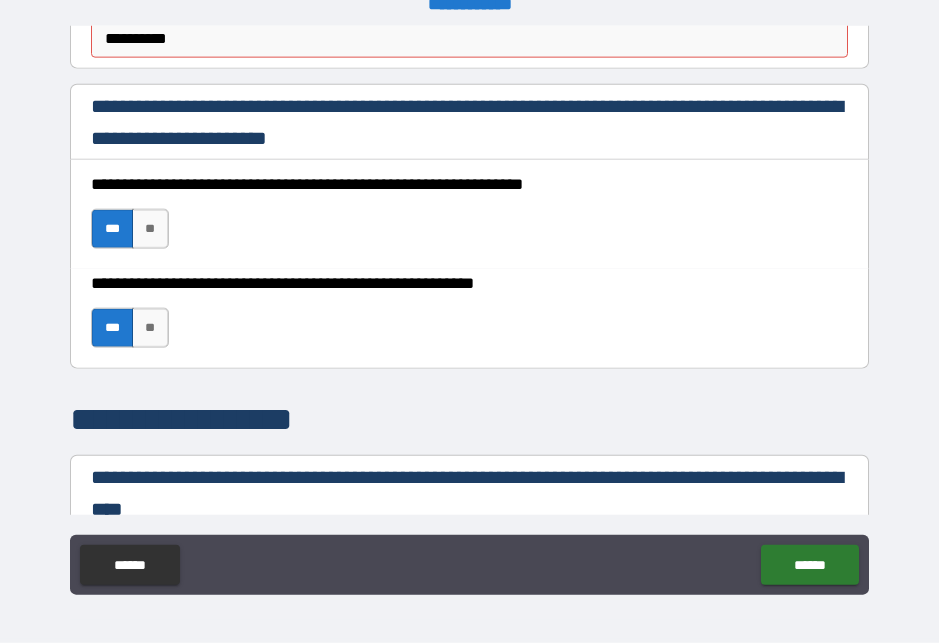 click on "******" at bounding box center (809, 565) 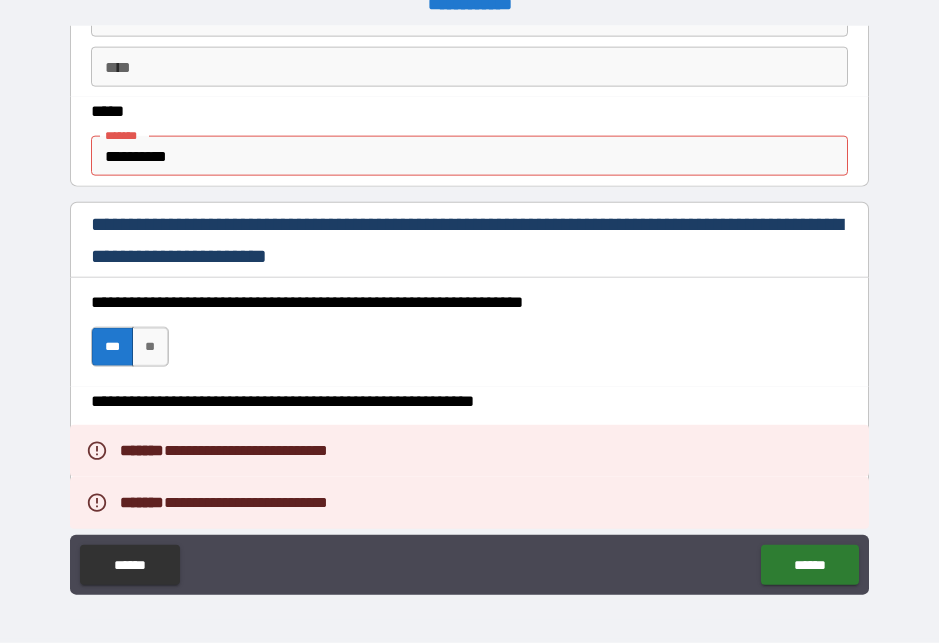 scroll, scrollTop: 1180, scrollLeft: 0, axis: vertical 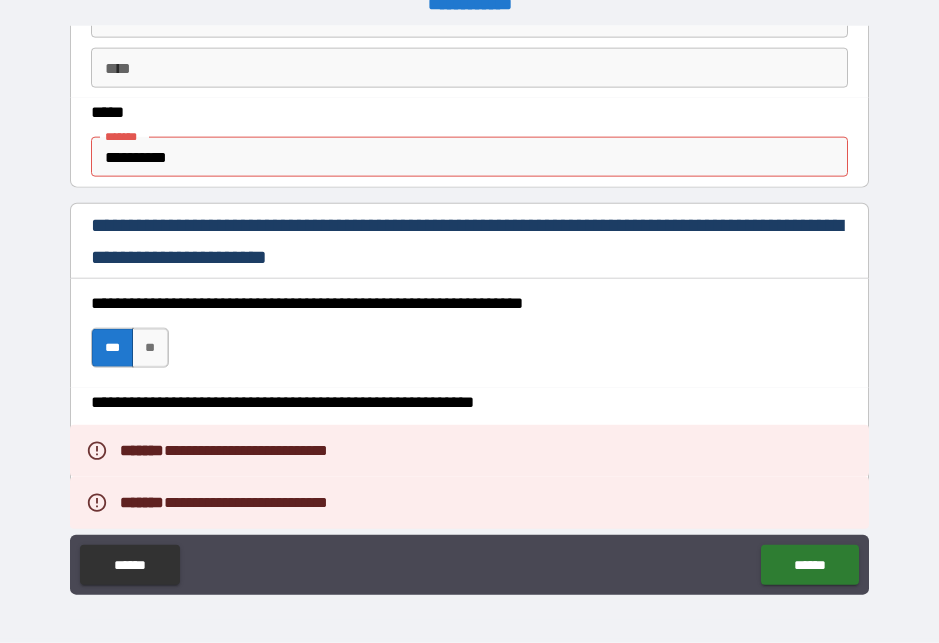 click on "**********" at bounding box center (469, 157) 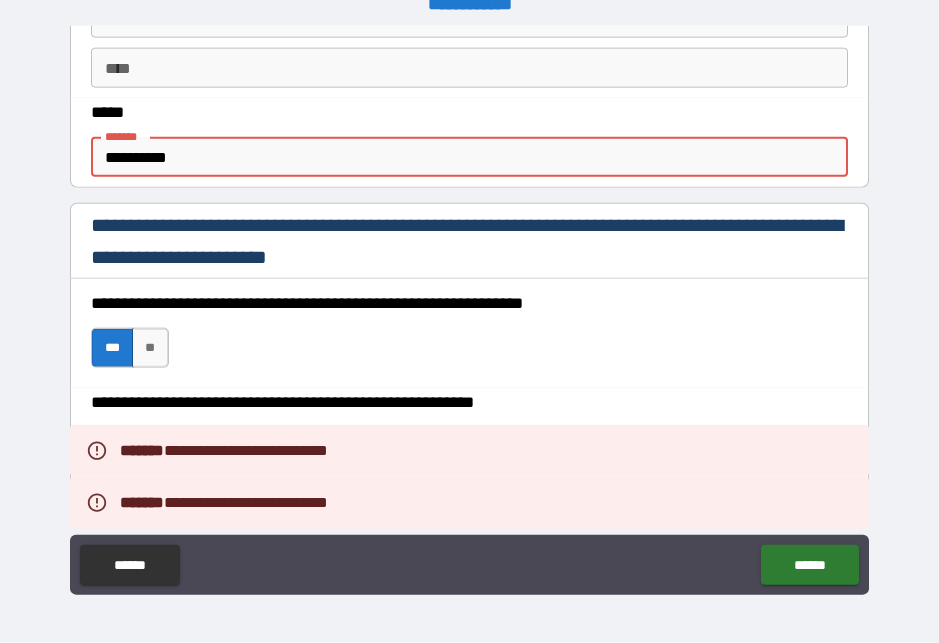 scroll, scrollTop: 26, scrollLeft: 0, axis: vertical 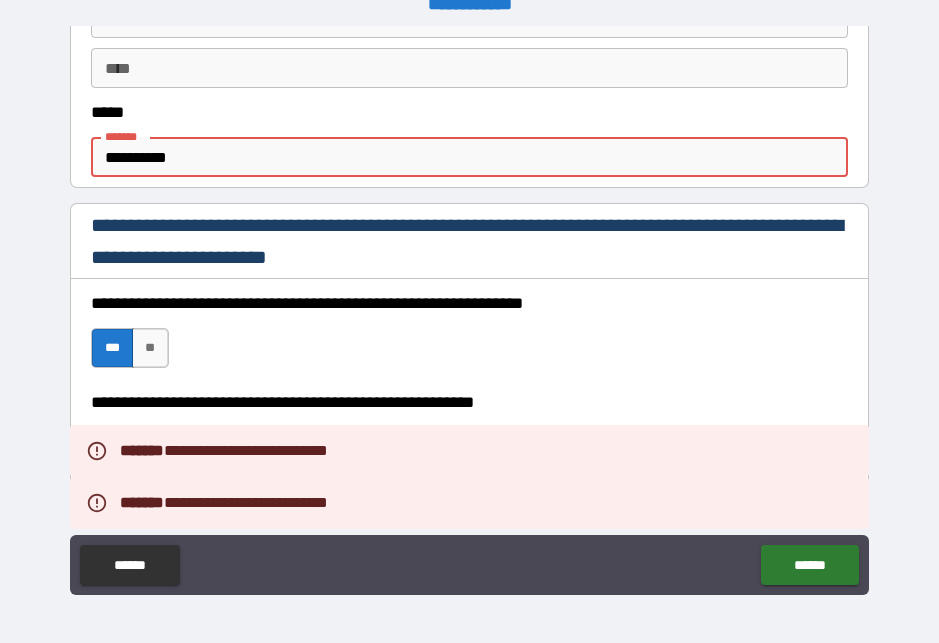 click on "**********" at bounding box center (469, 157) 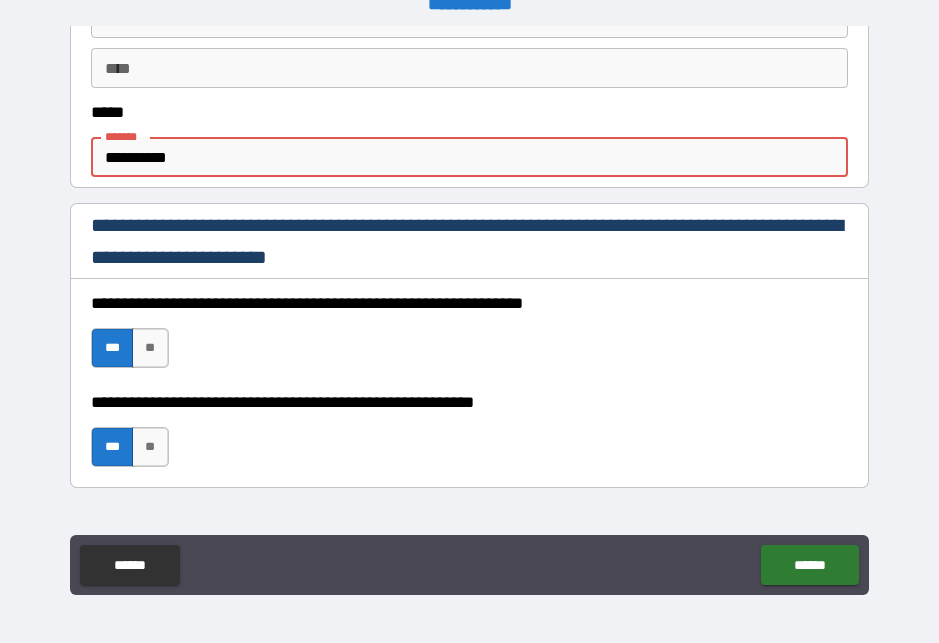 click on "**********" at bounding box center (469, 157) 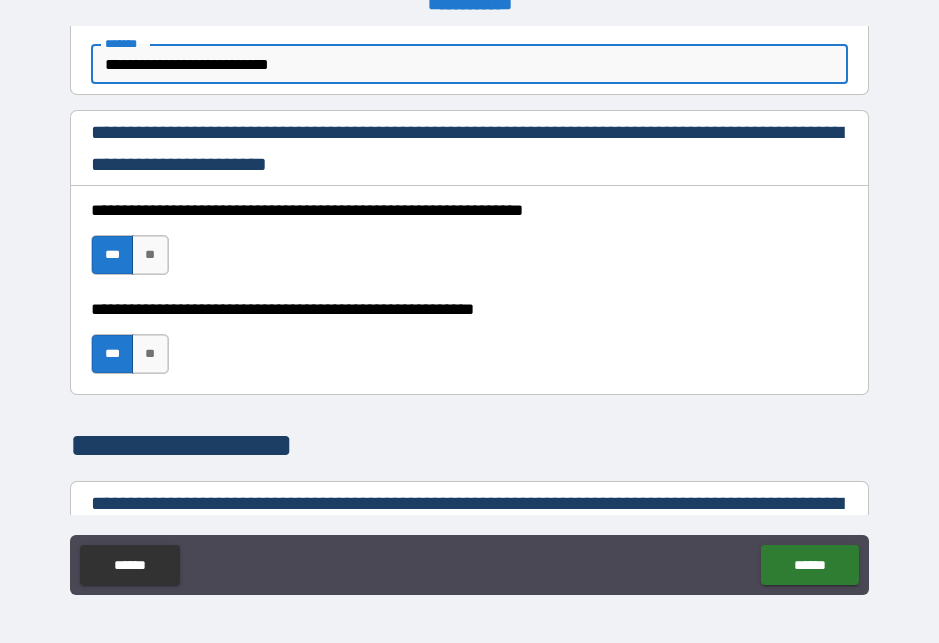 scroll, scrollTop: 1226, scrollLeft: 0, axis: vertical 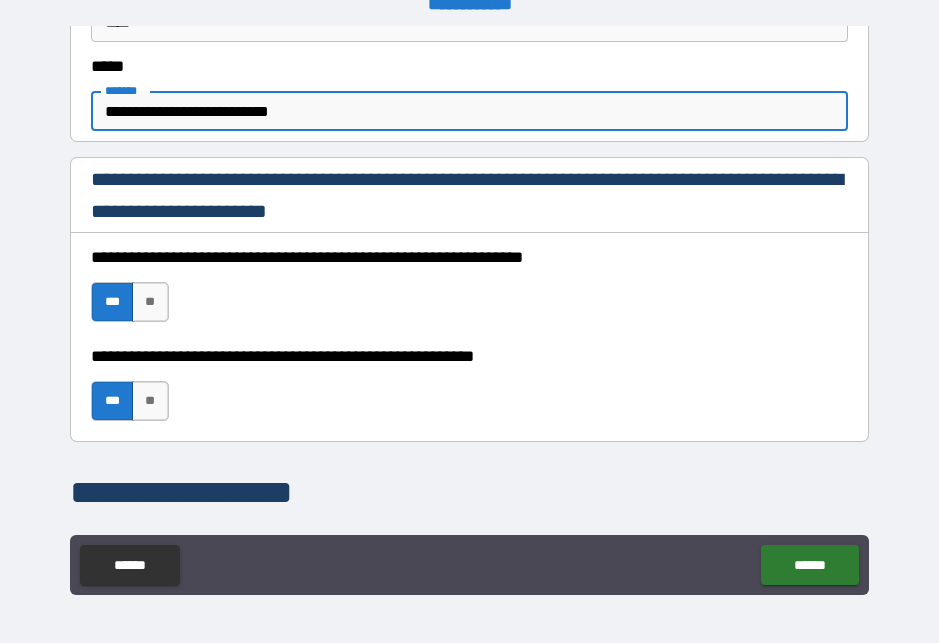 click on "**********" at bounding box center [469, 111] 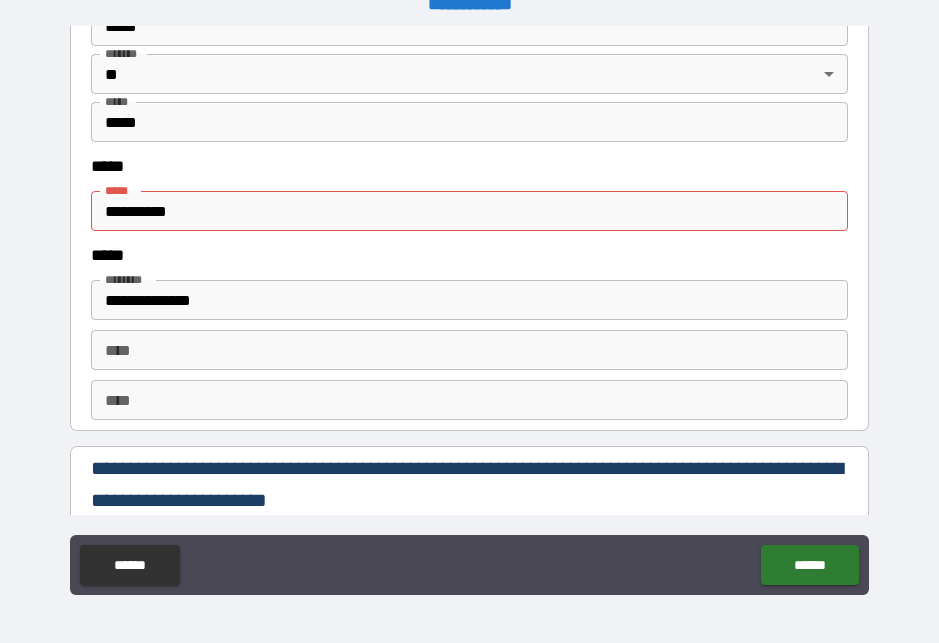 scroll, scrollTop: 2580, scrollLeft: 0, axis: vertical 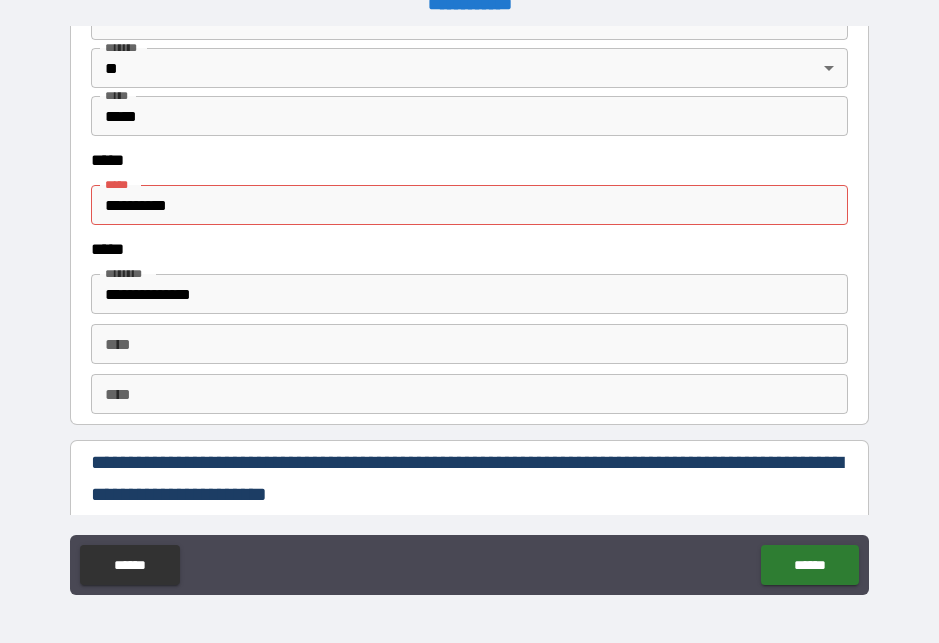 type on "**********" 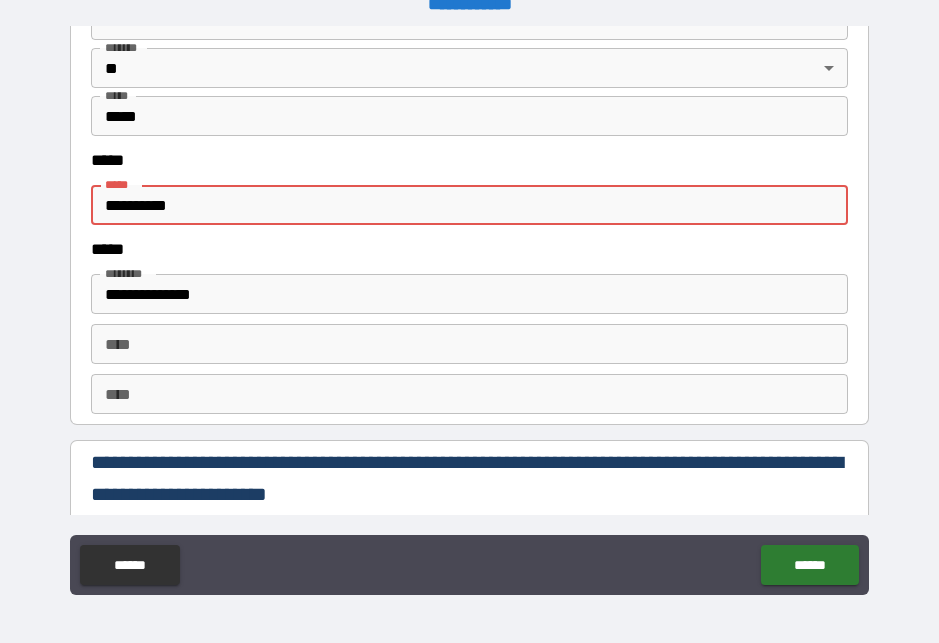 click on "**********" at bounding box center (469, 205) 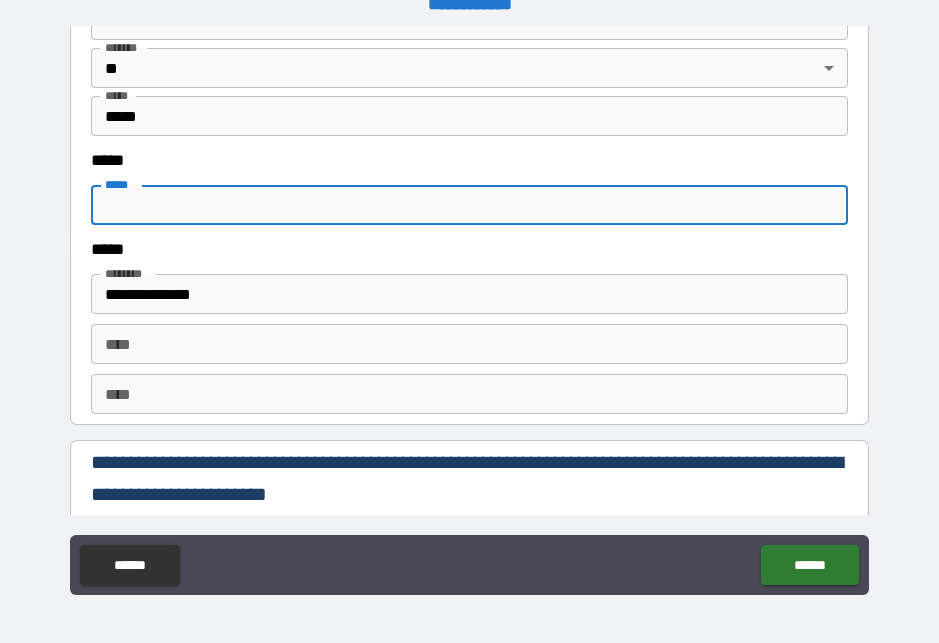 click on "*****" at bounding box center (469, 205) 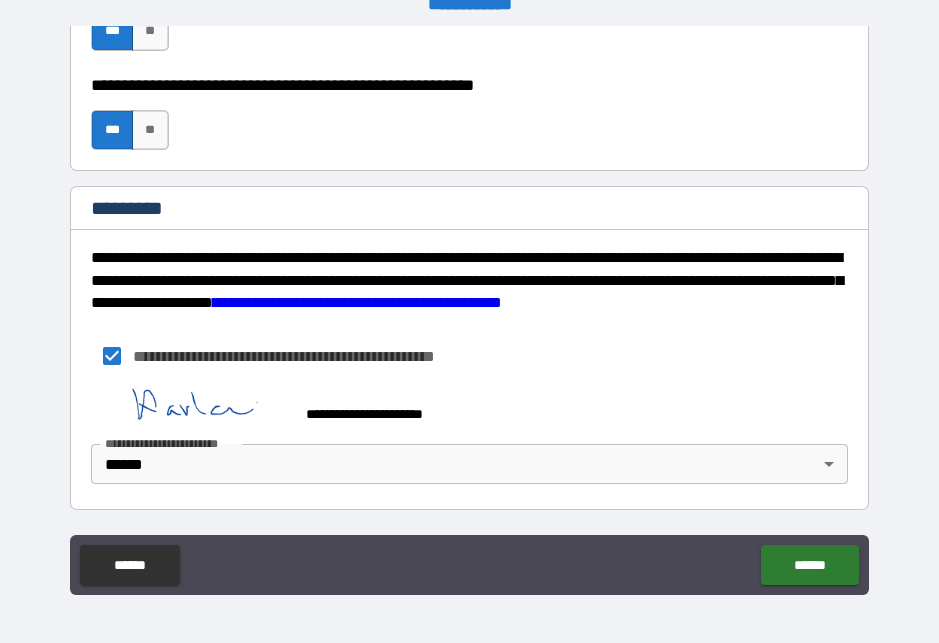 scroll, scrollTop: 3134, scrollLeft: 0, axis: vertical 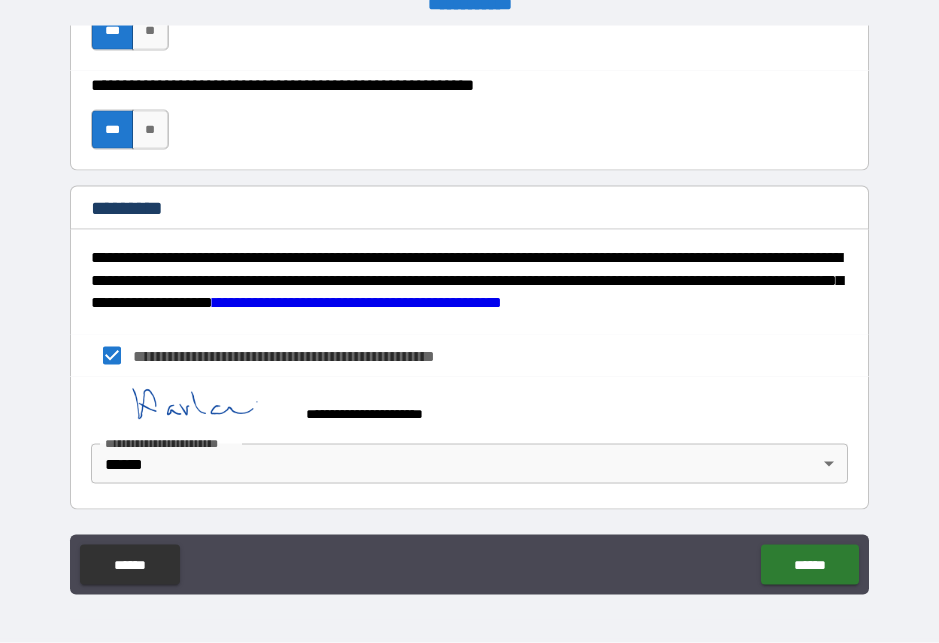 click on "******" at bounding box center [809, 565] 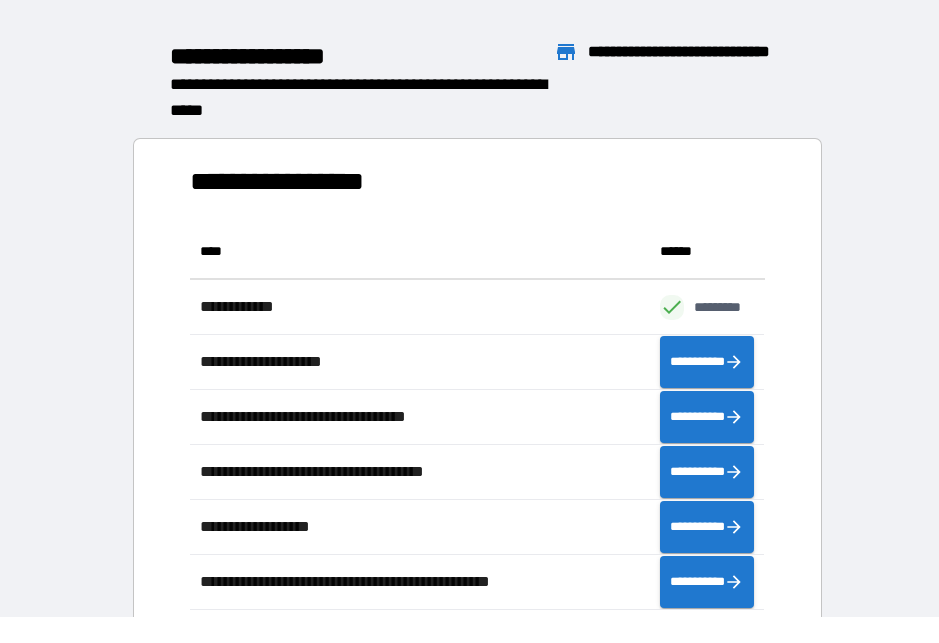 scroll, scrollTop: 1, scrollLeft: 1, axis: both 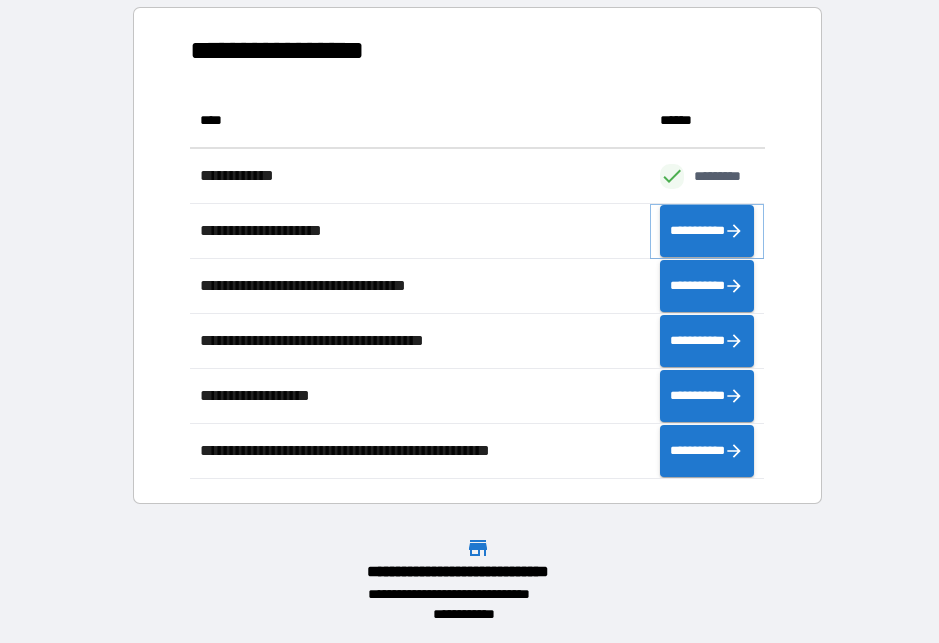 click on "**********" at bounding box center [707, 231] 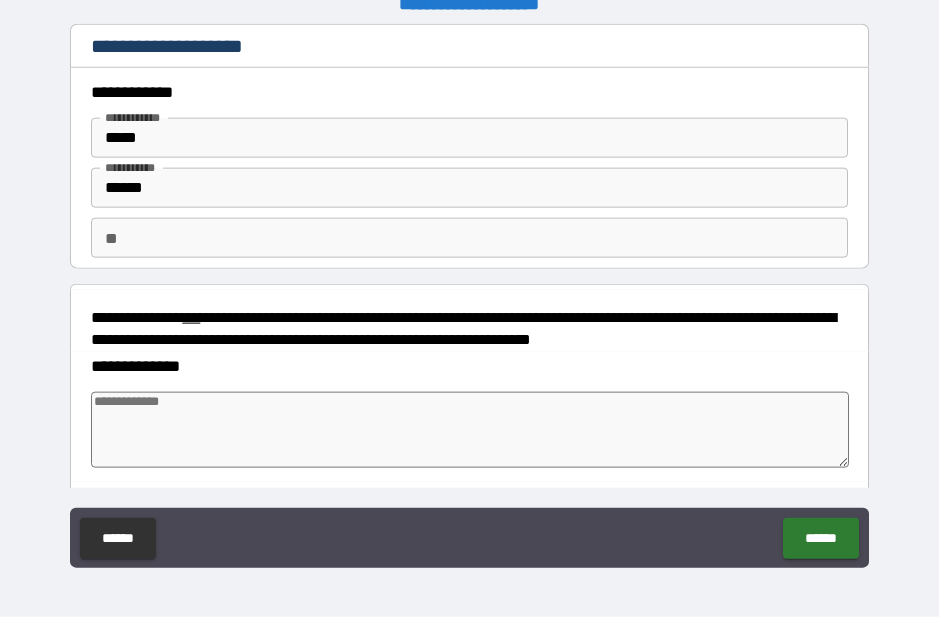 type on "*" 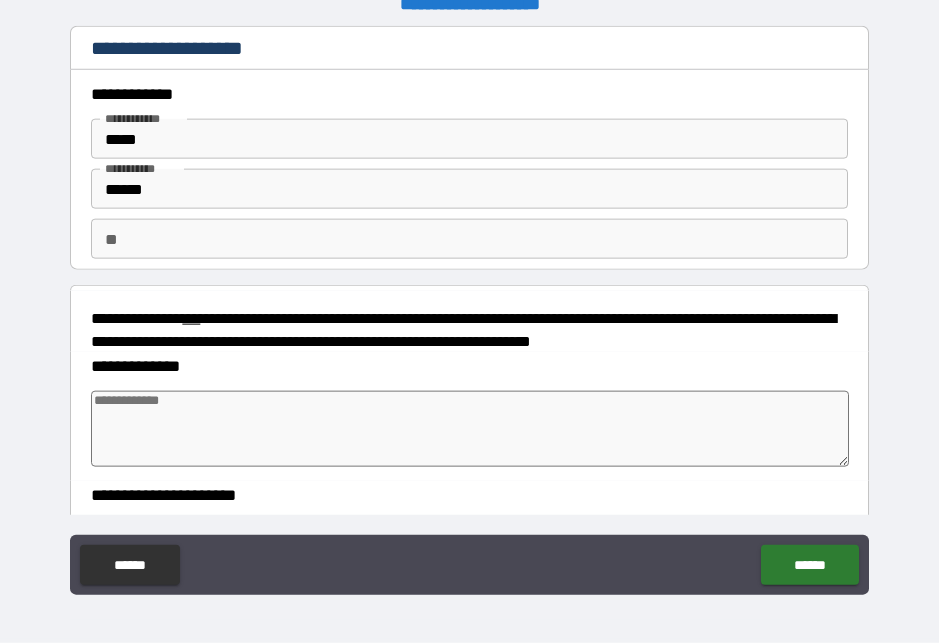 scroll, scrollTop: 0, scrollLeft: 0, axis: both 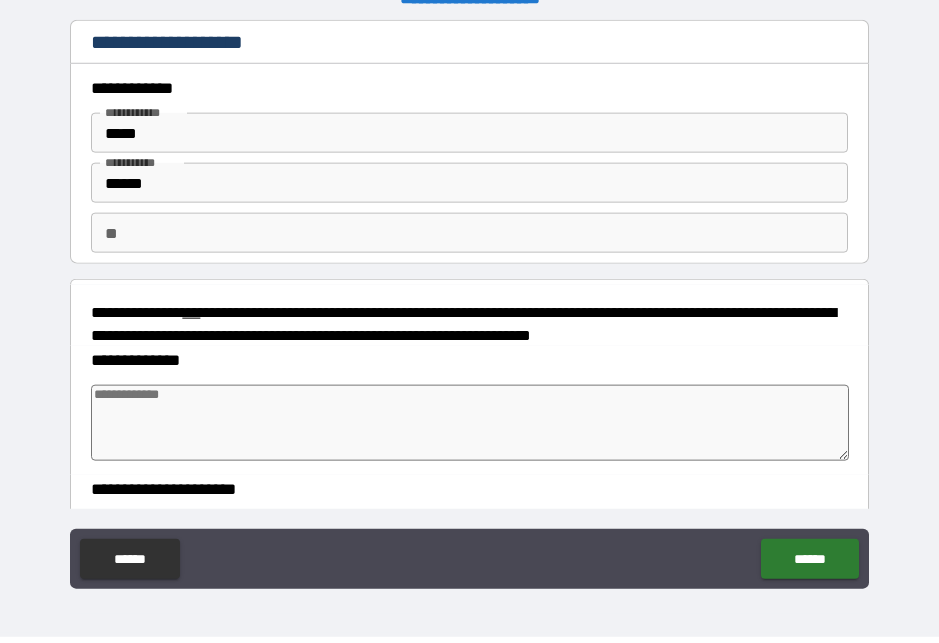 type on "*" 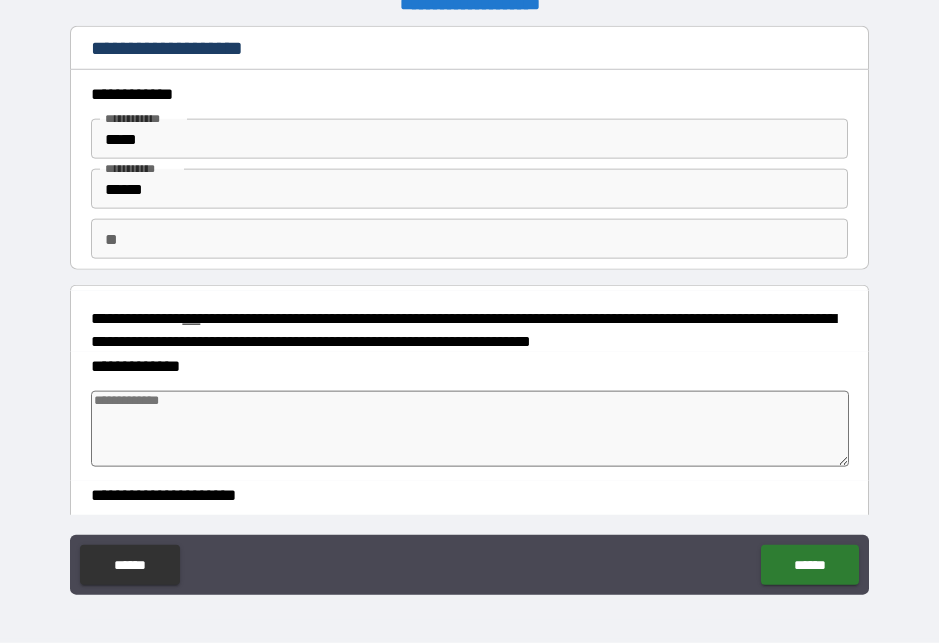 scroll, scrollTop: 26, scrollLeft: 0, axis: vertical 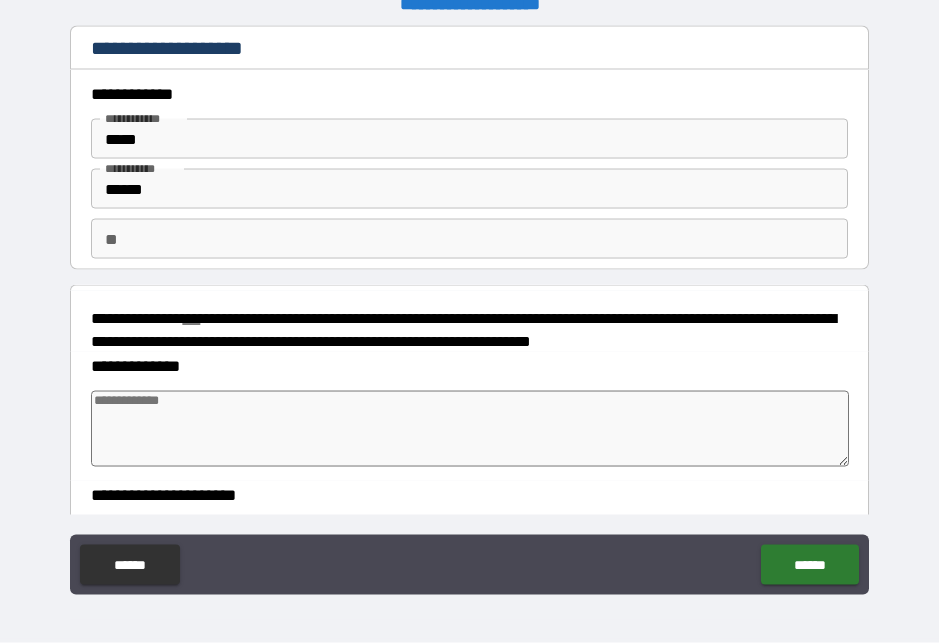 click at bounding box center (469, 429) 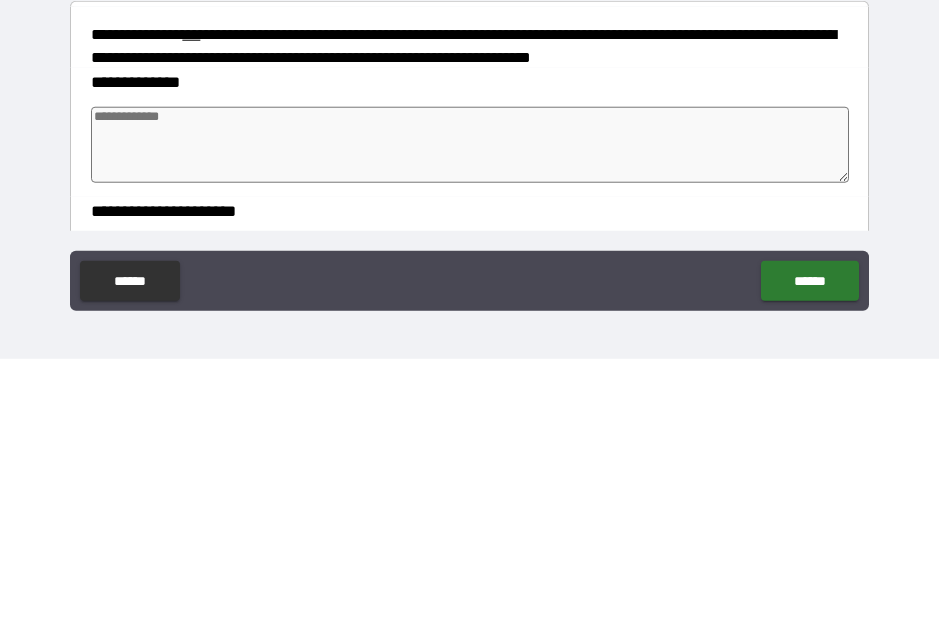 type on "*" 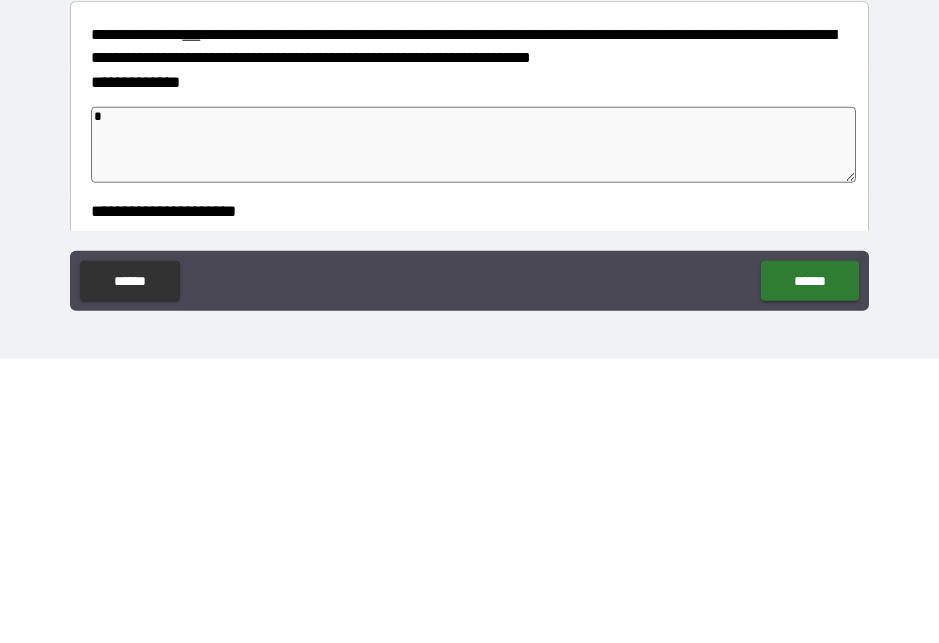 type on "*" 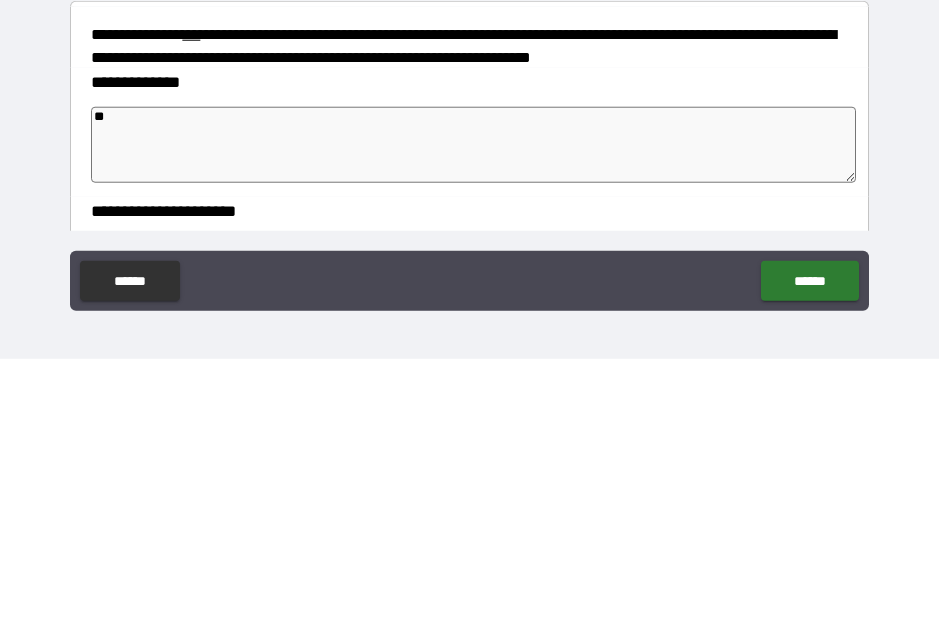 type on "*" 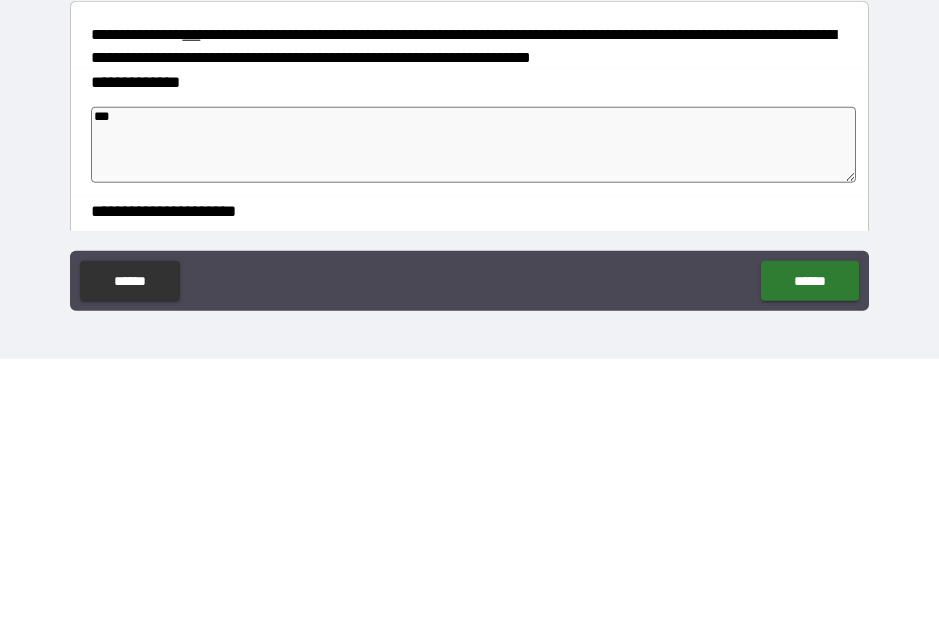 type on "*" 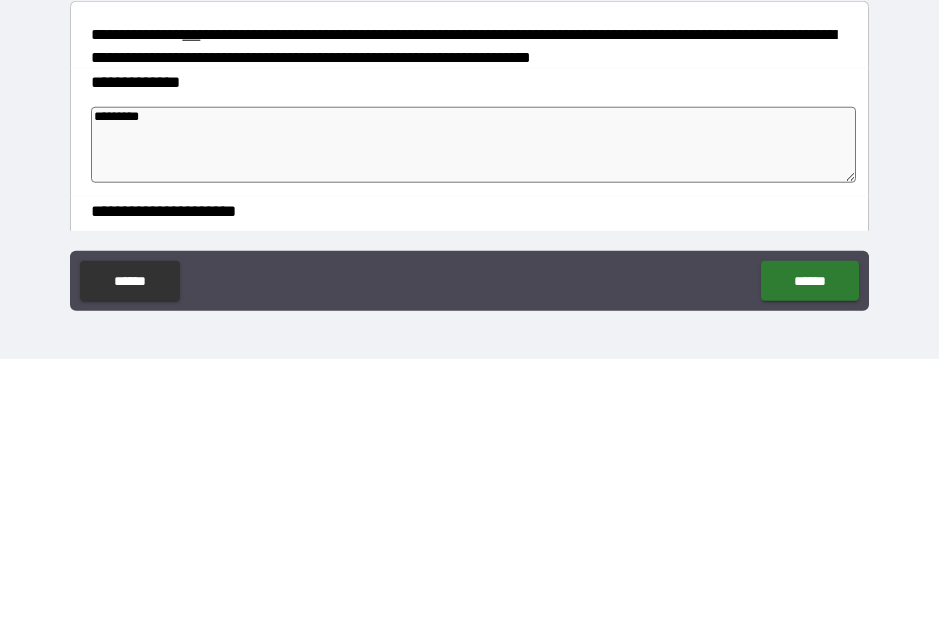 type on "*********" 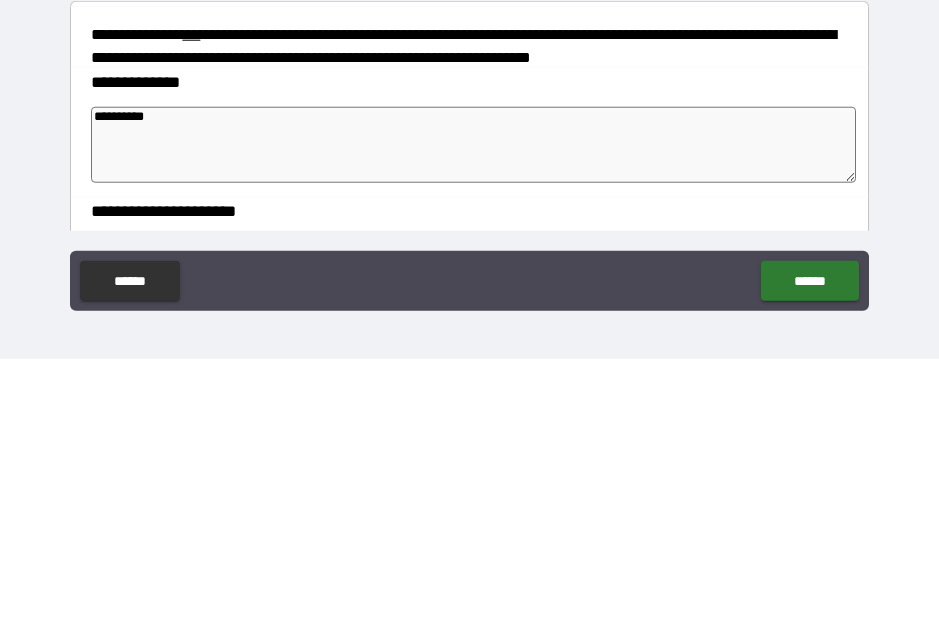 type on "*" 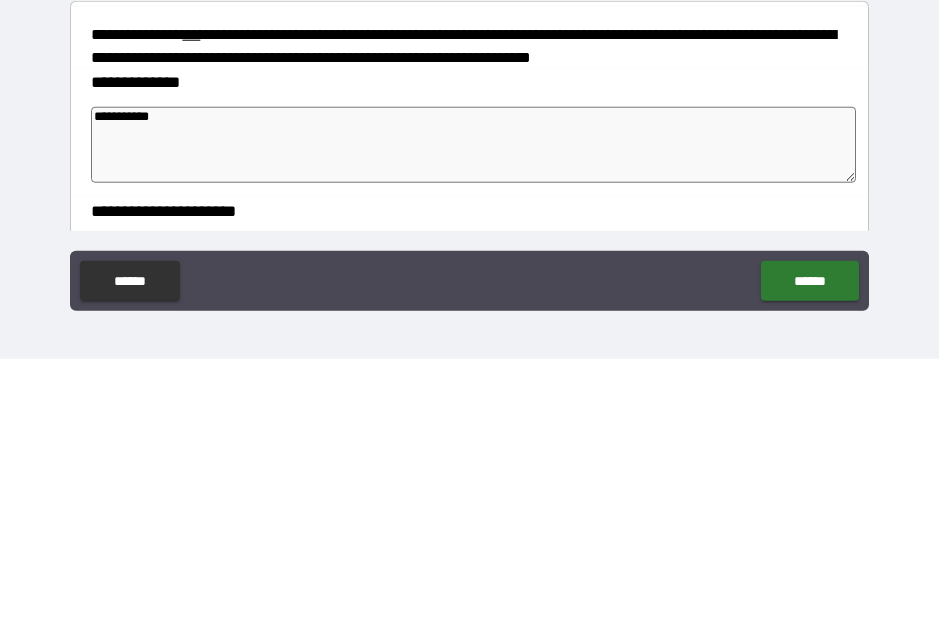 type on "*" 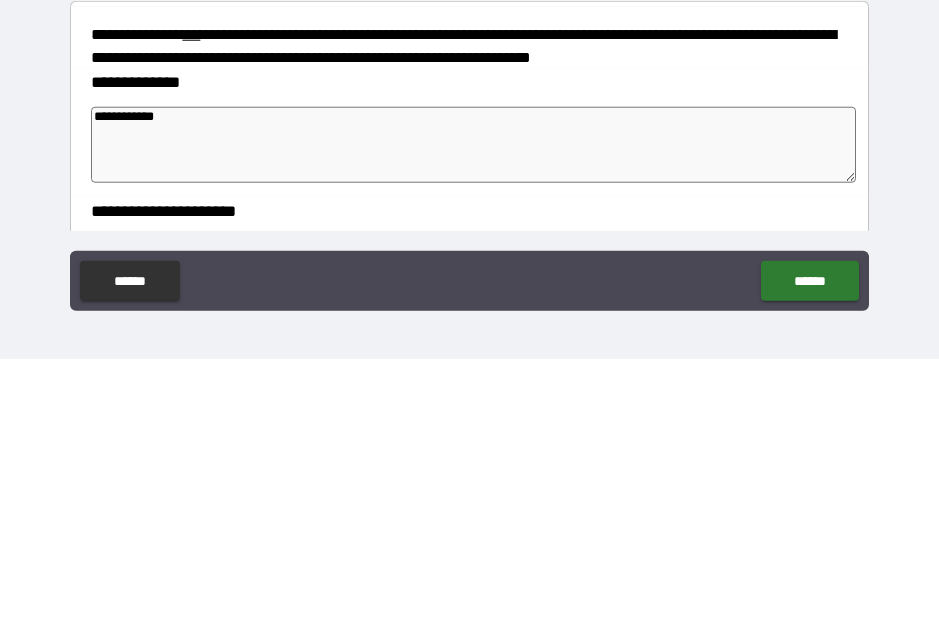 type on "*" 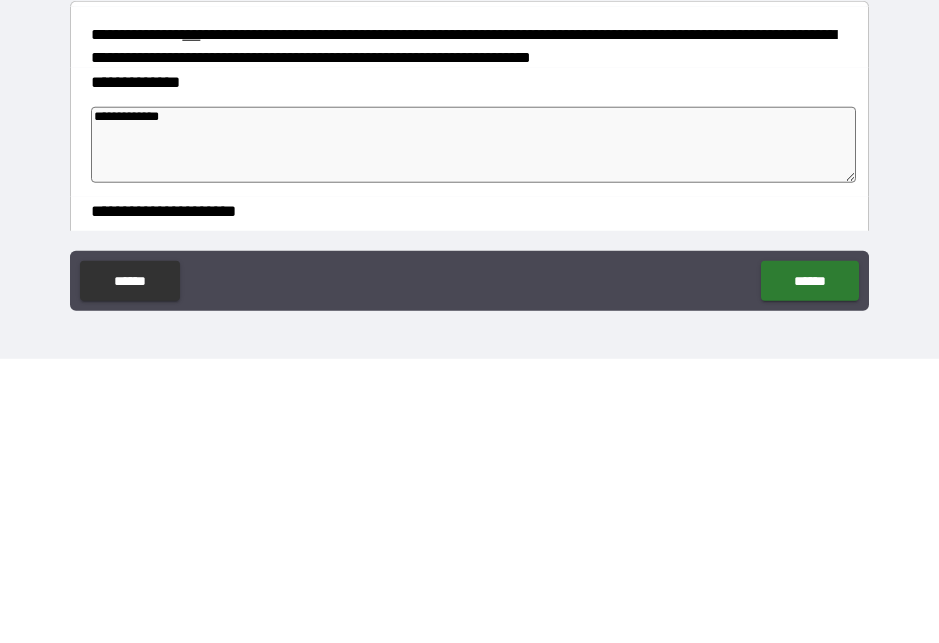type on "*" 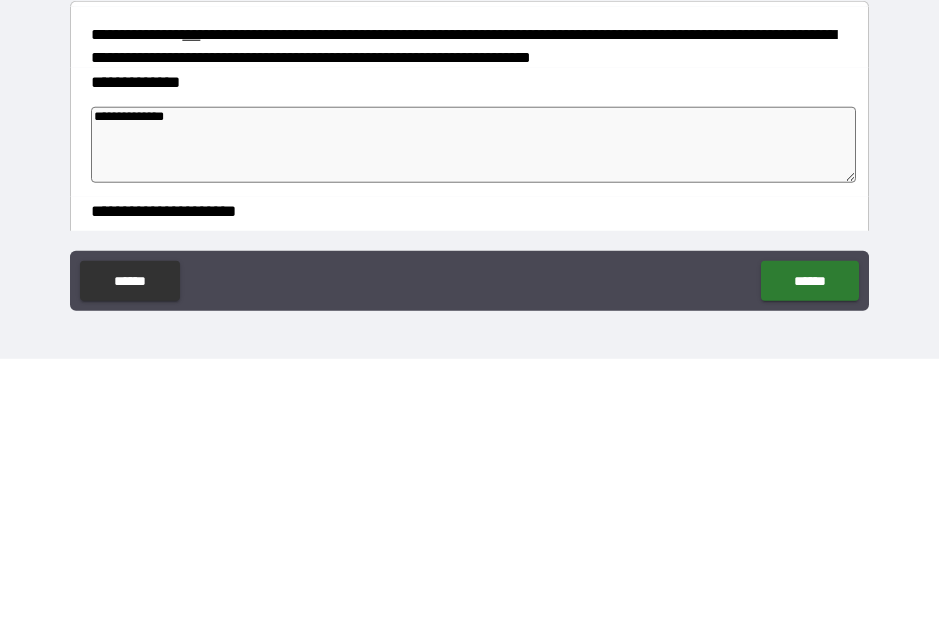 type on "*" 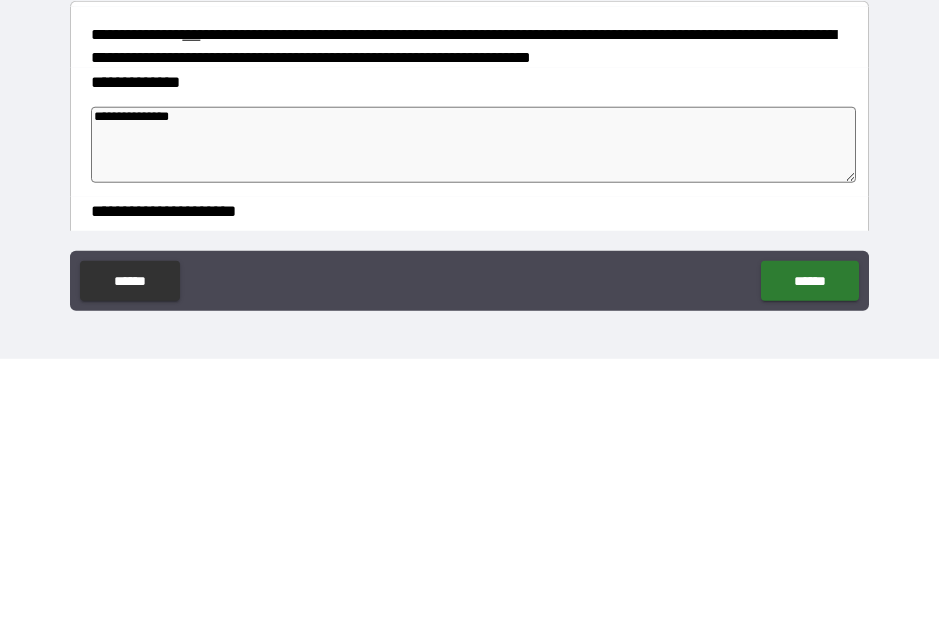 type on "*" 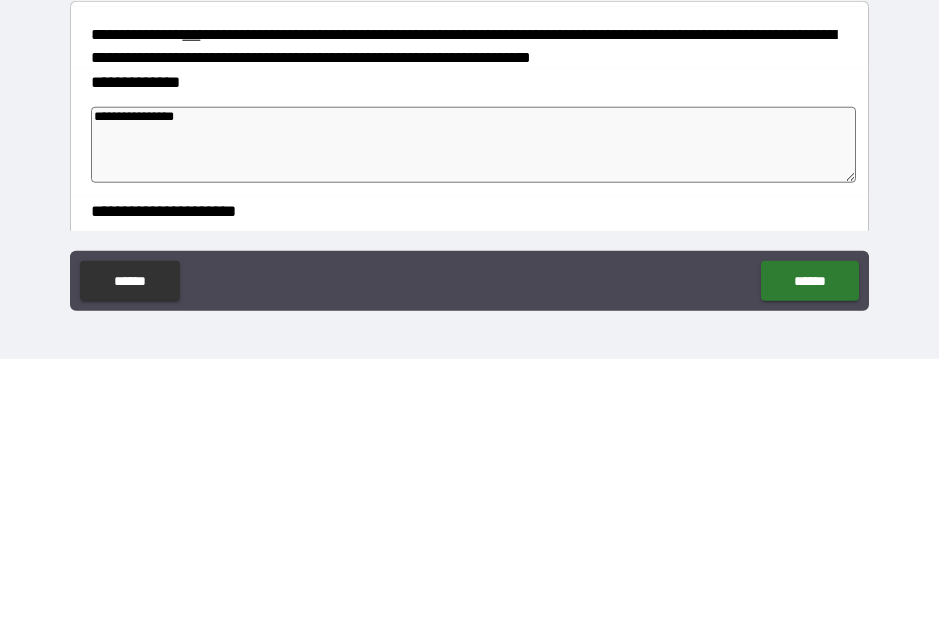 type on "*" 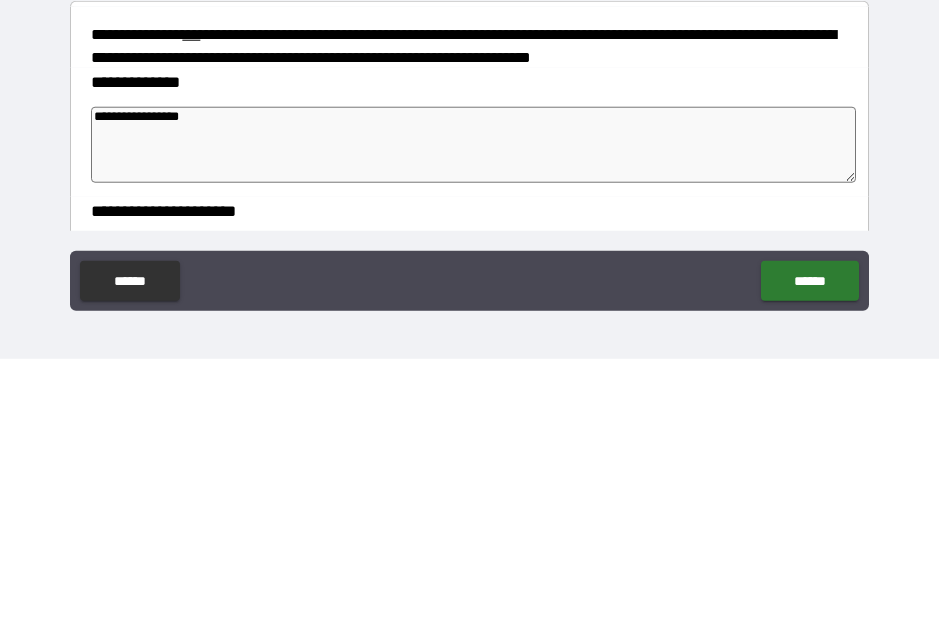 type on "*" 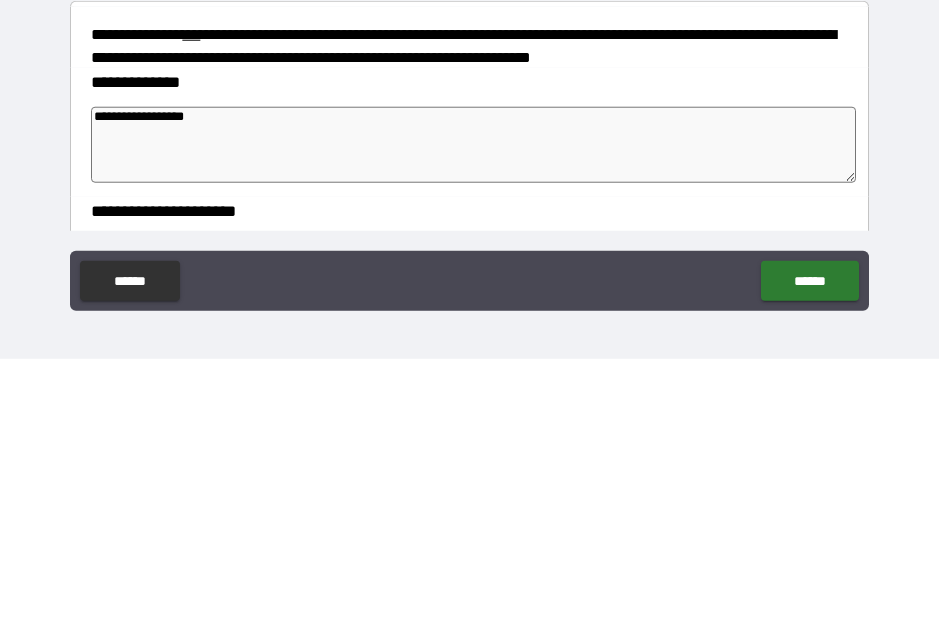 type on "*" 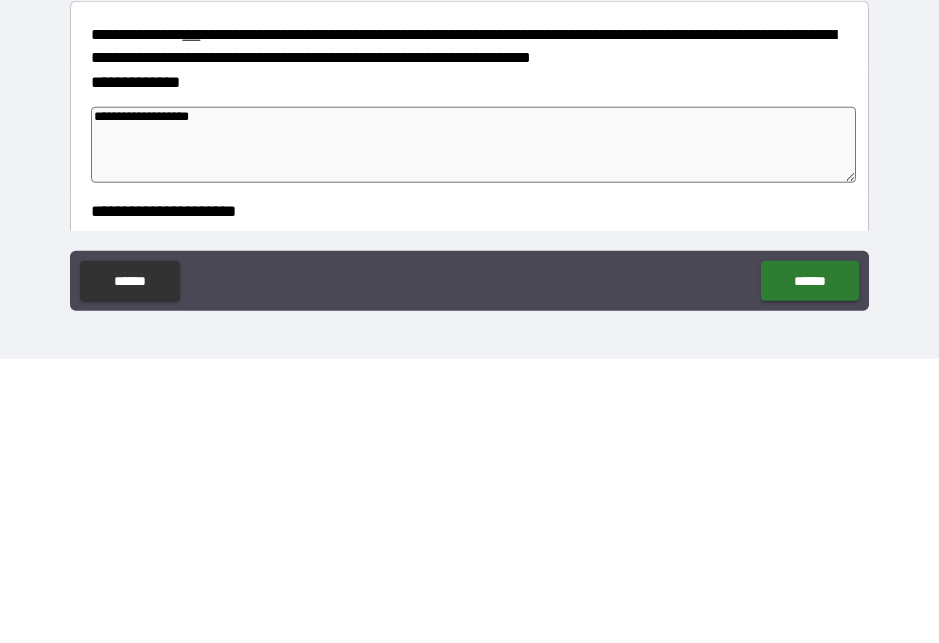 type on "*" 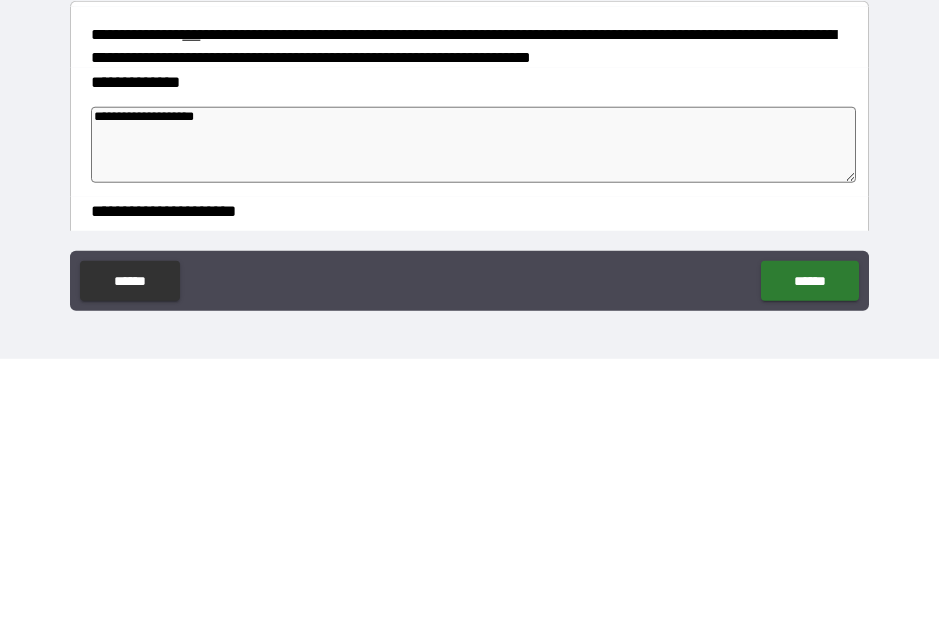 type on "*" 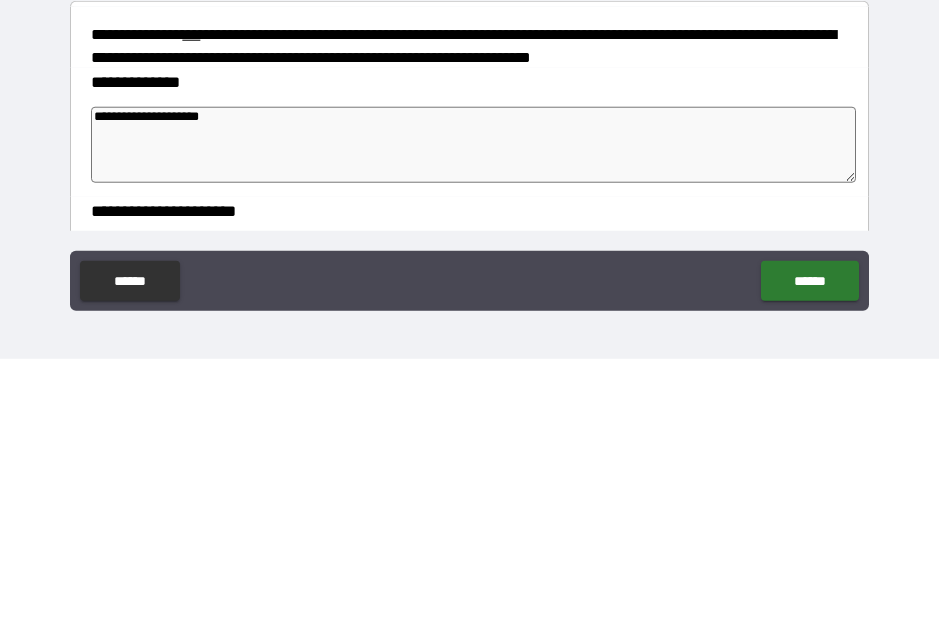 type on "*" 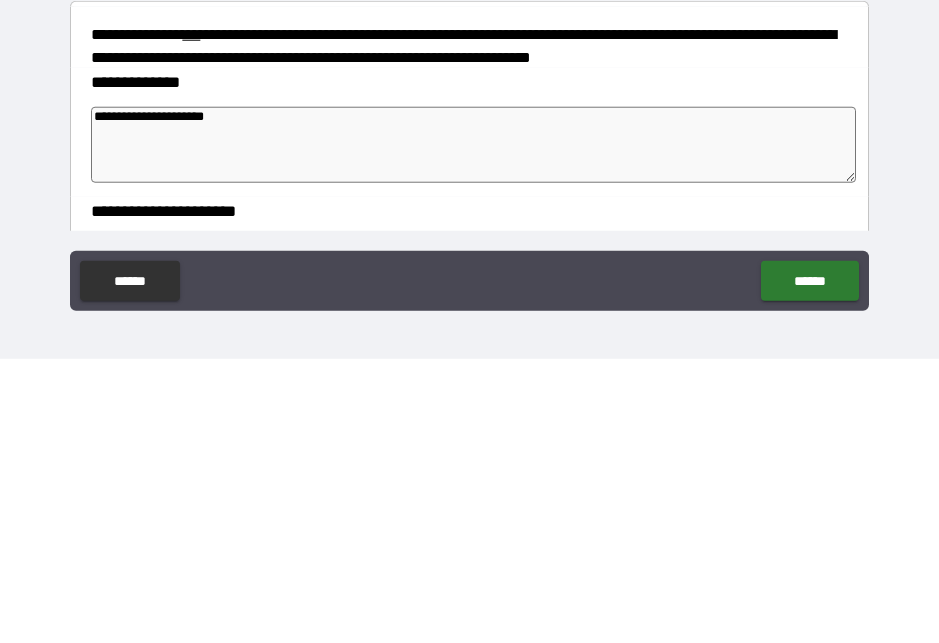 type on "*" 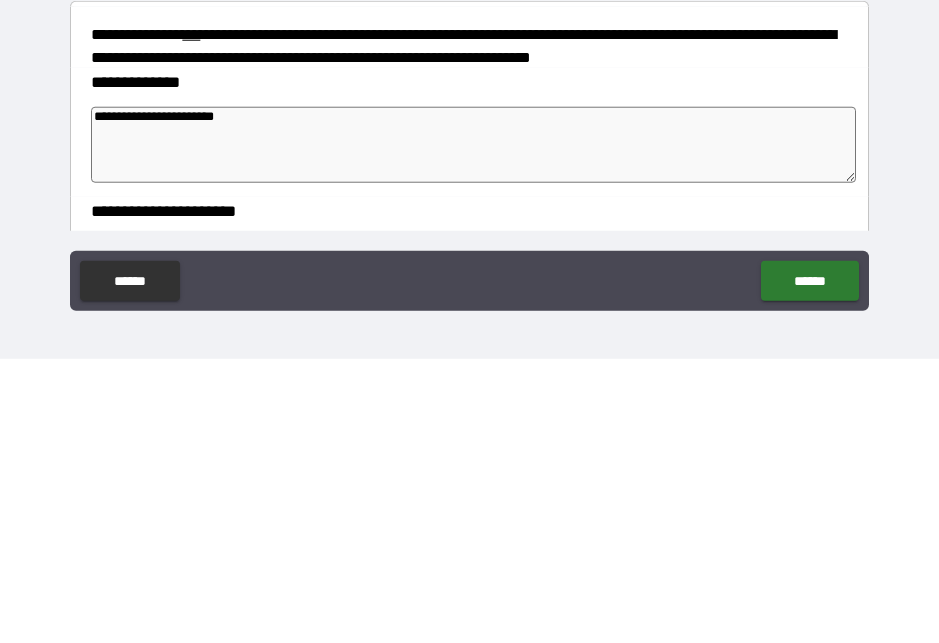 type on "**********" 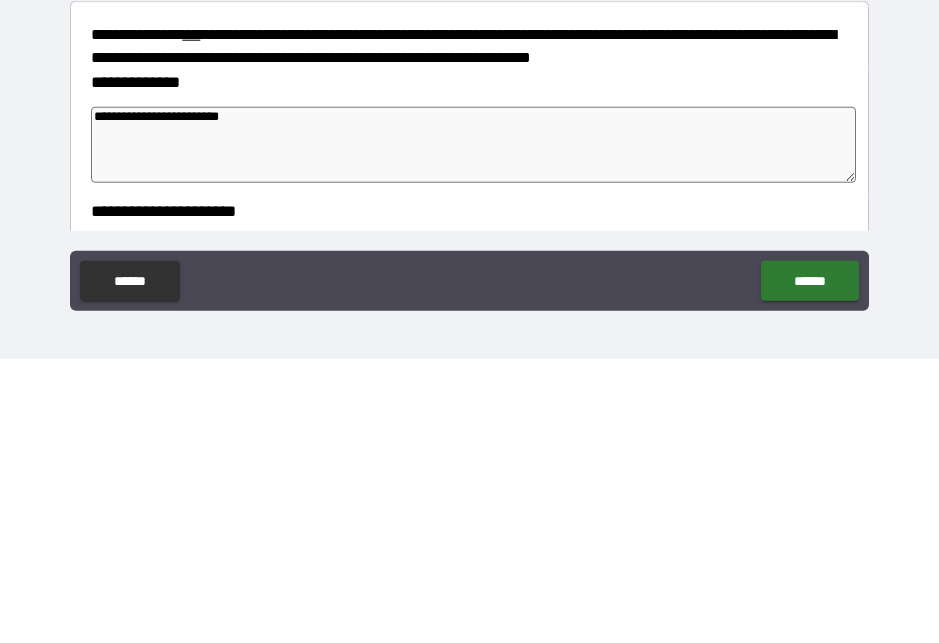 type on "*" 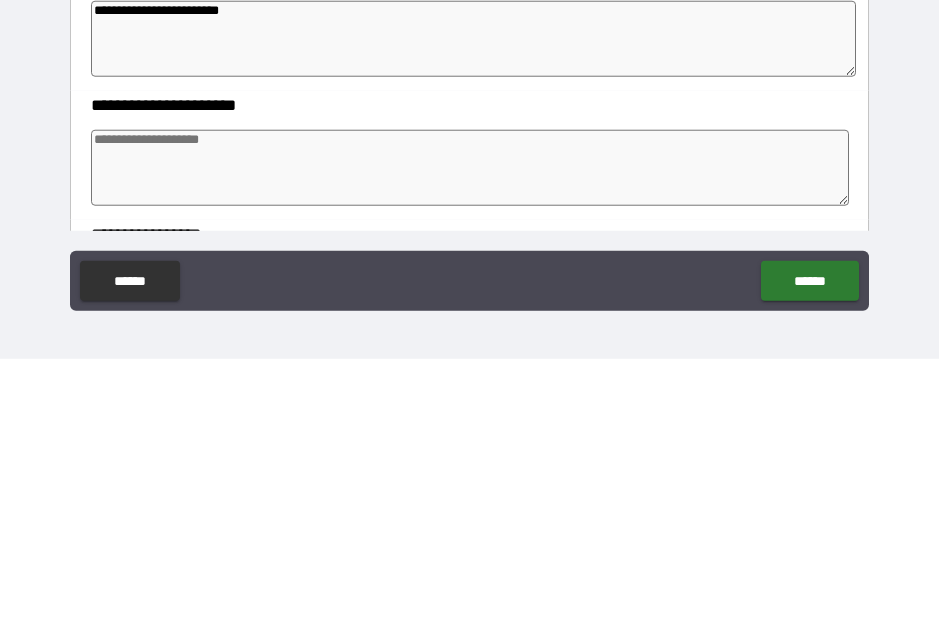 scroll, scrollTop: 101, scrollLeft: 0, axis: vertical 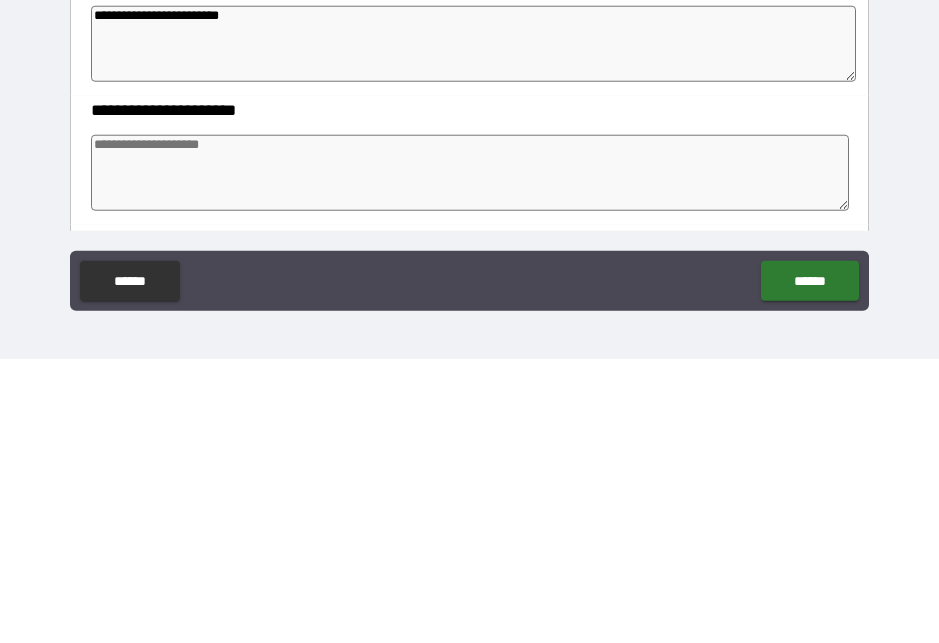 type on "**********" 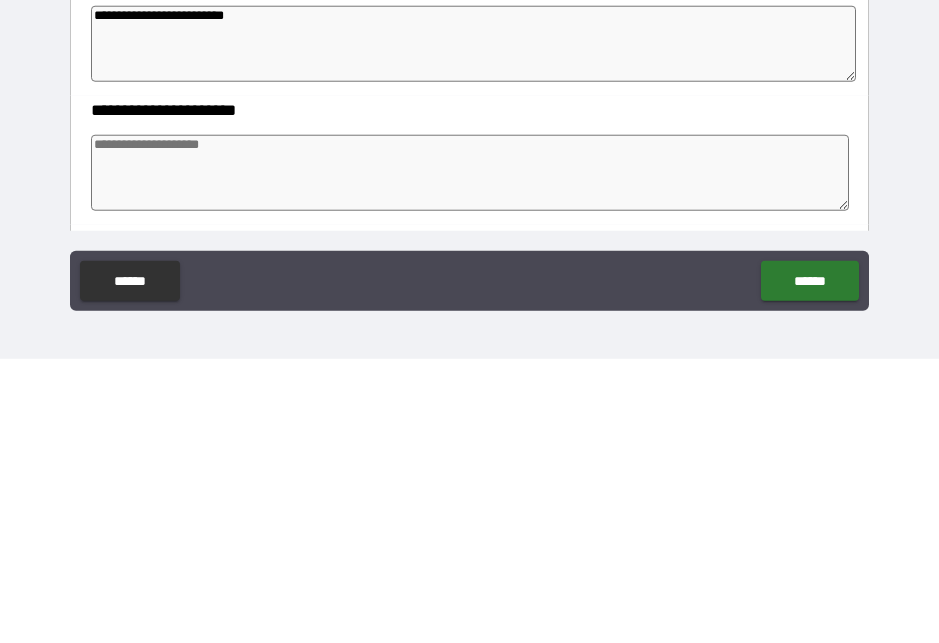 type on "*" 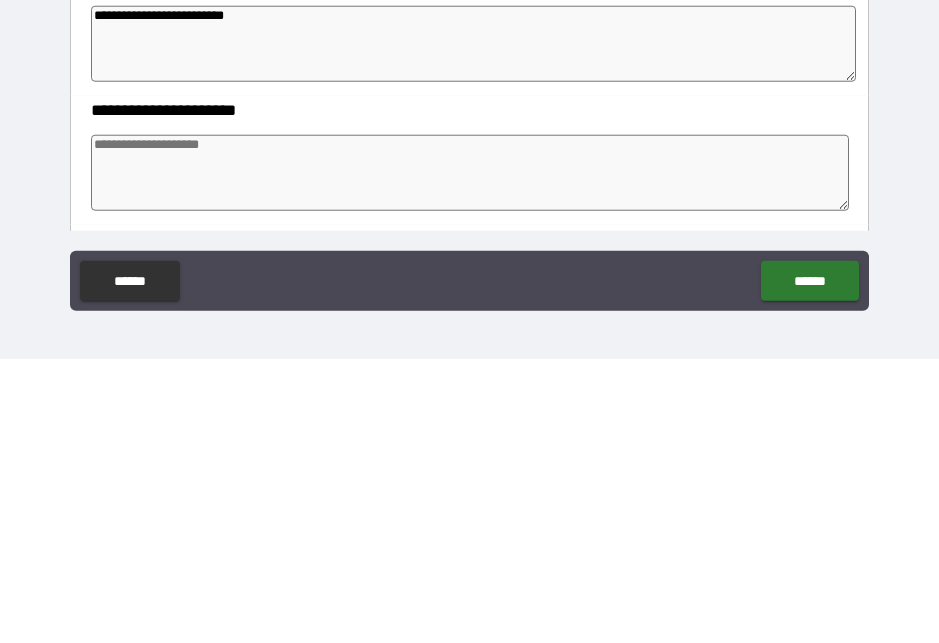 type on "*" 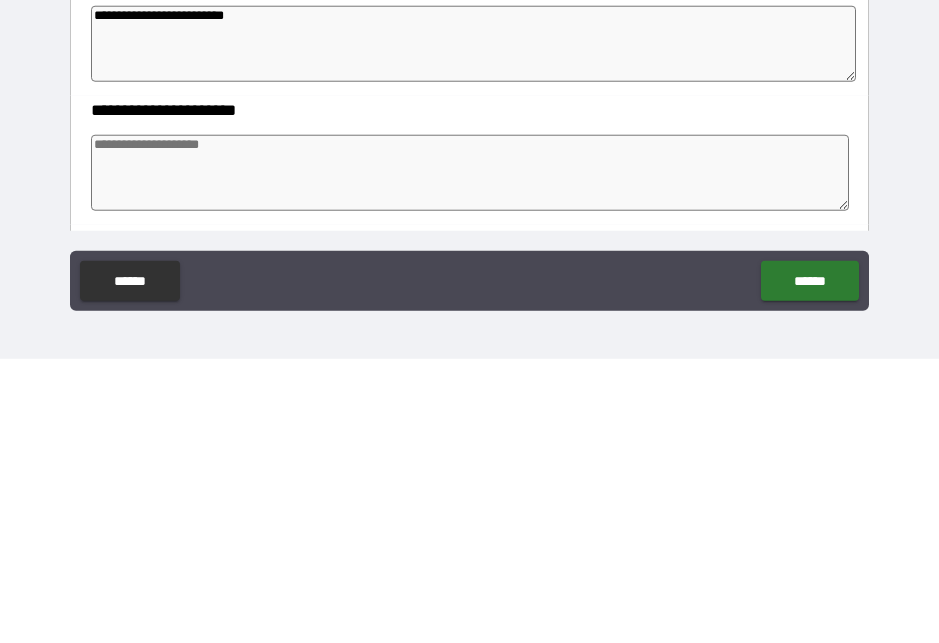 type on "*" 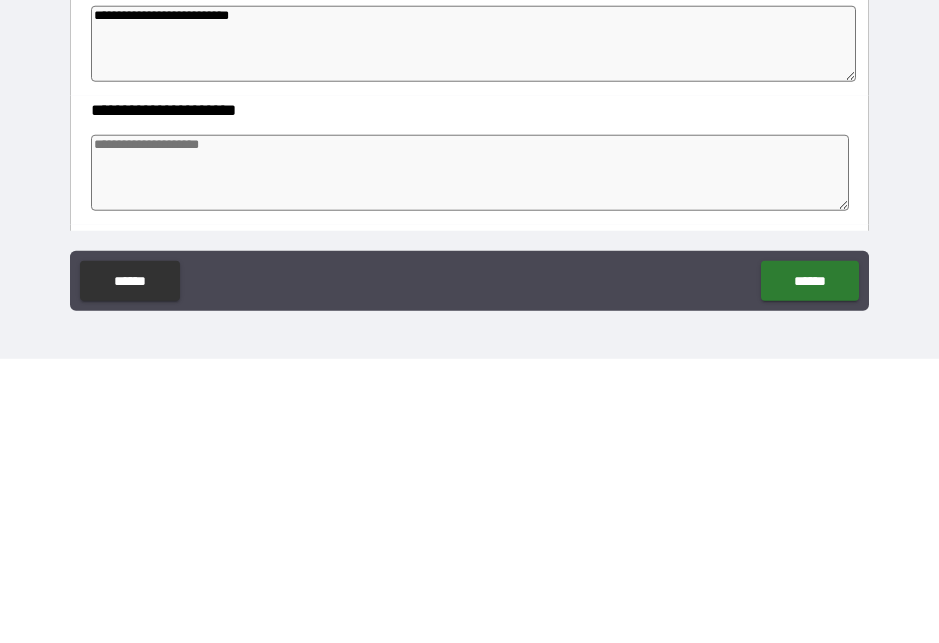 type on "*" 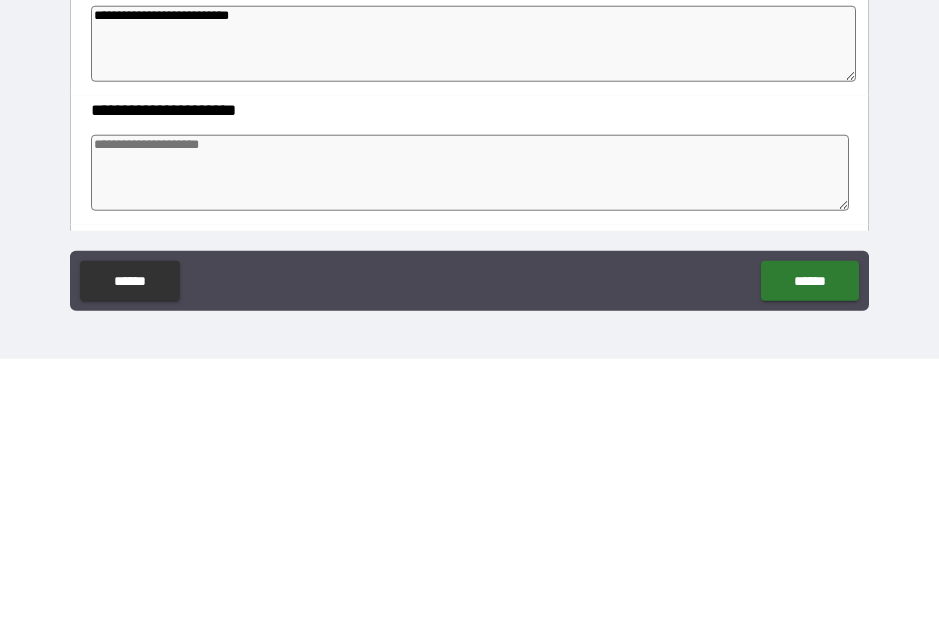 type on "*" 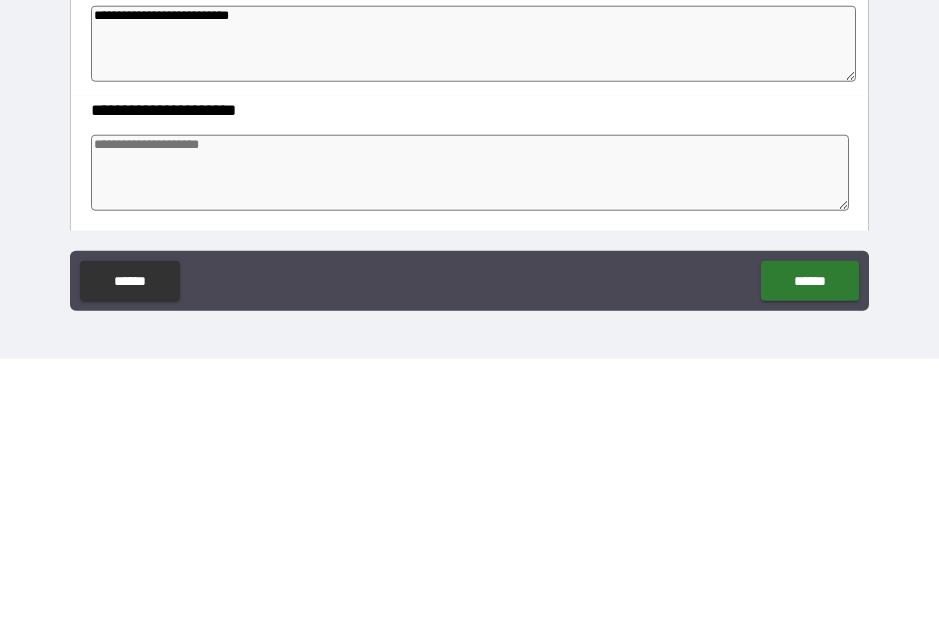 type on "*" 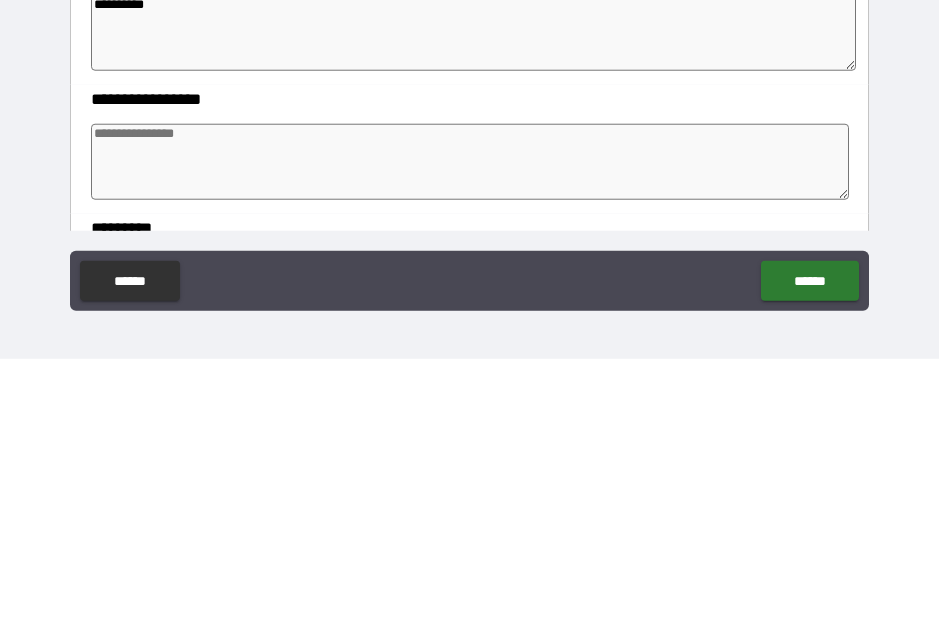 scroll, scrollTop: 247, scrollLeft: 0, axis: vertical 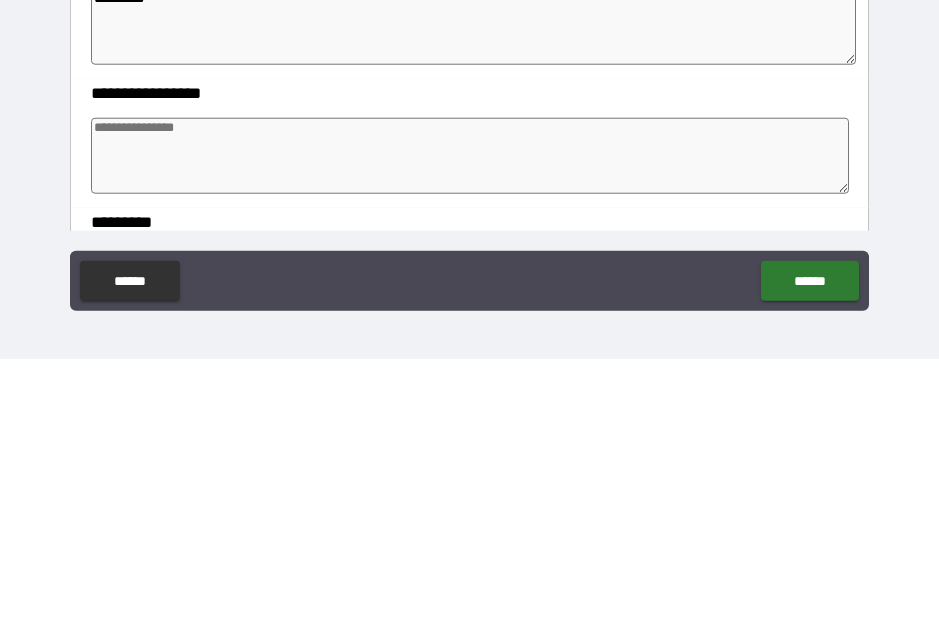 click at bounding box center (469, 440) 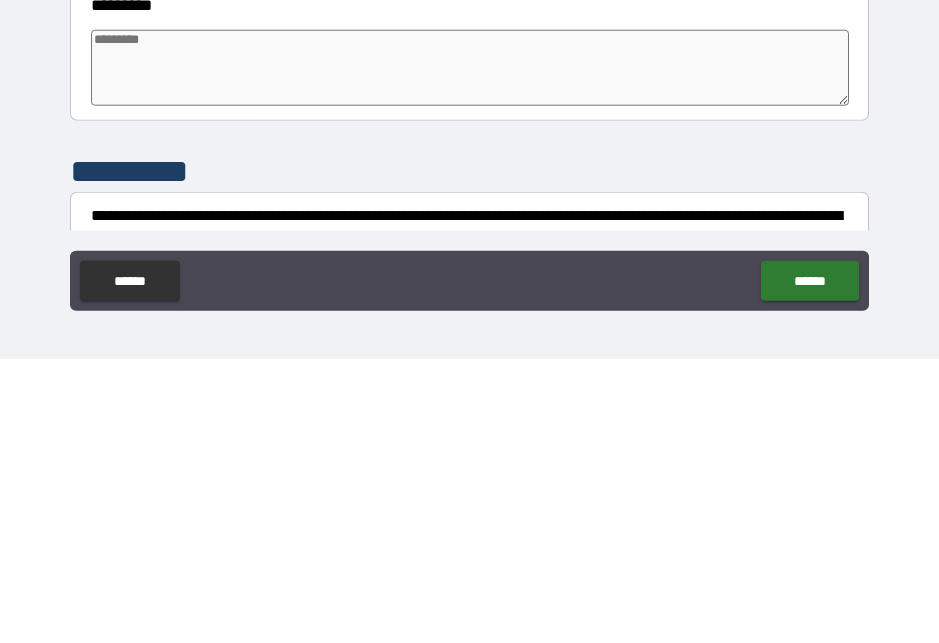 scroll, scrollTop: 467, scrollLeft: 0, axis: vertical 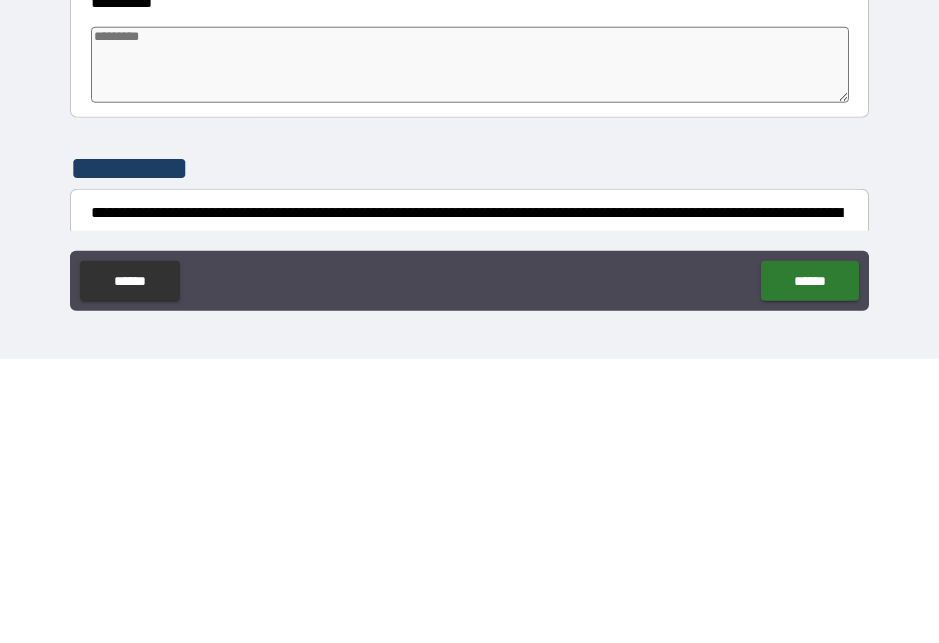 click at bounding box center [469, 349] 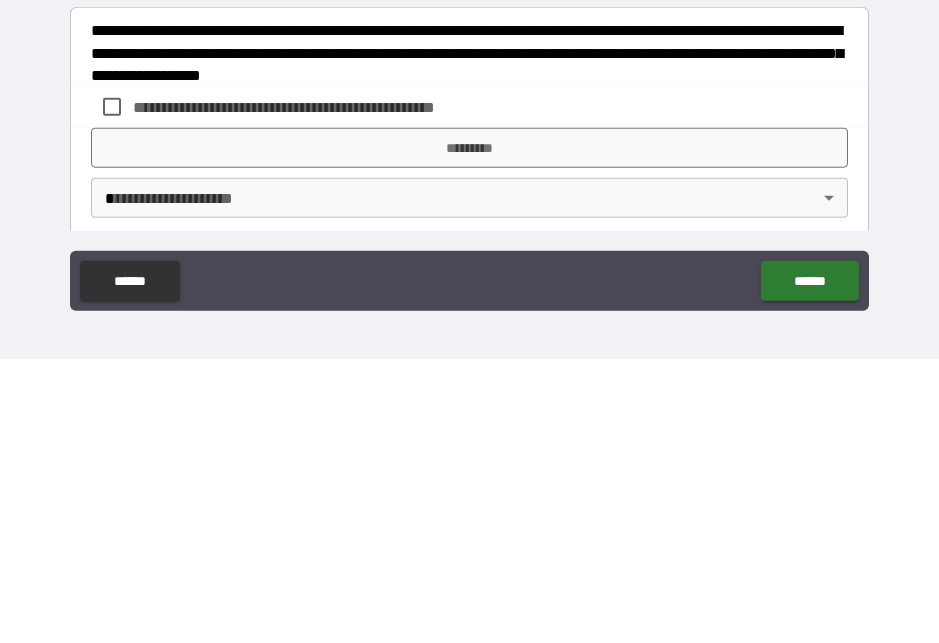 scroll, scrollTop: 650, scrollLeft: 0, axis: vertical 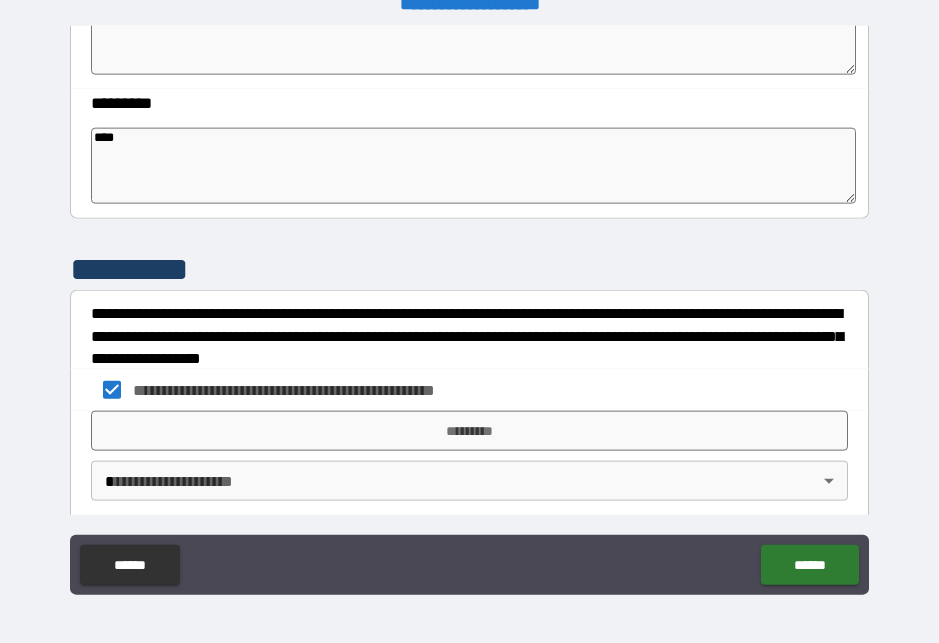 click on "*********" at bounding box center [469, 431] 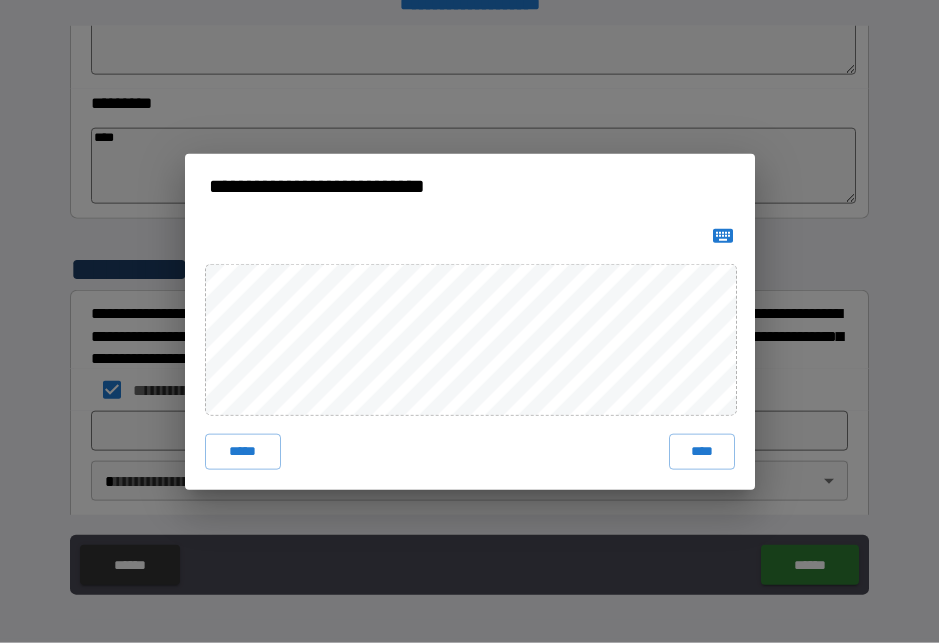 click on "*****" at bounding box center (243, 452) 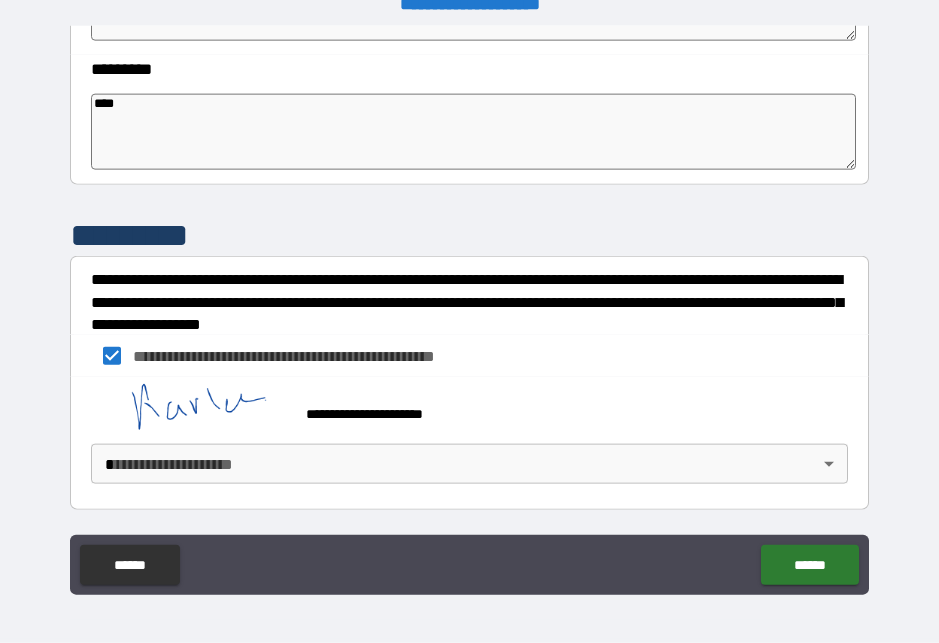 scroll, scrollTop: 684, scrollLeft: 0, axis: vertical 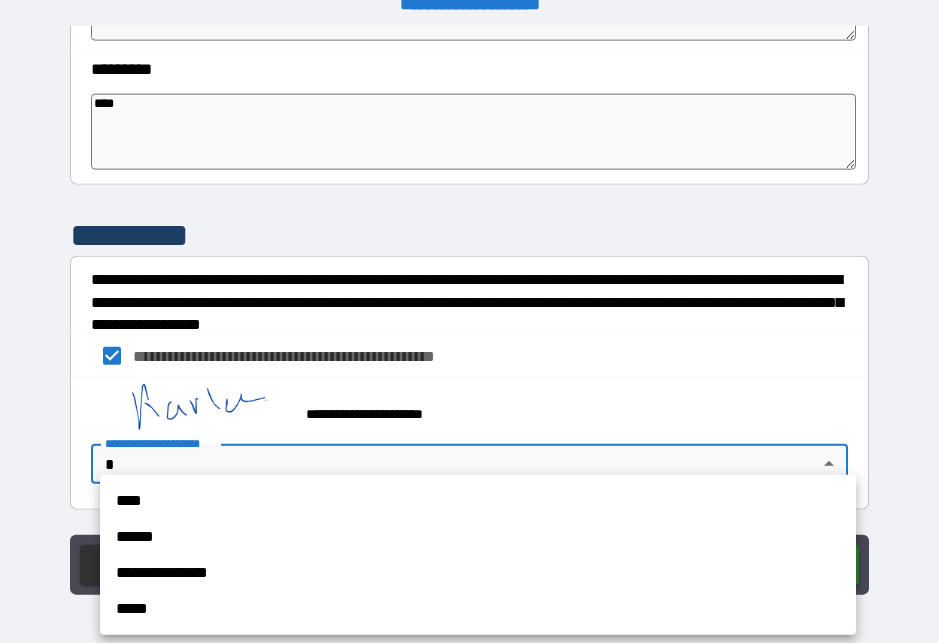 click on "******" at bounding box center [478, 537] 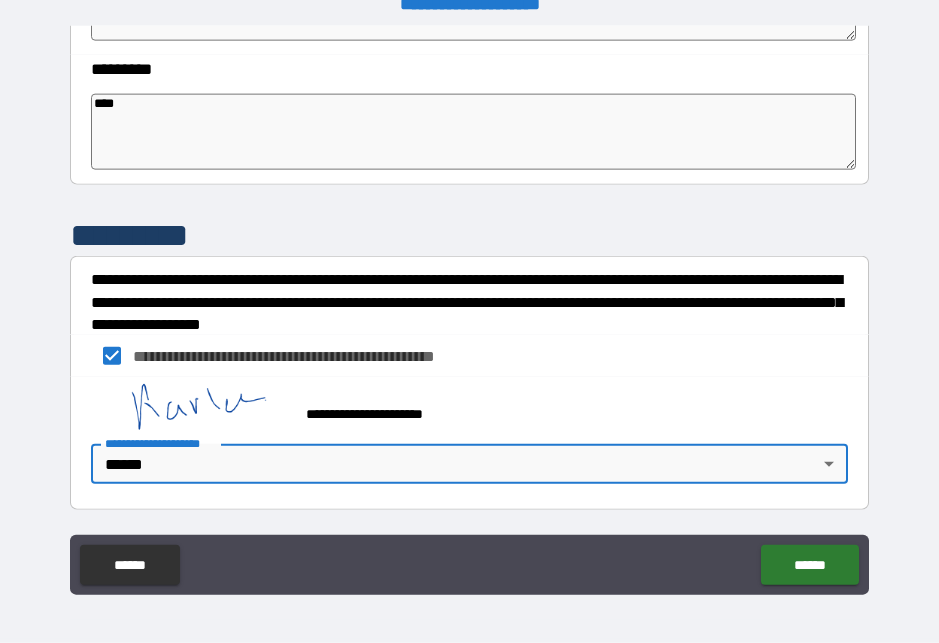 click on "**********" at bounding box center [469, 309] 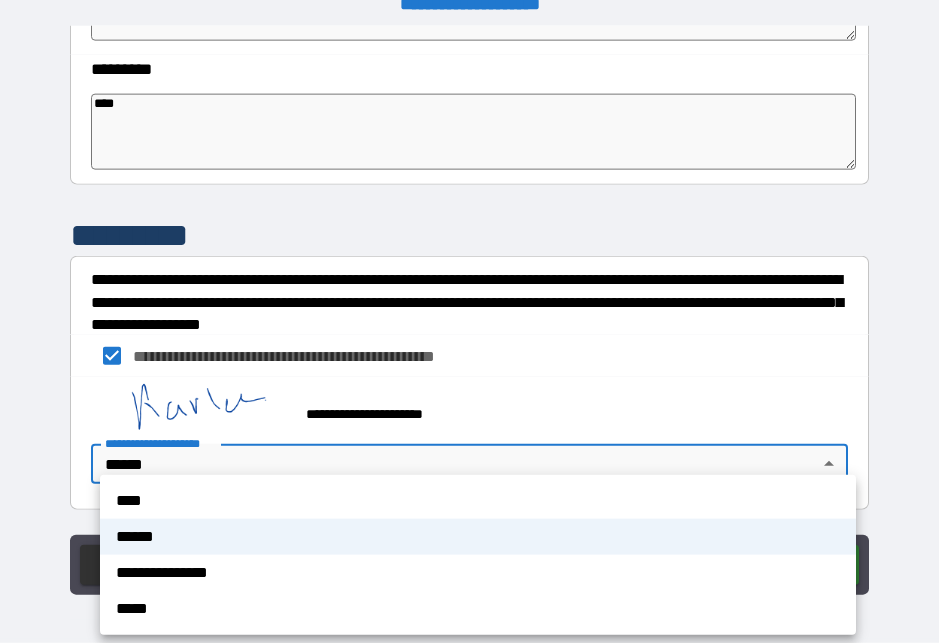 click on "**********" at bounding box center (478, 573) 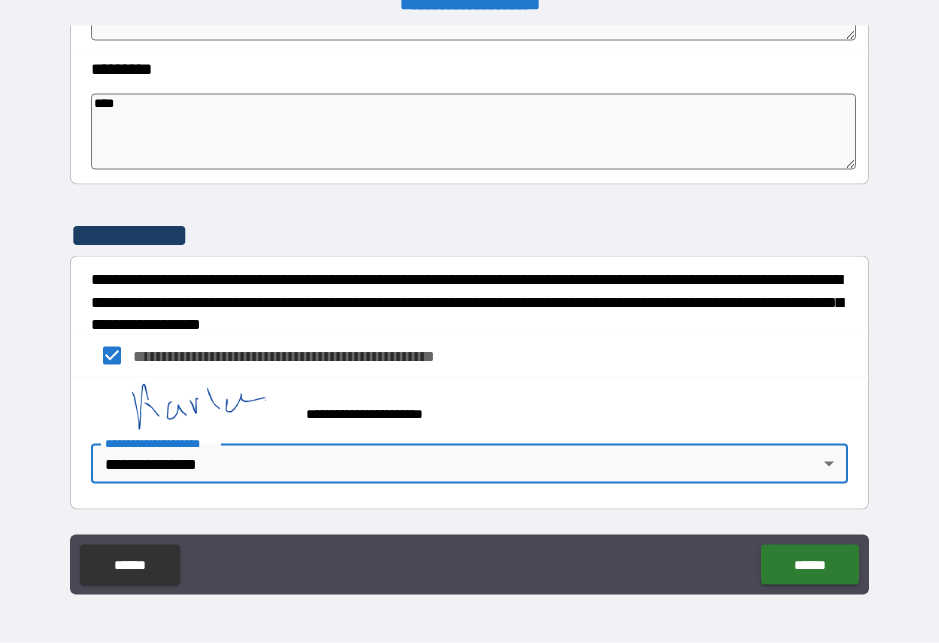 click on "******" at bounding box center [809, 565] 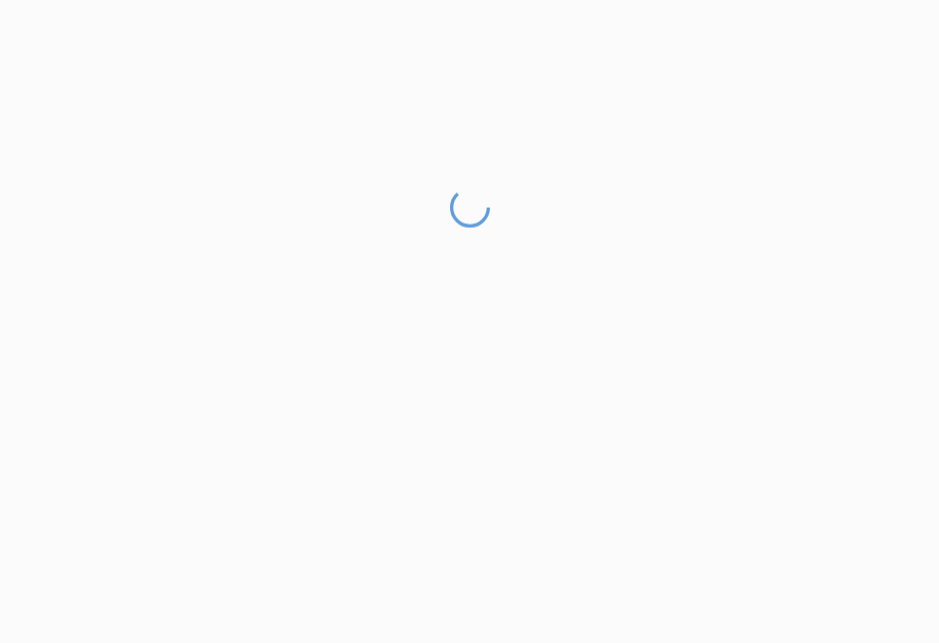 scroll, scrollTop: 26, scrollLeft: 0, axis: vertical 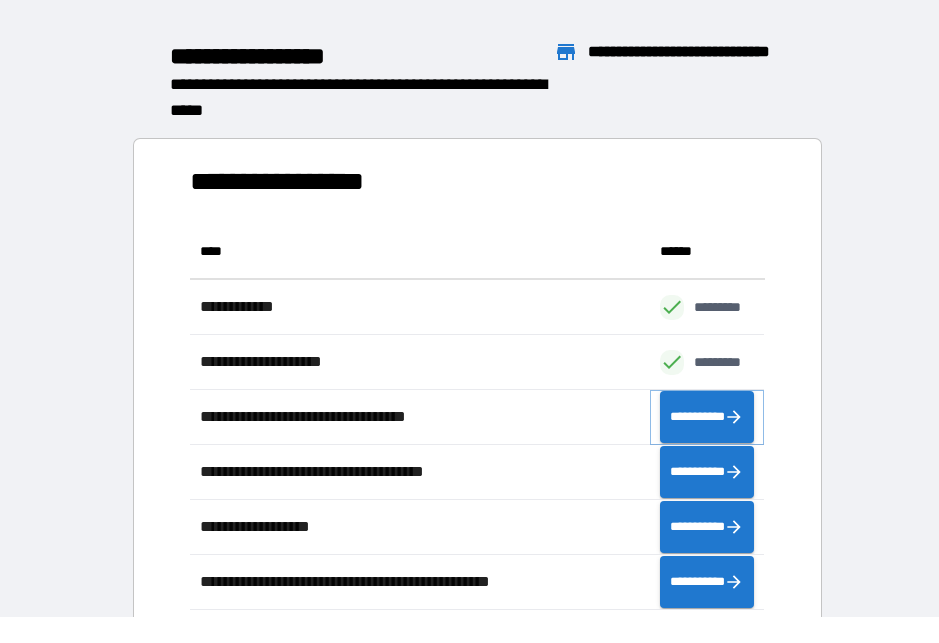 click on "**********" at bounding box center (707, 417) 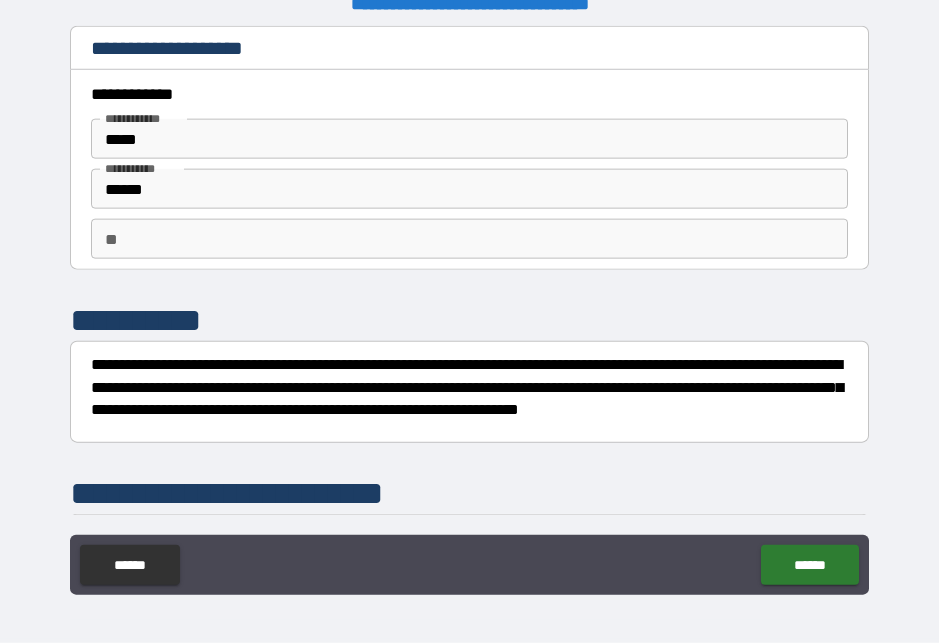 scroll, scrollTop: 26, scrollLeft: 0, axis: vertical 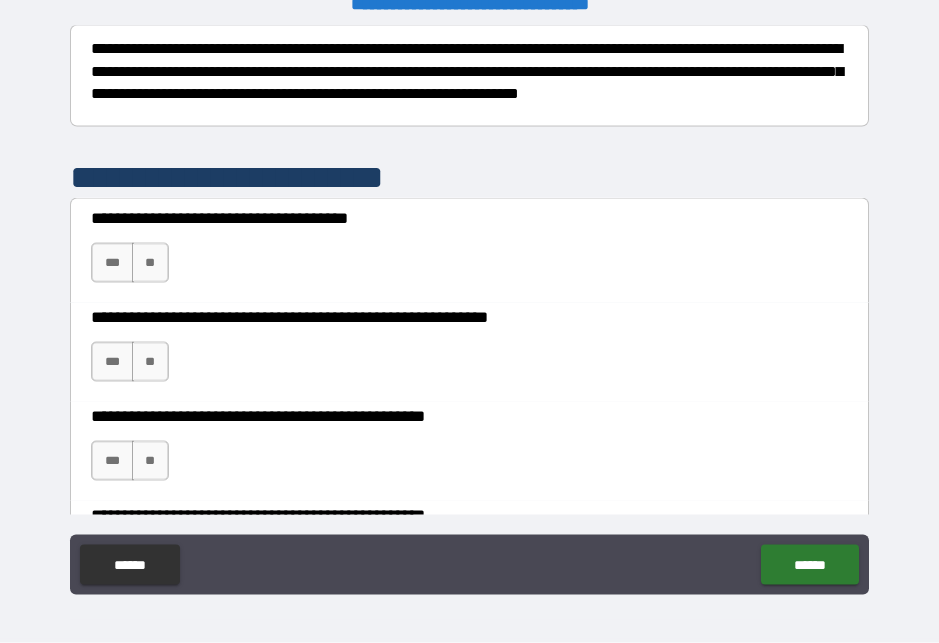 click on "**" at bounding box center (150, 263) 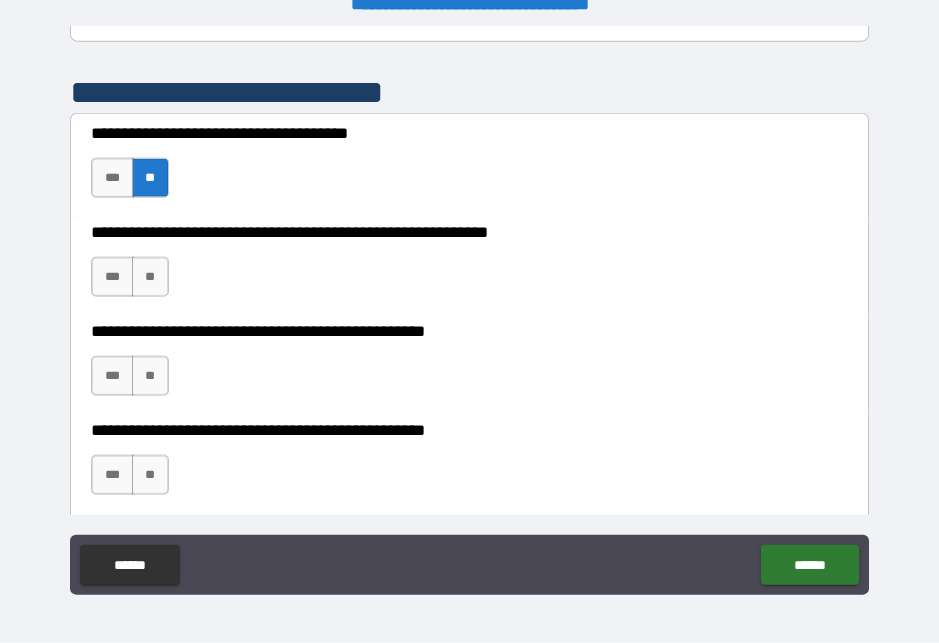 scroll, scrollTop: 444, scrollLeft: 0, axis: vertical 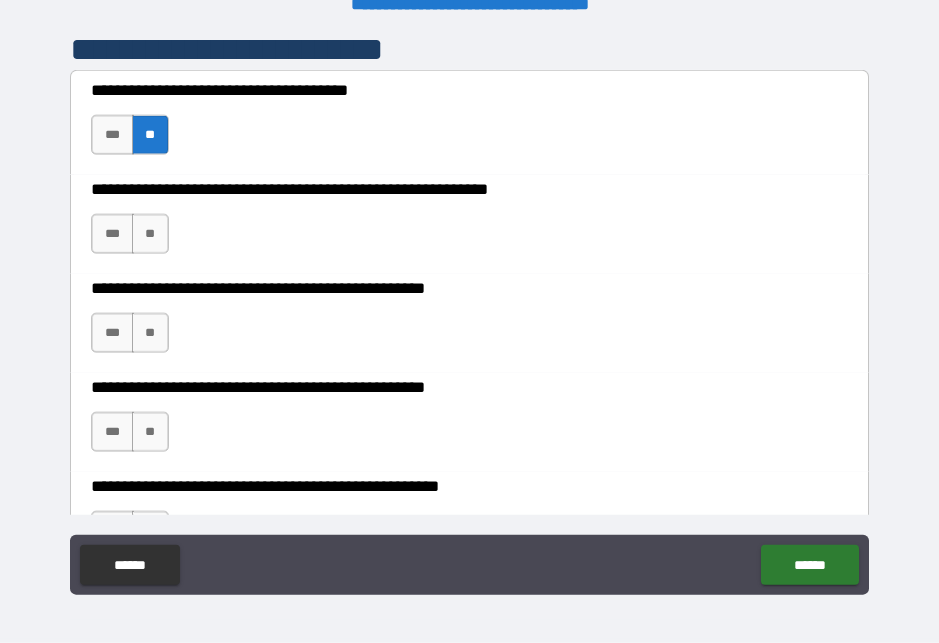 click on "**" at bounding box center (150, 234) 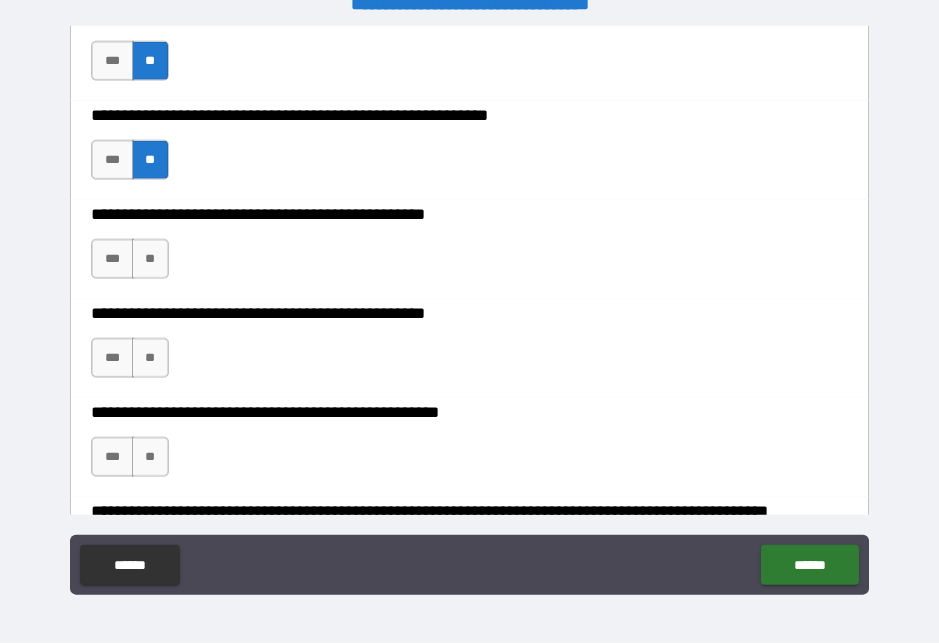 scroll, scrollTop: 519, scrollLeft: 0, axis: vertical 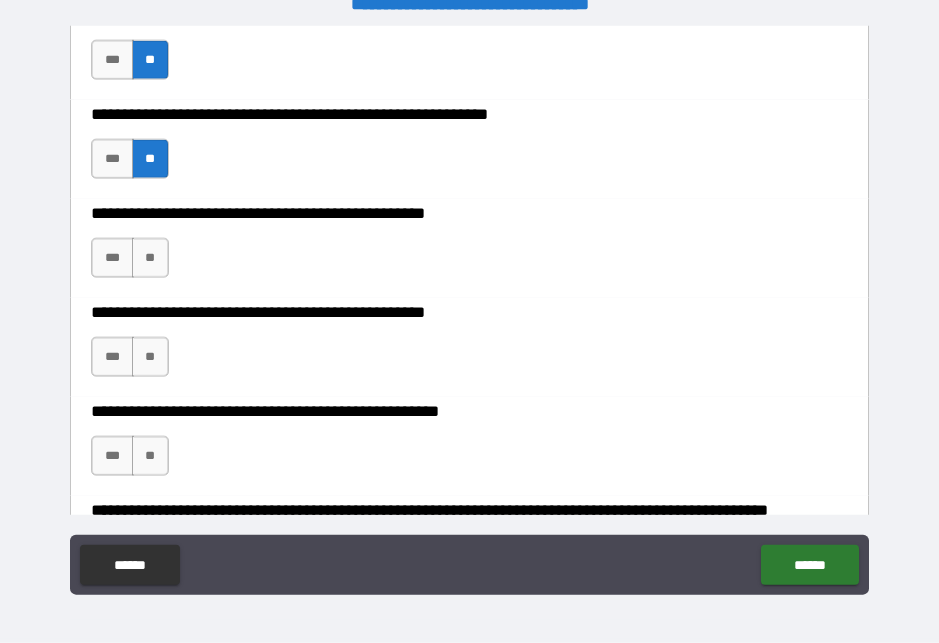 click on "**" at bounding box center (150, 258) 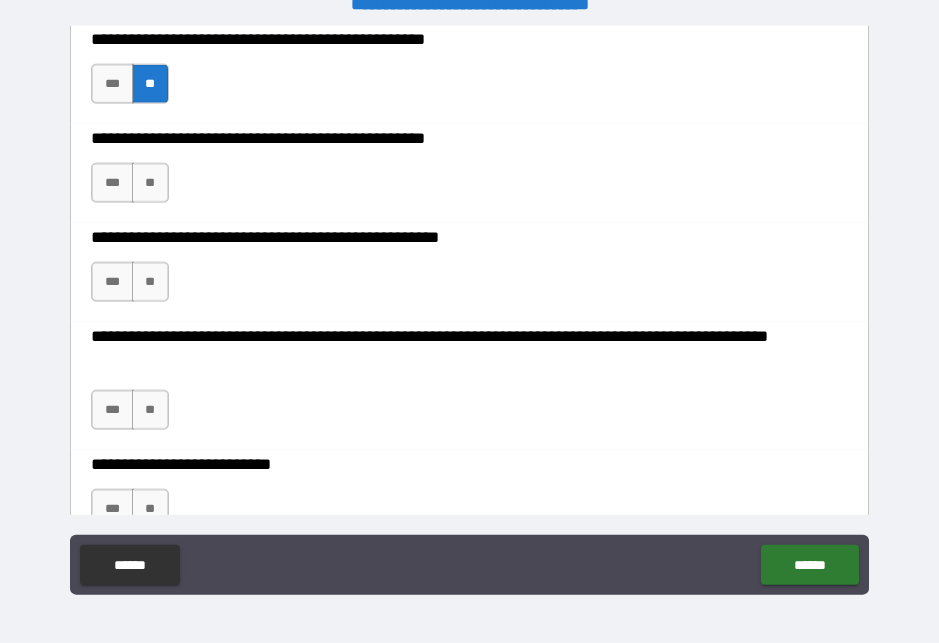 scroll, scrollTop: 694, scrollLeft: 0, axis: vertical 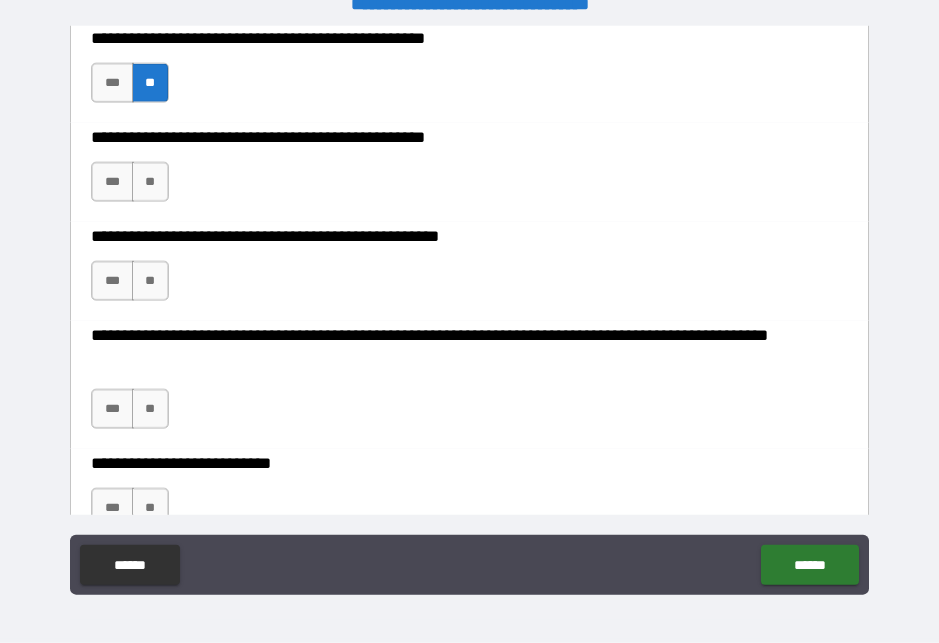click on "**" at bounding box center [150, 182] 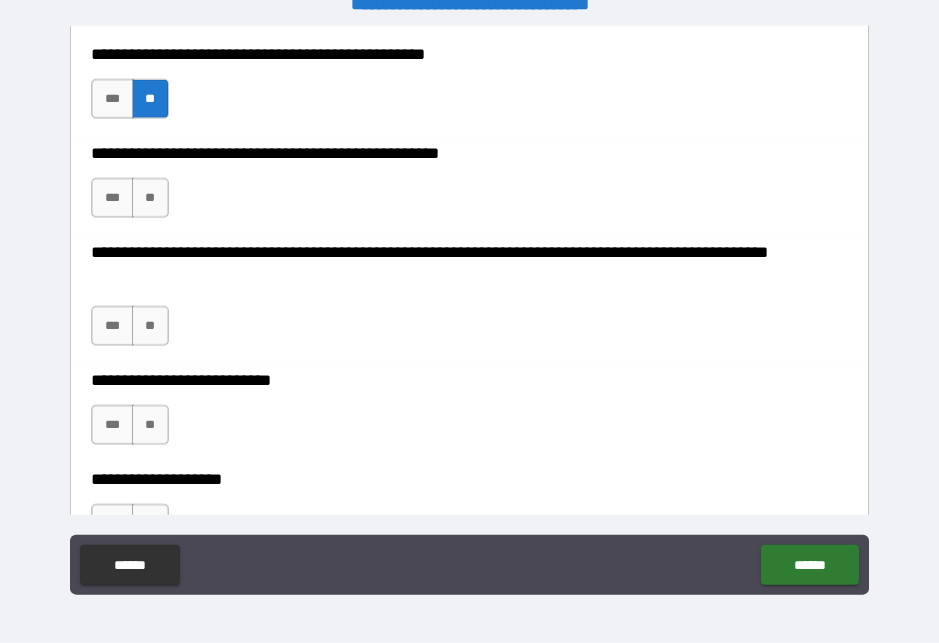 scroll, scrollTop: 779, scrollLeft: 0, axis: vertical 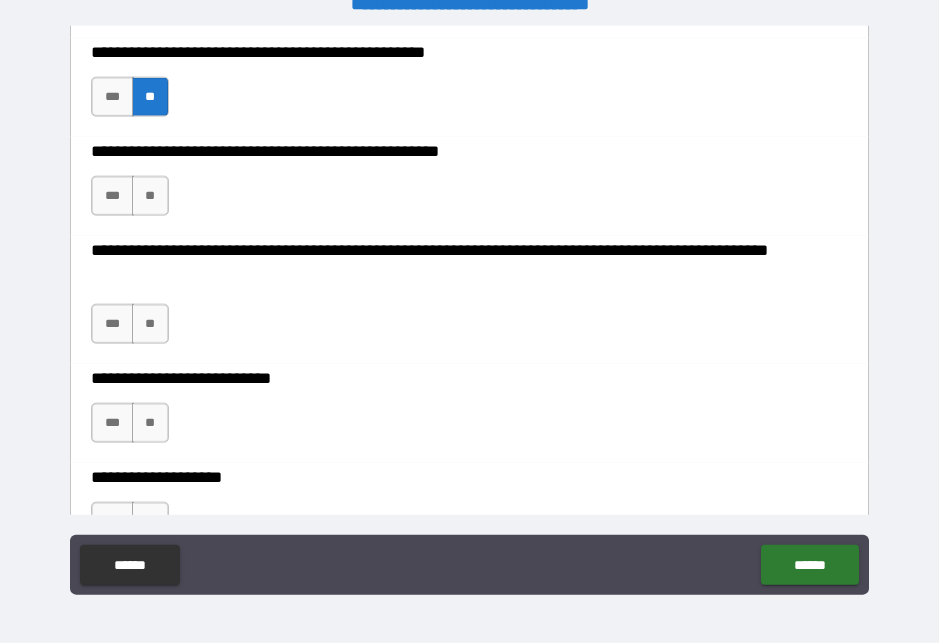 click on "**********" at bounding box center (469, 186) 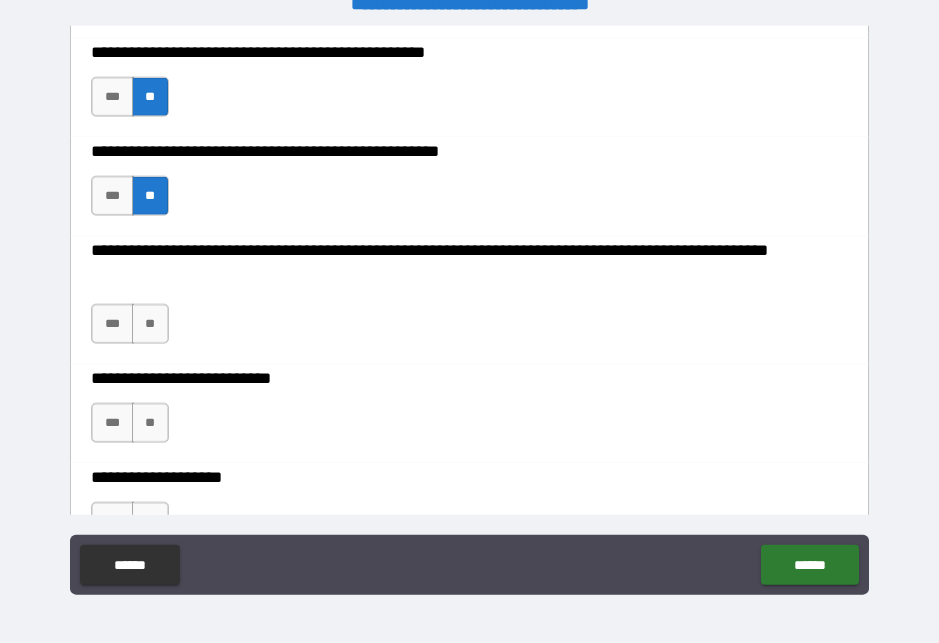click on "**" at bounding box center (150, 324) 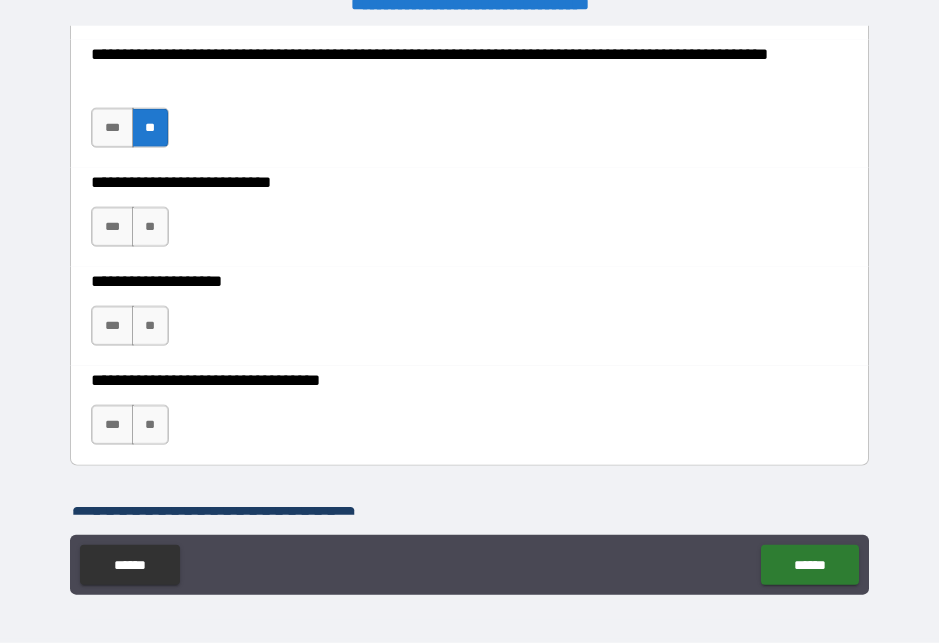 scroll, scrollTop: 974, scrollLeft: 0, axis: vertical 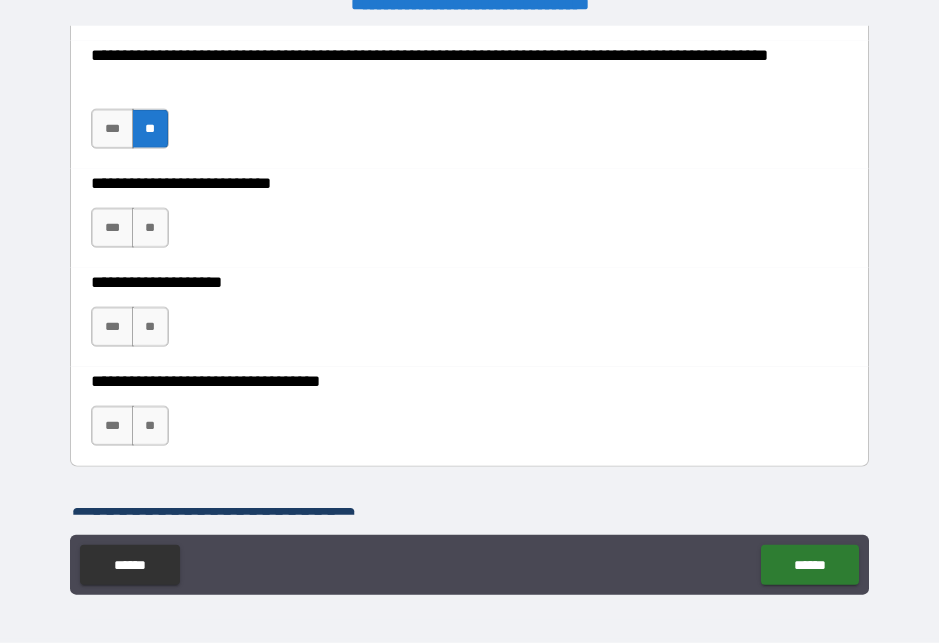 click on "**" at bounding box center [150, 228] 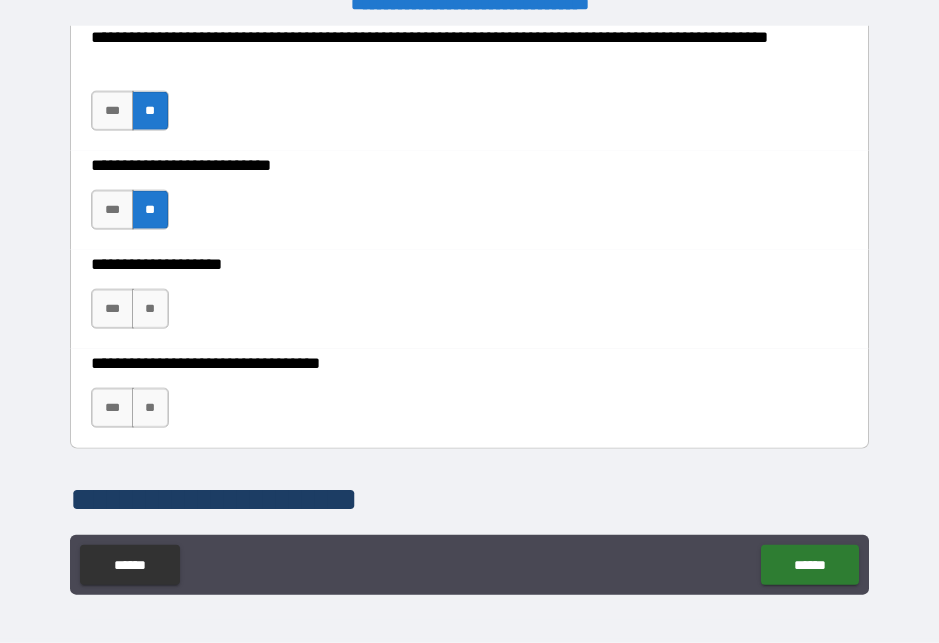 scroll, scrollTop: 1002, scrollLeft: 0, axis: vertical 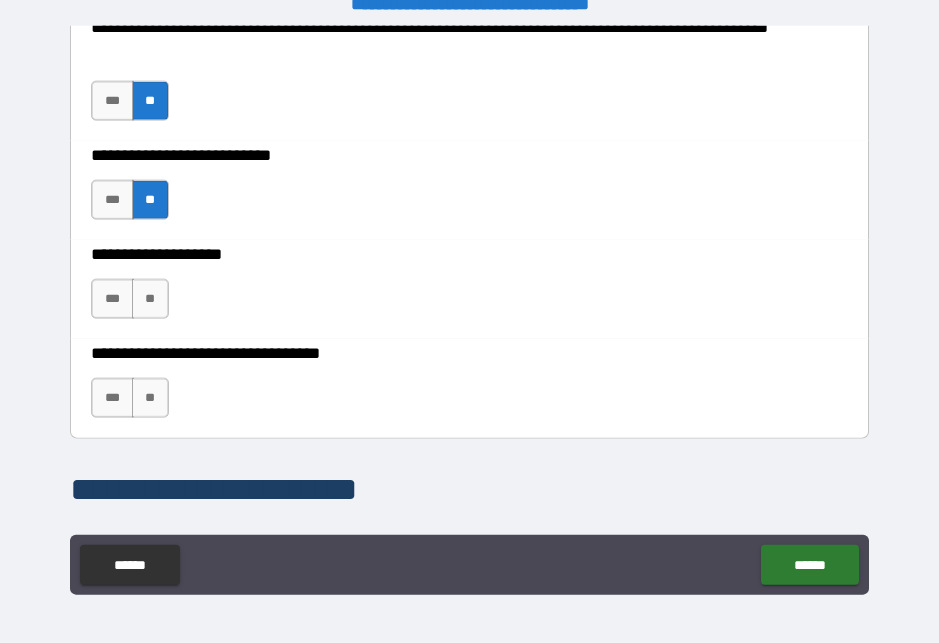 click on "**" at bounding box center (150, 299) 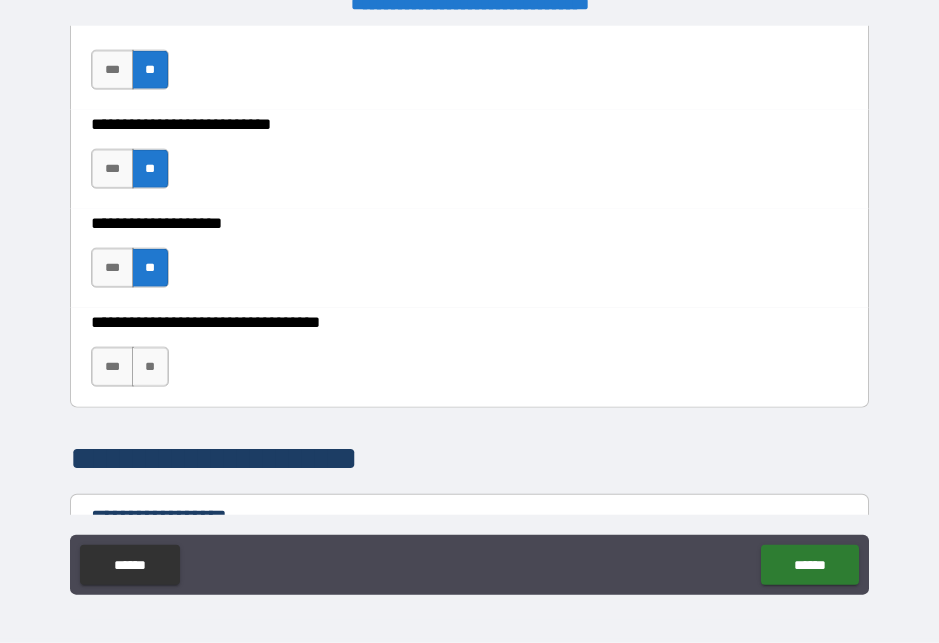 scroll, scrollTop: 1049, scrollLeft: 0, axis: vertical 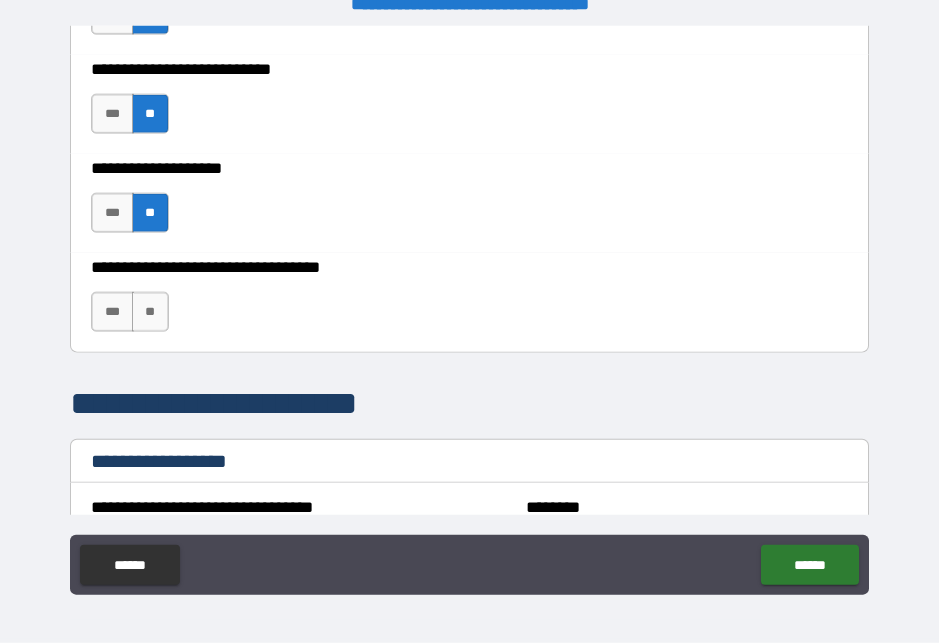 click on "**" at bounding box center (150, 312) 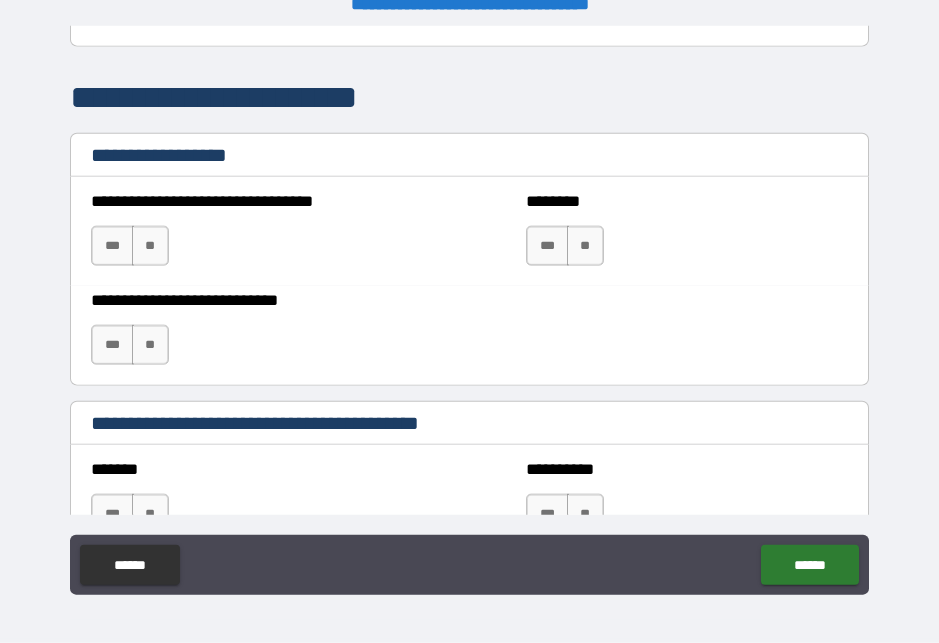 scroll, scrollTop: 1395, scrollLeft: 0, axis: vertical 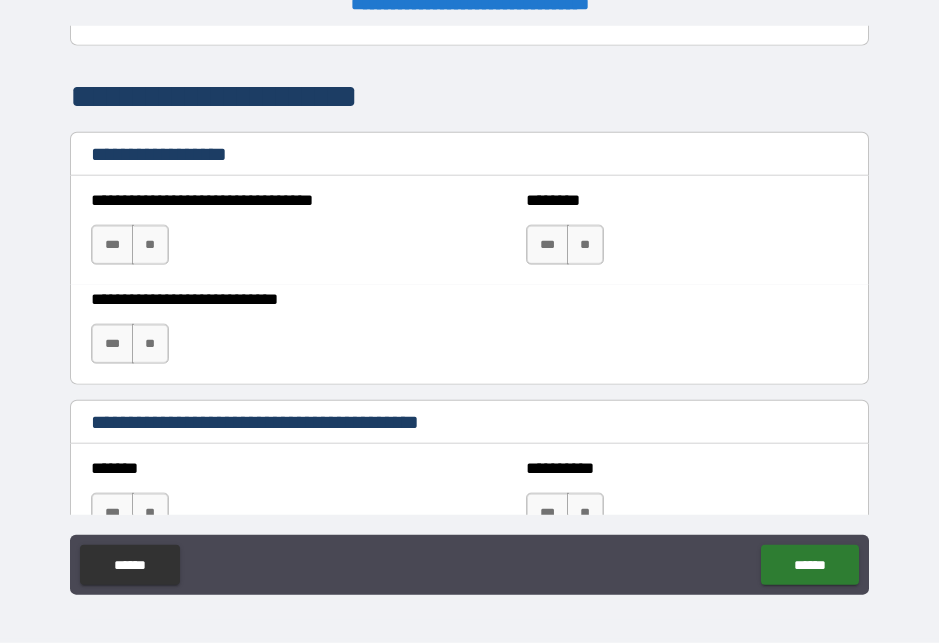 click on "**" at bounding box center (150, 245) 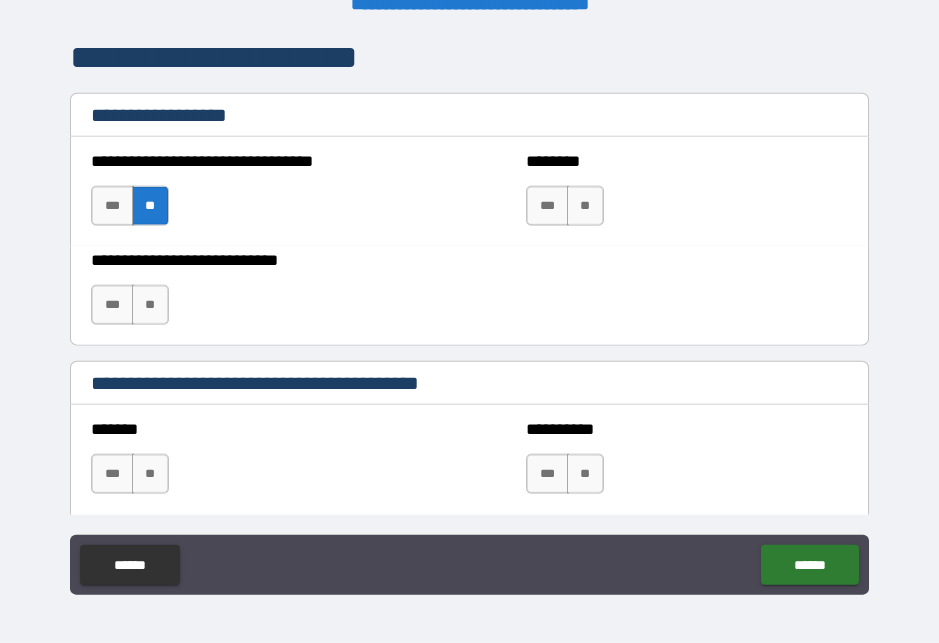 scroll, scrollTop: 1435, scrollLeft: 0, axis: vertical 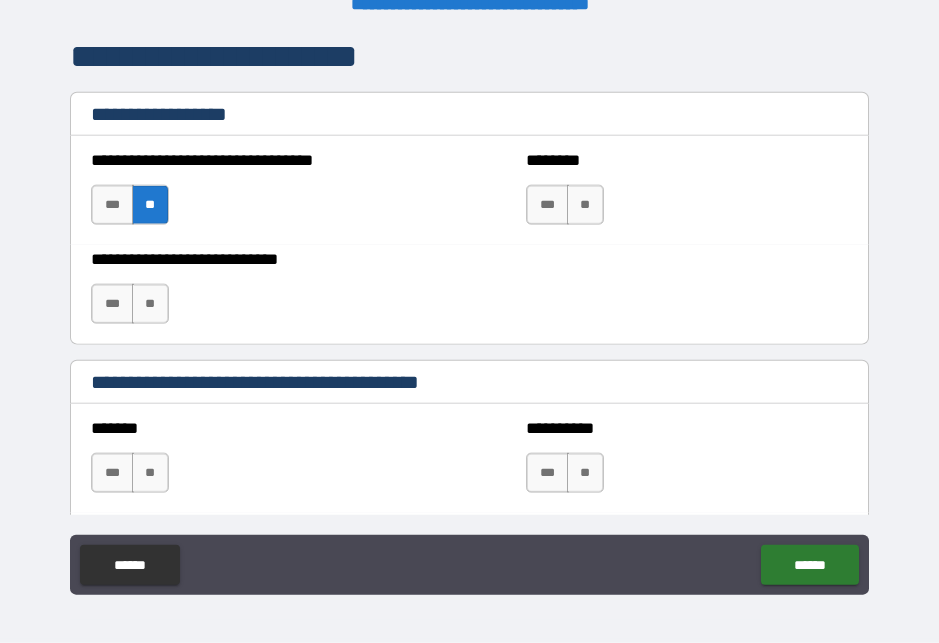 click on "**" at bounding box center [585, 205] 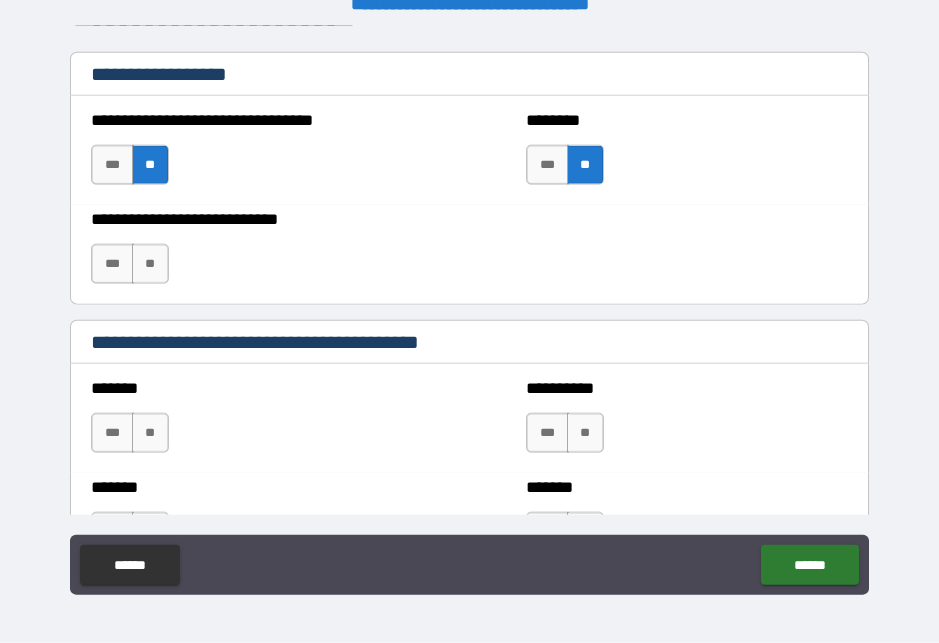 scroll, scrollTop: 1477, scrollLeft: 0, axis: vertical 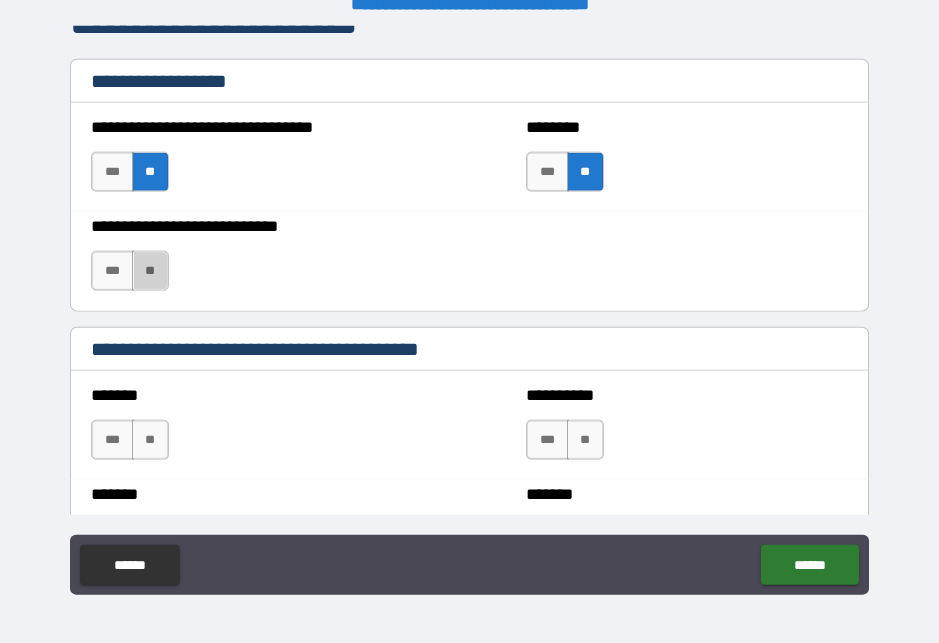 click on "**" at bounding box center [150, 271] 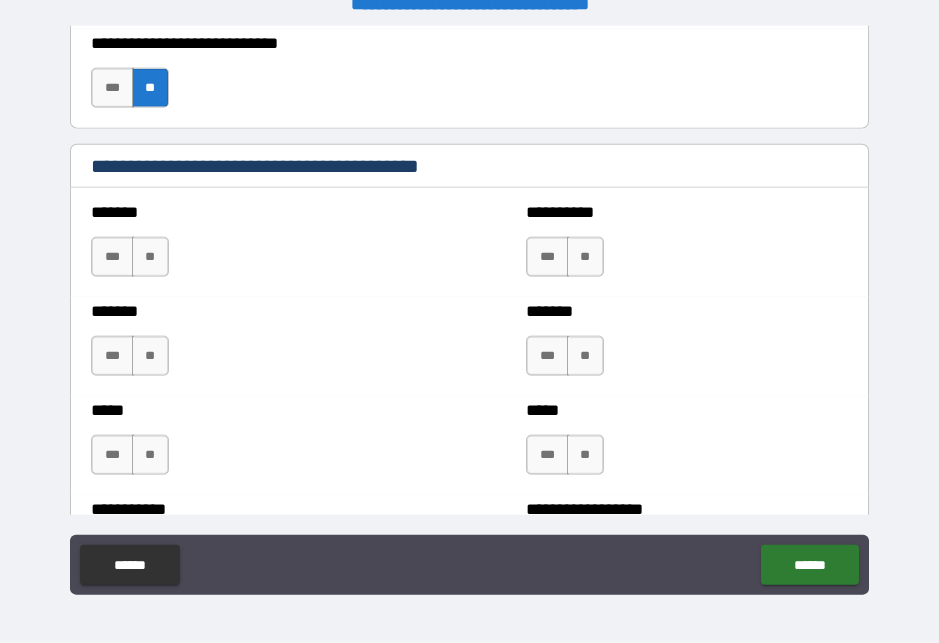 scroll, scrollTop: 1652, scrollLeft: 0, axis: vertical 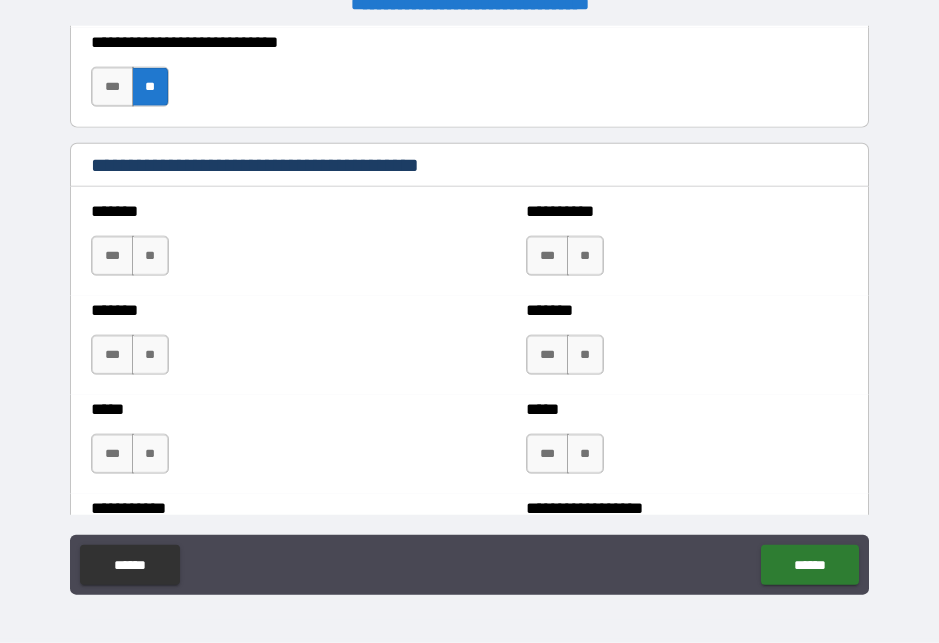 click on "**" at bounding box center (150, 256) 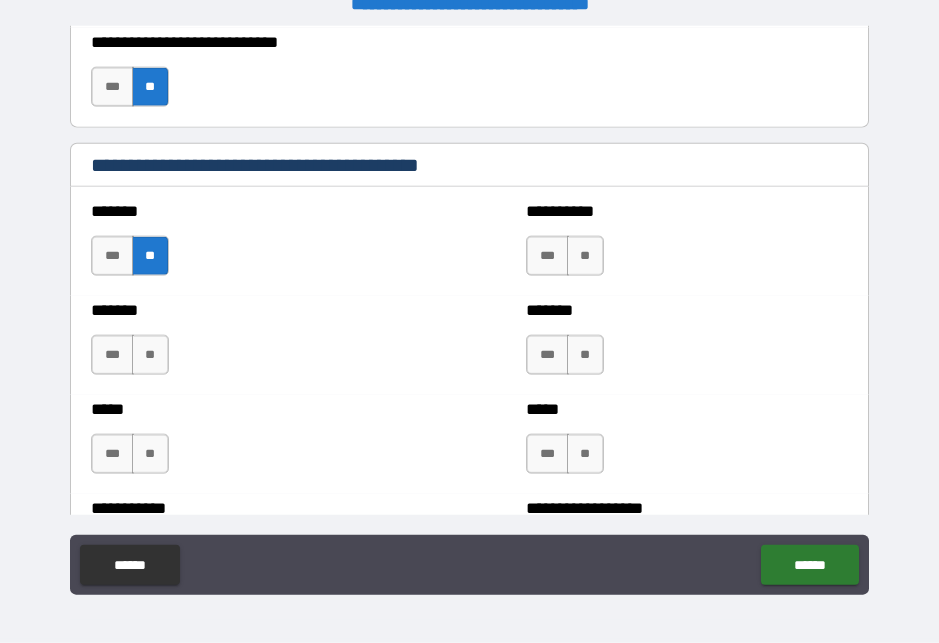 click on "**" at bounding box center [150, 355] 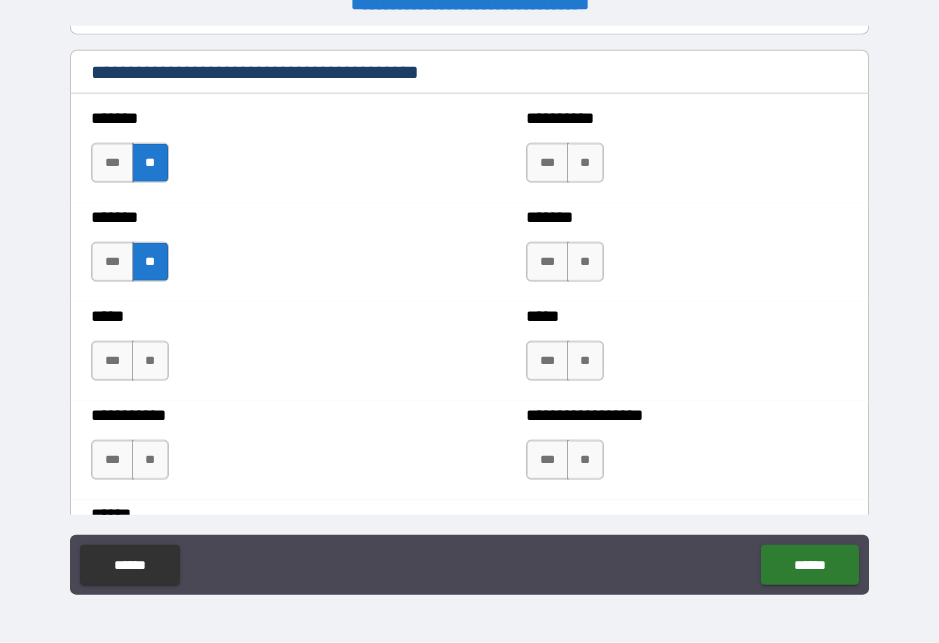 scroll, scrollTop: 1746, scrollLeft: 0, axis: vertical 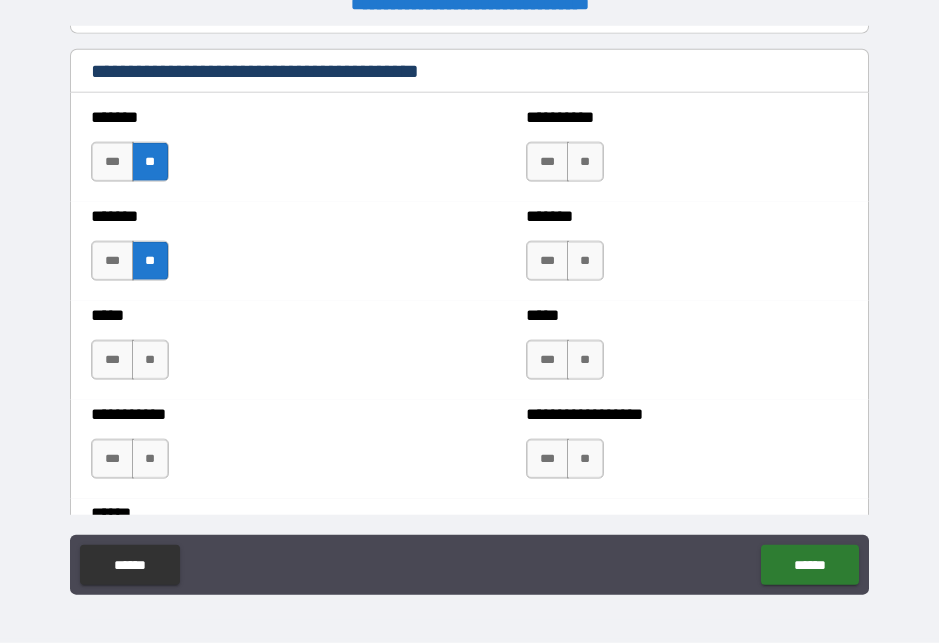 click on "**" at bounding box center [150, 360] 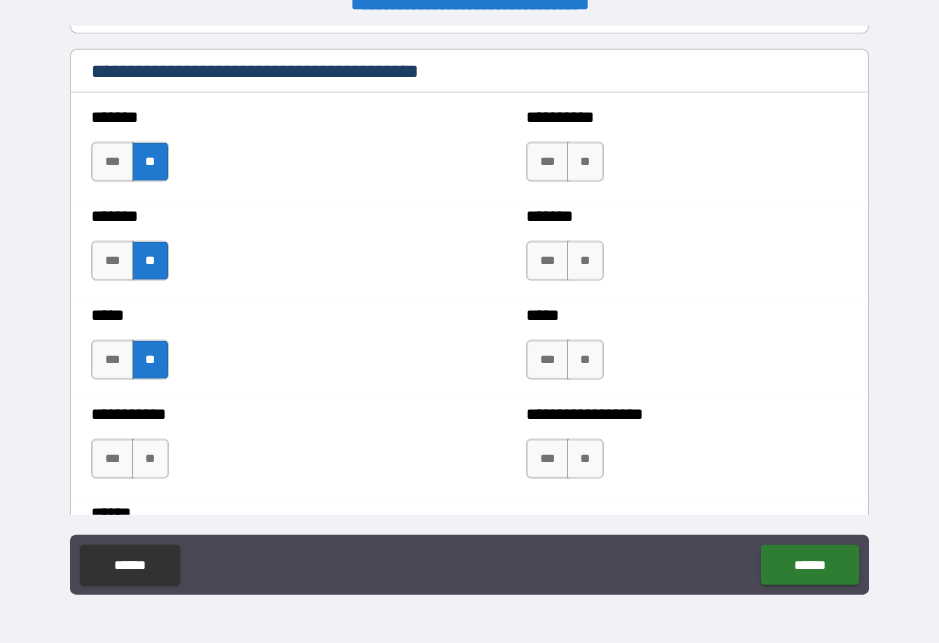 click on "**" at bounding box center (585, 162) 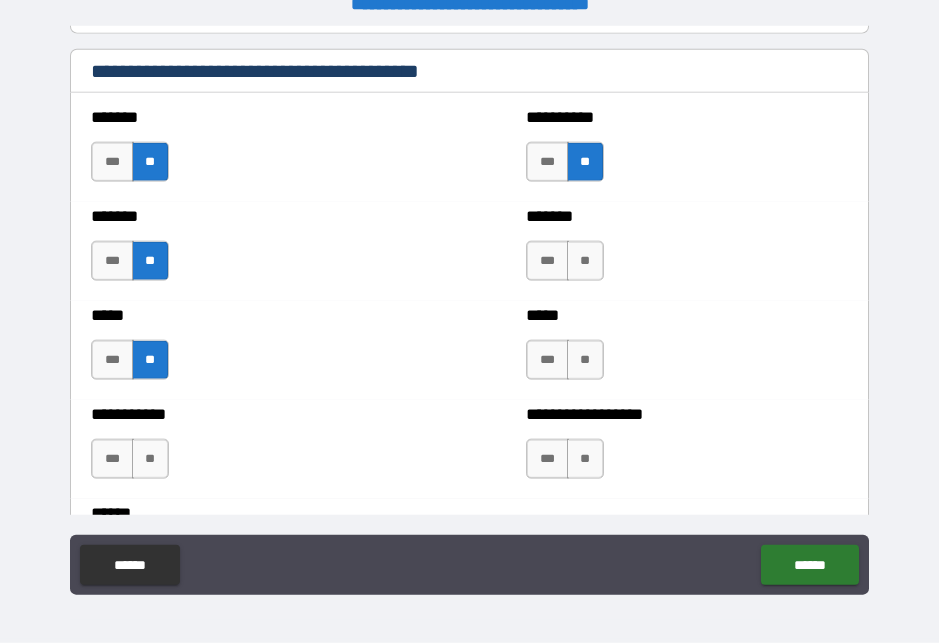 click on "**" at bounding box center [585, 261] 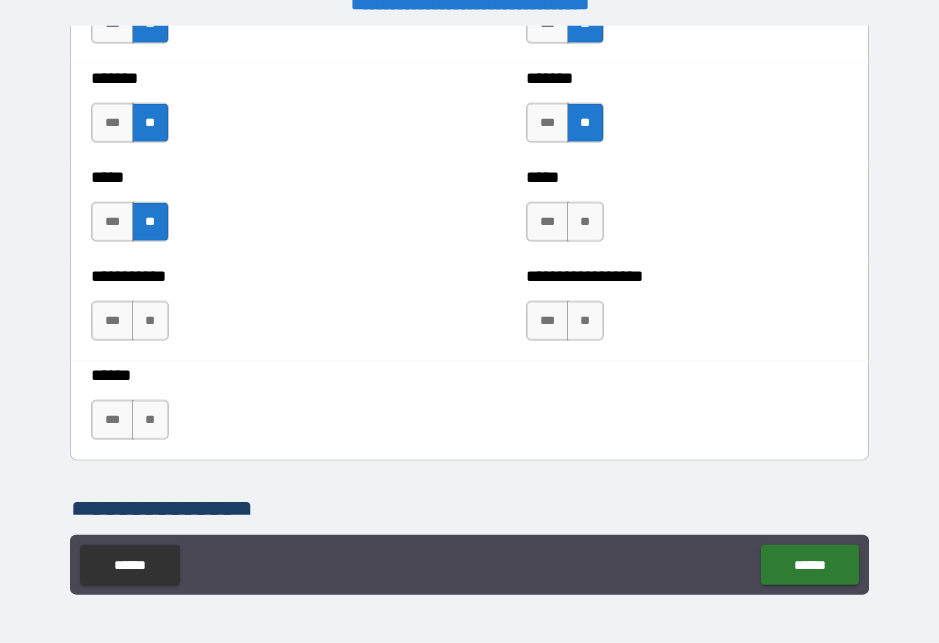scroll, scrollTop: 1880, scrollLeft: 0, axis: vertical 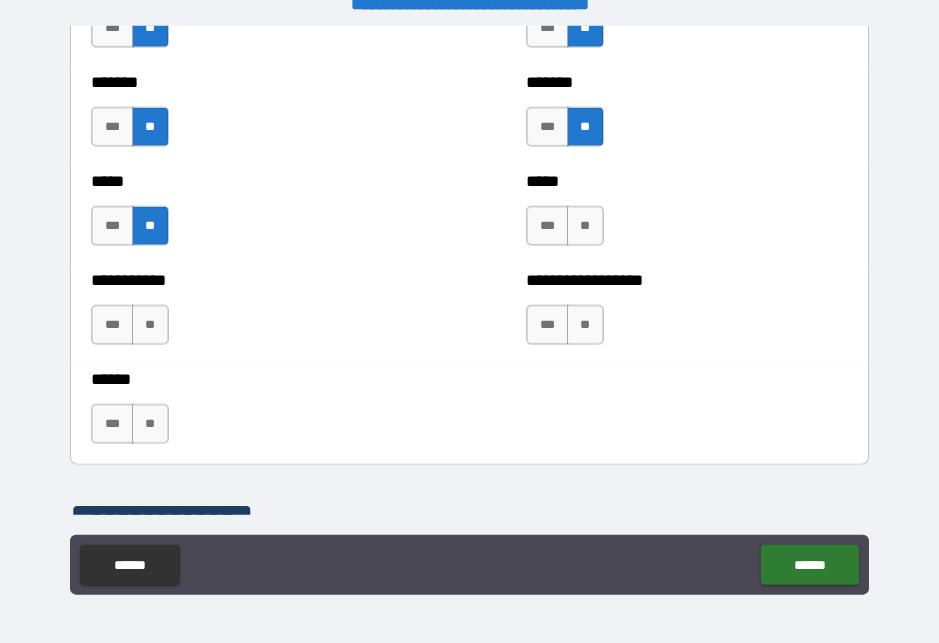 click on "**" at bounding box center [585, 226] 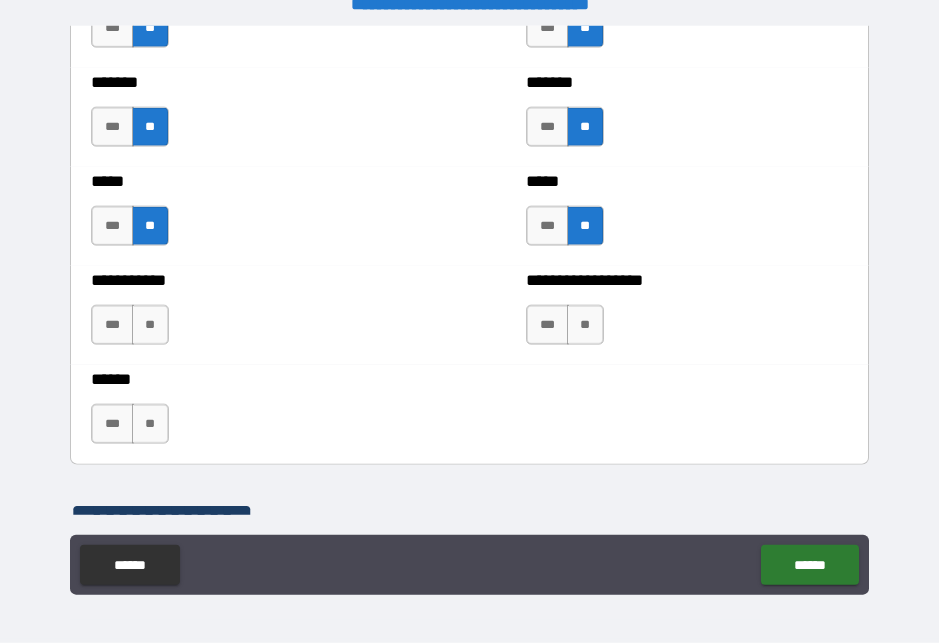 click on "**" at bounding box center (585, 325) 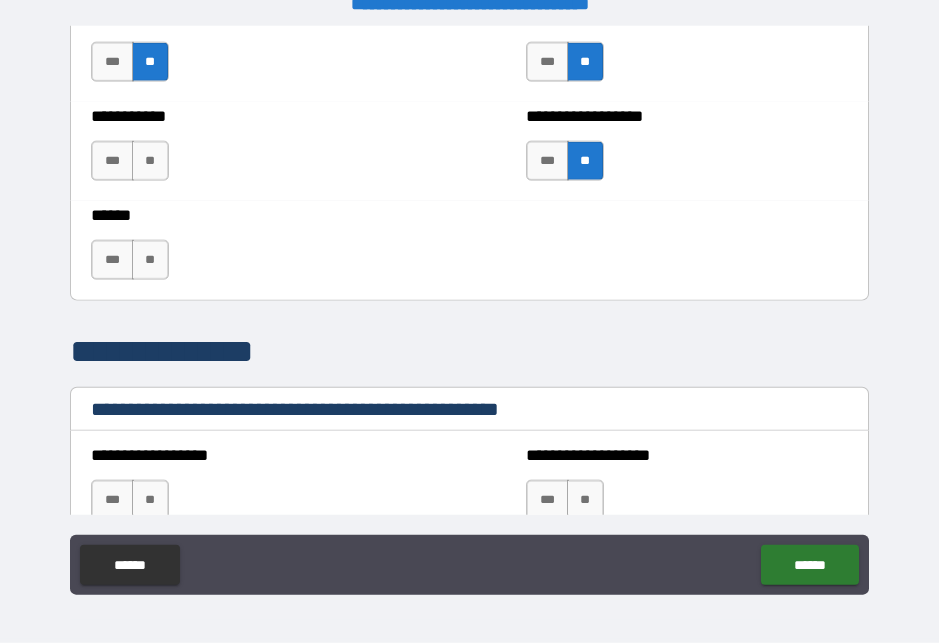 click on "**" at bounding box center [150, 161] 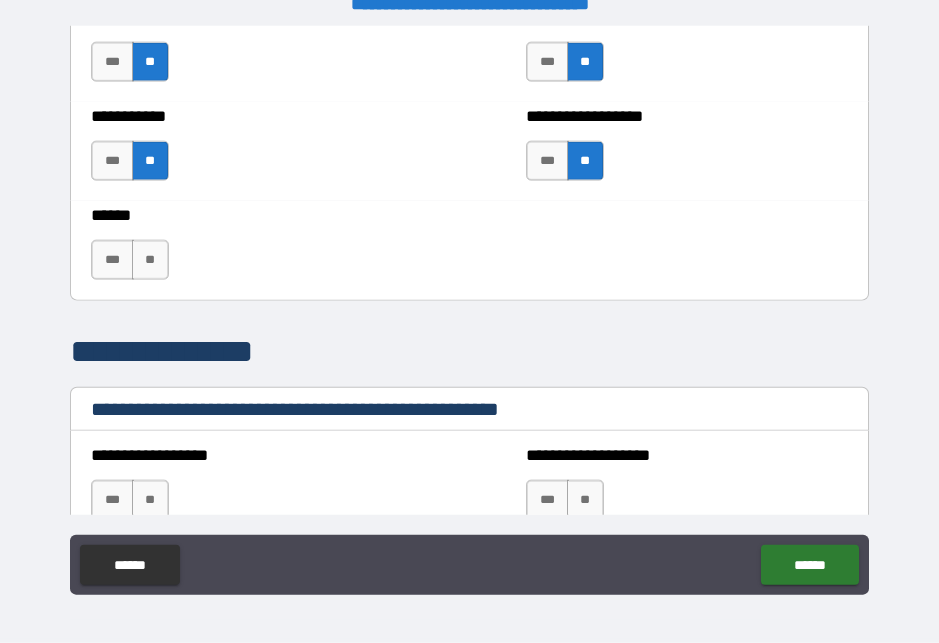 click on "**" at bounding box center (150, 260) 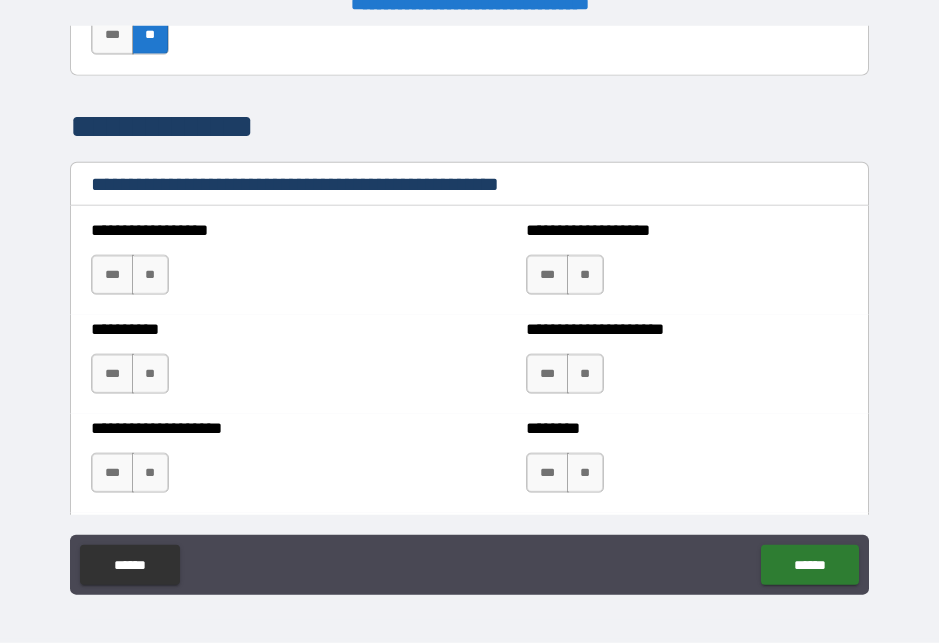click on "**" at bounding box center (150, 275) 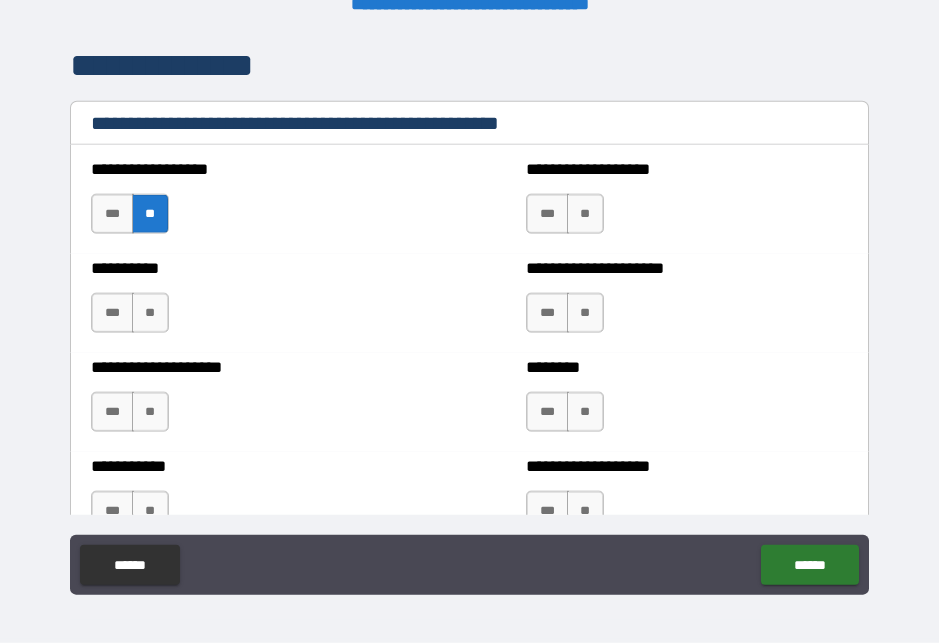 scroll, scrollTop: 2332, scrollLeft: 0, axis: vertical 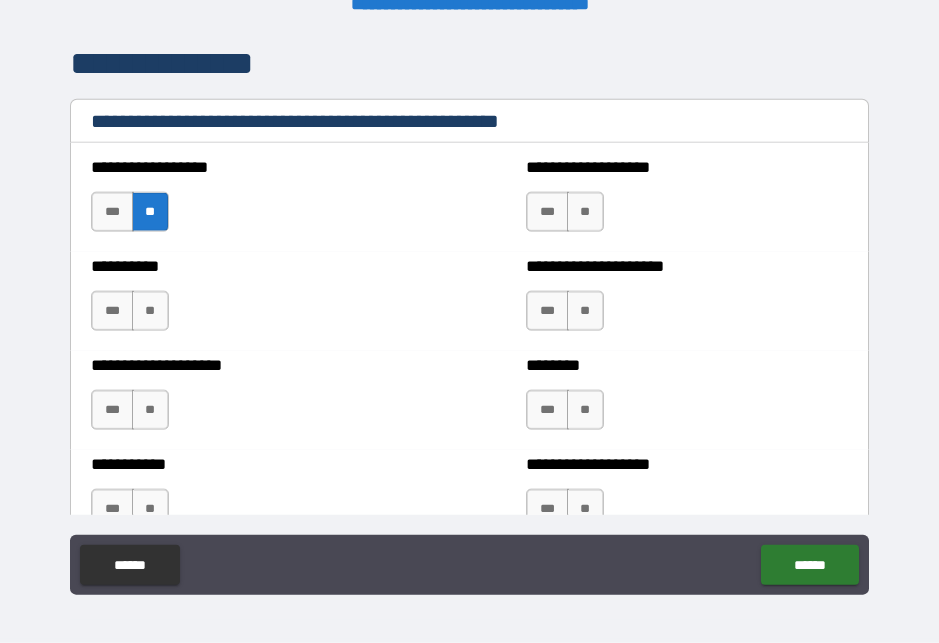 click on "**" at bounding box center (150, 311) 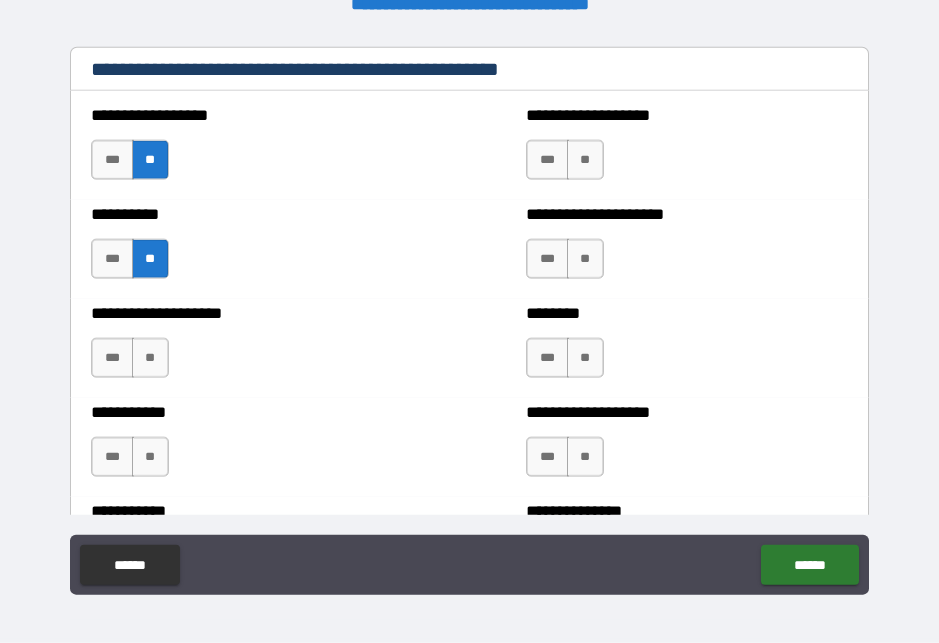 scroll, scrollTop: 2387, scrollLeft: 0, axis: vertical 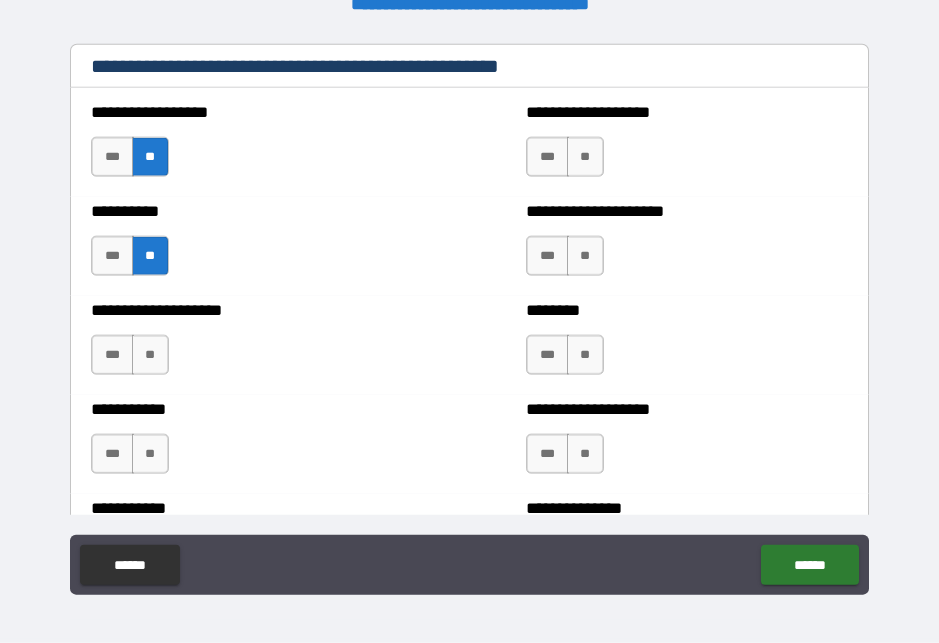 click on "**" at bounding box center (585, 157) 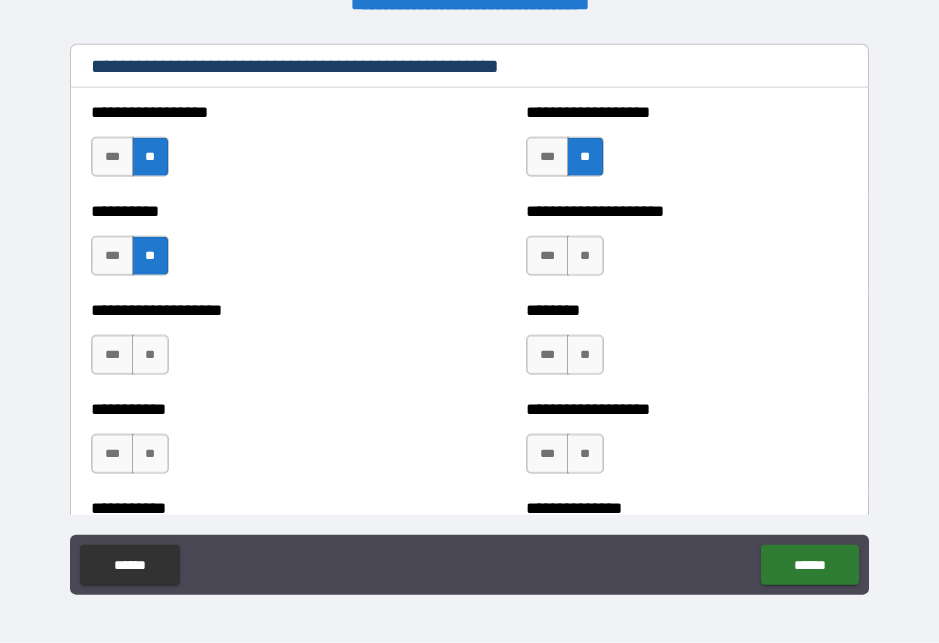 click on "**" at bounding box center [585, 256] 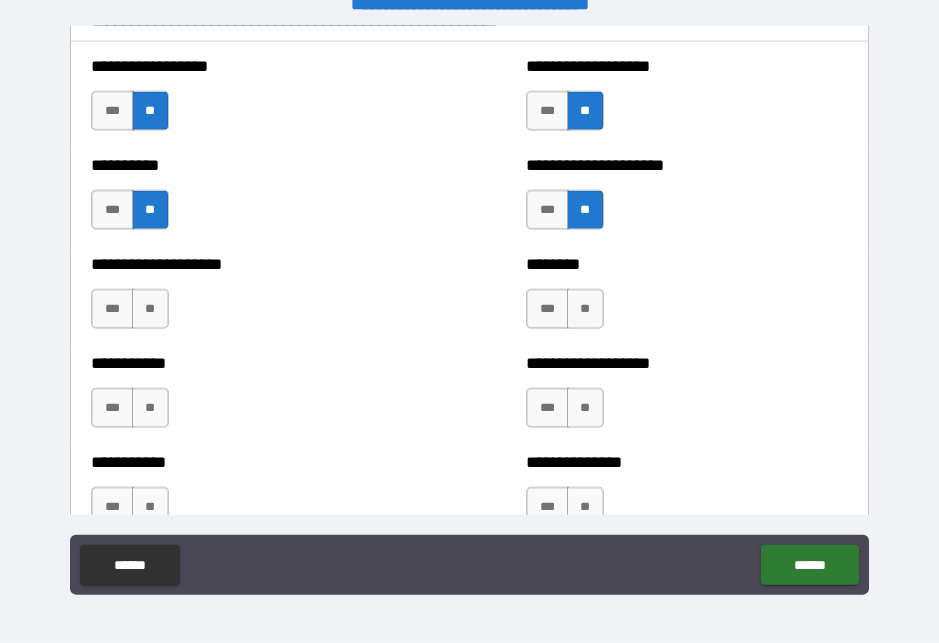 click on "**" at bounding box center (585, 309) 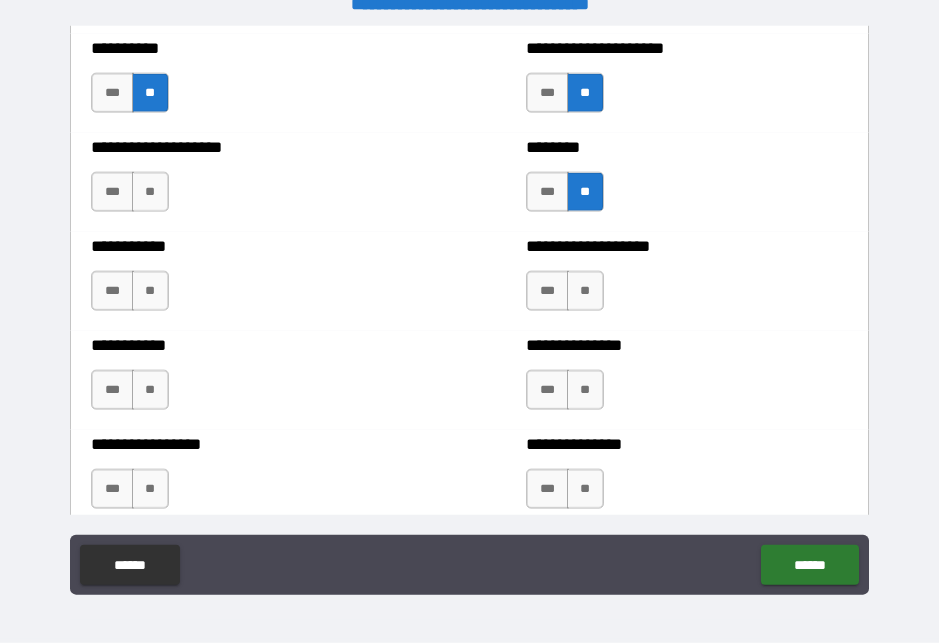 scroll, scrollTop: 2551, scrollLeft: 0, axis: vertical 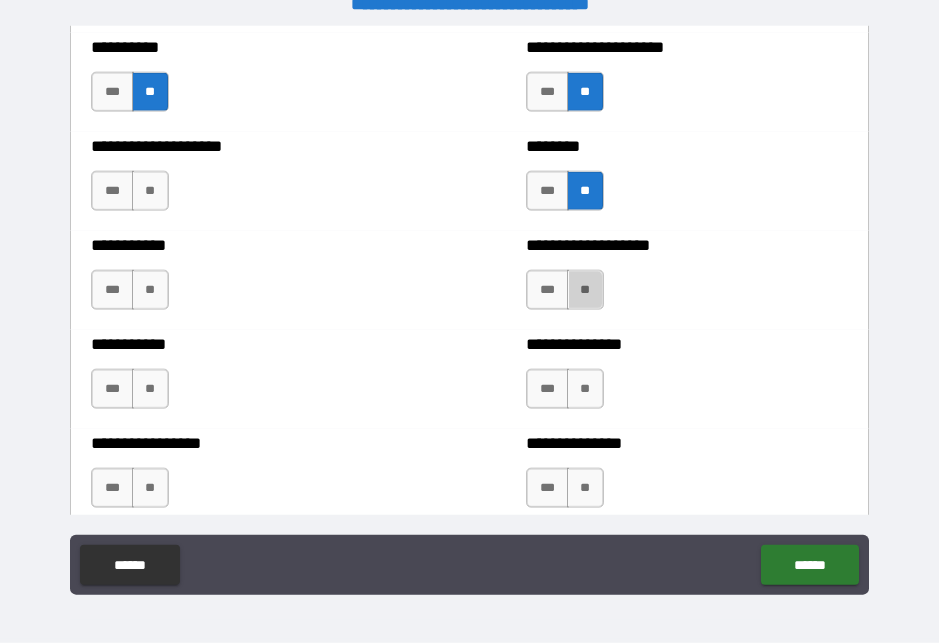click on "**" at bounding box center (585, 290) 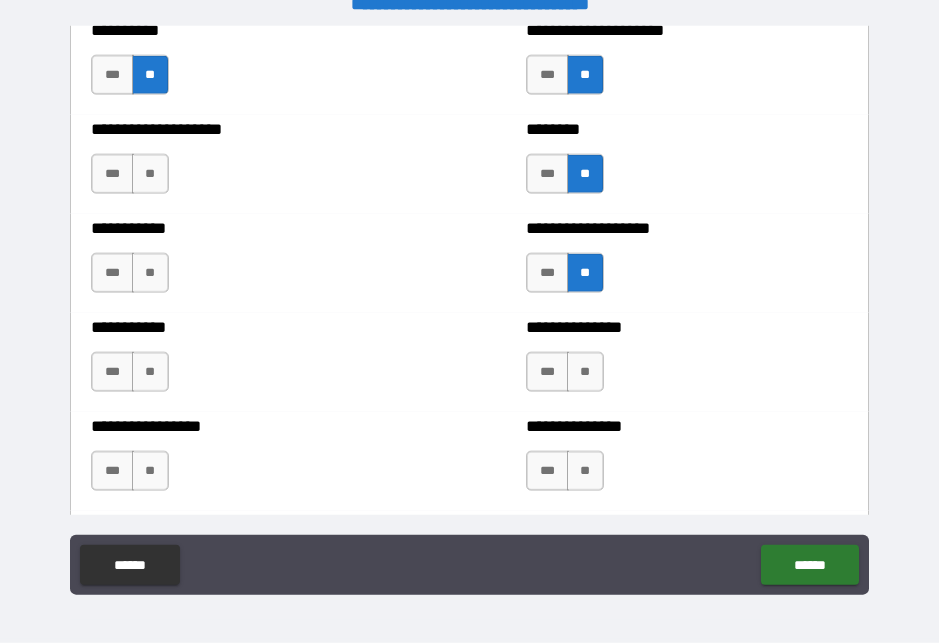scroll, scrollTop: 2570, scrollLeft: 0, axis: vertical 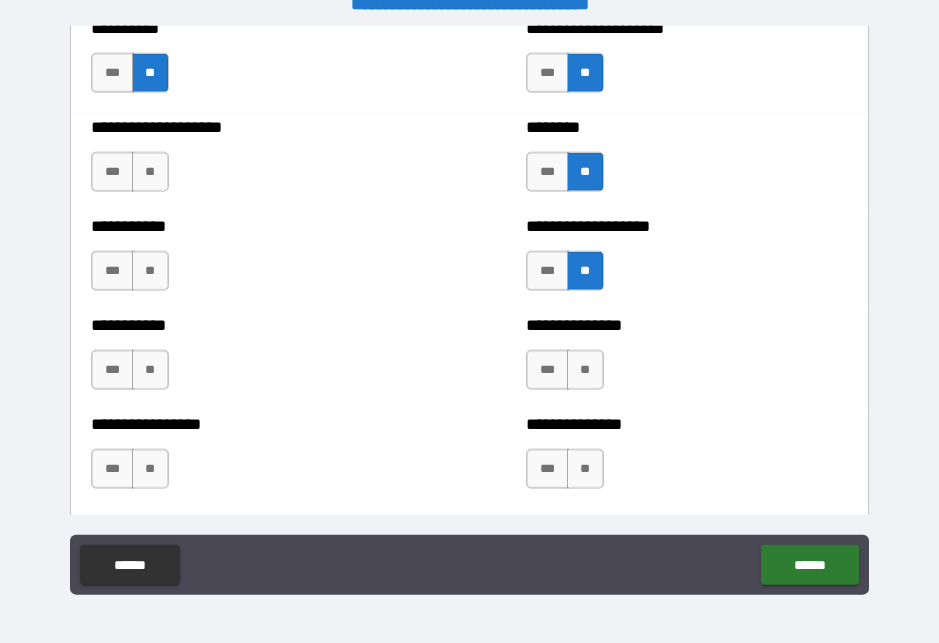 click on "**" at bounding box center [150, 172] 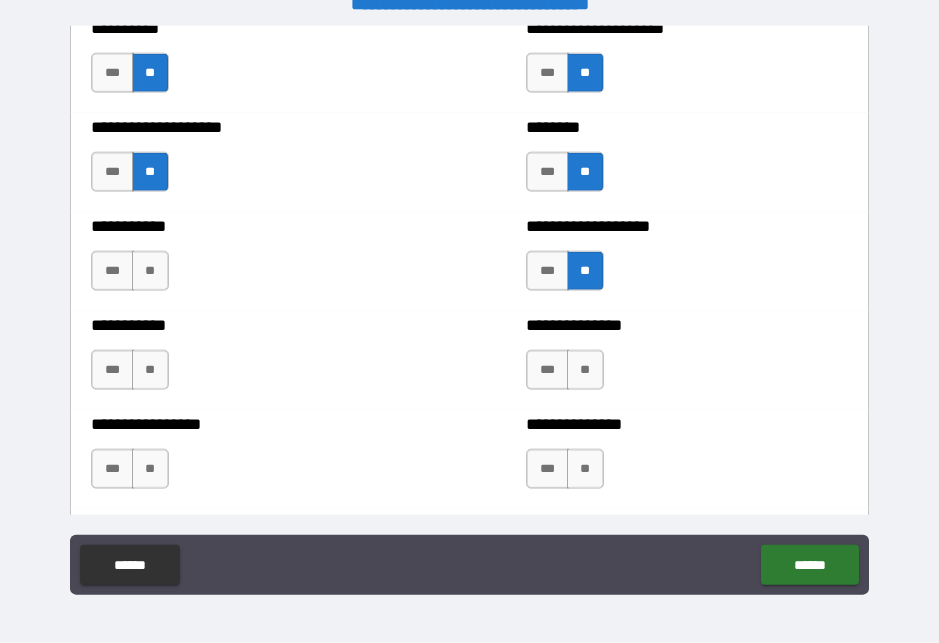 click on "**" at bounding box center [150, 271] 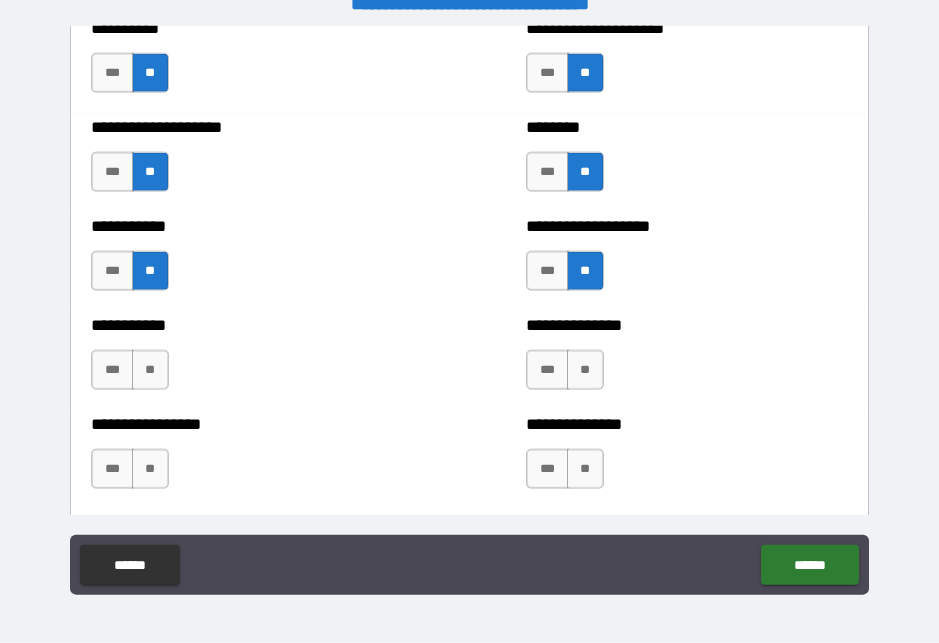 click on "**" at bounding box center [150, 370] 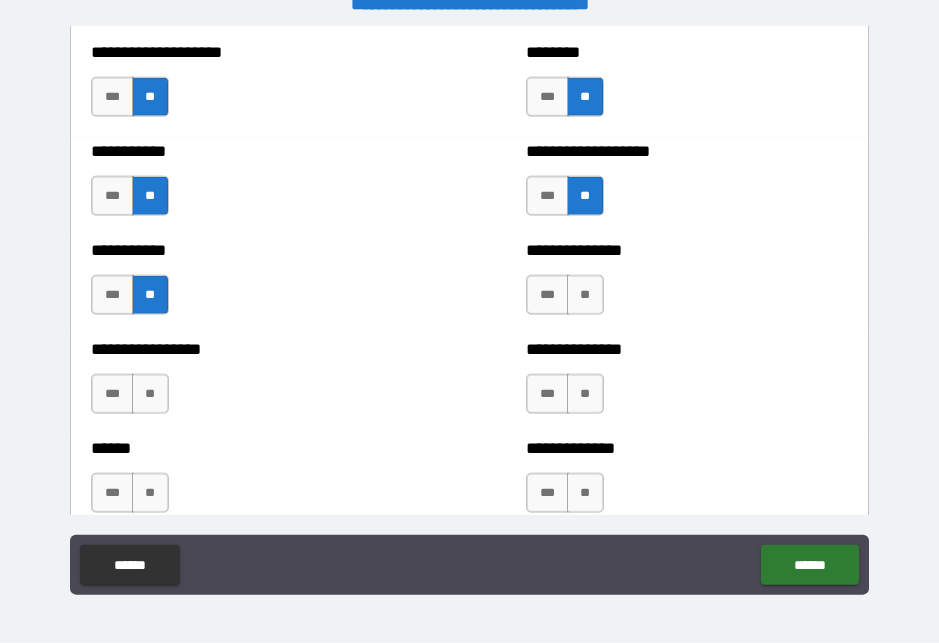 scroll, scrollTop: 2649, scrollLeft: 0, axis: vertical 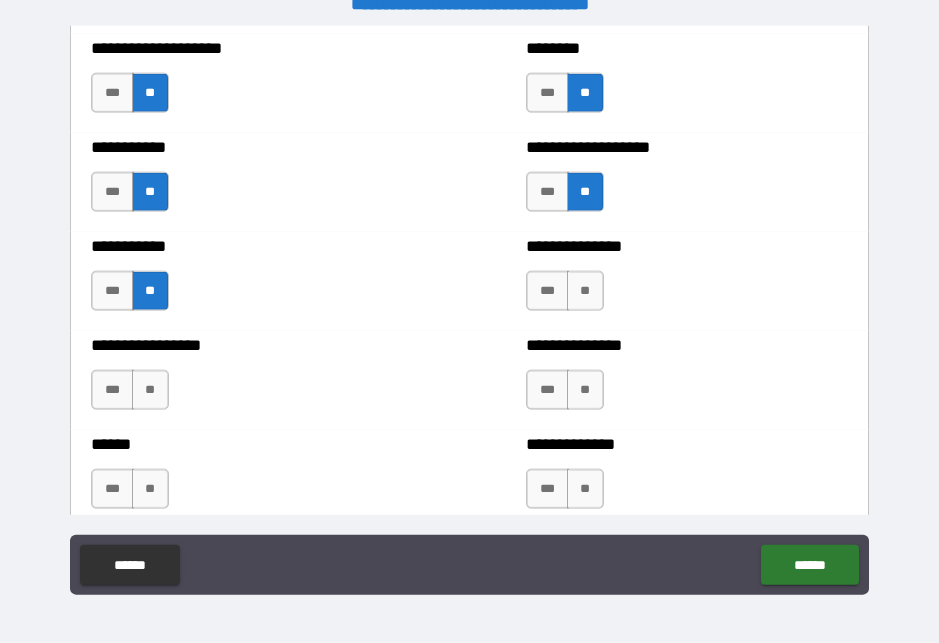 click on "**" at bounding box center (150, 390) 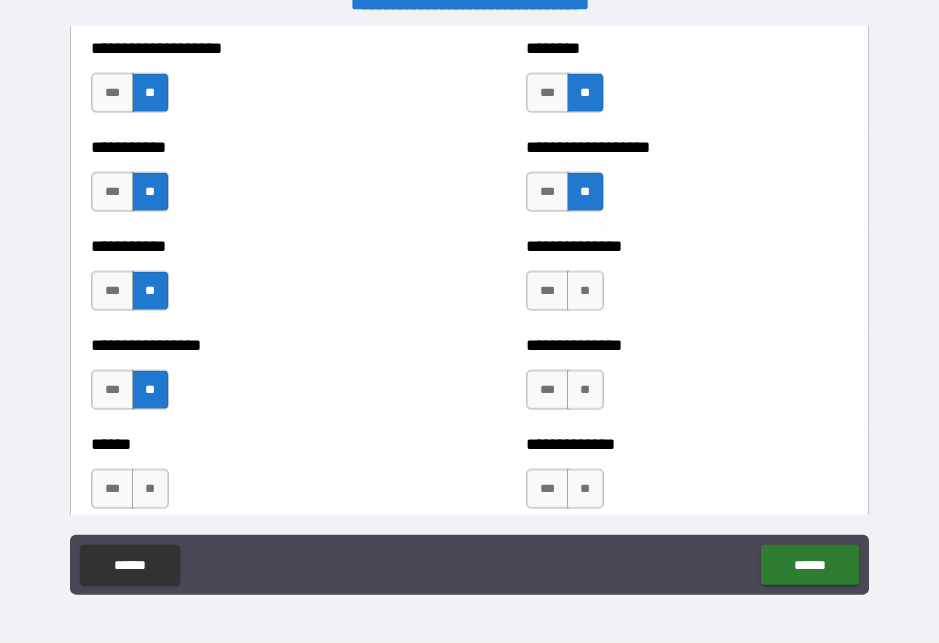 click on "**" at bounding box center (585, 291) 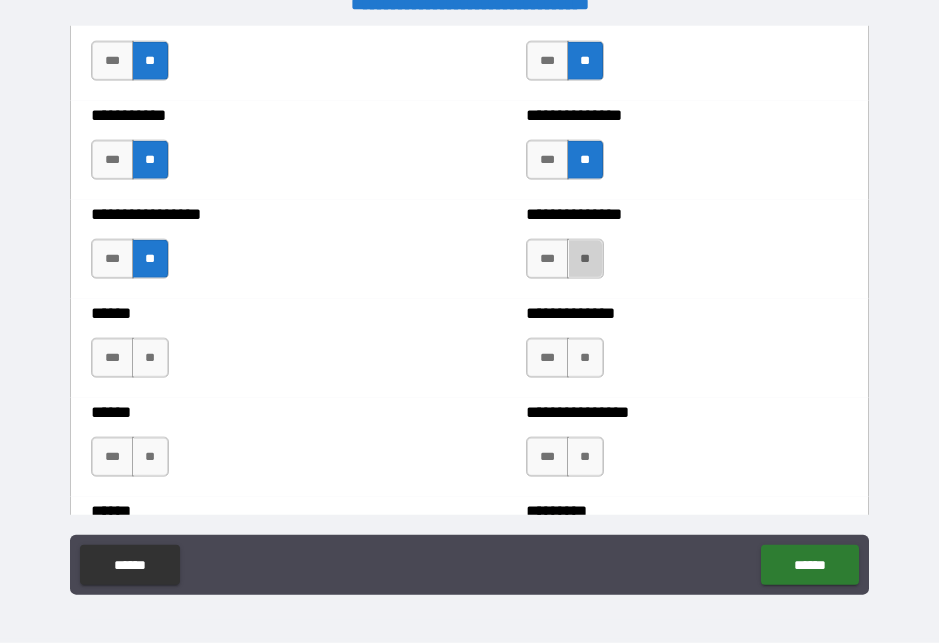 scroll, scrollTop: 2782, scrollLeft: 0, axis: vertical 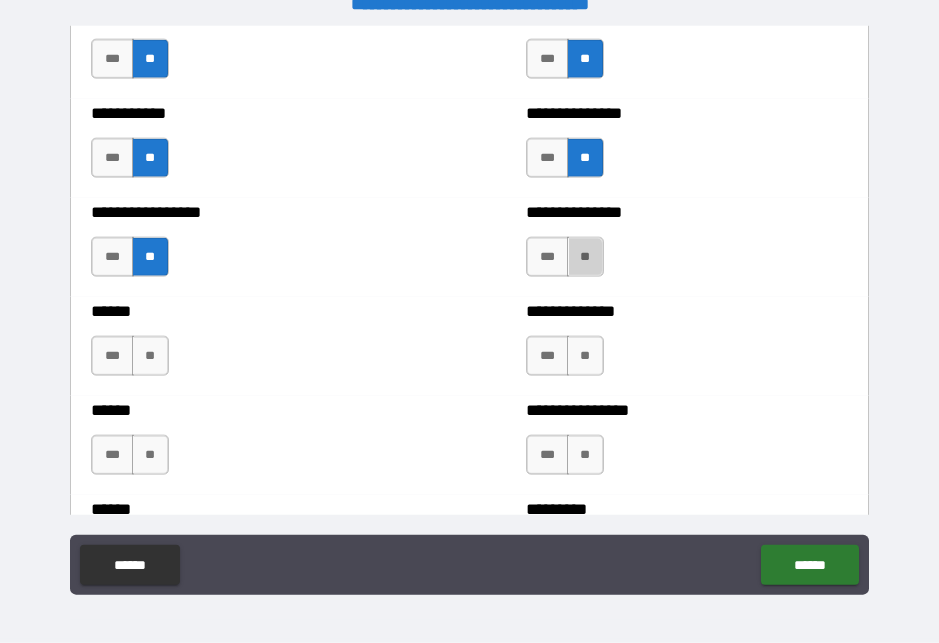 click on "**" at bounding box center [150, 356] 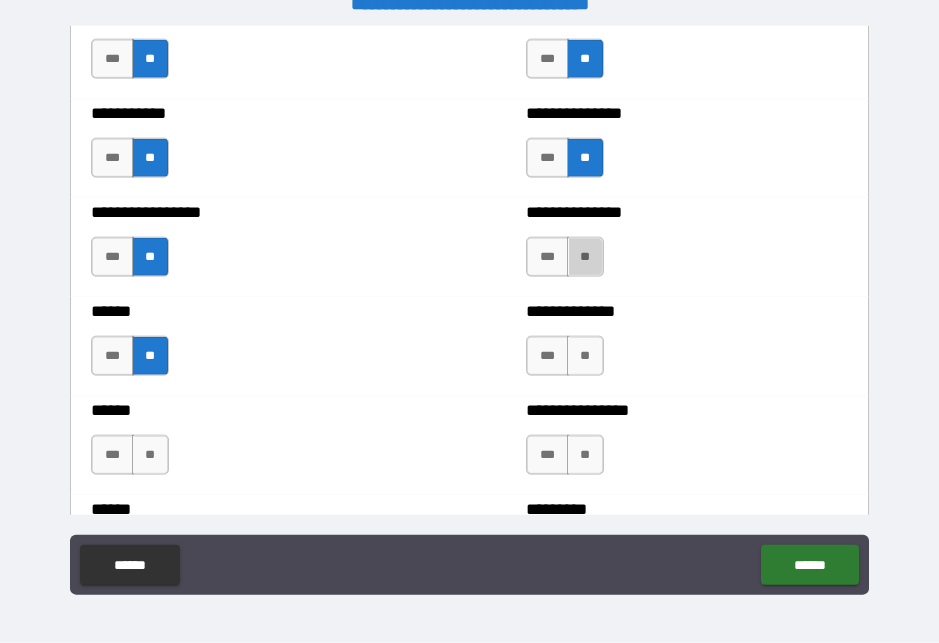 click on "**" at bounding box center (585, 257) 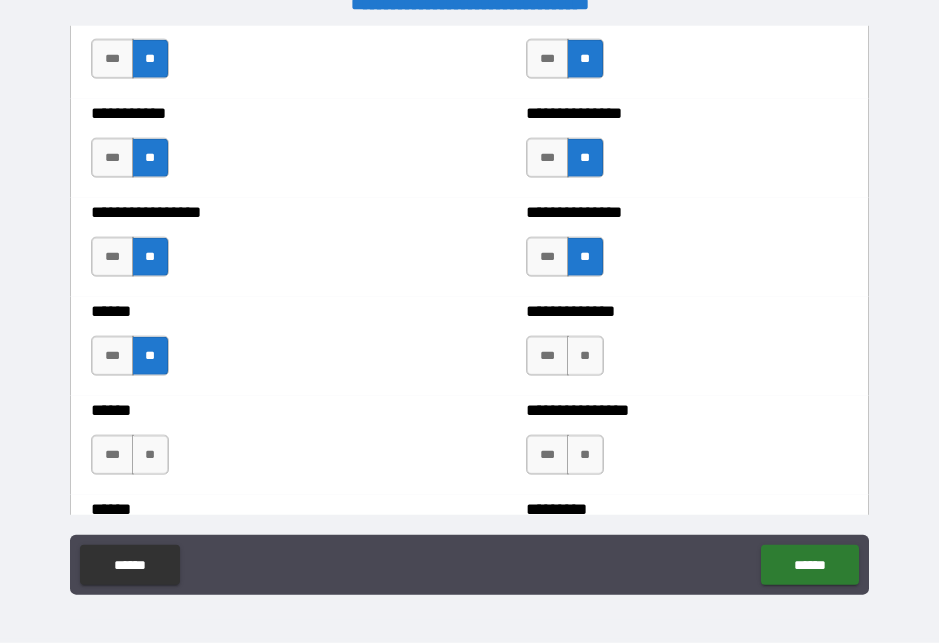 click on "**" at bounding box center (585, 356) 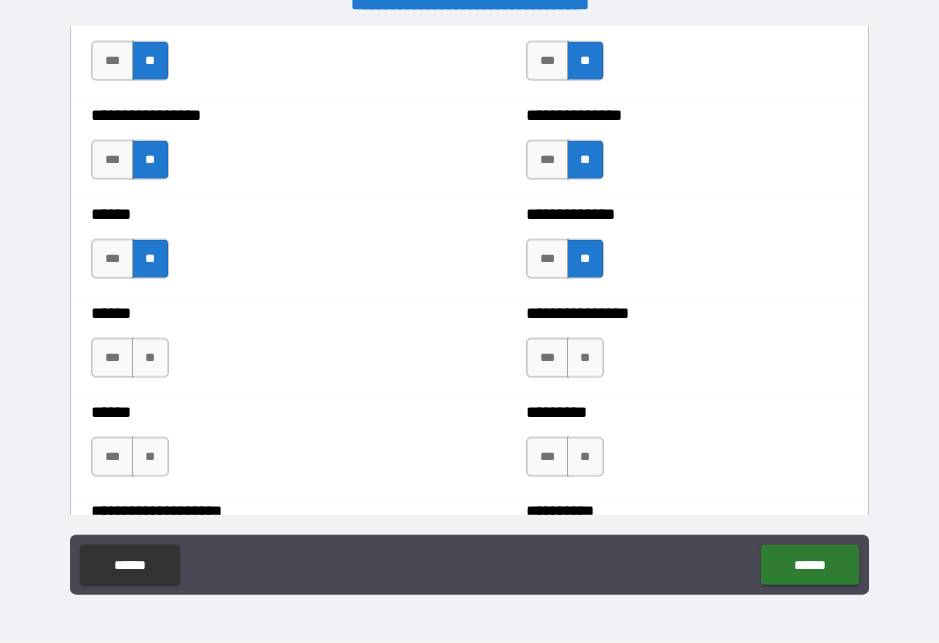scroll, scrollTop: 2882, scrollLeft: 0, axis: vertical 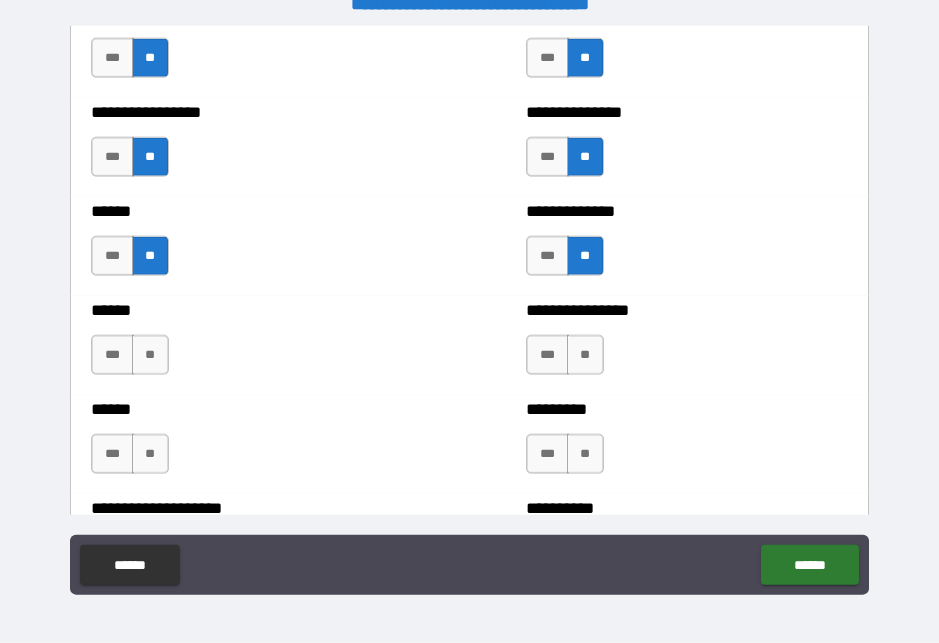 click on "**" at bounding box center (585, 355) 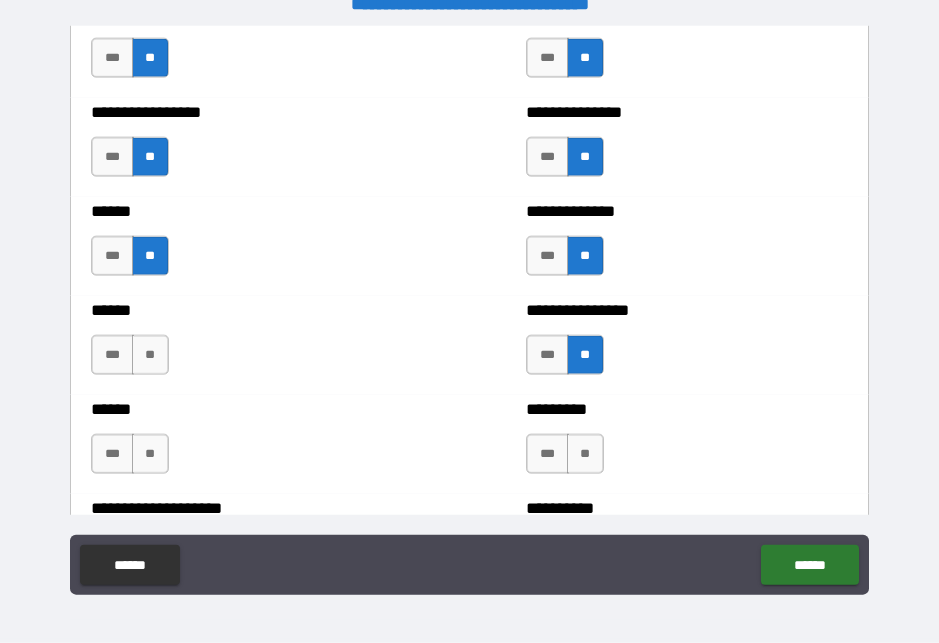 click on "**" at bounding box center [150, 355] 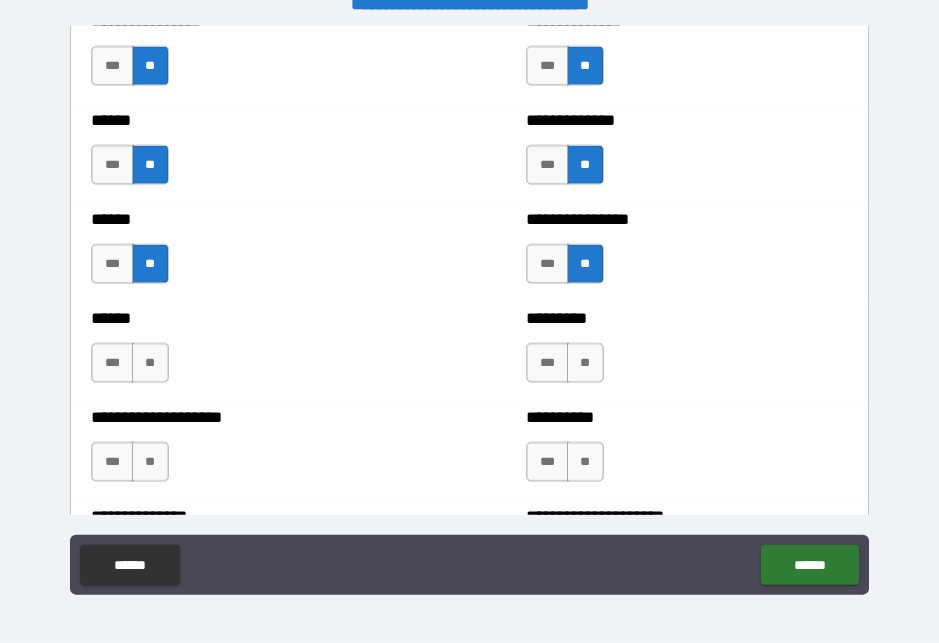 scroll, scrollTop: 2974, scrollLeft: 0, axis: vertical 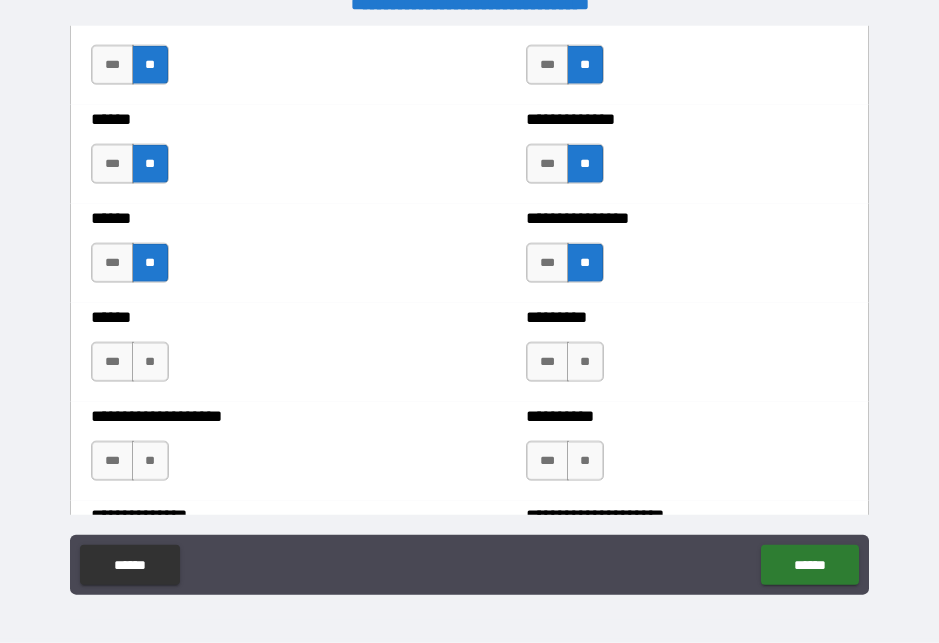click on "**" at bounding box center (150, 362) 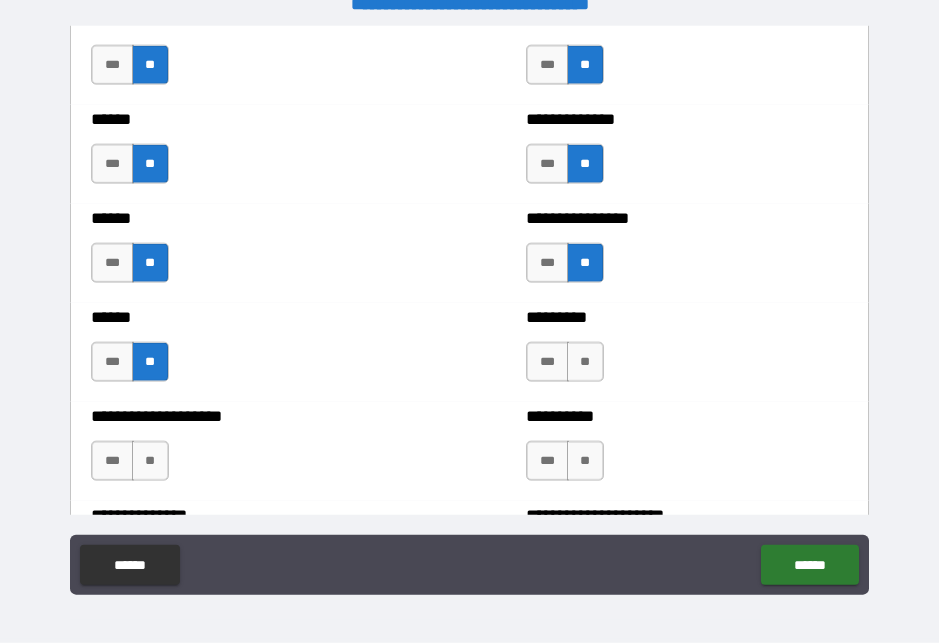 click on "**" at bounding box center (150, 461) 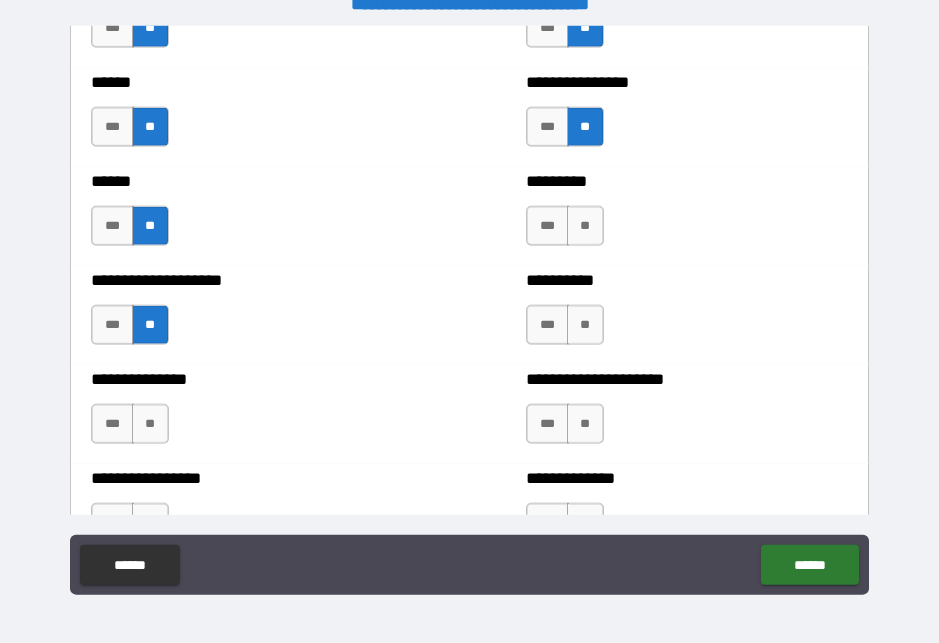 click on "**" at bounding box center [585, 226] 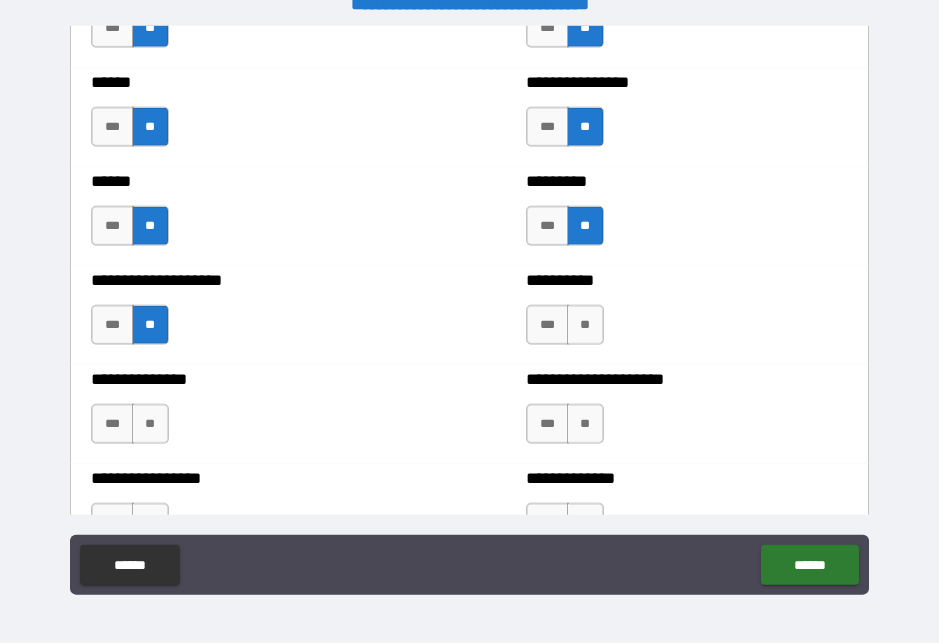 click on "**" at bounding box center (585, 325) 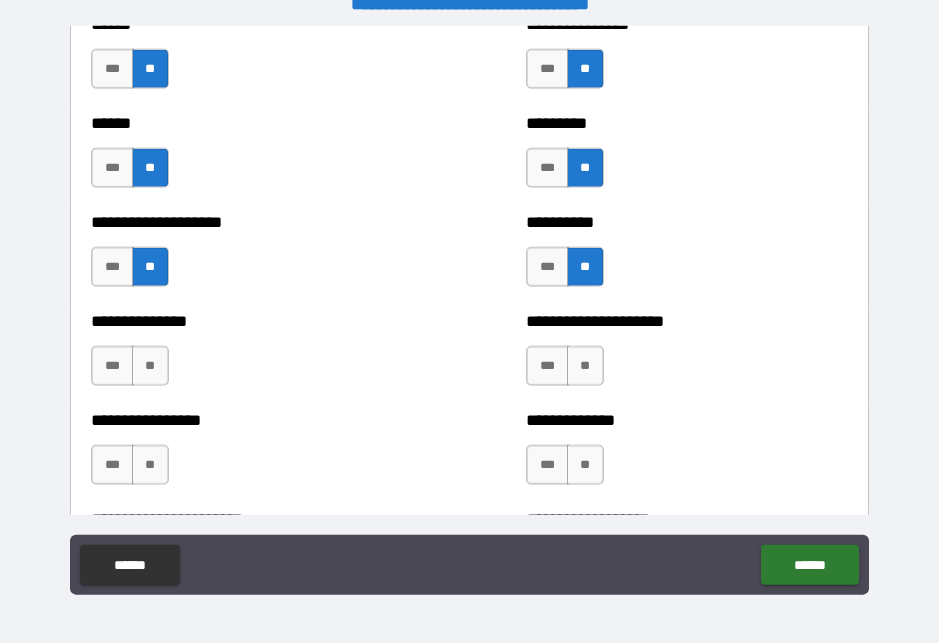 scroll, scrollTop: 3169, scrollLeft: 0, axis: vertical 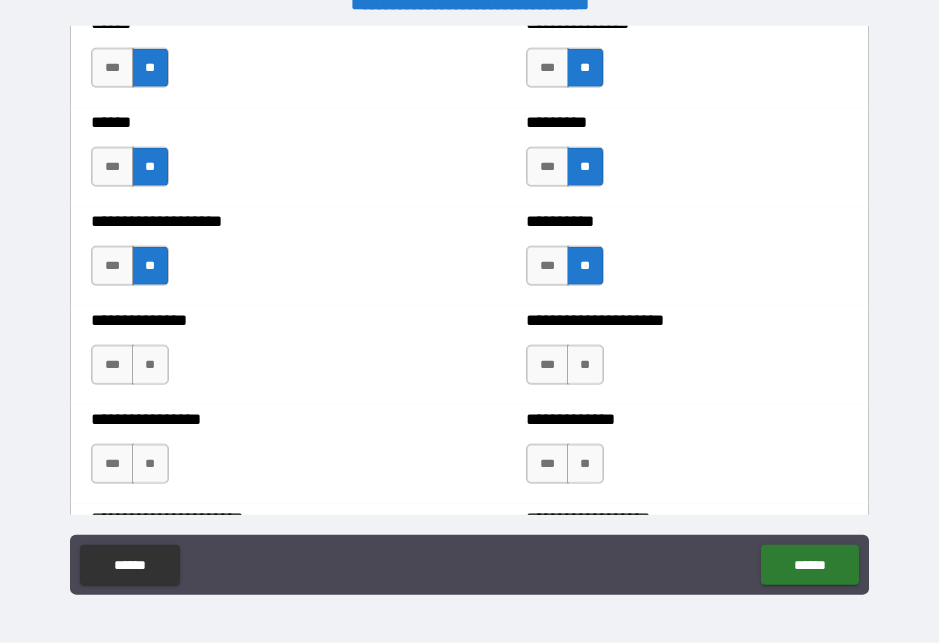 click on "**" at bounding box center (585, 365) 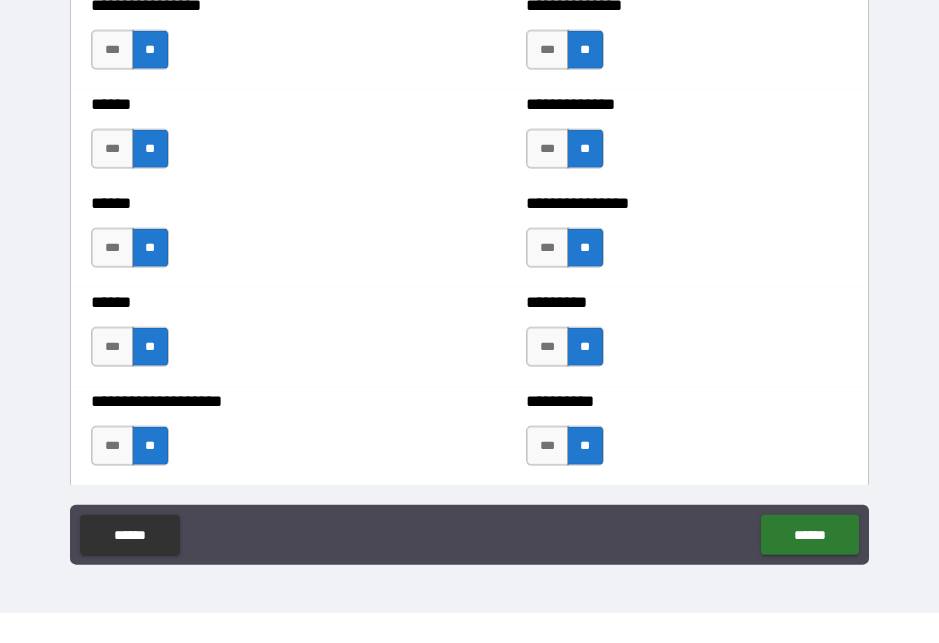 scroll, scrollTop: 2955, scrollLeft: 0, axis: vertical 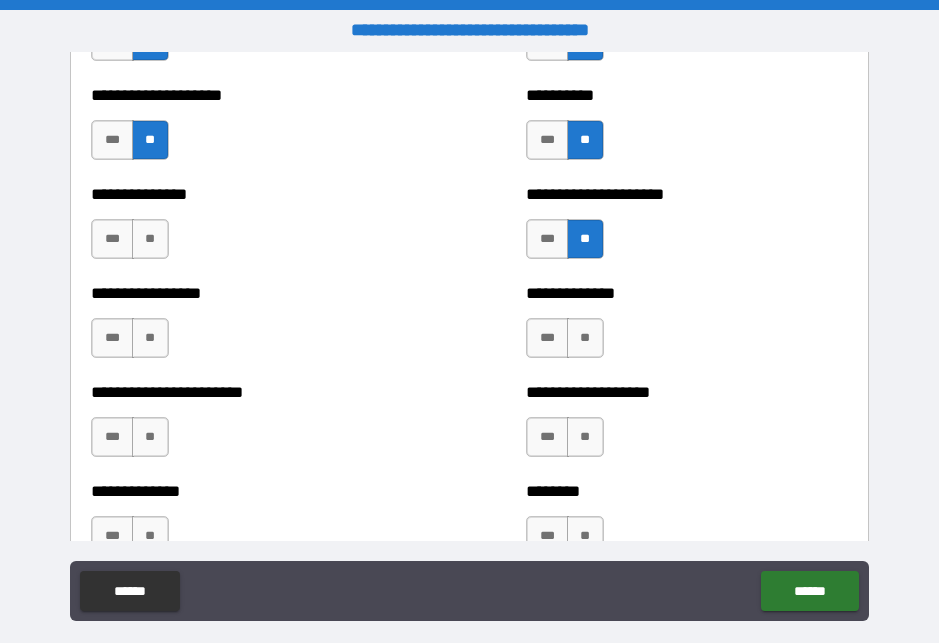click on "**" at bounding box center (585, 338) 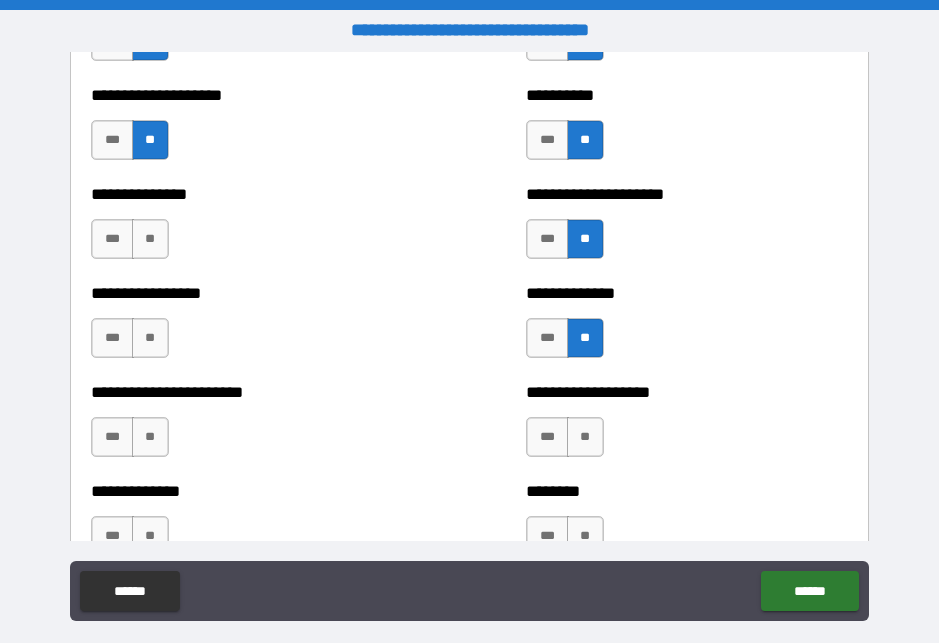 click on "**" at bounding box center [585, 437] 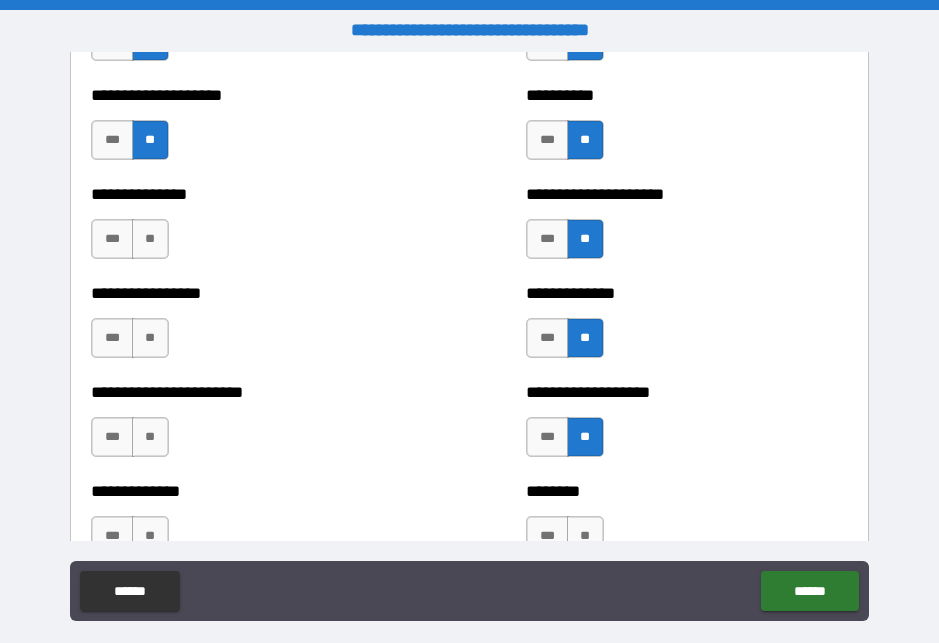 click on "**" at bounding box center (150, 437) 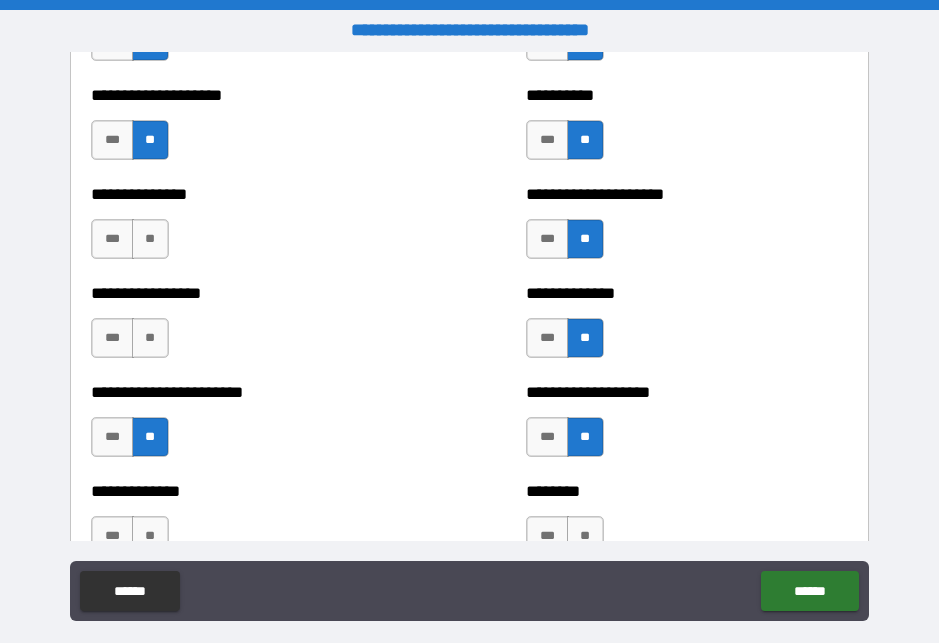 click on "**" at bounding box center (150, 338) 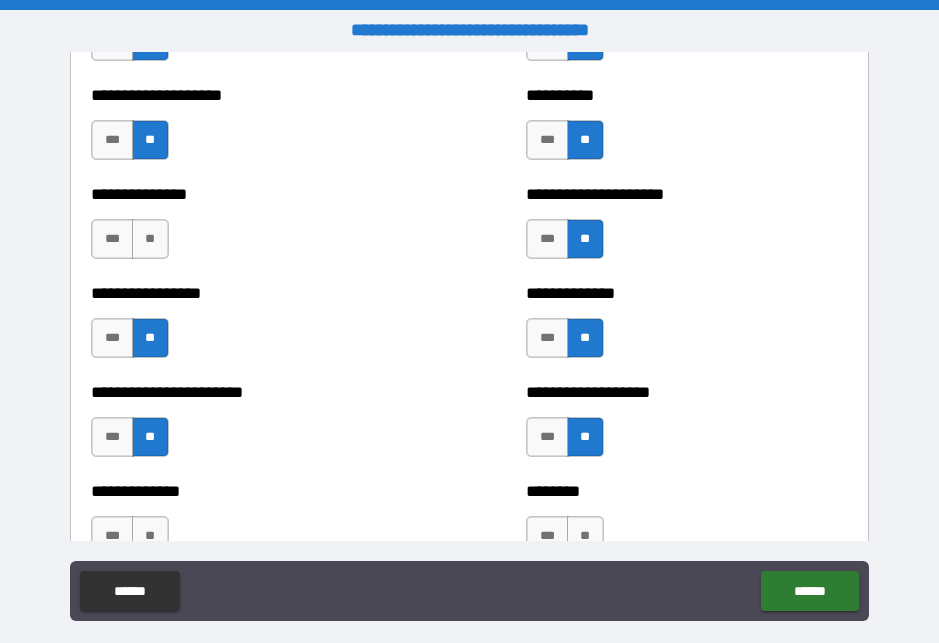 click on "**" at bounding box center [150, 239] 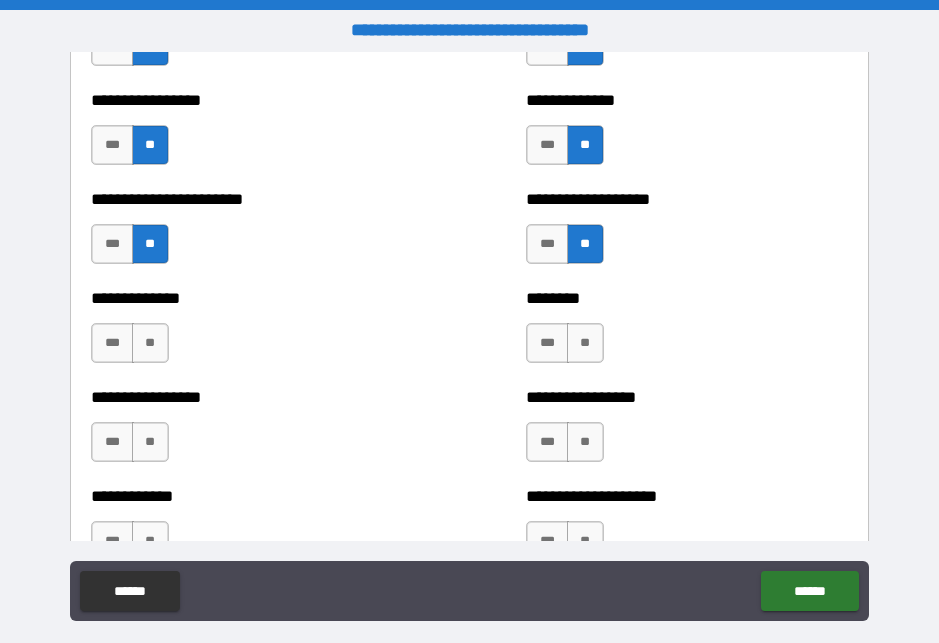scroll, scrollTop: 3517, scrollLeft: 0, axis: vertical 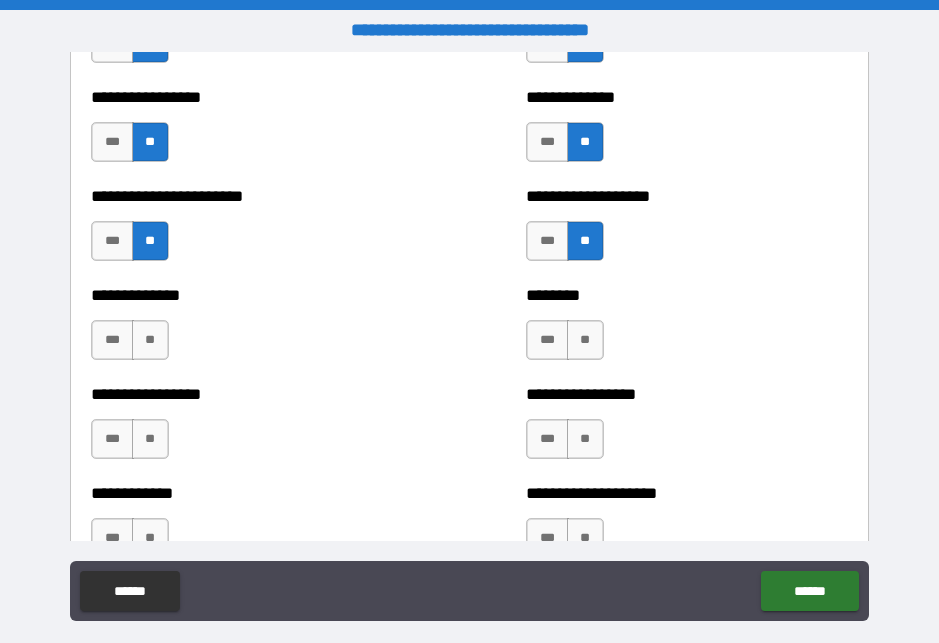 click on "**" at bounding box center [150, 340] 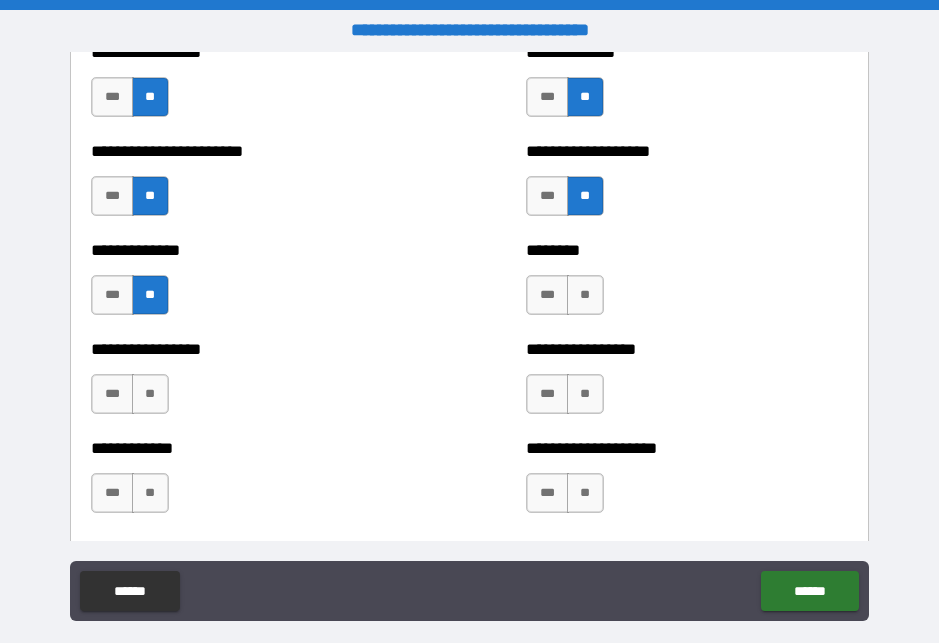 scroll, scrollTop: 3564, scrollLeft: 0, axis: vertical 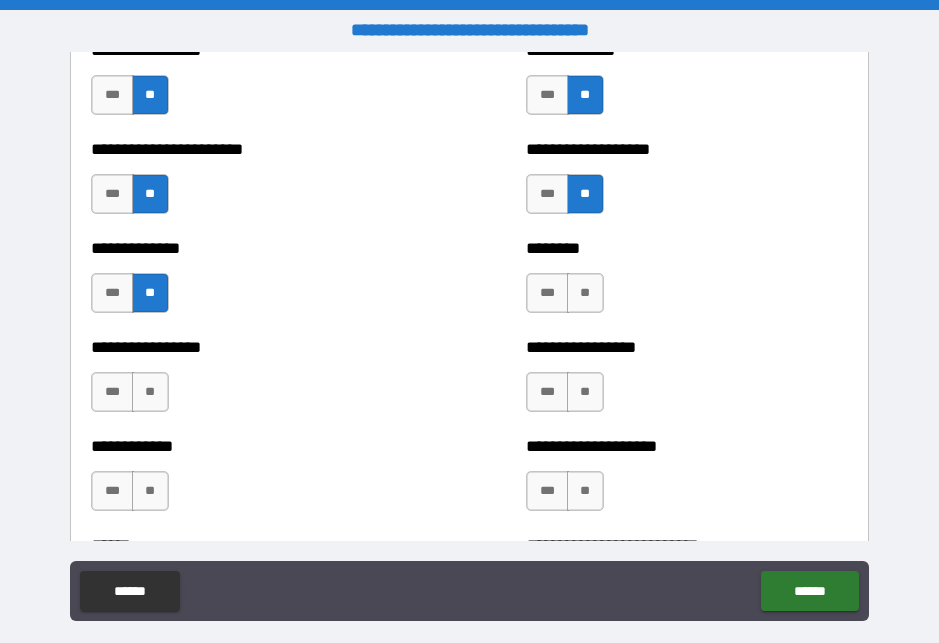 click on "**" at bounding box center (585, 293) 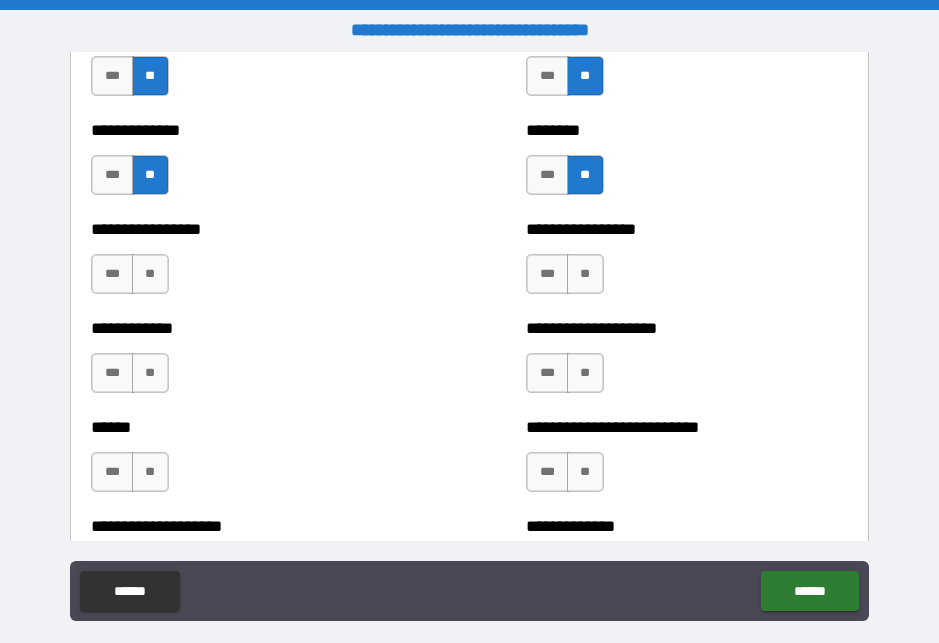 click on "**" at bounding box center (585, 274) 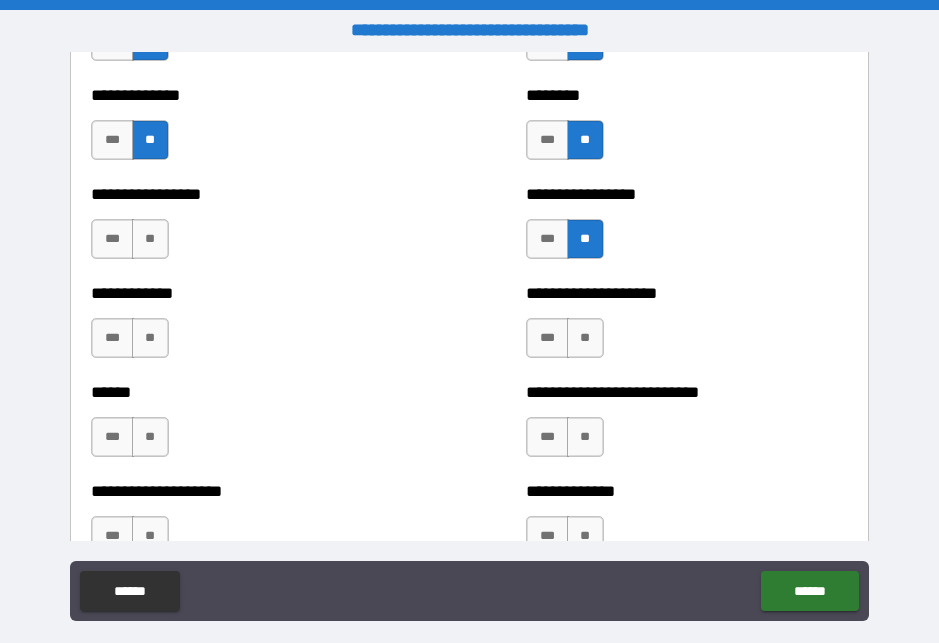 scroll, scrollTop: 3720, scrollLeft: 0, axis: vertical 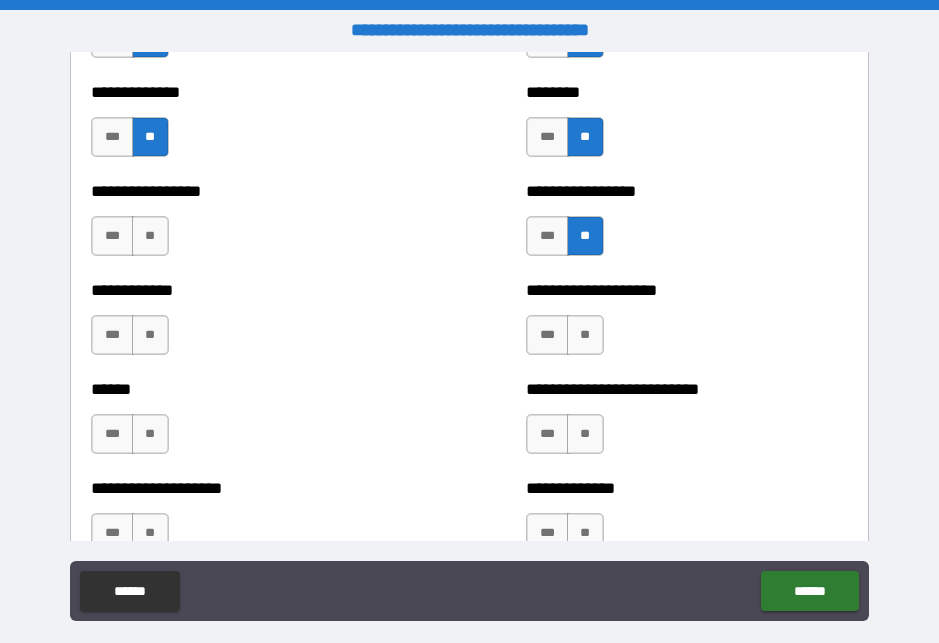 click on "**" at bounding box center (585, 335) 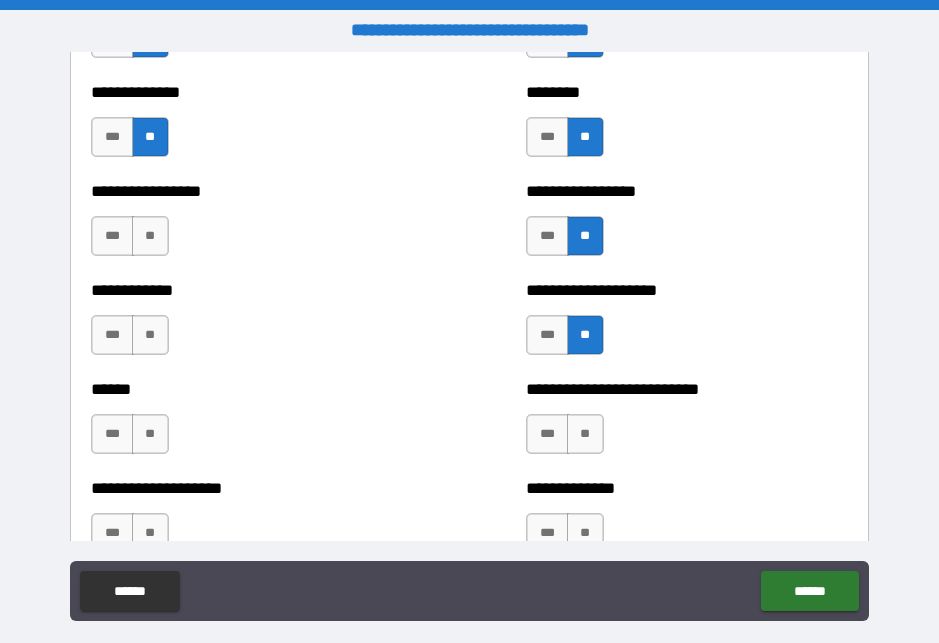 click on "**" at bounding box center (585, 434) 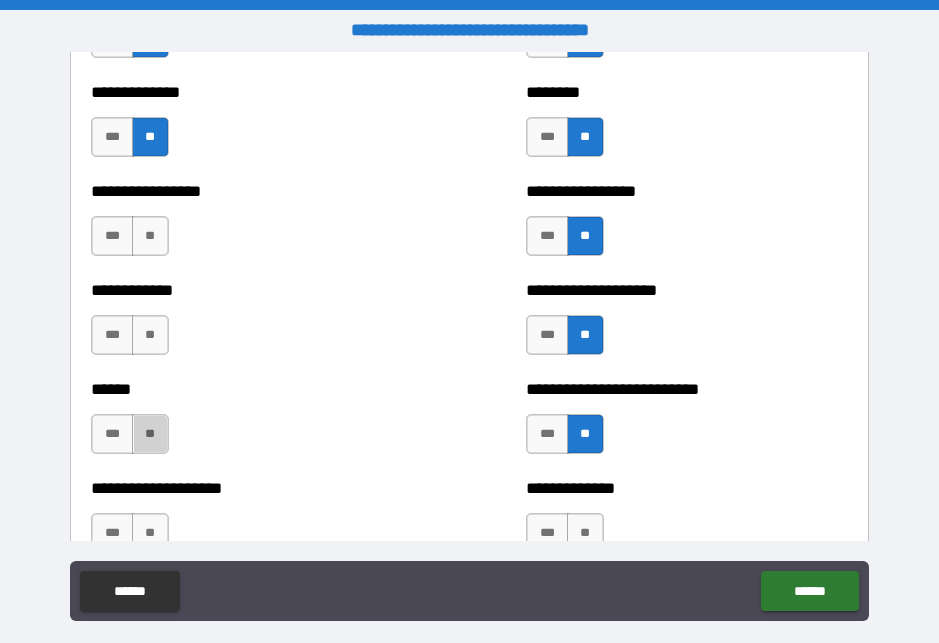 click on "**" at bounding box center (150, 434) 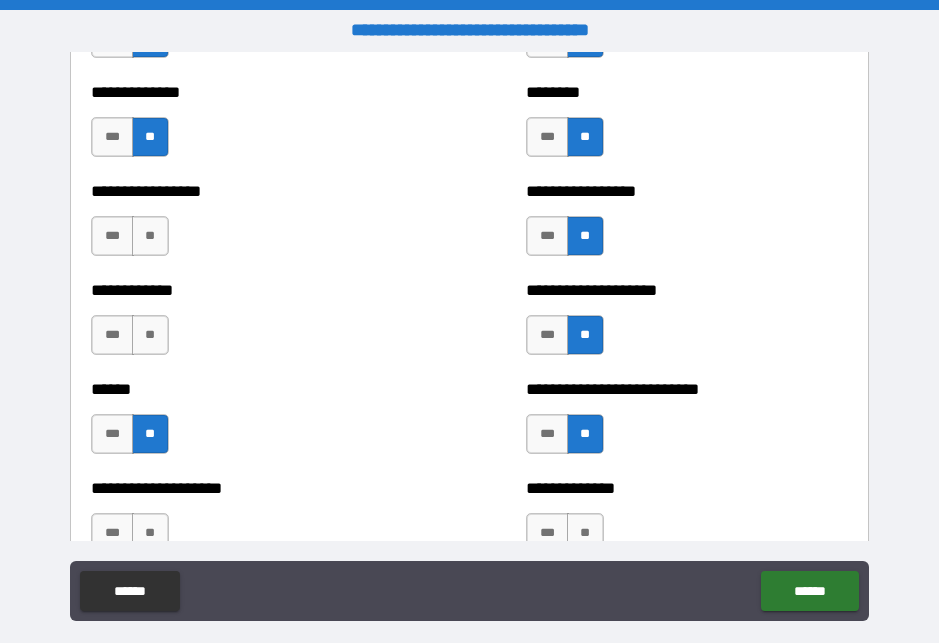 click on "**" at bounding box center [150, 335] 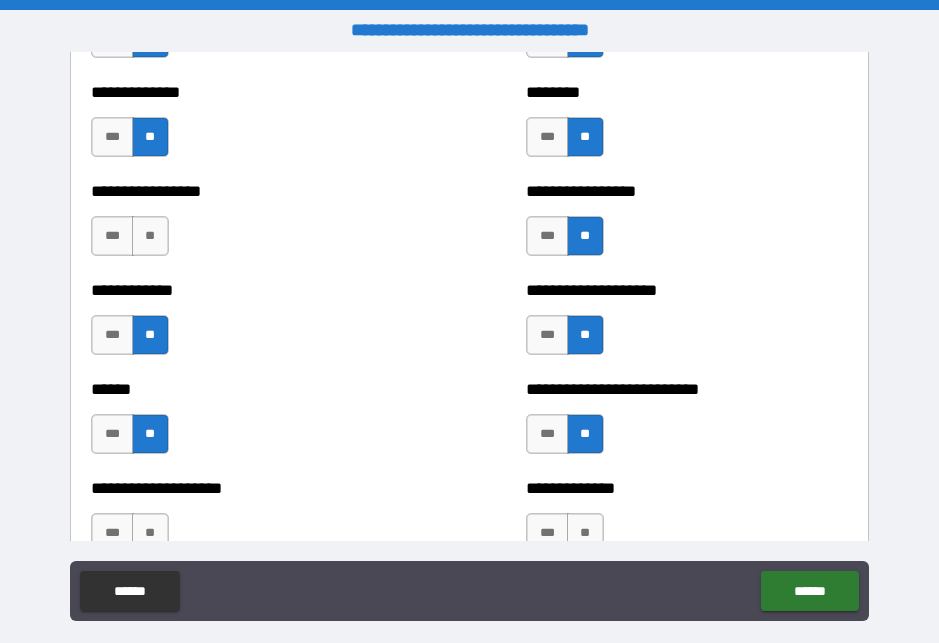 click on "**" at bounding box center [150, 236] 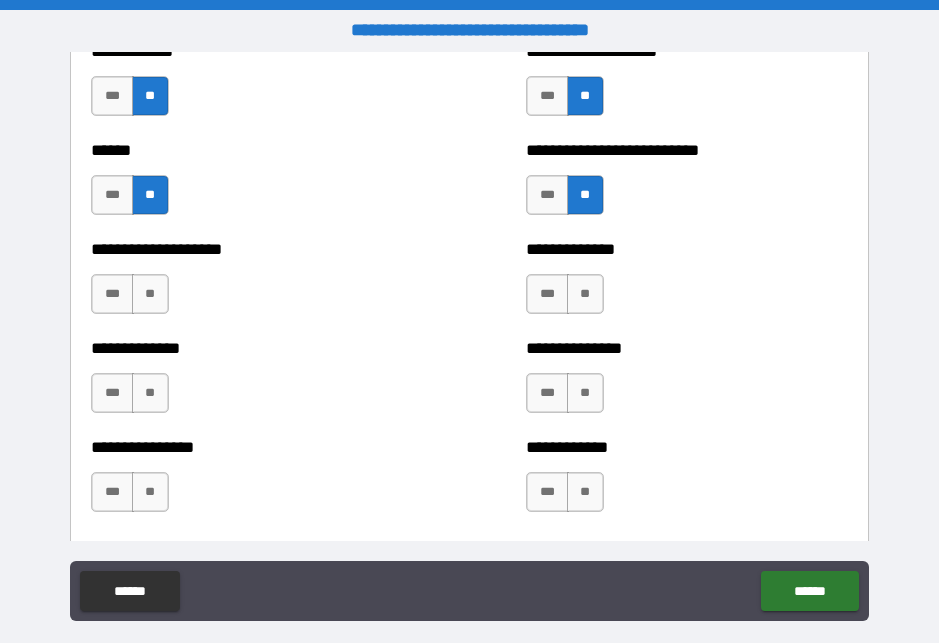 scroll, scrollTop: 3962, scrollLeft: 0, axis: vertical 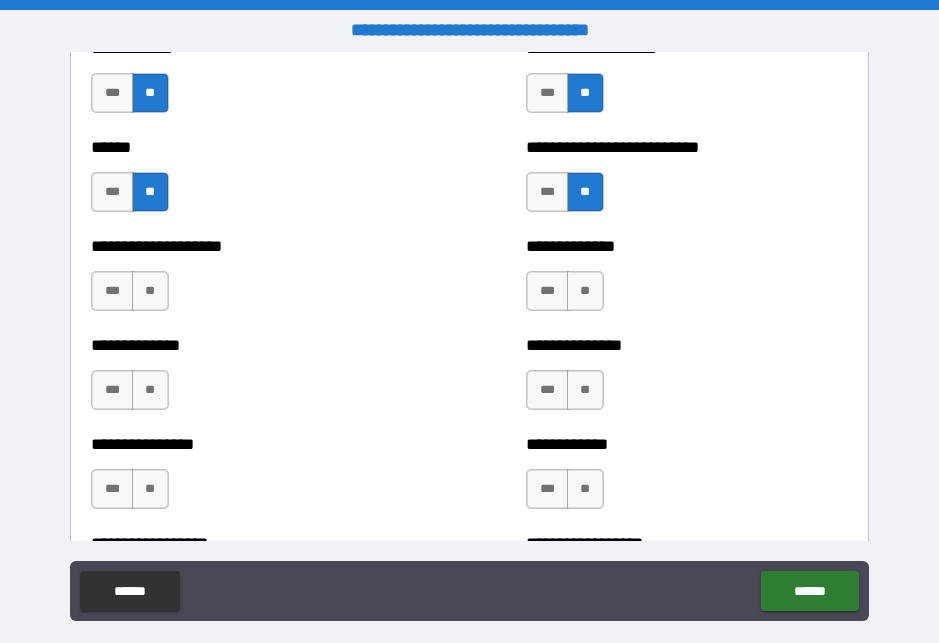 click on "**" at bounding box center (150, 291) 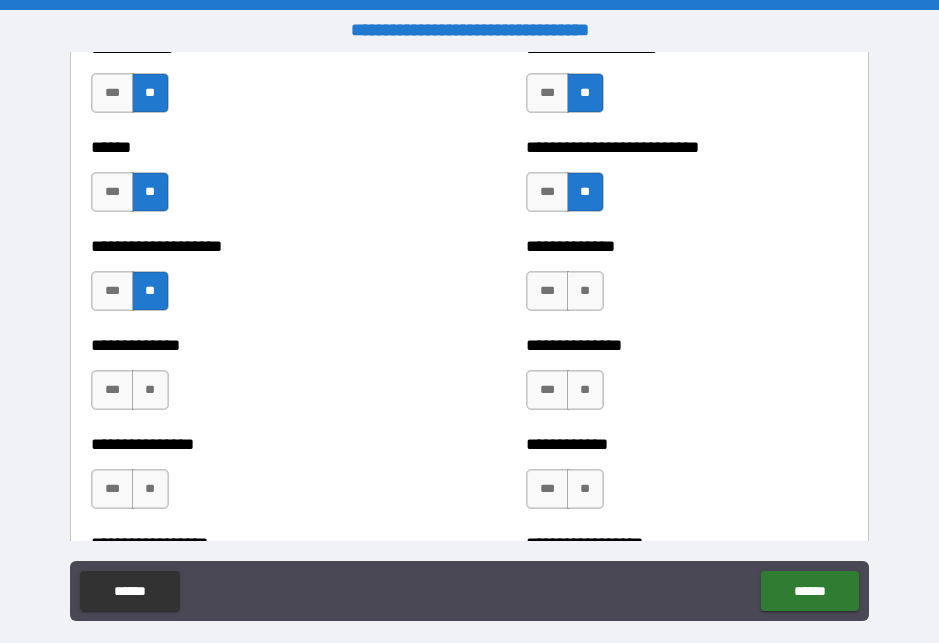 click on "**" at bounding box center (150, 390) 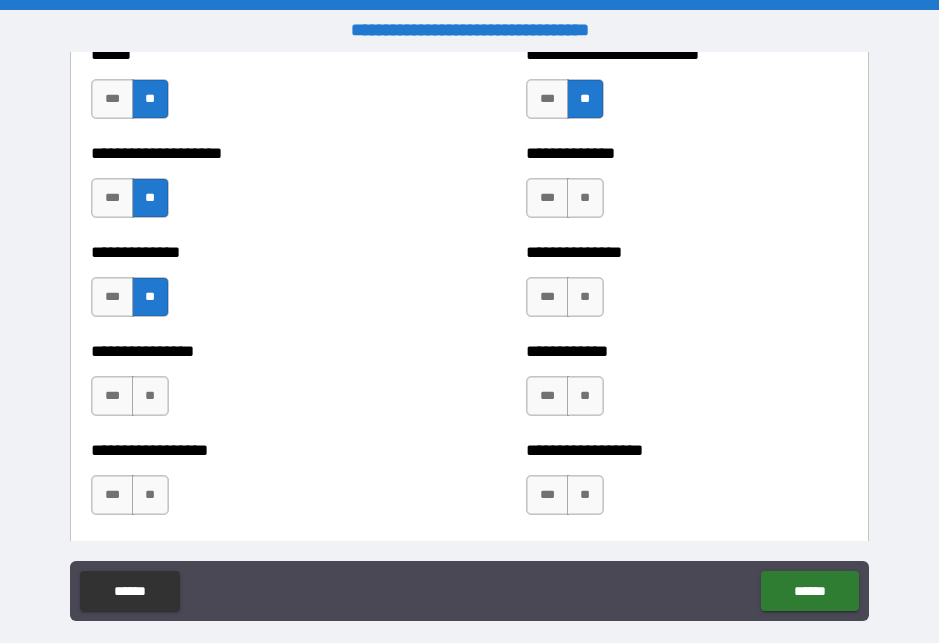 scroll, scrollTop: 4057, scrollLeft: 0, axis: vertical 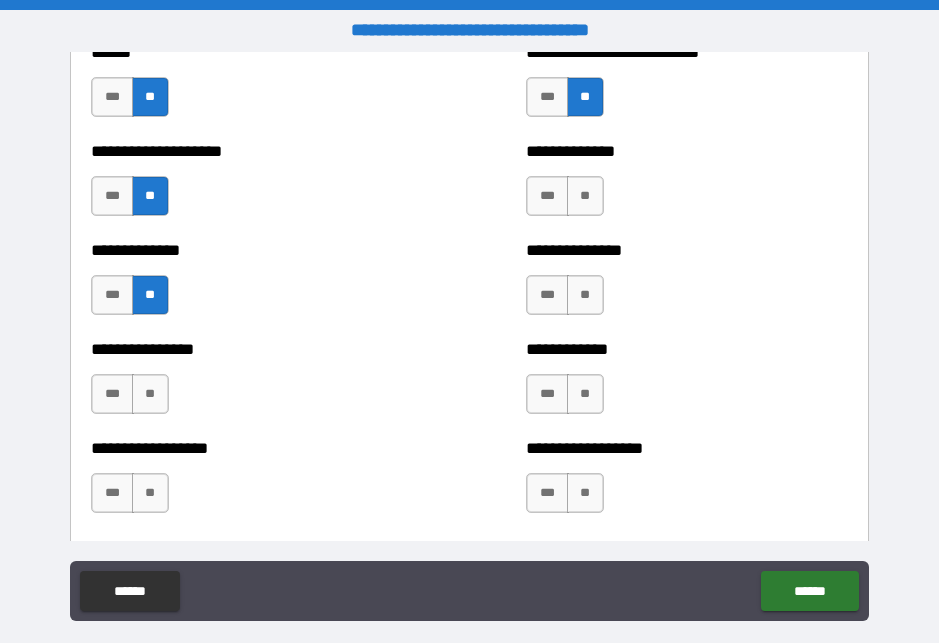 click on "**" at bounding box center [585, 196] 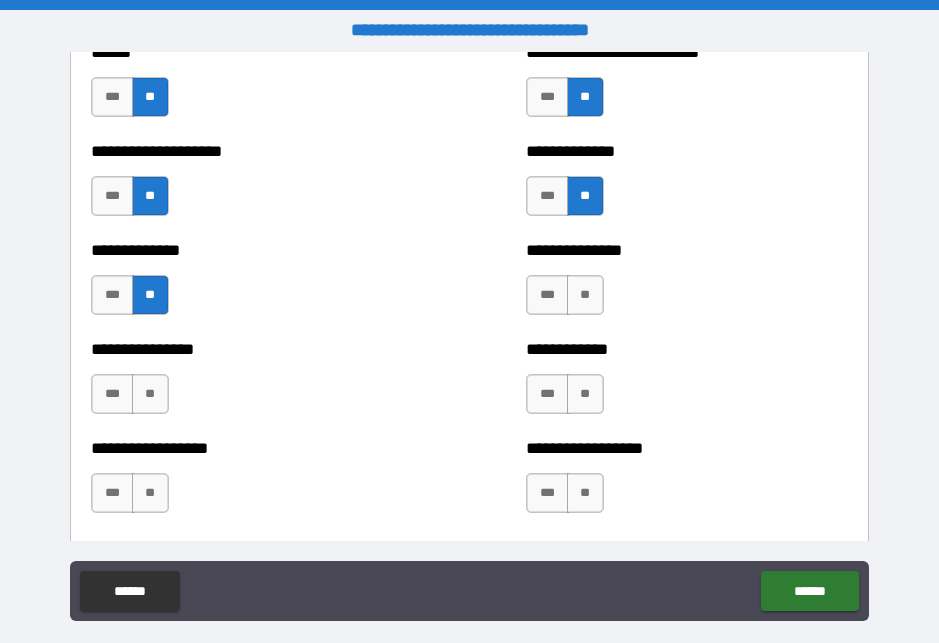 click on "**" at bounding box center (585, 295) 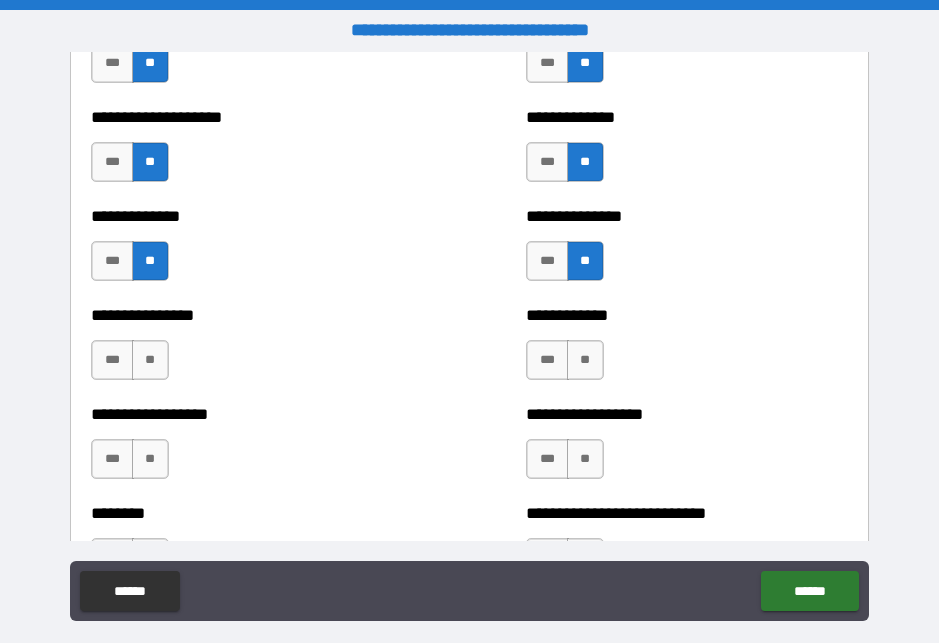 click on "**" at bounding box center (150, 360) 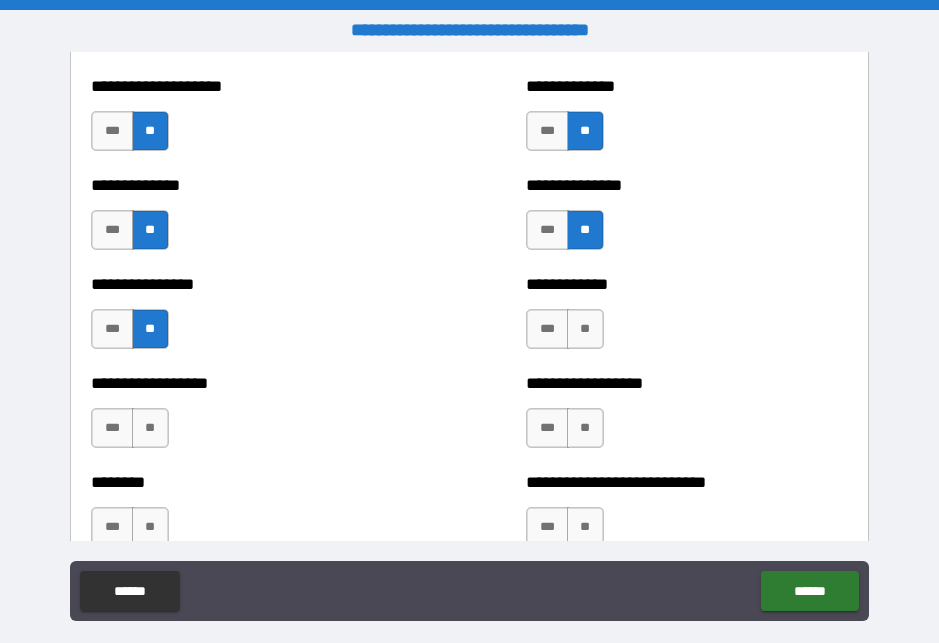 scroll, scrollTop: 4152, scrollLeft: 0, axis: vertical 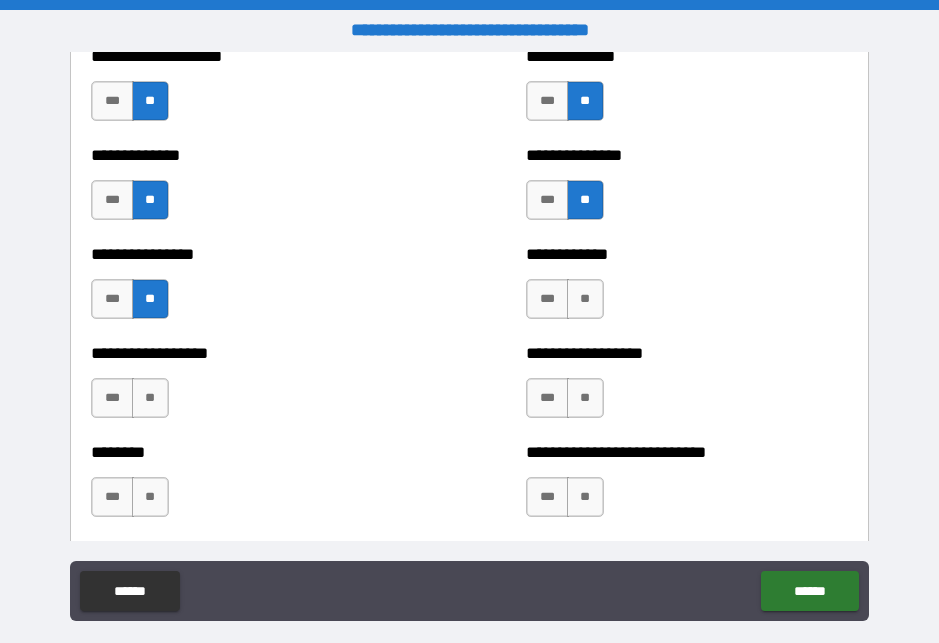 click on "**" at bounding box center (585, 299) 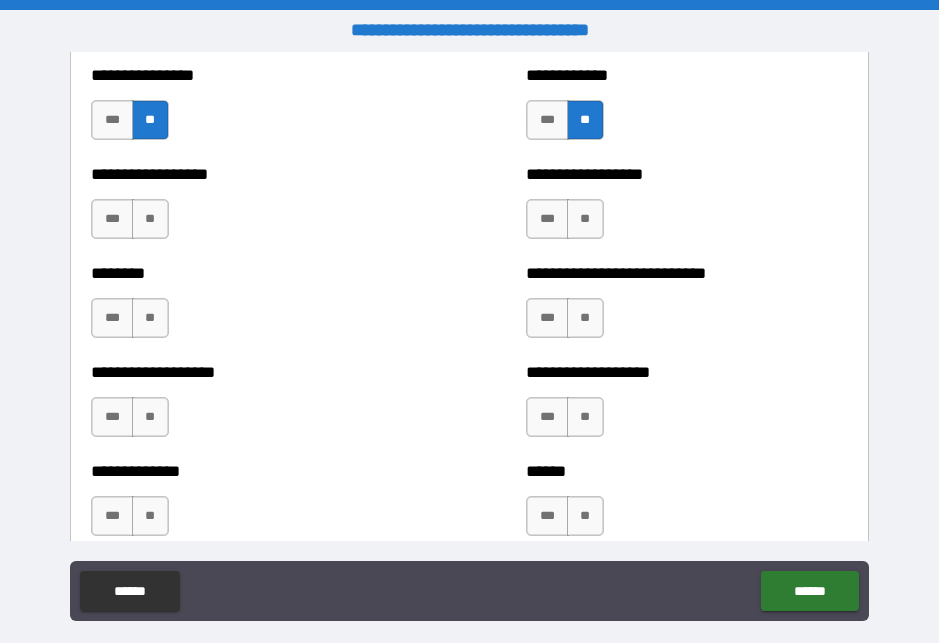 scroll, scrollTop: 4334, scrollLeft: 0, axis: vertical 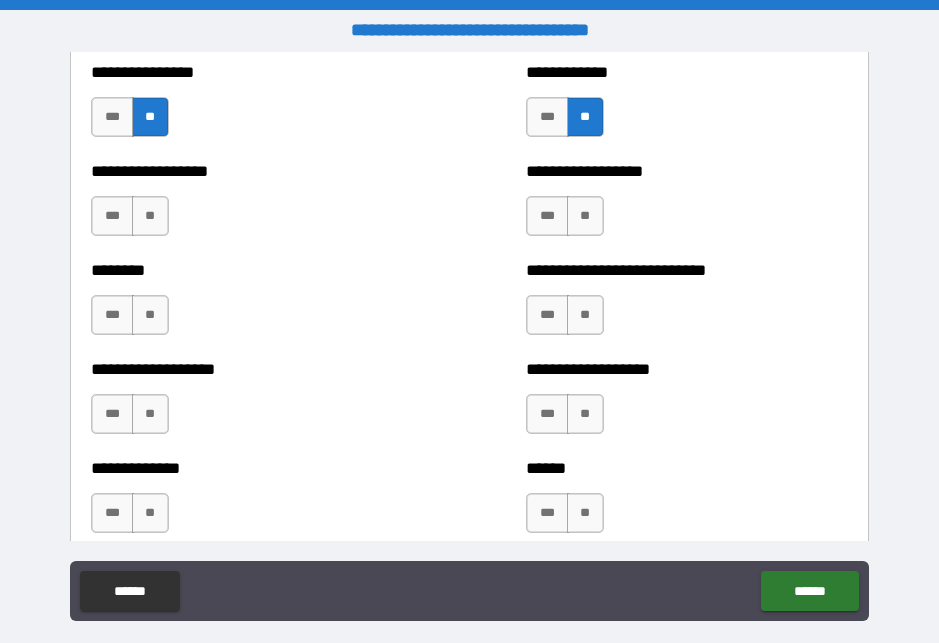 click on "**" at bounding box center (585, 216) 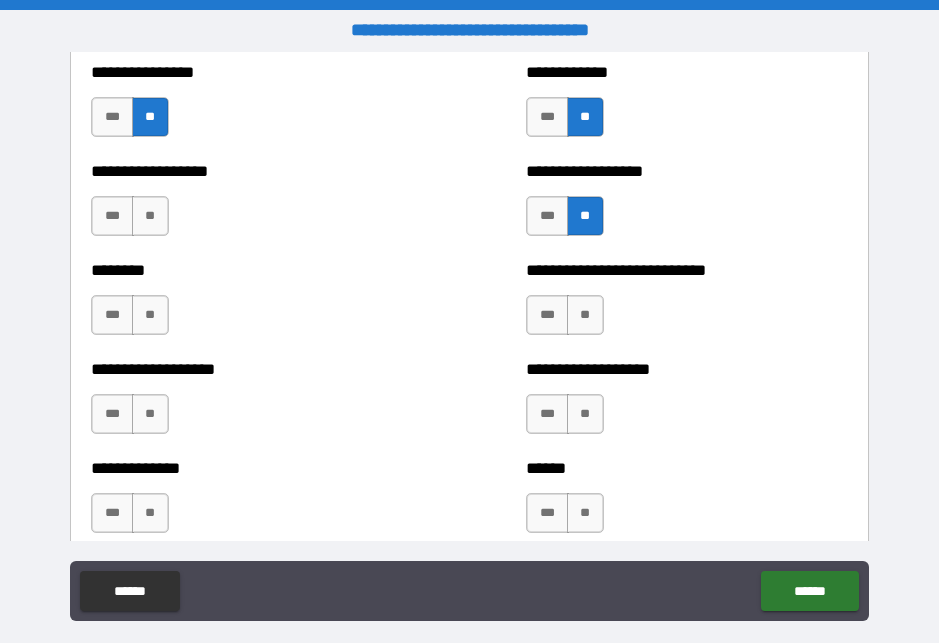 click on "**" at bounding box center (585, 315) 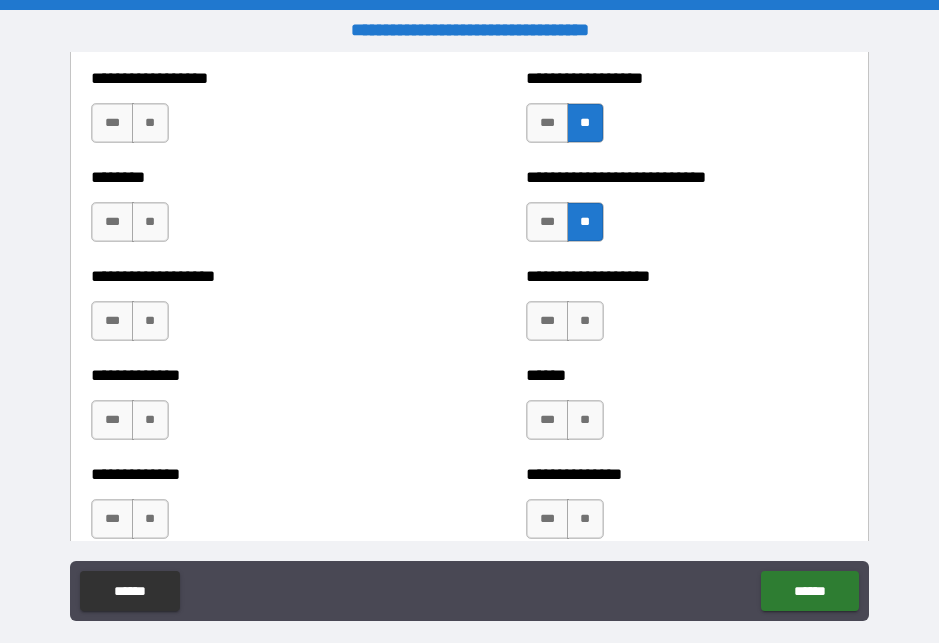 scroll, scrollTop: 4425, scrollLeft: 0, axis: vertical 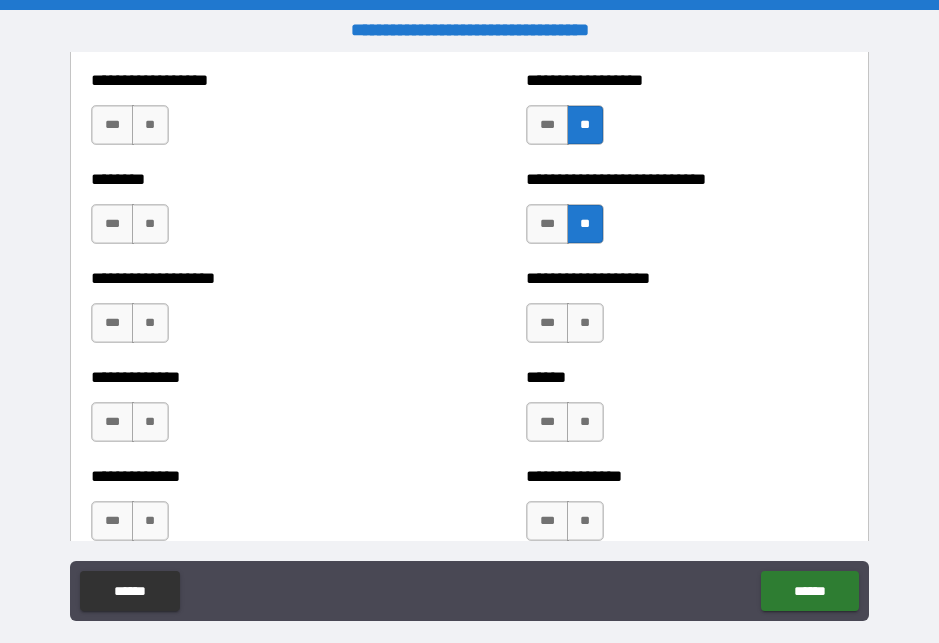 click on "**" at bounding box center [150, 125] 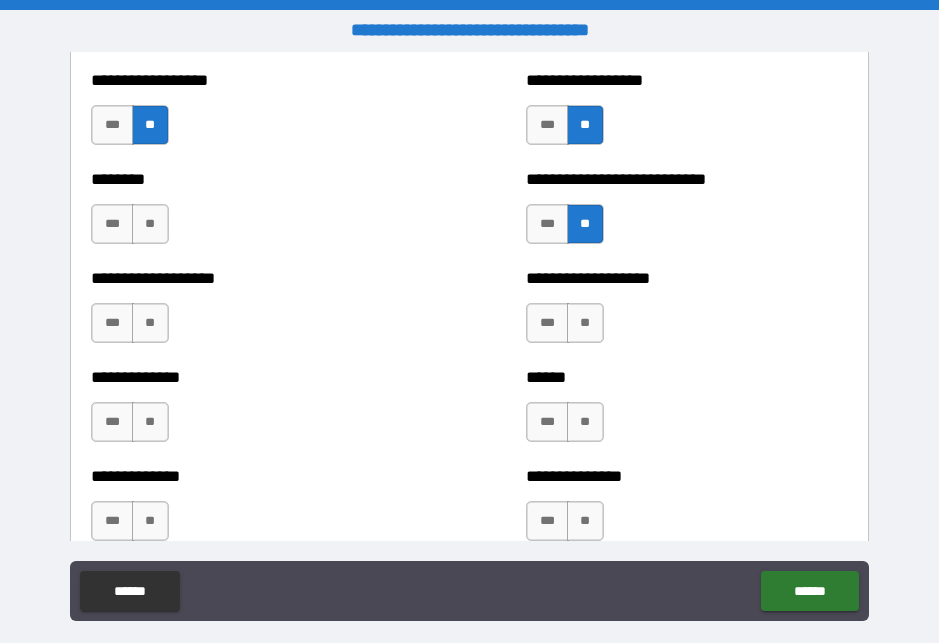 click on "**" at bounding box center (150, 224) 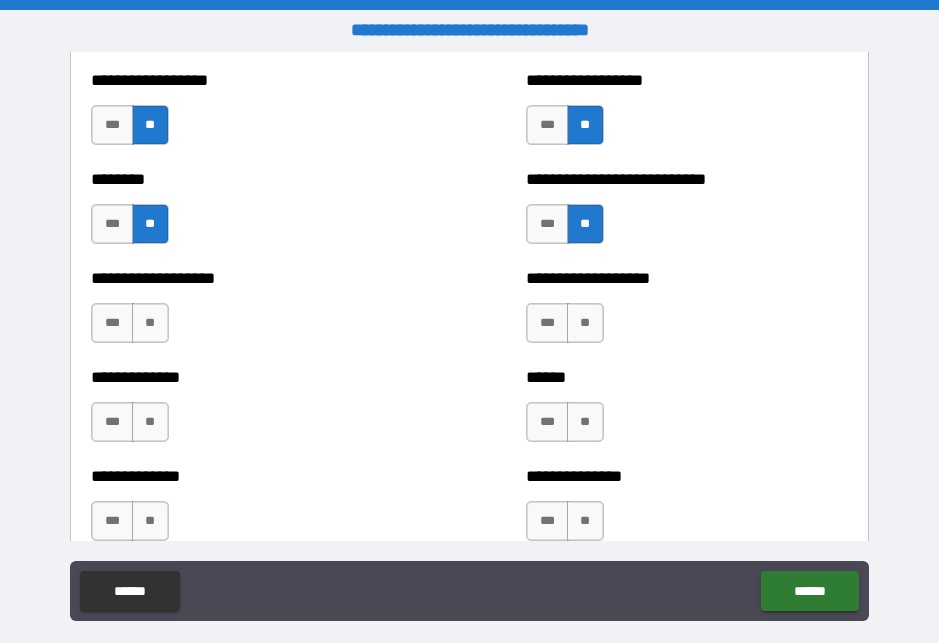 click on "**" at bounding box center (150, 323) 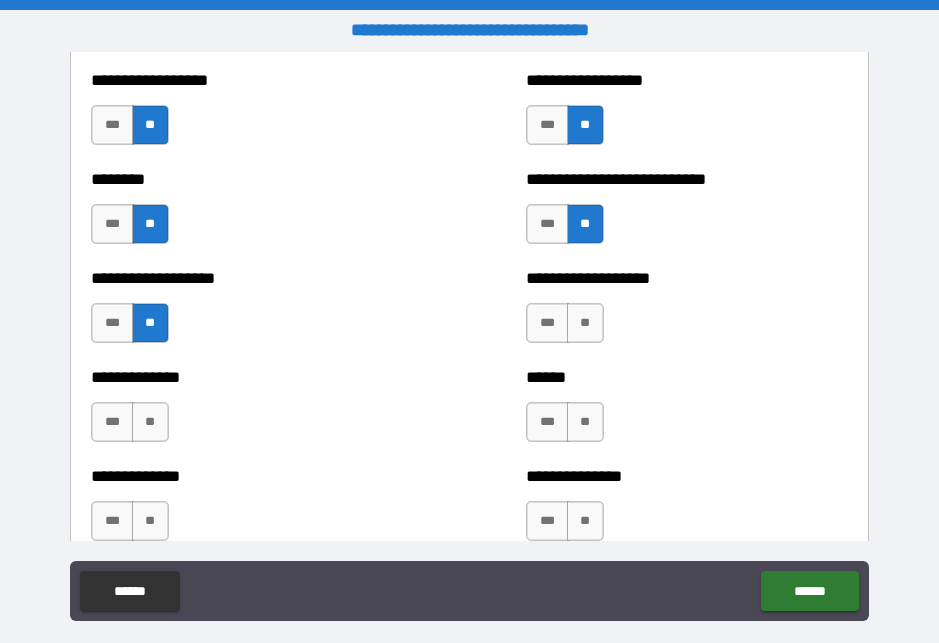 click on "**" at bounding box center (150, 422) 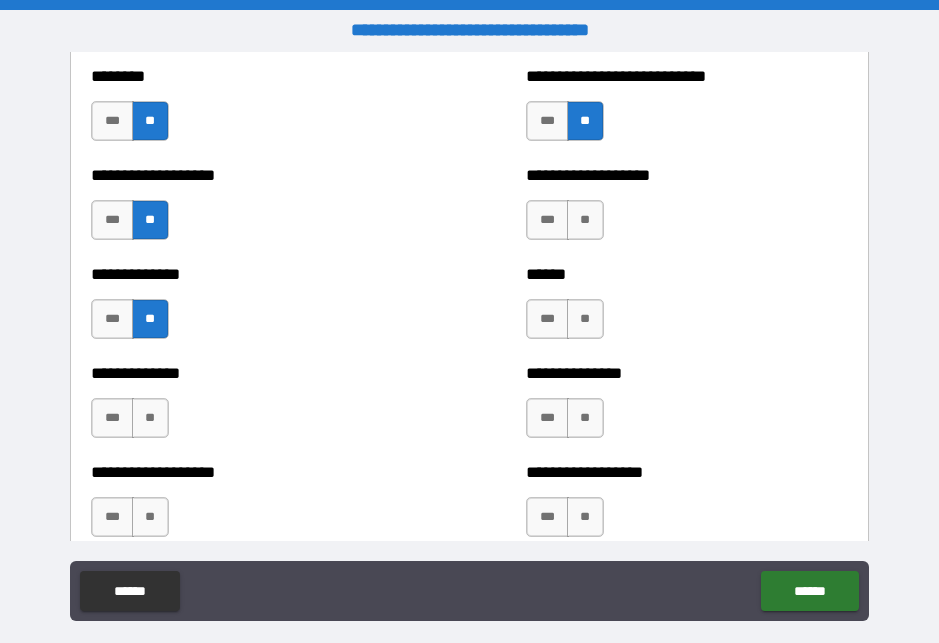 scroll, scrollTop: 4531, scrollLeft: 0, axis: vertical 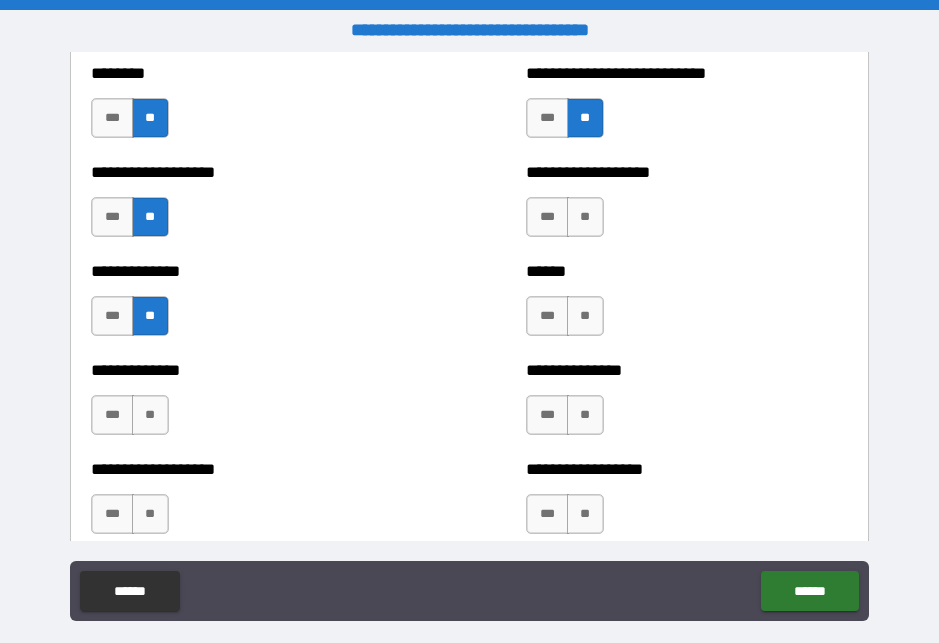 click on "**" at bounding box center (585, 217) 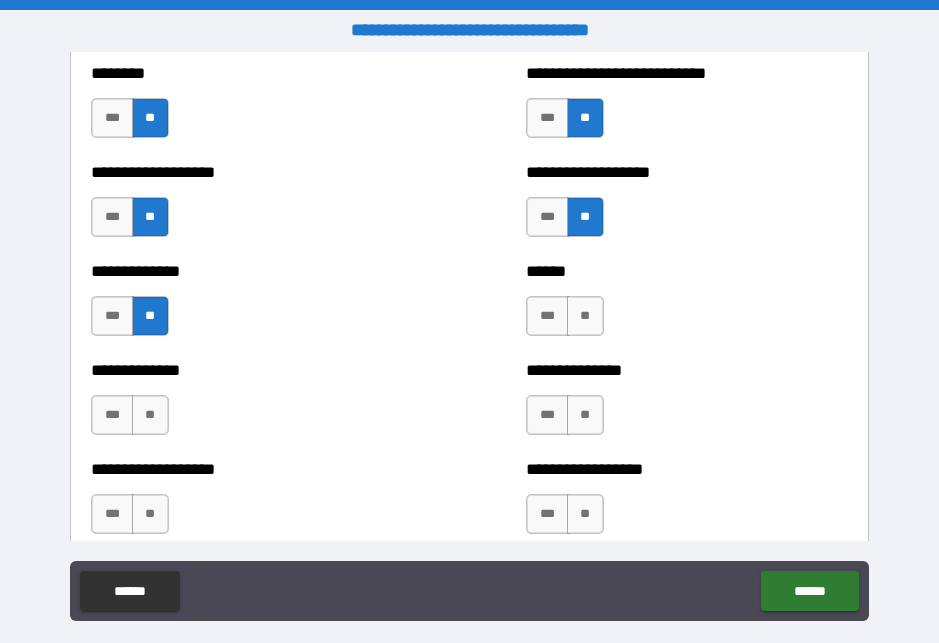 click on "**" at bounding box center (585, 316) 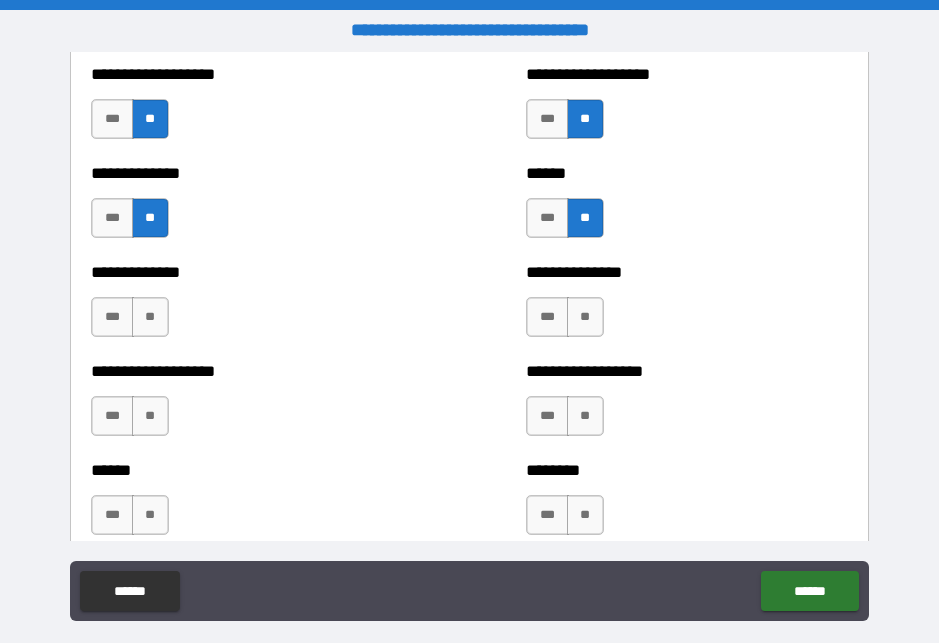 scroll, scrollTop: 4633, scrollLeft: 0, axis: vertical 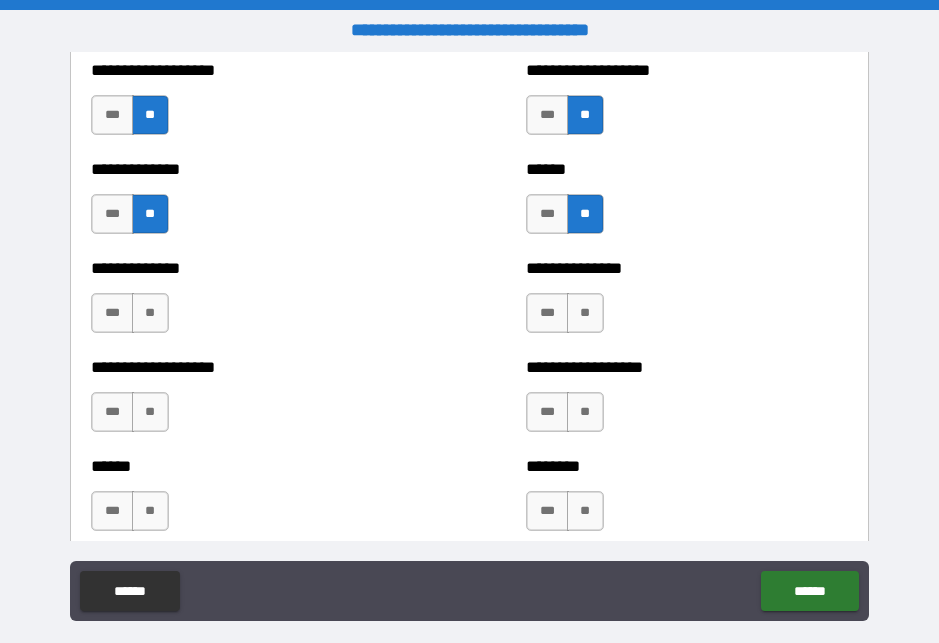 click on "**" at bounding box center [585, 313] 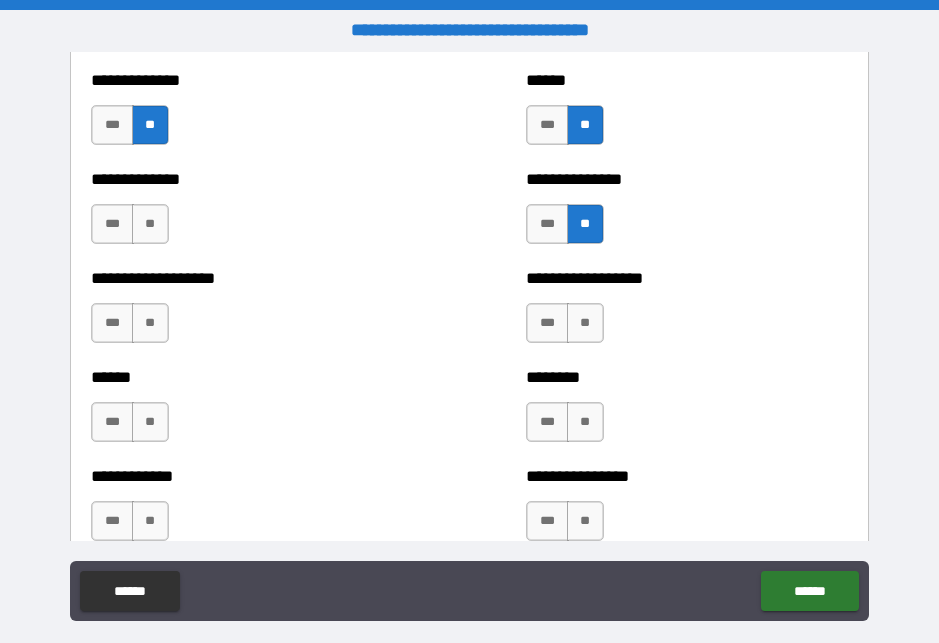 scroll, scrollTop: 4723, scrollLeft: 0, axis: vertical 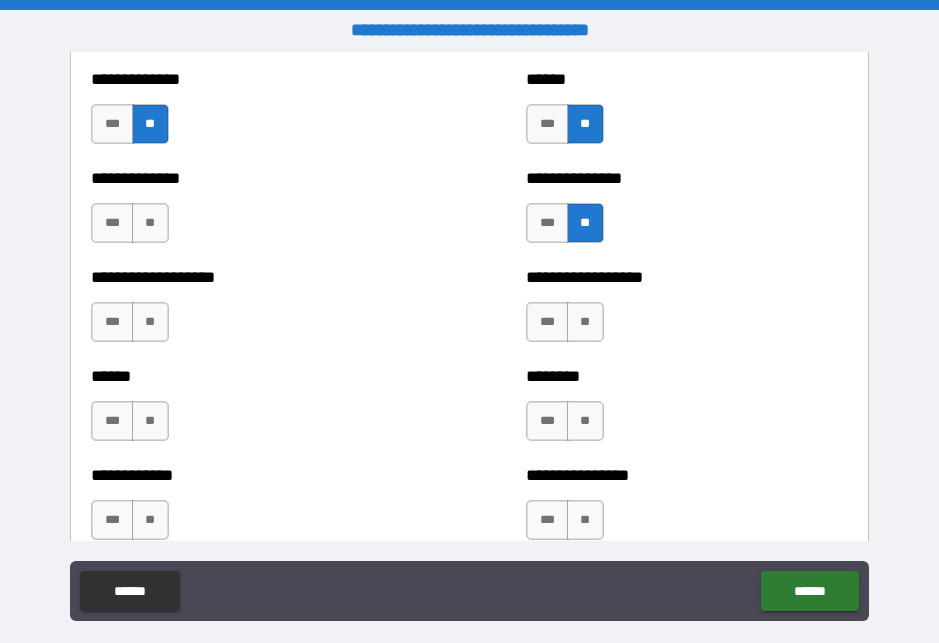 click on "**" at bounding box center (150, 223) 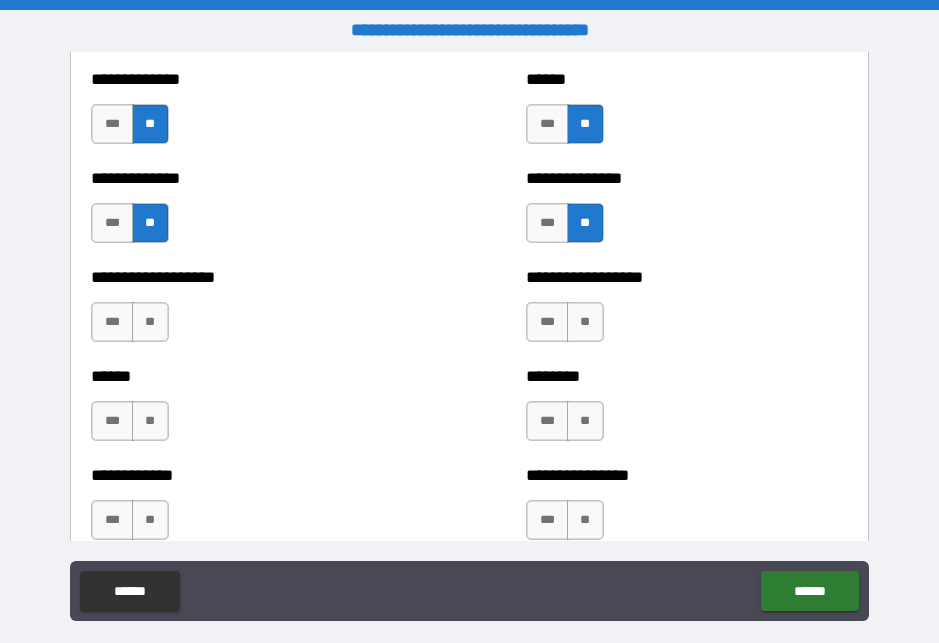 click on "**" at bounding box center (150, 322) 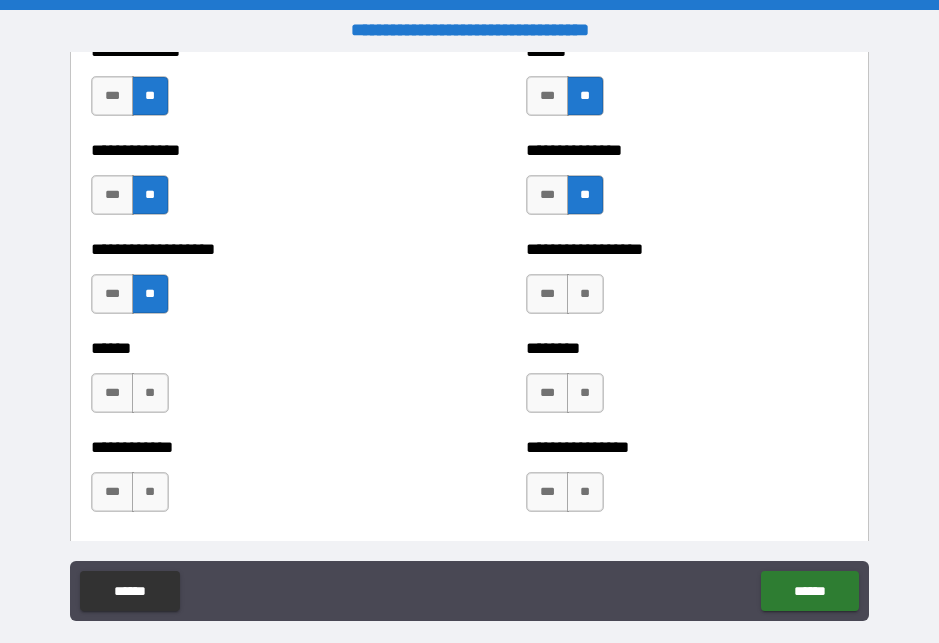 scroll, scrollTop: 4753, scrollLeft: 0, axis: vertical 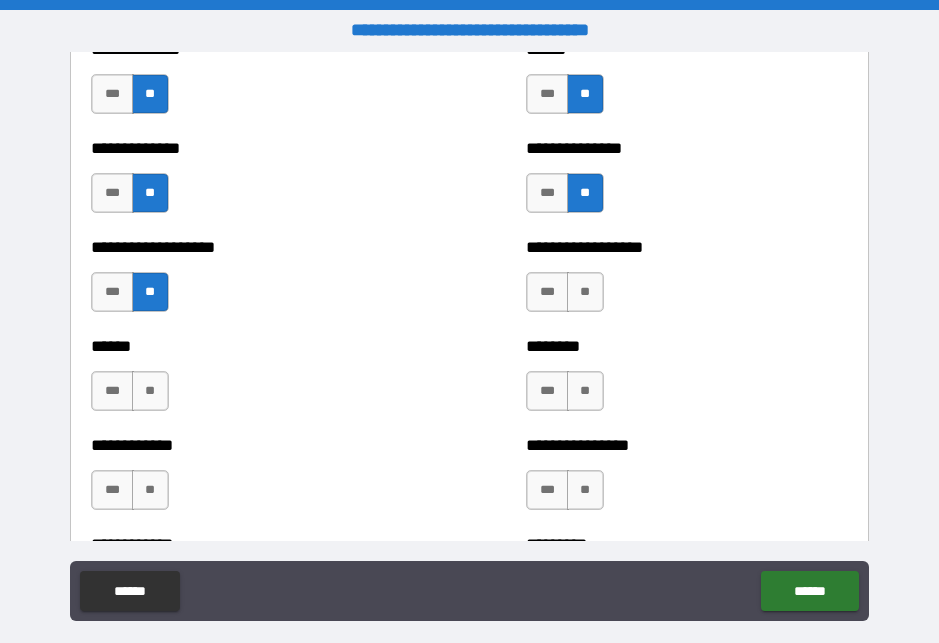 click on "**" at bounding box center (150, 391) 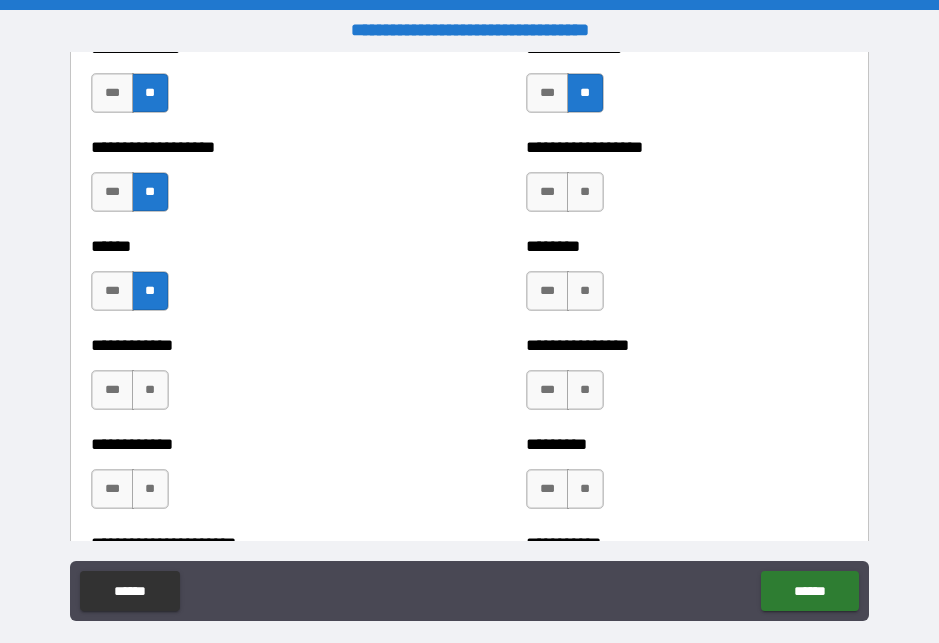 scroll, scrollTop: 4869, scrollLeft: 0, axis: vertical 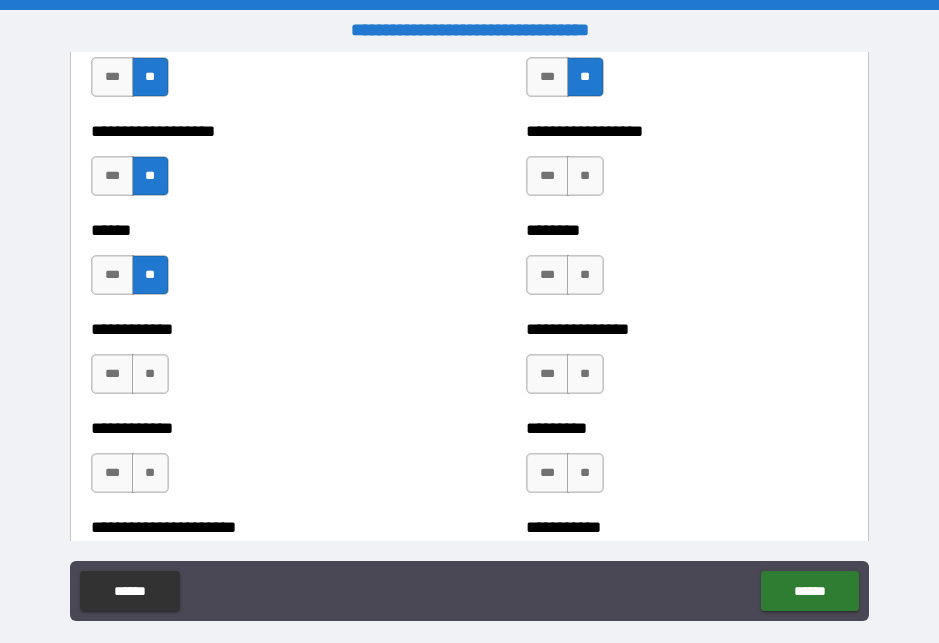 click on "**" at bounding box center [585, 176] 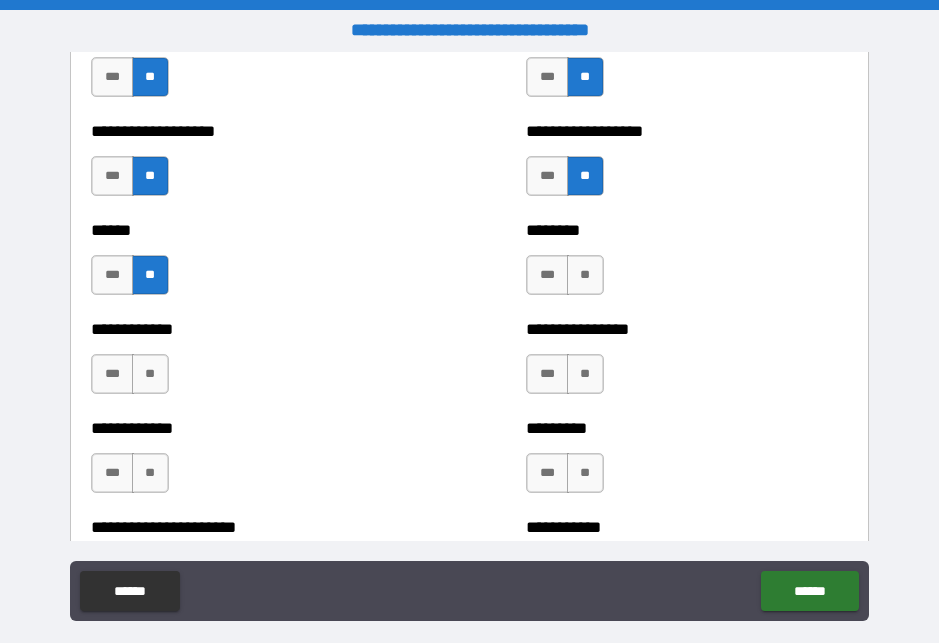 click on "**" at bounding box center [585, 275] 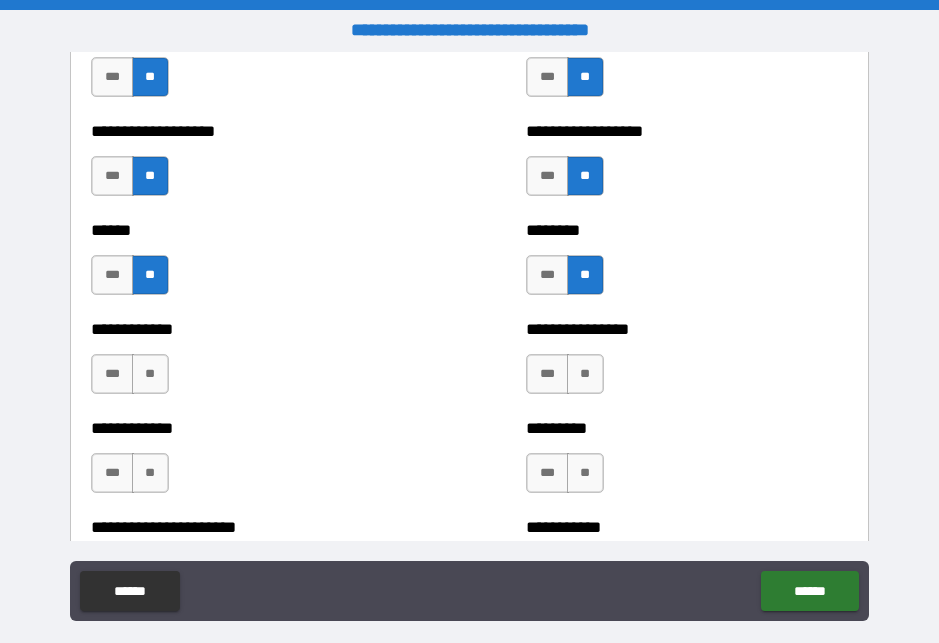 scroll, scrollTop: 4967, scrollLeft: 0, axis: vertical 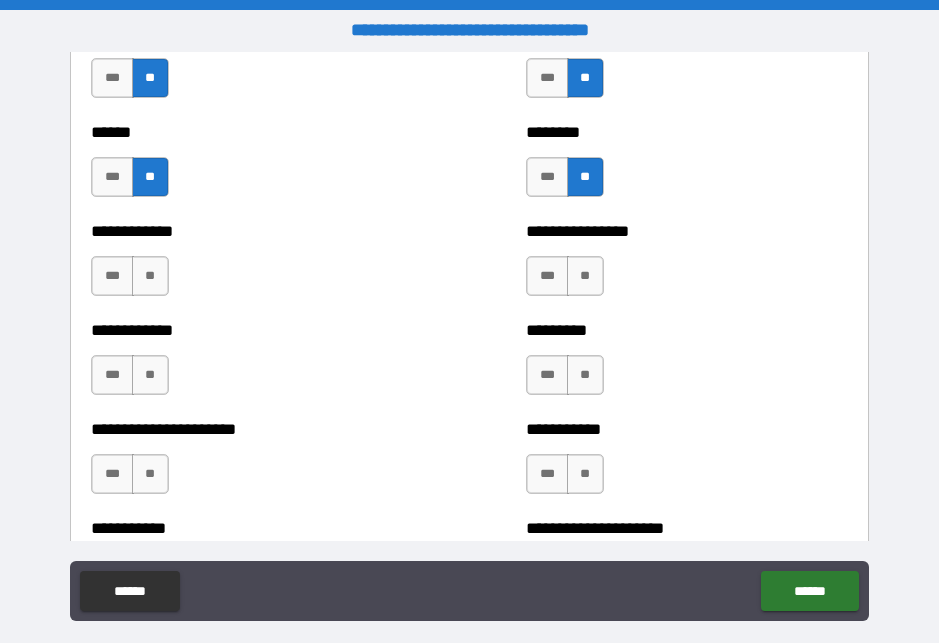 click on "**" at bounding box center [585, 276] 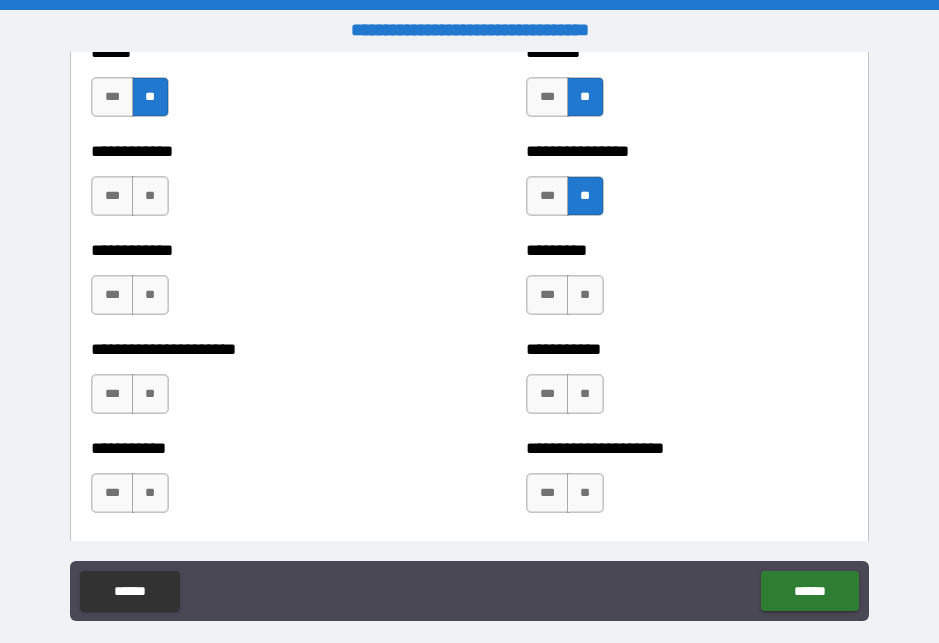 scroll, scrollTop: 5052, scrollLeft: 0, axis: vertical 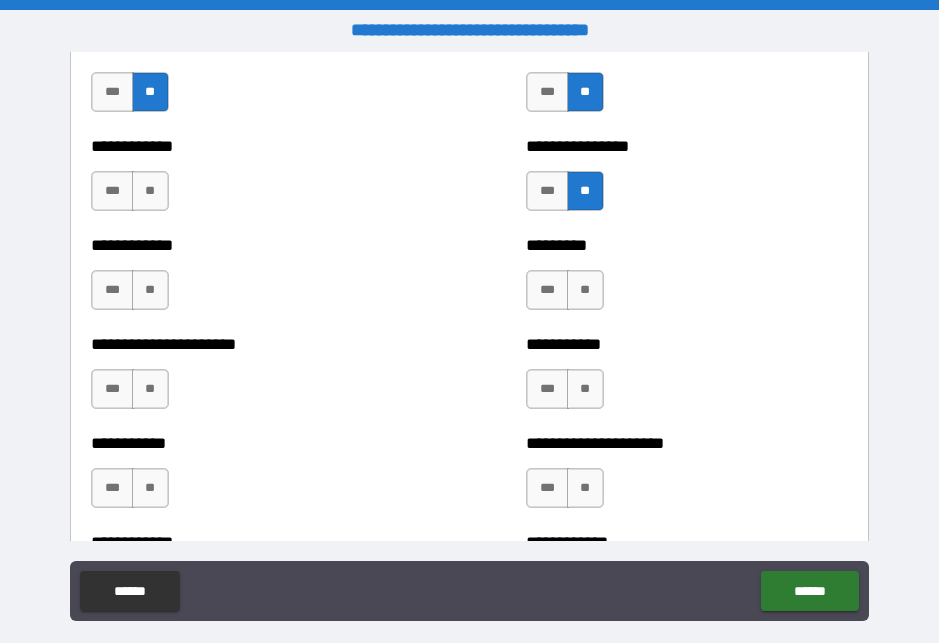 click on "**" at bounding box center [585, 290] 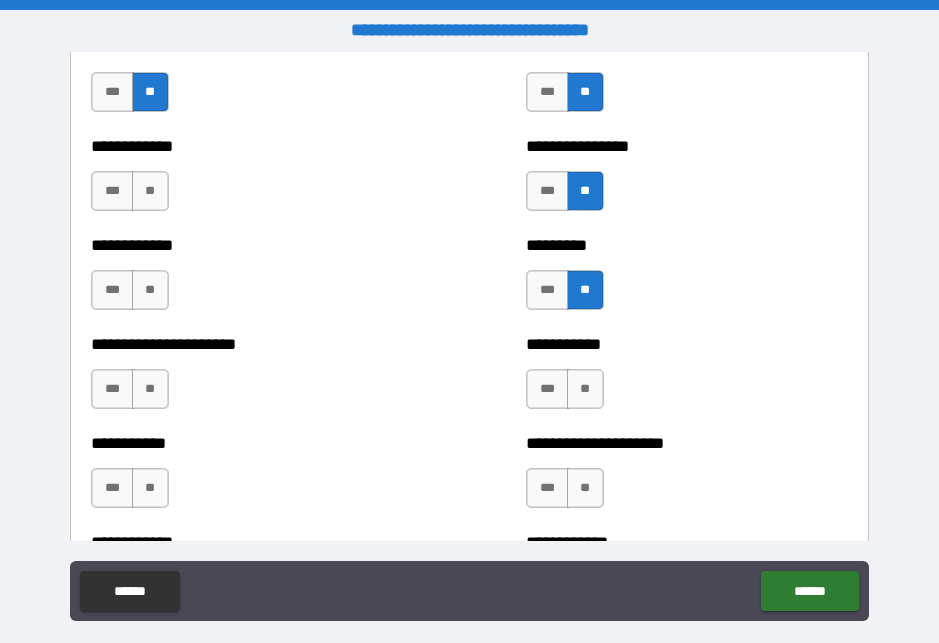 click on "**" at bounding box center [585, 389] 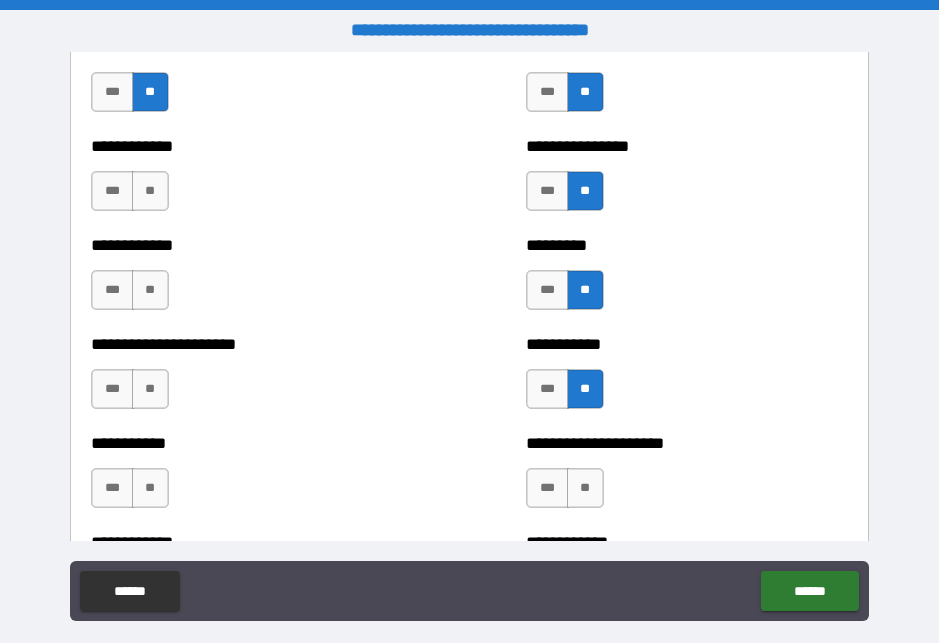 click on "**" at bounding box center [150, 191] 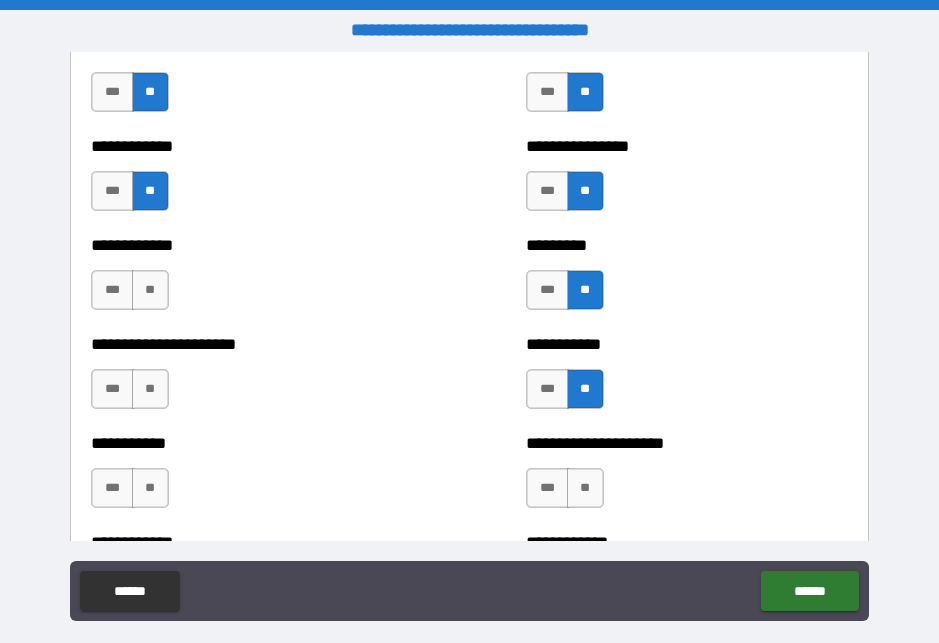 click on "**" at bounding box center (150, 290) 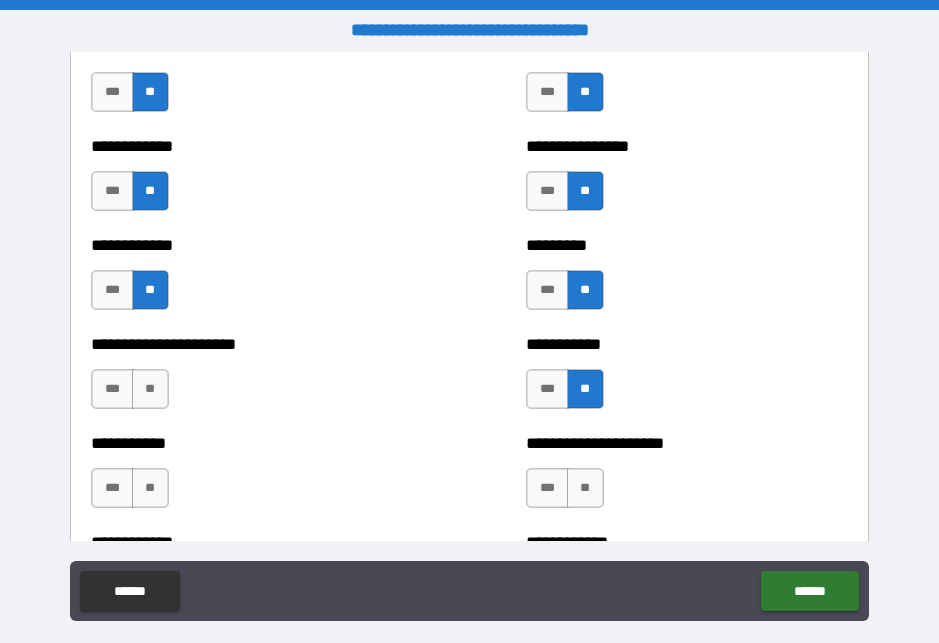 click on "**" at bounding box center (150, 389) 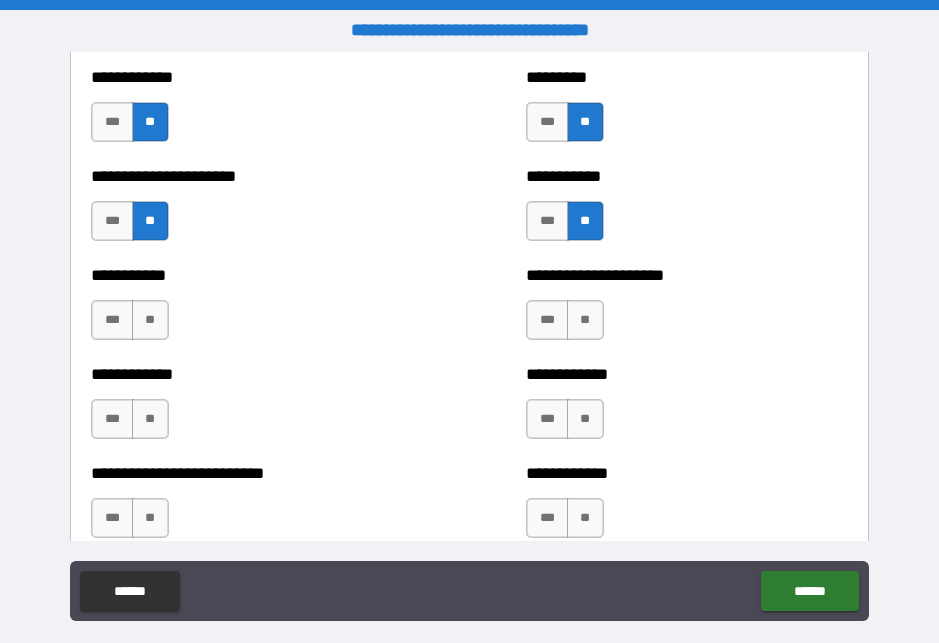 scroll, scrollTop: 5221, scrollLeft: 0, axis: vertical 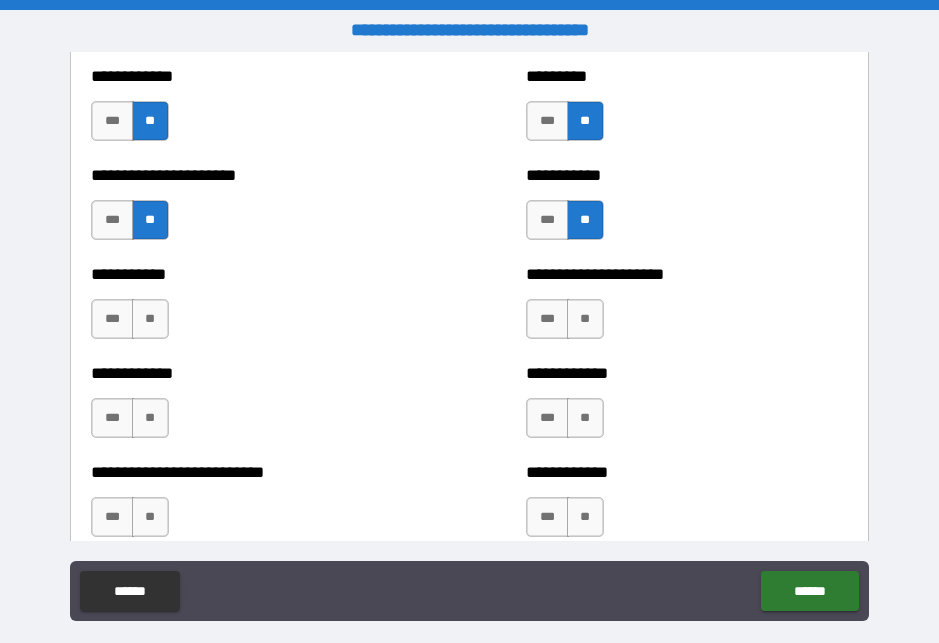 click on "**" at bounding box center [150, 319] 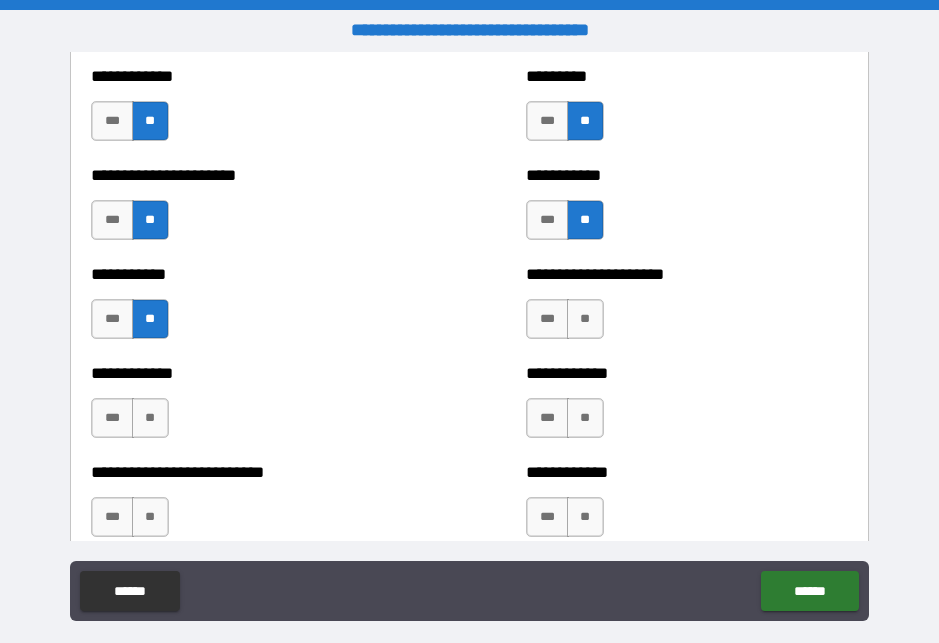 click on "**" at bounding box center (585, 319) 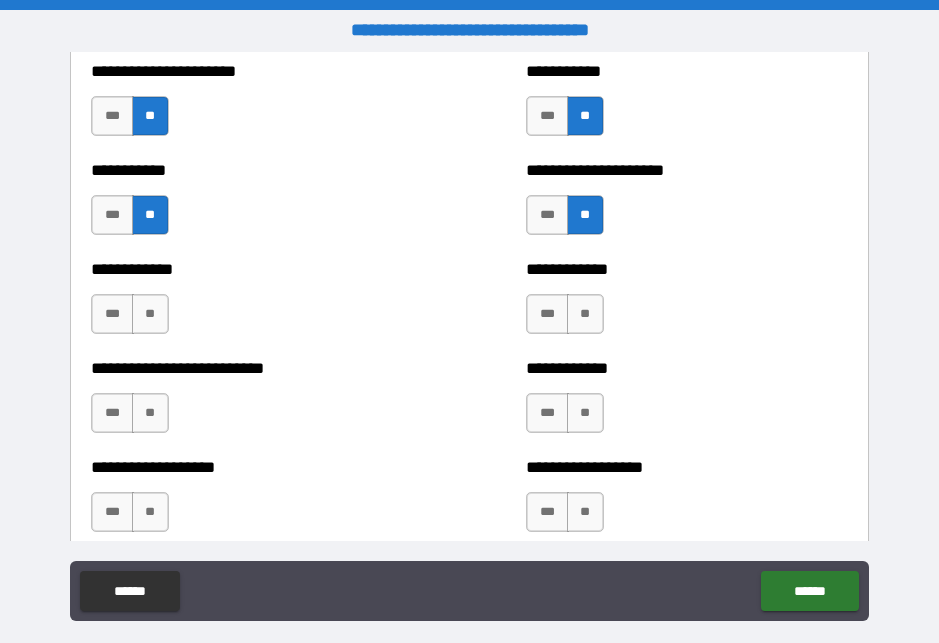 scroll, scrollTop: 5328, scrollLeft: 0, axis: vertical 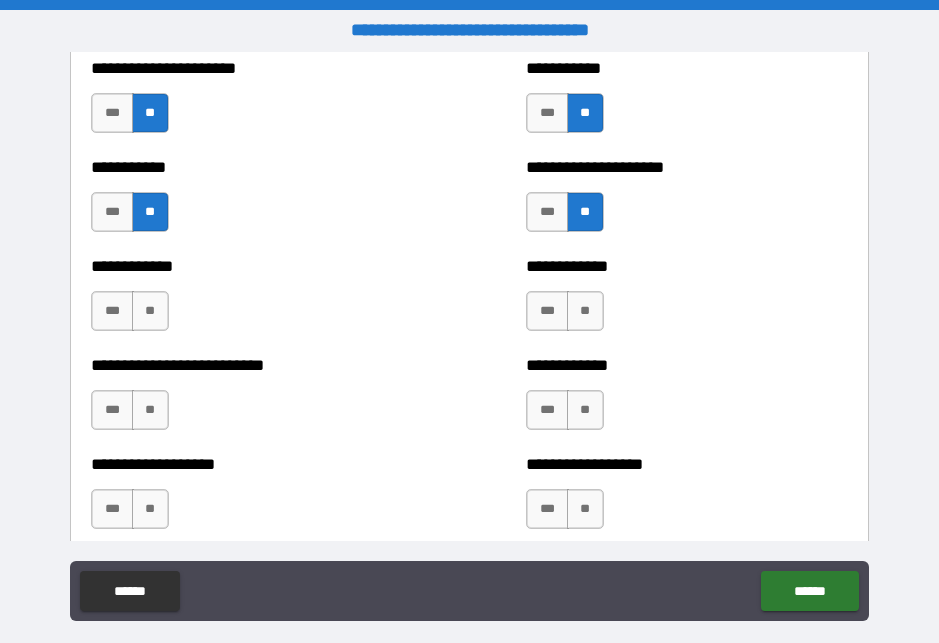 click on "**" at bounding box center [585, 311] 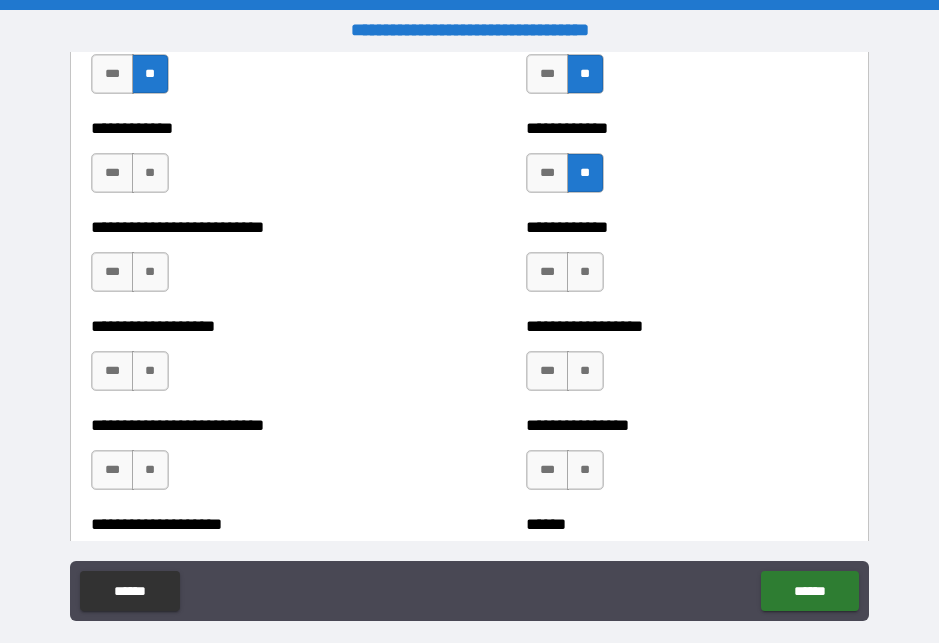 scroll, scrollTop: 5468, scrollLeft: 0, axis: vertical 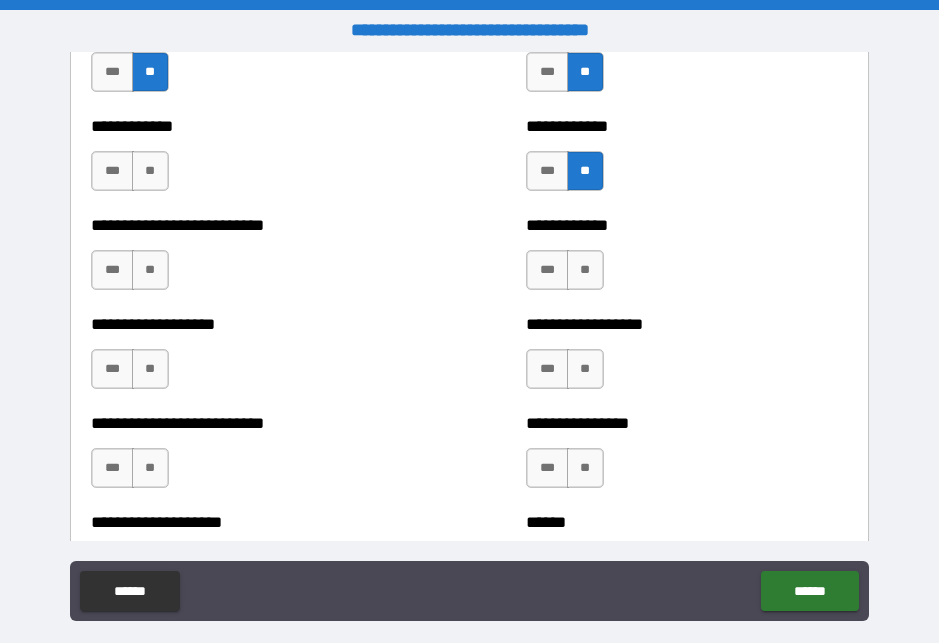 click on "**" at bounding box center [585, 270] 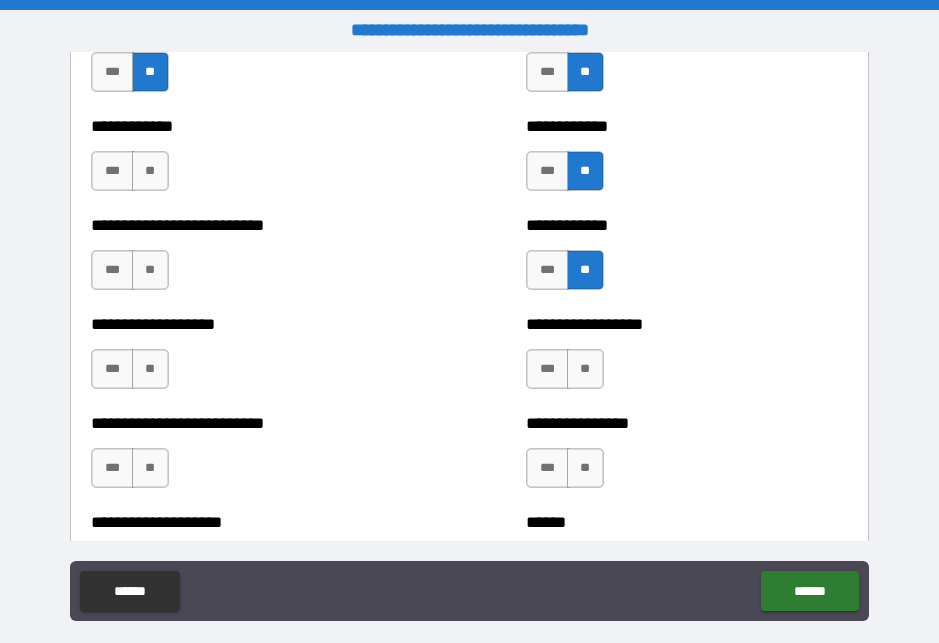 scroll, scrollTop: 5517, scrollLeft: 0, axis: vertical 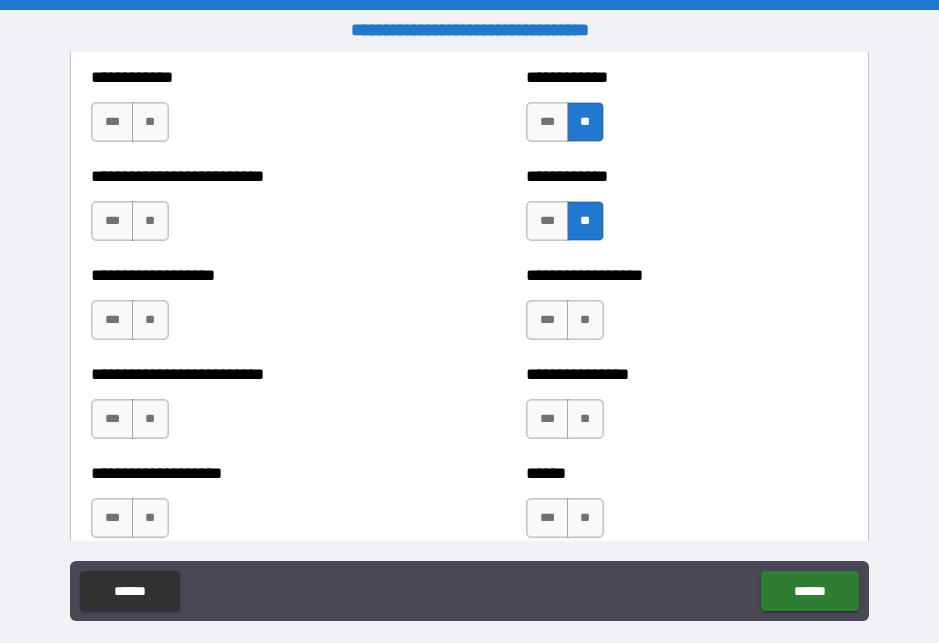 click on "**" at bounding box center (585, 320) 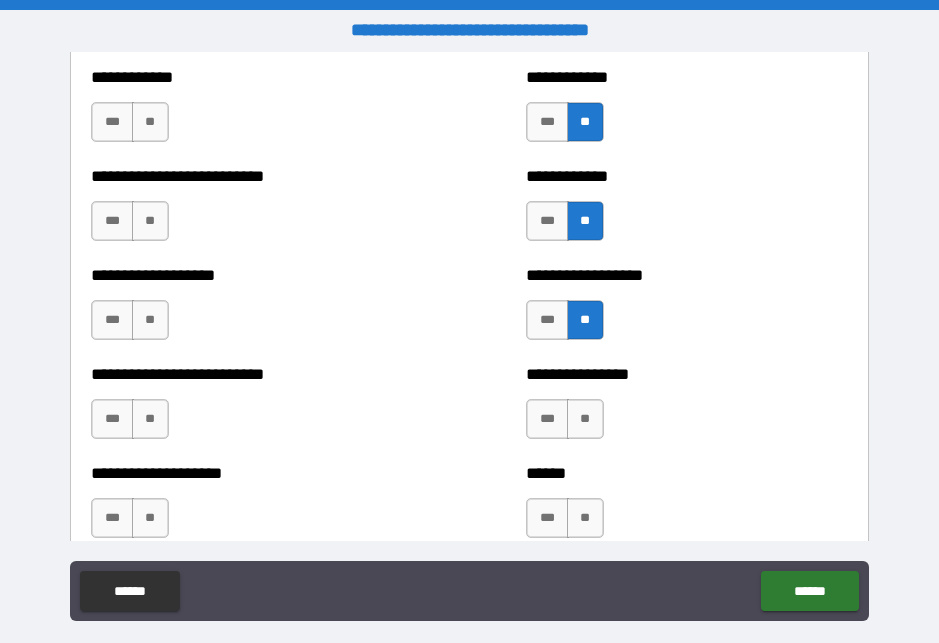 click on "**" at bounding box center (585, 419) 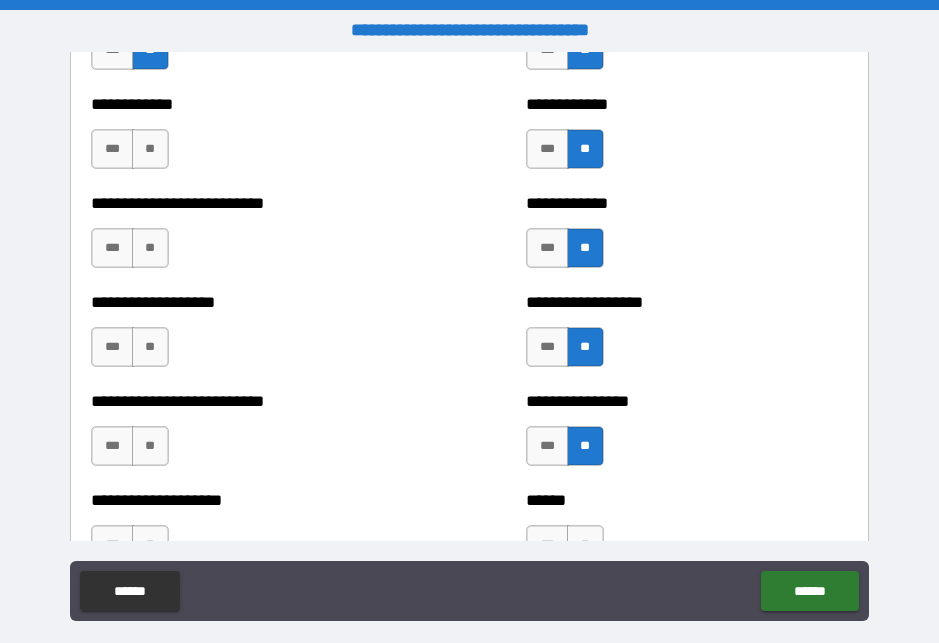 scroll, scrollTop: 5488, scrollLeft: 0, axis: vertical 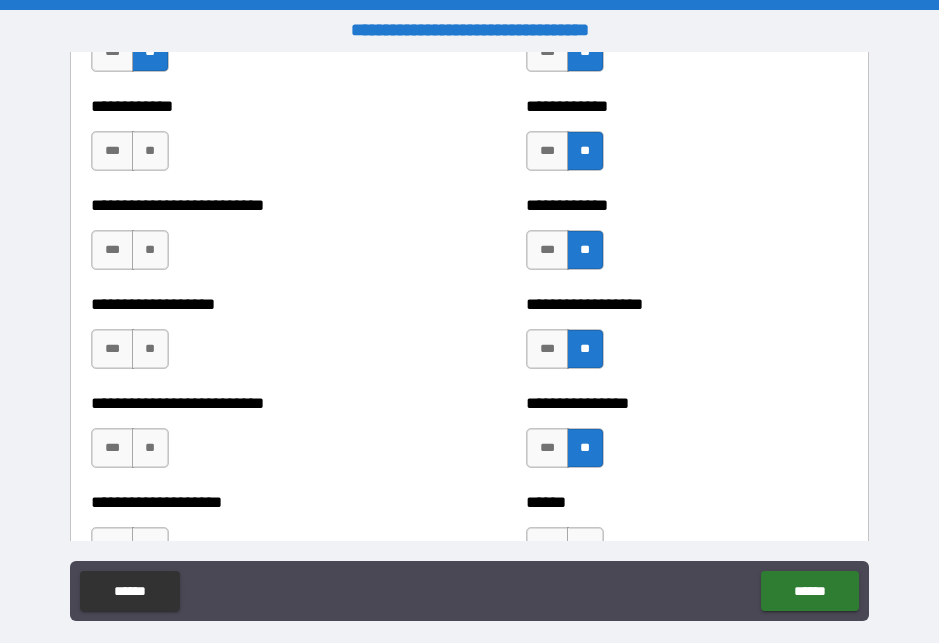 click on "**" at bounding box center (150, 151) 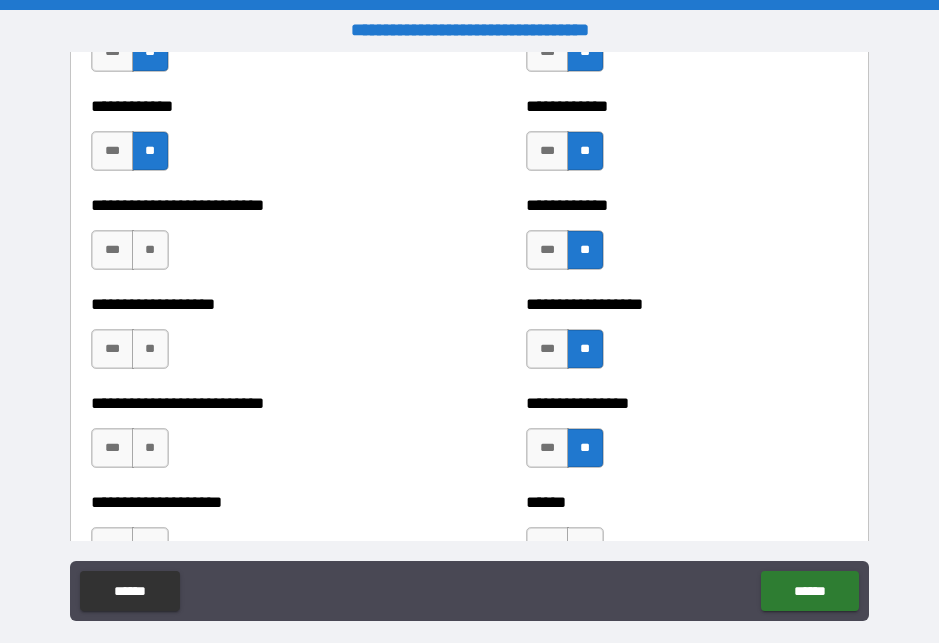 click on "**" at bounding box center [150, 250] 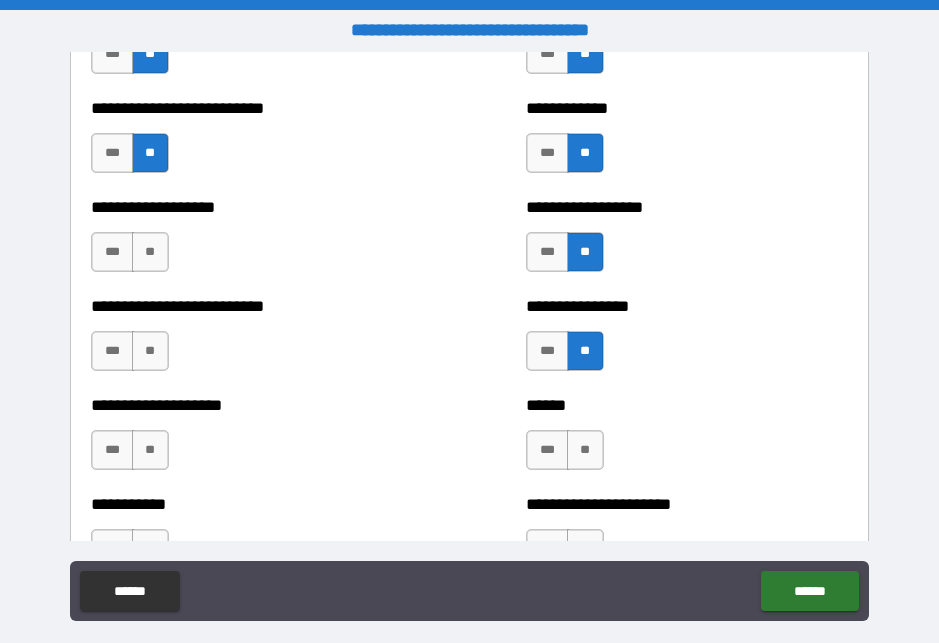 scroll, scrollTop: 5588, scrollLeft: 0, axis: vertical 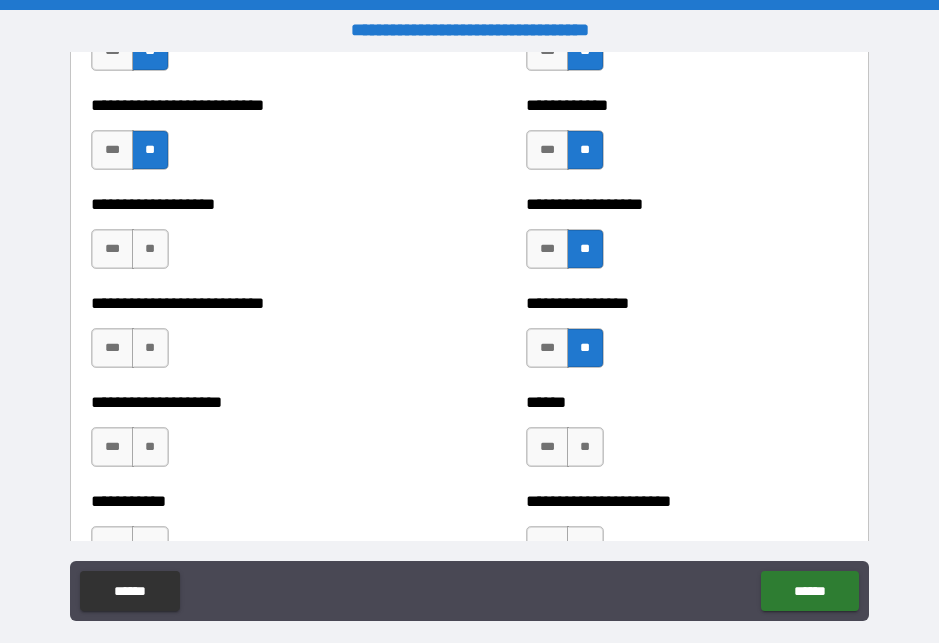 click on "**" at bounding box center (150, 249) 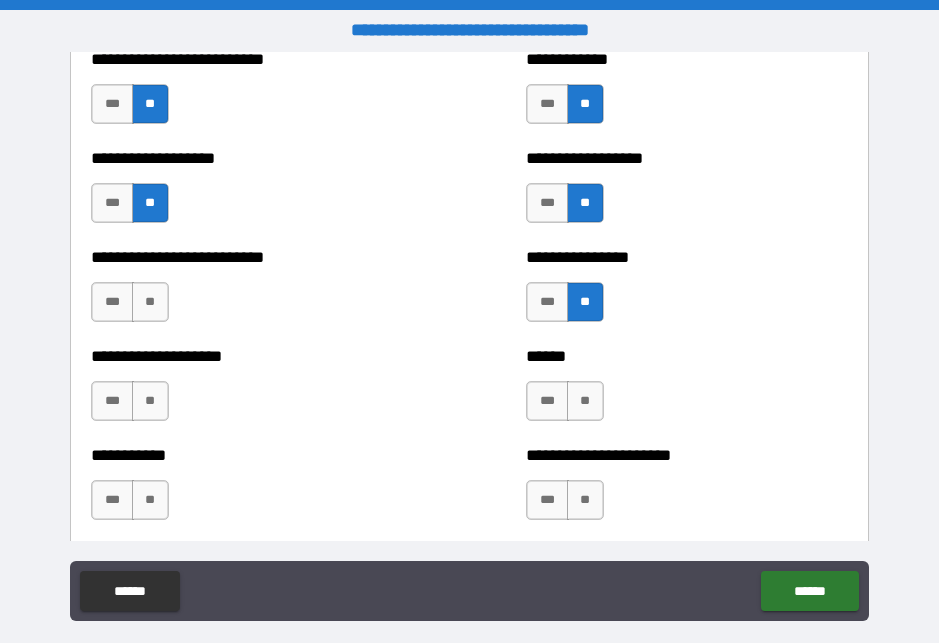 scroll, scrollTop: 5635, scrollLeft: 0, axis: vertical 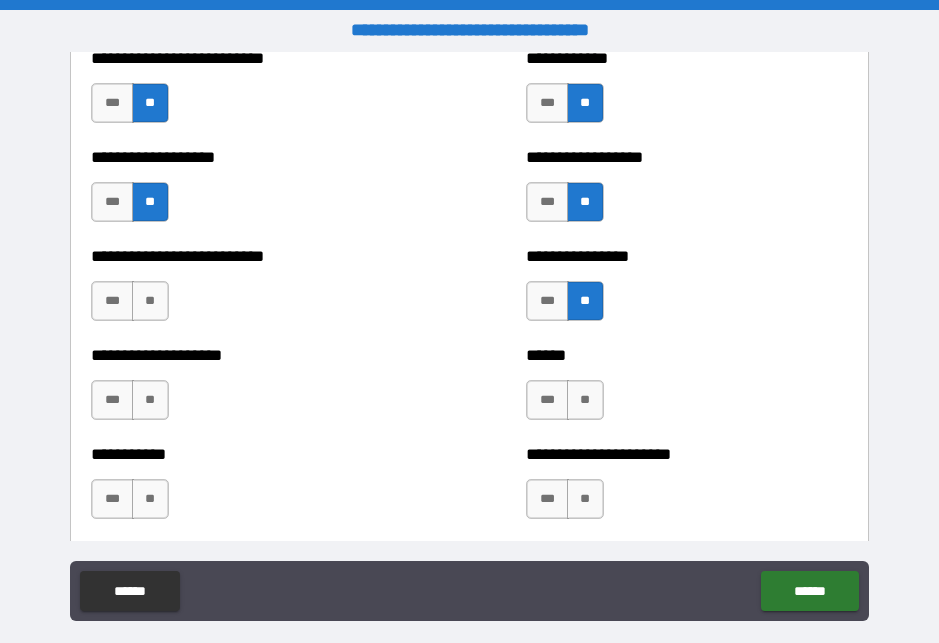 click on "**" at bounding box center (150, 301) 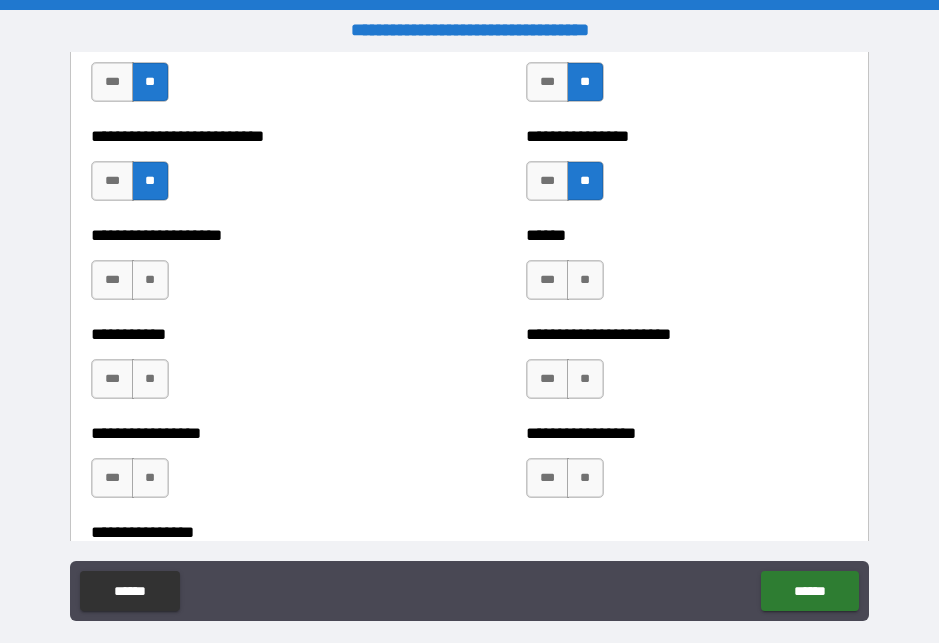 scroll, scrollTop: 5758, scrollLeft: 0, axis: vertical 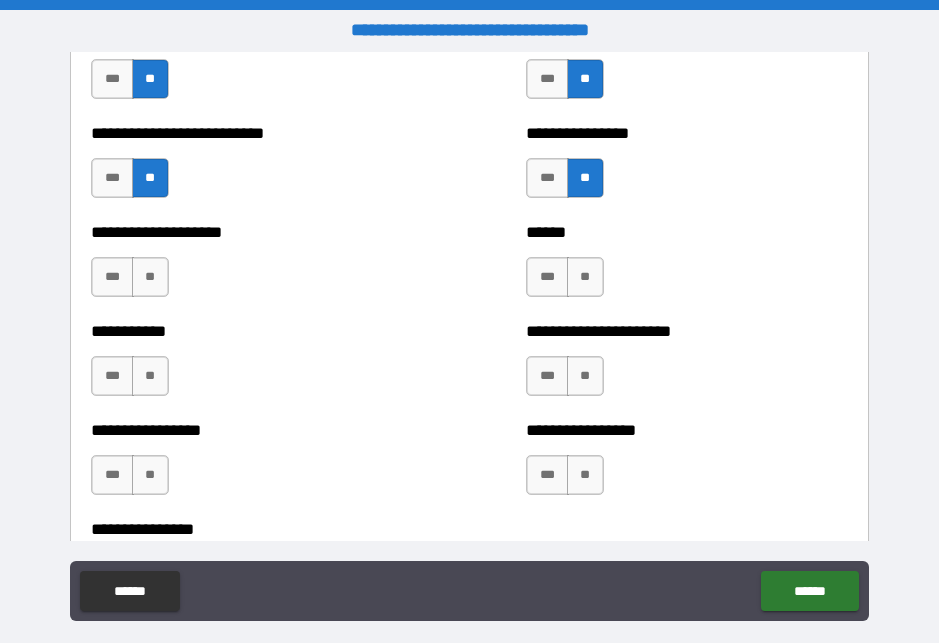 click on "**" at bounding box center [150, 277] 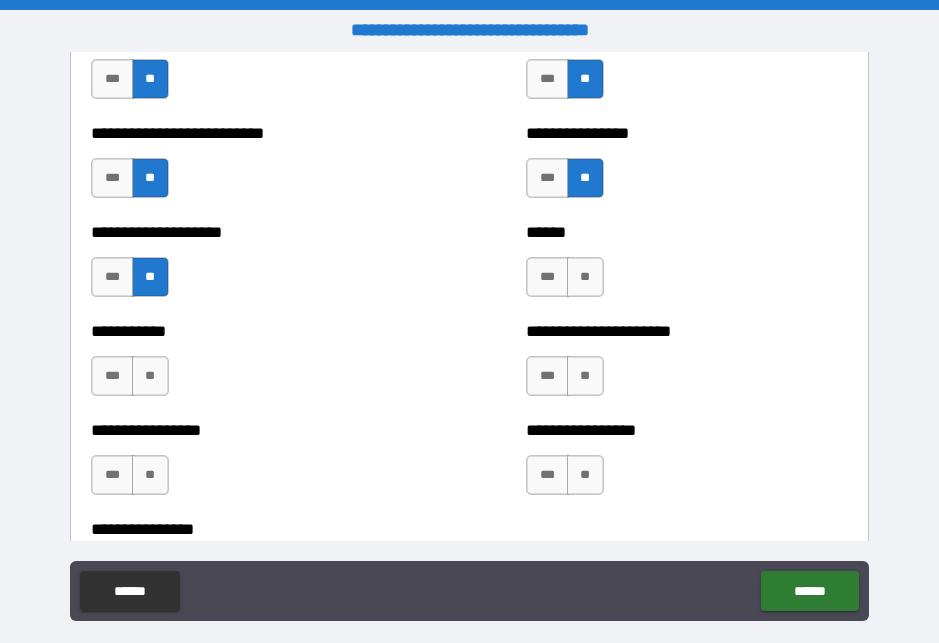 click on "**" at bounding box center [150, 376] 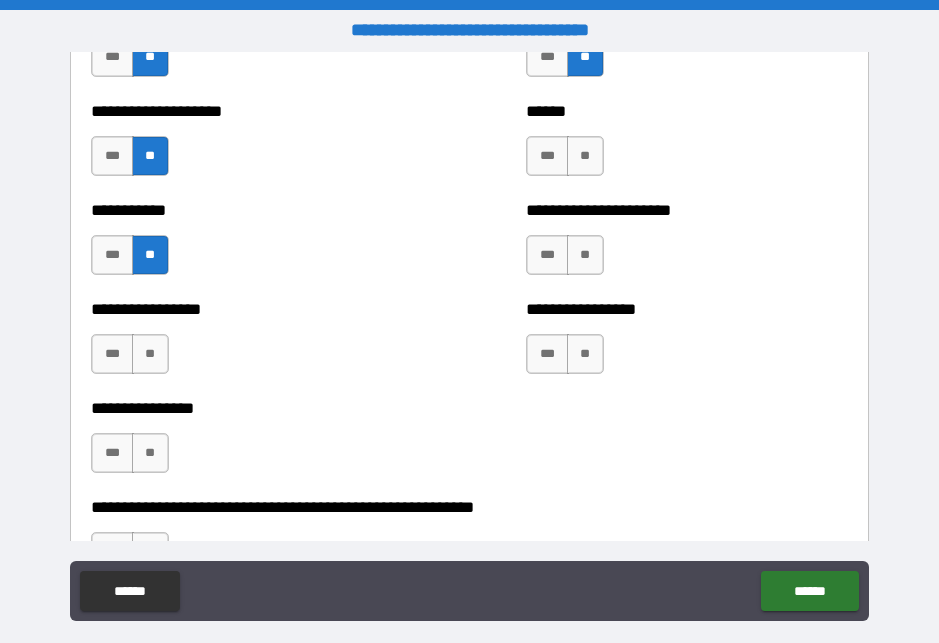 scroll, scrollTop: 5883, scrollLeft: 0, axis: vertical 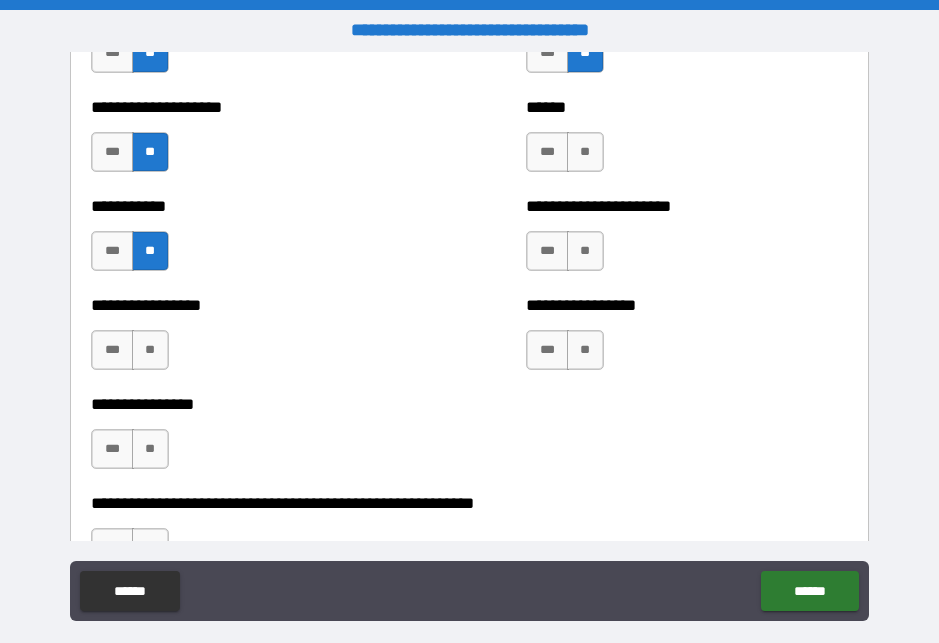 click on "**" at bounding box center (585, 152) 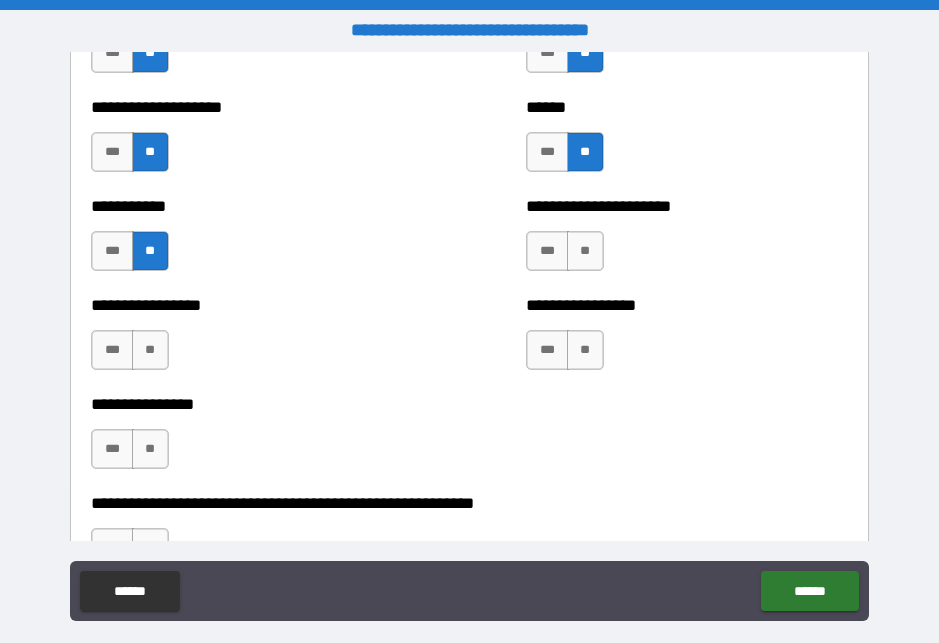 click on "**" at bounding box center (585, 251) 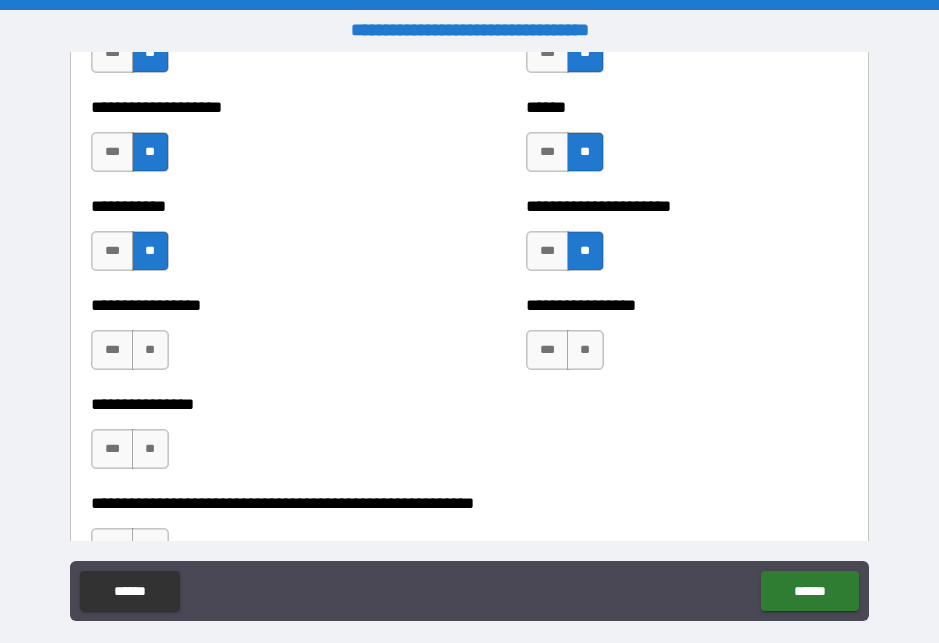 click on "**" at bounding box center [585, 350] 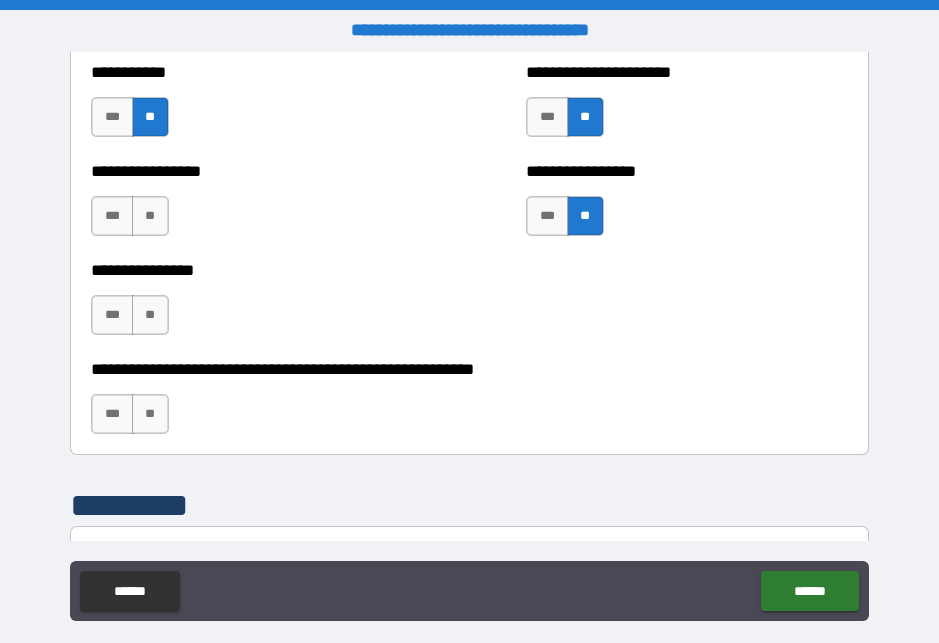 scroll, scrollTop: 6018, scrollLeft: 0, axis: vertical 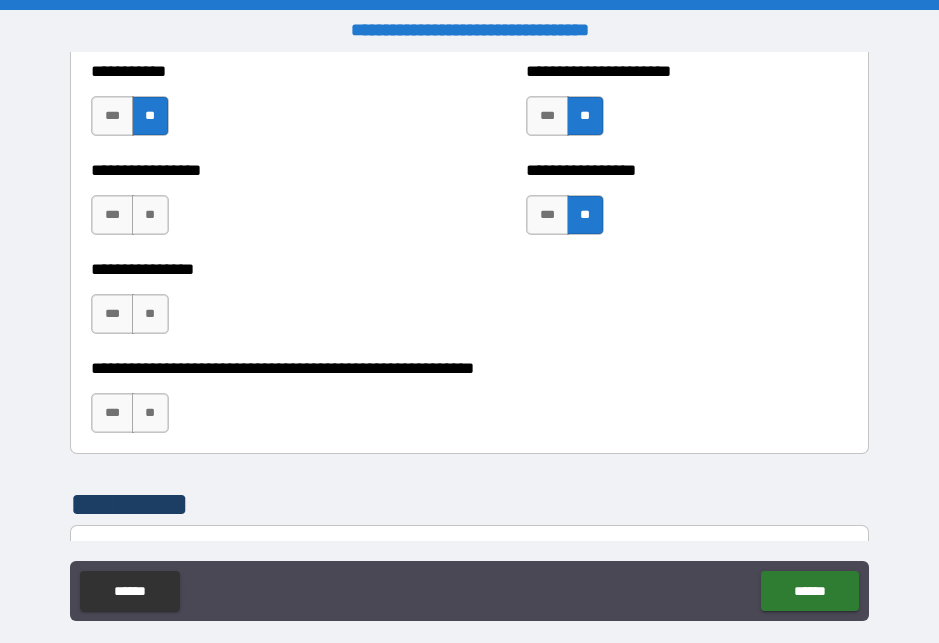 click on "**" at bounding box center [150, 215] 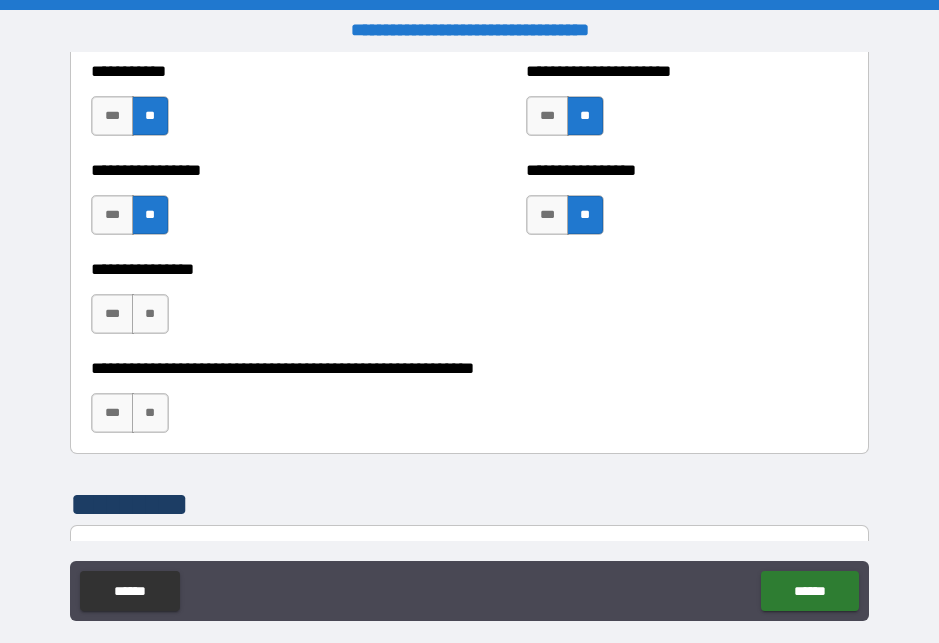 click on "*** **" at bounding box center [132, 319] 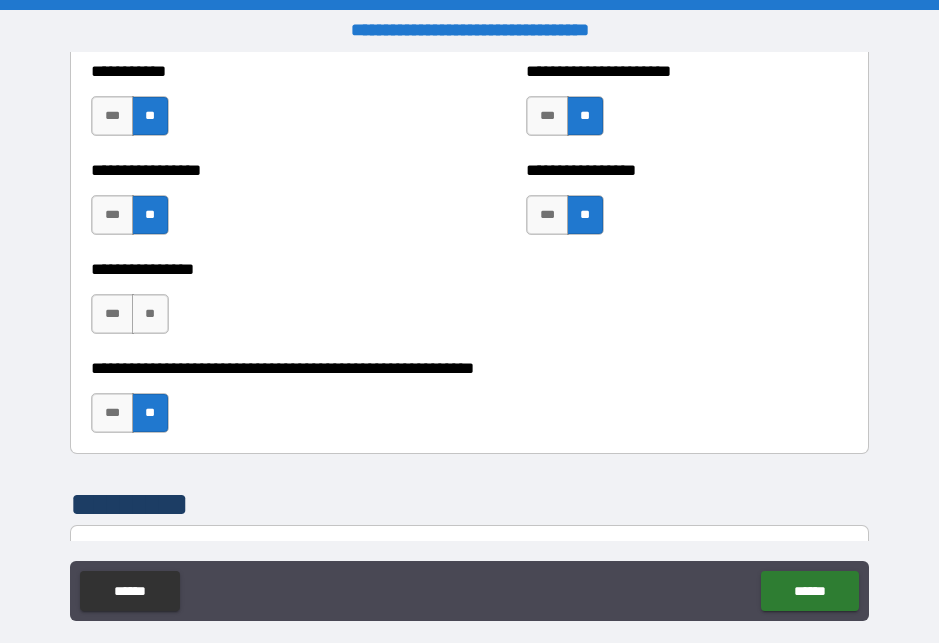 click on "**" at bounding box center (150, 314) 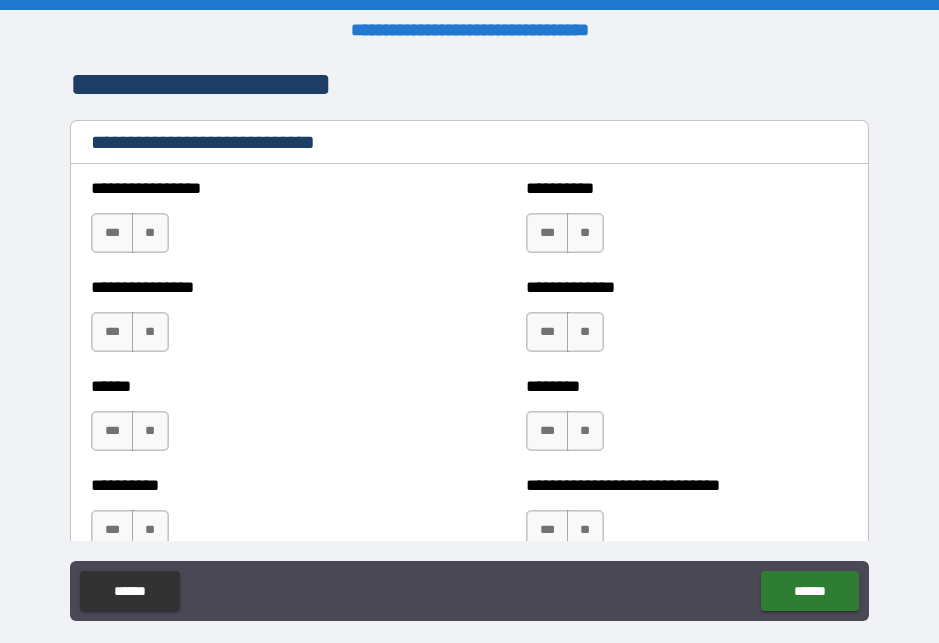 scroll, scrollTop: 6648, scrollLeft: 0, axis: vertical 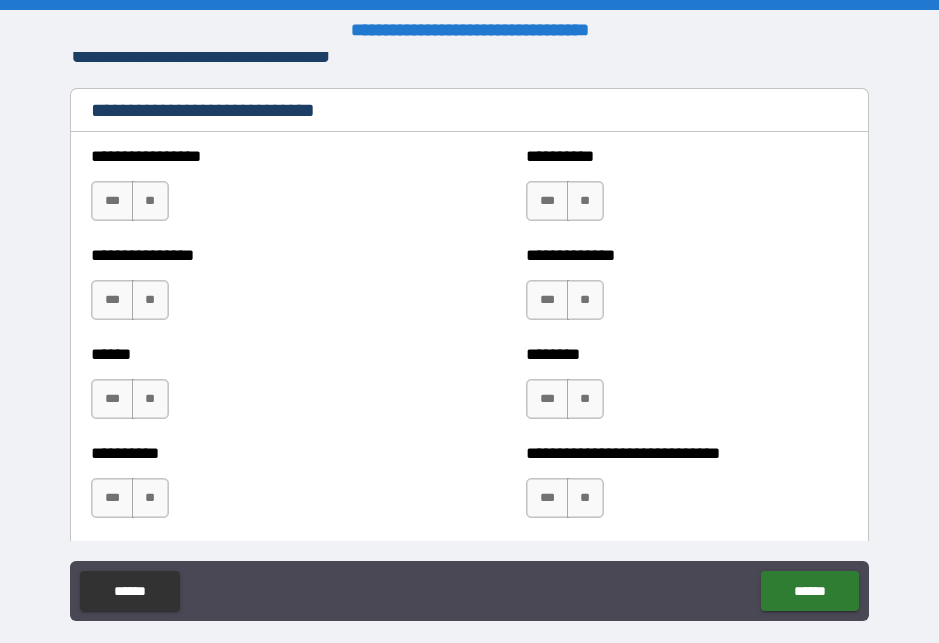 click on "***" at bounding box center (112, 201) 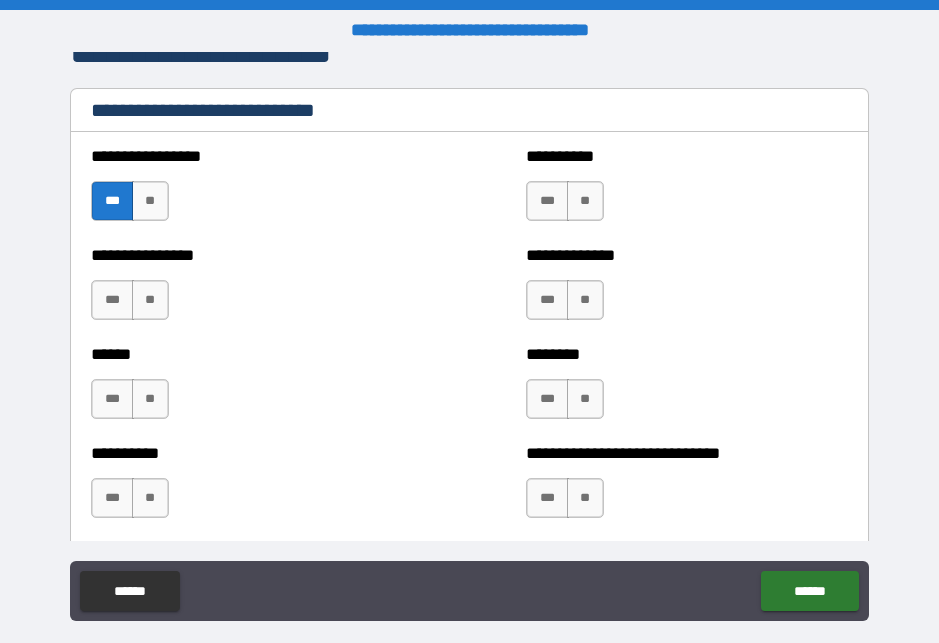 click on "**" at bounding box center (150, 300) 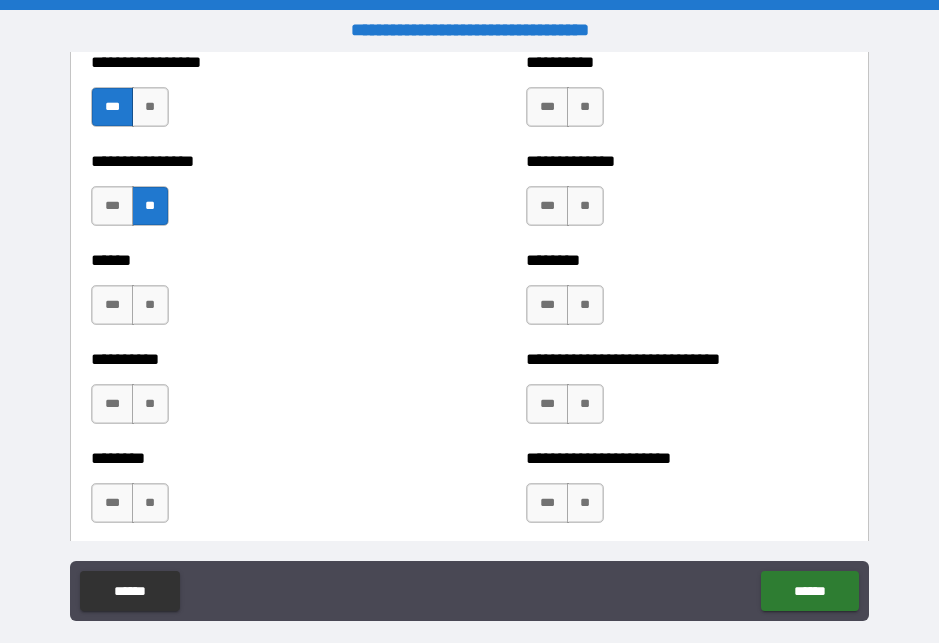 scroll, scrollTop: 6743, scrollLeft: 0, axis: vertical 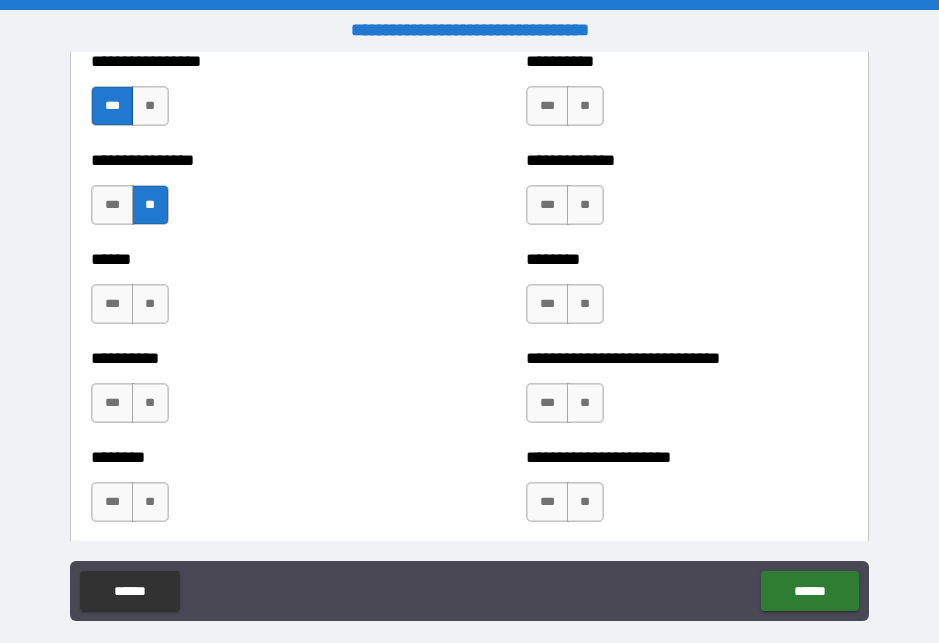 click on "**" at bounding box center [150, 304] 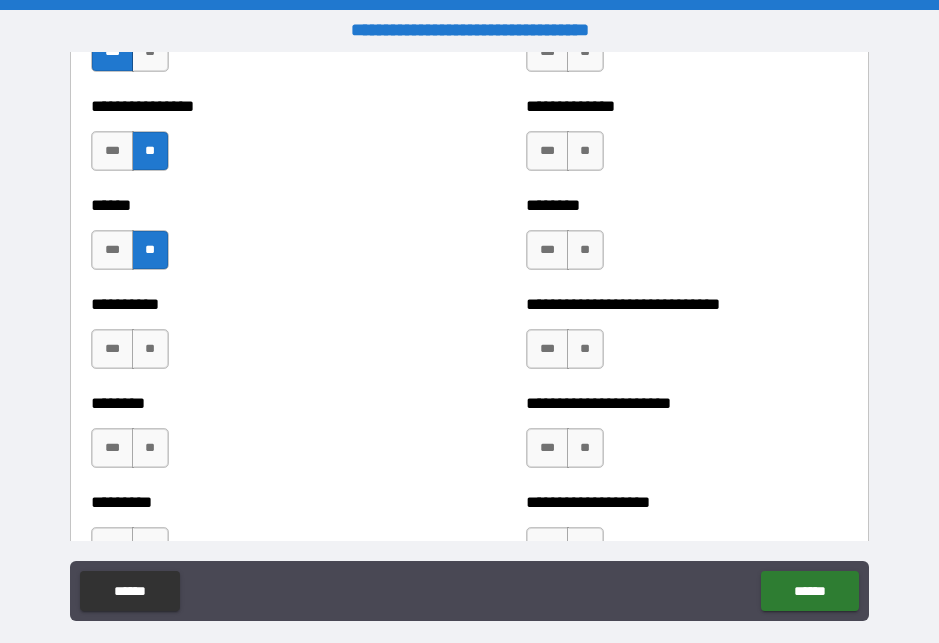 scroll, scrollTop: 6823, scrollLeft: 0, axis: vertical 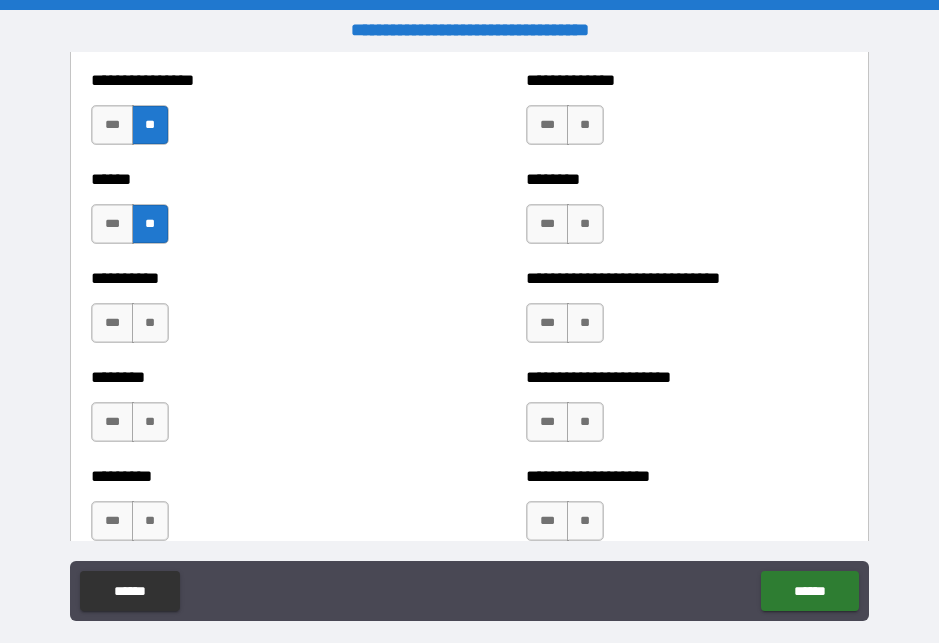 click on "**" at bounding box center (150, 323) 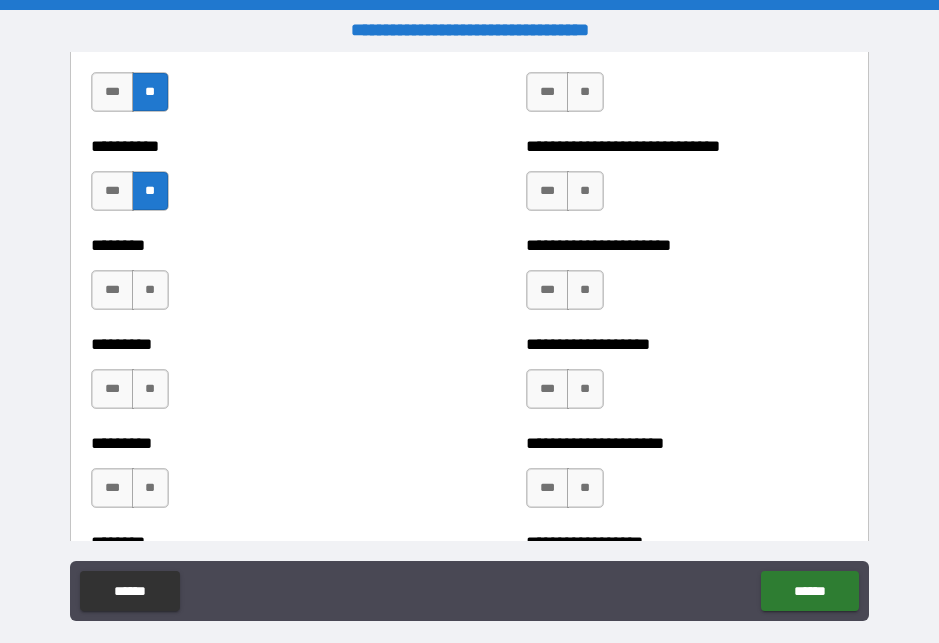 scroll, scrollTop: 6957, scrollLeft: 0, axis: vertical 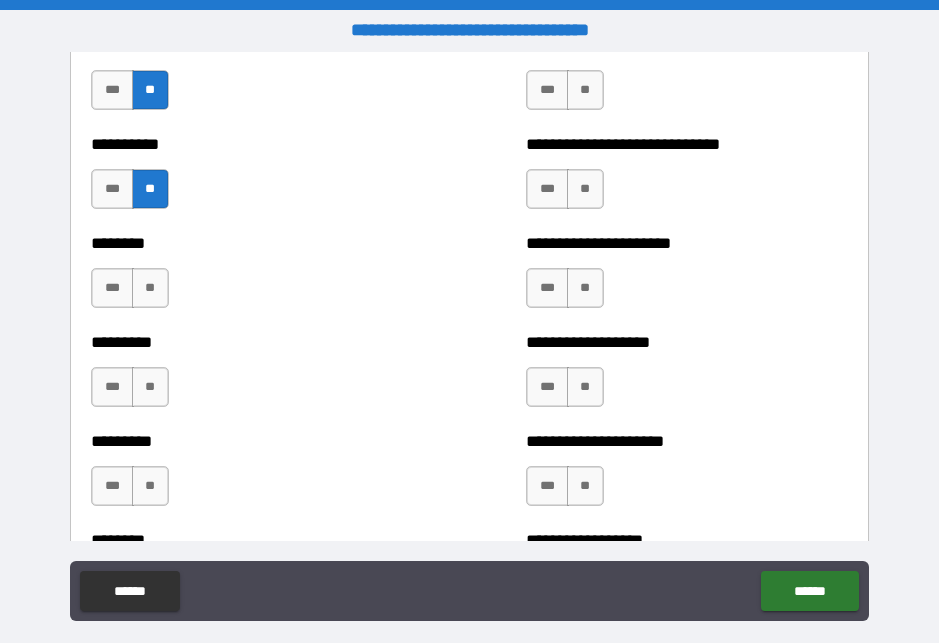 click on "**" at bounding box center (150, 288) 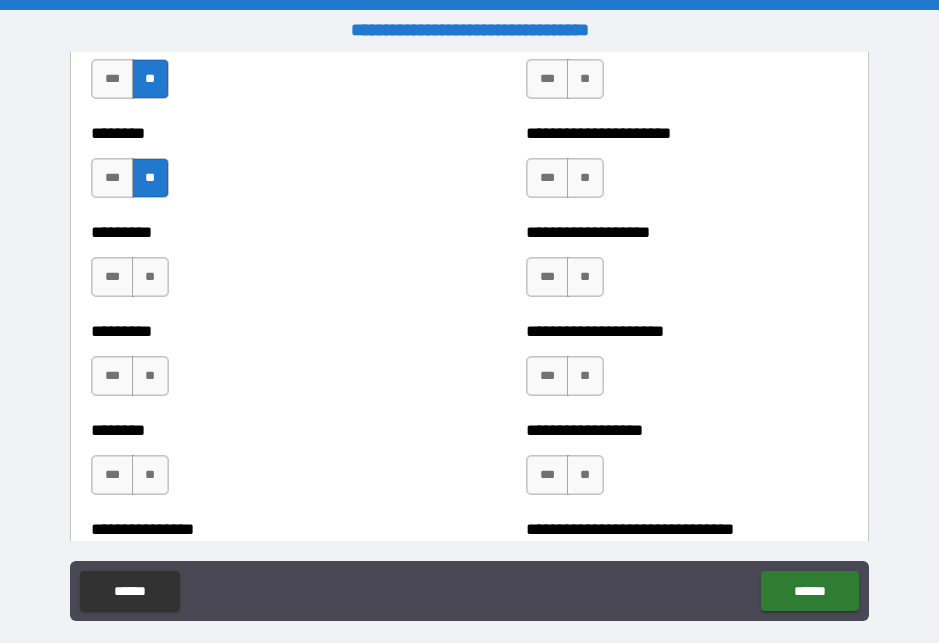 scroll, scrollTop: 7068, scrollLeft: 0, axis: vertical 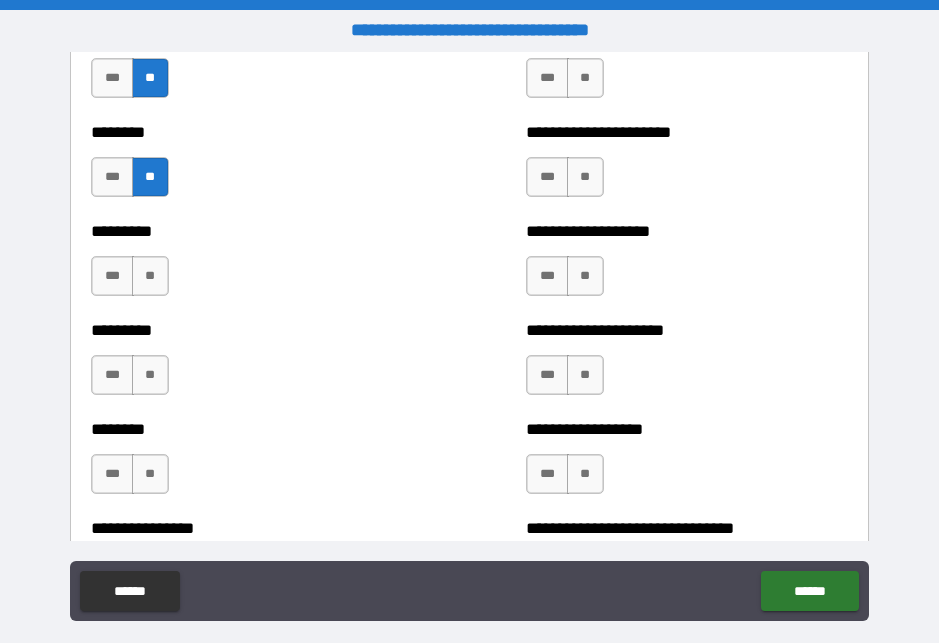 click on "**" at bounding box center [150, 276] 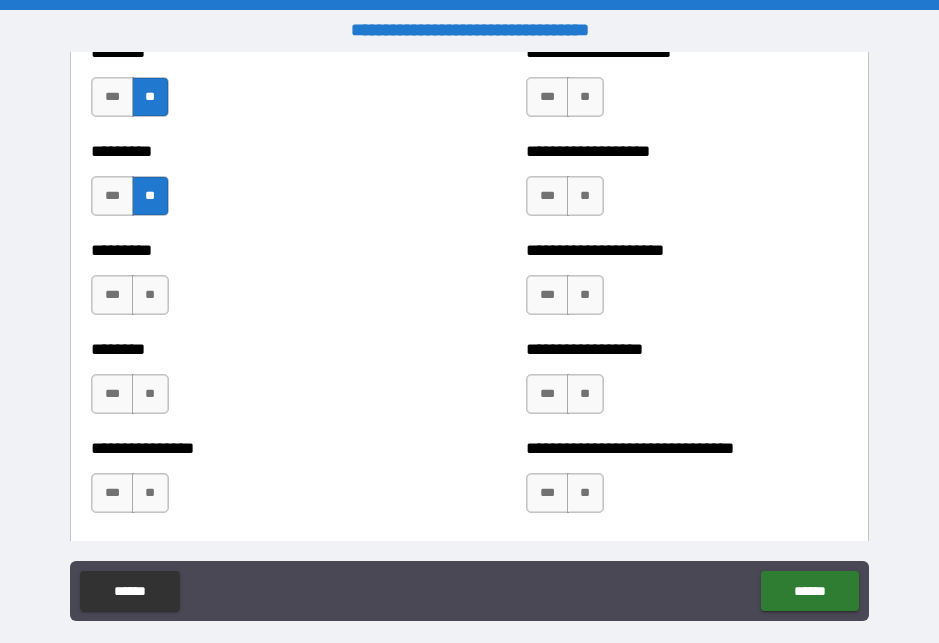 scroll, scrollTop: 7151, scrollLeft: 0, axis: vertical 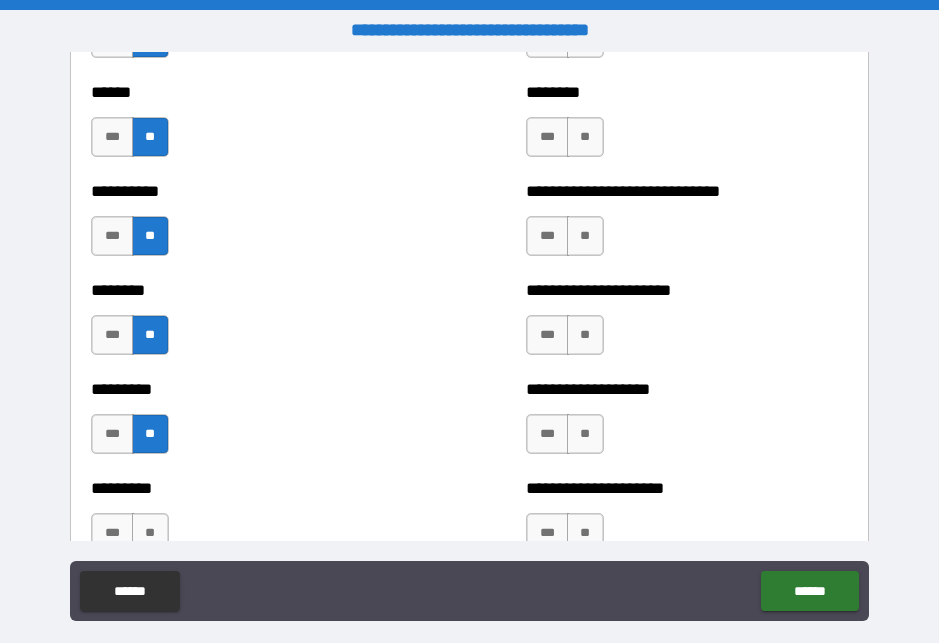 click on "***" at bounding box center (547, 335) 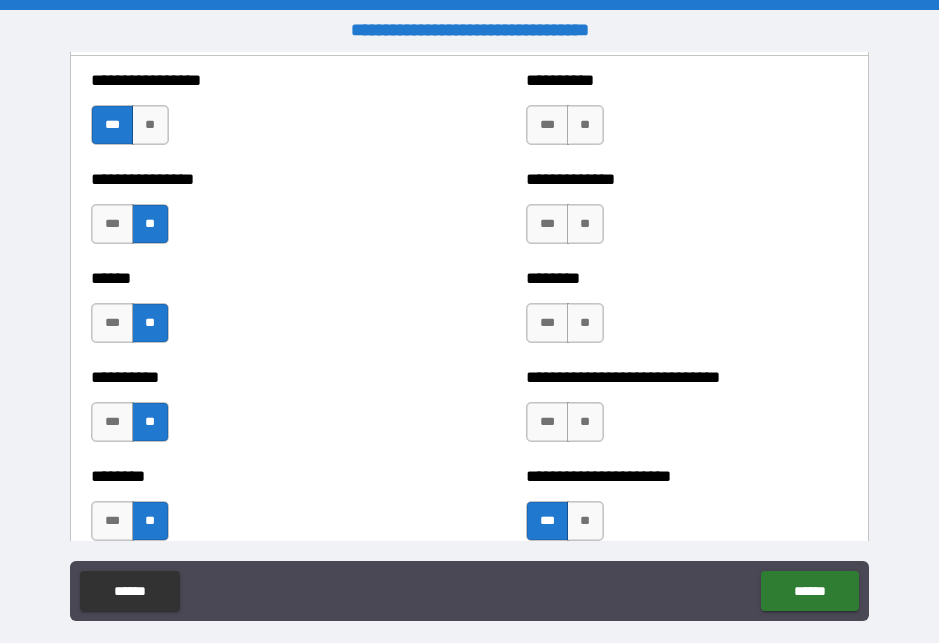 scroll, scrollTop: 6726, scrollLeft: 0, axis: vertical 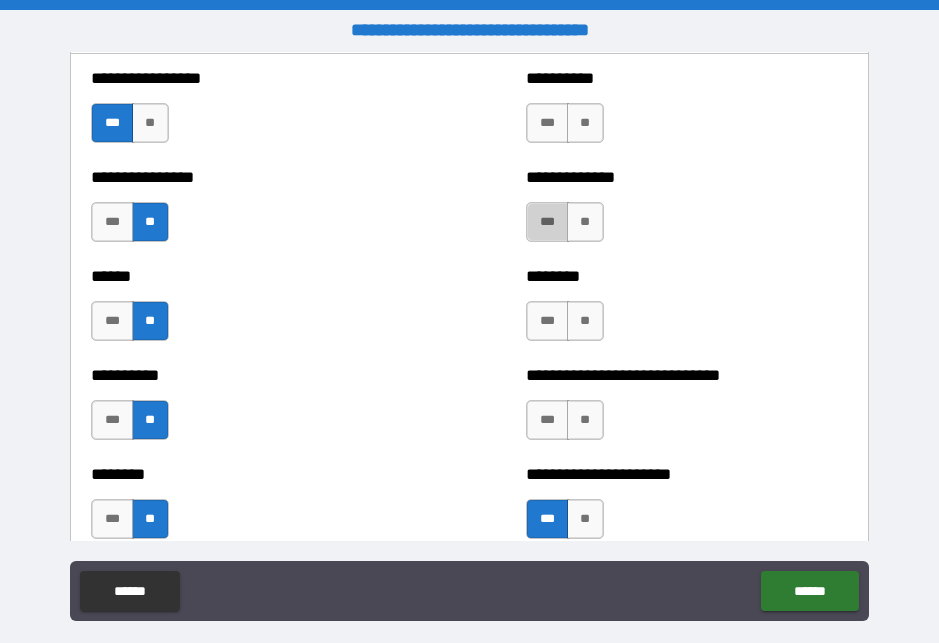 click on "***" at bounding box center (547, 222) 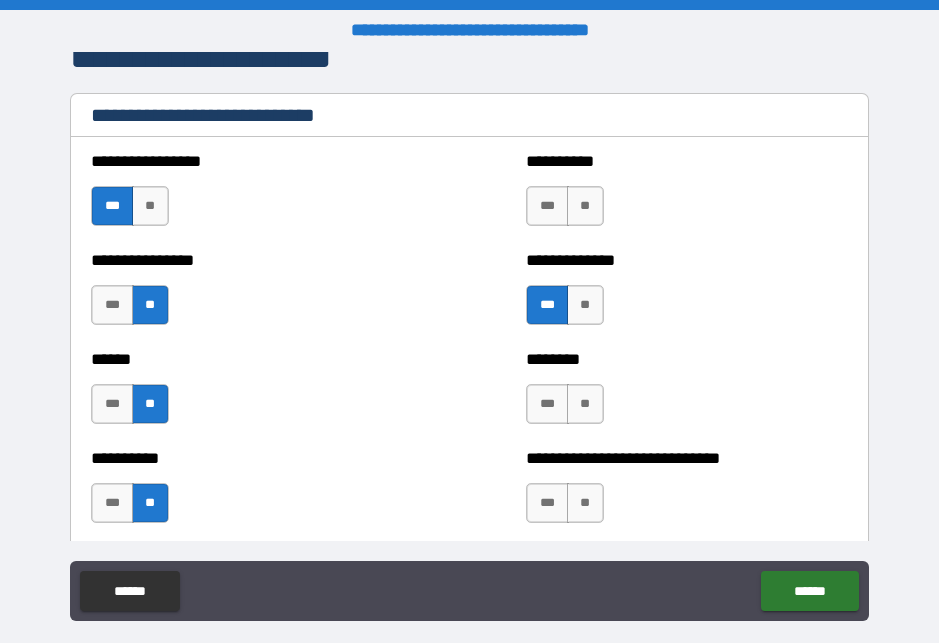 scroll, scrollTop: 6612, scrollLeft: 0, axis: vertical 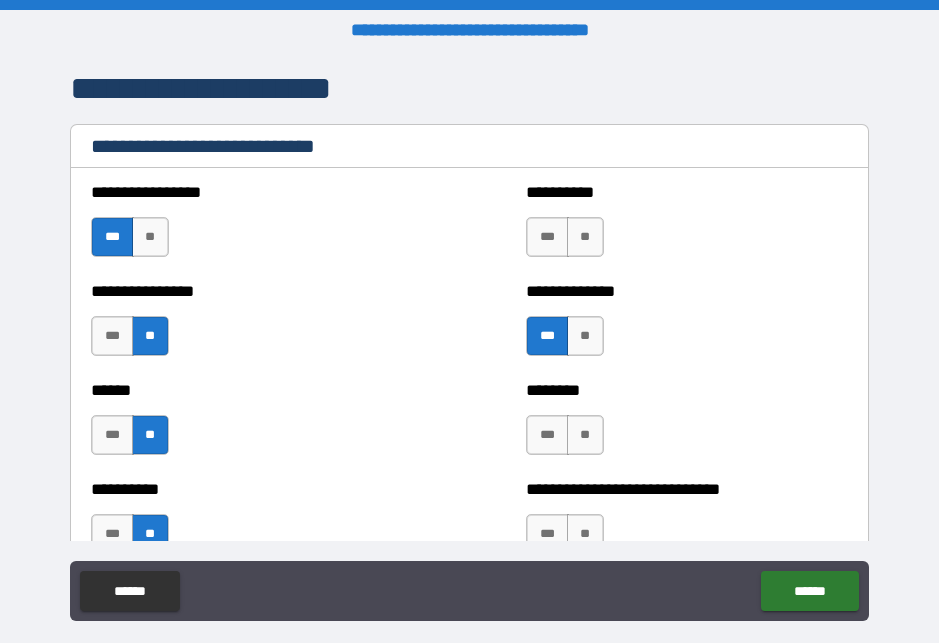 click on "**" at bounding box center (585, 237) 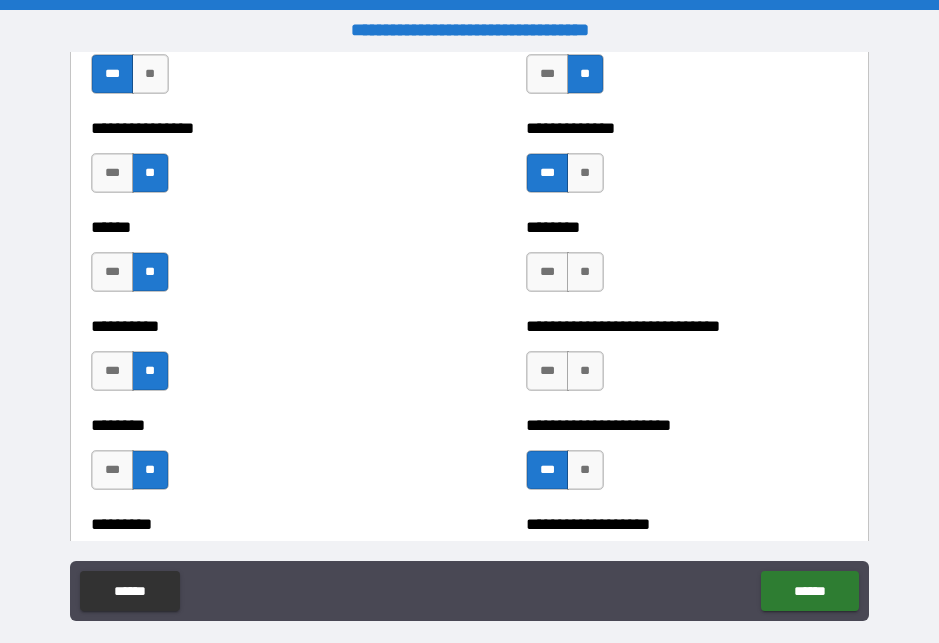 scroll, scrollTop: 6769, scrollLeft: 0, axis: vertical 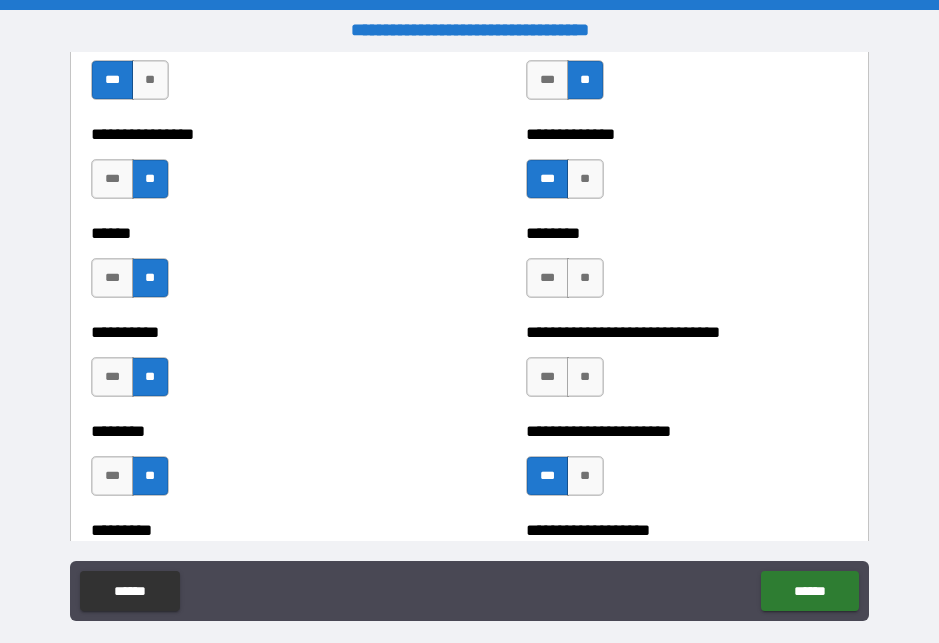 click on "***" at bounding box center [547, 278] 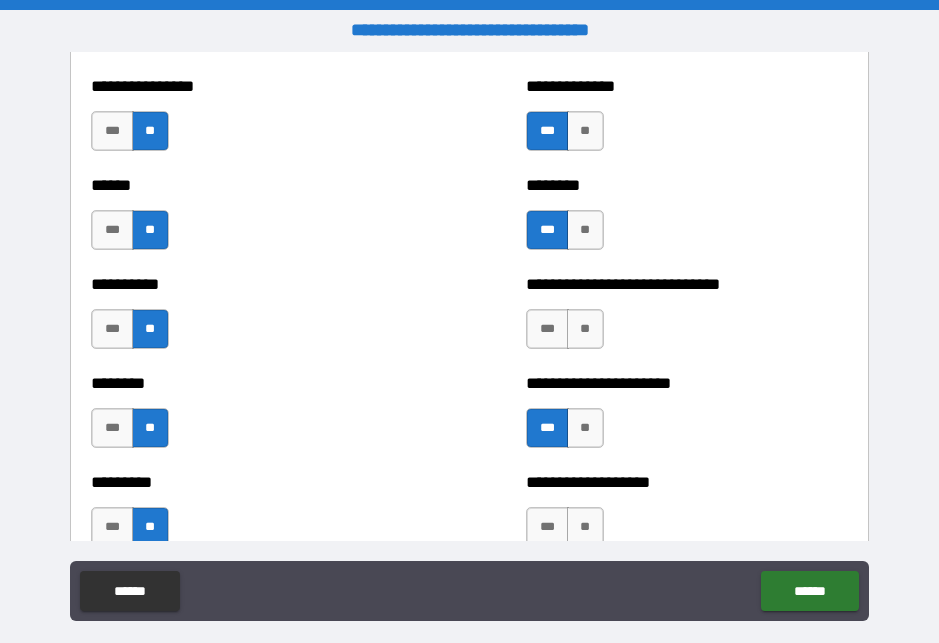 scroll, scrollTop: 6819, scrollLeft: 0, axis: vertical 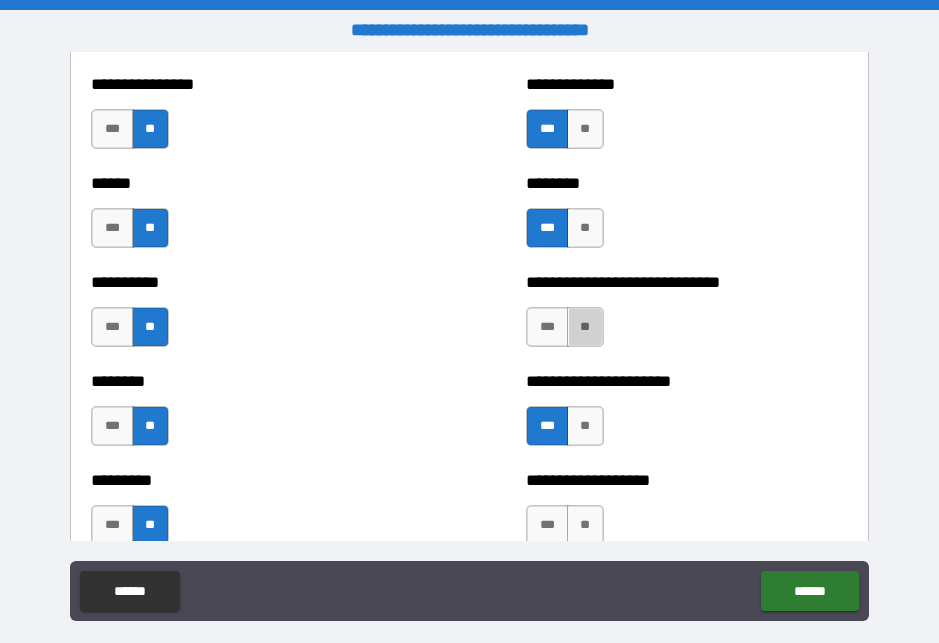 click on "**" at bounding box center [585, 327] 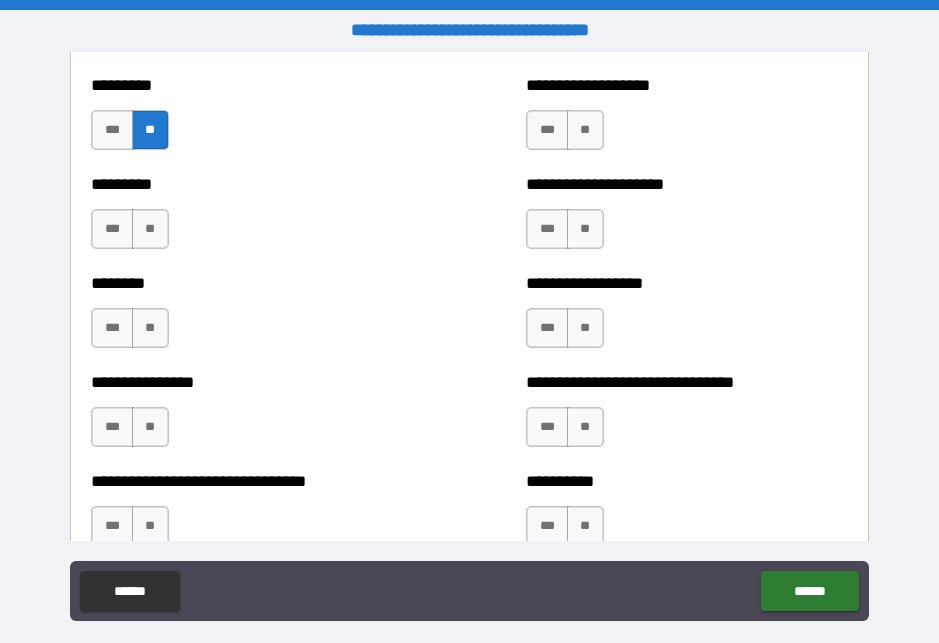 scroll, scrollTop: 7216, scrollLeft: 0, axis: vertical 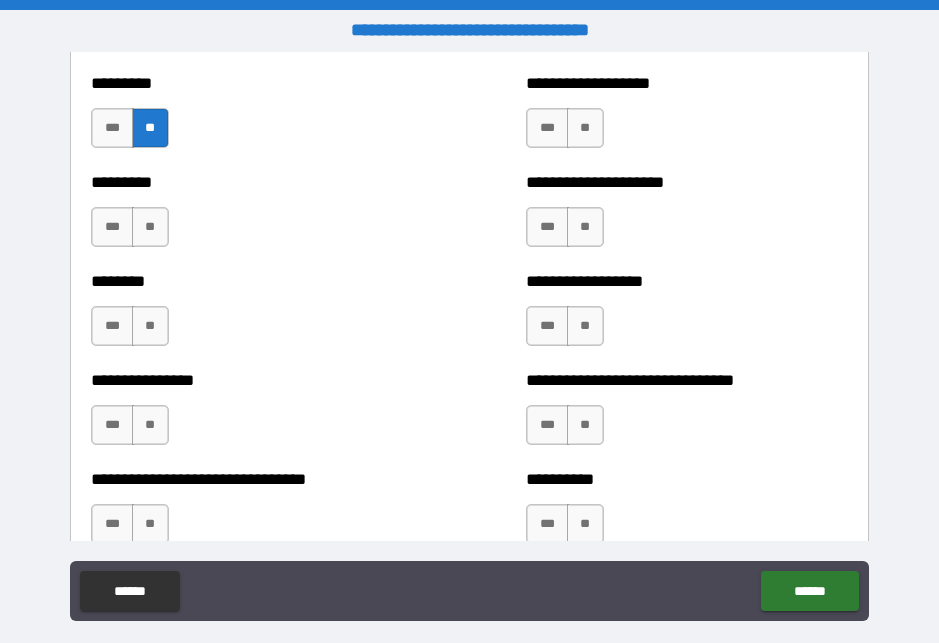 click on "**" at bounding box center (585, 128) 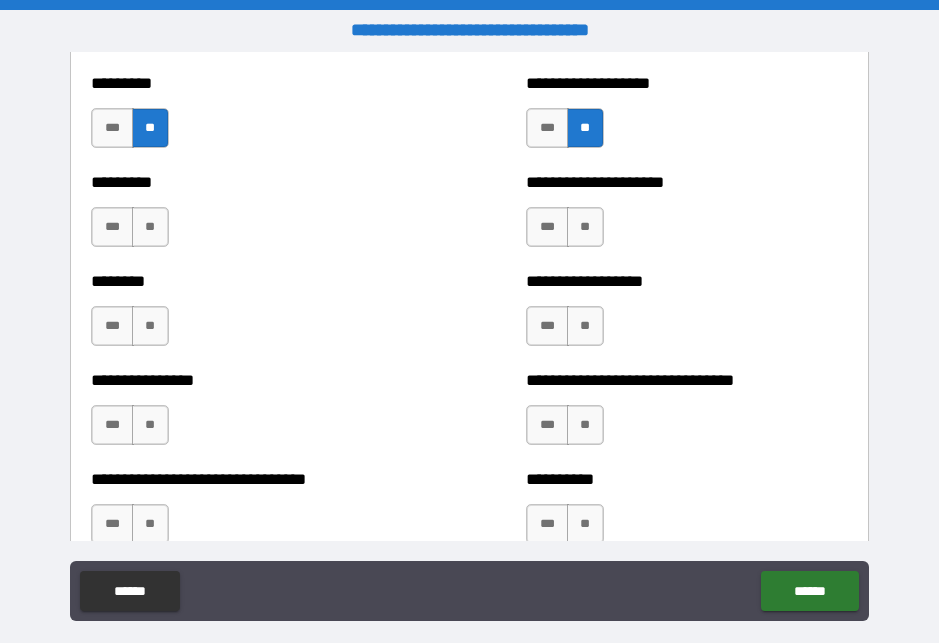 click on "**" at bounding box center [585, 227] 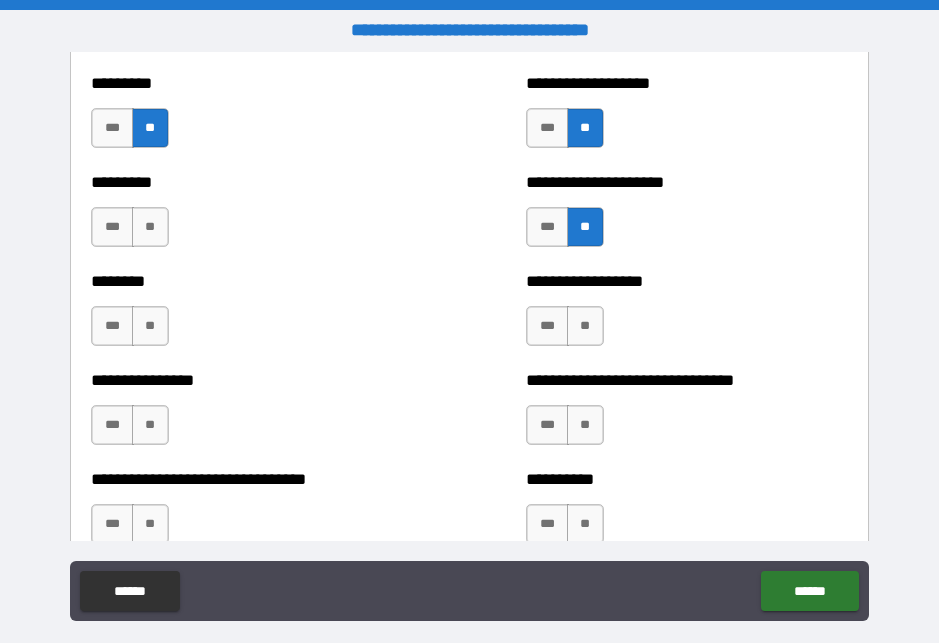 click on "**" at bounding box center (585, 326) 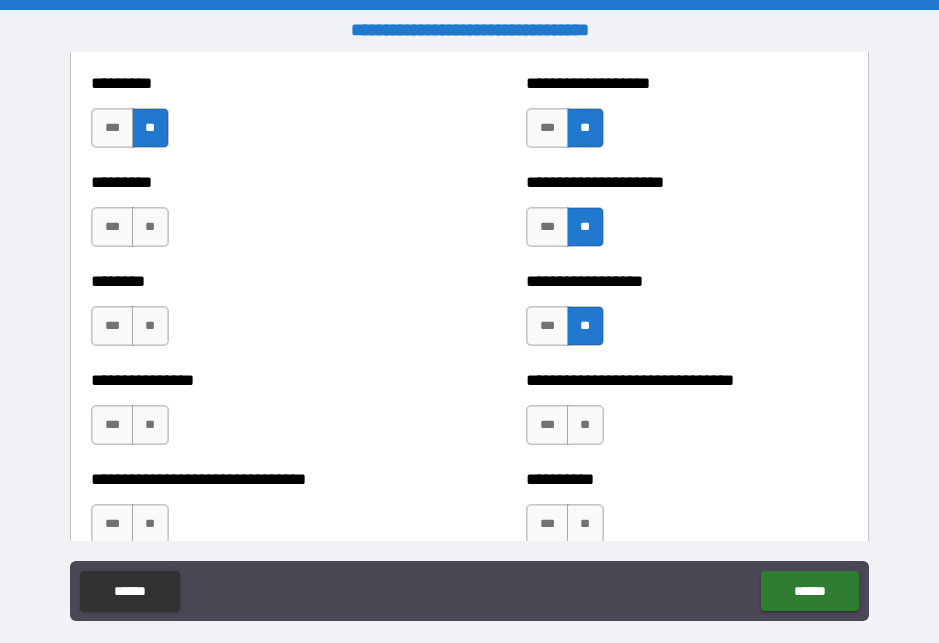 click on "**" at bounding box center [150, 227] 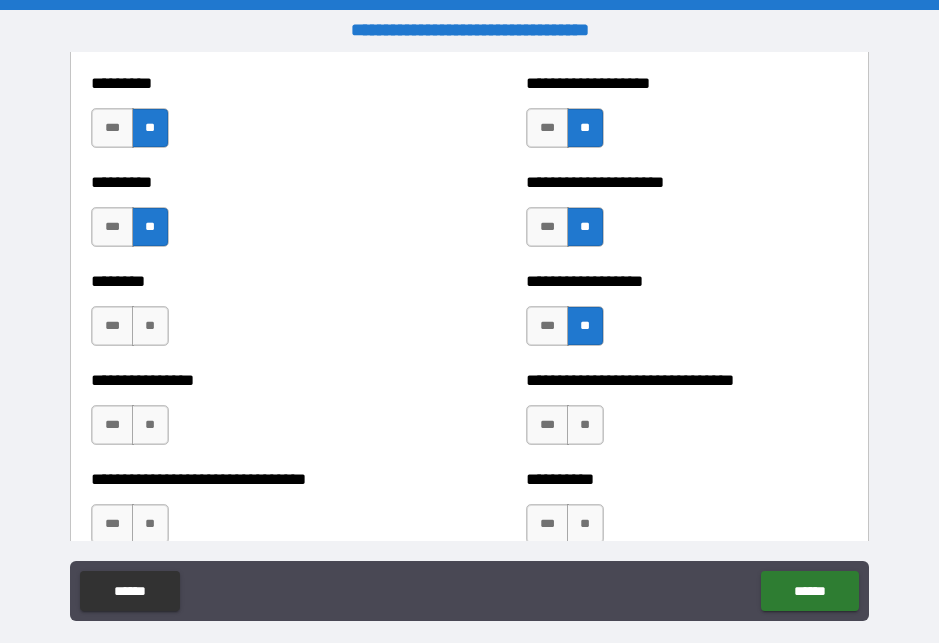 click on "**" at bounding box center (150, 326) 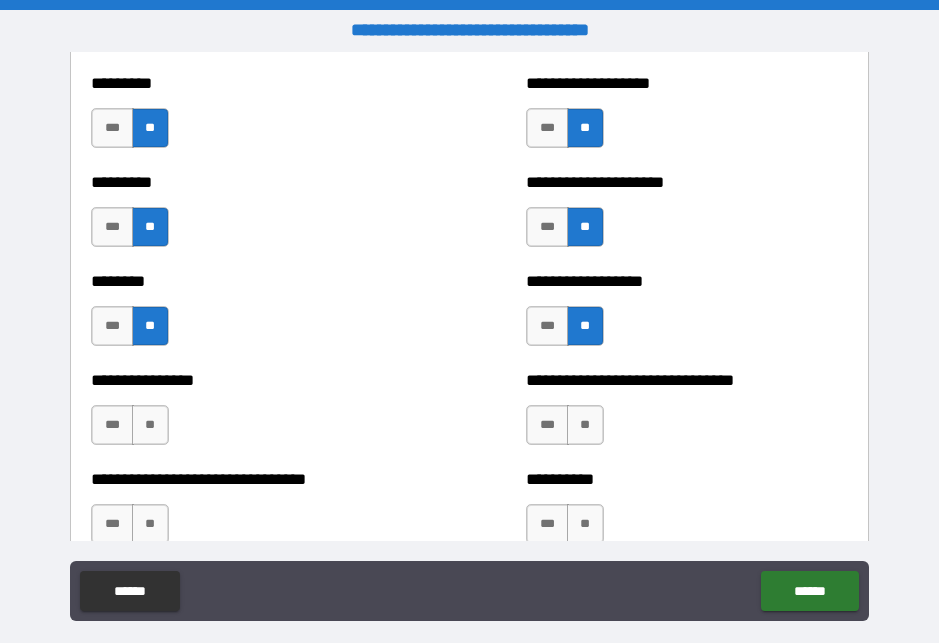 click on "**" at bounding box center [150, 425] 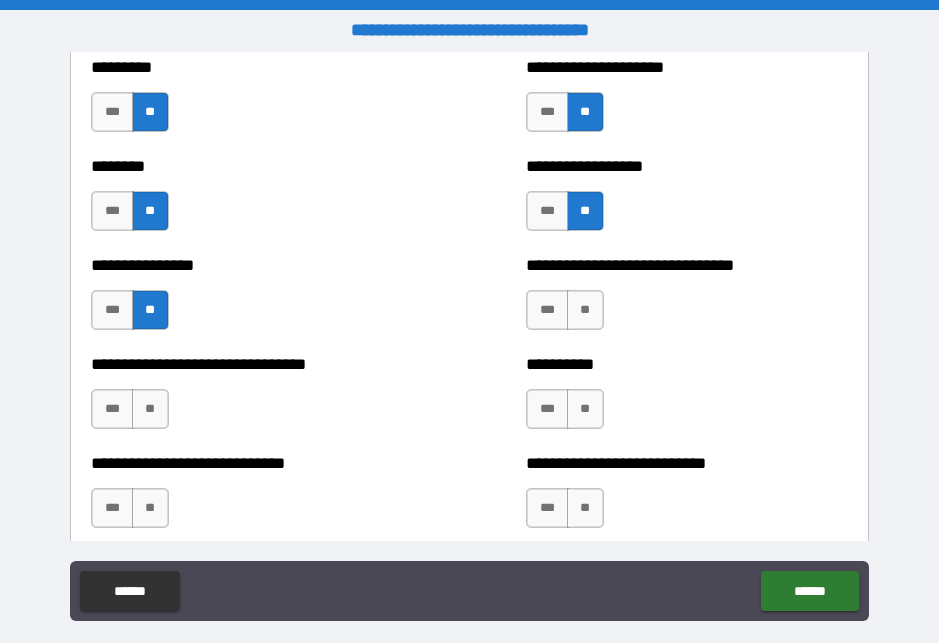 scroll, scrollTop: 7334, scrollLeft: 0, axis: vertical 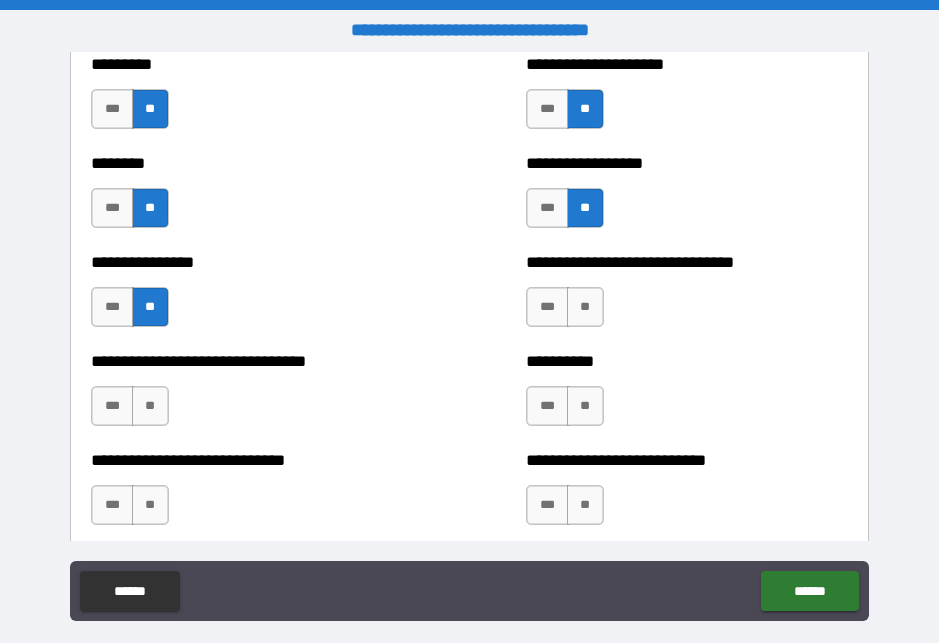 click on "**" at bounding box center (585, 307) 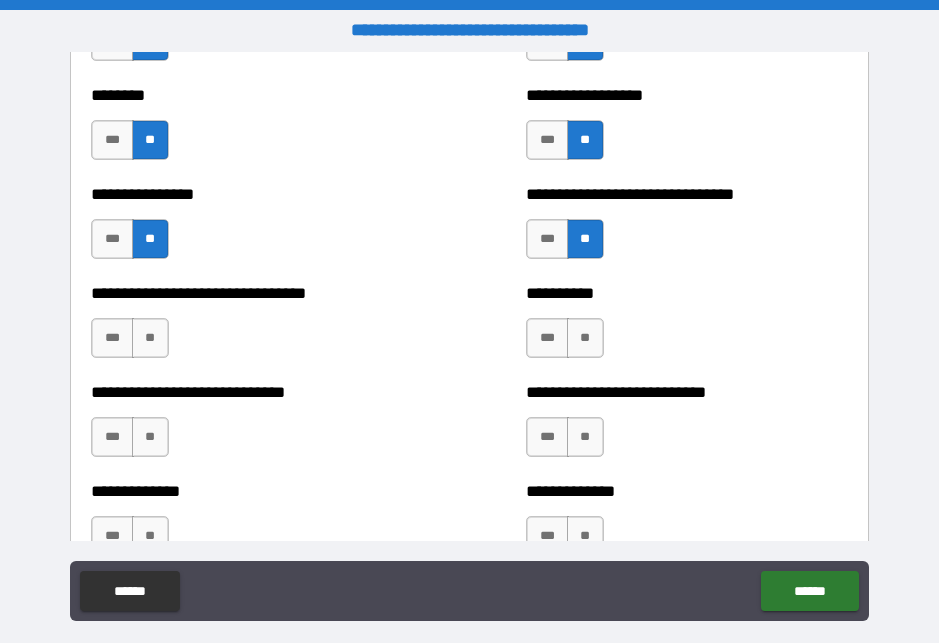 scroll, scrollTop: 7405, scrollLeft: 0, axis: vertical 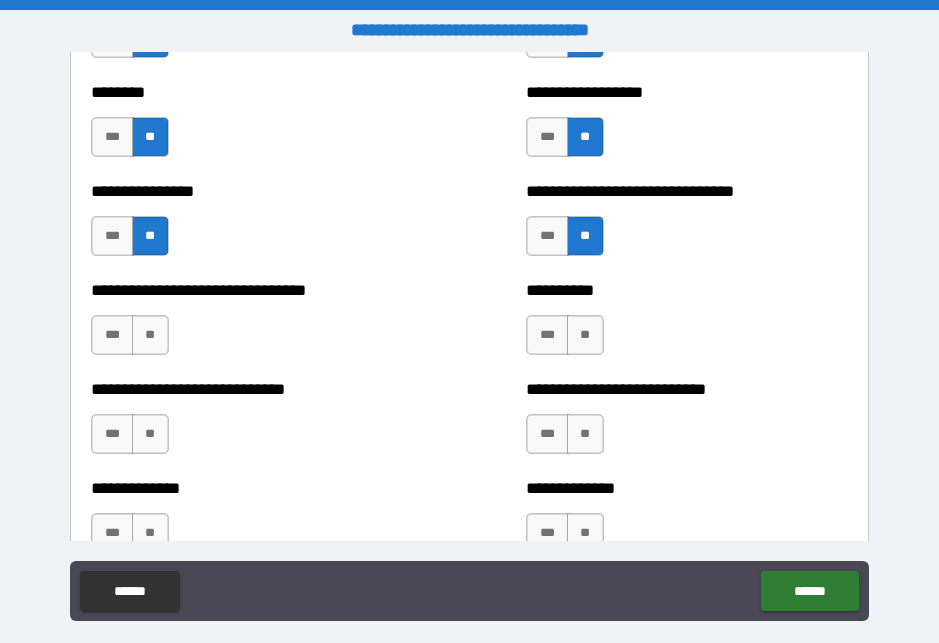 click on "**" at bounding box center (150, 335) 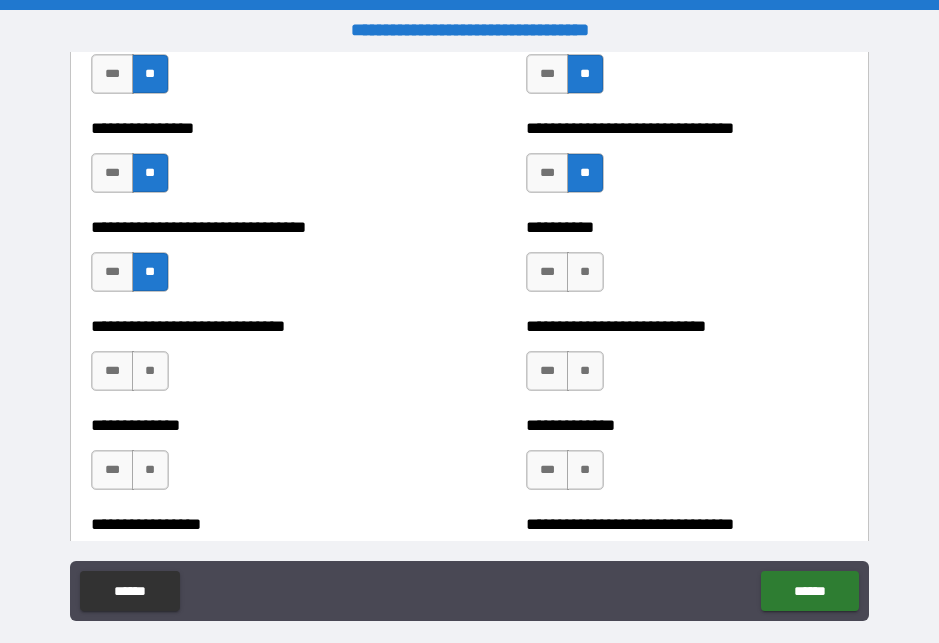 scroll, scrollTop: 7470, scrollLeft: 0, axis: vertical 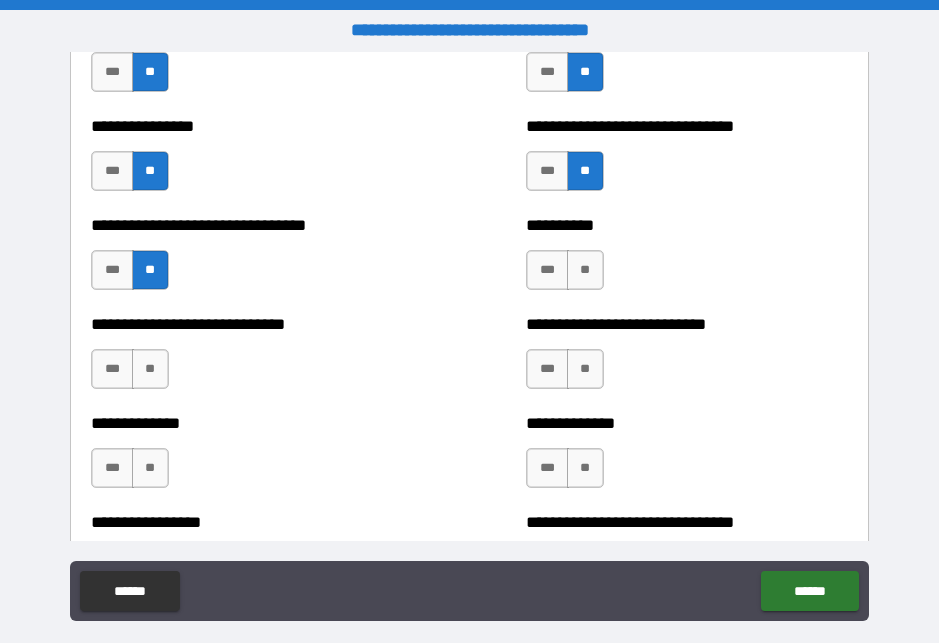 click on "**" at bounding box center [585, 270] 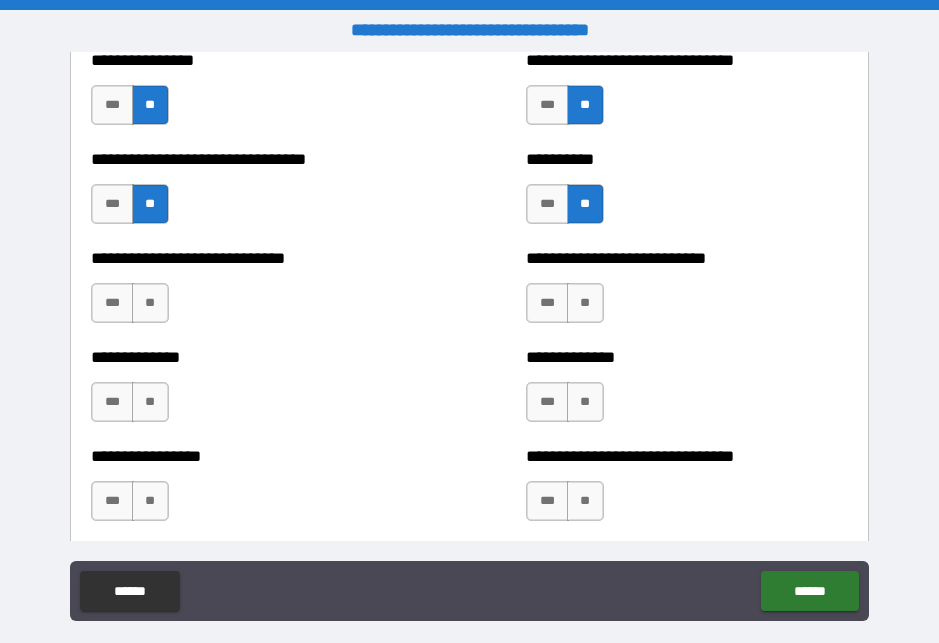 scroll, scrollTop: 7538, scrollLeft: 0, axis: vertical 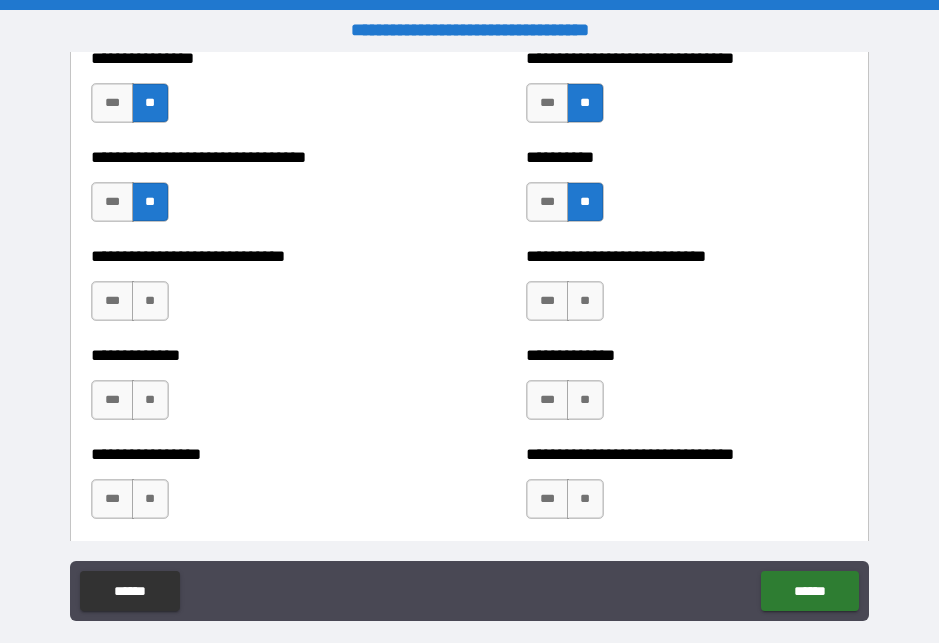 click on "**" at bounding box center [585, 400] 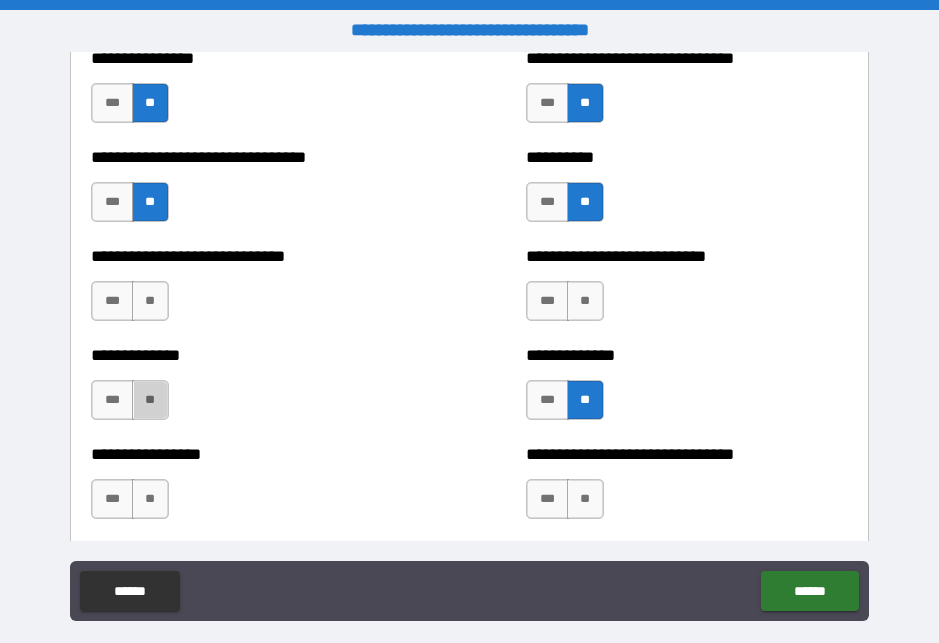 click on "**" at bounding box center (150, 400) 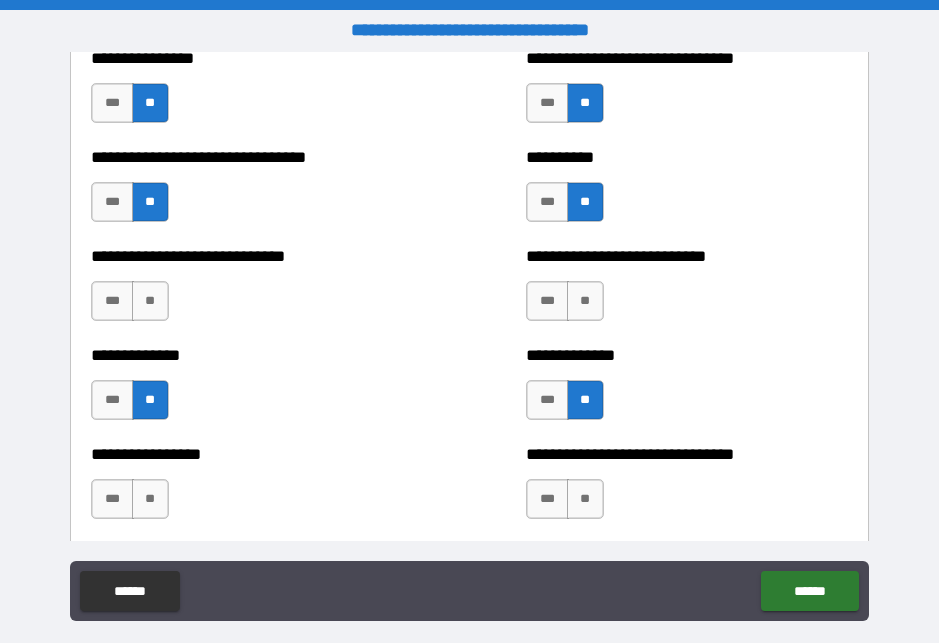 click on "**" at bounding box center [150, 301] 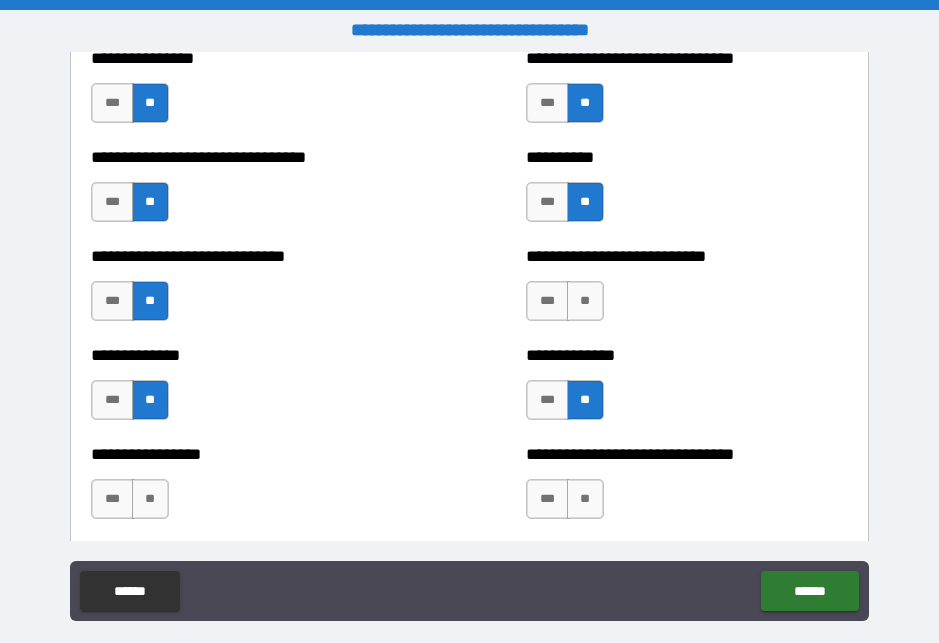 click on "**" at bounding box center [150, 301] 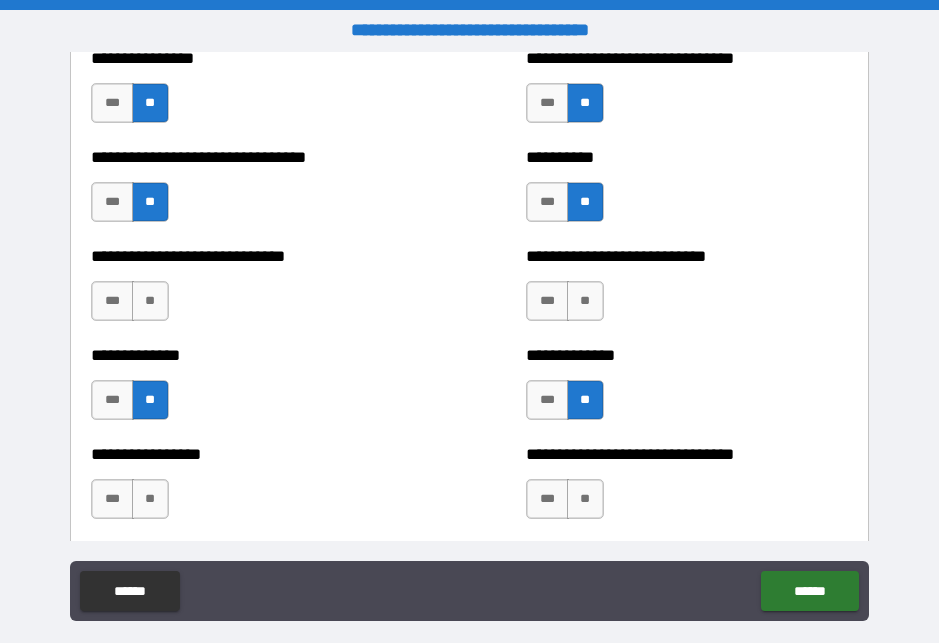 click on "**" at bounding box center (585, 301) 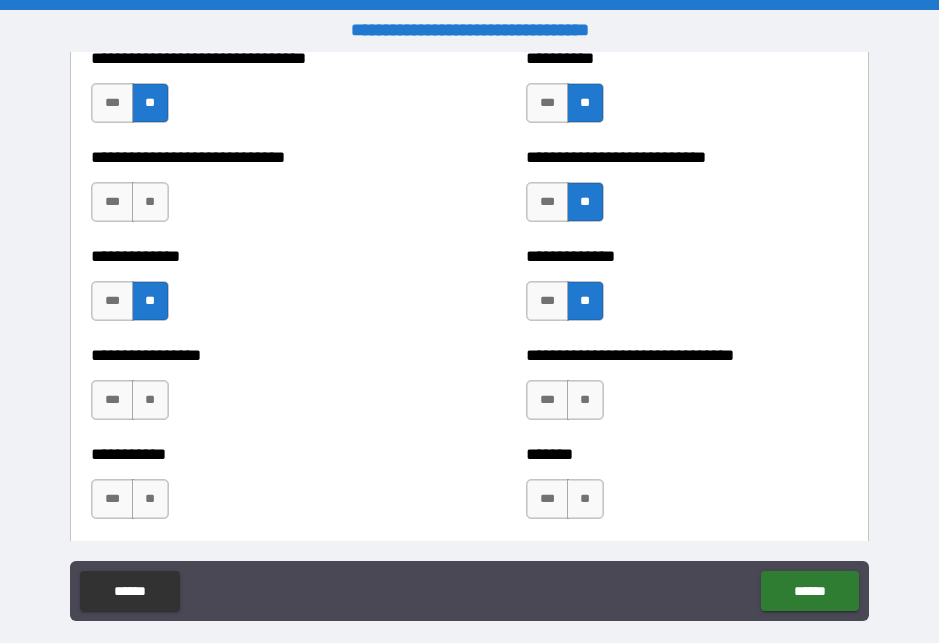 scroll, scrollTop: 7640, scrollLeft: 0, axis: vertical 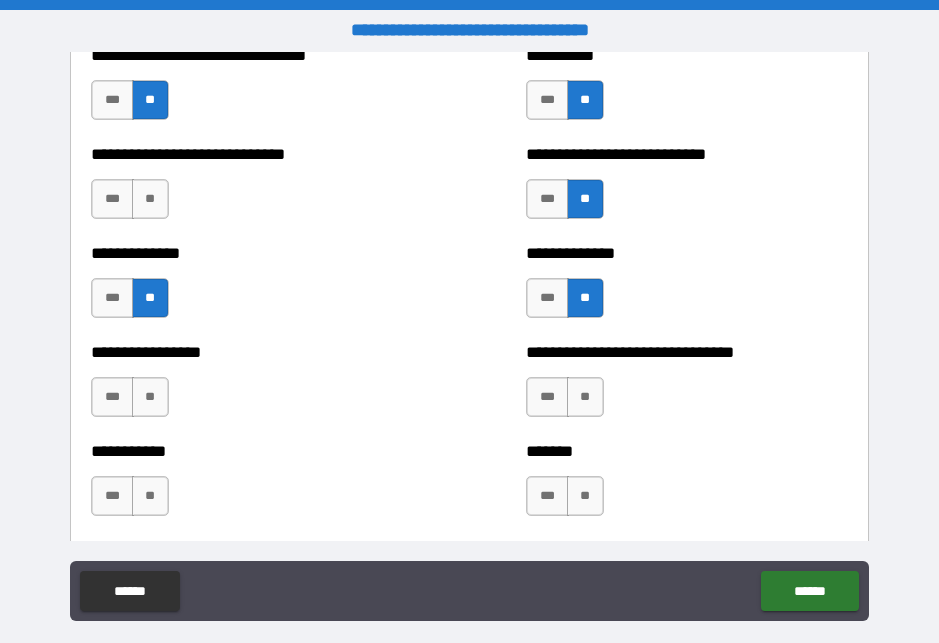 click on "**" at bounding box center (150, 397) 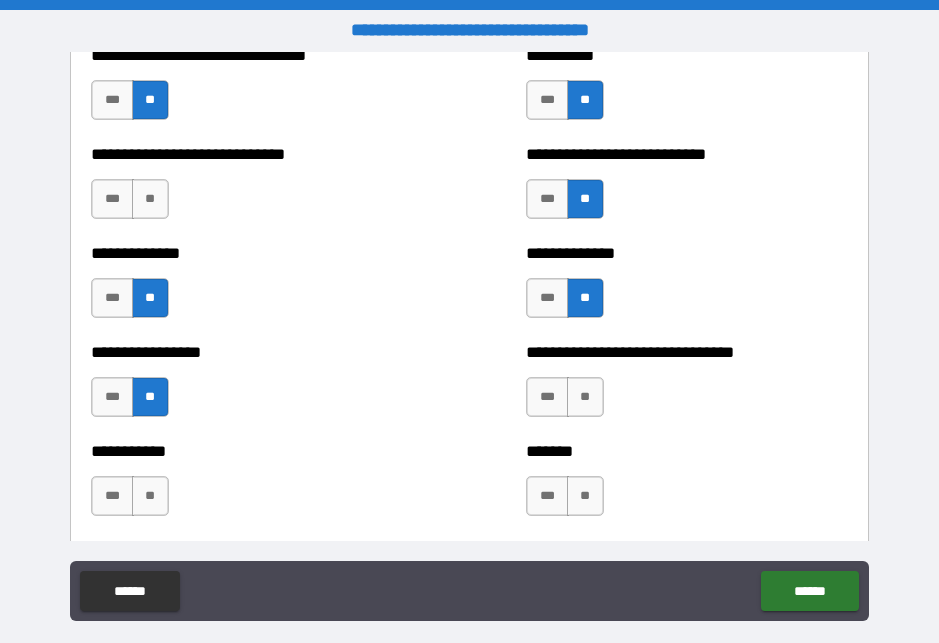 click on "***" at bounding box center (547, 397) 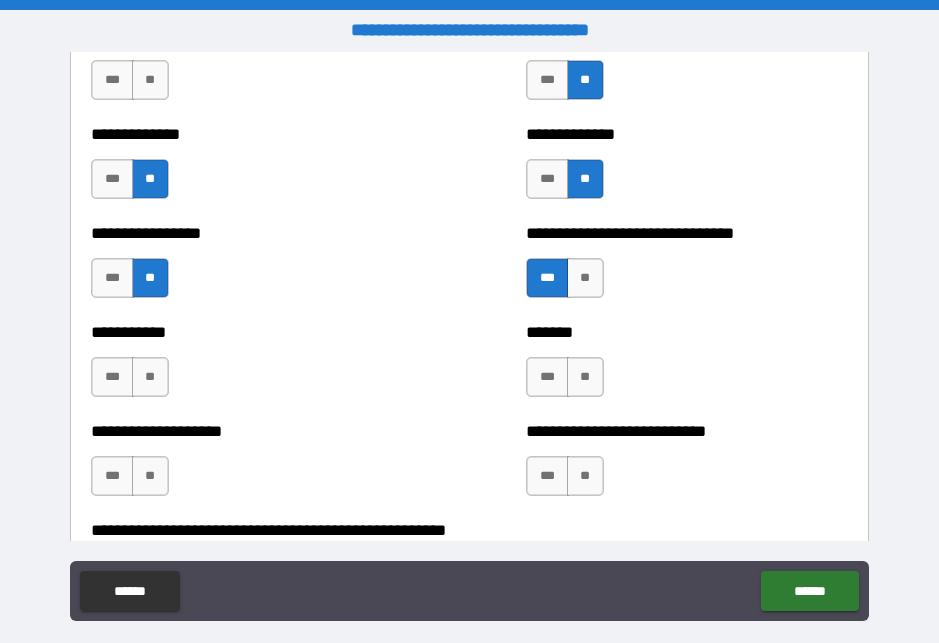 scroll, scrollTop: 7760, scrollLeft: 0, axis: vertical 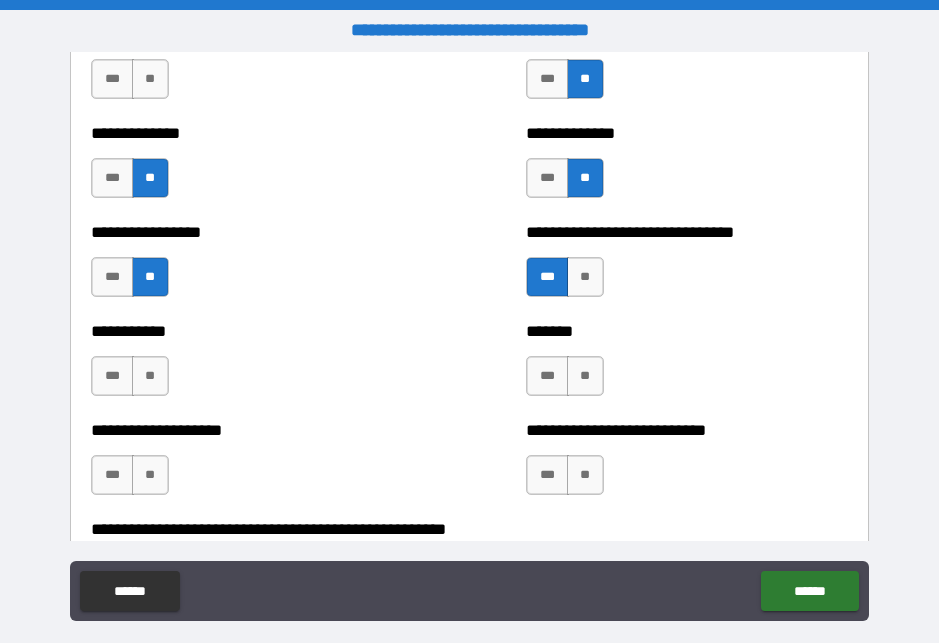 click on "**" at bounding box center (150, 376) 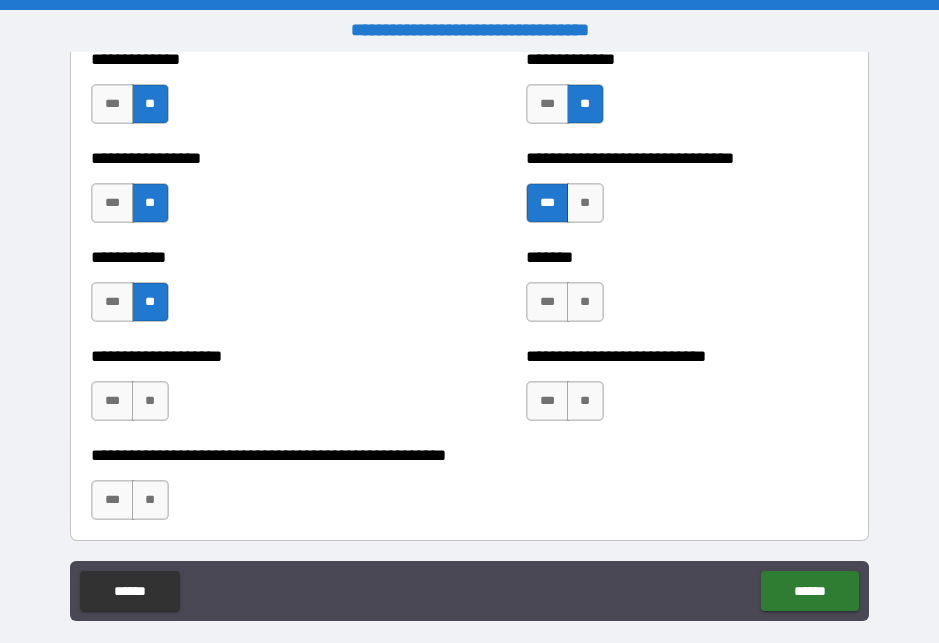 scroll, scrollTop: 7836, scrollLeft: 0, axis: vertical 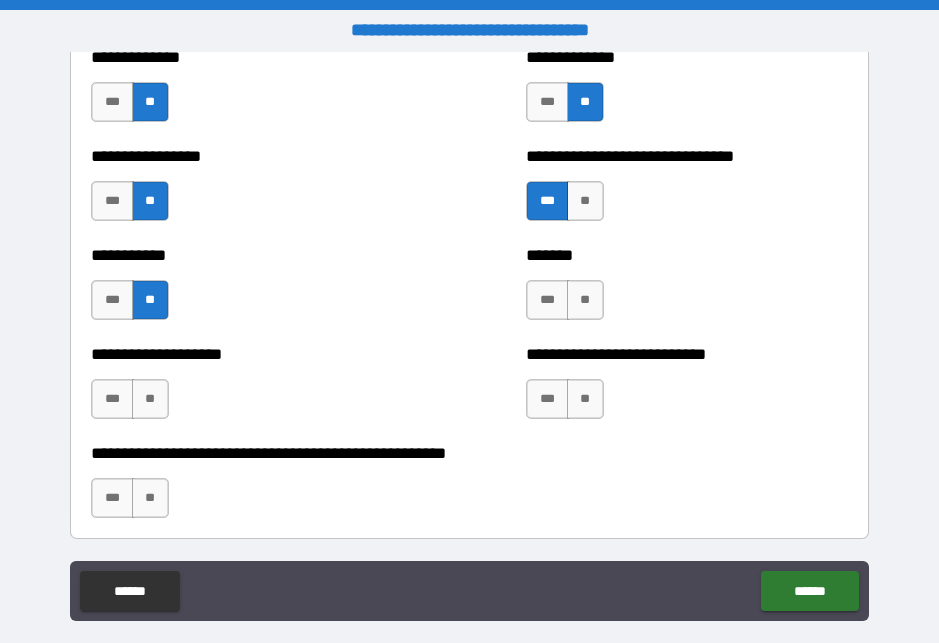 click on "**" at bounding box center (585, 399) 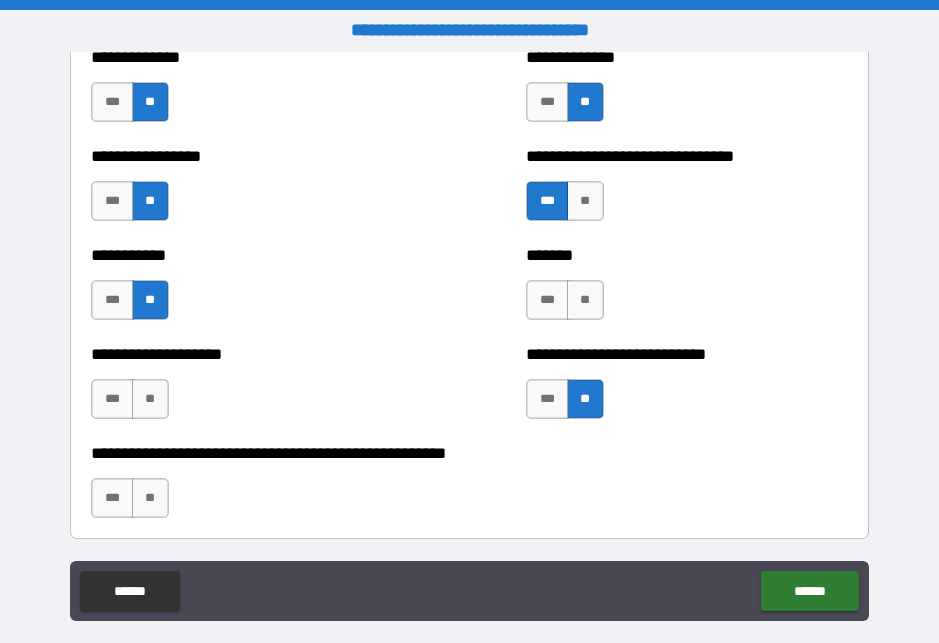 click on "**" at bounding box center [150, 498] 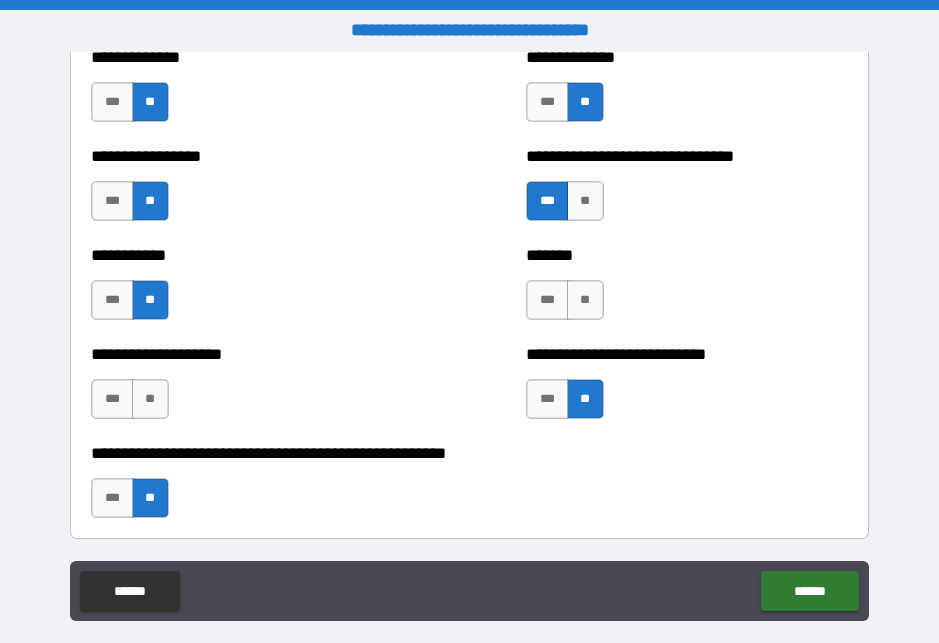 click on "**" at bounding box center [150, 399] 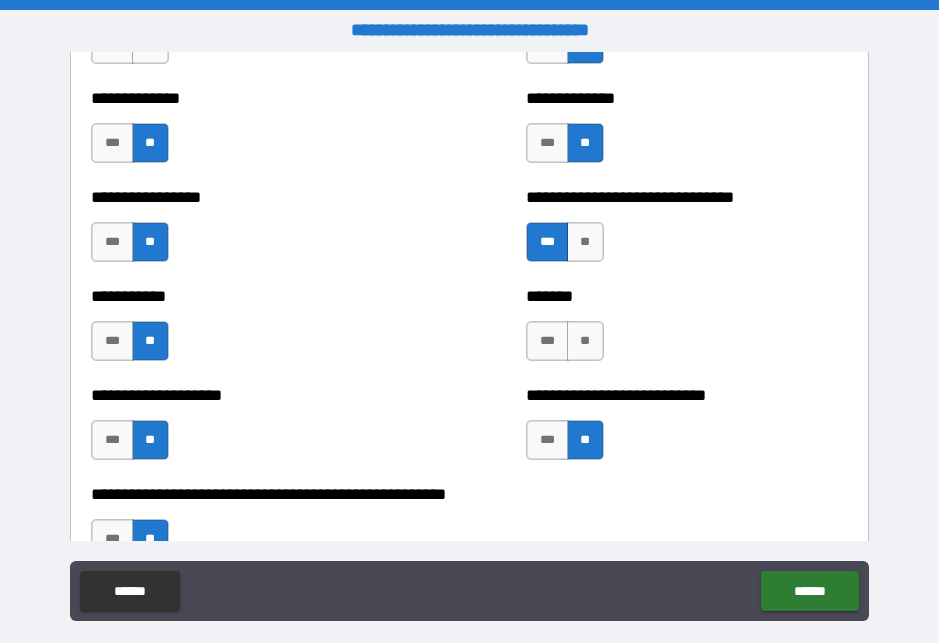 scroll, scrollTop: 7790, scrollLeft: 0, axis: vertical 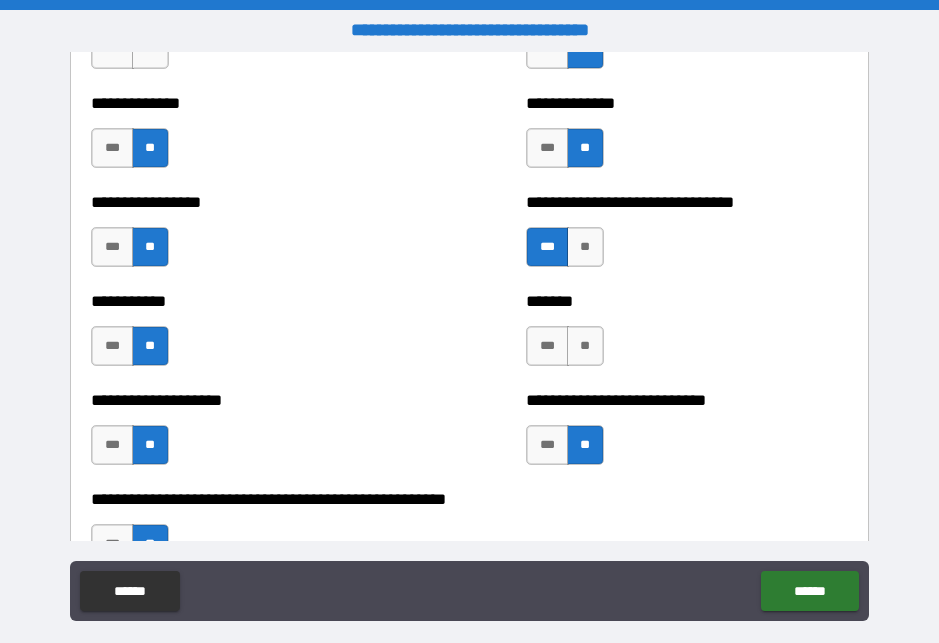 click on "**" at bounding box center (585, 346) 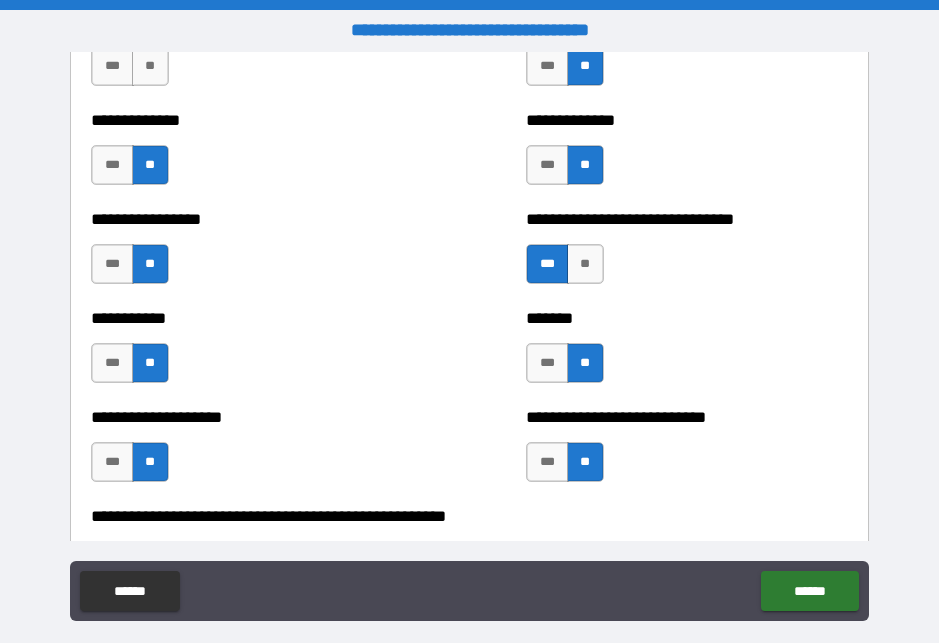 scroll, scrollTop: 7769, scrollLeft: 0, axis: vertical 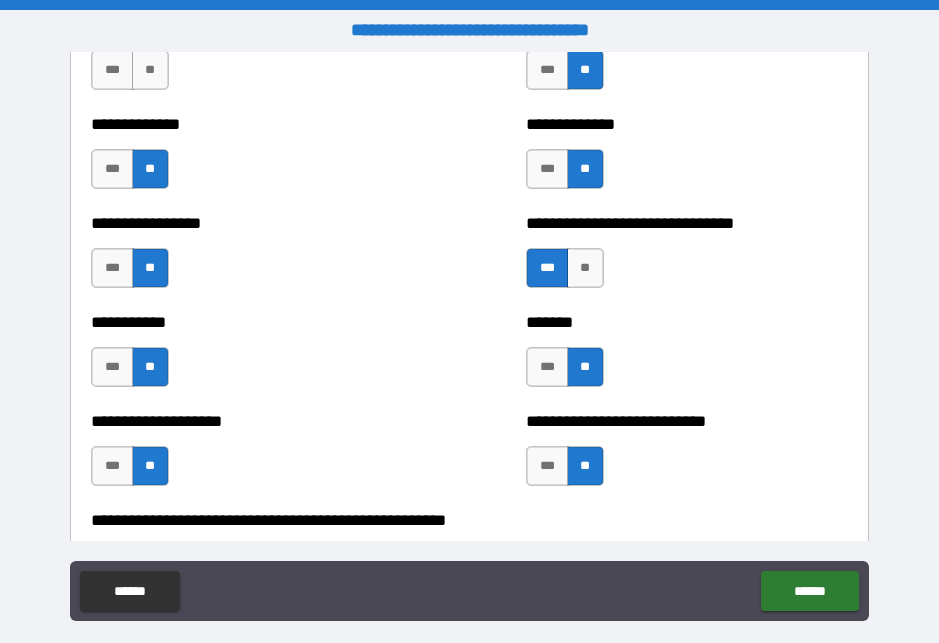 click on "**" at bounding box center (585, 466) 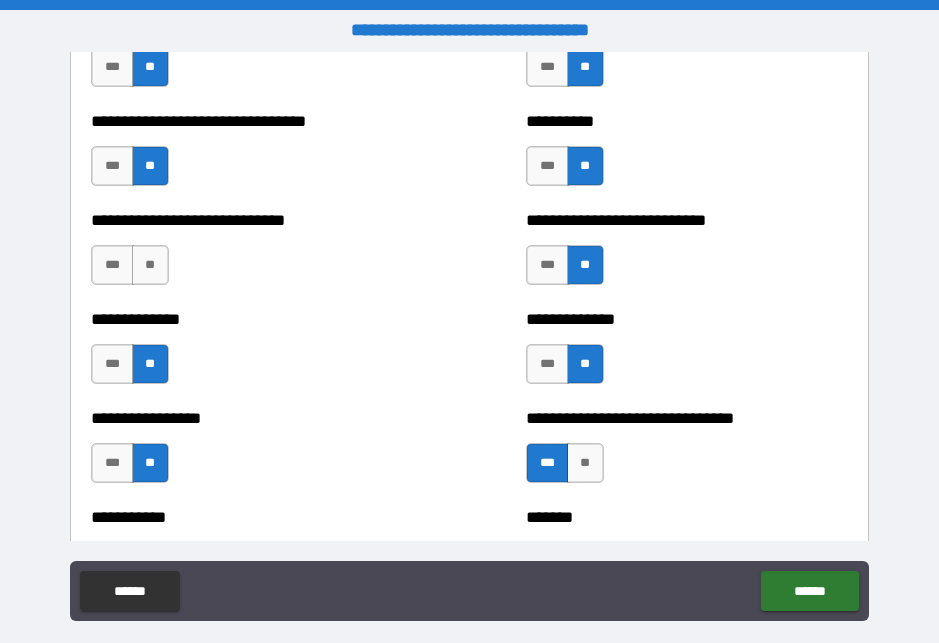 scroll, scrollTop: 7577, scrollLeft: 0, axis: vertical 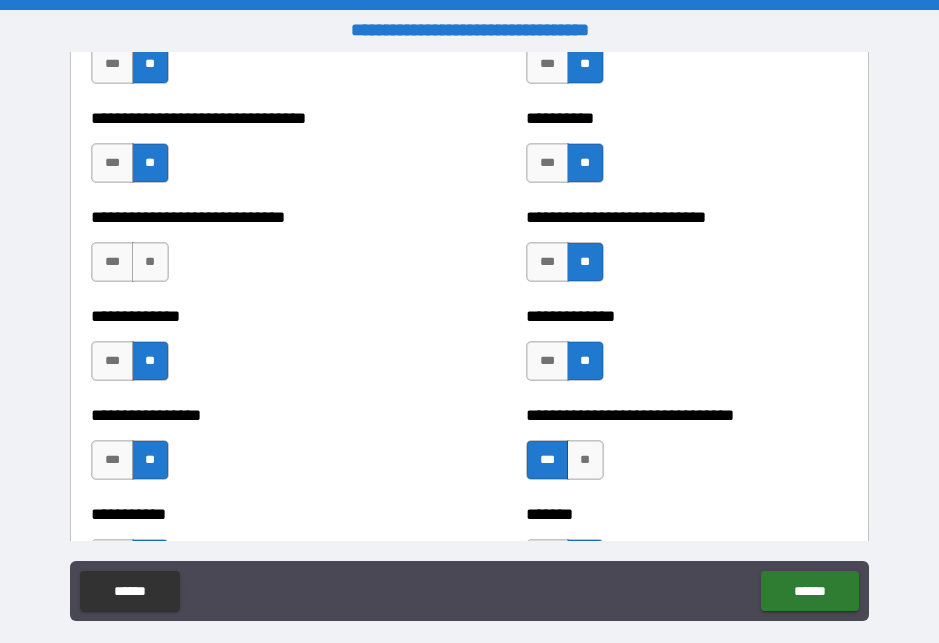click on "**" at bounding box center (150, 262) 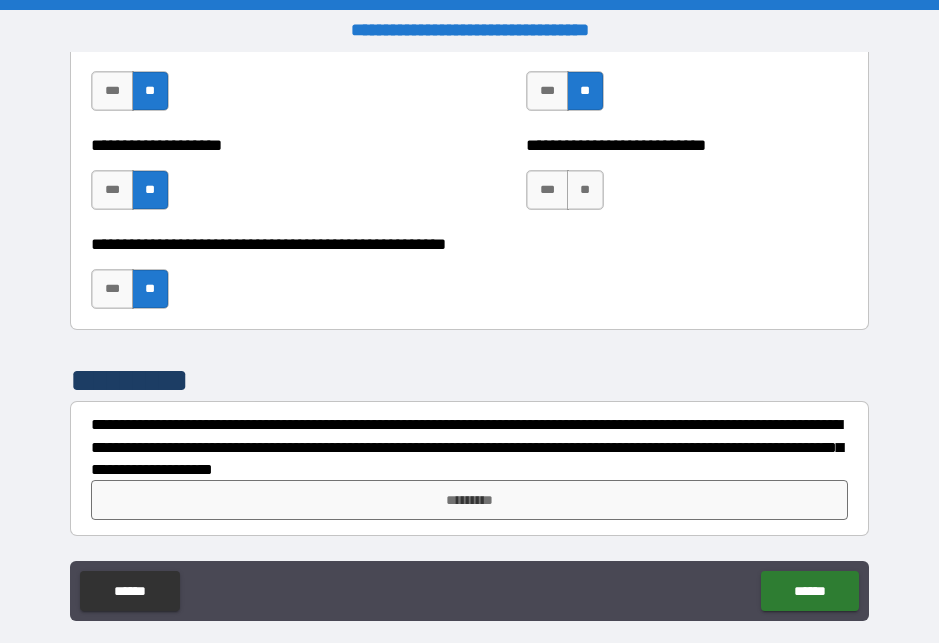 scroll, scrollTop: 8045, scrollLeft: 0, axis: vertical 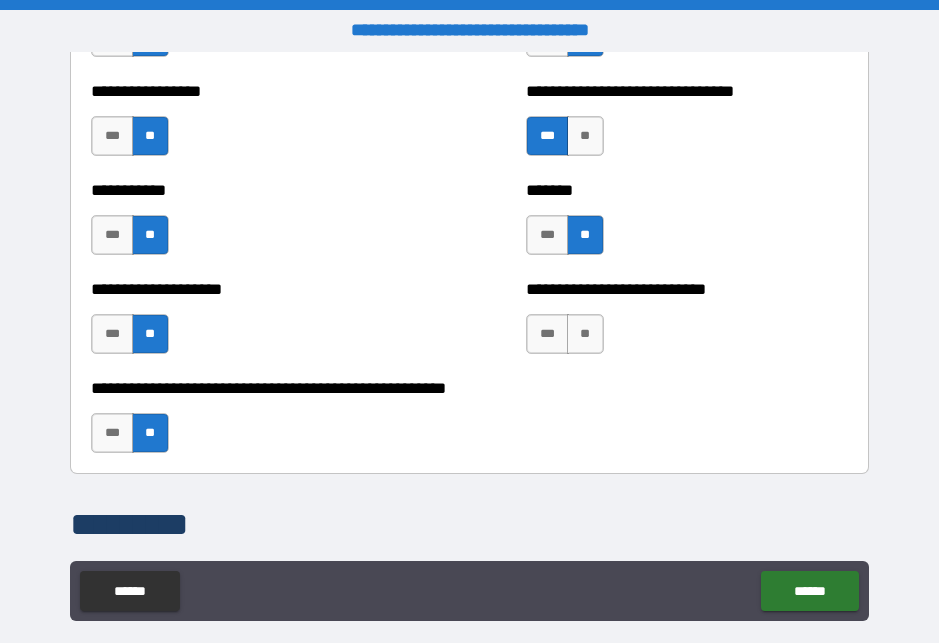 click on "**" at bounding box center (585, 334) 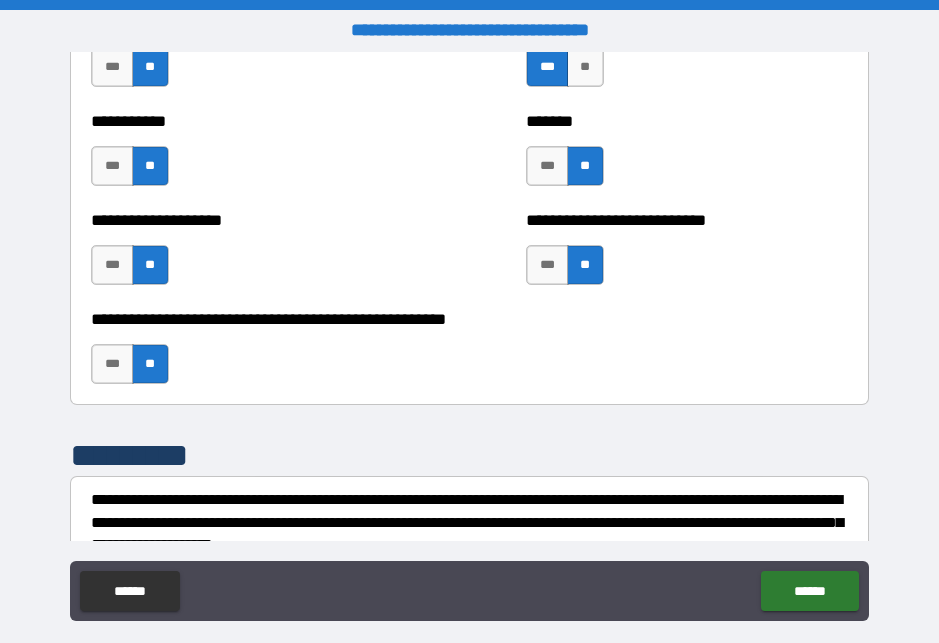 scroll, scrollTop: 7985, scrollLeft: 0, axis: vertical 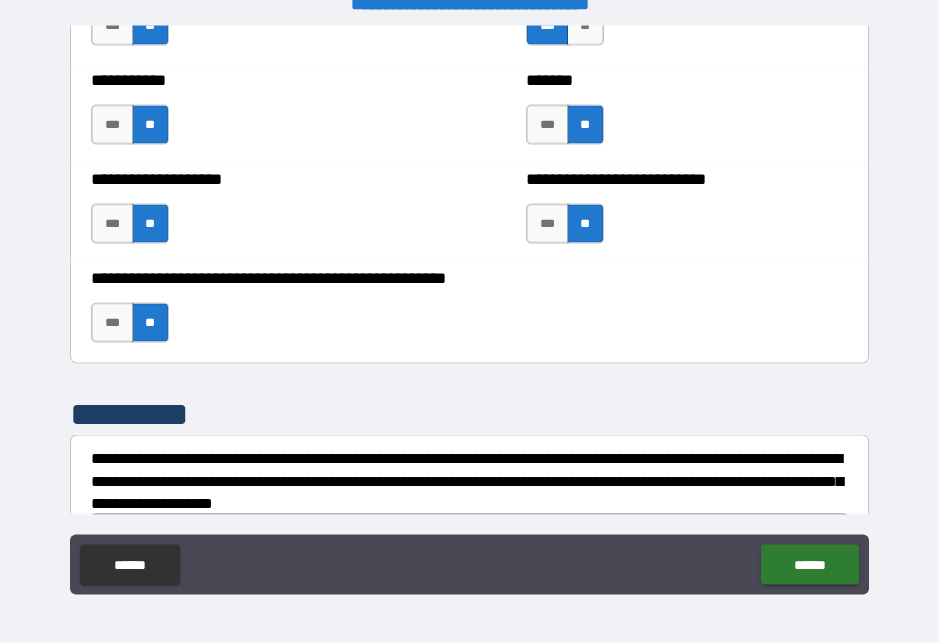 click on "******" at bounding box center (809, 565) 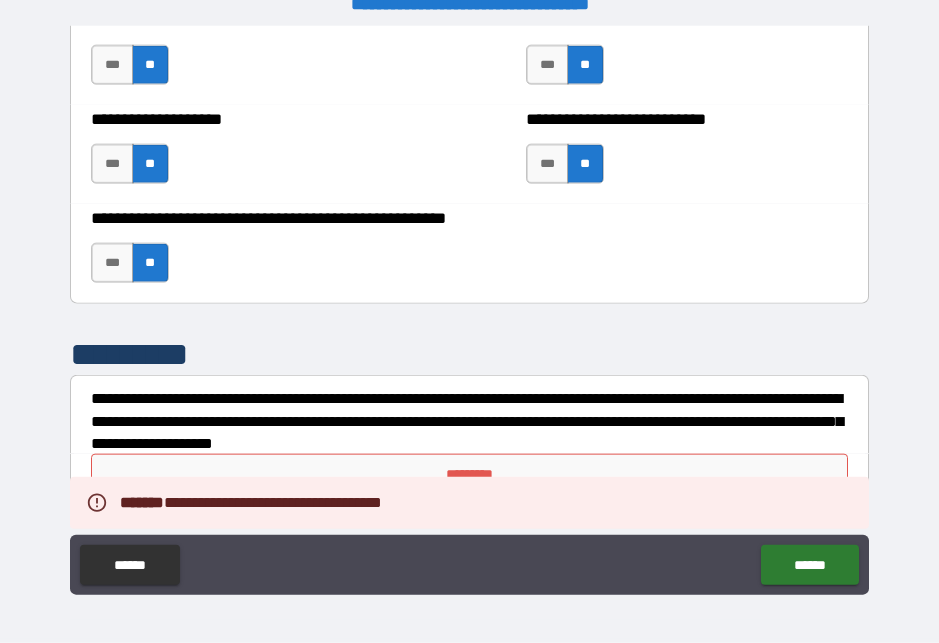 scroll, scrollTop: 8045, scrollLeft: 0, axis: vertical 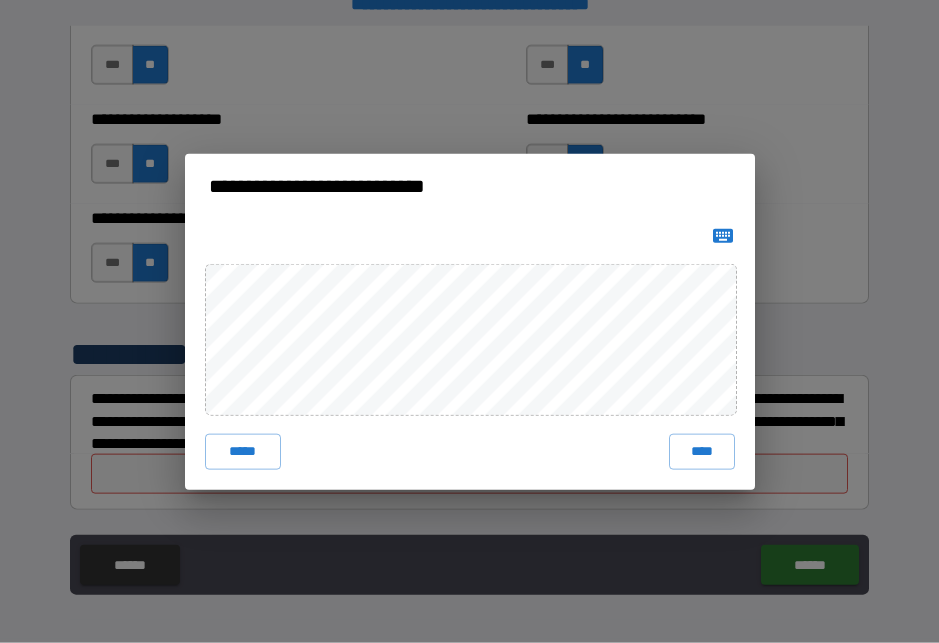 click on "****" at bounding box center (702, 452) 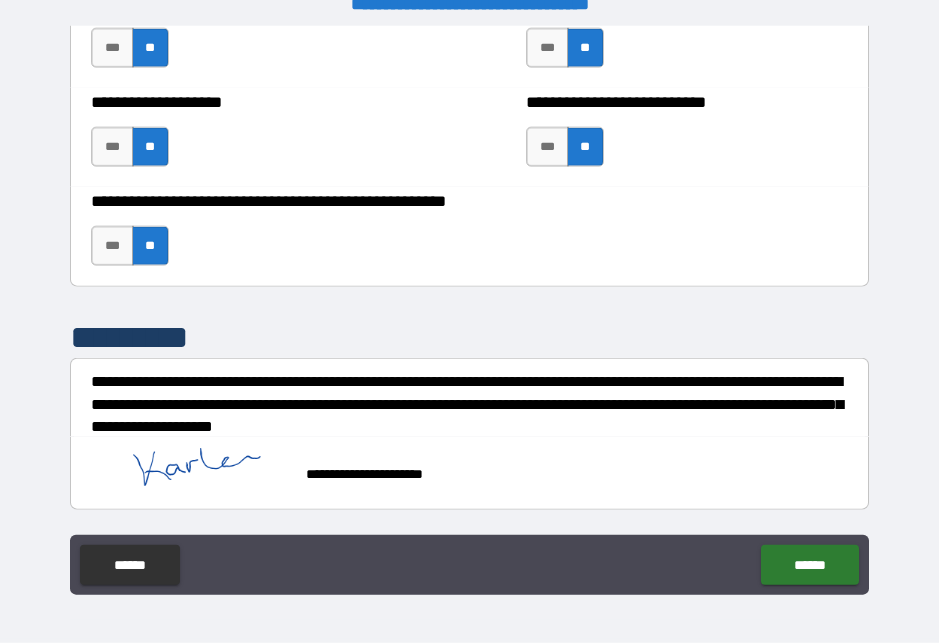scroll, scrollTop: 8062, scrollLeft: 0, axis: vertical 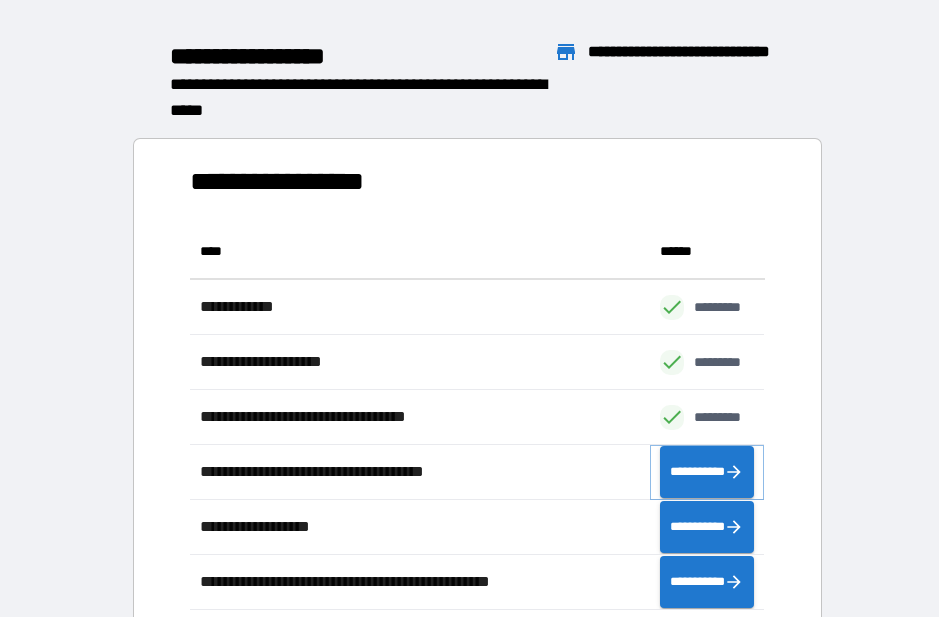 click on "**********" at bounding box center [707, 472] 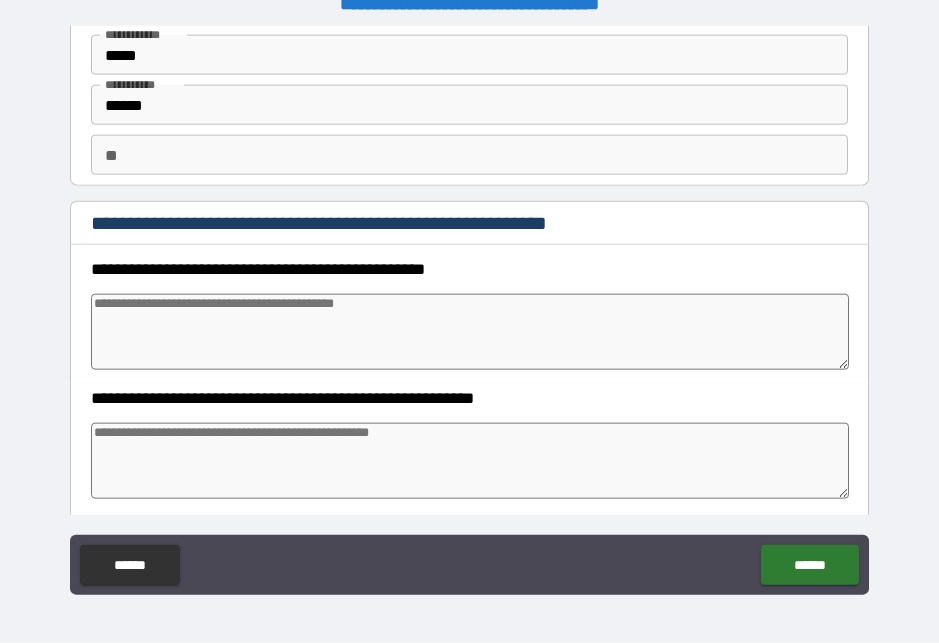 scroll, scrollTop: 87, scrollLeft: 0, axis: vertical 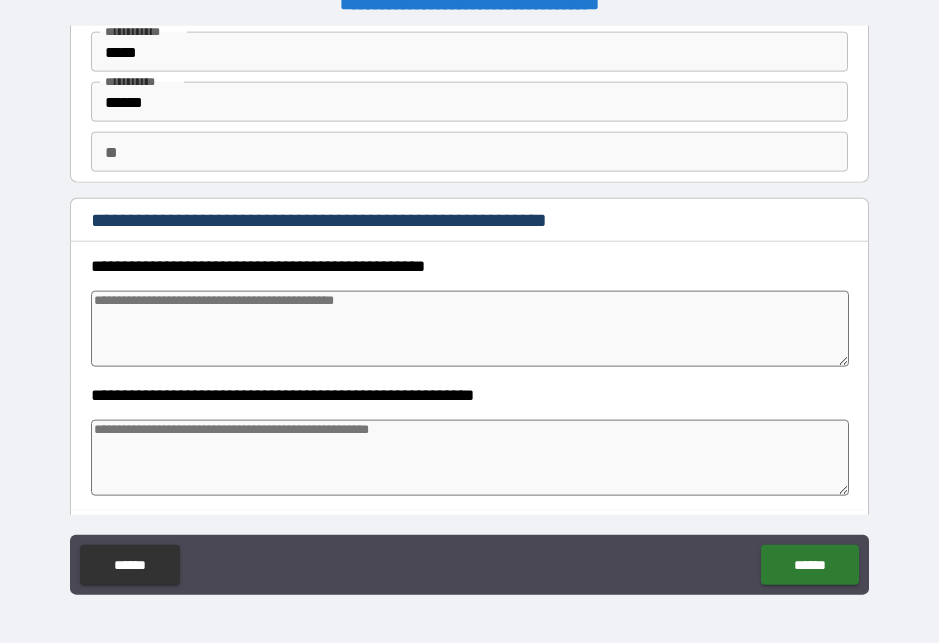 click at bounding box center (469, 329) 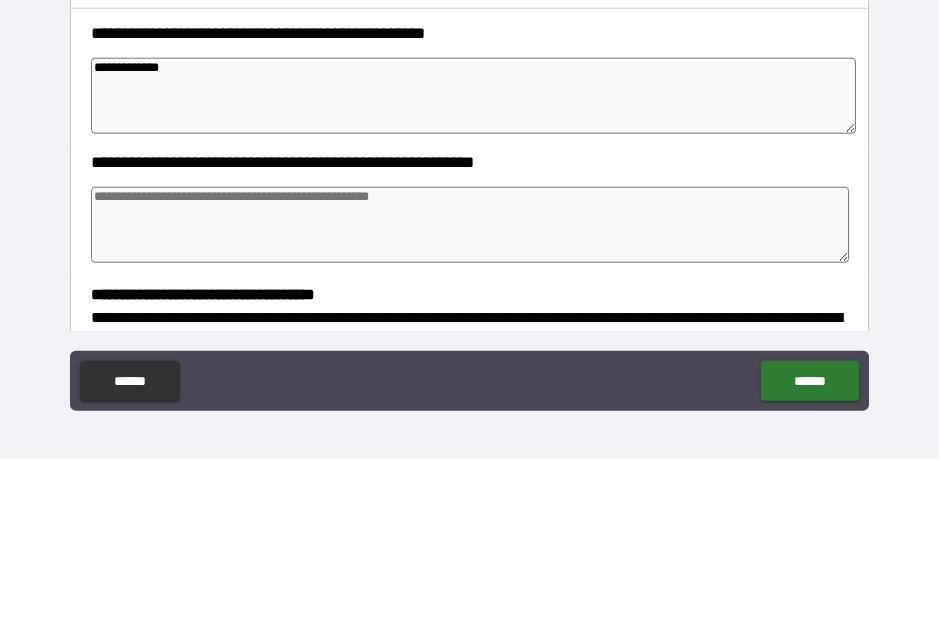 scroll, scrollTop: 137, scrollLeft: 0, axis: vertical 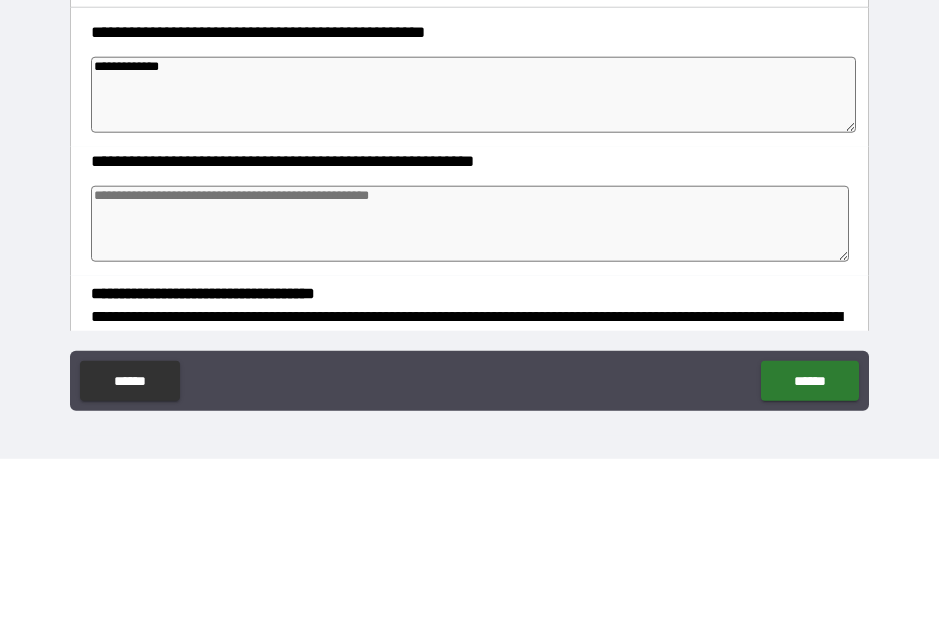 click on "**********" at bounding box center [473, 279] 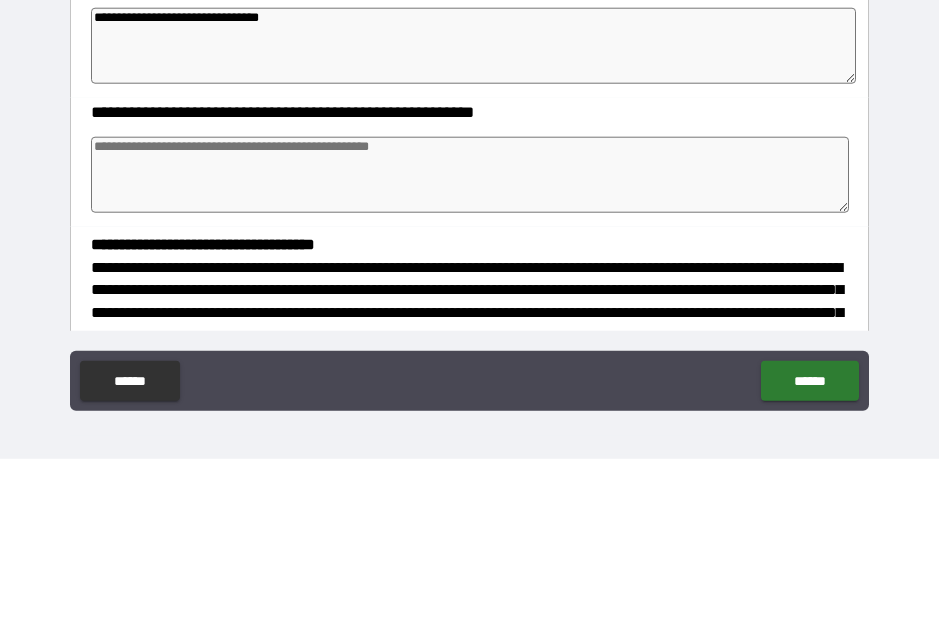 scroll, scrollTop: 187, scrollLeft: 0, axis: vertical 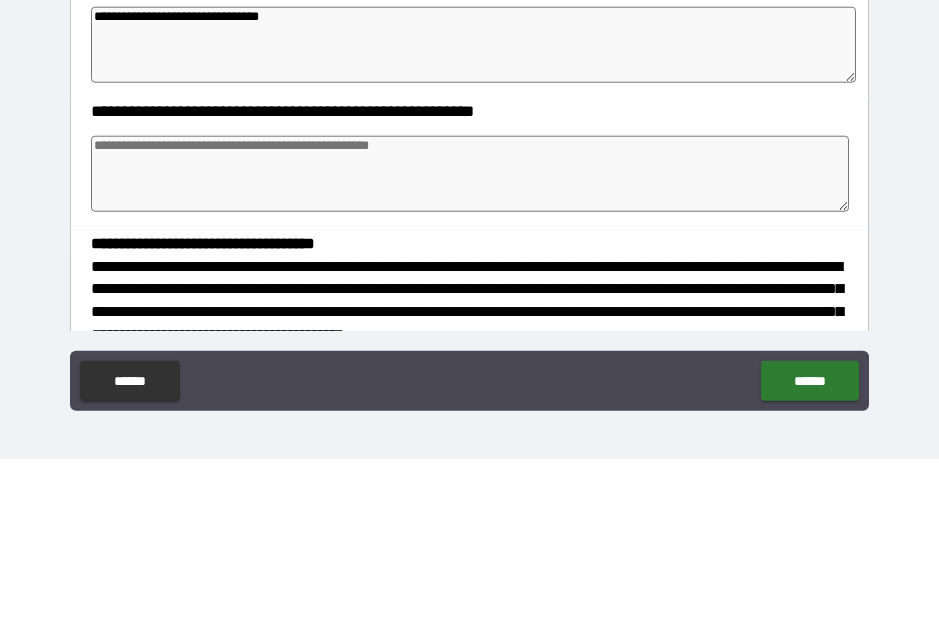 click at bounding box center (469, 358) 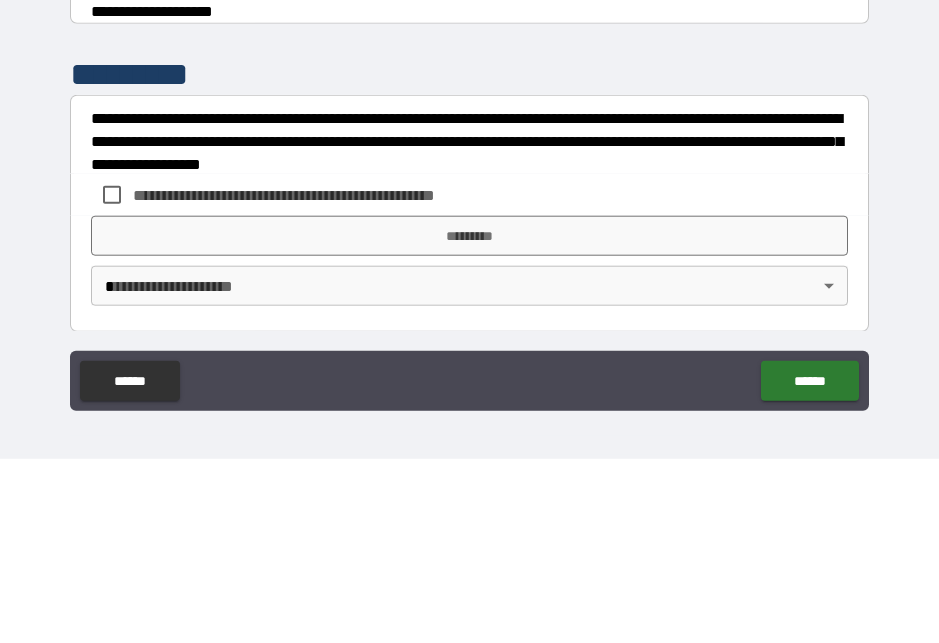 scroll, scrollTop: 601, scrollLeft: 0, axis: vertical 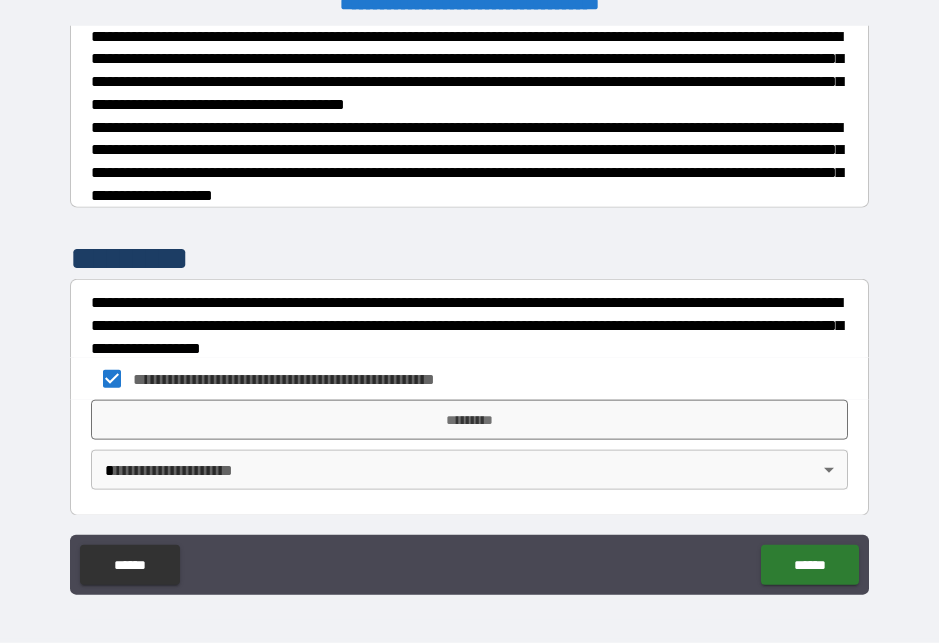 click on "*********" at bounding box center [469, 420] 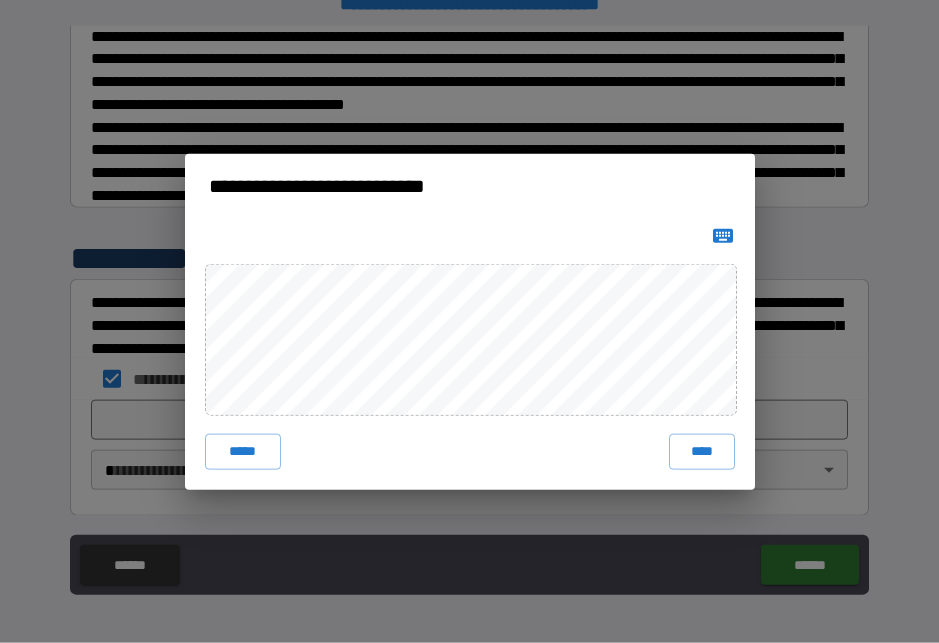 click on "****" at bounding box center (702, 452) 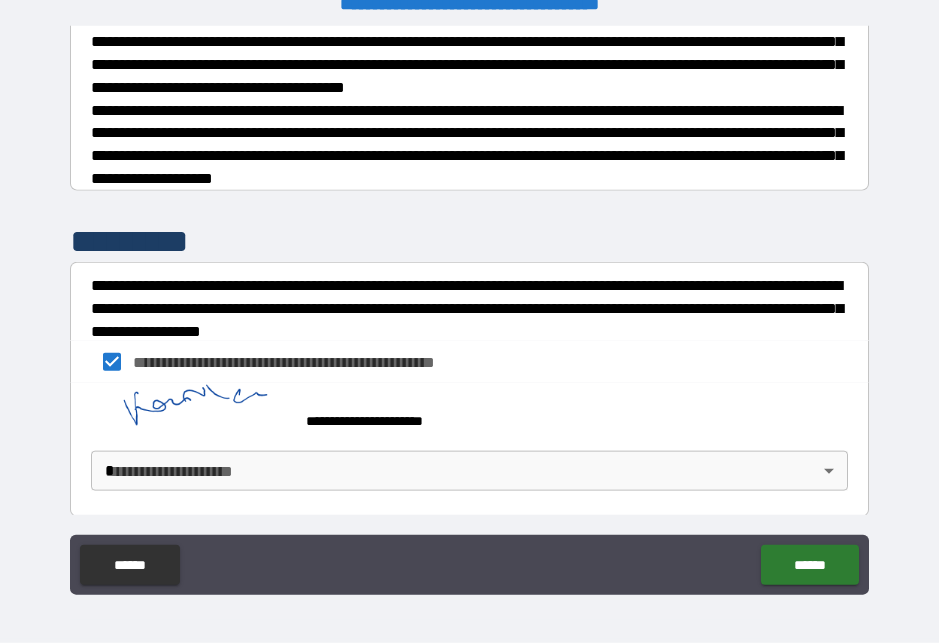 scroll, scrollTop: 618, scrollLeft: 0, axis: vertical 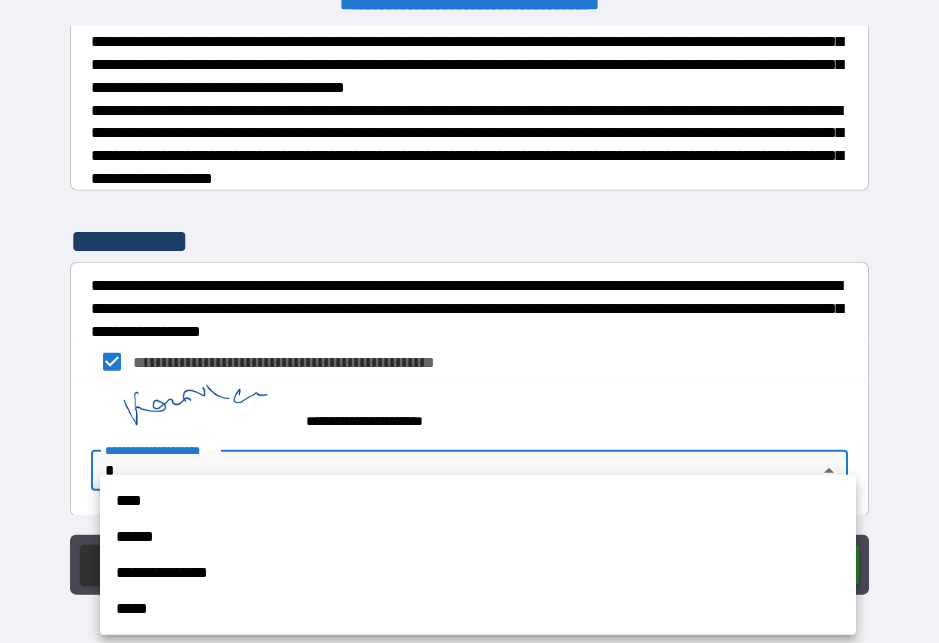 click on "**********" at bounding box center [478, 573] 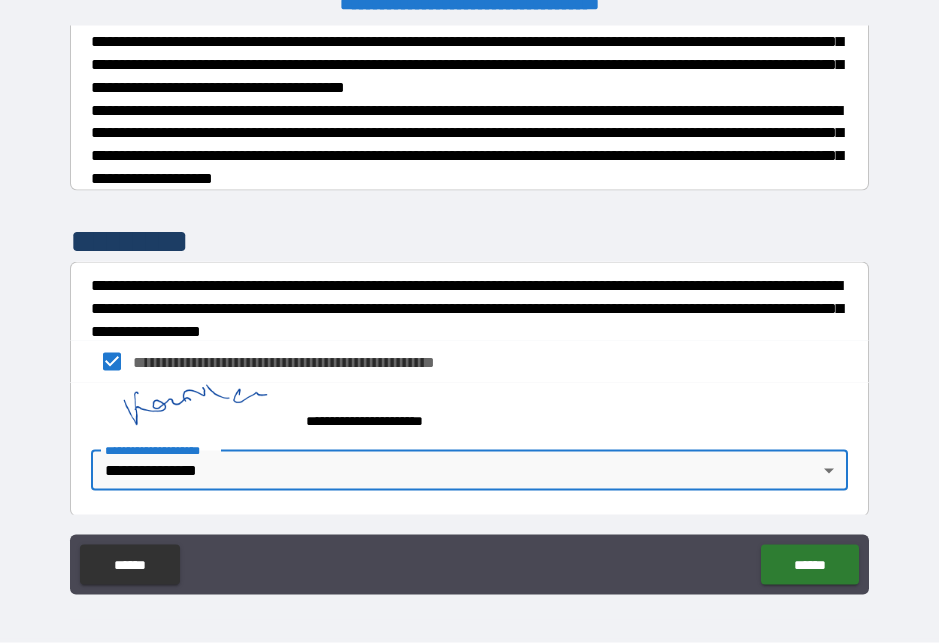 click on "******" at bounding box center (809, 565) 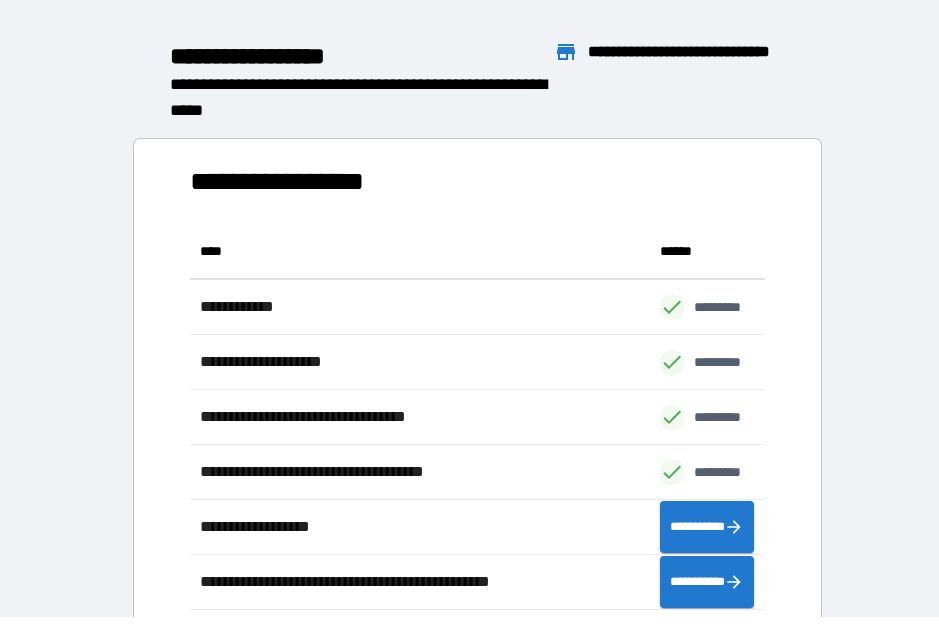 scroll, scrollTop: 1, scrollLeft: 1, axis: both 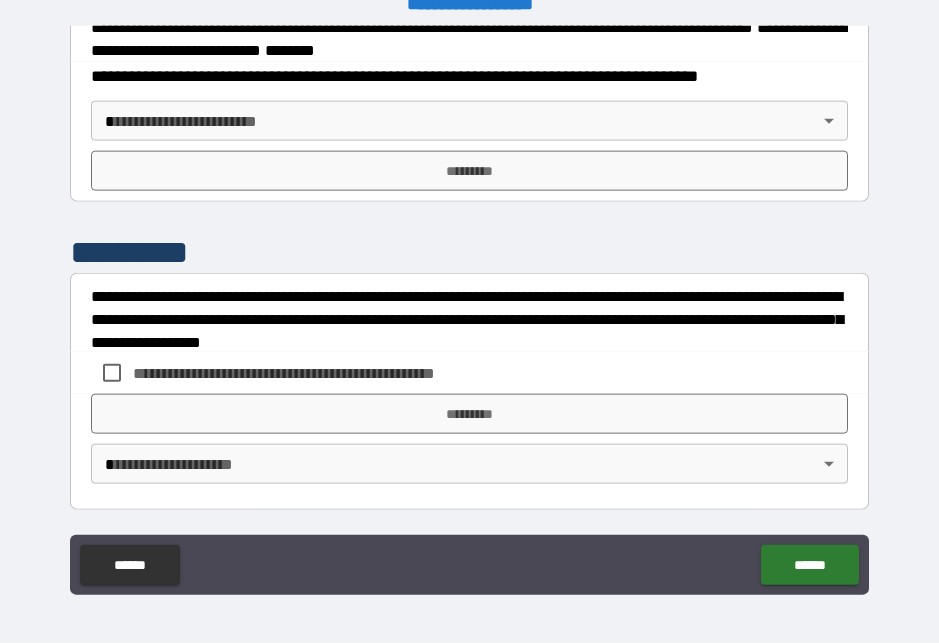 click on "**********" at bounding box center [469, 309] 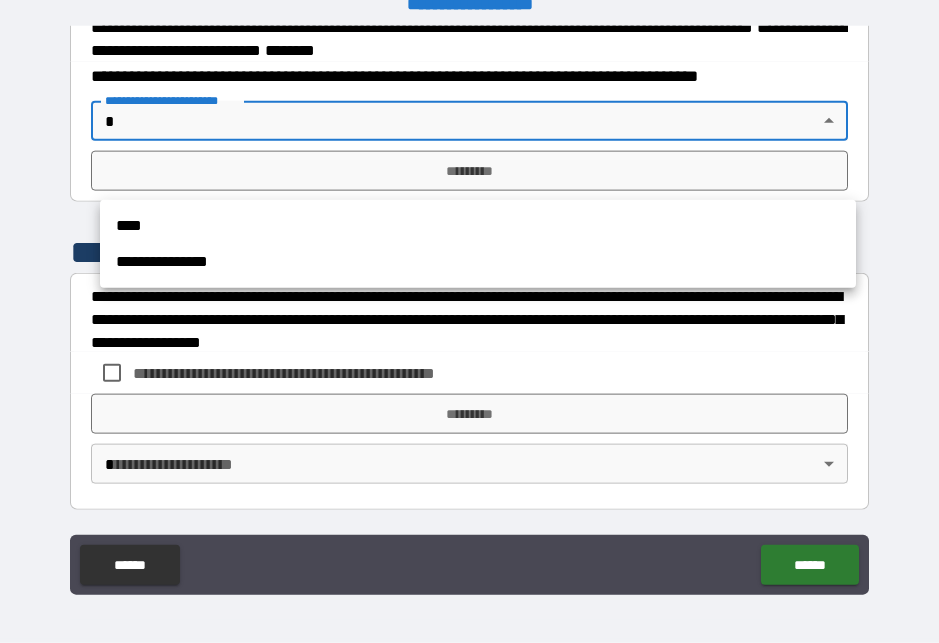 click on "**********" at bounding box center (478, 262) 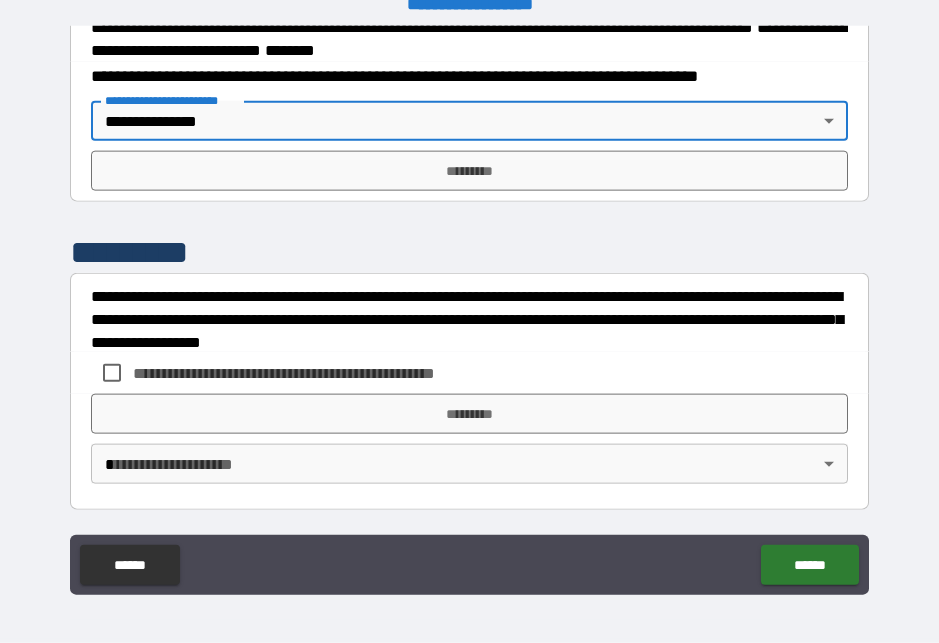 click on "*********" at bounding box center (469, 171) 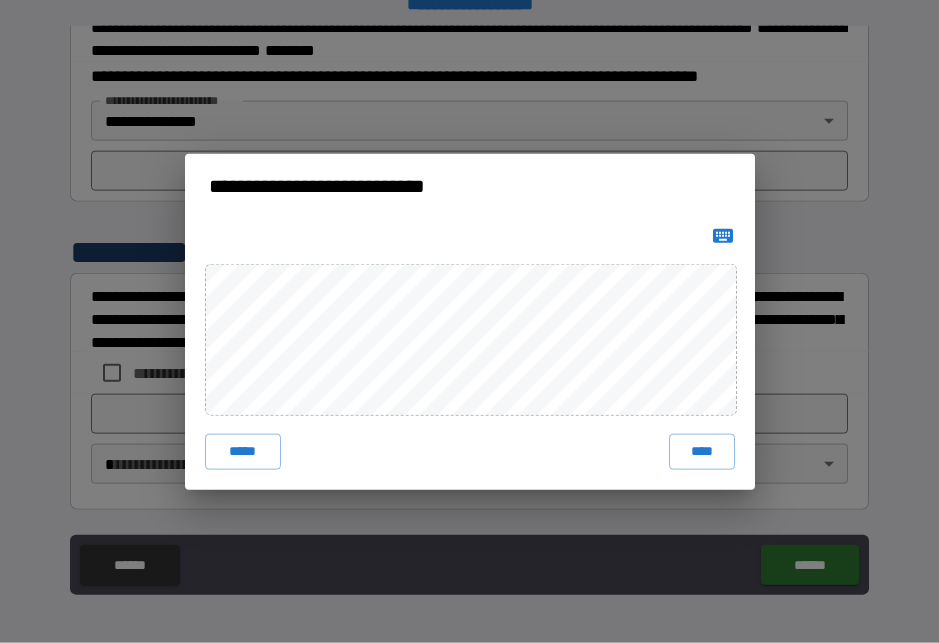 click on "****" at bounding box center [702, 452] 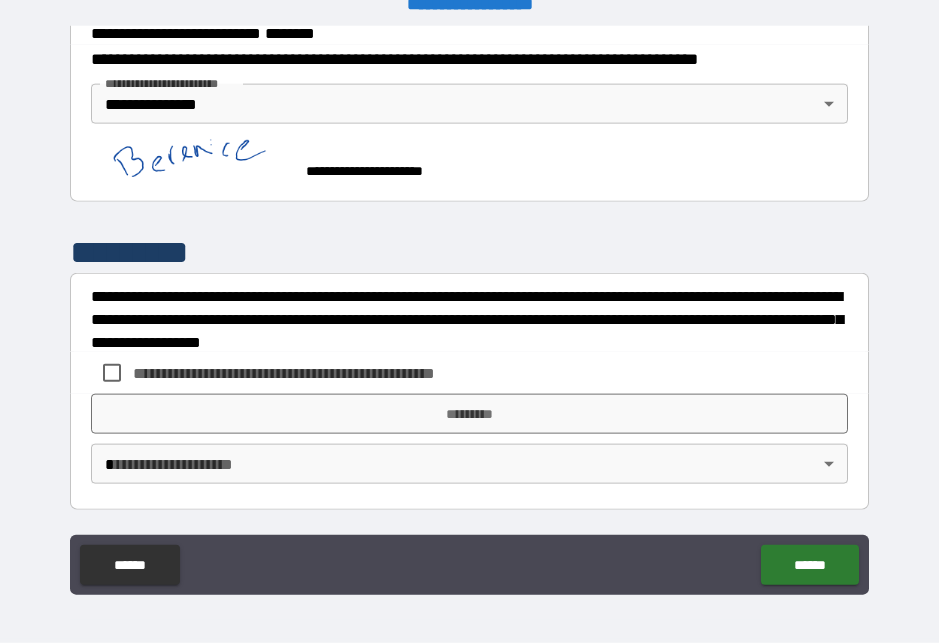 scroll, scrollTop: 2615, scrollLeft: 0, axis: vertical 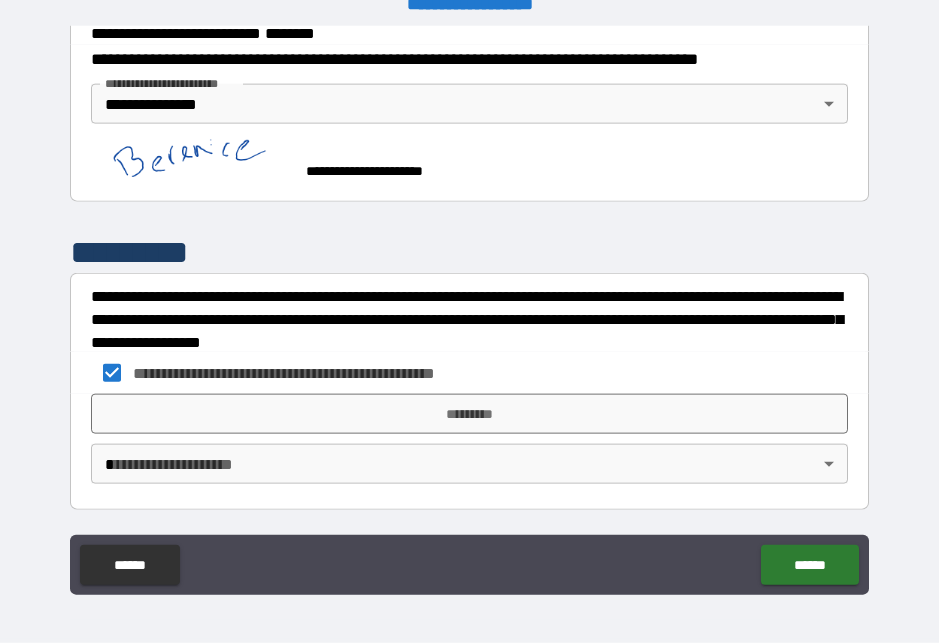 click on "*********" at bounding box center (469, 414) 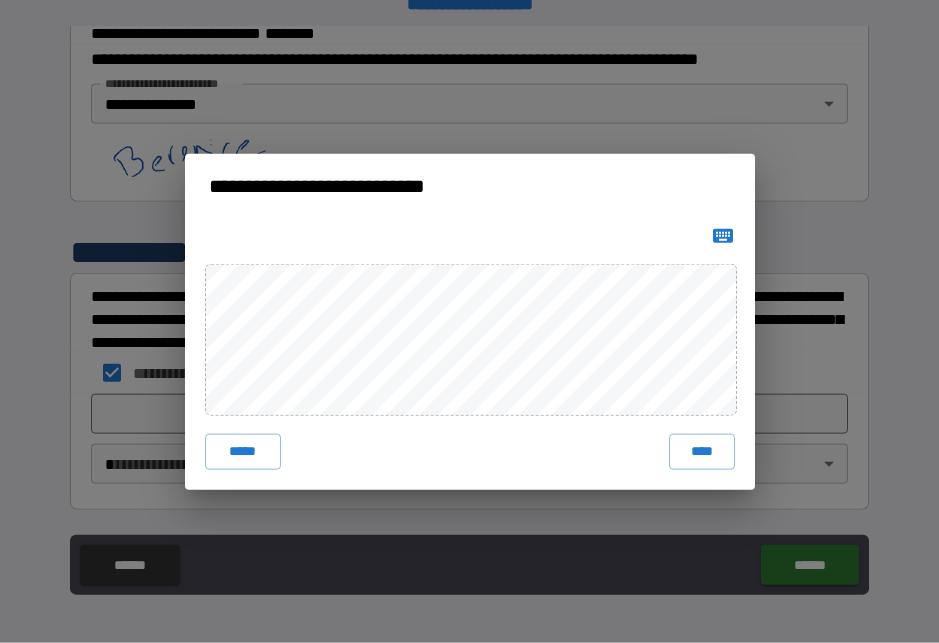 click on "****" at bounding box center [702, 452] 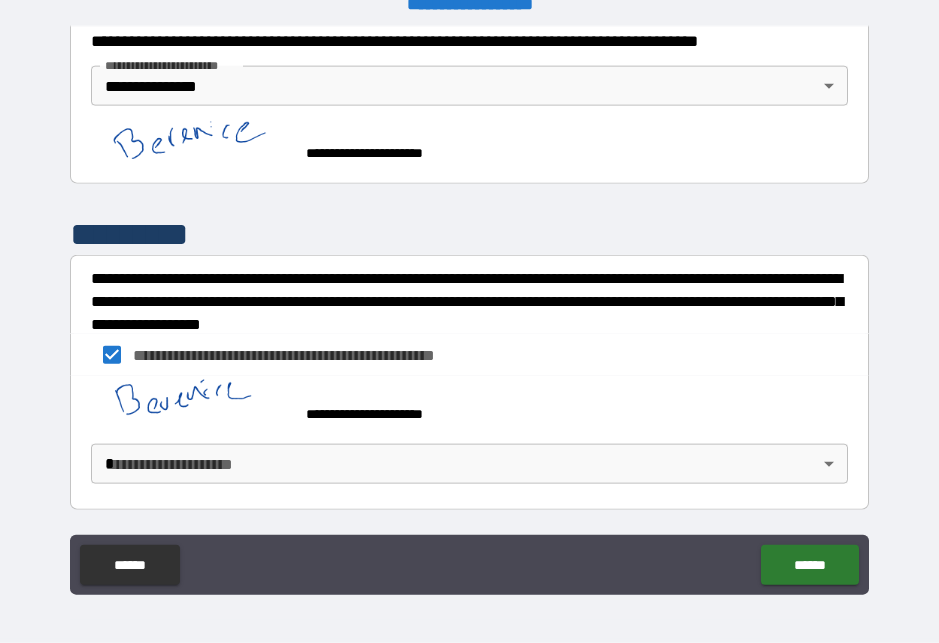 click on "**********" at bounding box center [469, 309] 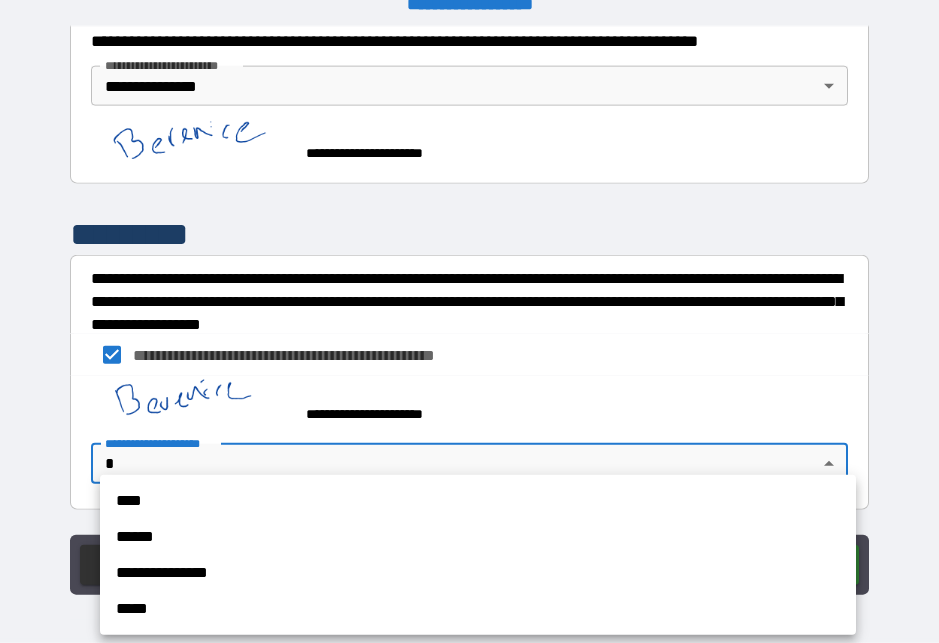 click on "**********" at bounding box center [478, 573] 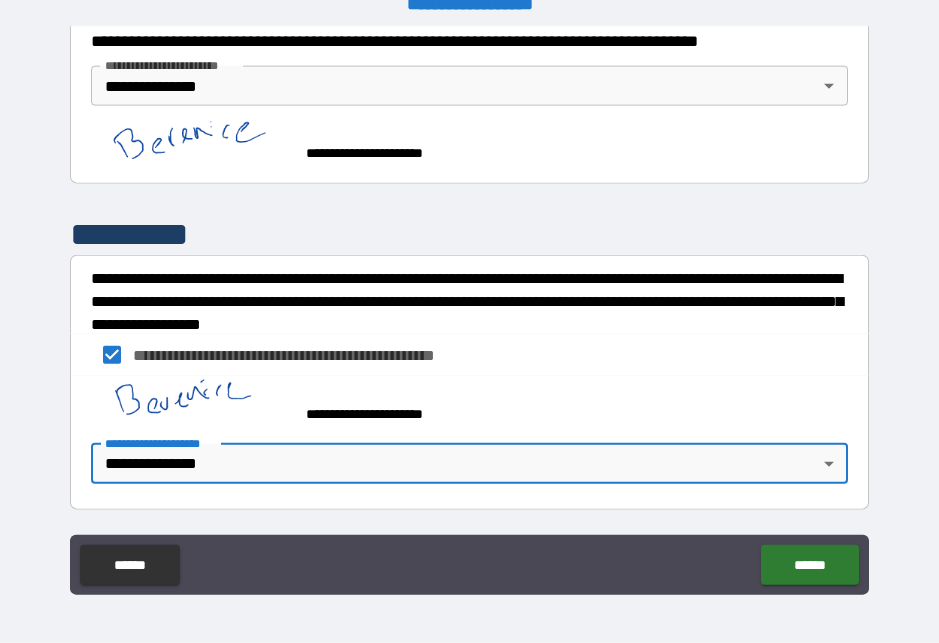 scroll, scrollTop: 2632, scrollLeft: 0, axis: vertical 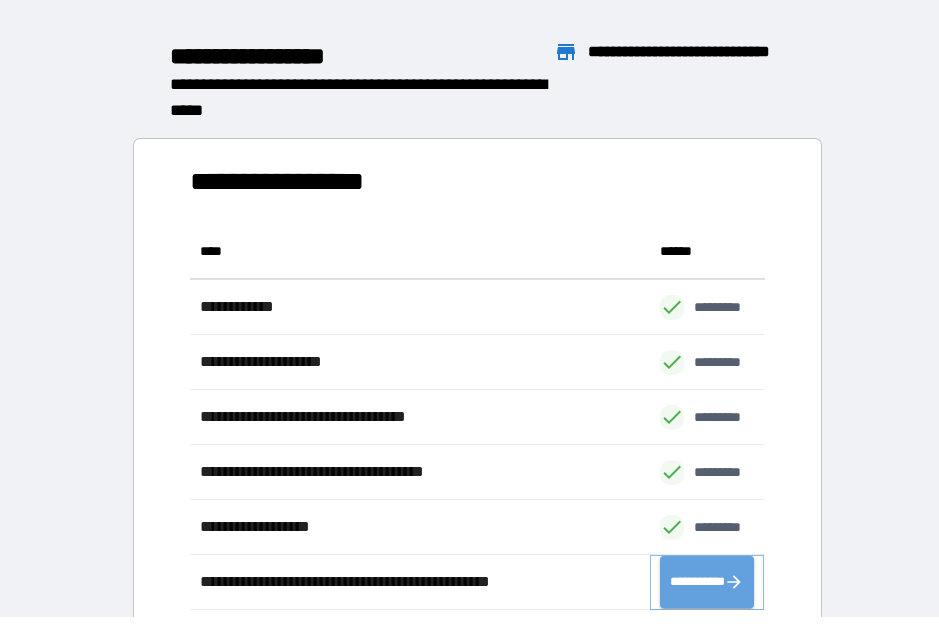 click 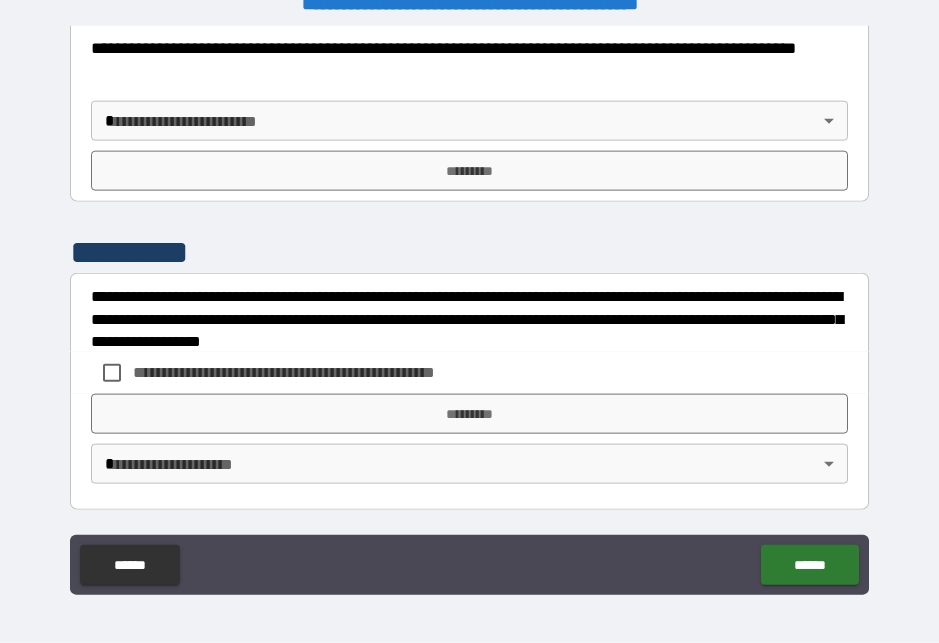 scroll, scrollTop: 779, scrollLeft: 0, axis: vertical 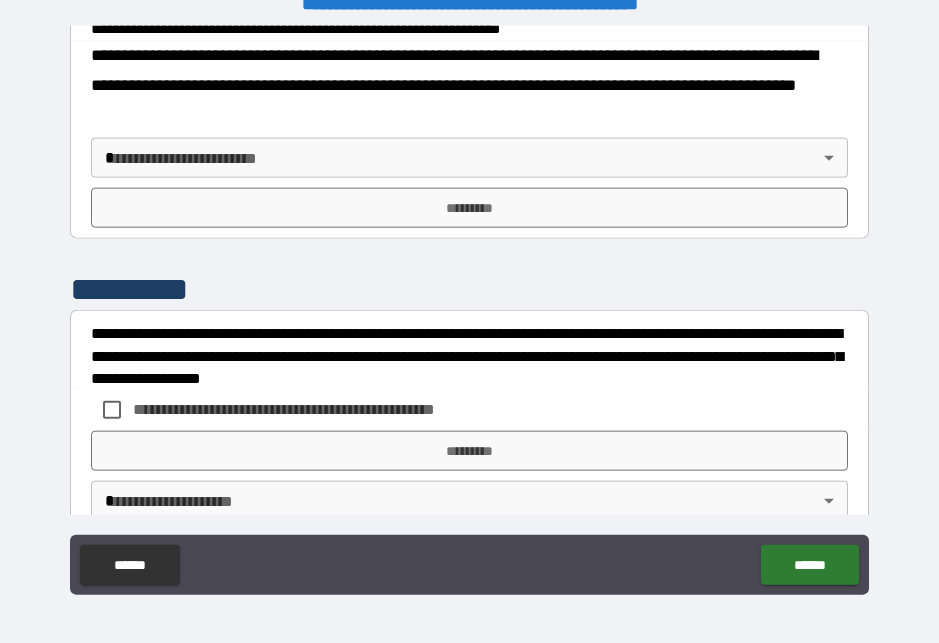 click on "**********" at bounding box center (469, 309) 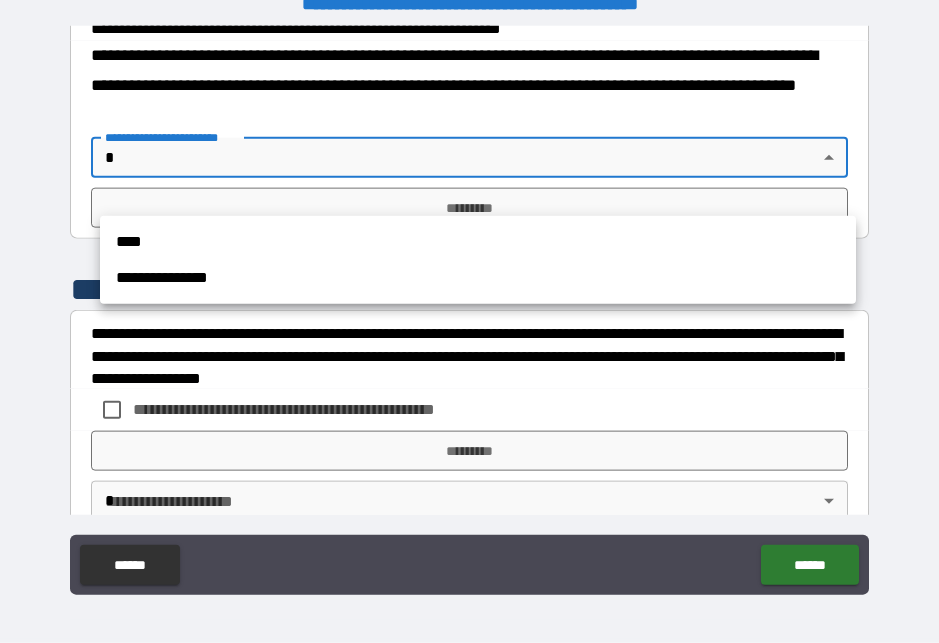 click on "**********" at bounding box center (478, 278) 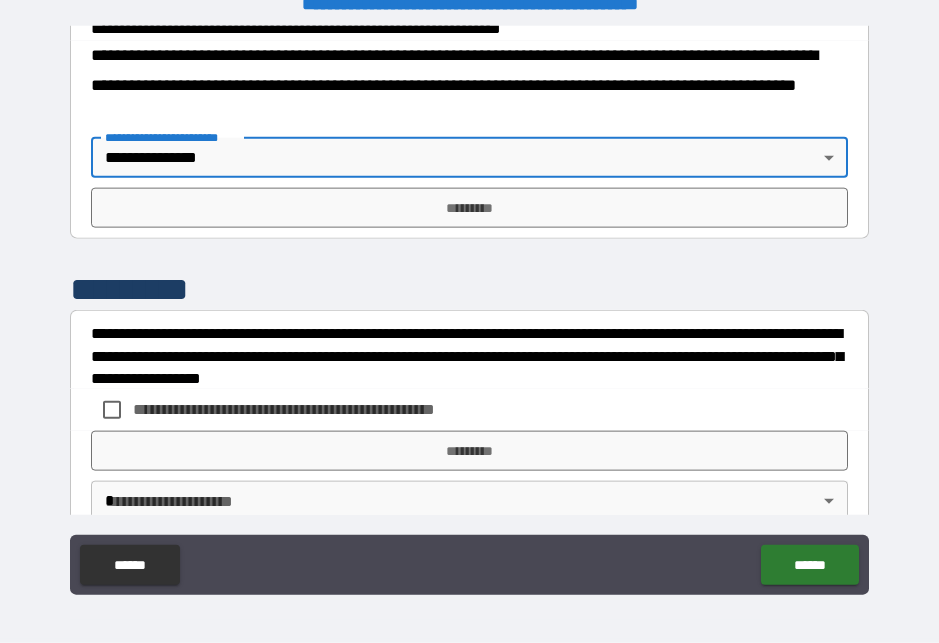 click on "*********" at bounding box center [469, 208] 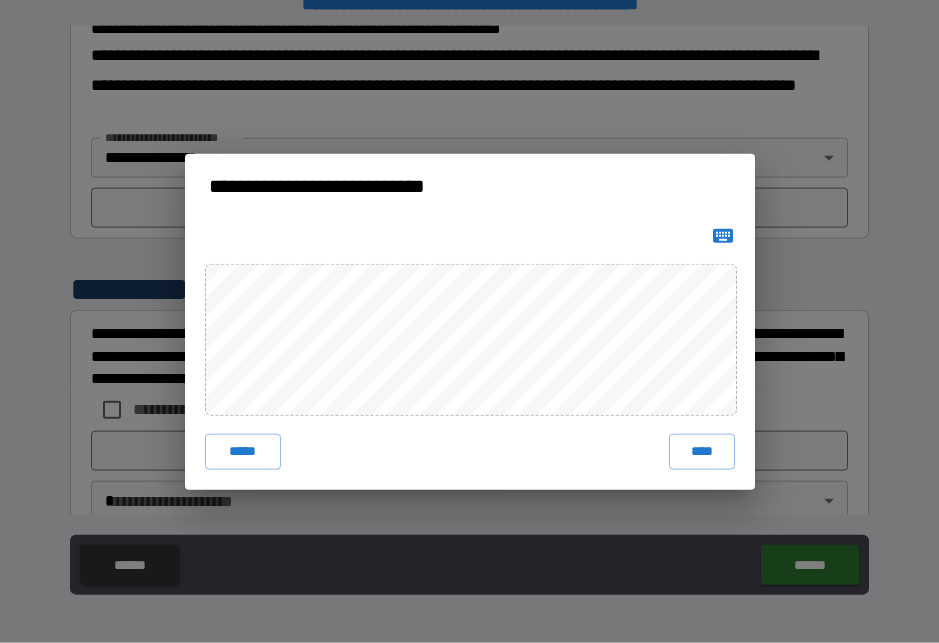 click on "****" at bounding box center (702, 452) 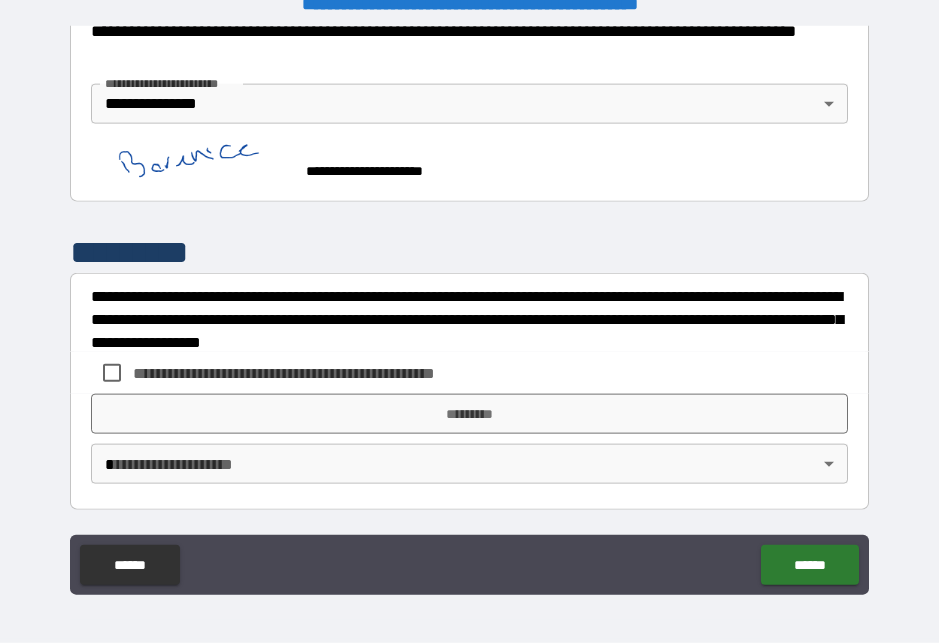 scroll, scrollTop: 864, scrollLeft: 0, axis: vertical 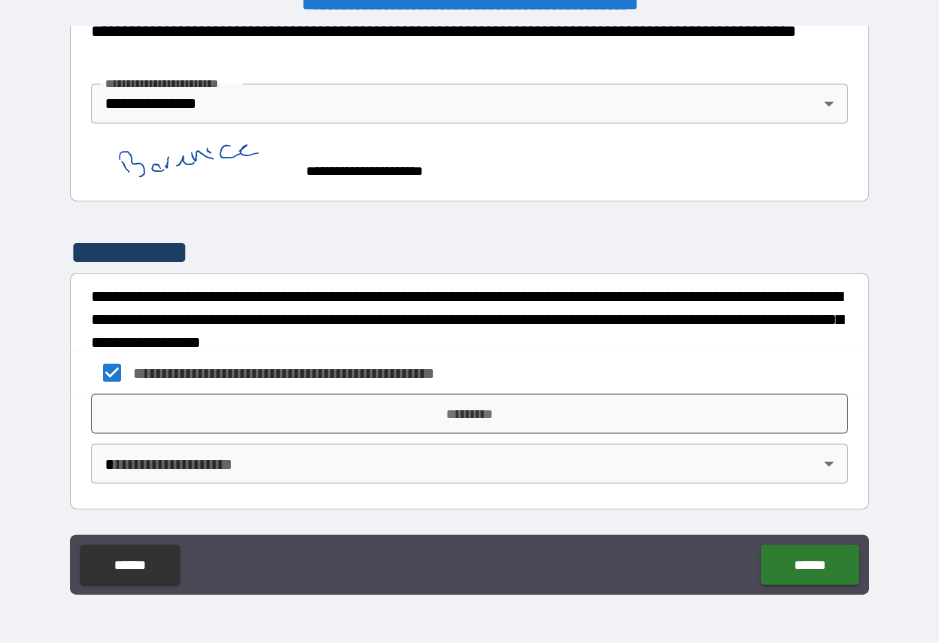 click on "*********" at bounding box center [469, 414] 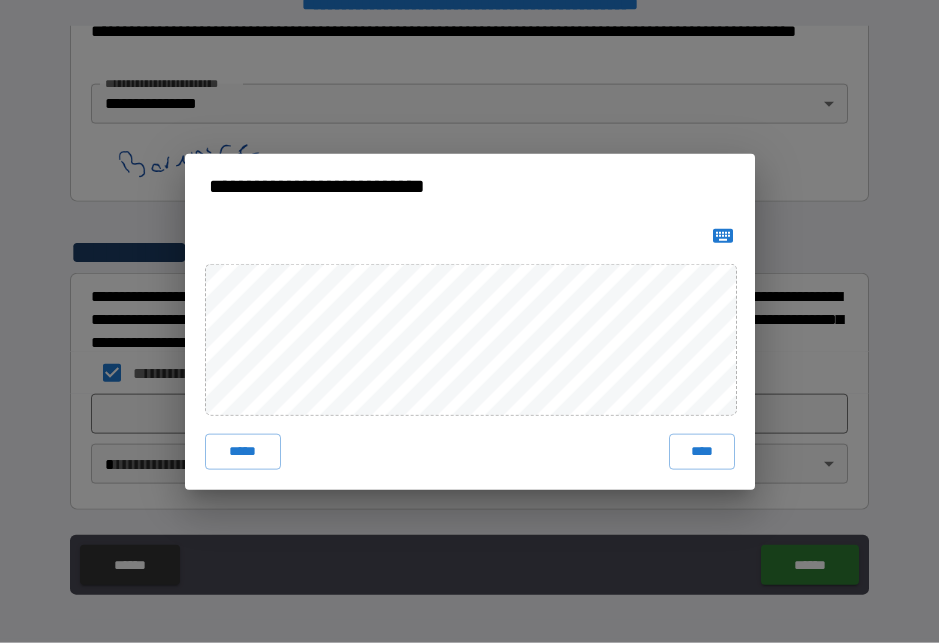 click on "****" at bounding box center (702, 452) 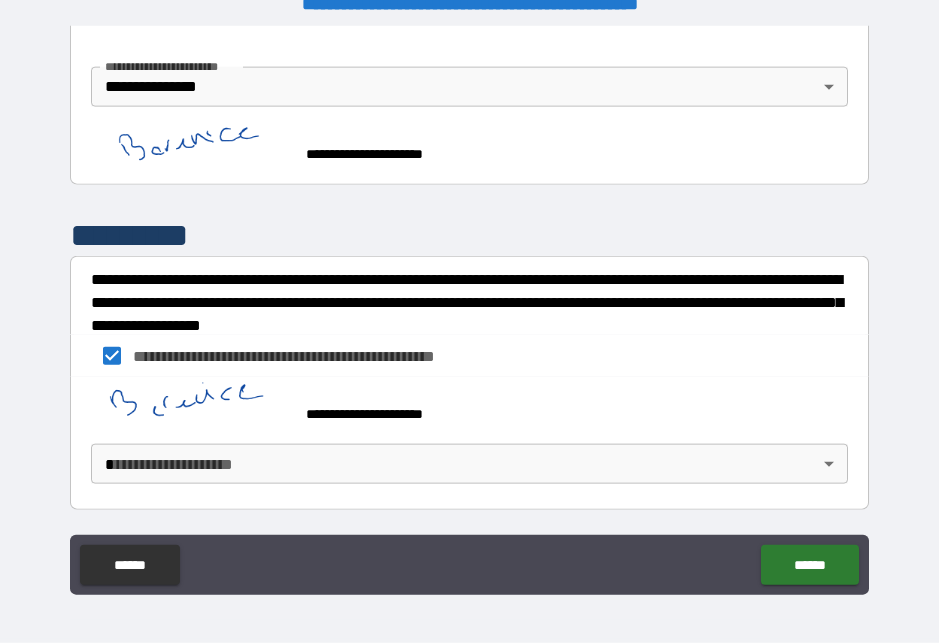 scroll, scrollTop: 881, scrollLeft: 0, axis: vertical 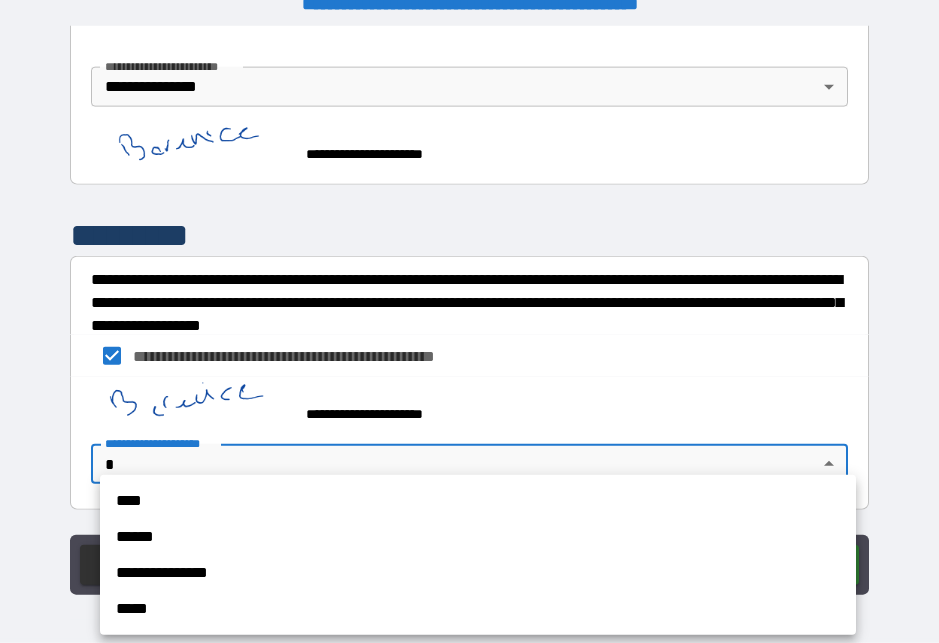 click on "**********" at bounding box center (478, 573) 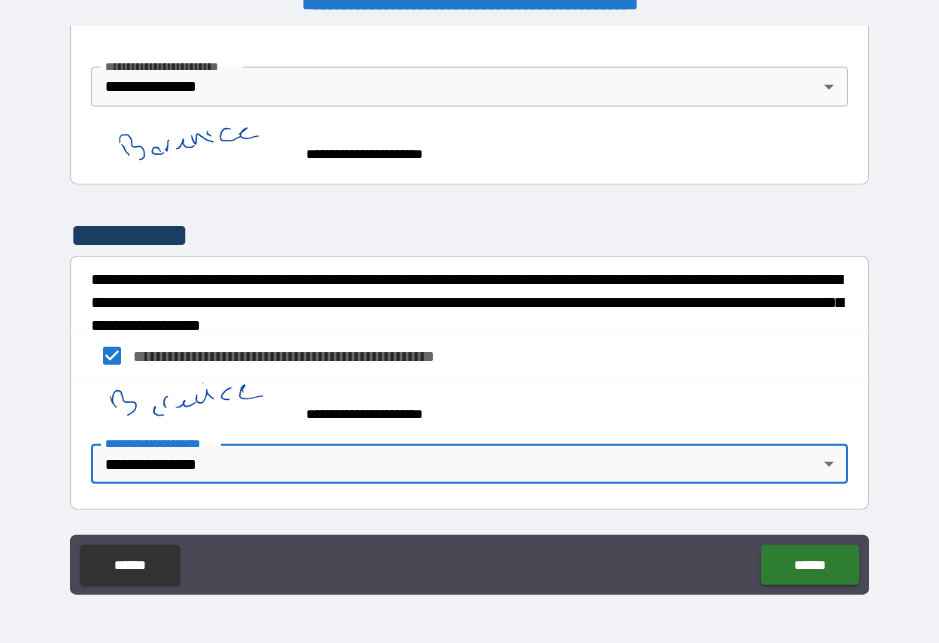 click on "******" at bounding box center (809, 565) 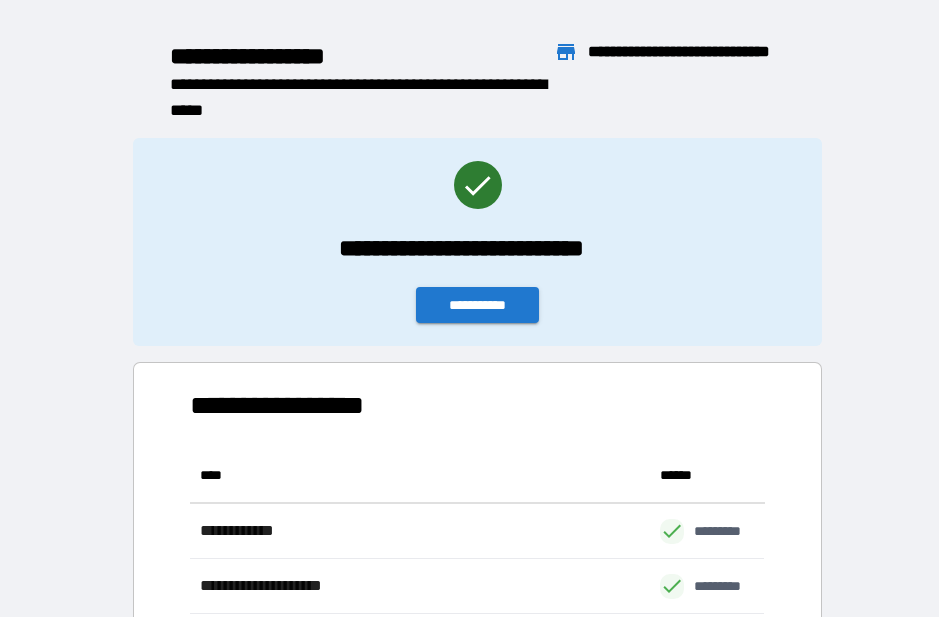 scroll, scrollTop: 1, scrollLeft: 1, axis: both 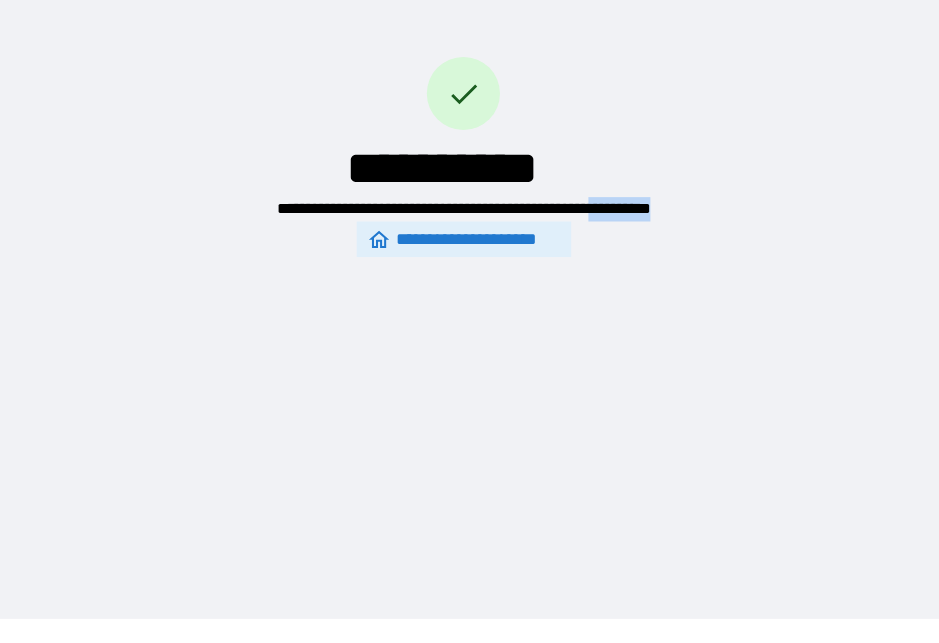 click on "**********" at bounding box center (469, 297) 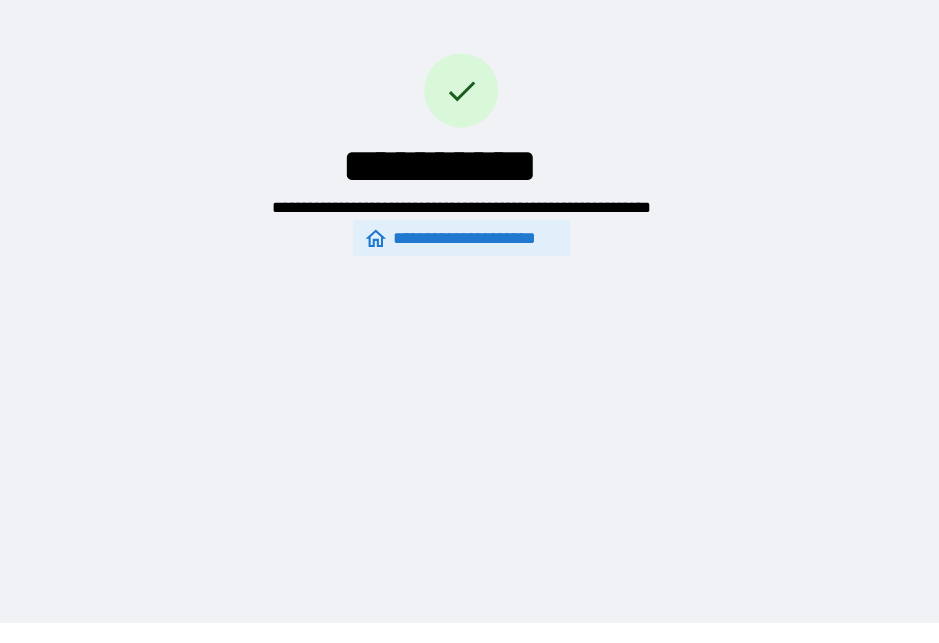 click on "**********" at bounding box center (469, 297) 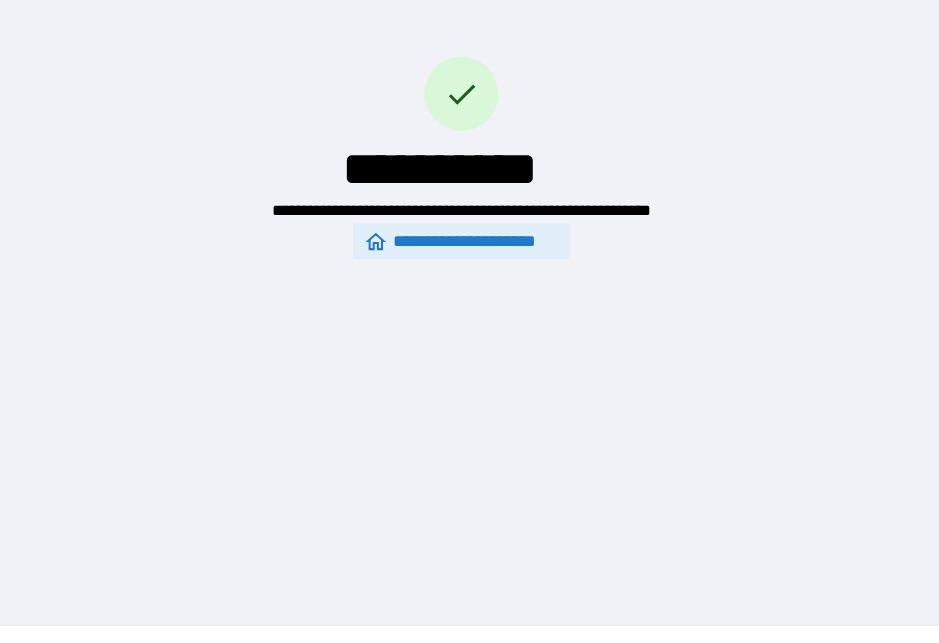 scroll, scrollTop: 5, scrollLeft: 0, axis: vertical 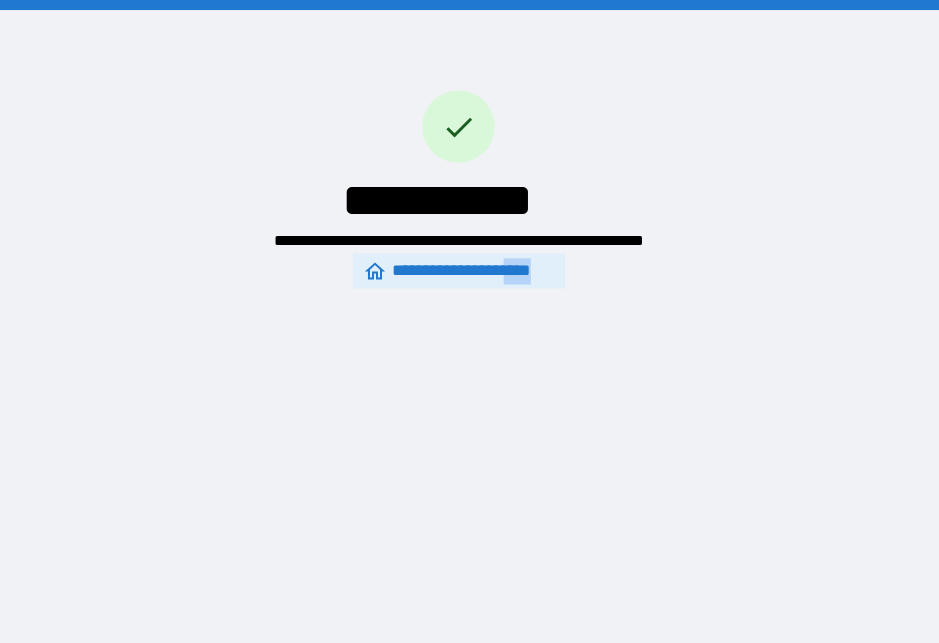 click on "**********" at bounding box center [461, 140] 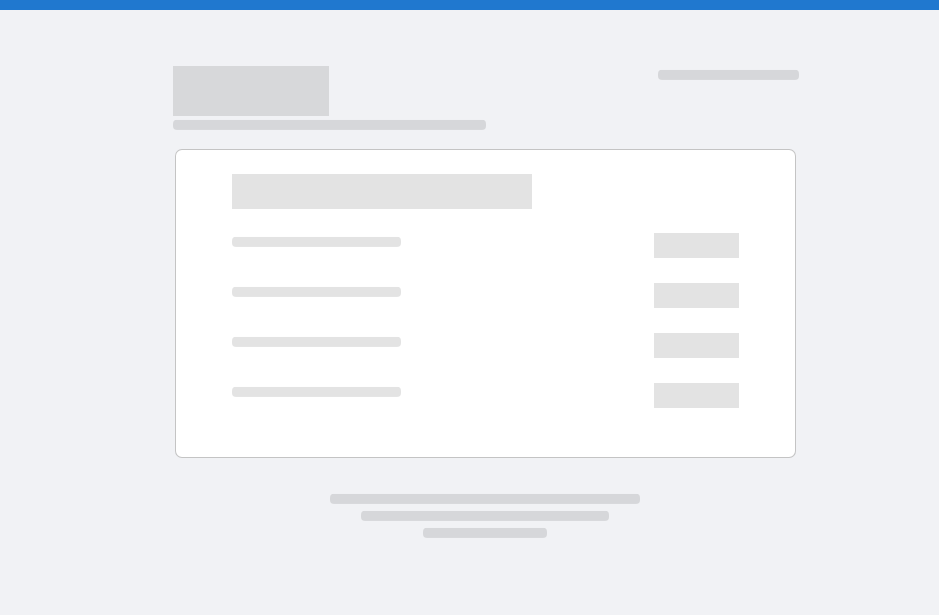 scroll, scrollTop: 0, scrollLeft: 0, axis: both 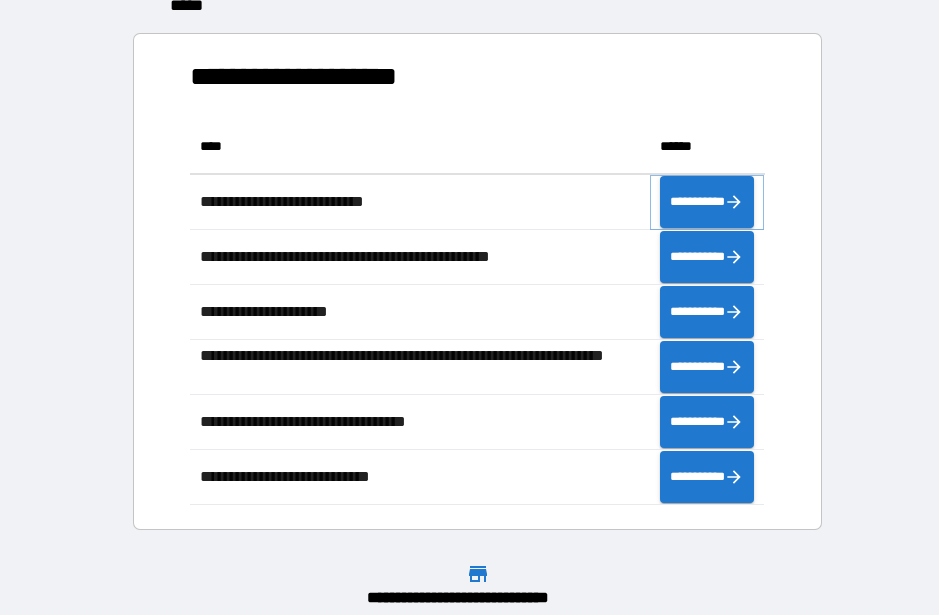 click on "**********" at bounding box center (707, 202) 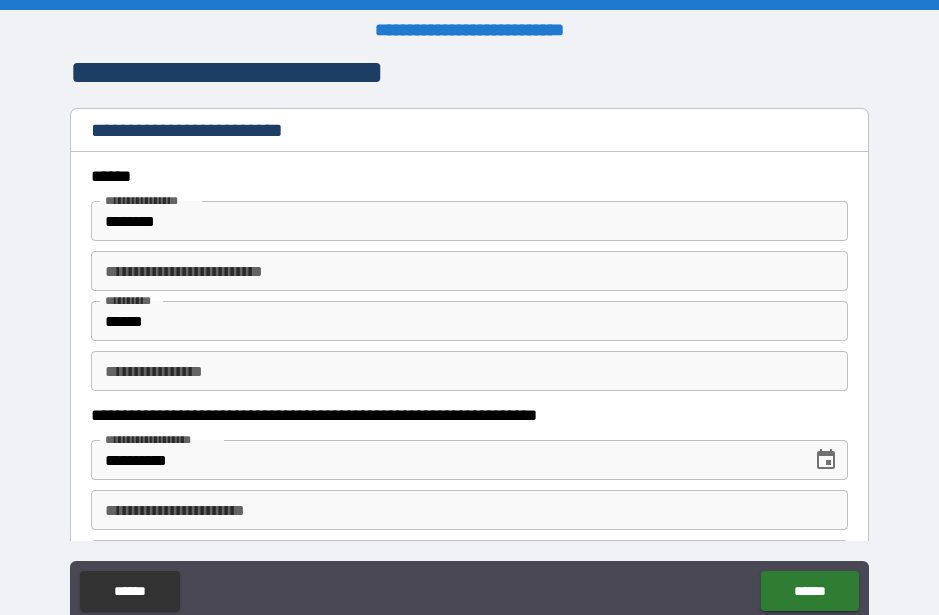 click on "********" at bounding box center [469, 221] 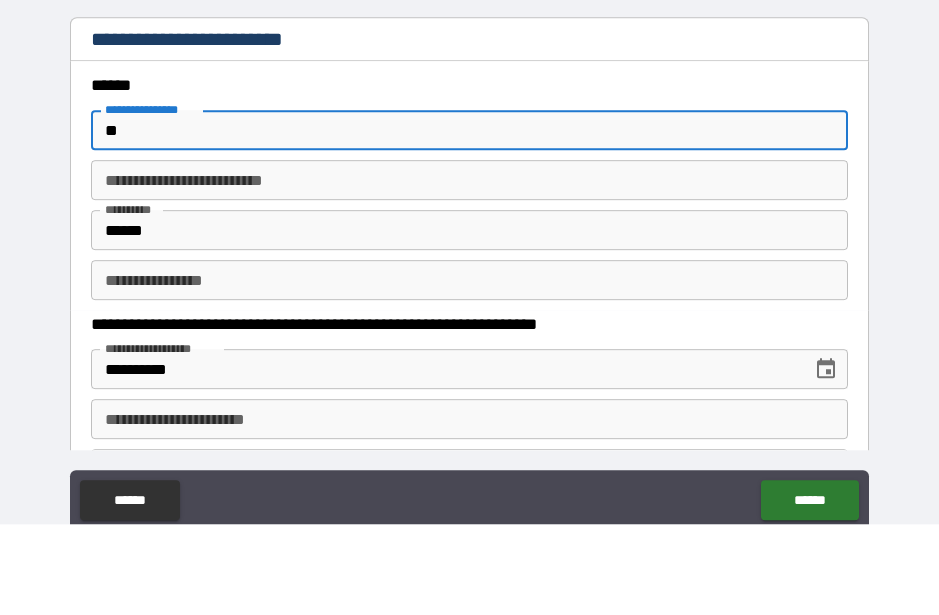 type on "*" 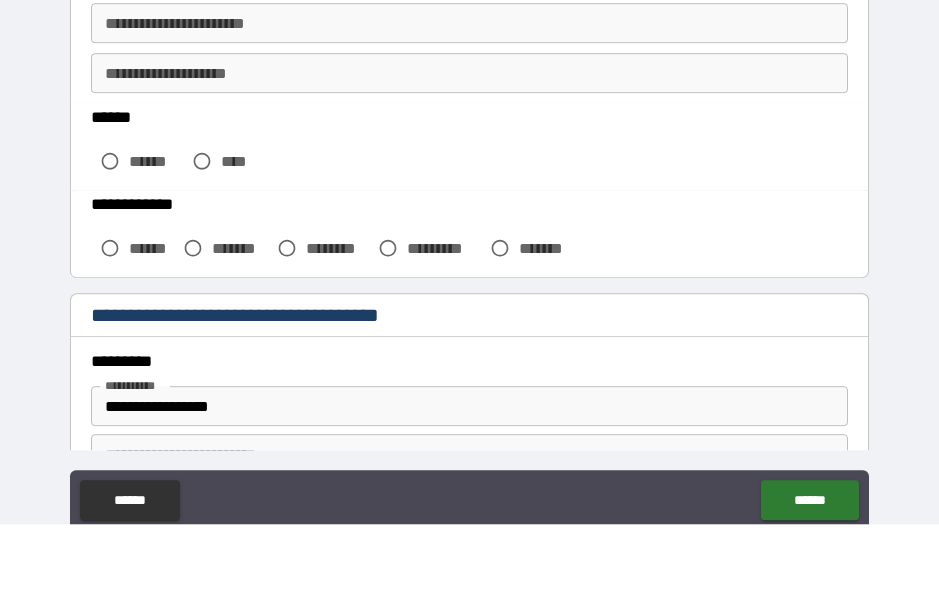 scroll, scrollTop: 397, scrollLeft: 0, axis: vertical 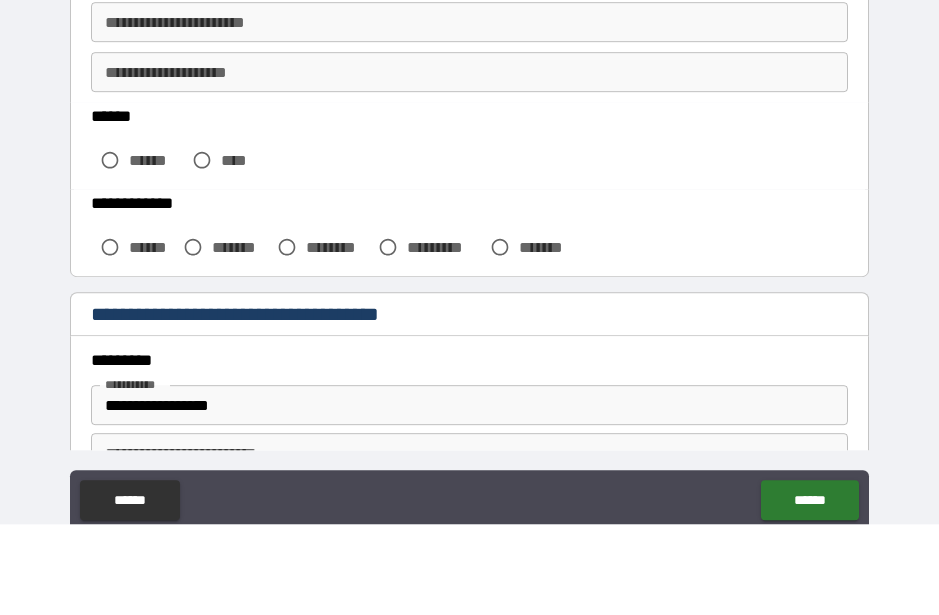 type on "*******" 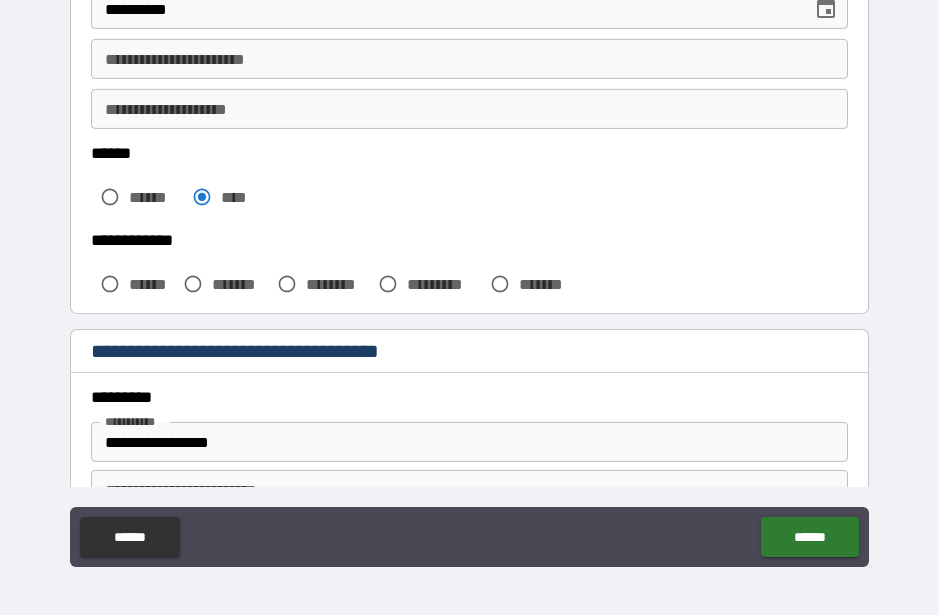 scroll, scrollTop: 55, scrollLeft: 0, axis: vertical 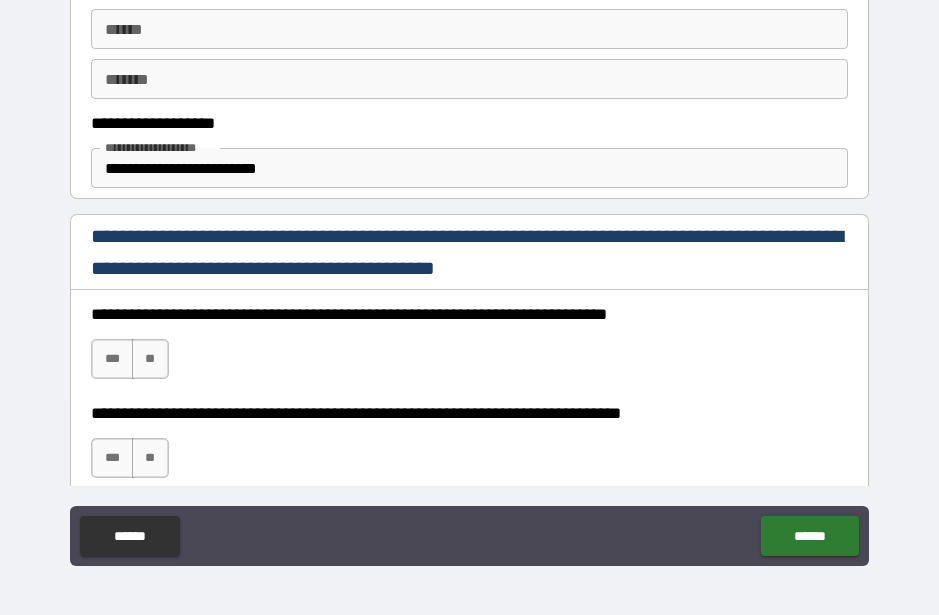 click on "**********" at bounding box center (469, 168) 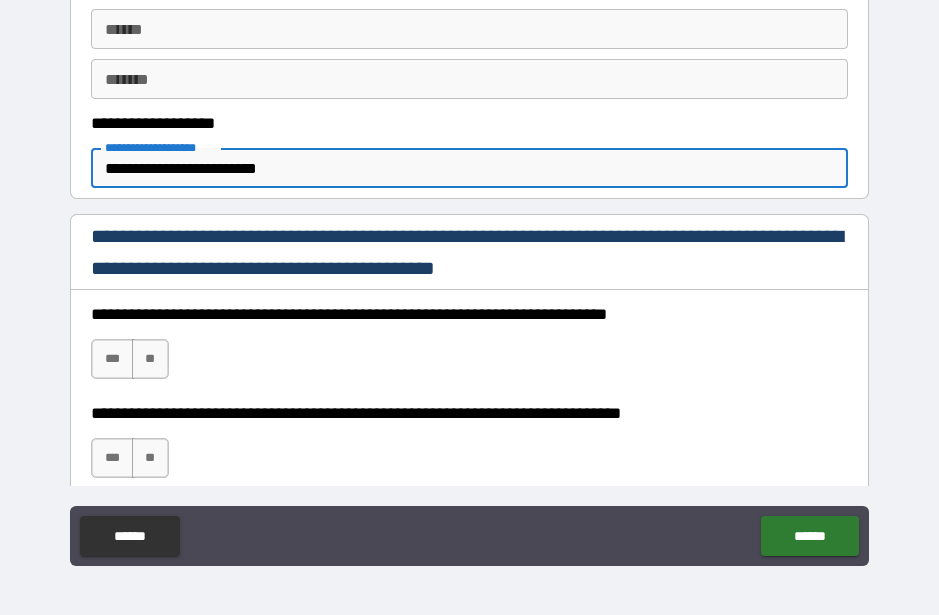 scroll, scrollTop: 54, scrollLeft: 0, axis: vertical 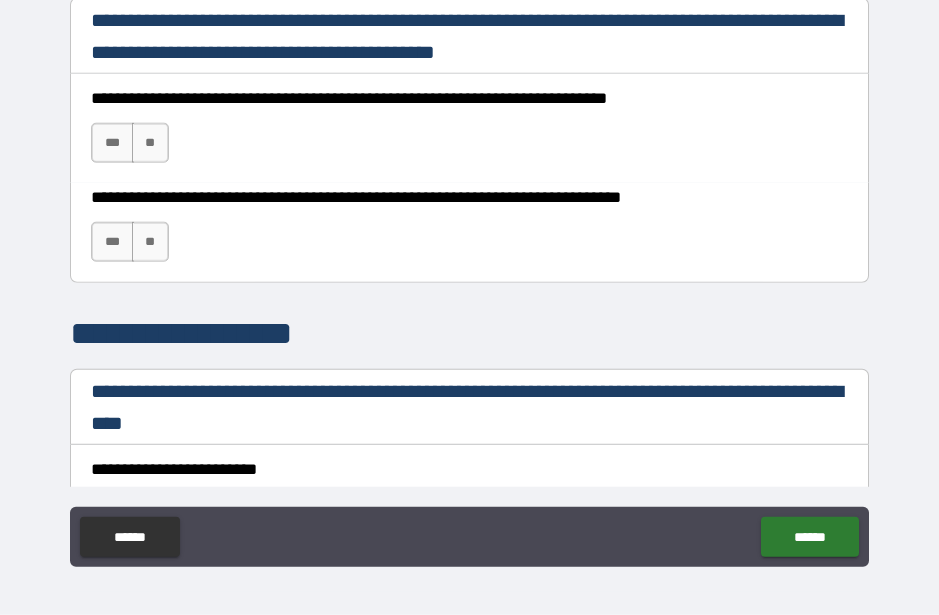 type on "**********" 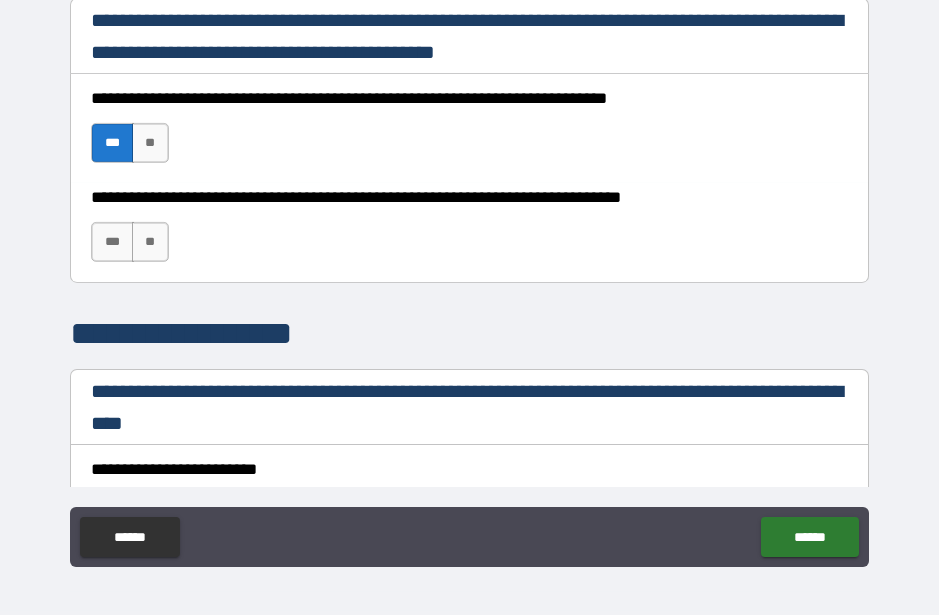 scroll, scrollTop: 55, scrollLeft: 0, axis: vertical 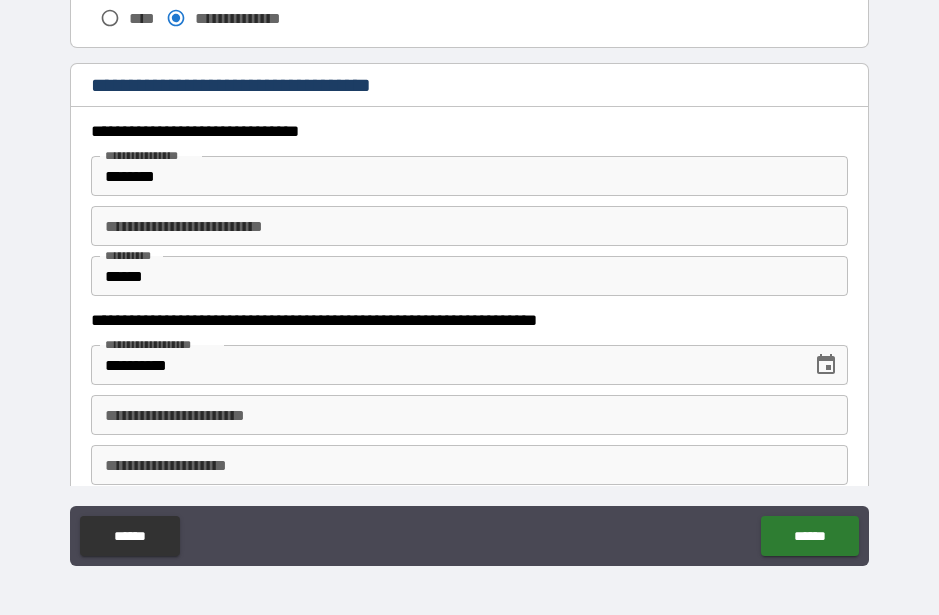 click on "********" at bounding box center (469, 176) 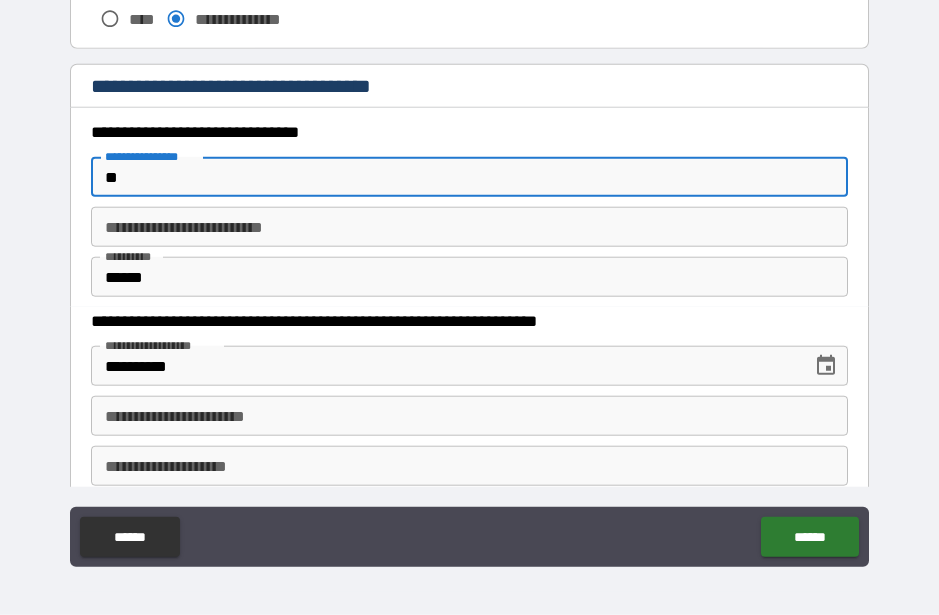 type on "*" 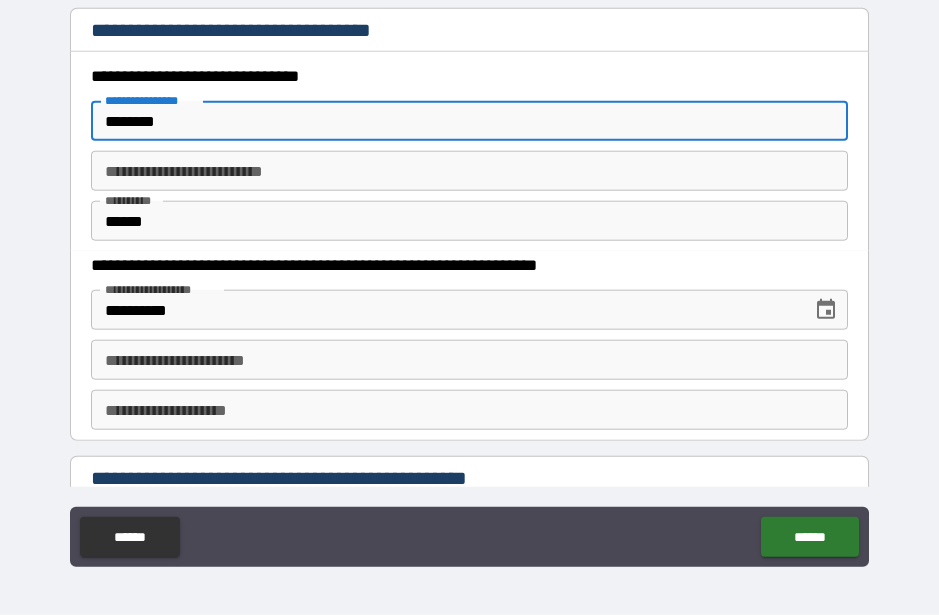 scroll, scrollTop: 1919, scrollLeft: 0, axis: vertical 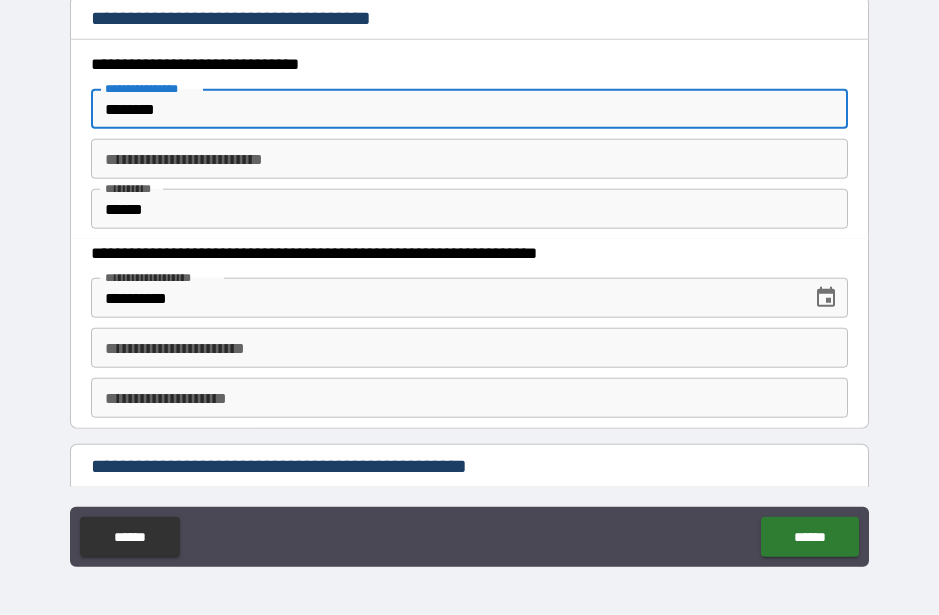type on "********" 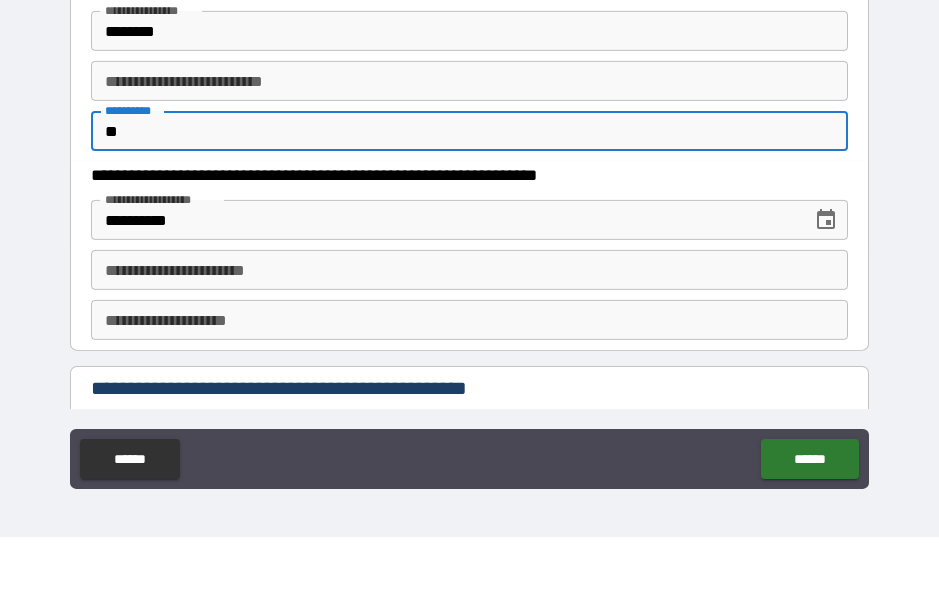 type on "*" 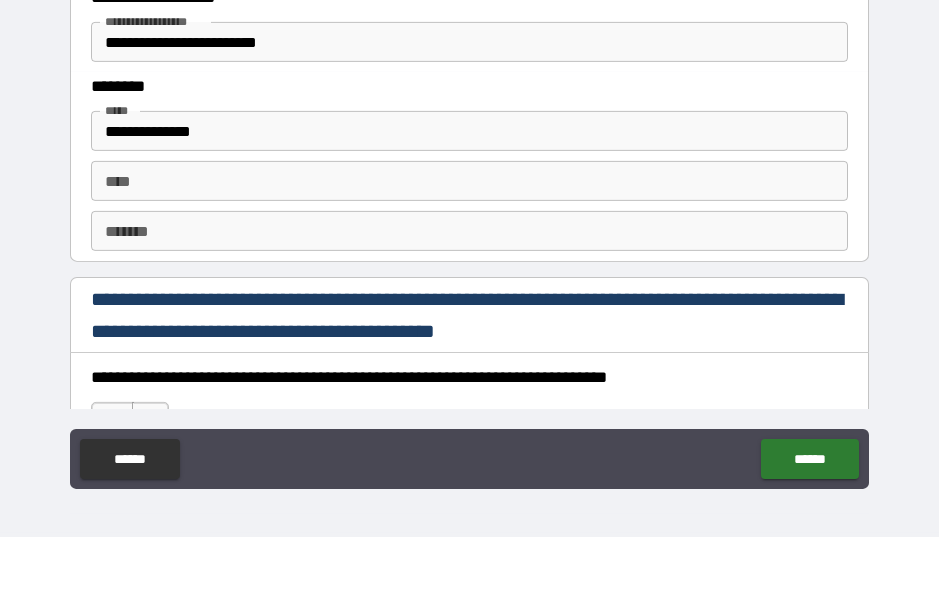 scroll, scrollTop: 2634, scrollLeft: 0, axis: vertical 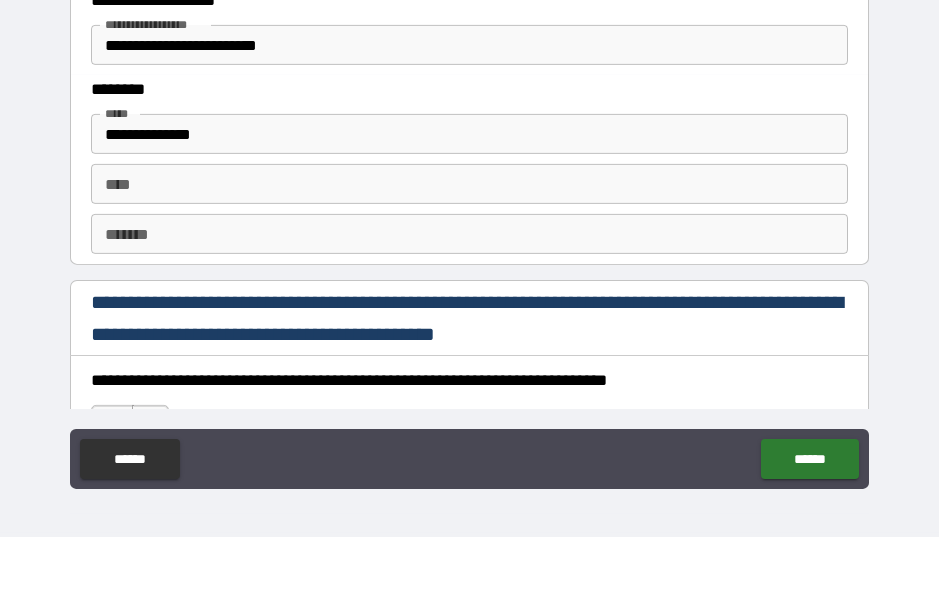 type on "*******" 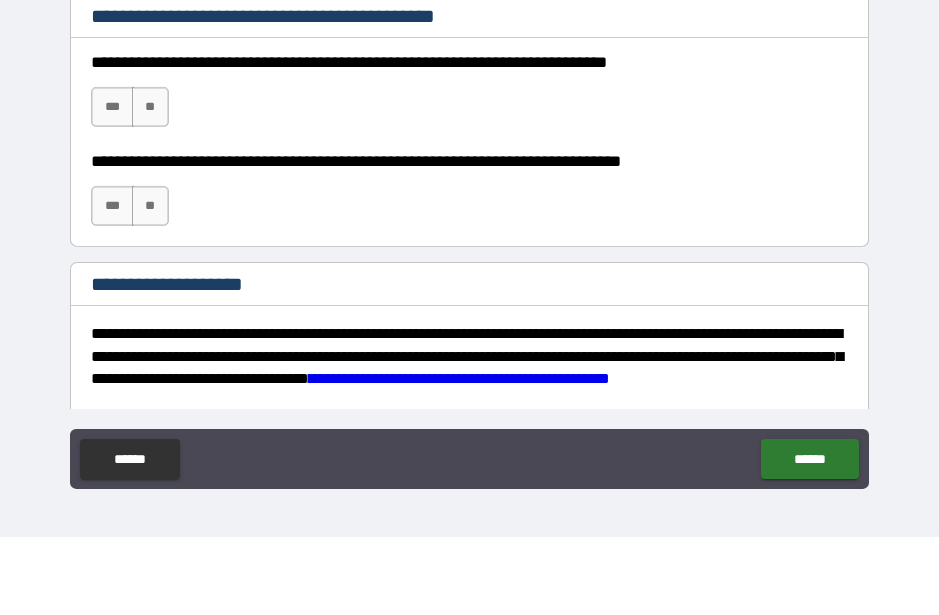 scroll, scrollTop: 2959, scrollLeft: 0, axis: vertical 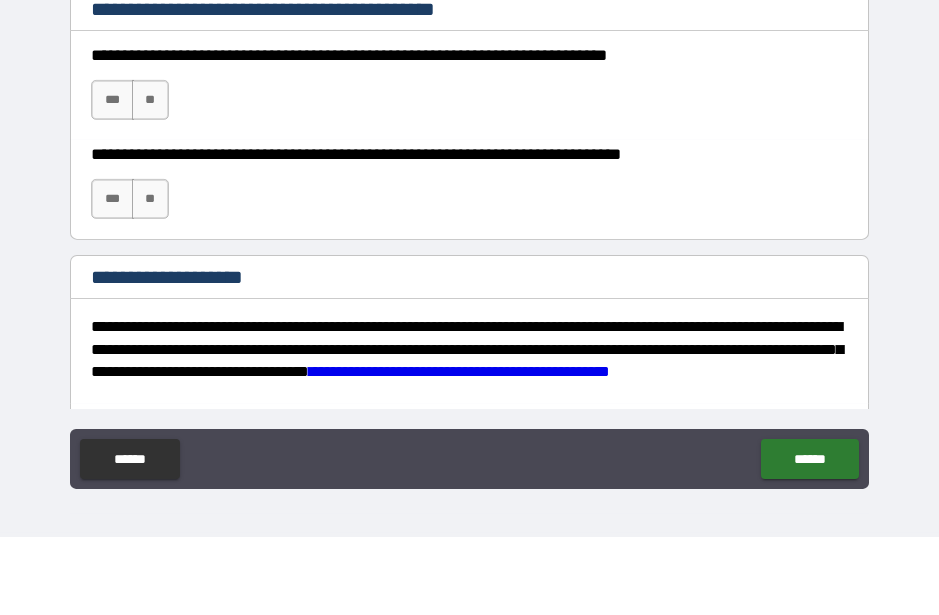 type on "**********" 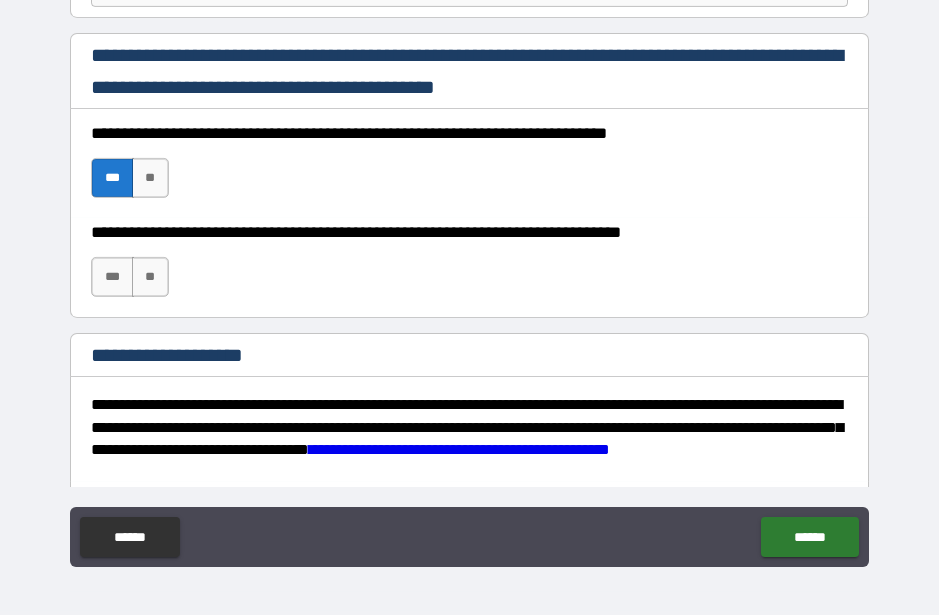 scroll, scrollTop: 55, scrollLeft: 0, axis: vertical 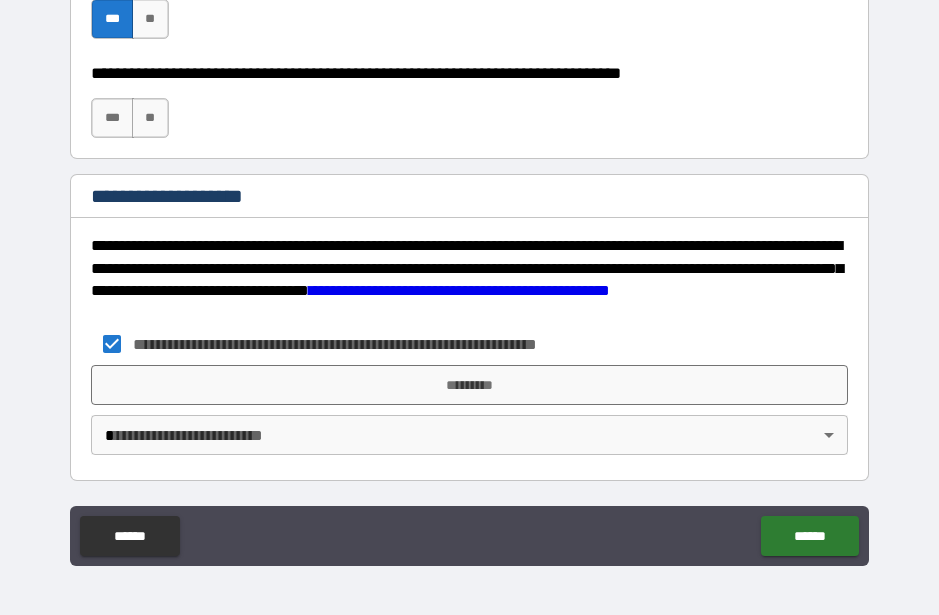 click on "*********" at bounding box center (469, 385) 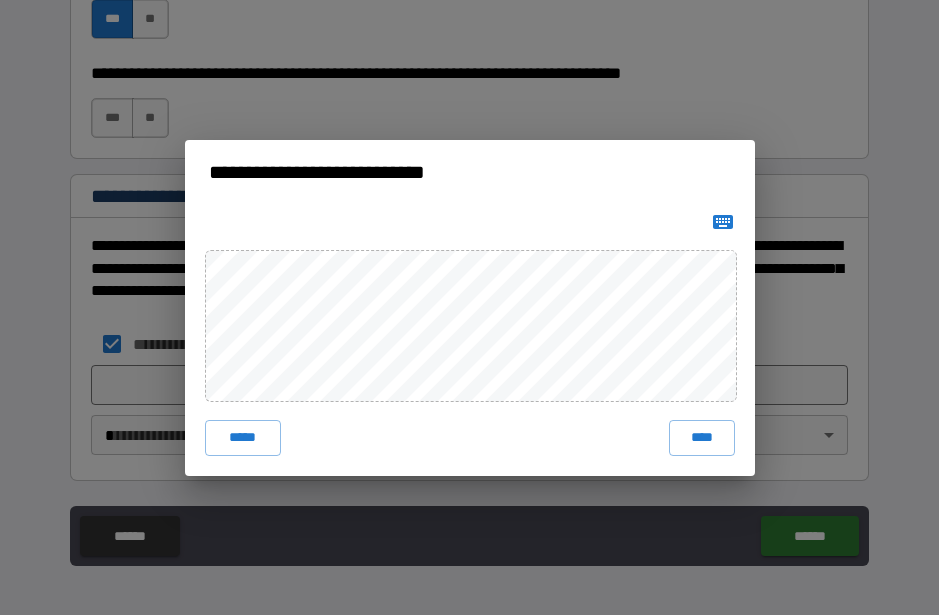 click on "****" at bounding box center [702, 438] 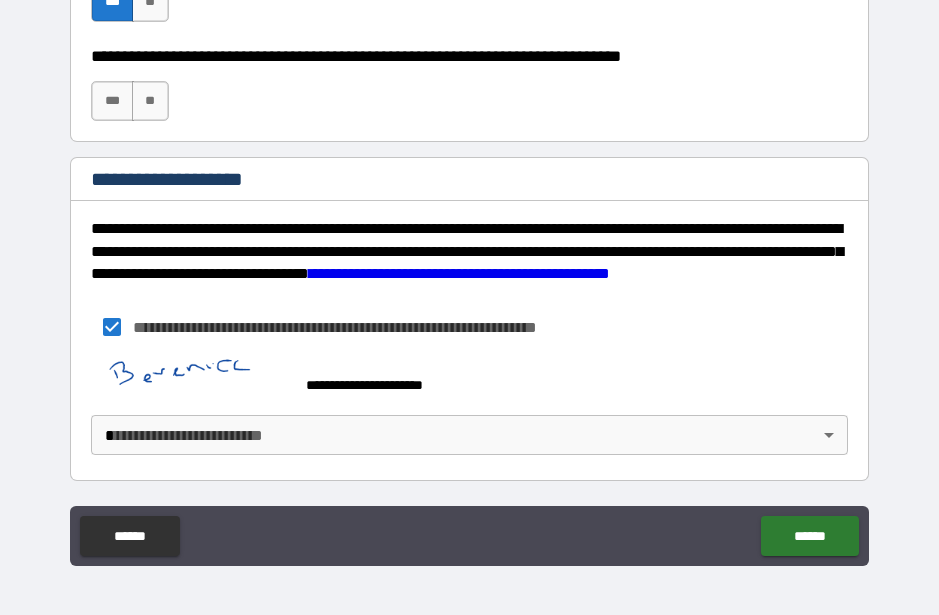 scroll, scrollTop: 3134, scrollLeft: 0, axis: vertical 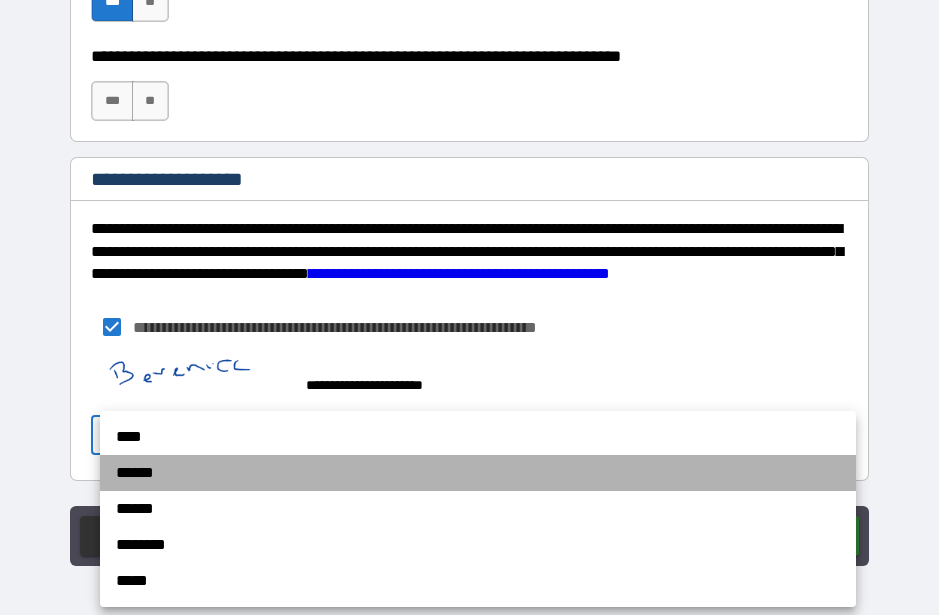 click on "******" at bounding box center [478, 473] 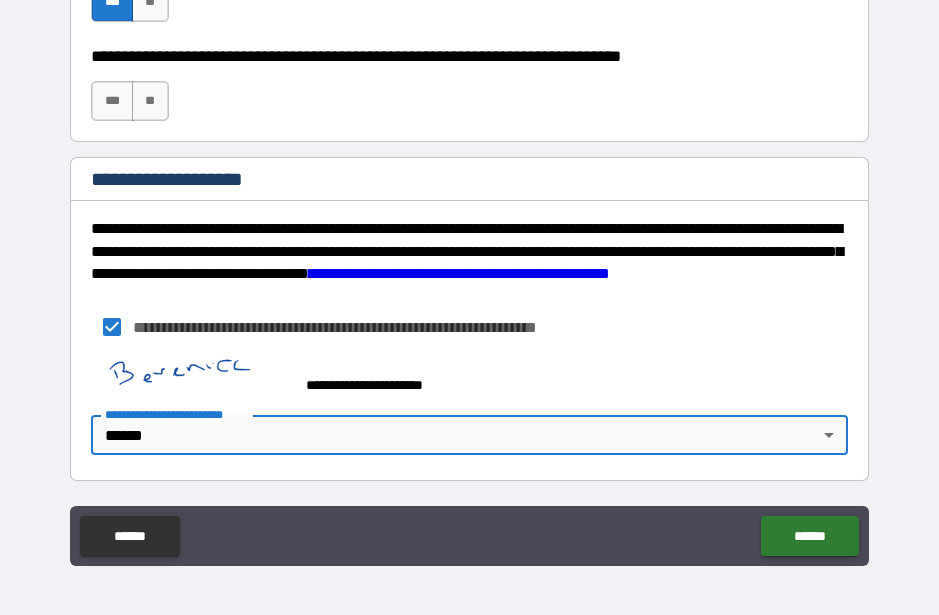 click on "******" at bounding box center [809, 536] 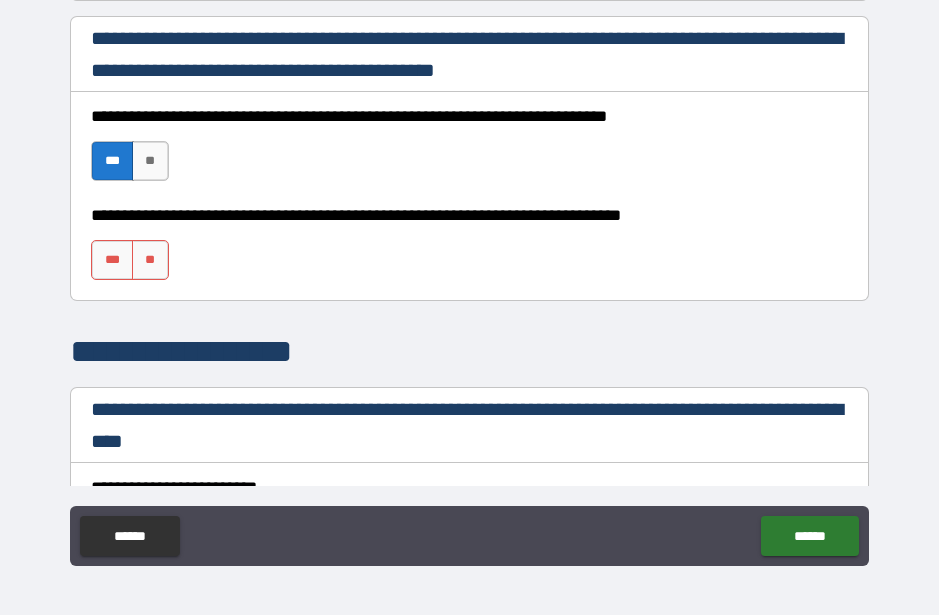 scroll, scrollTop: 1344, scrollLeft: 0, axis: vertical 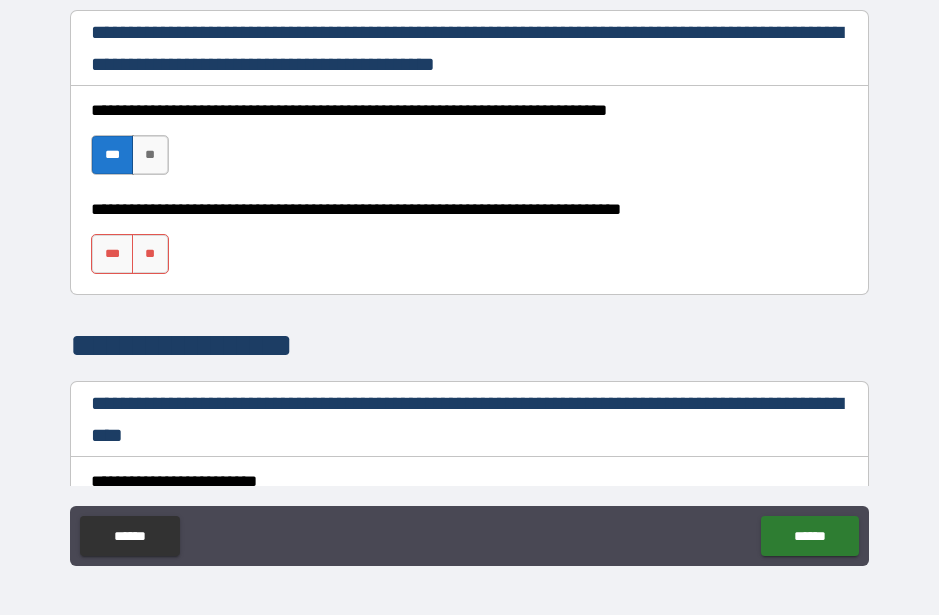 click on "***" at bounding box center (112, 254) 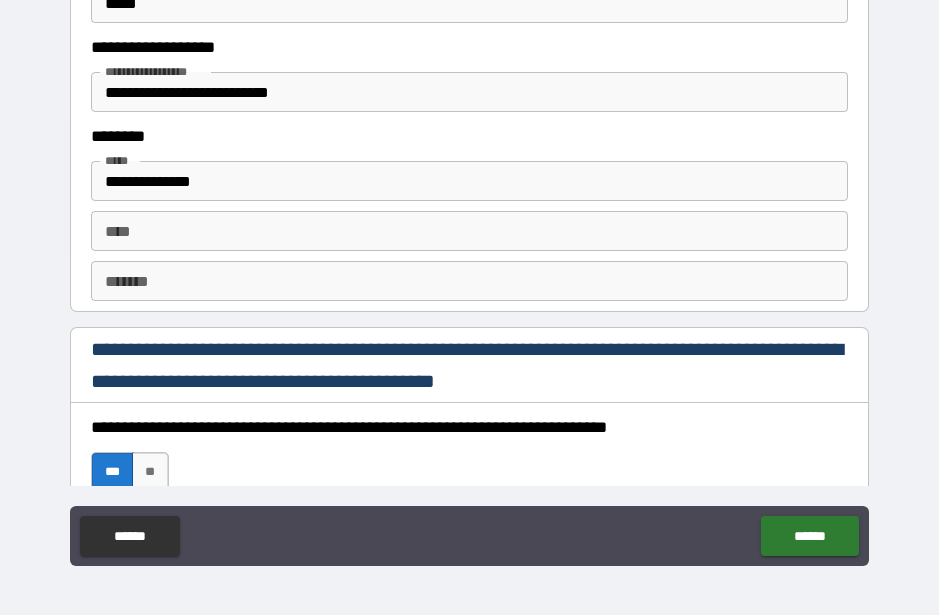 click on "******" at bounding box center (809, 536) 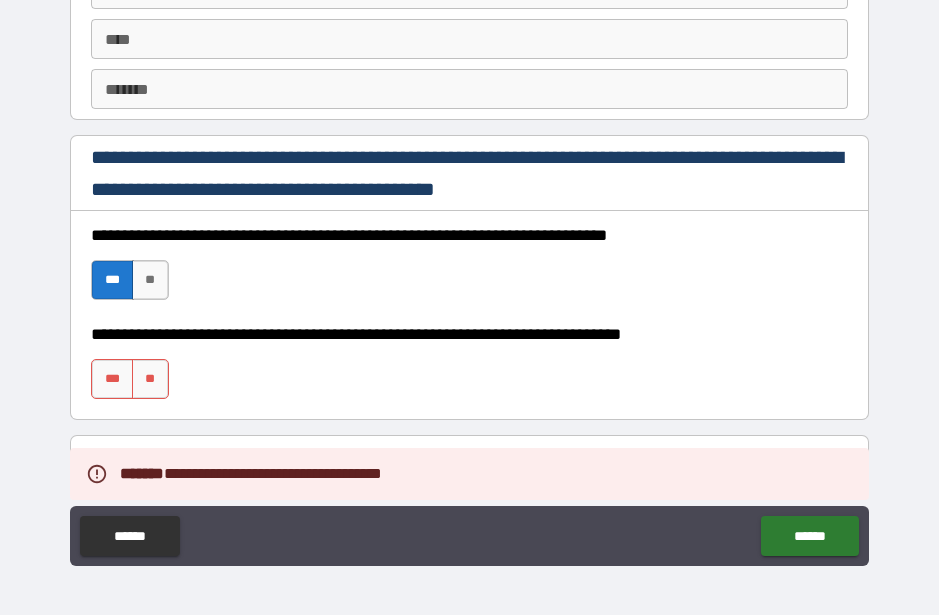 scroll, scrollTop: 2858, scrollLeft: 0, axis: vertical 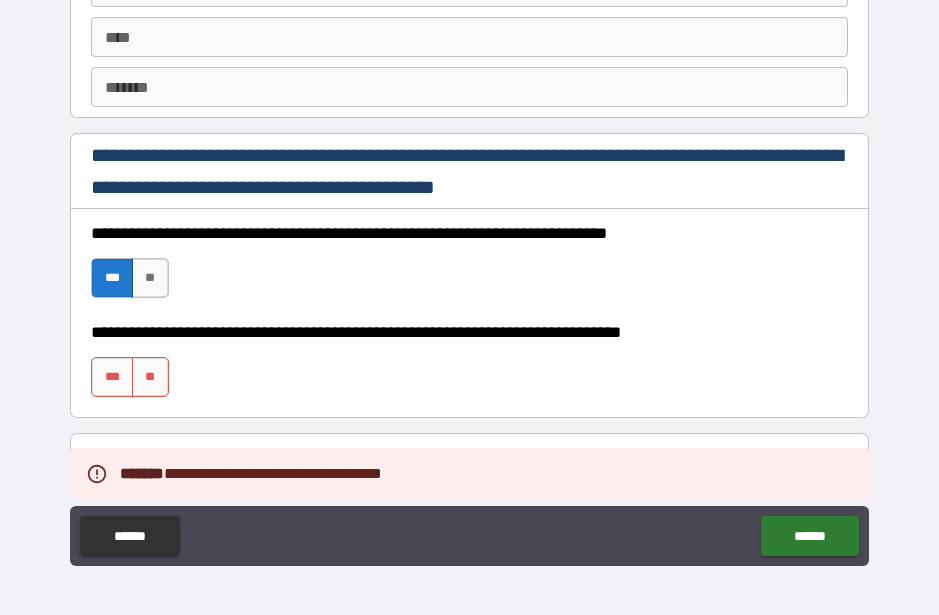 click on "***" at bounding box center [112, 377] 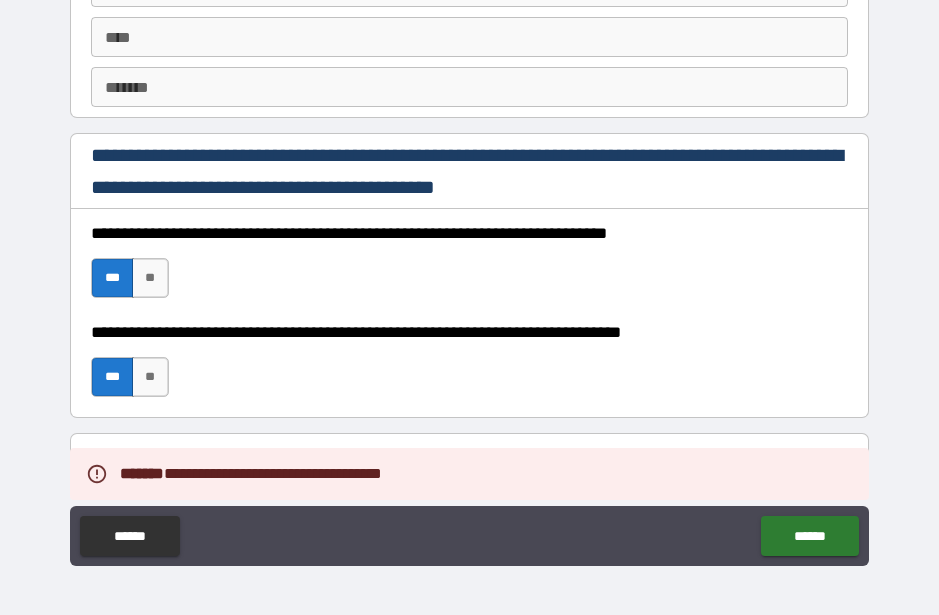 click on "******" at bounding box center [809, 536] 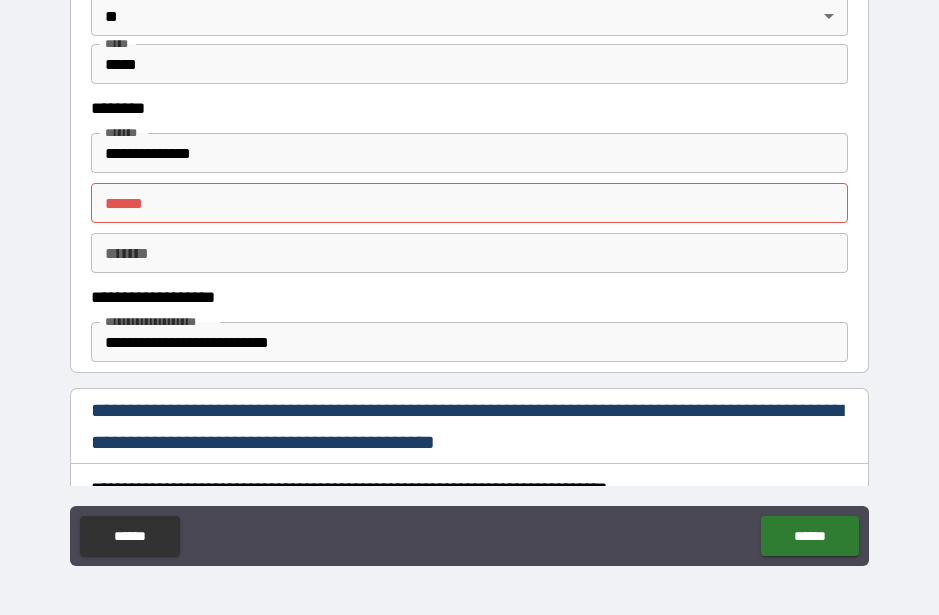 scroll, scrollTop: 964, scrollLeft: 0, axis: vertical 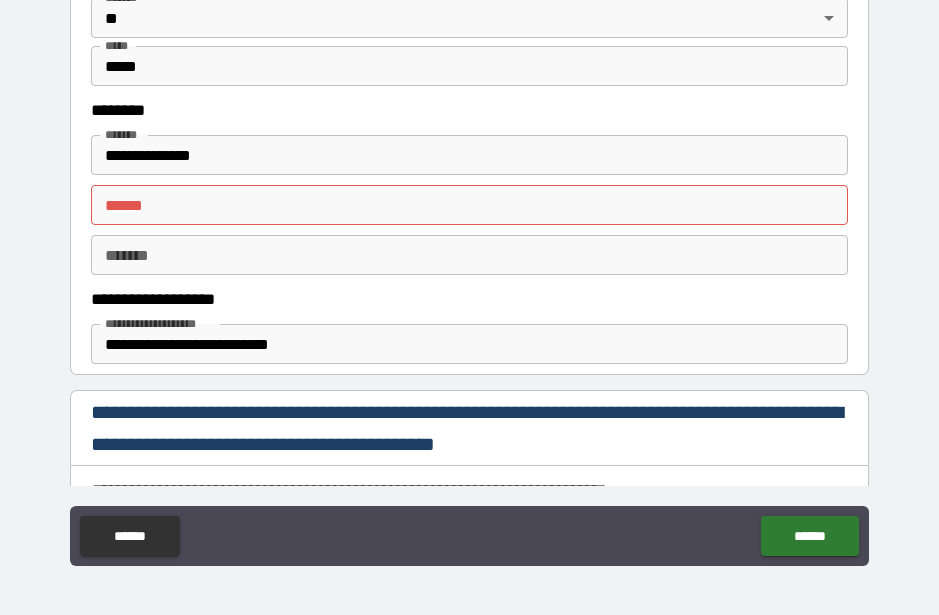 click on "****   *" at bounding box center [469, 205] 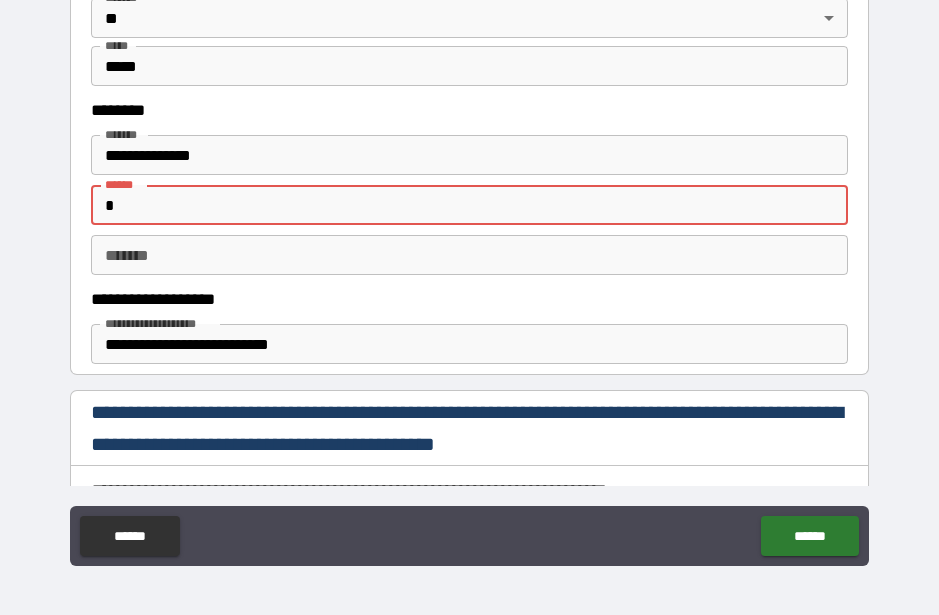 scroll, scrollTop: 54, scrollLeft: 0, axis: vertical 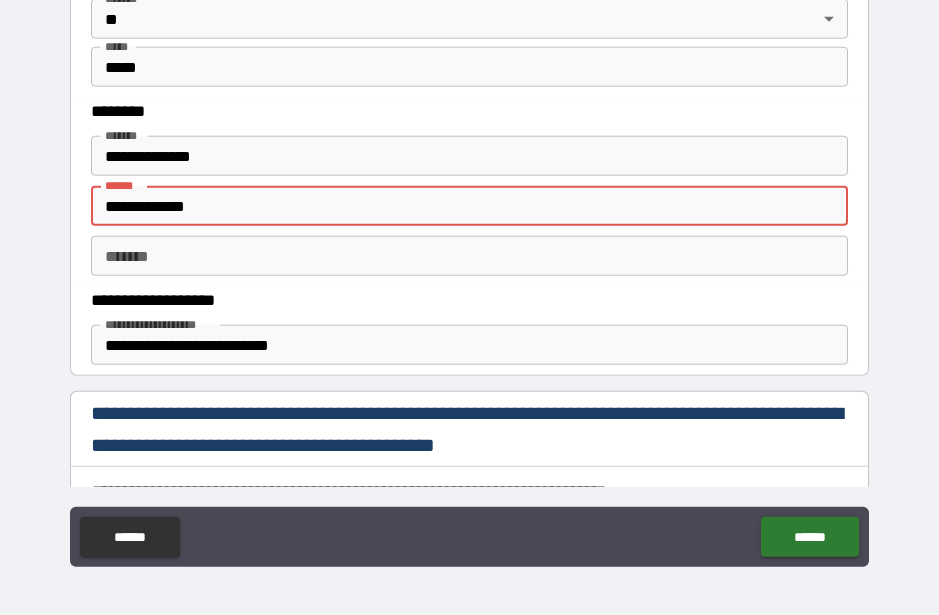 type on "**********" 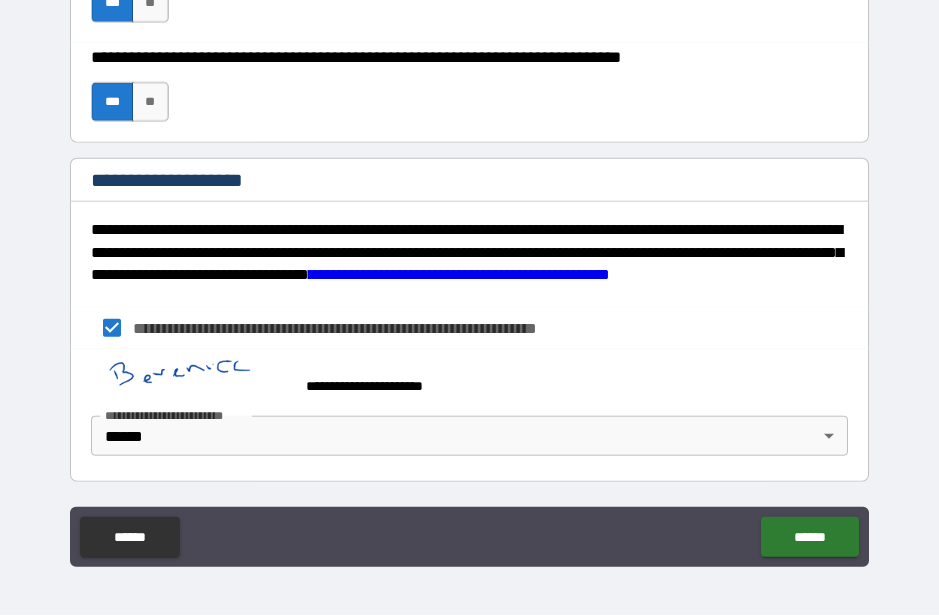 scroll, scrollTop: 3134, scrollLeft: 0, axis: vertical 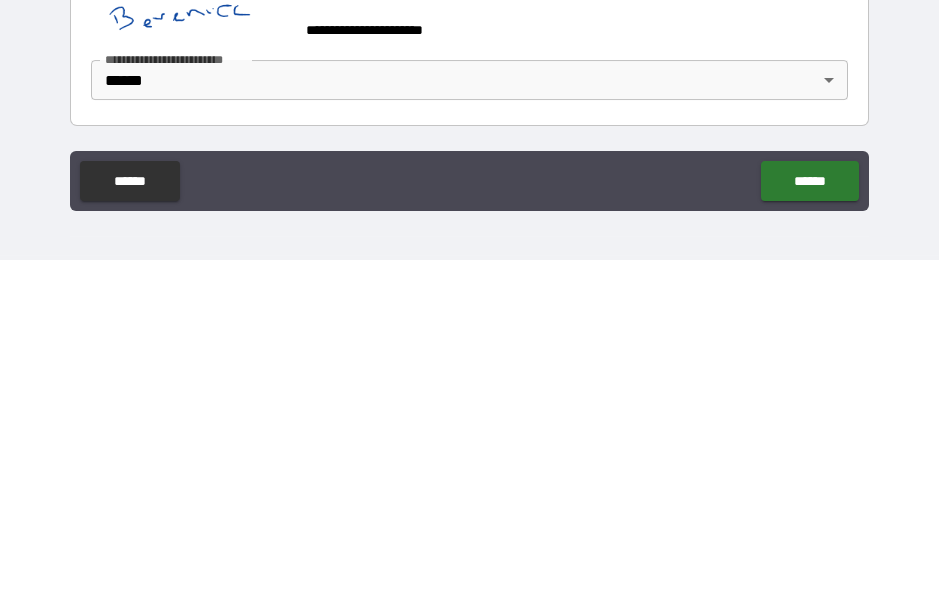 click on "******" at bounding box center (809, 536) 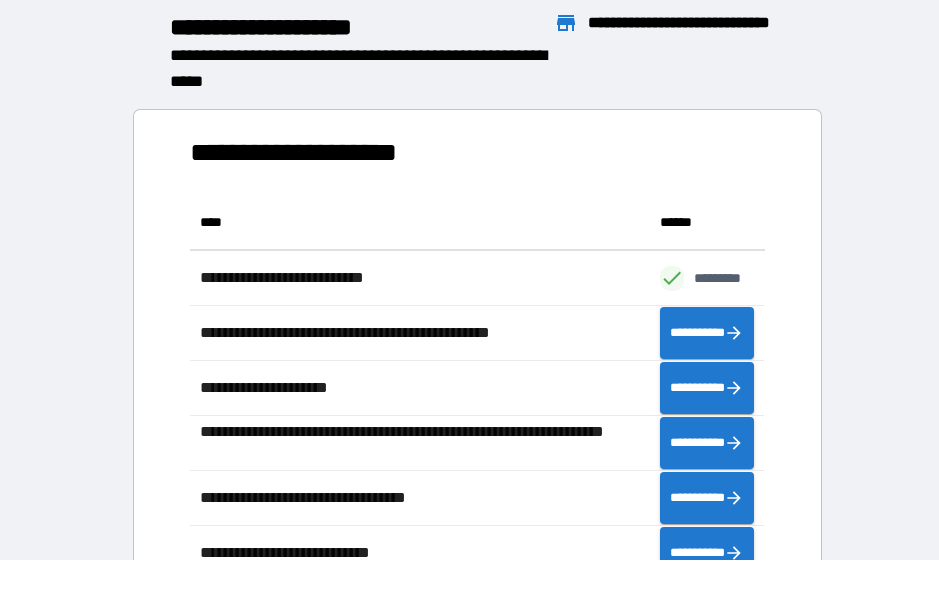 scroll, scrollTop: 386, scrollLeft: 575, axis: both 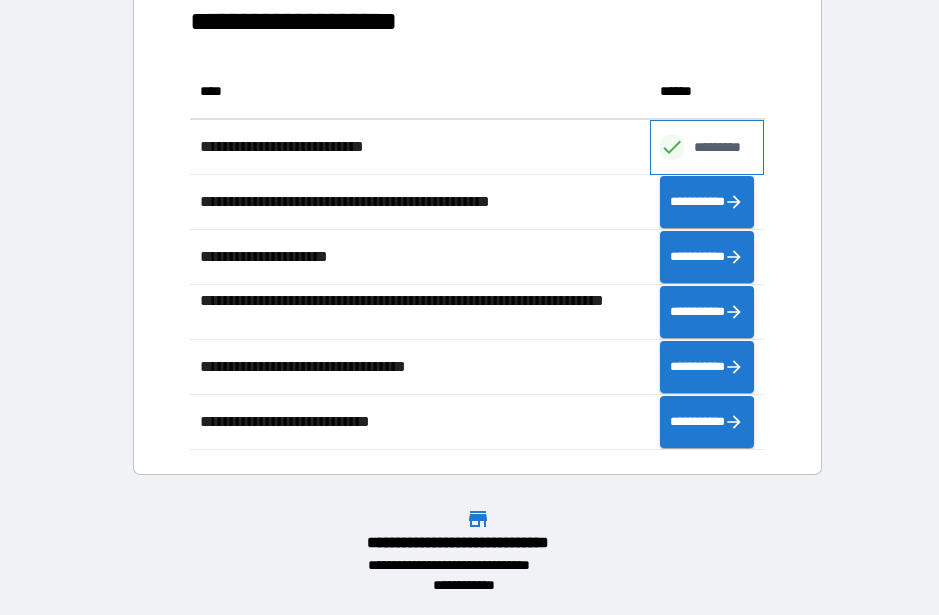 click on "*********" at bounding box center (728, 147) 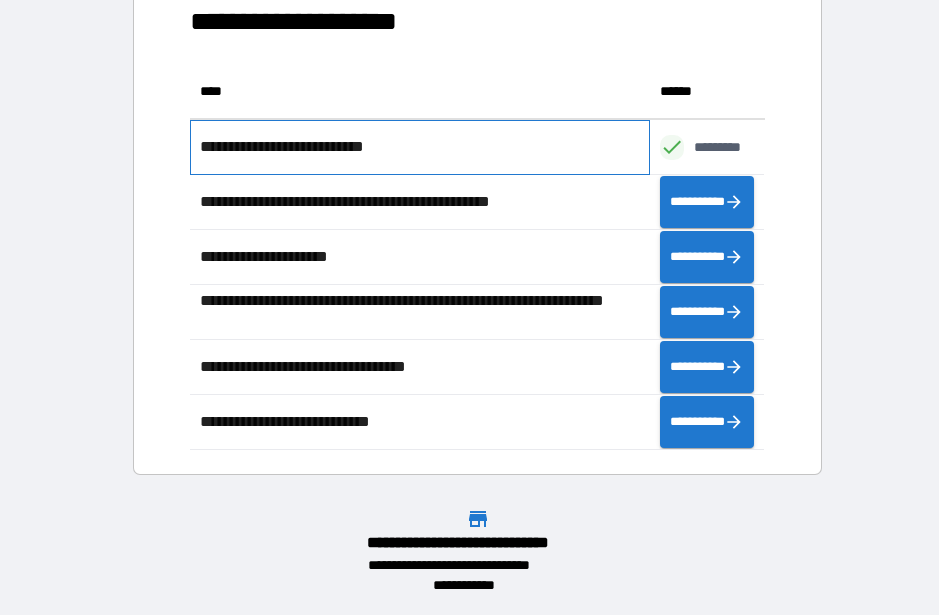 click on "**********" at bounding box center (302, 147) 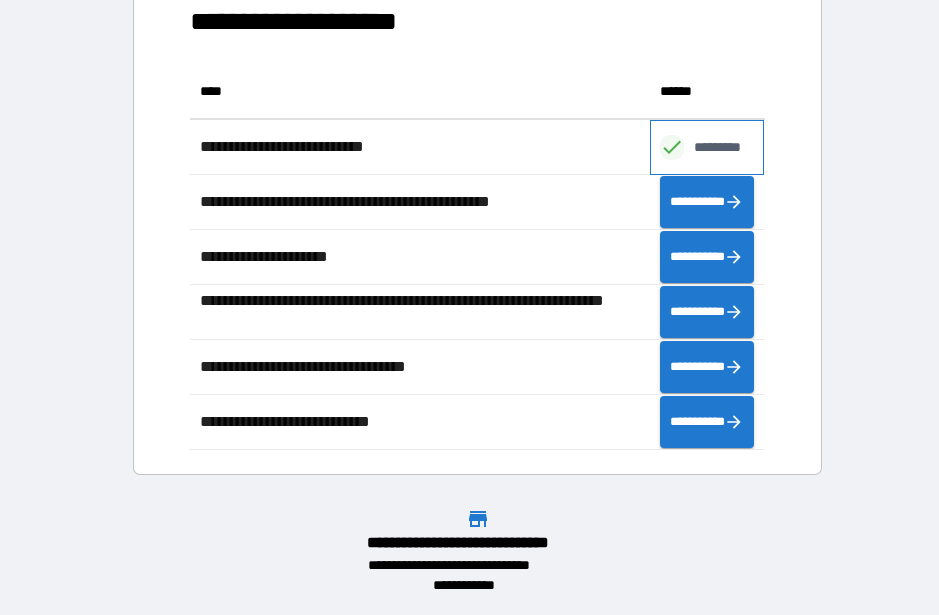 click on "*********" at bounding box center [728, 147] 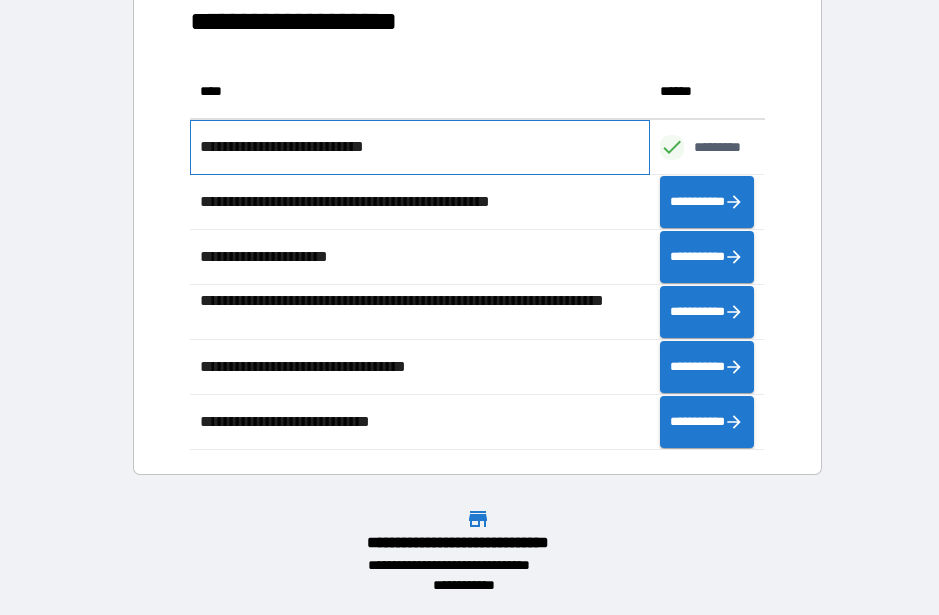 click on "**********" at bounding box center [302, 147] 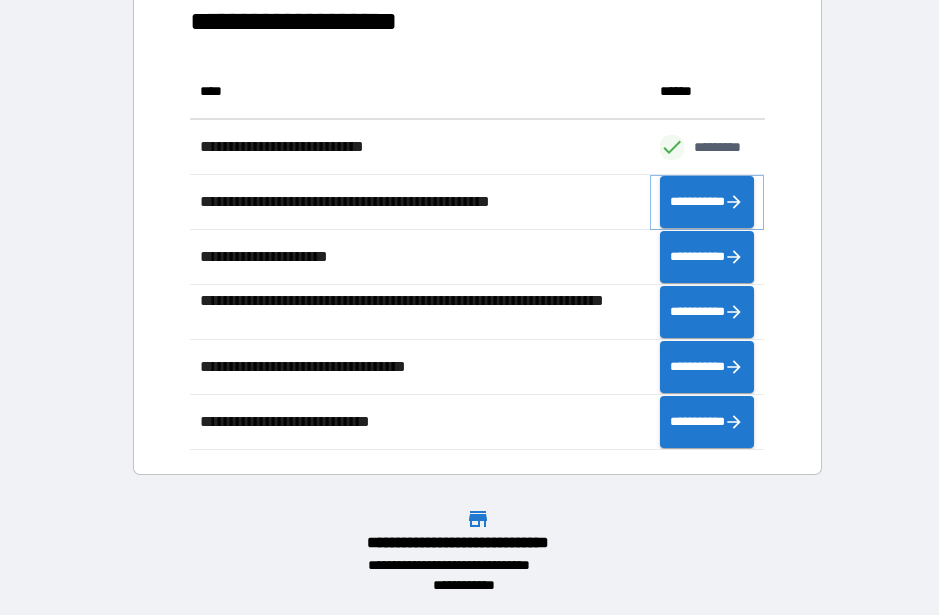 click on "**********" at bounding box center (707, 202) 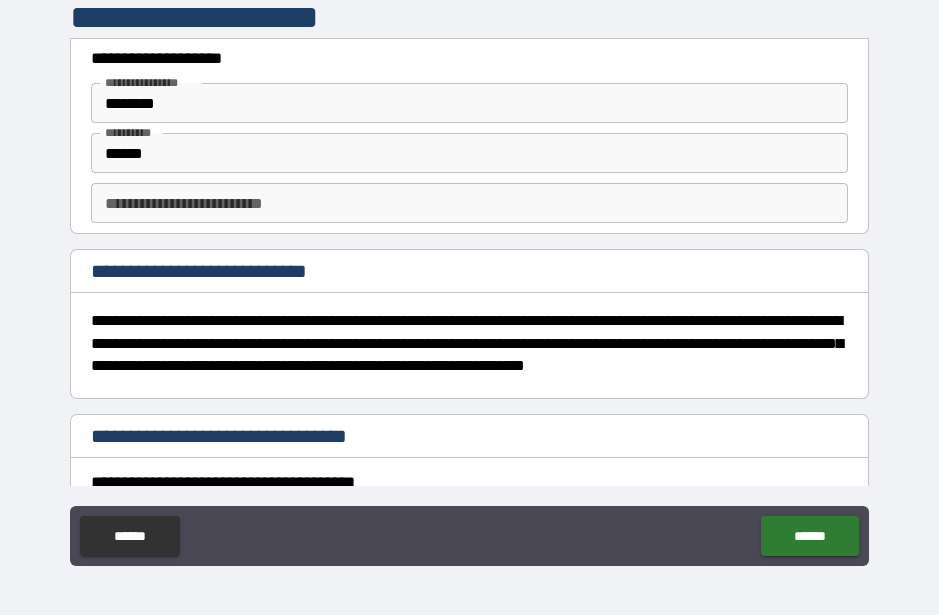 type on "*" 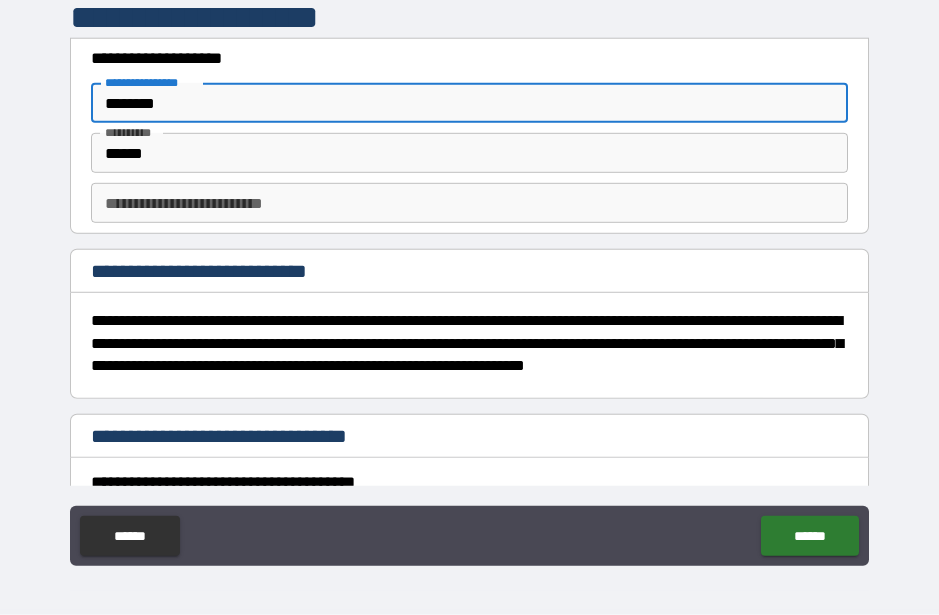 type on "*******" 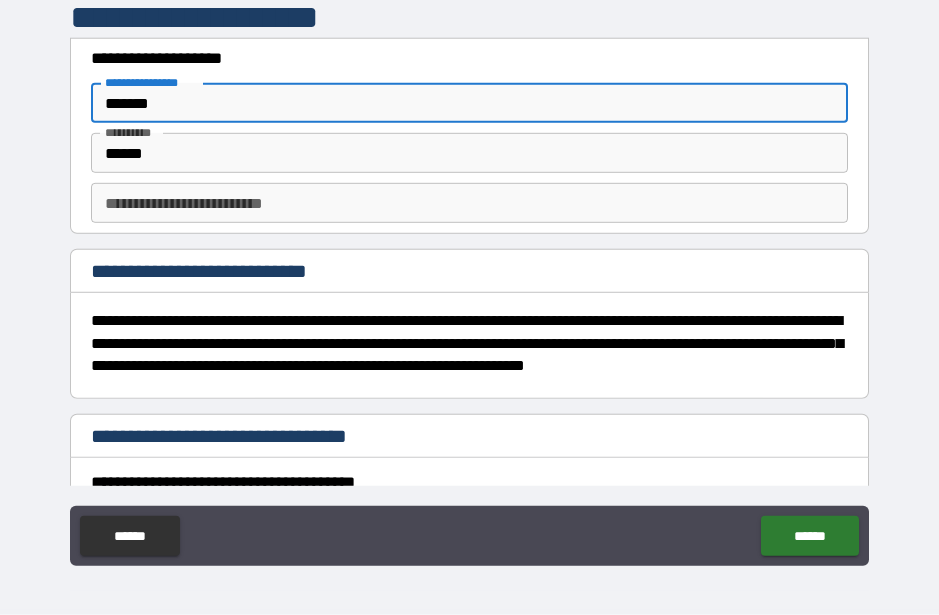 type on "*" 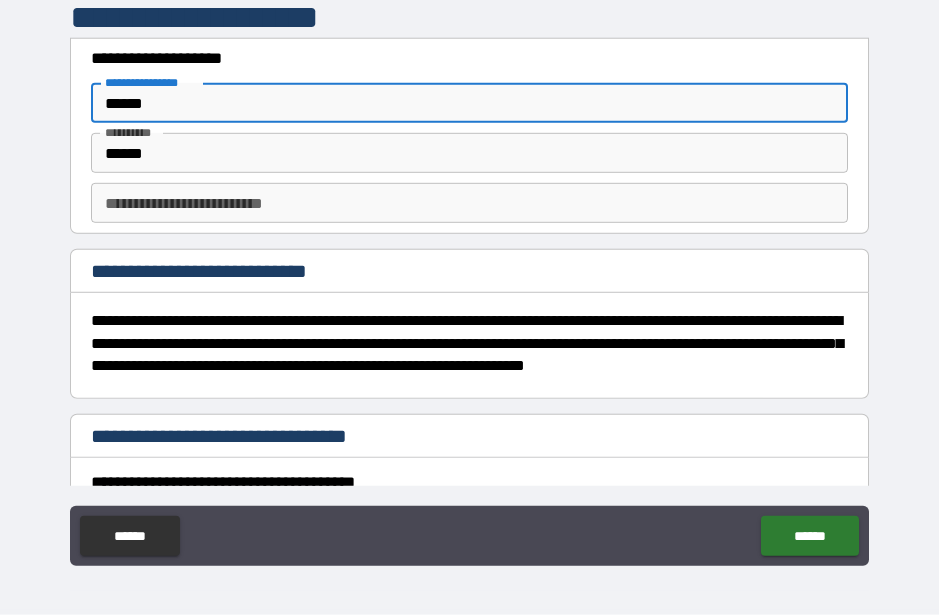 type on "*" 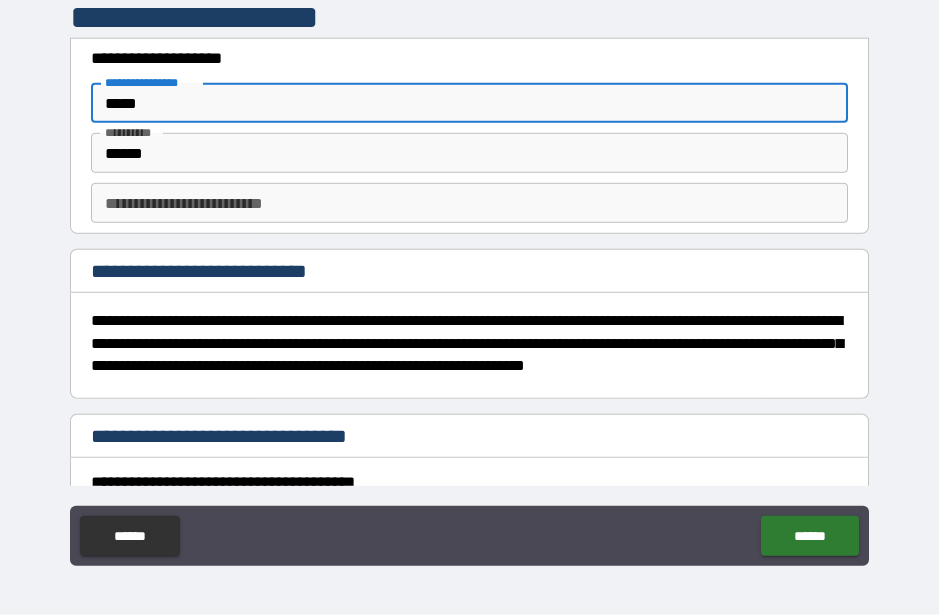 type on "*" 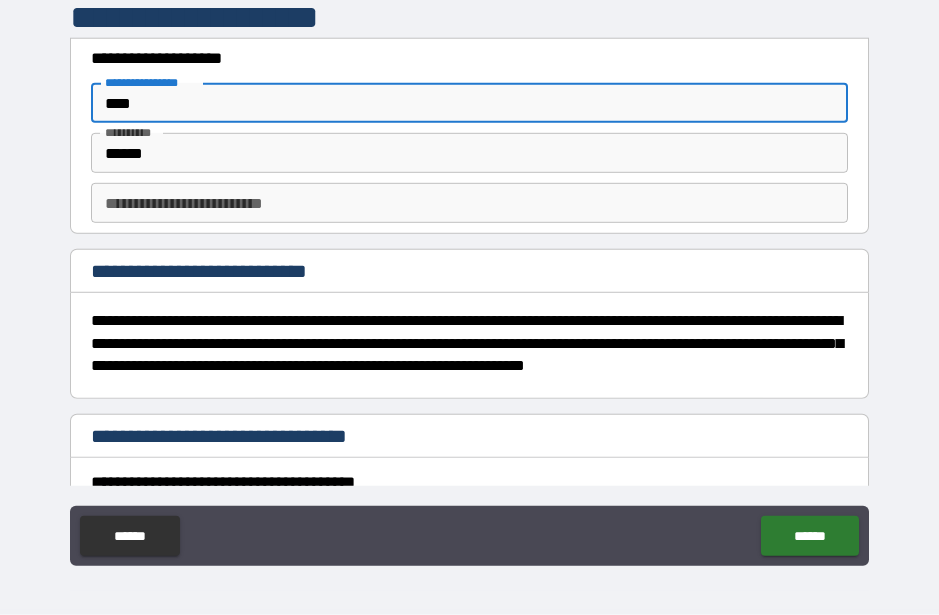 type on "*" 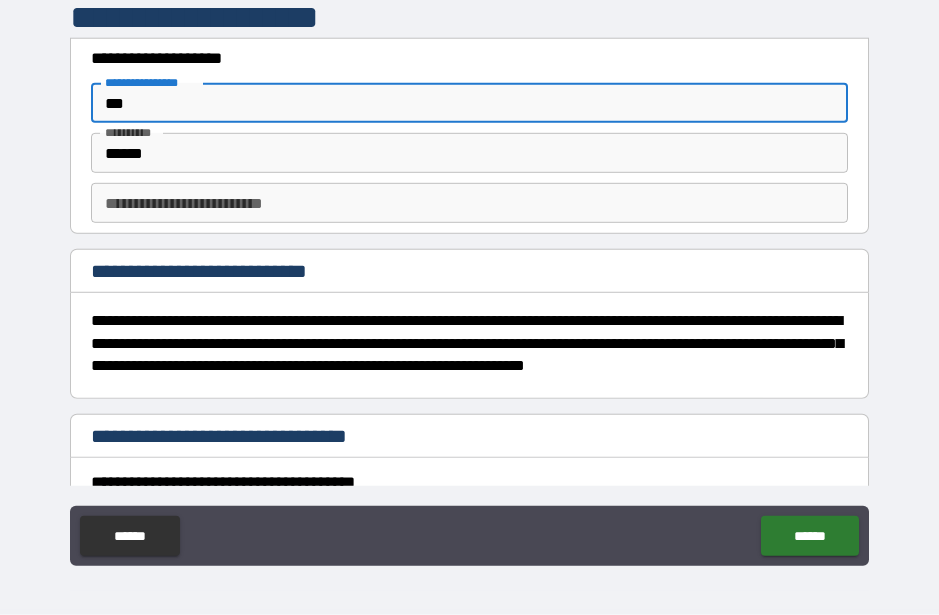 type on "*" 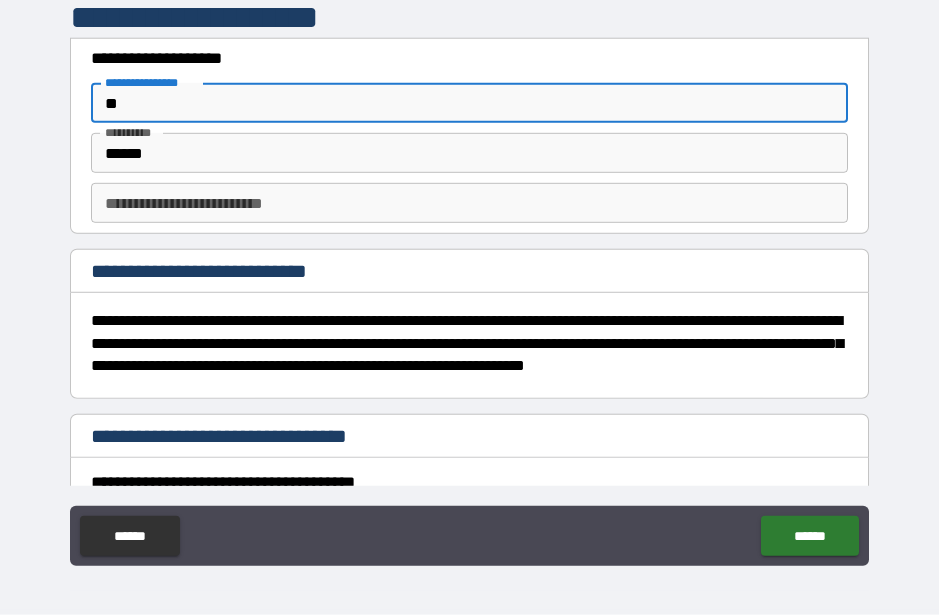 type on "*" 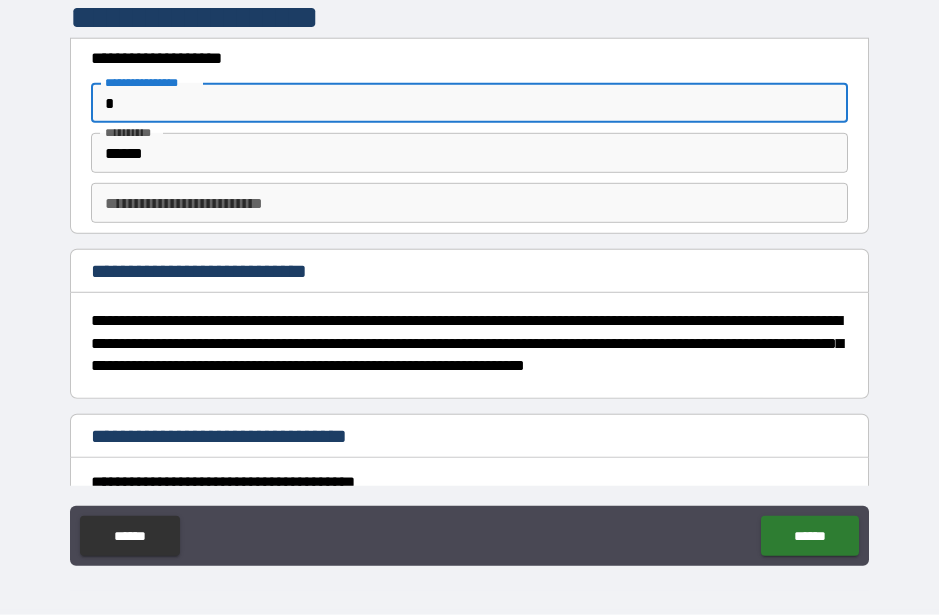 type on "*" 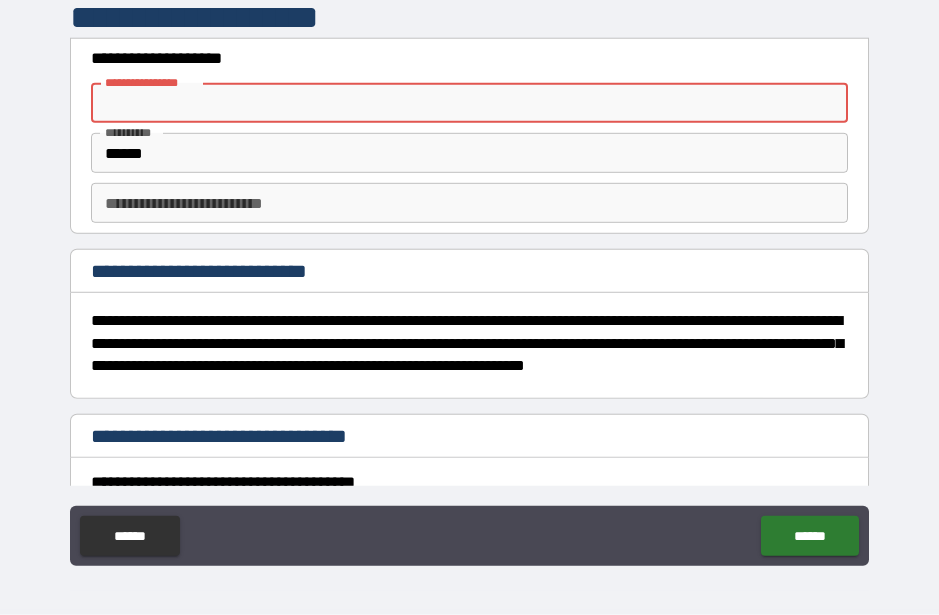 type on "*" 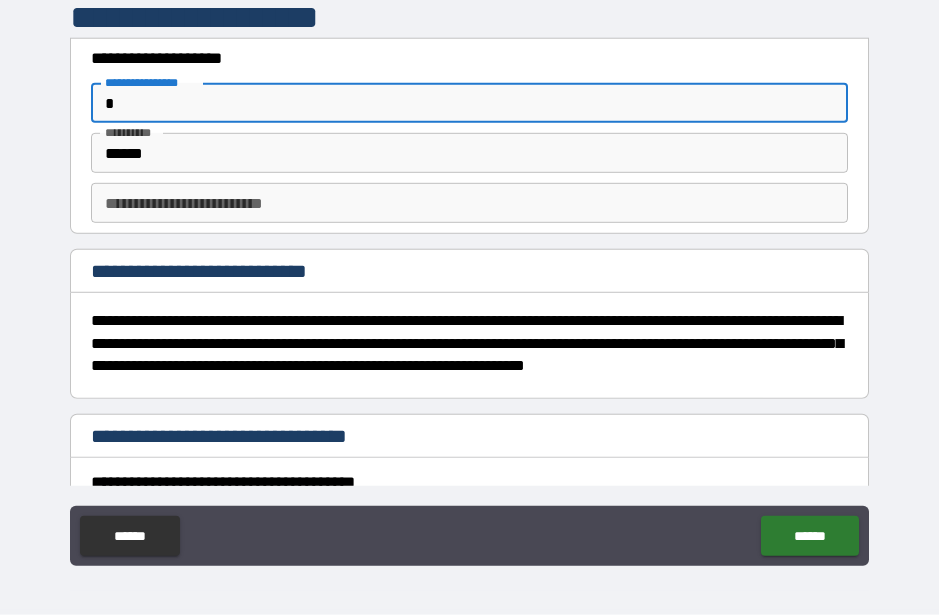 type on "*" 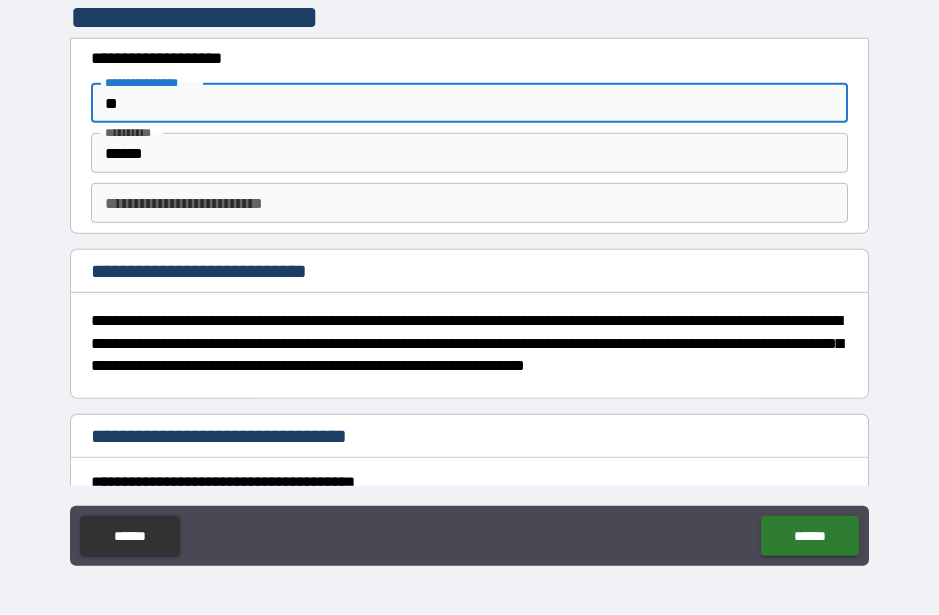 type on "*" 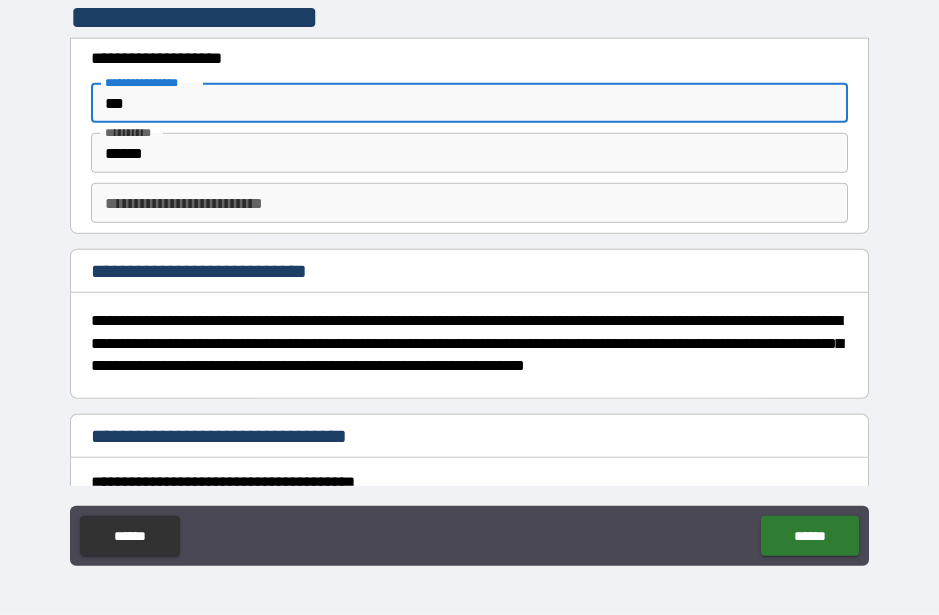 type on "*" 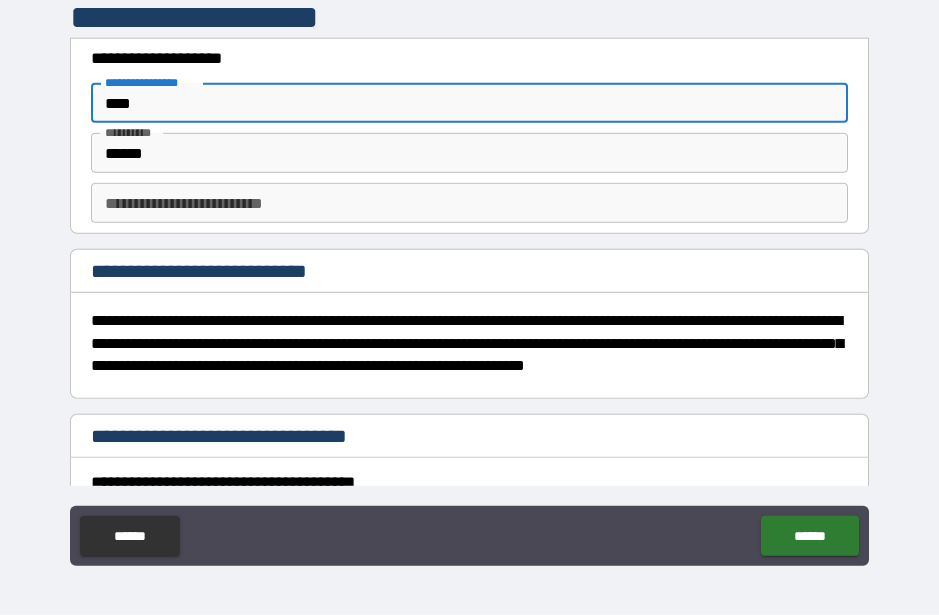 type on "*" 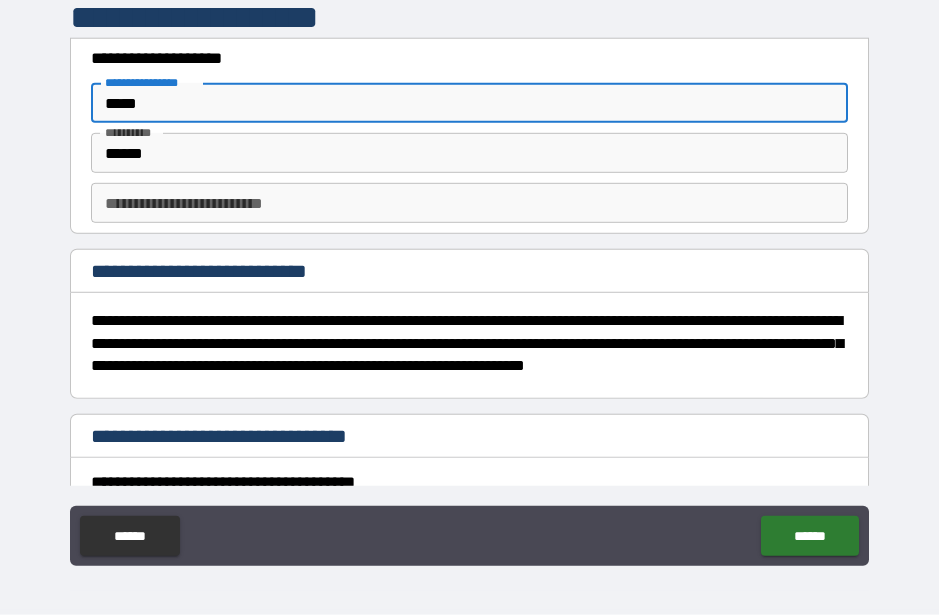 type on "*" 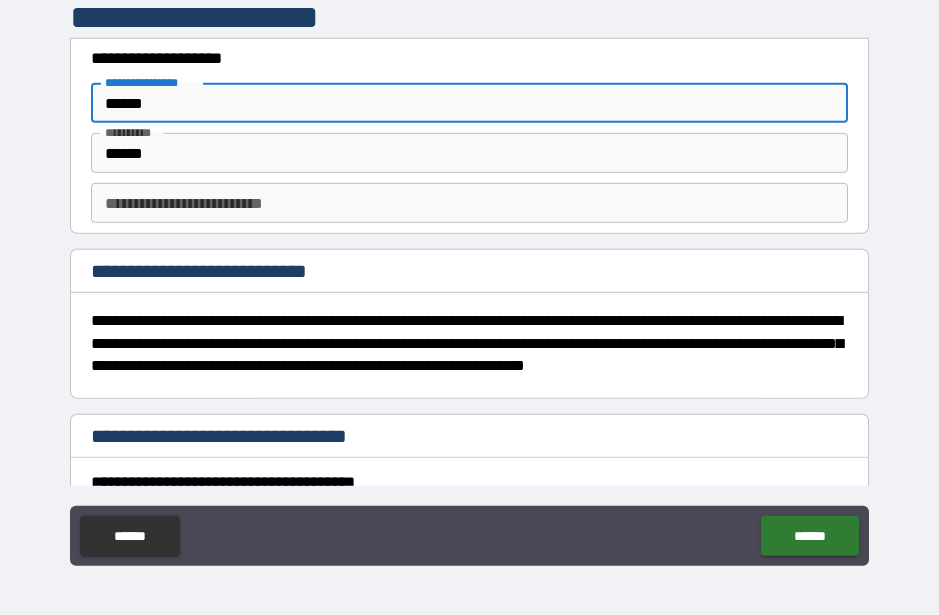 type on "*" 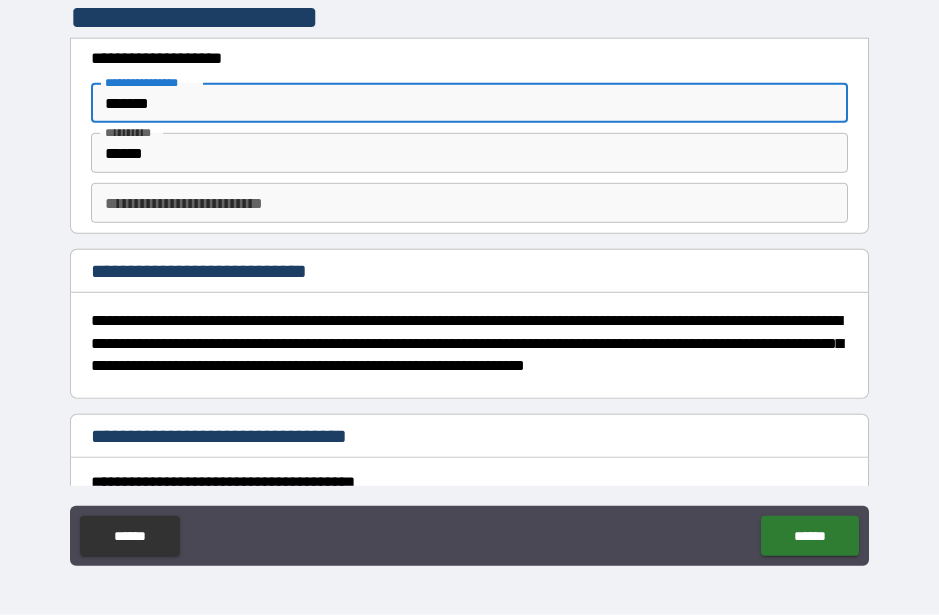 type on "*" 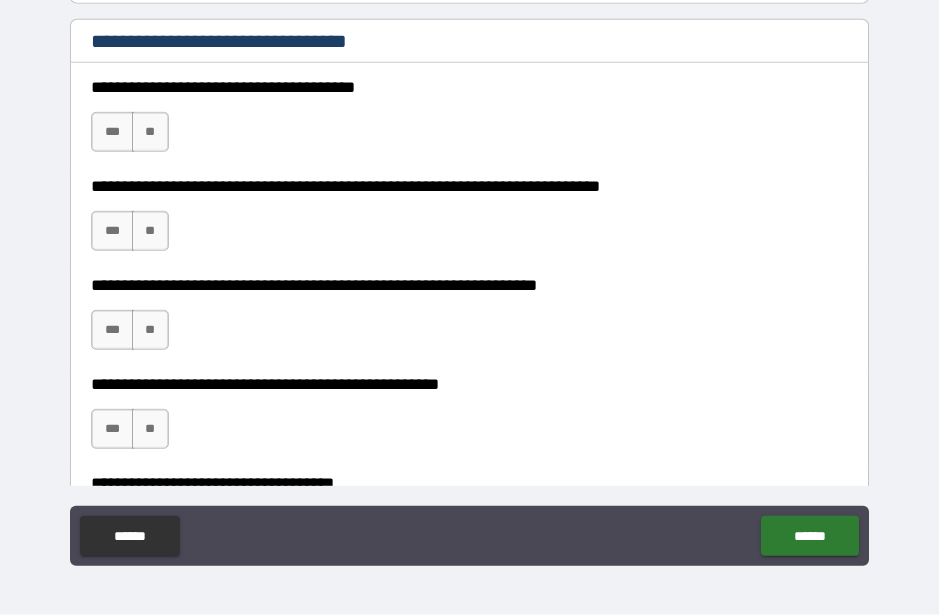 scroll, scrollTop: 396, scrollLeft: 0, axis: vertical 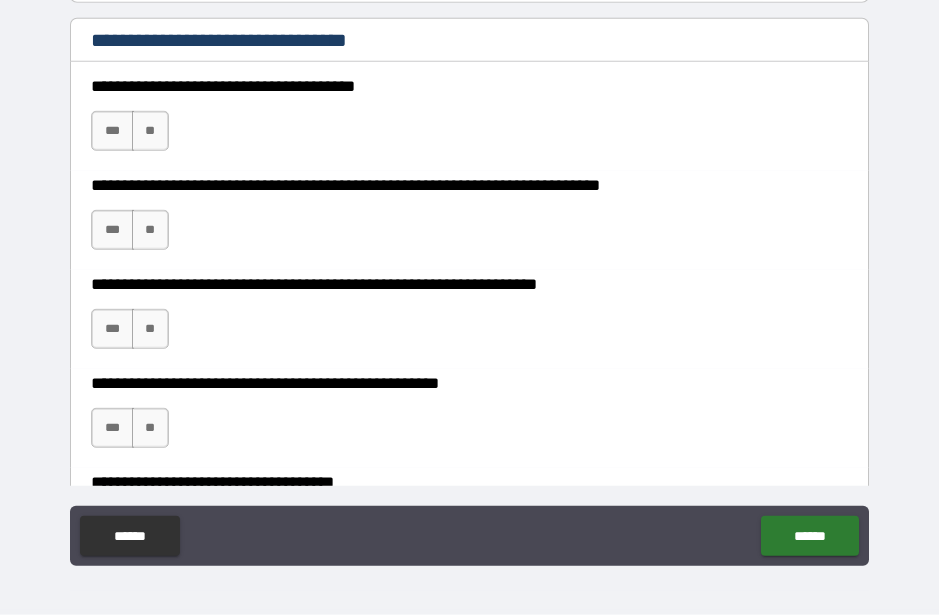 type on "*******" 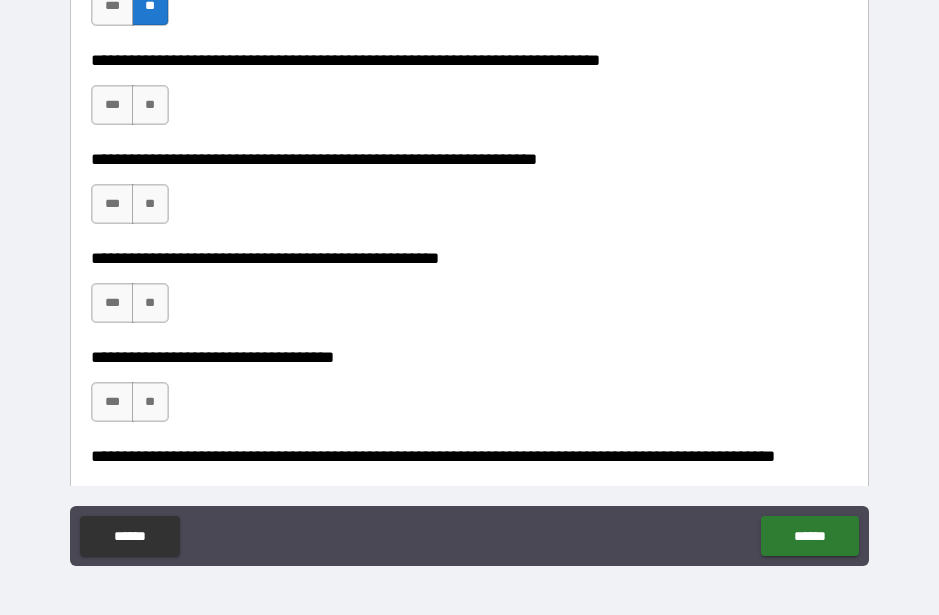 scroll, scrollTop: 522, scrollLeft: 0, axis: vertical 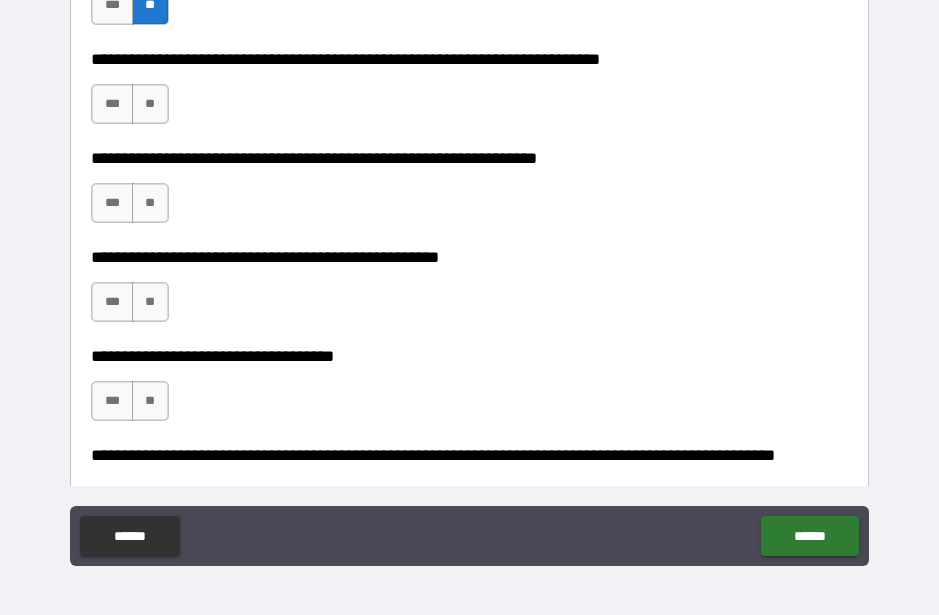 click on "**" at bounding box center [150, 104] 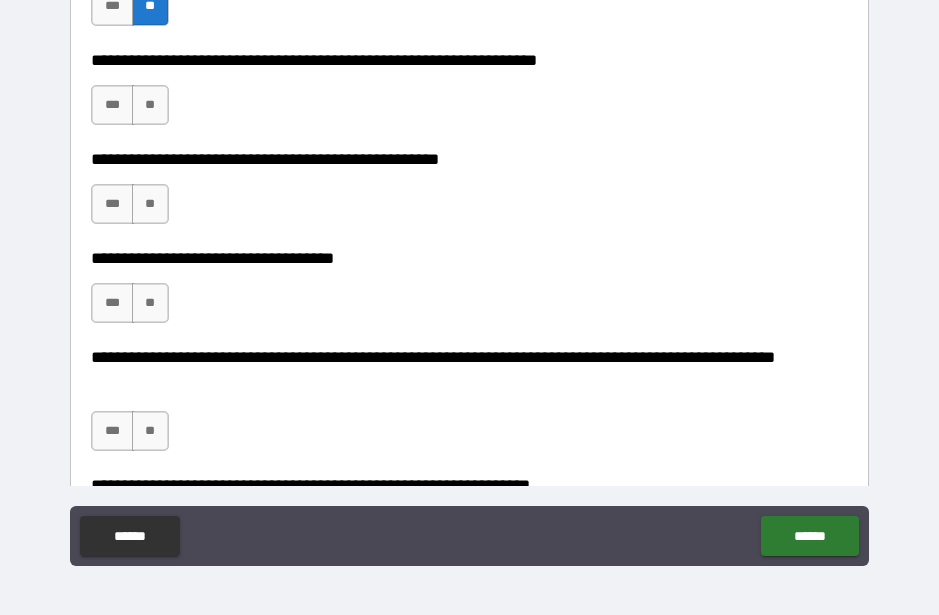 scroll, scrollTop: 628, scrollLeft: 0, axis: vertical 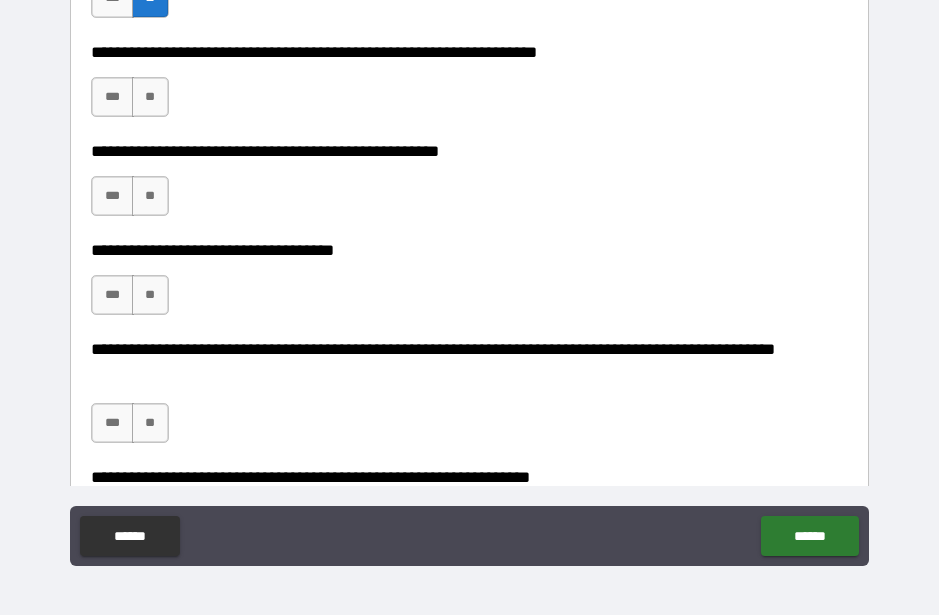 click on "**" at bounding box center [150, 97] 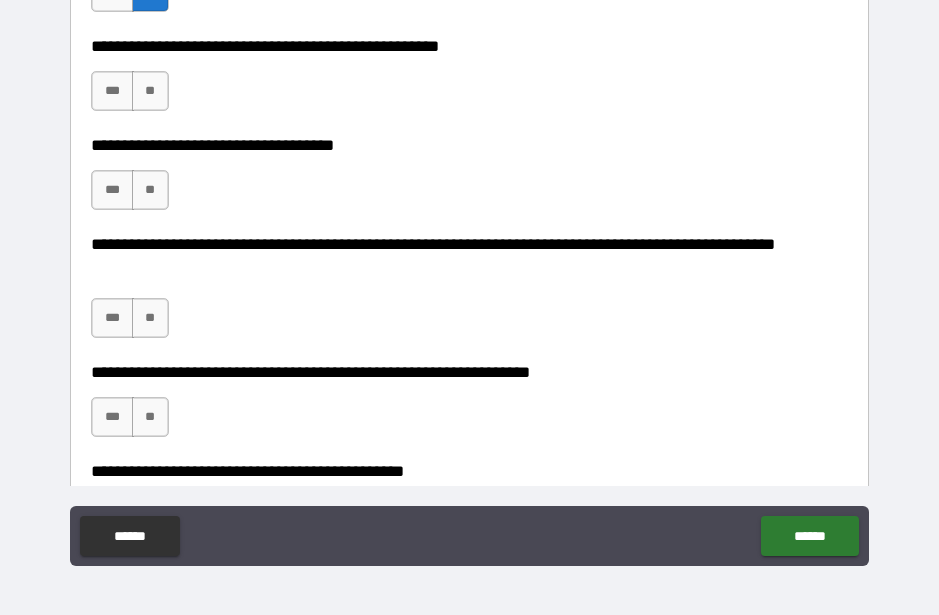 scroll, scrollTop: 734, scrollLeft: 0, axis: vertical 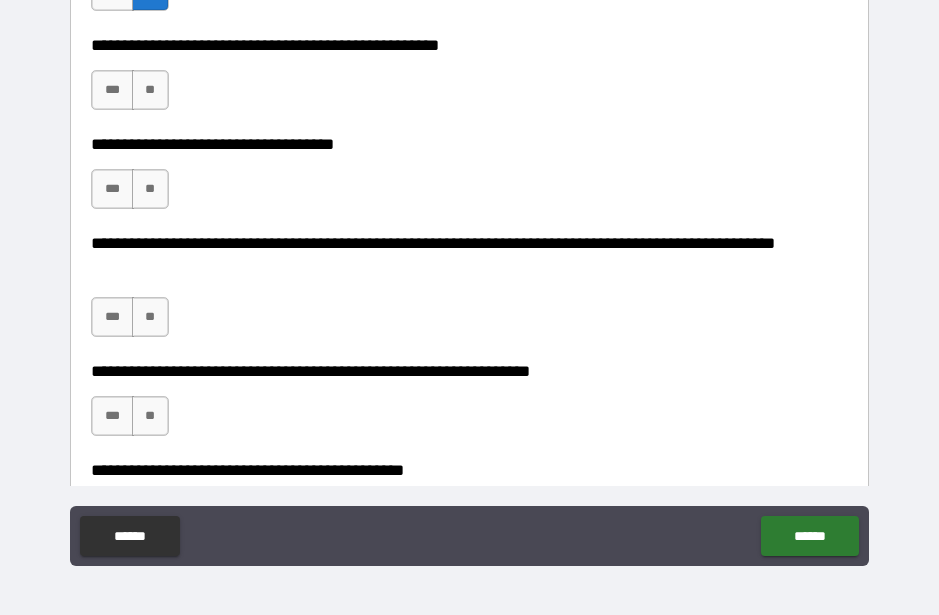 click on "**" at bounding box center [150, 90] 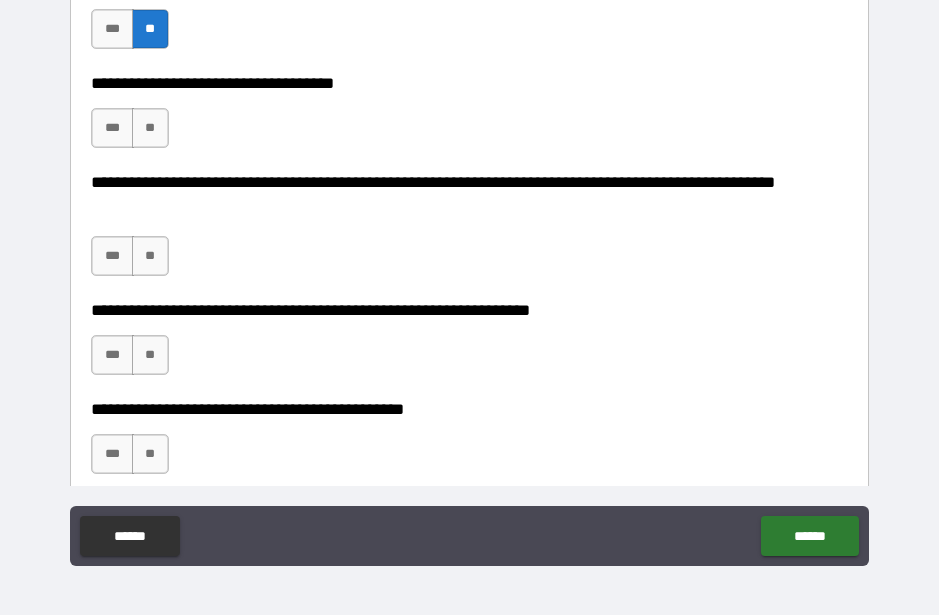 scroll, scrollTop: 804, scrollLeft: 0, axis: vertical 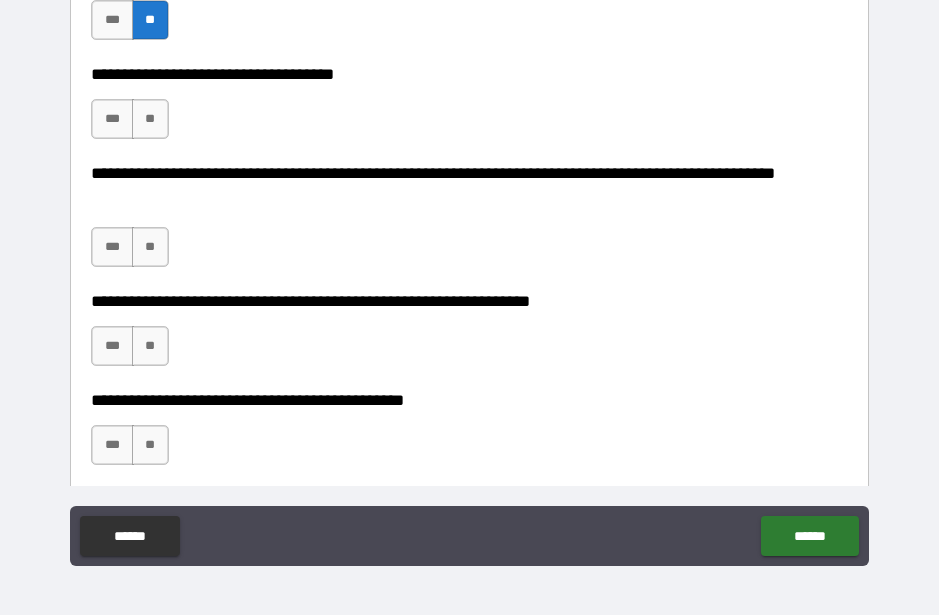 click on "**" at bounding box center (150, 119) 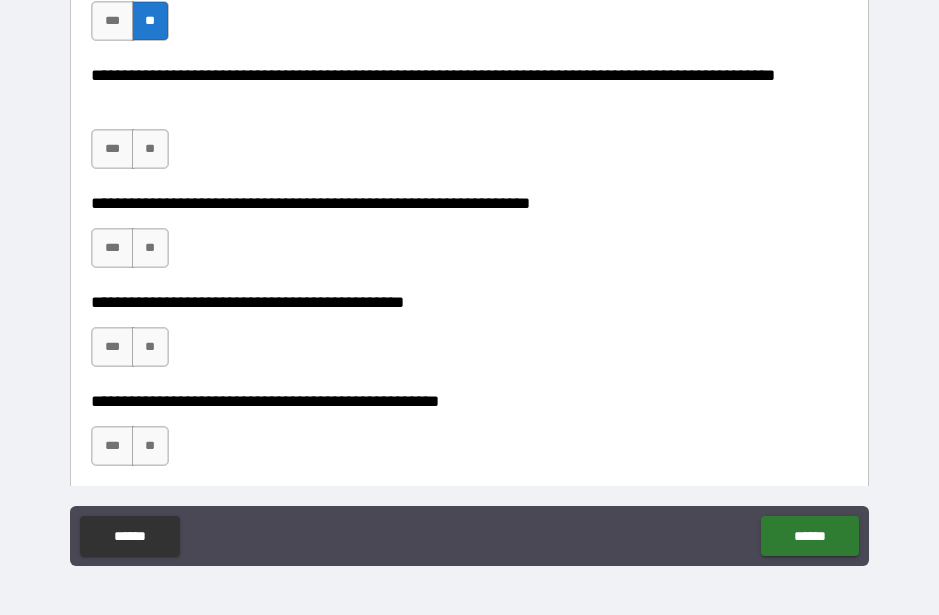 scroll, scrollTop: 909, scrollLeft: 0, axis: vertical 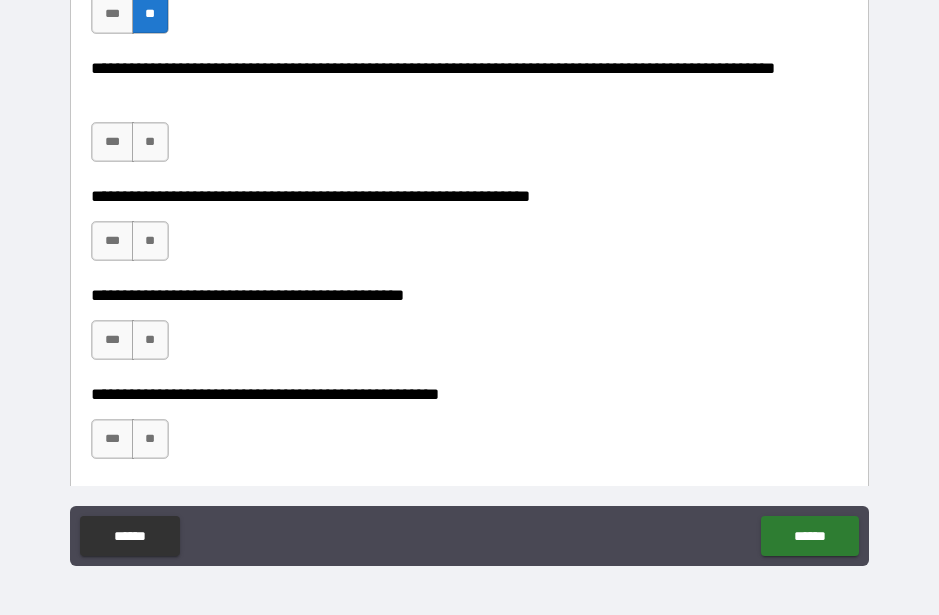 click on "**" at bounding box center [150, 142] 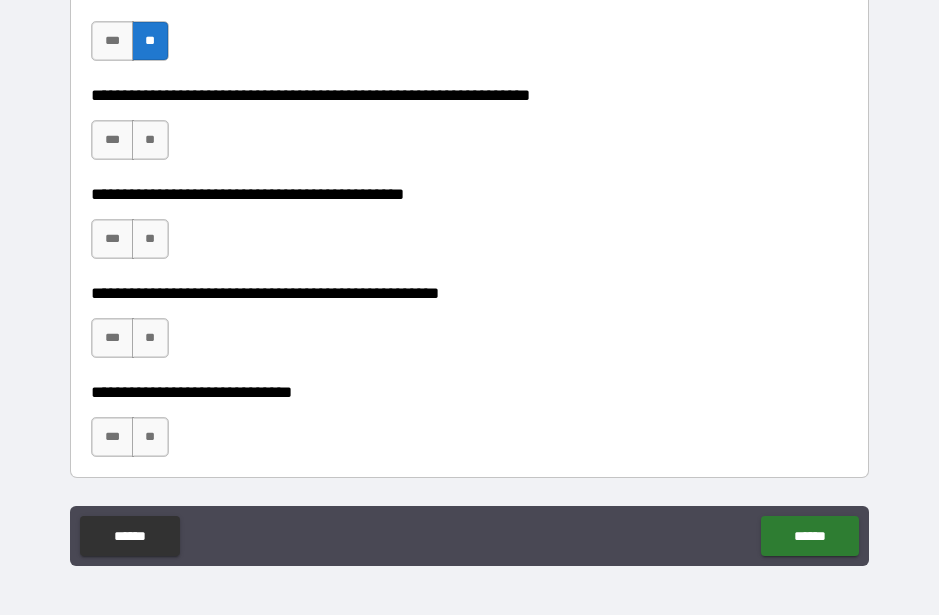 scroll, scrollTop: 1012, scrollLeft: 0, axis: vertical 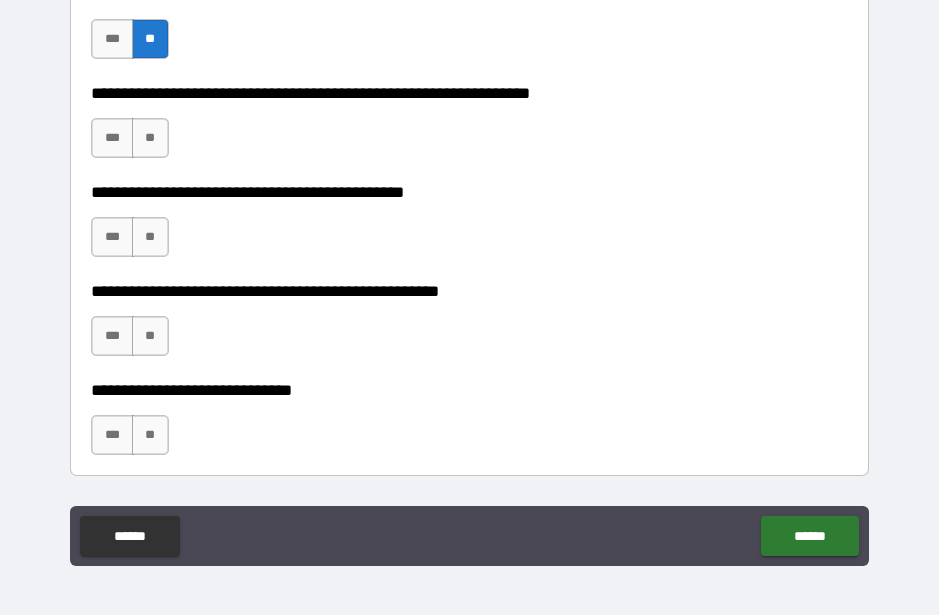 click on "**" at bounding box center (150, 138) 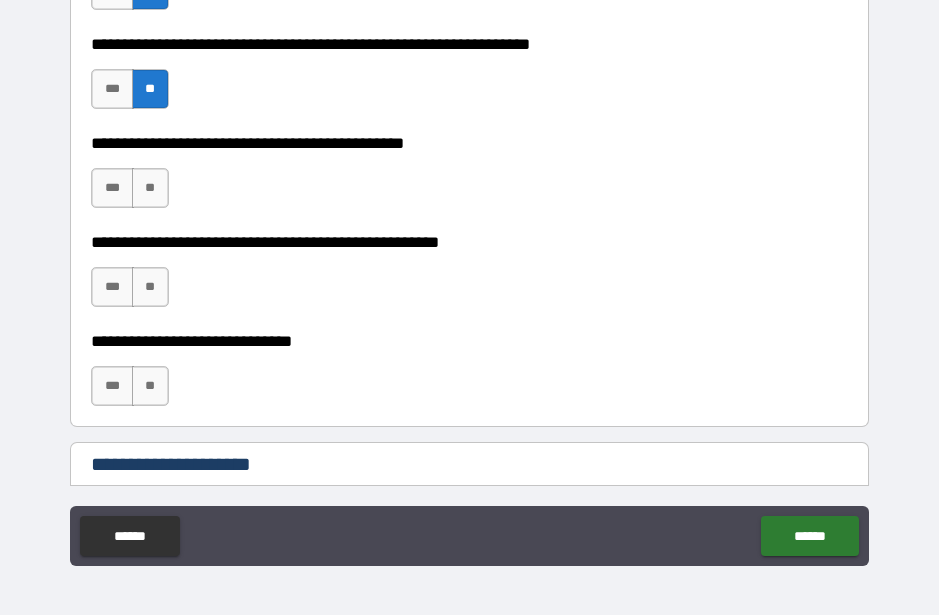 scroll, scrollTop: 1063, scrollLeft: 0, axis: vertical 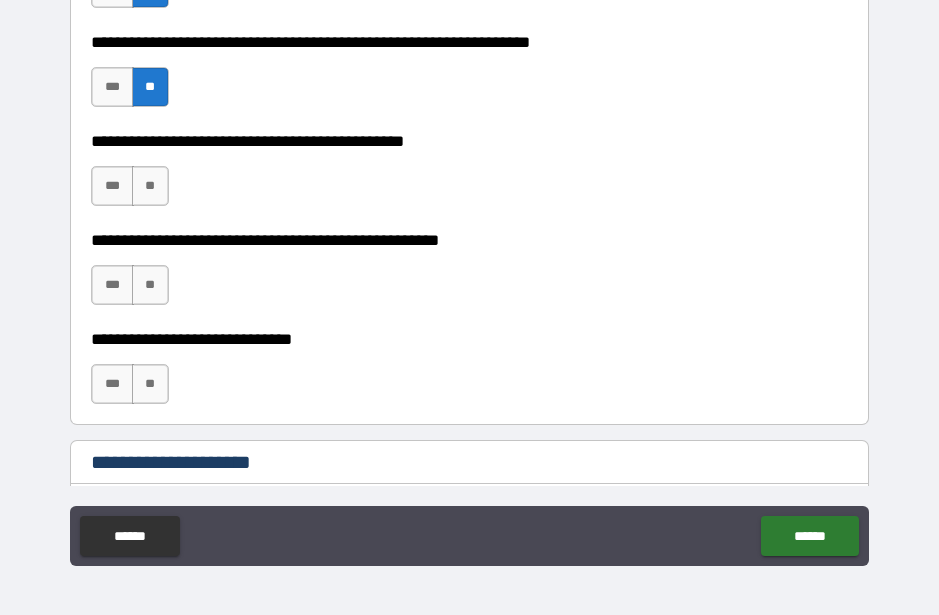 click on "**" at bounding box center (150, 186) 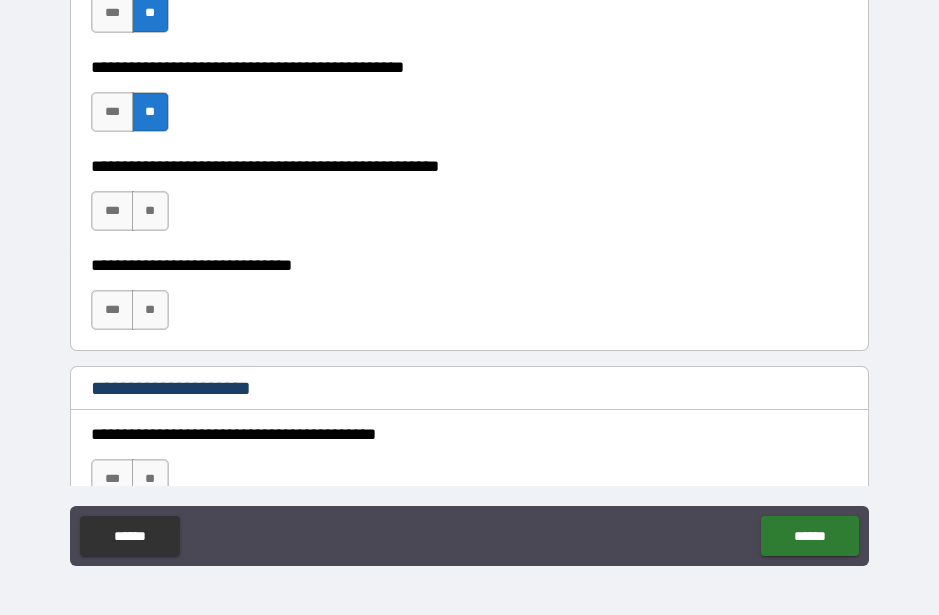 scroll, scrollTop: 1139, scrollLeft: 0, axis: vertical 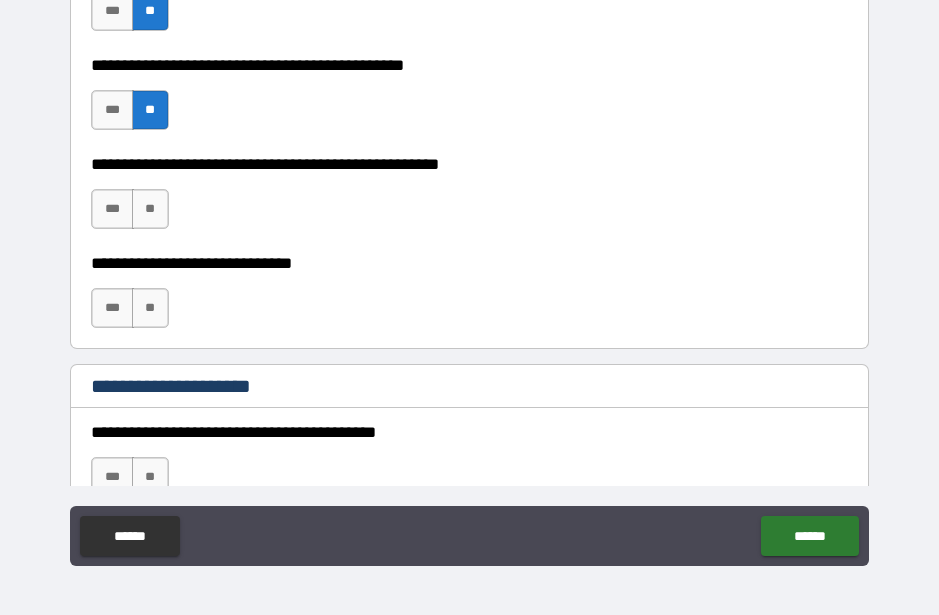 click on "**" at bounding box center [150, 209] 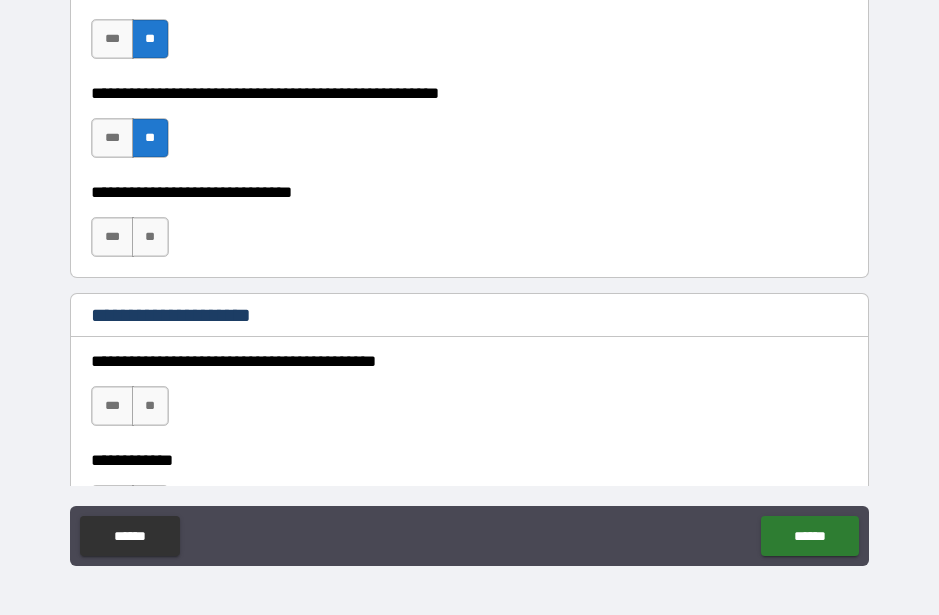 scroll, scrollTop: 1211, scrollLeft: 0, axis: vertical 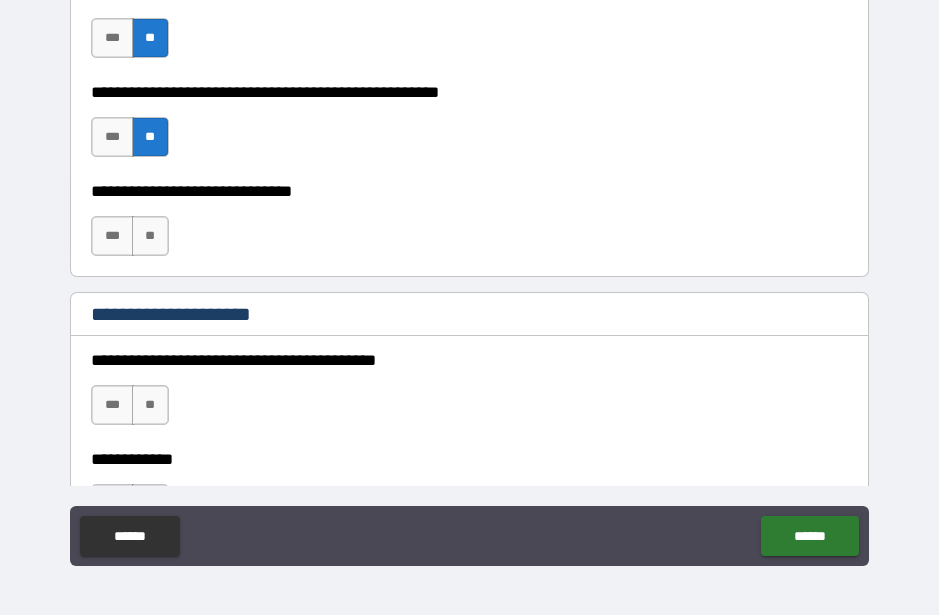 click on "**" at bounding box center [150, 236] 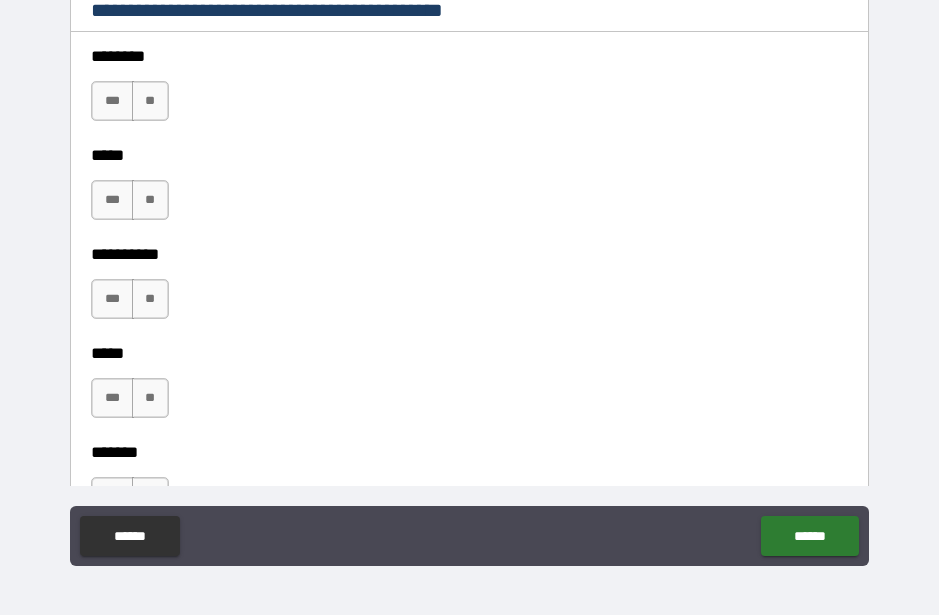 scroll, scrollTop: 1884, scrollLeft: 0, axis: vertical 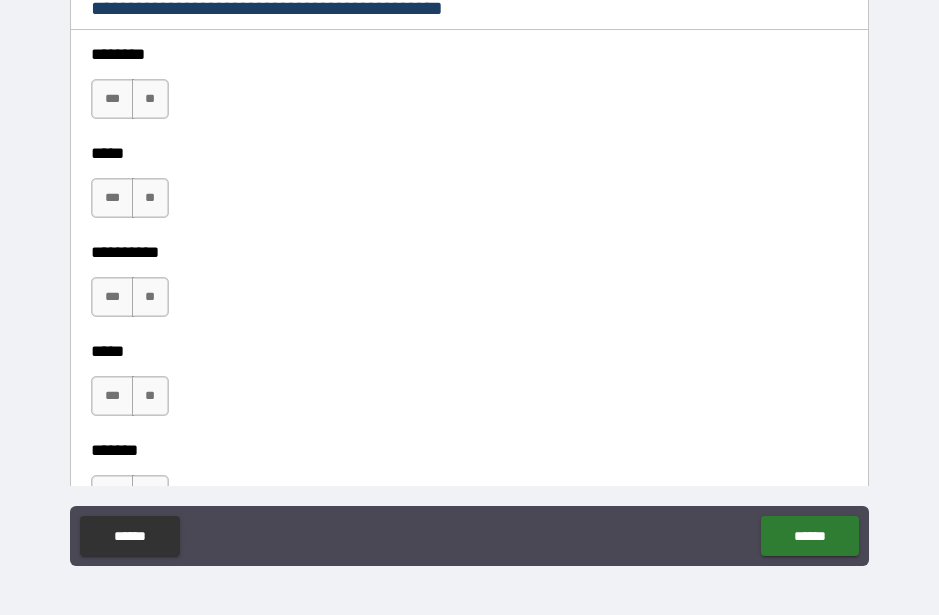 click on "**" at bounding box center (150, 99) 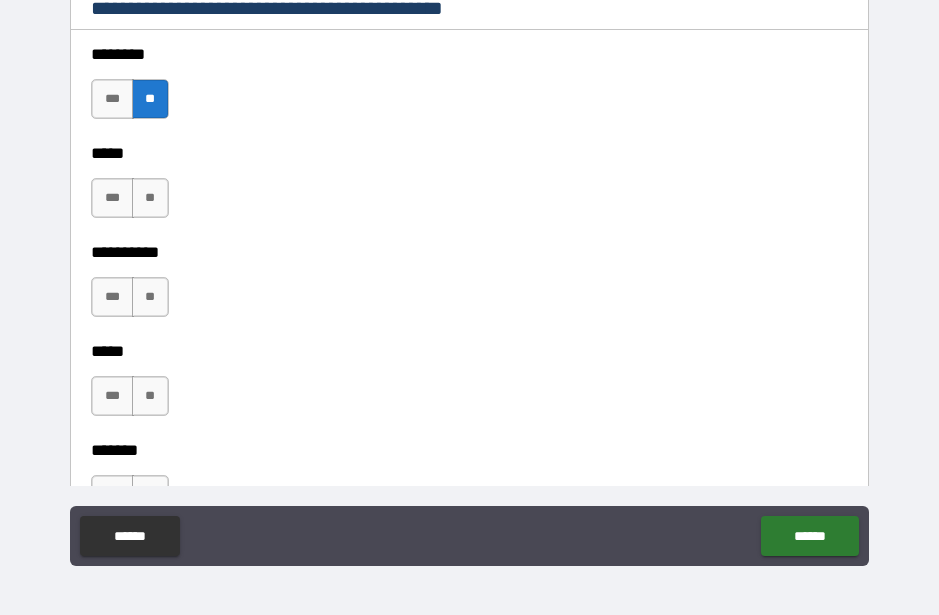 click on "**" at bounding box center (150, 198) 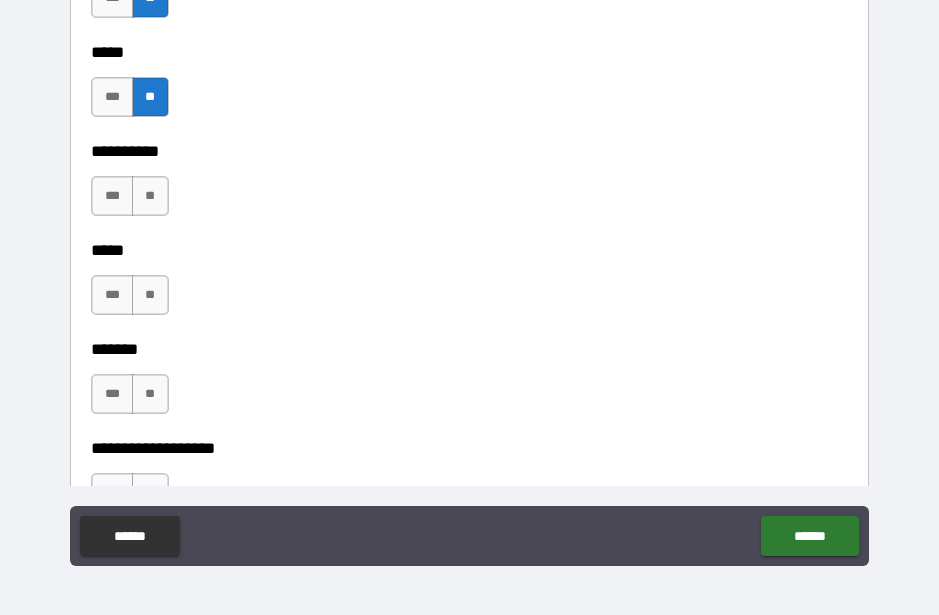 click on "**" at bounding box center (150, 196) 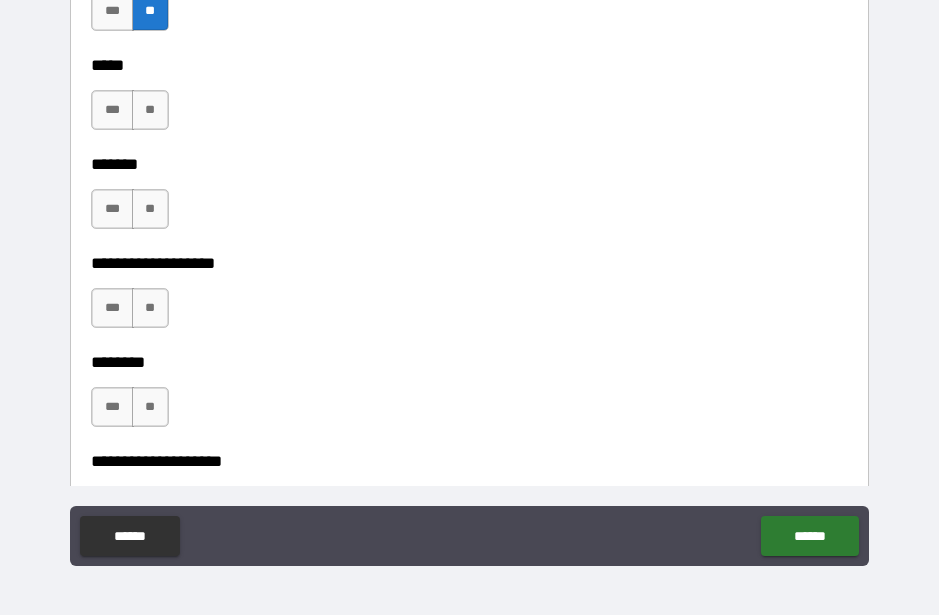 scroll, scrollTop: 2166, scrollLeft: 0, axis: vertical 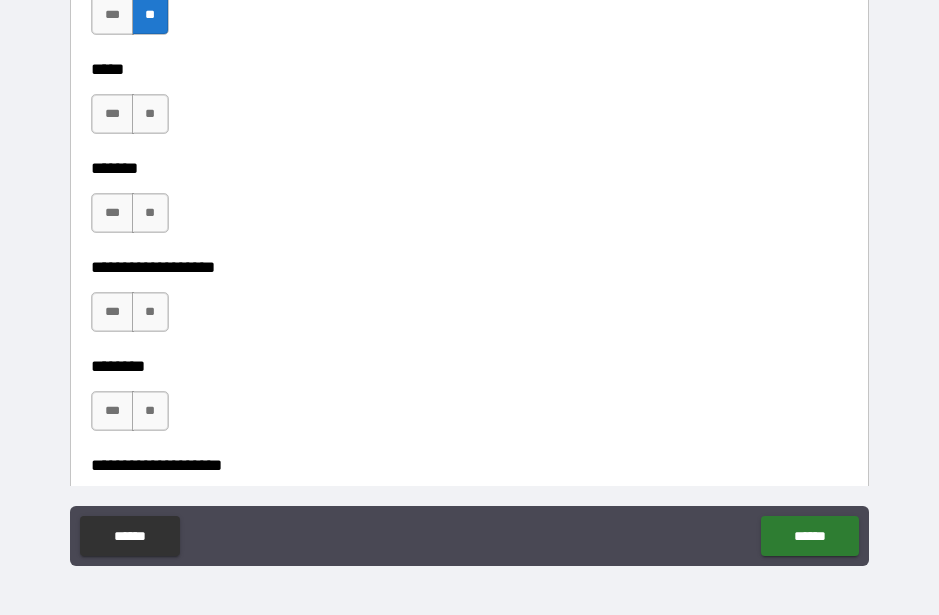 click on "**" at bounding box center [150, 114] 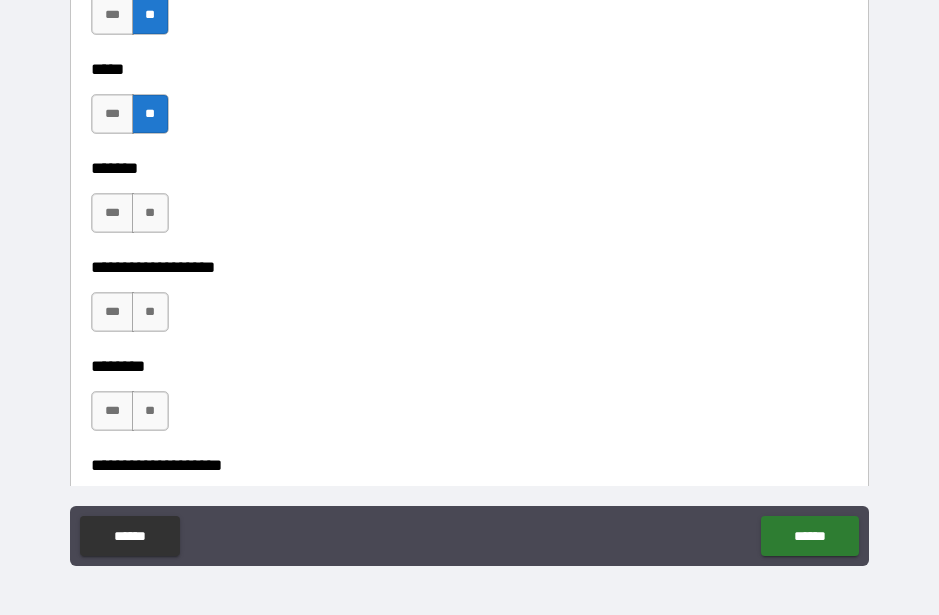 click on "**" at bounding box center [150, 213] 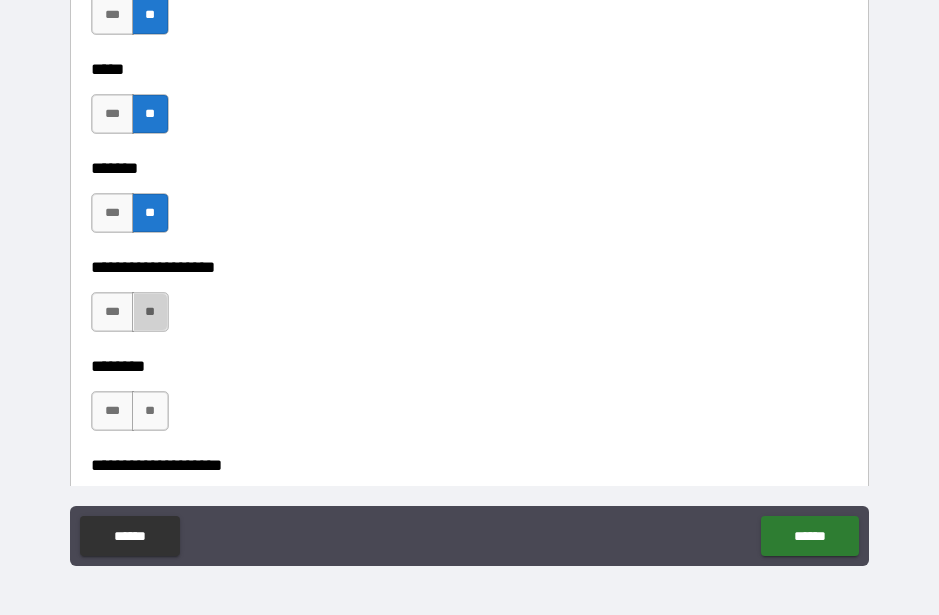 click on "**" at bounding box center (150, 312) 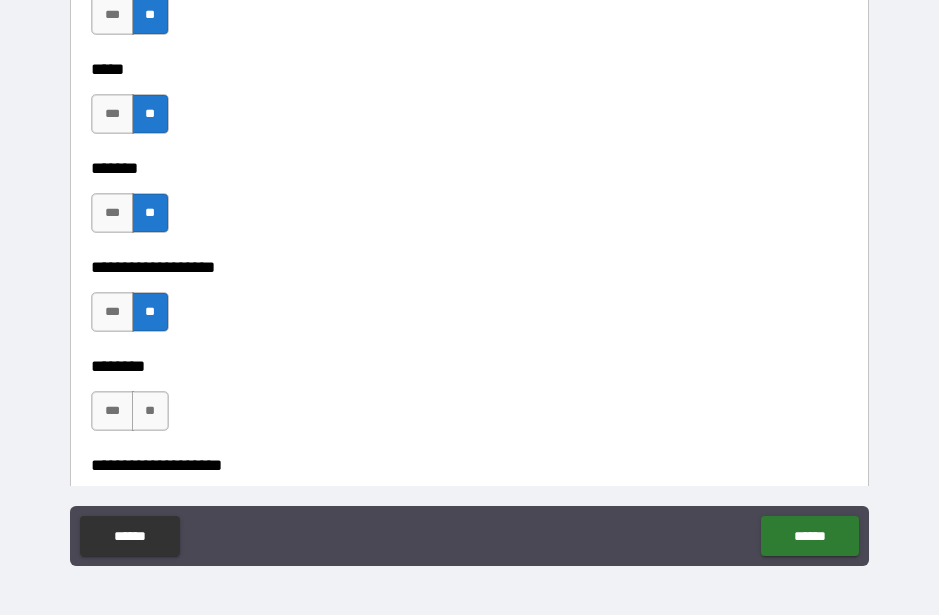 click on "**" at bounding box center (150, 411) 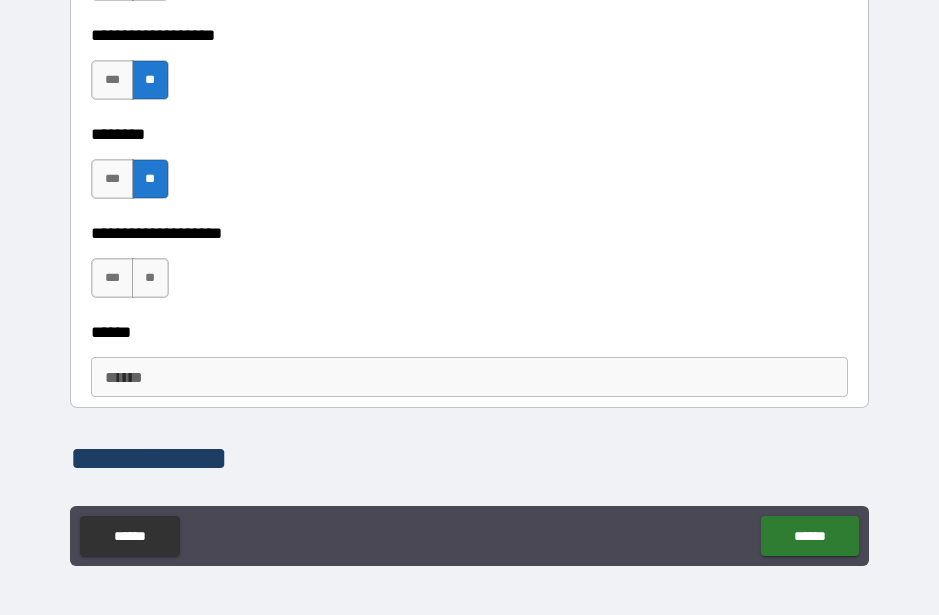 scroll, scrollTop: 2401, scrollLeft: 0, axis: vertical 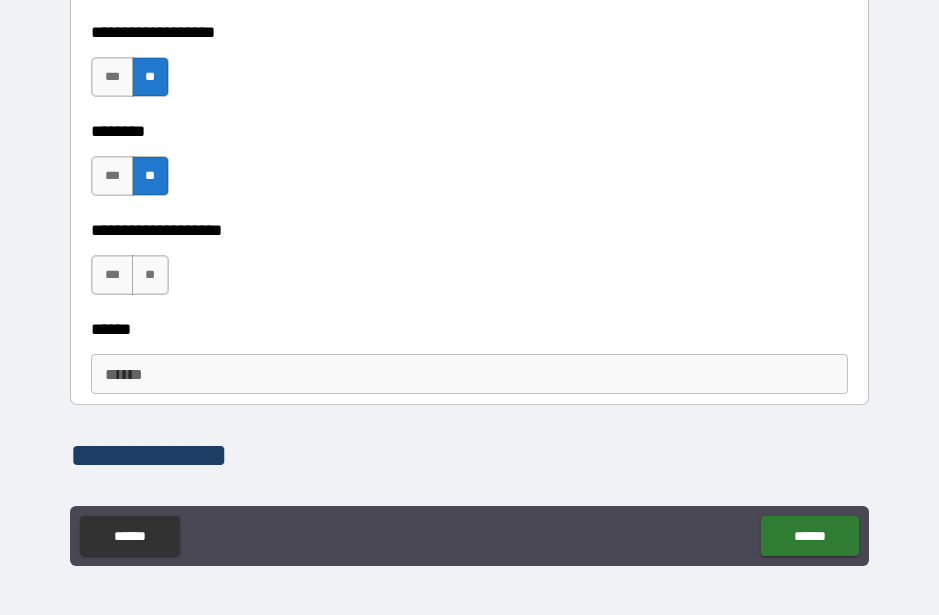 click on "**" at bounding box center [150, 275] 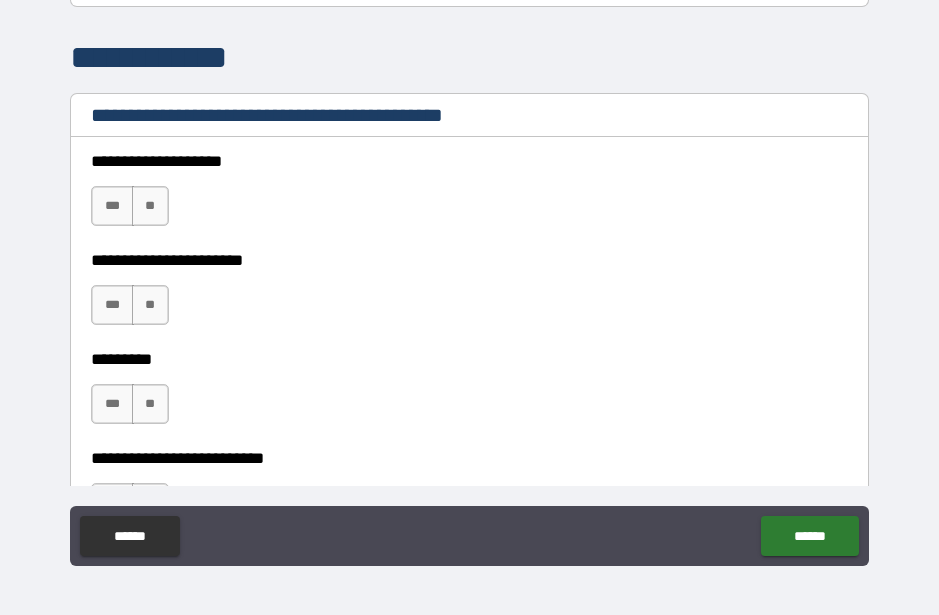 scroll, scrollTop: 2800, scrollLeft: 0, axis: vertical 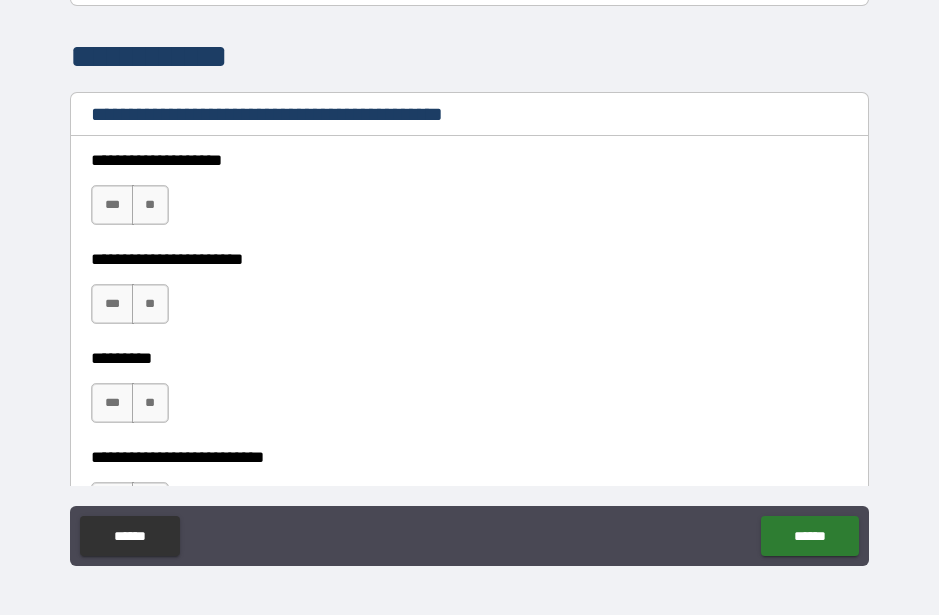 click on "**" at bounding box center (150, 205) 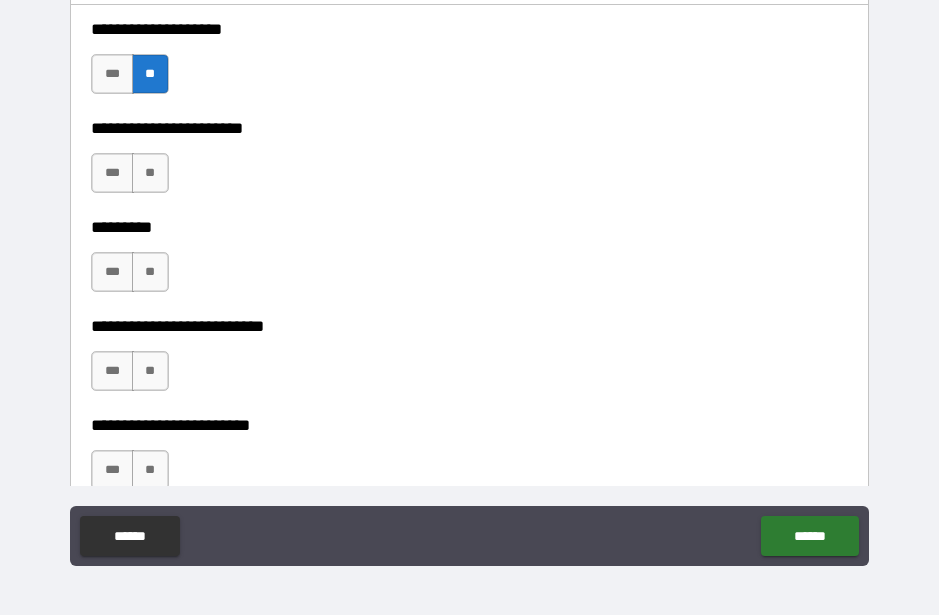 scroll, scrollTop: 2935, scrollLeft: 0, axis: vertical 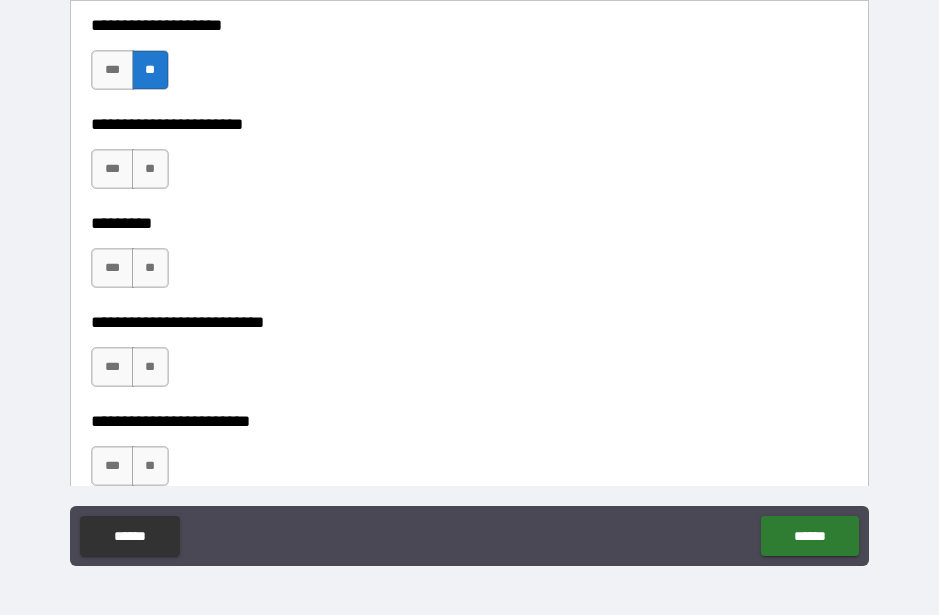click on "**" at bounding box center (150, 169) 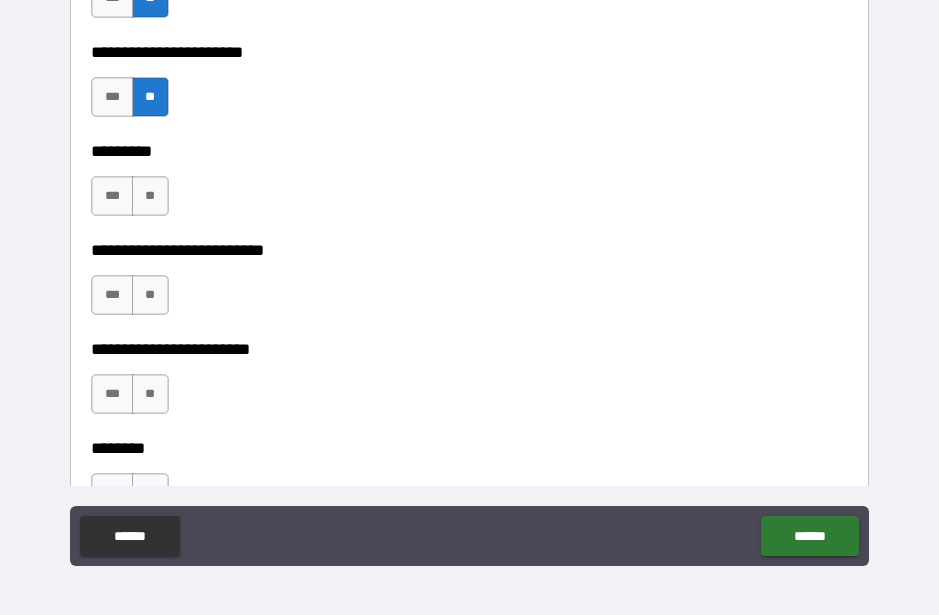 scroll, scrollTop: 3013, scrollLeft: 0, axis: vertical 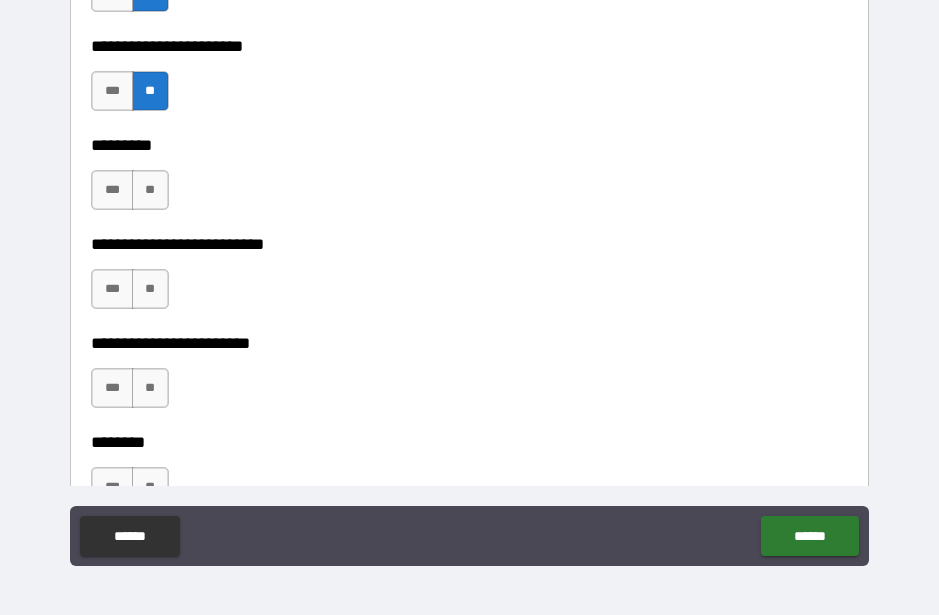 click on "**" at bounding box center [150, 190] 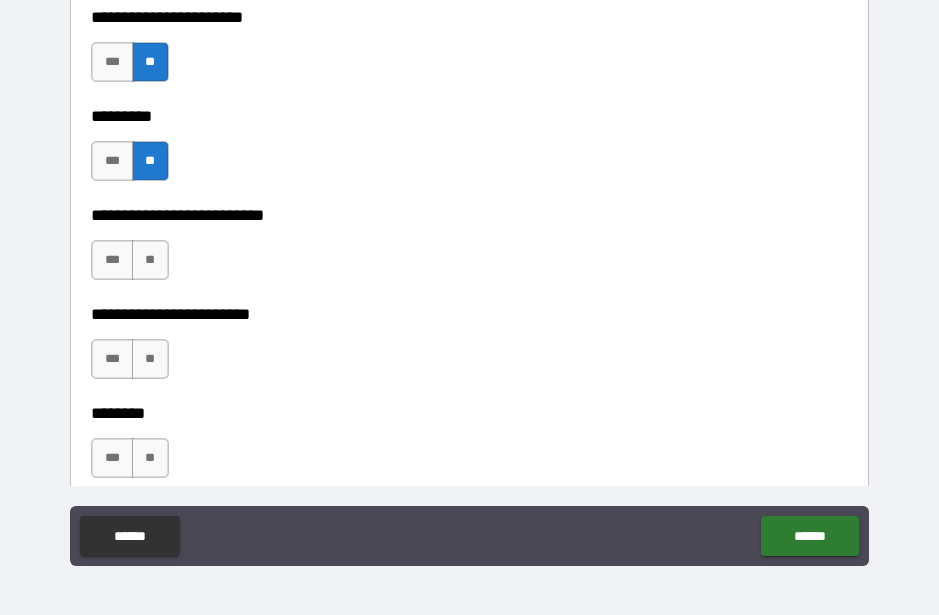 scroll, scrollTop: 3082, scrollLeft: 0, axis: vertical 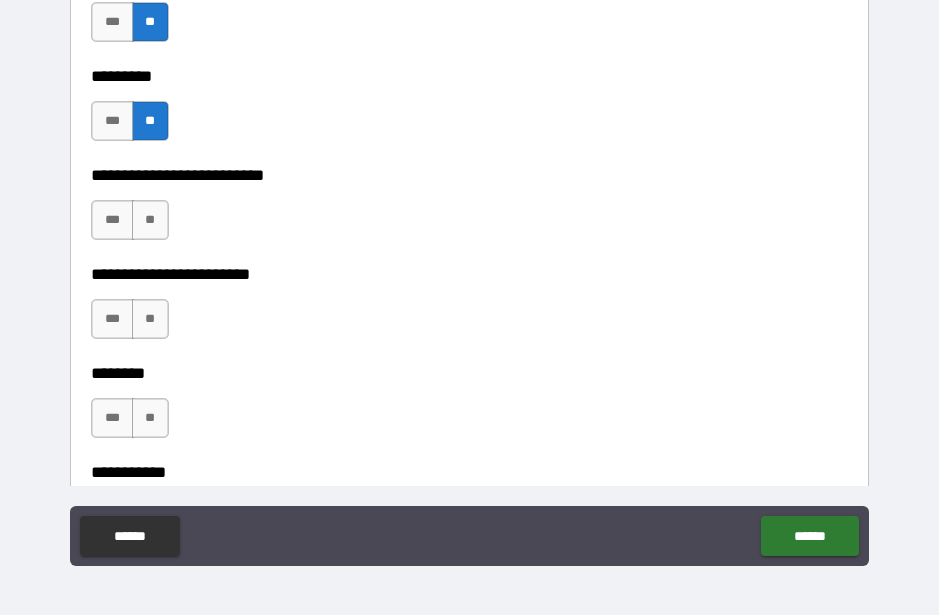 click on "**" at bounding box center [150, 220] 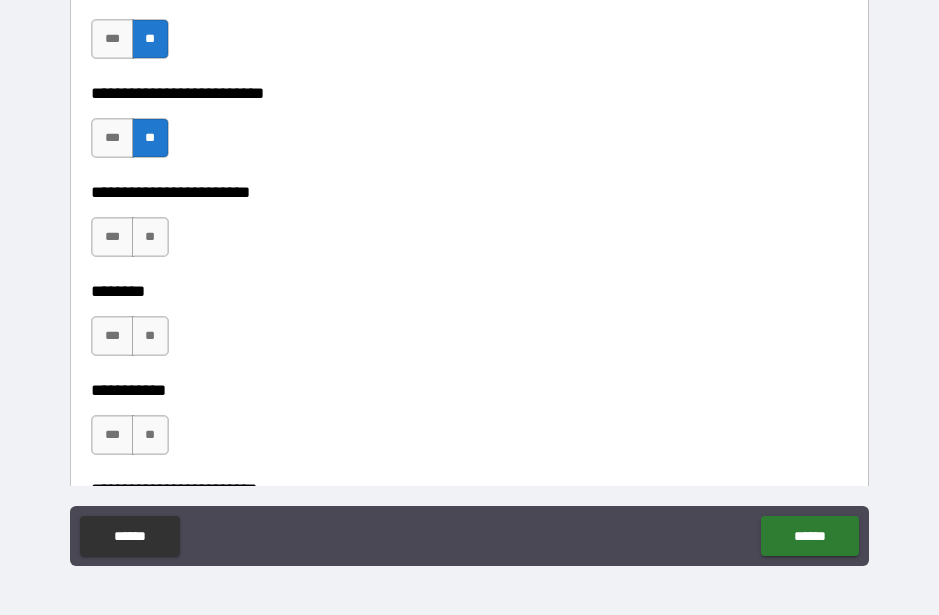 click on "**" at bounding box center [150, 237] 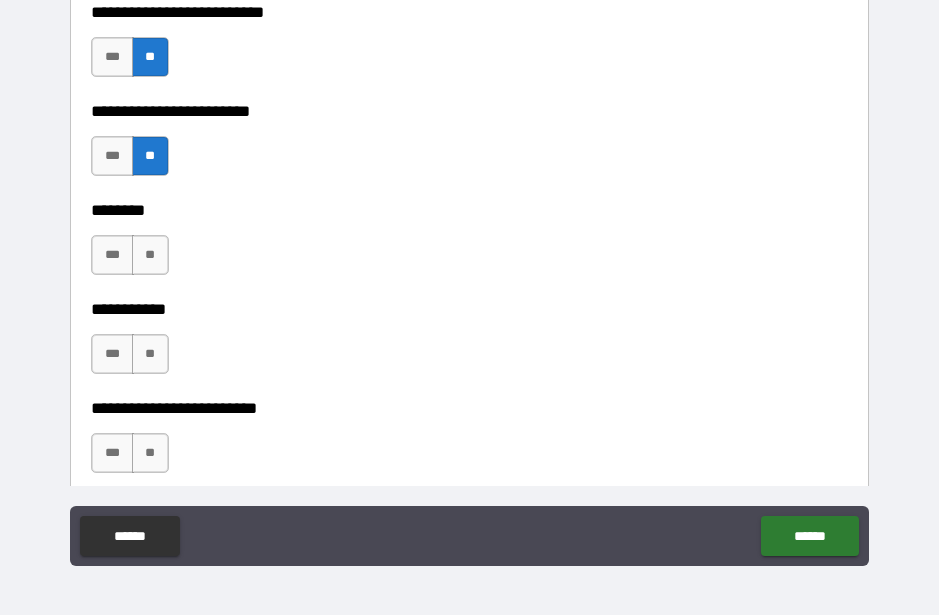 click on "**" at bounding box center [150, 255] 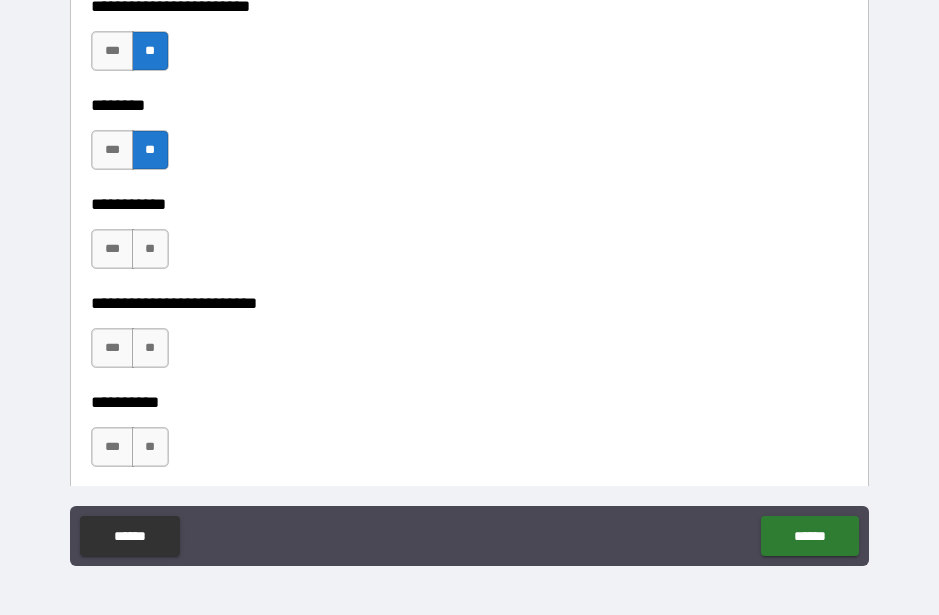 click on "**" at bounding box center (150, 249) 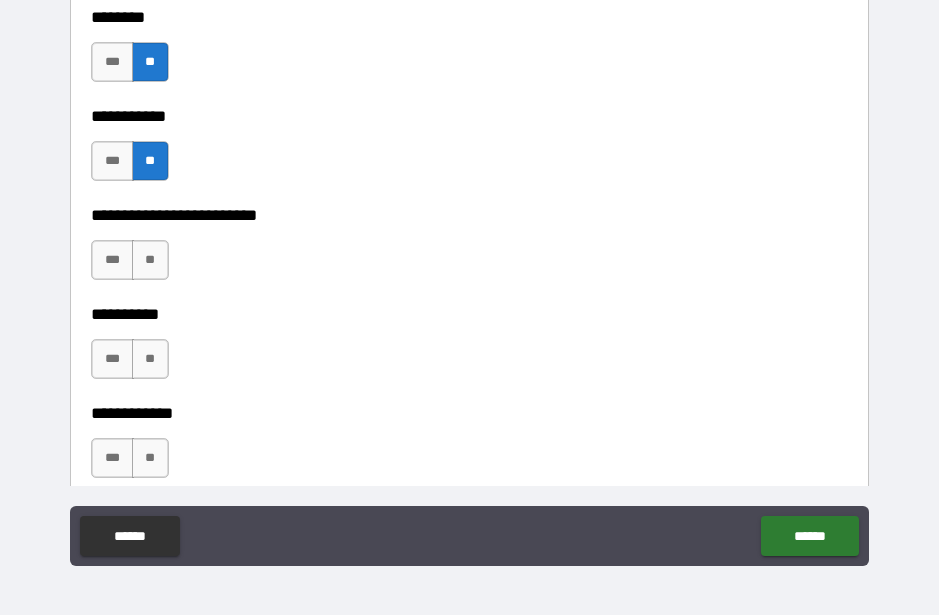 click on "**" at bounding box center [150, 260] 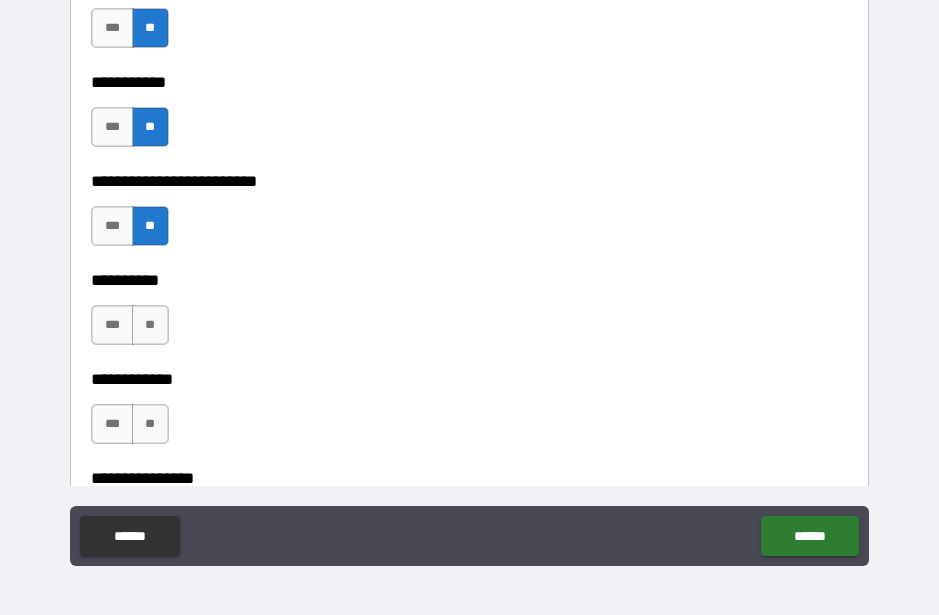 scroll, scrollTop: 3526, scrollLeft: 0, axis: vertical 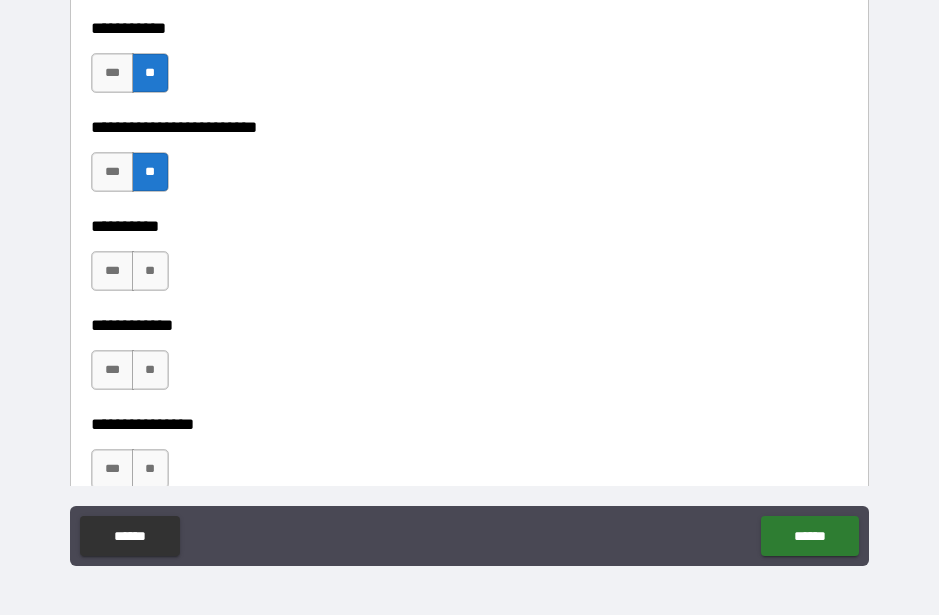 click on "**" at bounding box center (150, 271) 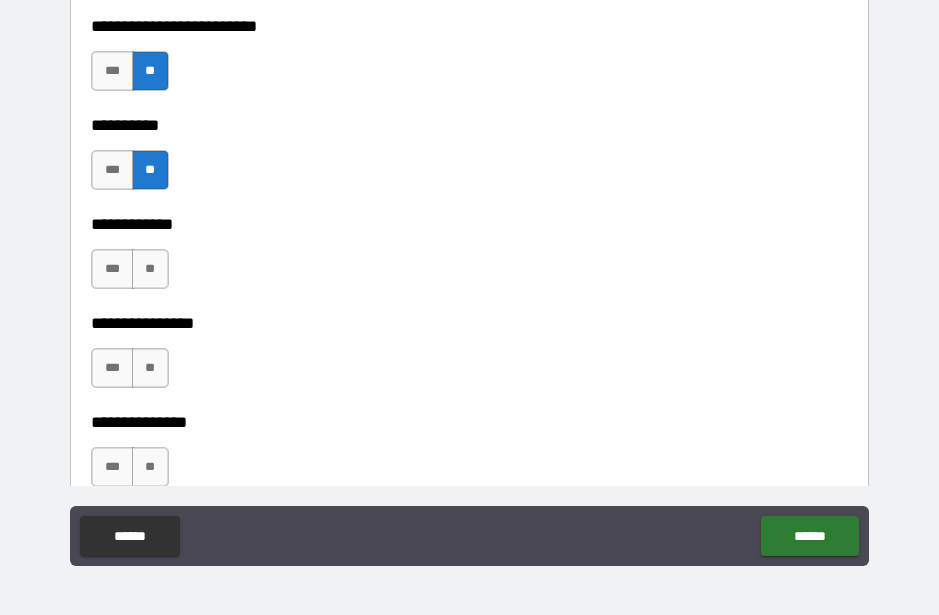 click on "**" at bounding box center (150, 269) 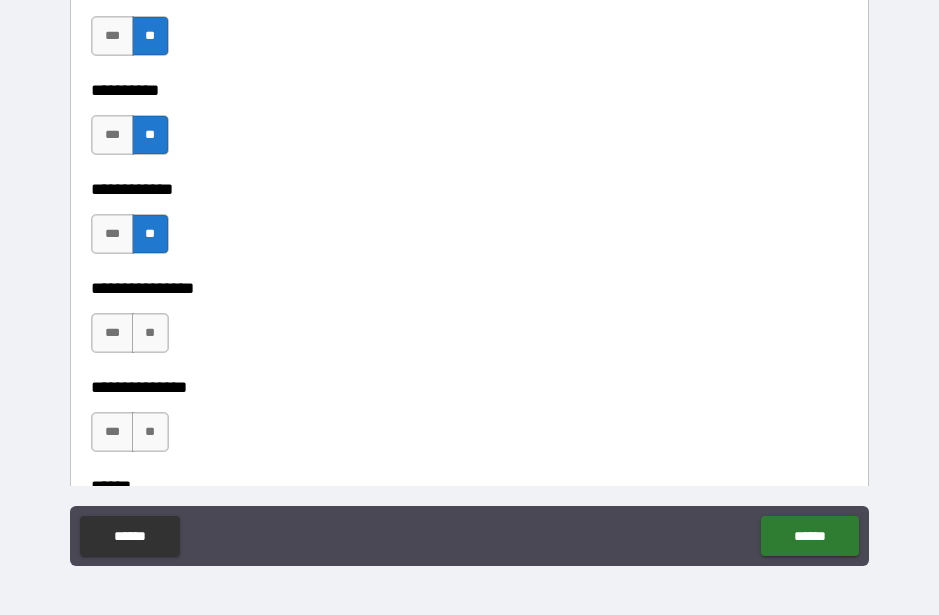 scroll, scrollTop: 3711, scrollLeft: 0, axis: vertical 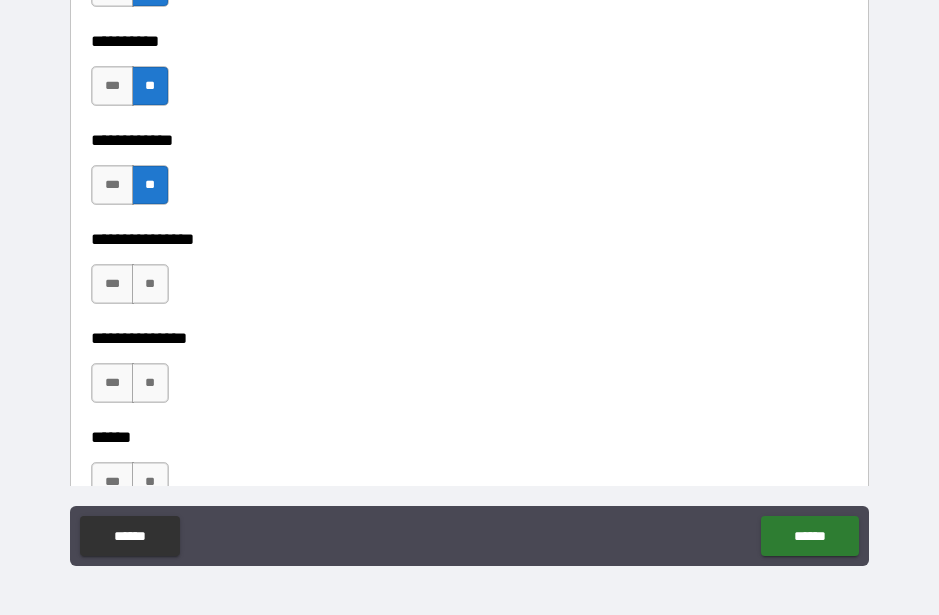 click on "**" at bounding box center (150, 284) 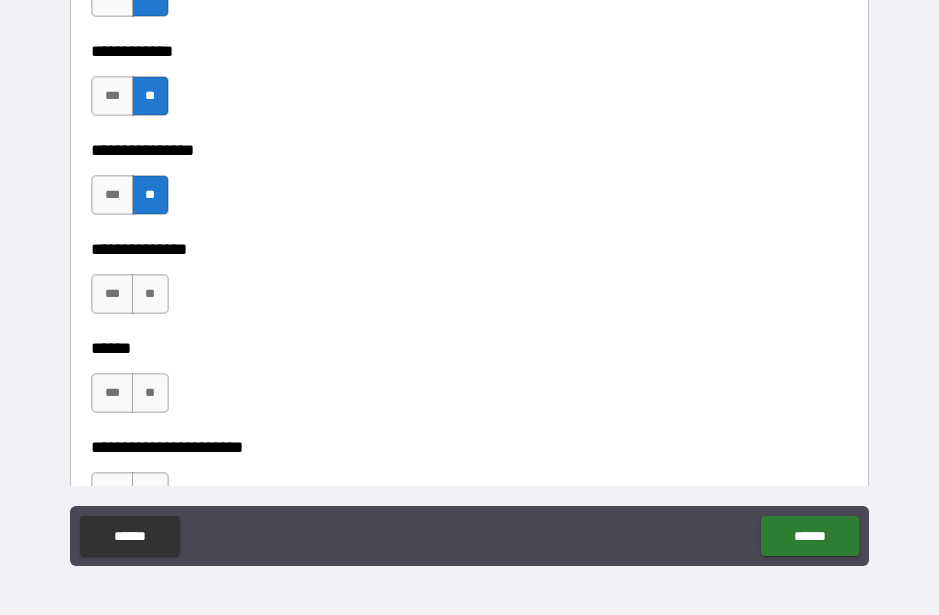 scroll, scrollTop: 3804, scrollLeft: 0, axis: vertical 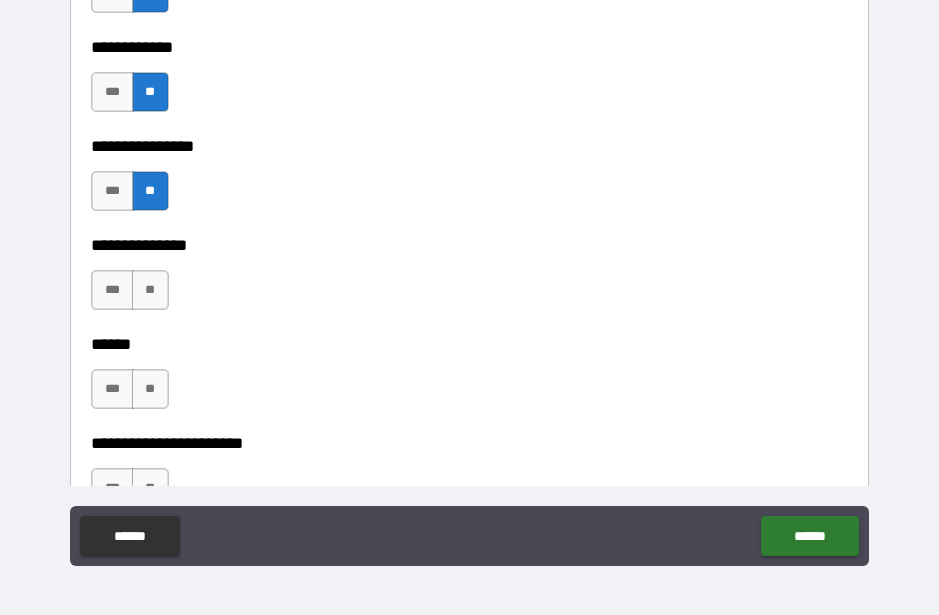click on "**" at bounding box center (150, 290) 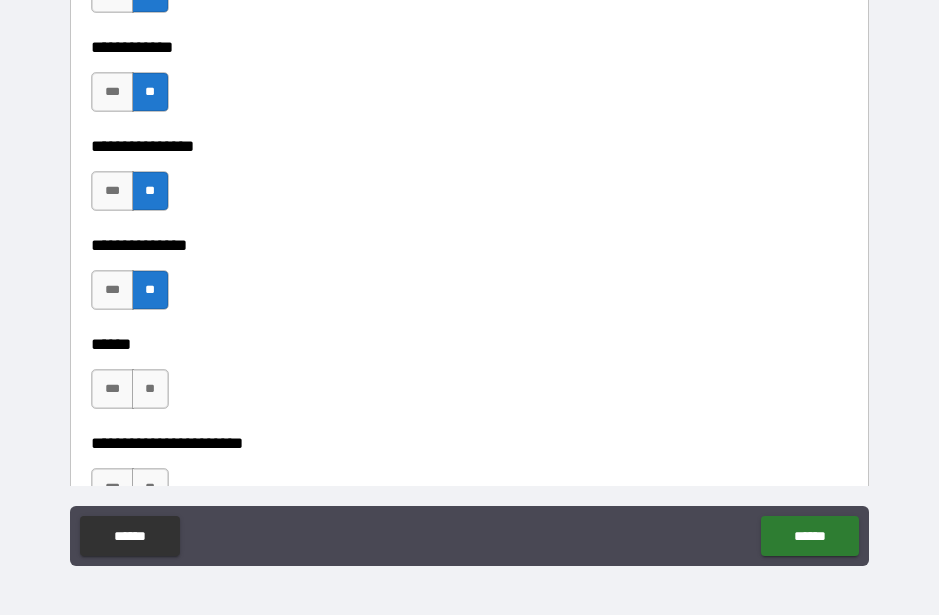 click on "**" at bounding box center [150, 389] 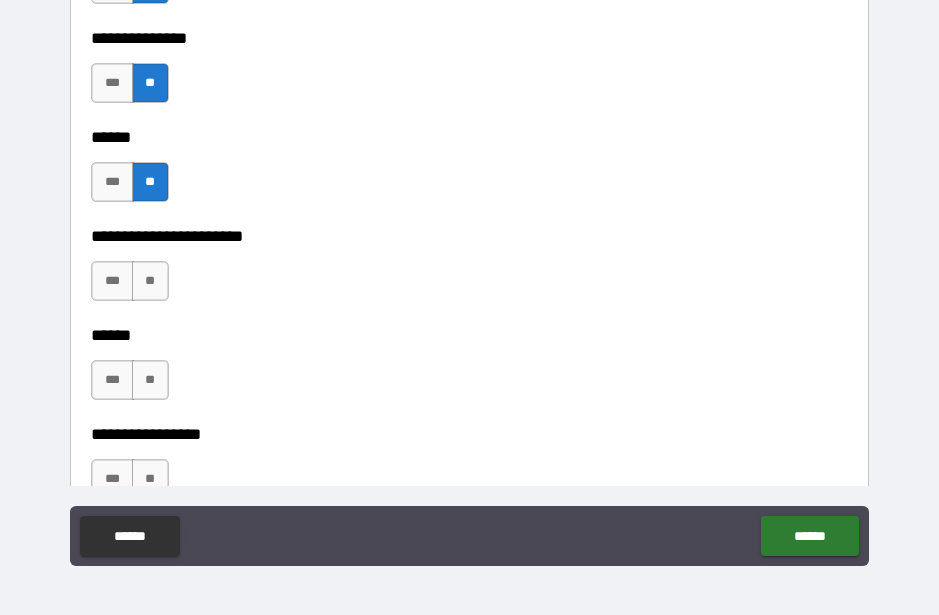 click on "**" at bounding box center [150, 281] 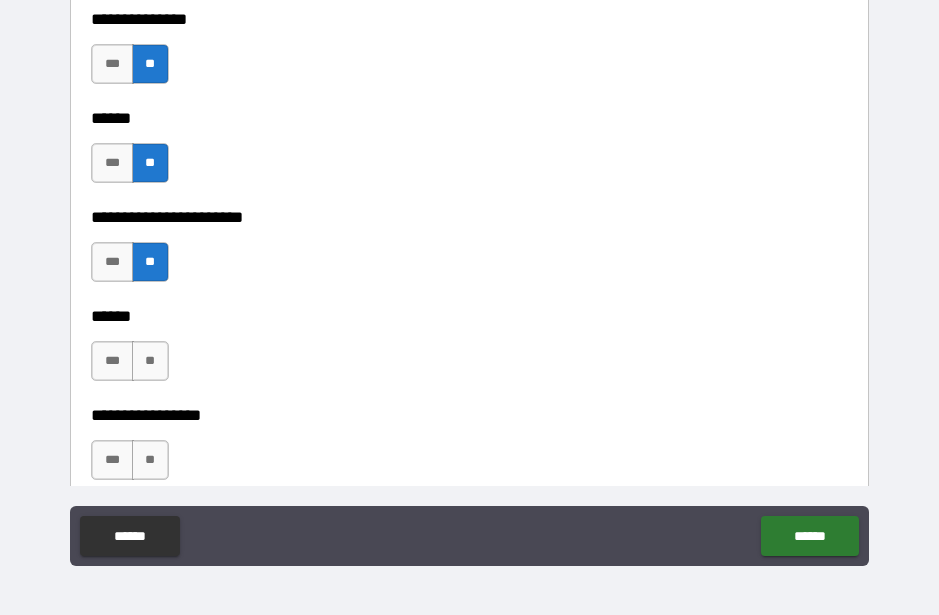 scroll, scrollTop: 4087, scrollLeft: 0, axis: vertical 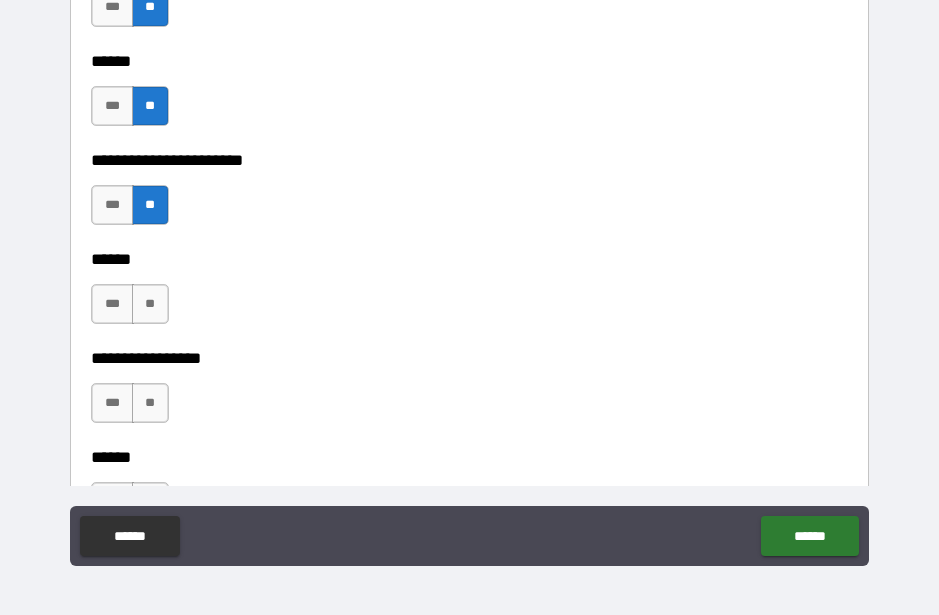 click on "**" at bounding box center (150, 304) 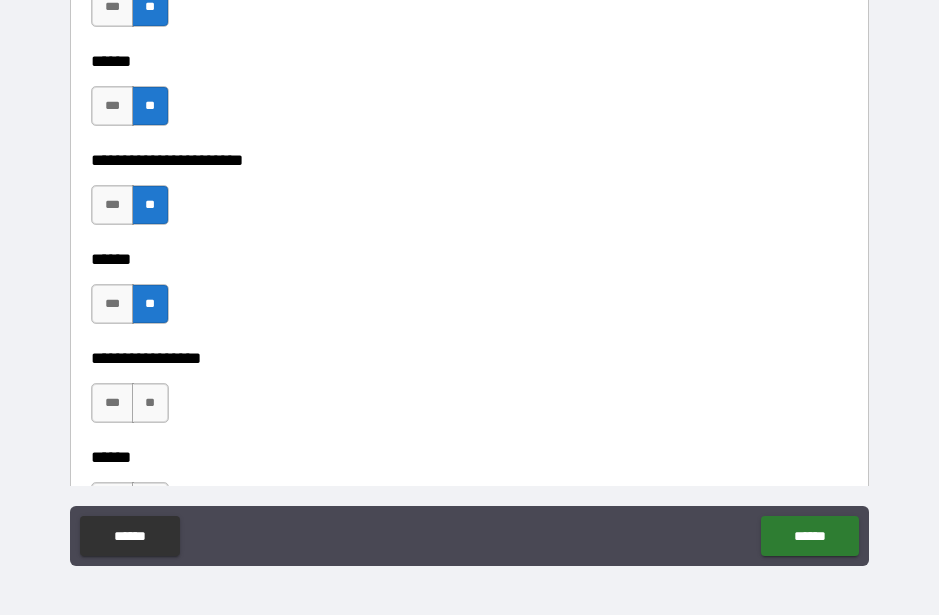 click on "**" at bounding box center [150, 403] 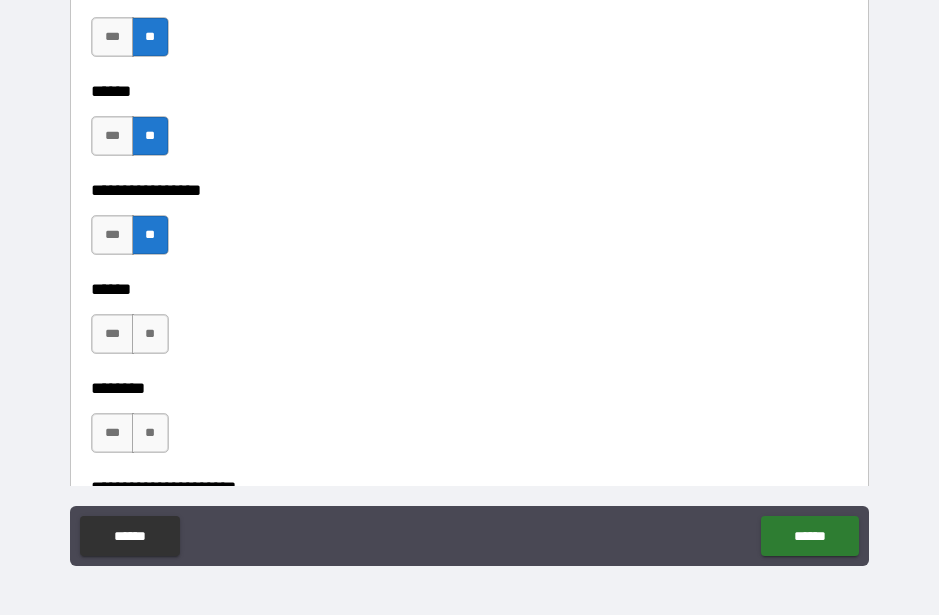 scroll, scrollTop: 4255, scrollLeft: 0, axis: vertical 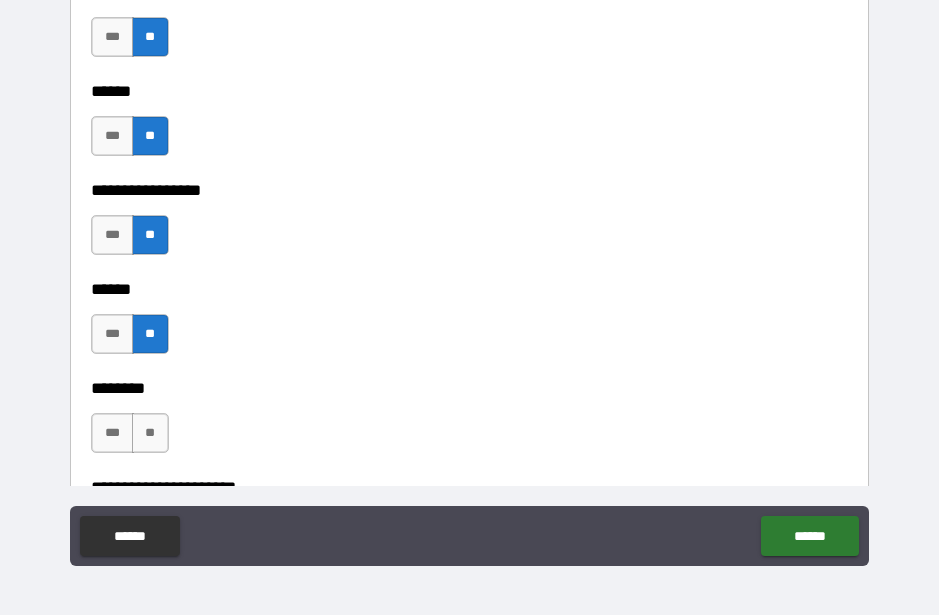 click on "**" at bounding box center (150, 433) 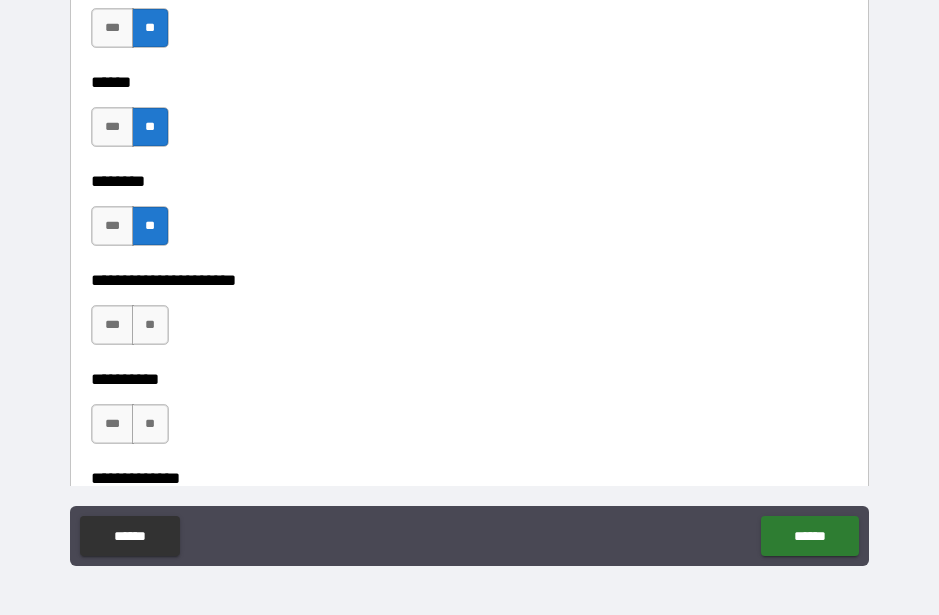 scroll, scrollTop: 4461, scrollLeft: 0, axis: vertical 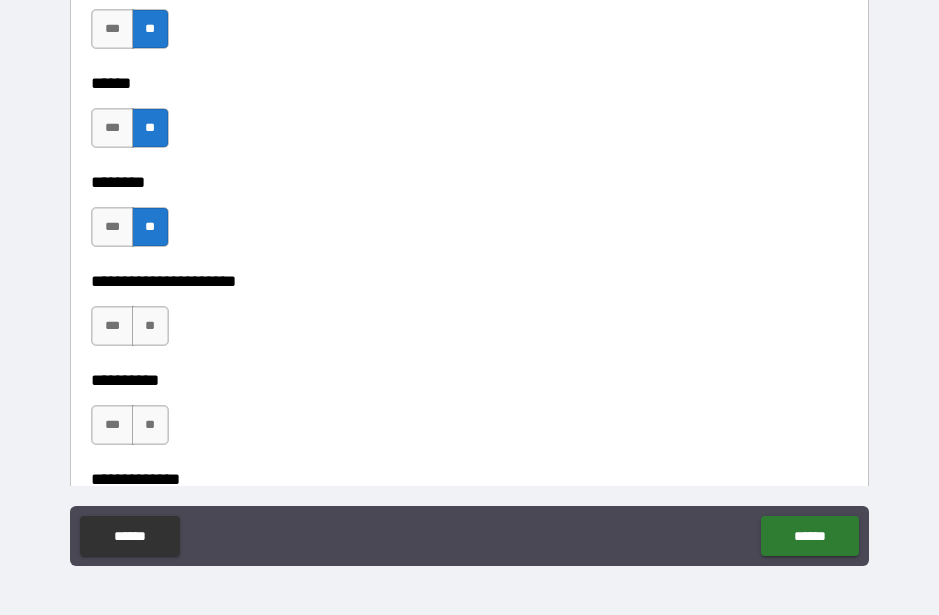 click on "**" at bounding box center [150, 326] 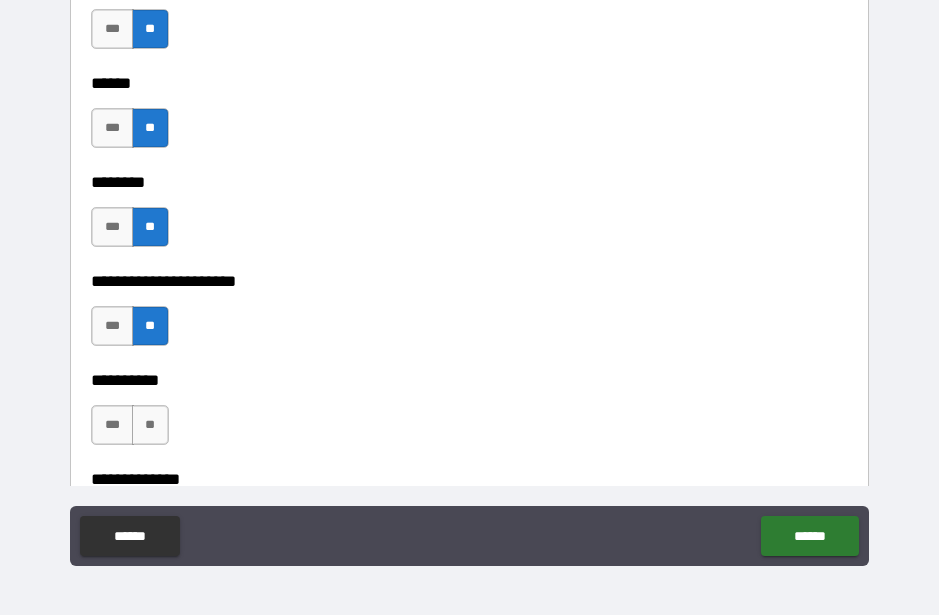 click on "**" at bounding box center [150, 425] 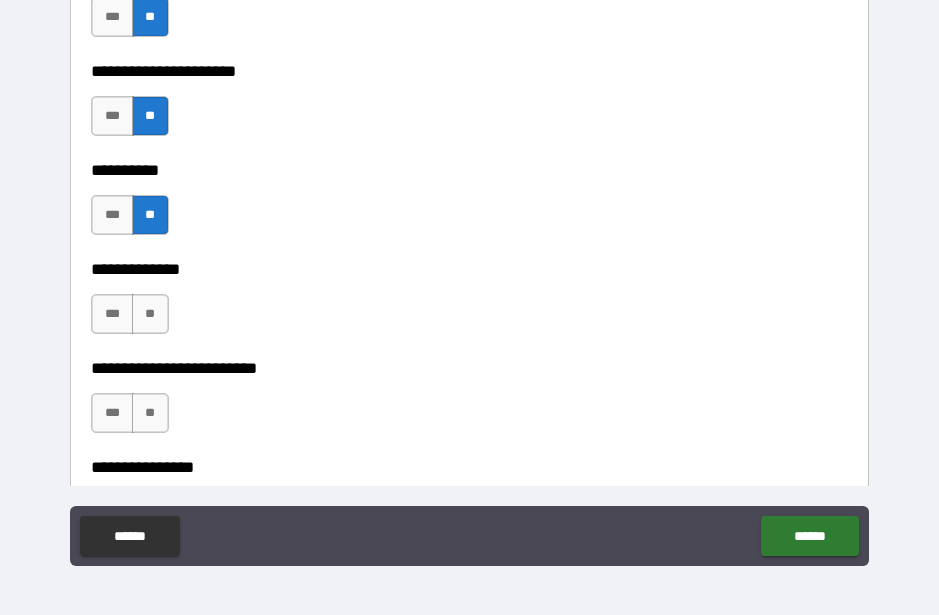 scroll, scrollTop: 4673, scrollLeft: 0, axis: vertical 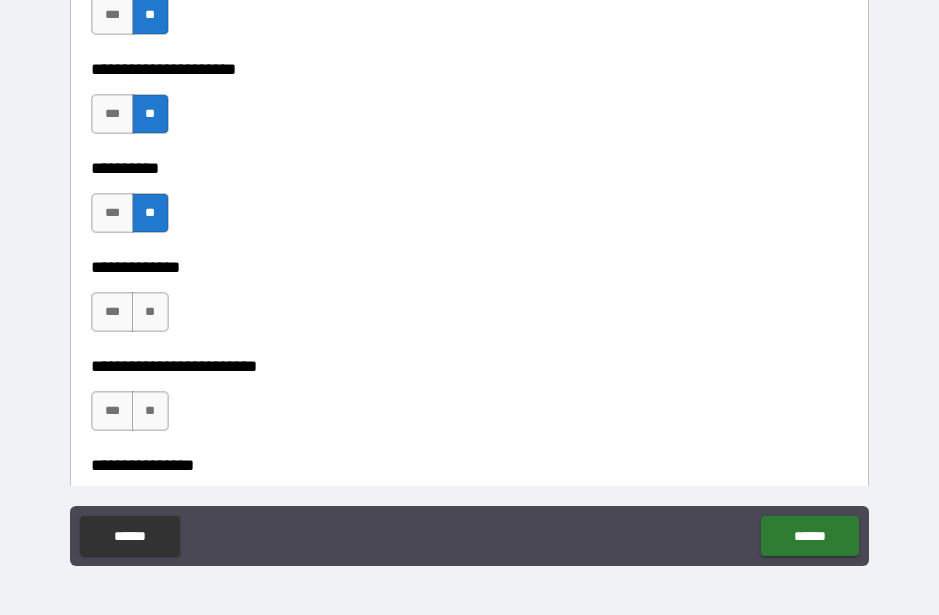 click on "**" at bounding box center [150, 312] 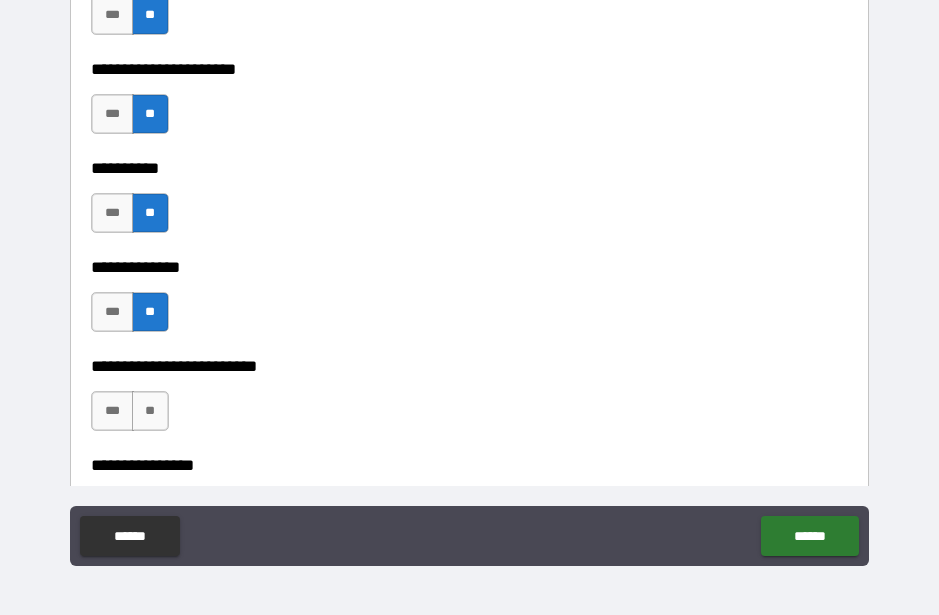click on "**" at bounding box center (150, 411) 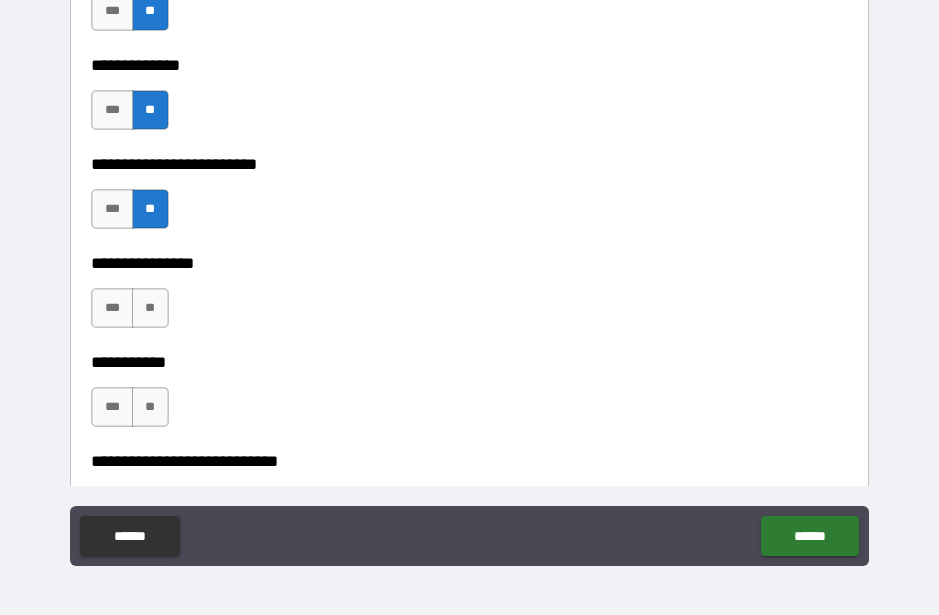 scroll, scrollTop: 4876, scrollLeft: 0, axis: vertical 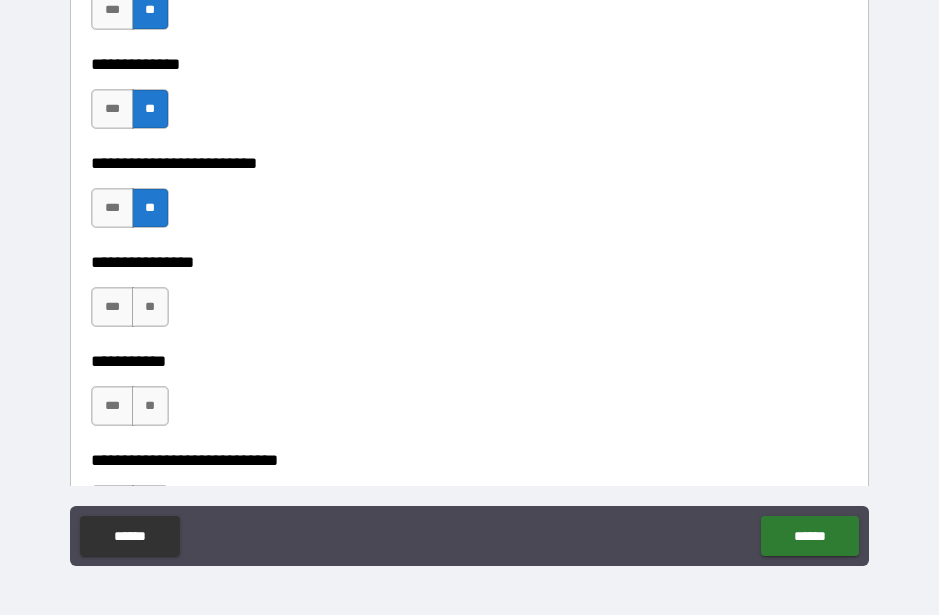 click on "**" at bounding box center (150, 307) 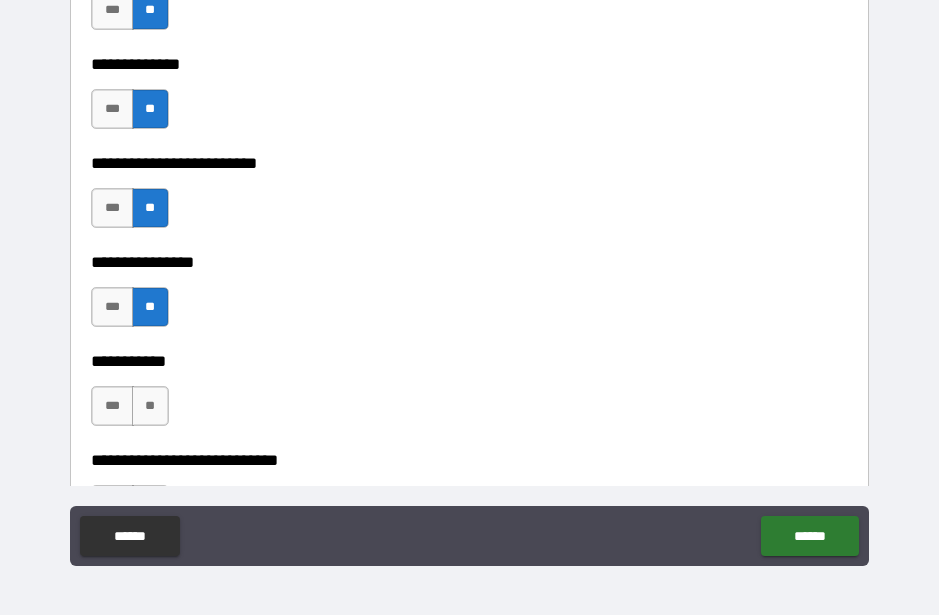 click on "**" at bounding box center [150, 406] 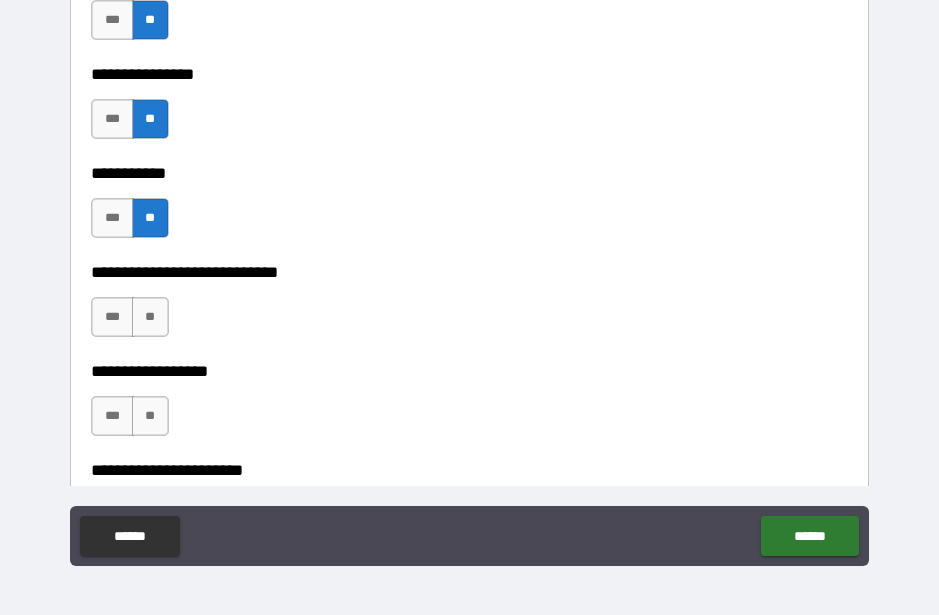 scroll, scrollTop: 5067, scrollLeft: 0, axis: vertical 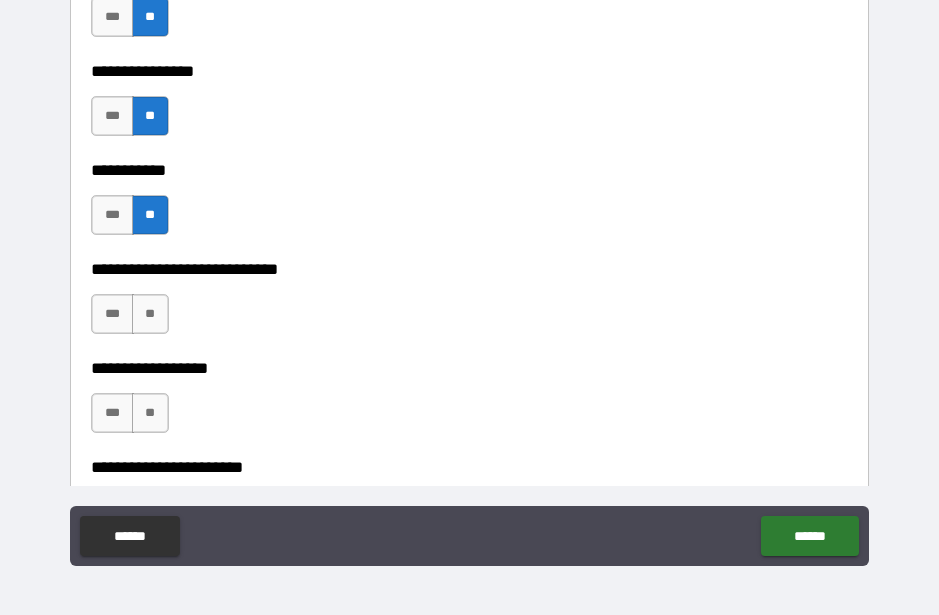 click on "**" at bounding box center [150, 314] 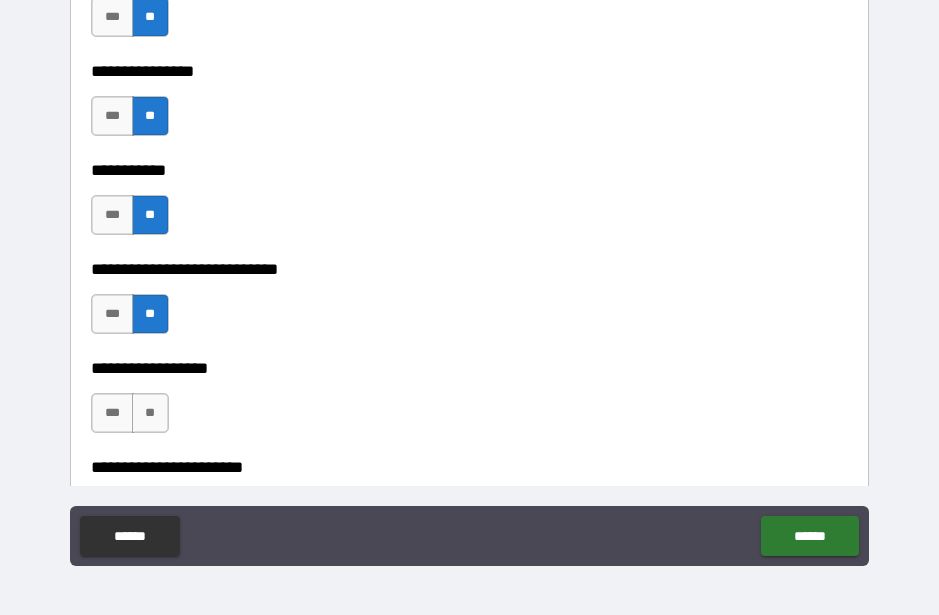 click on "**" at bounding box center [150, 413] 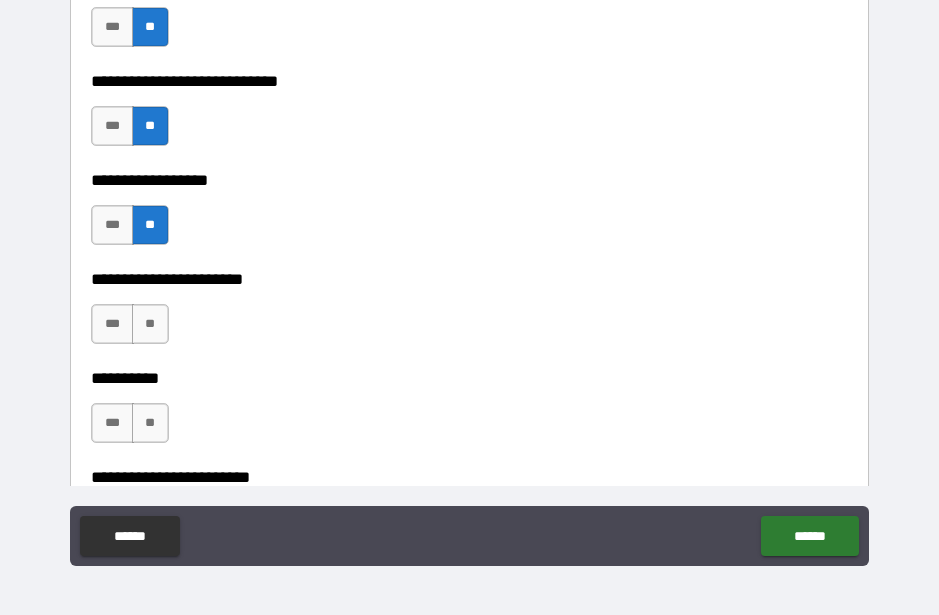 scroll, scrollTop: 5252, scrollLeft: 0, axis: vertical 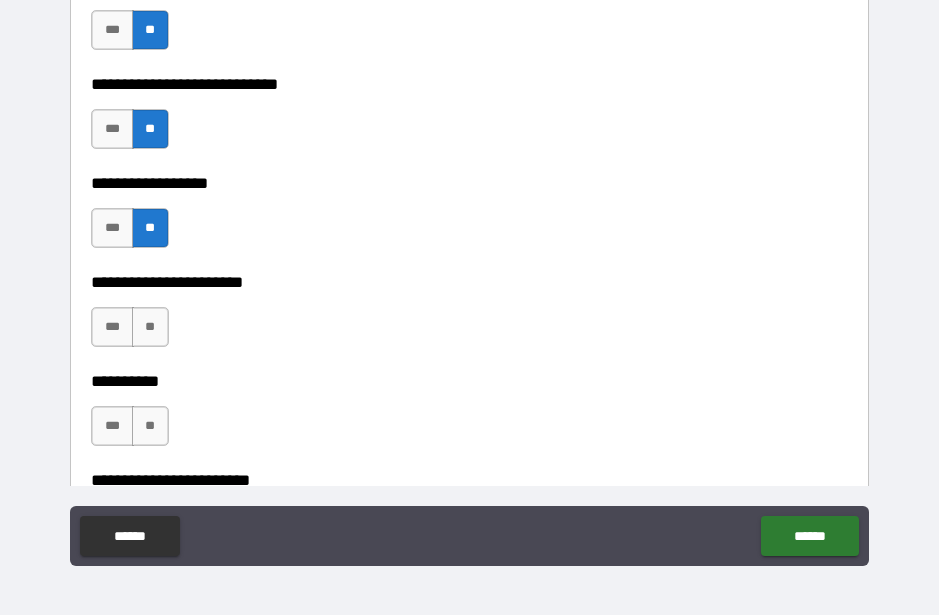 click on "**" at bounding box center (150, 327) 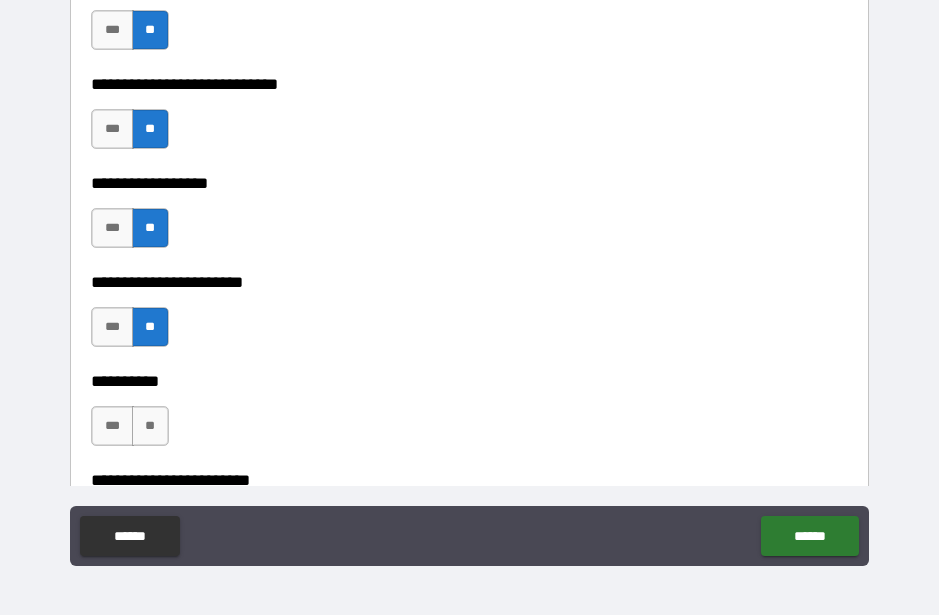 click on "**" at bounding box center (150, 426) 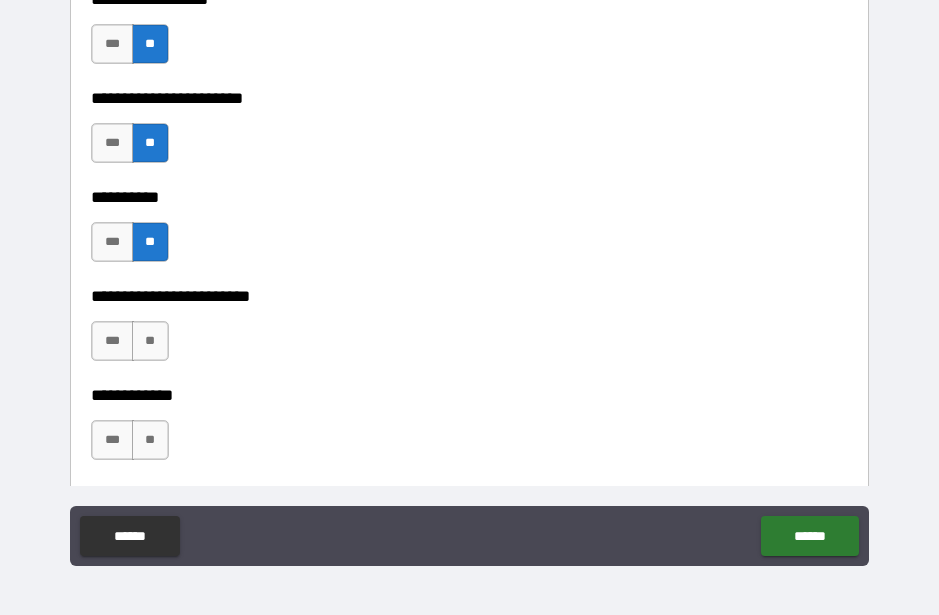 scroll, scrollTop: 5434, scrollLeft: 0, axis: vertical 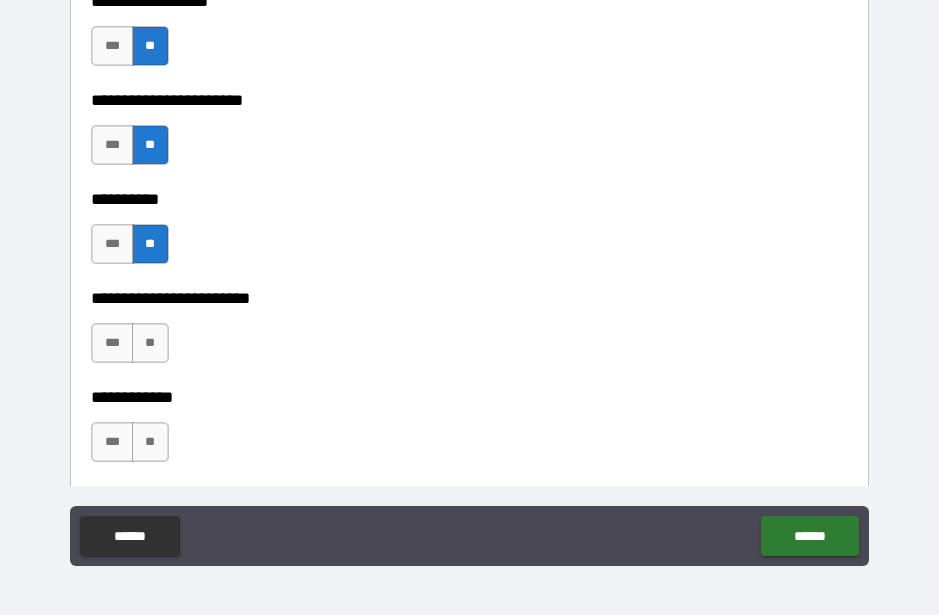 click on "**" at bounding box center [150, 343] 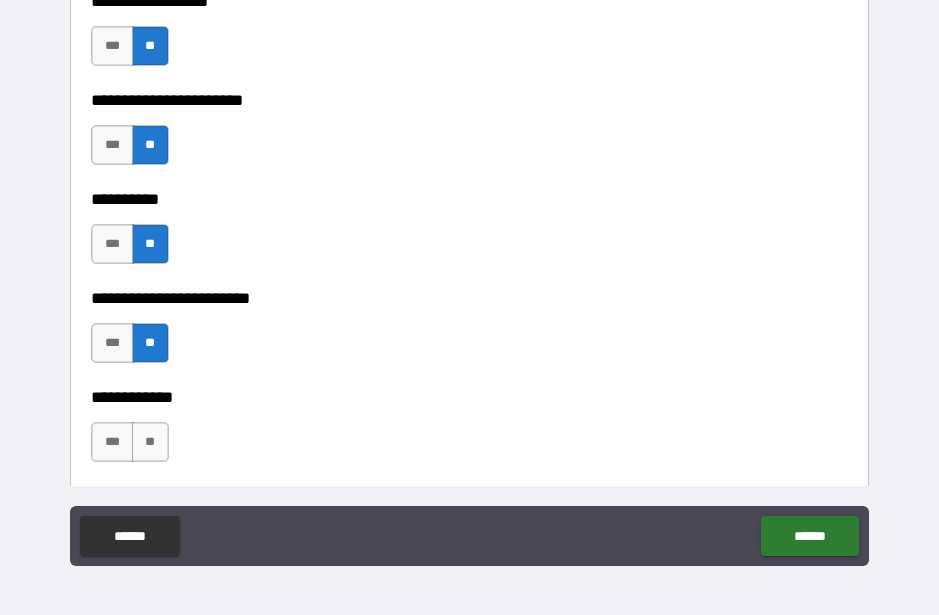 click on "**" at bounding box center [150, 442] 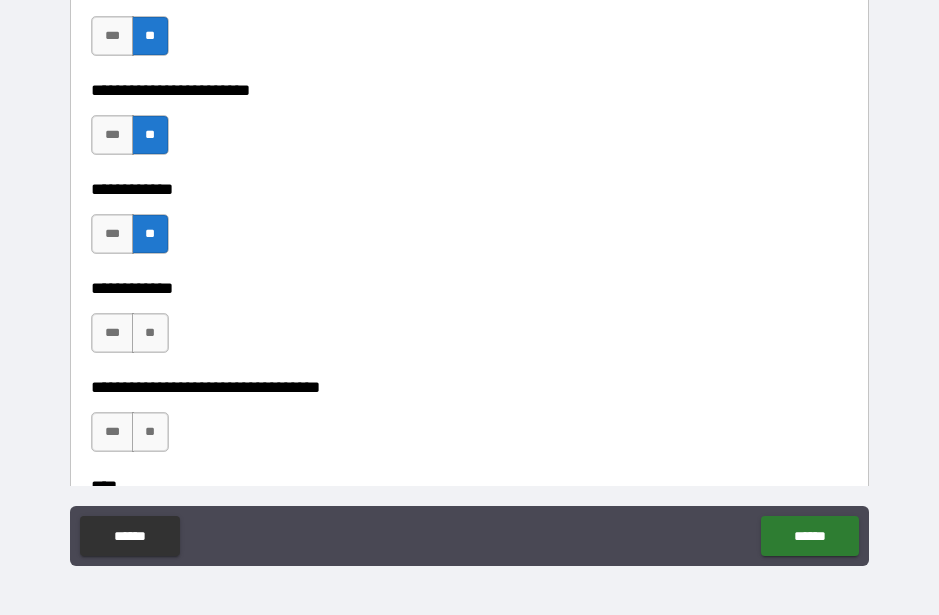scroll, scrollTop: 5660, scrollLeft: 0, axis: vertical 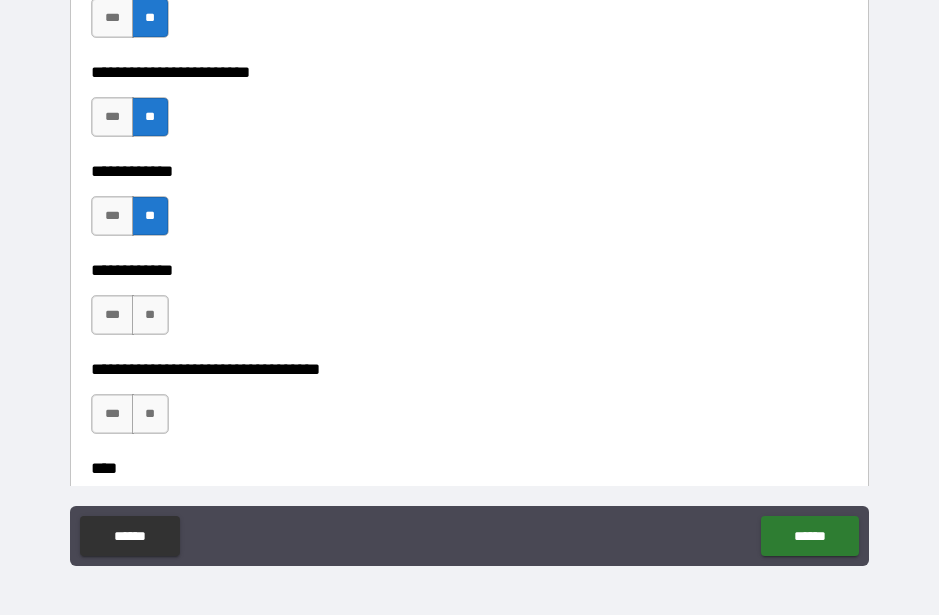 click on "**" at bounding box center (150, 315) 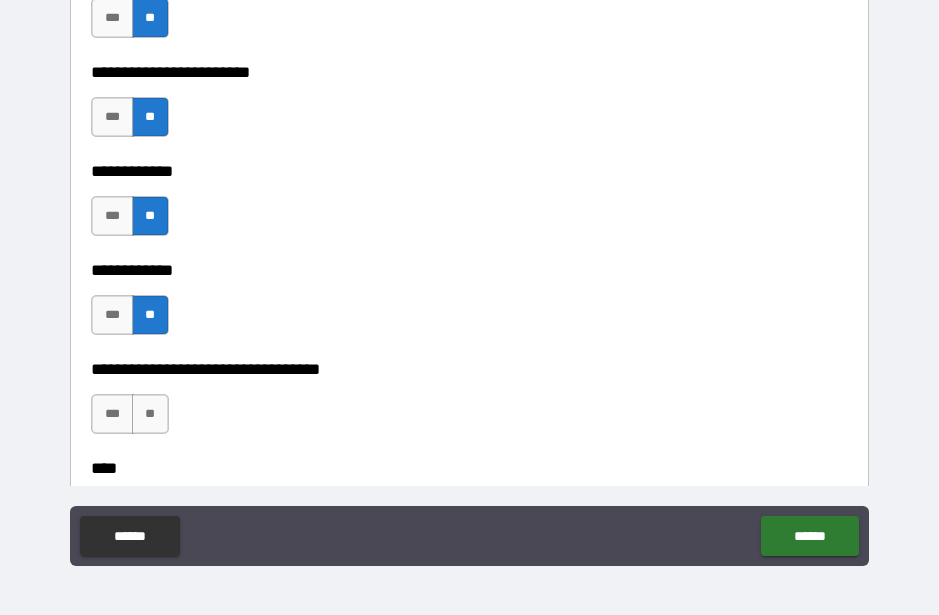 click on "**" at bounding box center (150, 414) 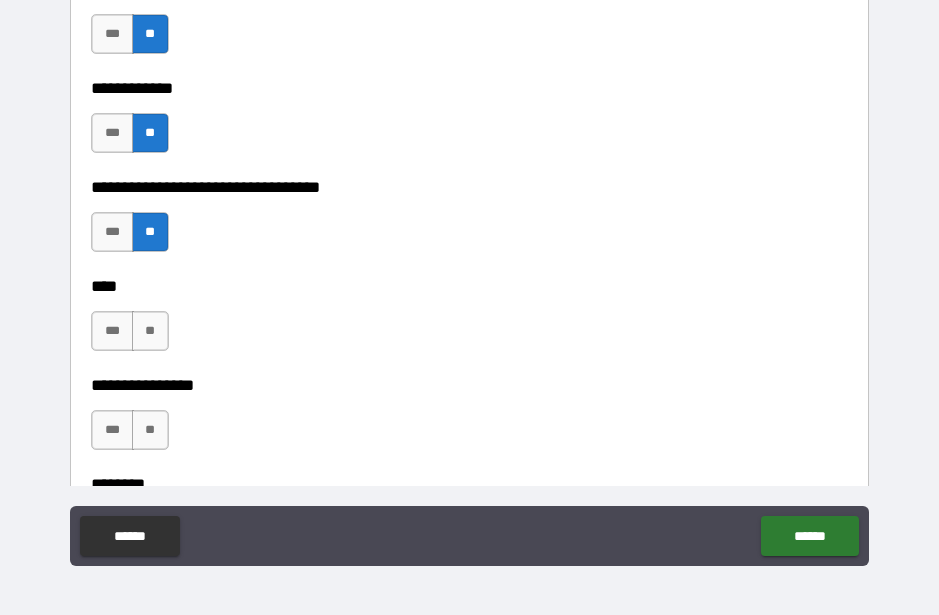 scroll, scrollTop: 5848, scrollLeft: 0, axis: vertical 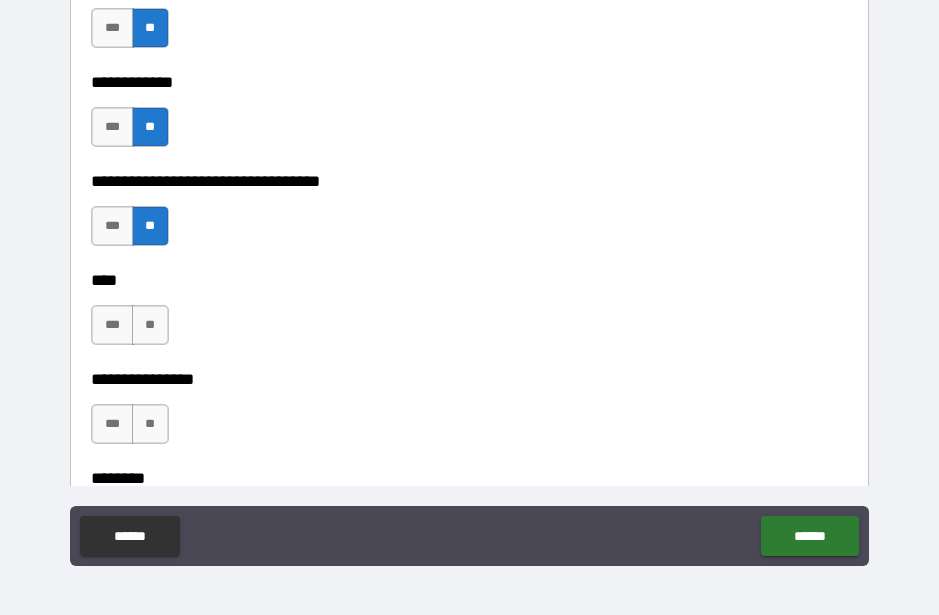click on "**" at bounding box center (150, 325) 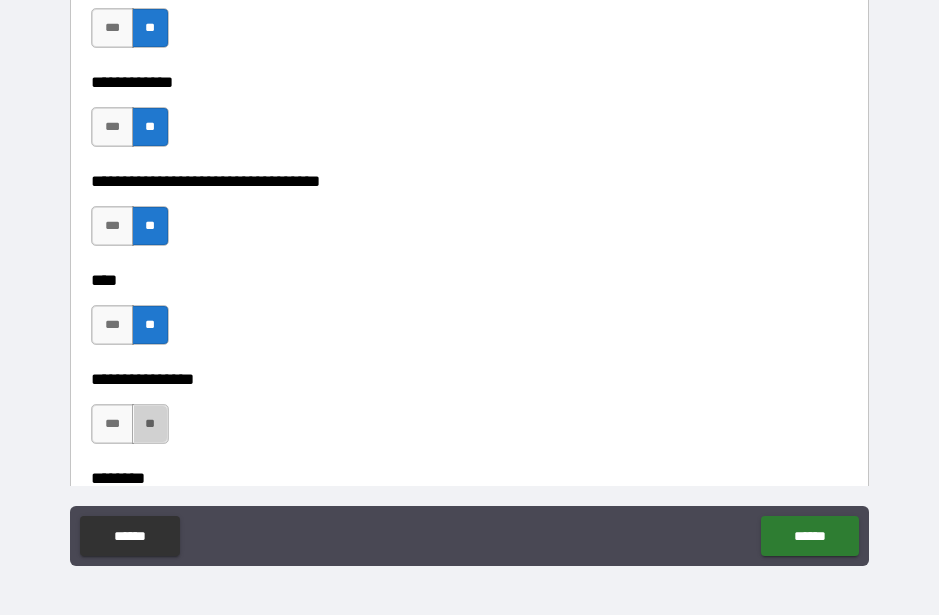 click on "**" at bounding box center [150, 424] 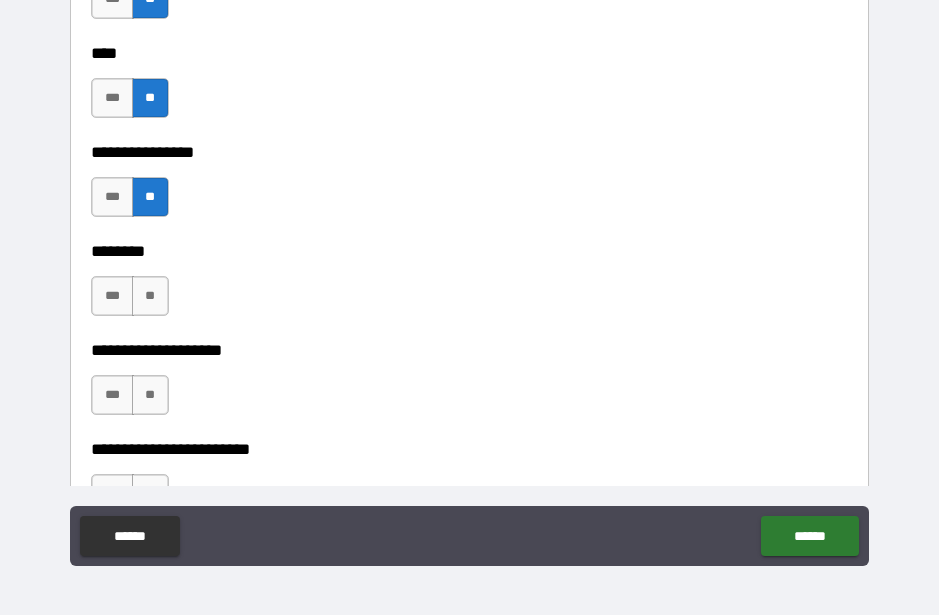 scroll, scrollTop: 6081, scrollLeft: 0, axis: vertical 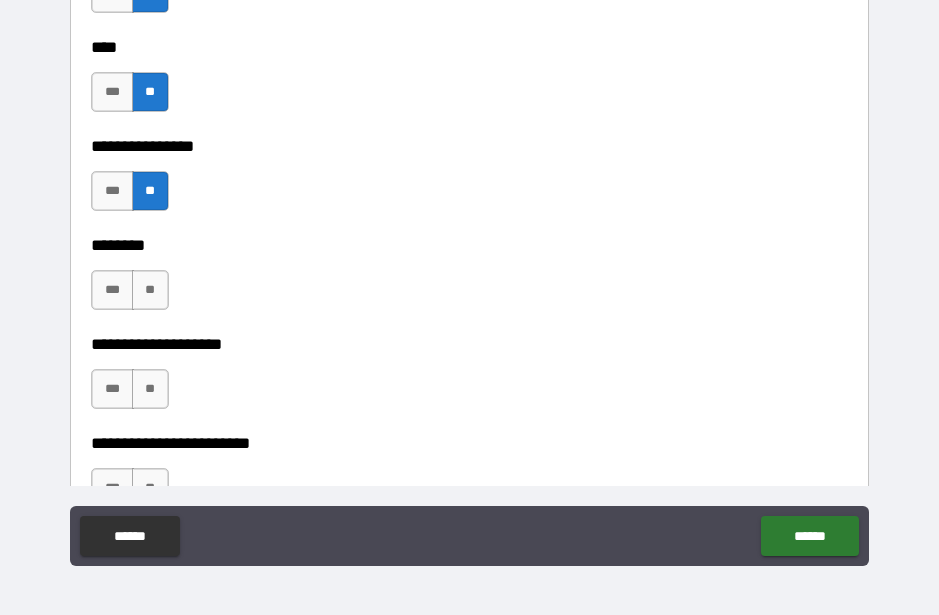 click on "**" at bounding box center (150, 290) 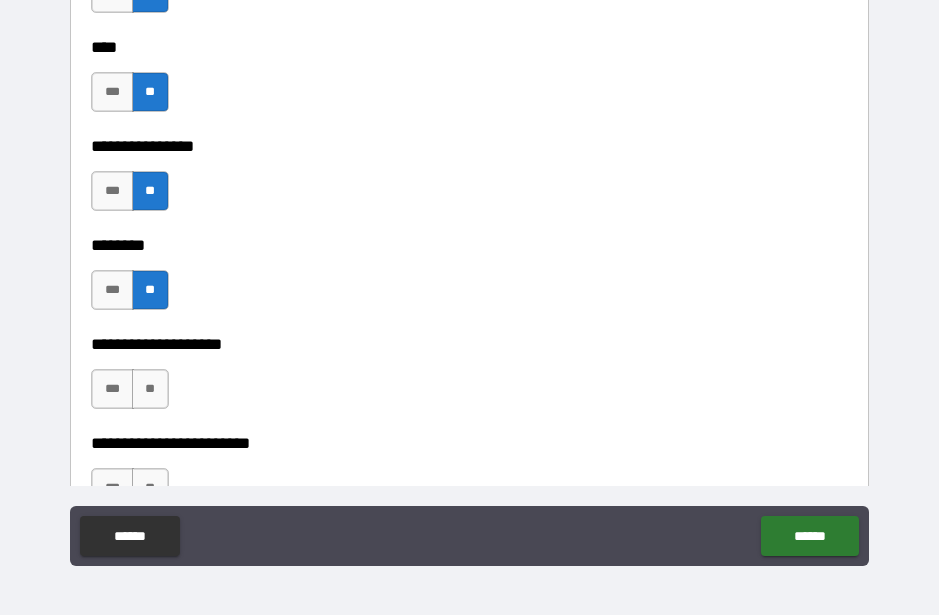 click on "**" at bounding box center [150, 389] 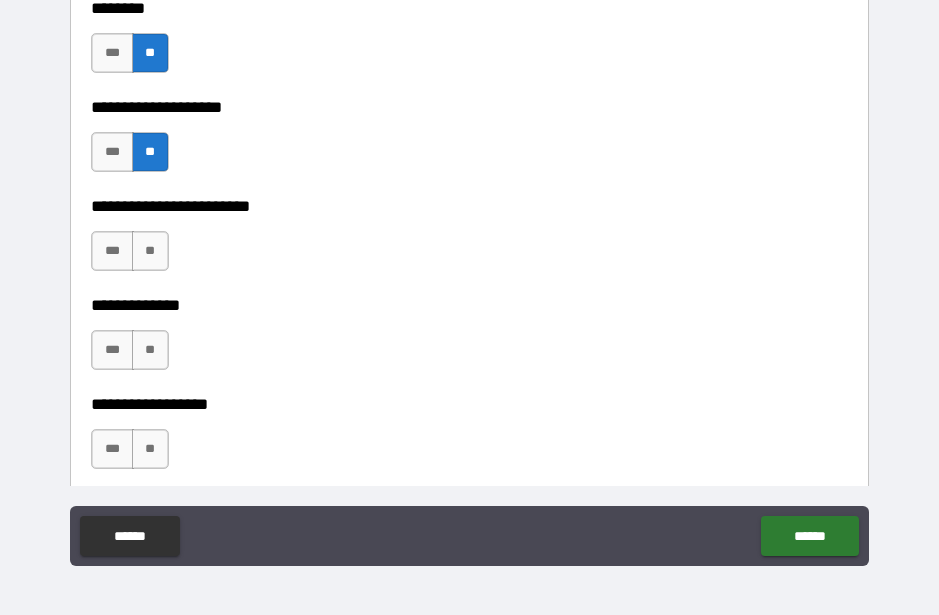 scroll, scrollTop: 6317, scrollLeft: 0, axis: vertical 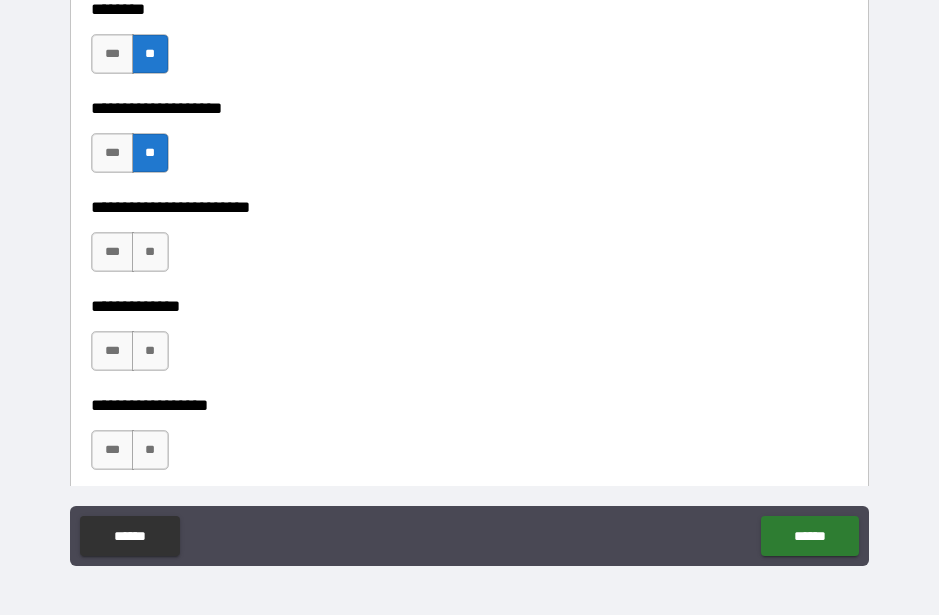 click on "**" at bounding box center (150, 252) 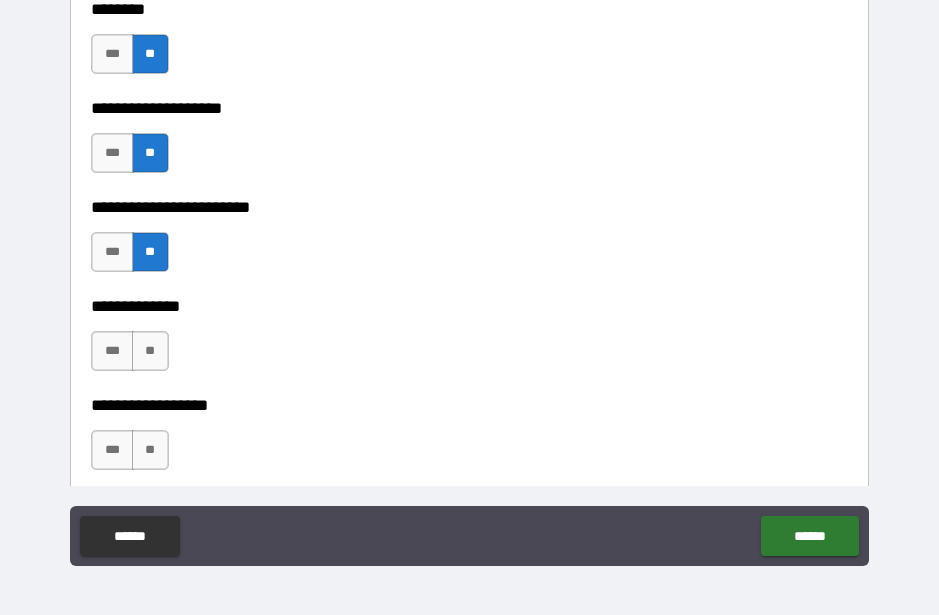 click on "**" at bounding box center [150, 351] 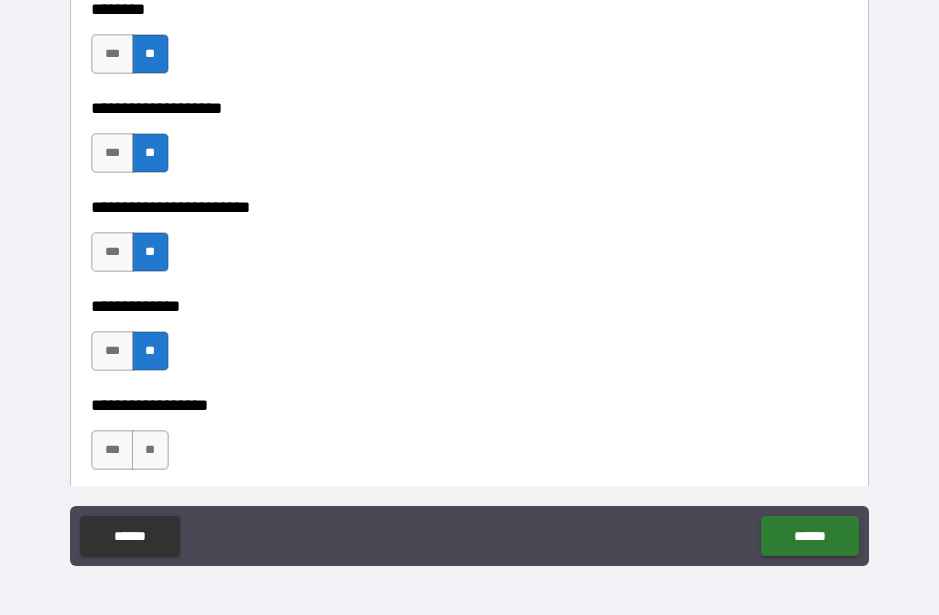 click on "**" at bounding box center [150, 450] 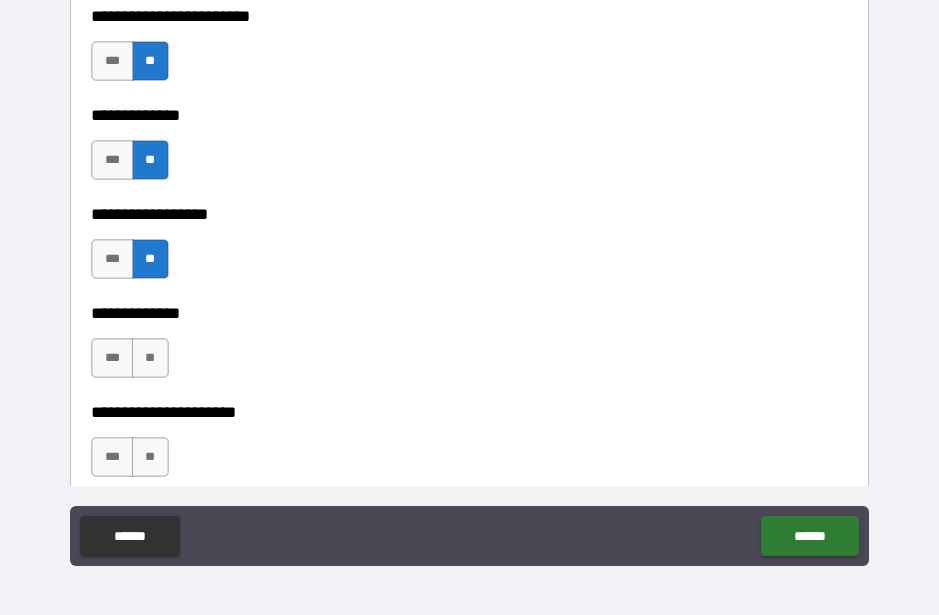 scroll, scrollTop: 6509, scrollLeft: 0, axis: vertical 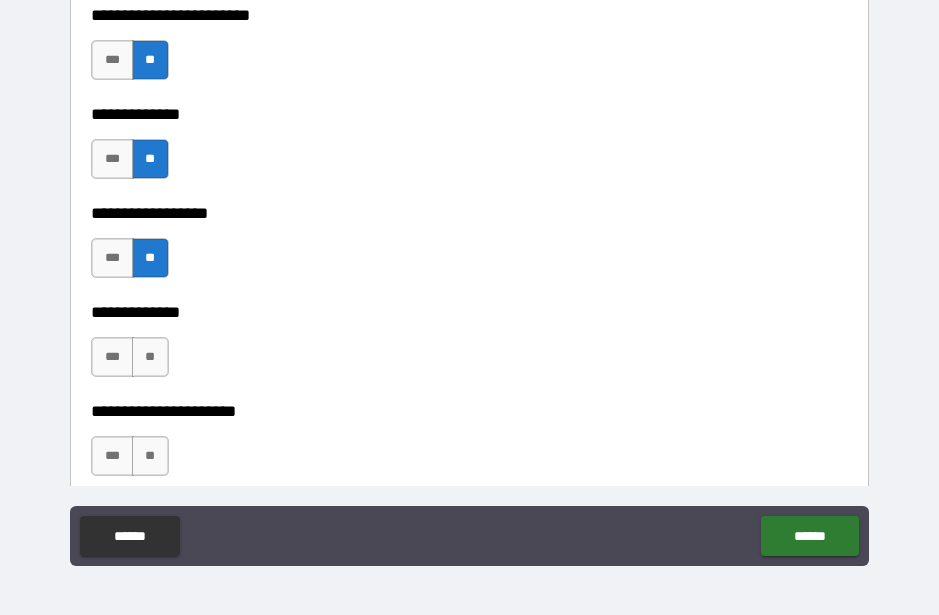 click on "**" at bounding box center (150, 357) 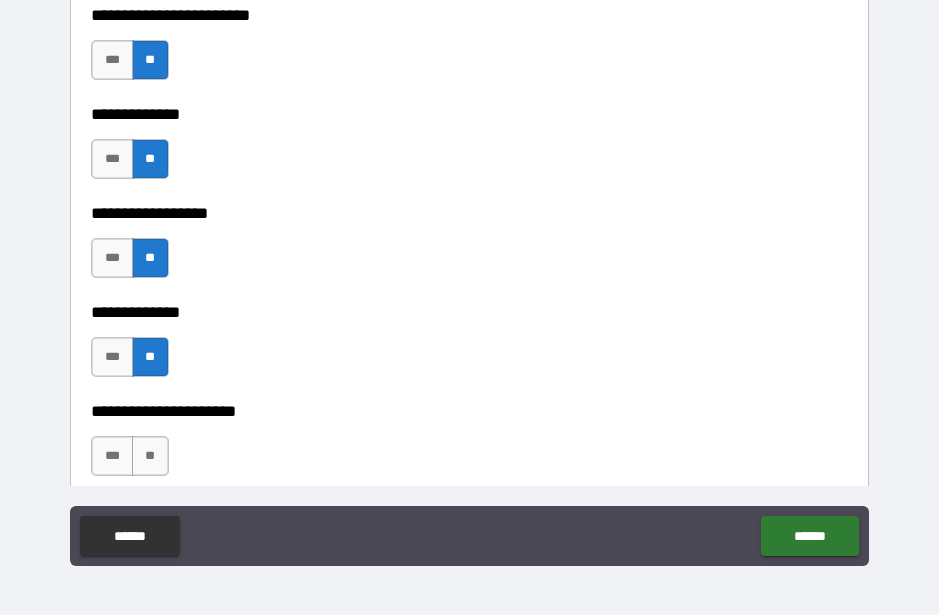 click on "**" at bounding box center [150, 456] 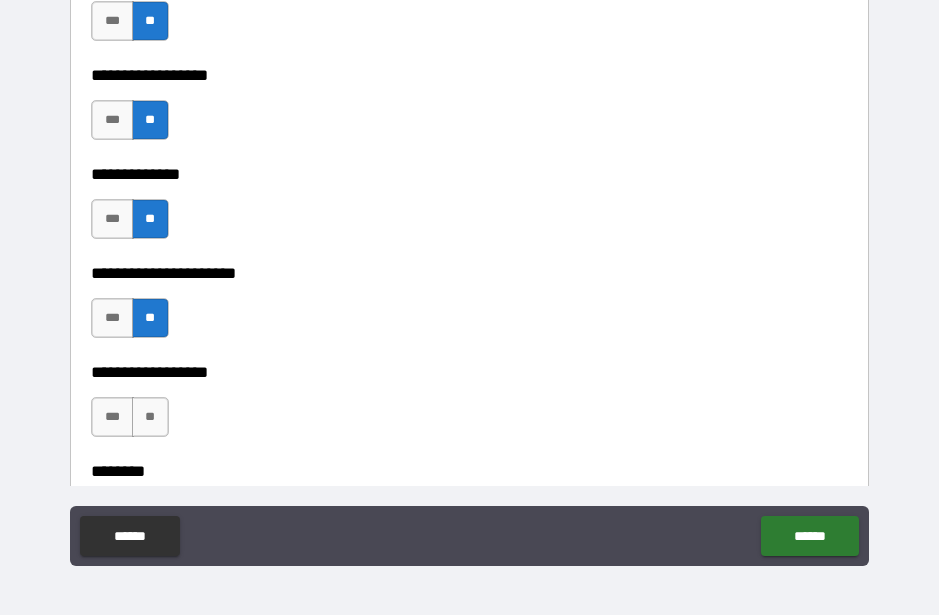 scroll, scrollTop: 6700, scrollLeft: 0, axis: vertical 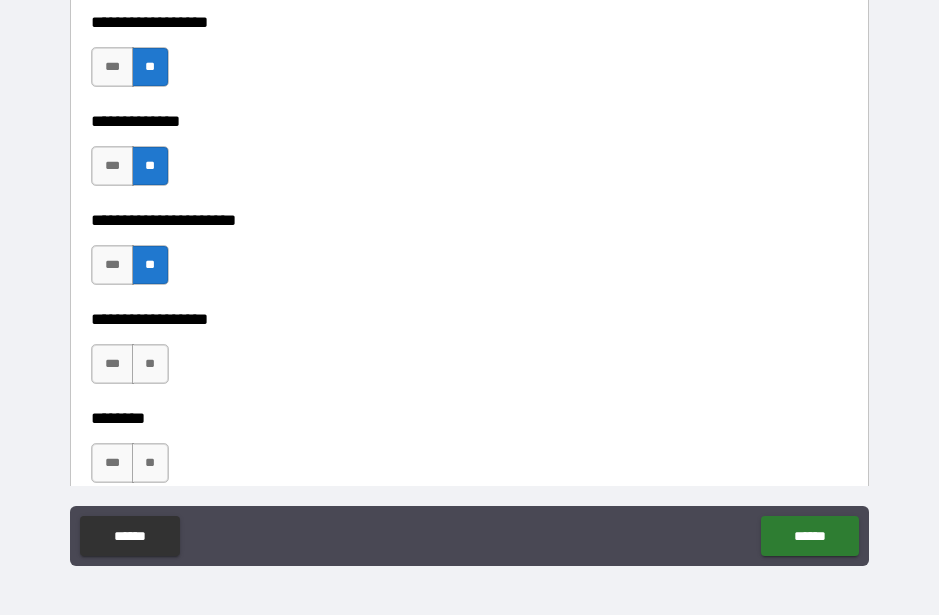 click on "**" at bounding box center [150, 364] 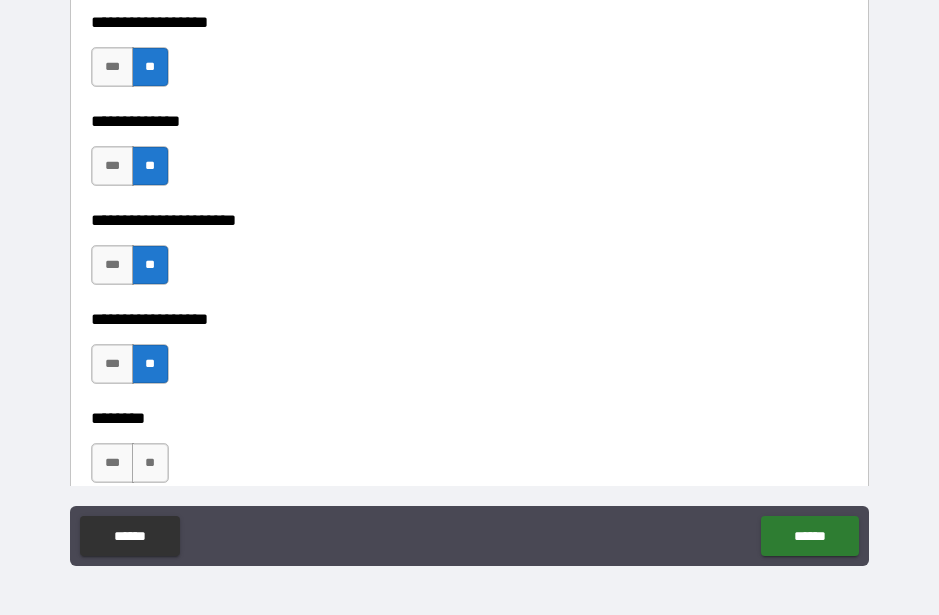 click on "**" at bounding box center (150, 463) 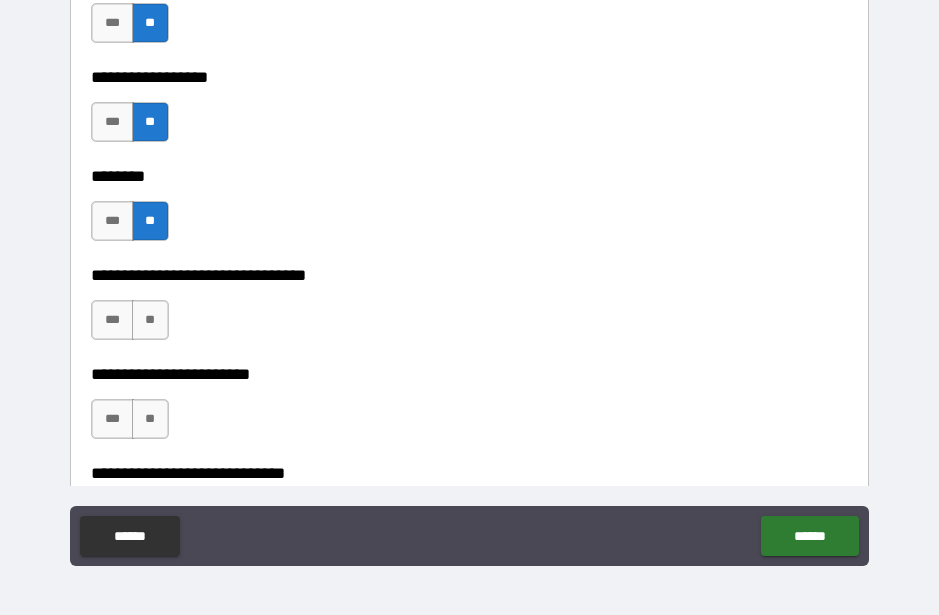 scroll, scrollTop: 6939, scrollLeft: 0, axis: vertical 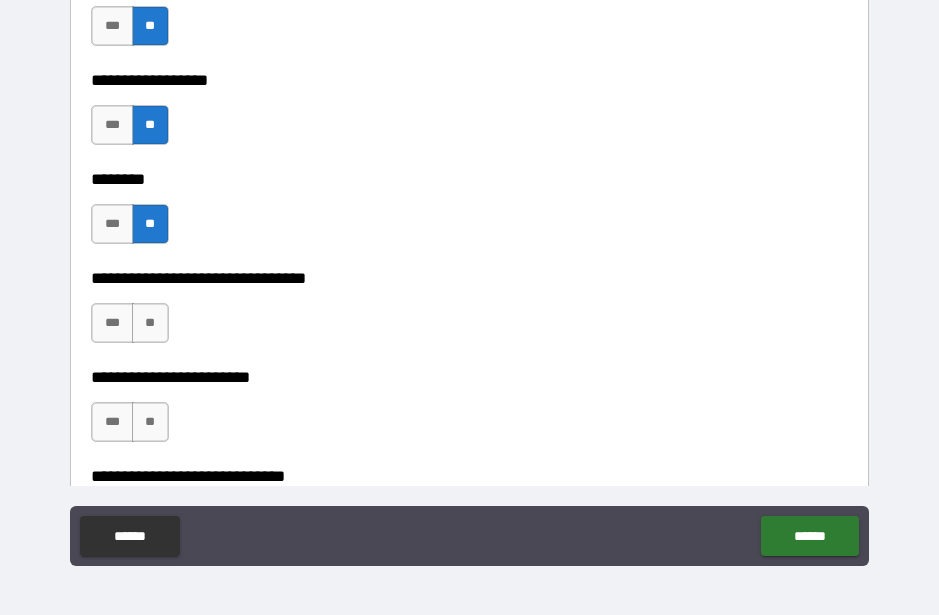 click on "**" at bounding box center [150, 323] 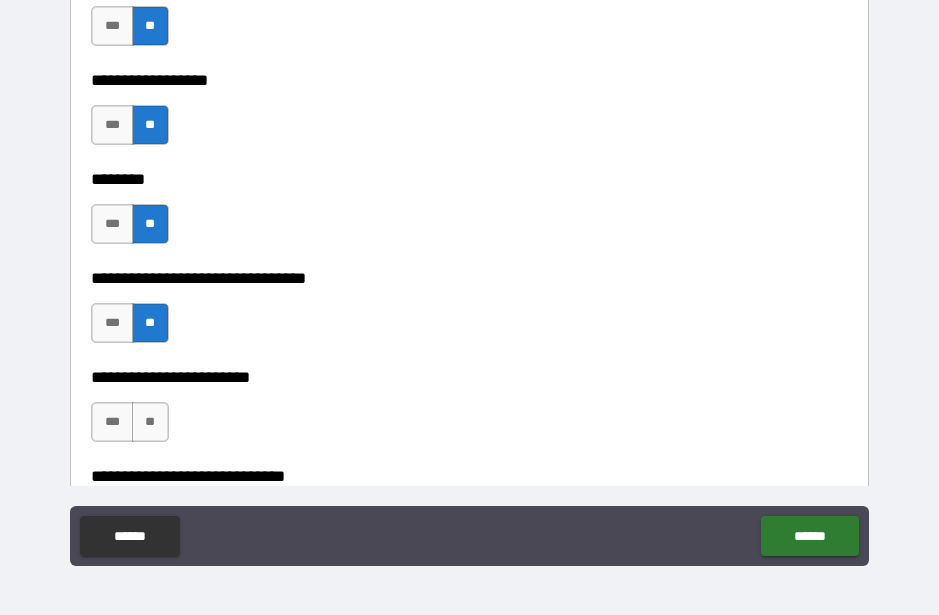 click on "**" at bounding box center [150, 422] 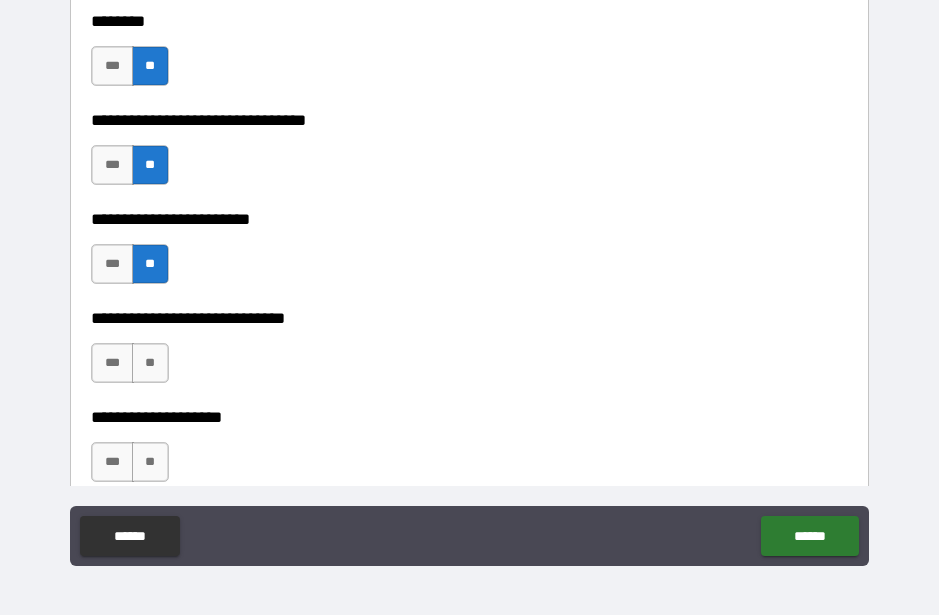 scroll, scrollTop: 7105, scrollLeft: 0, axis: vertical 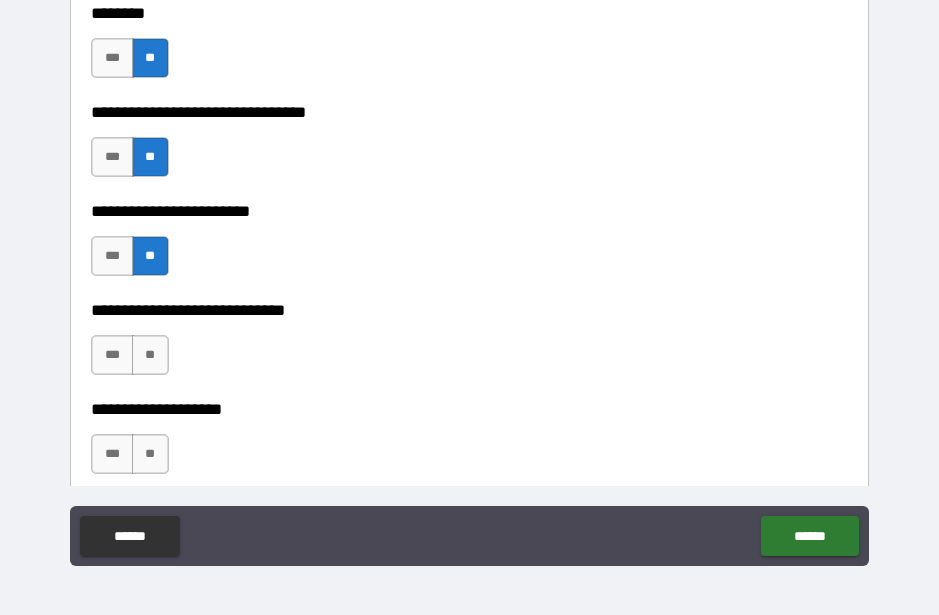 click on "**" at bounding box center (150, 355) 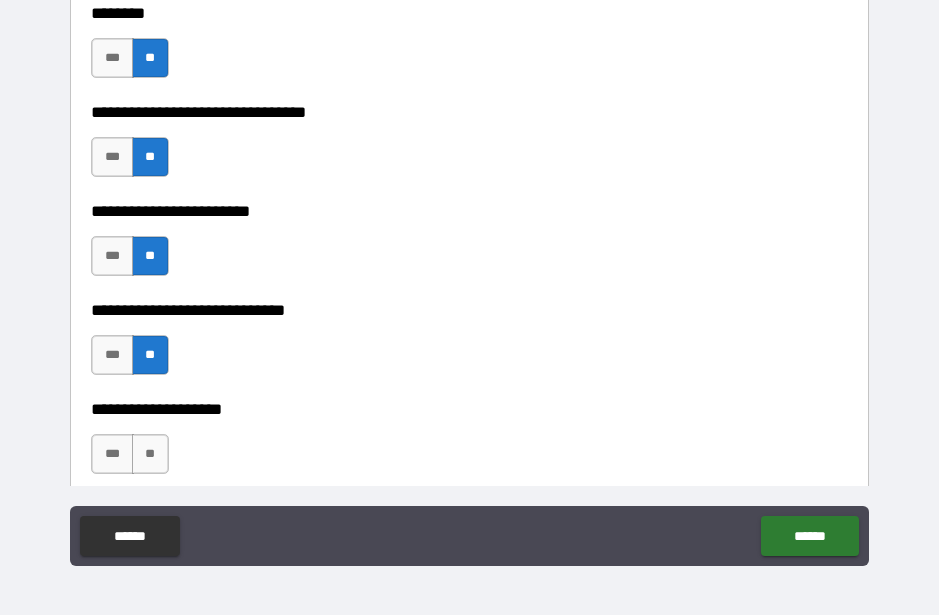 click on "**" at bounding box center (150, 454) 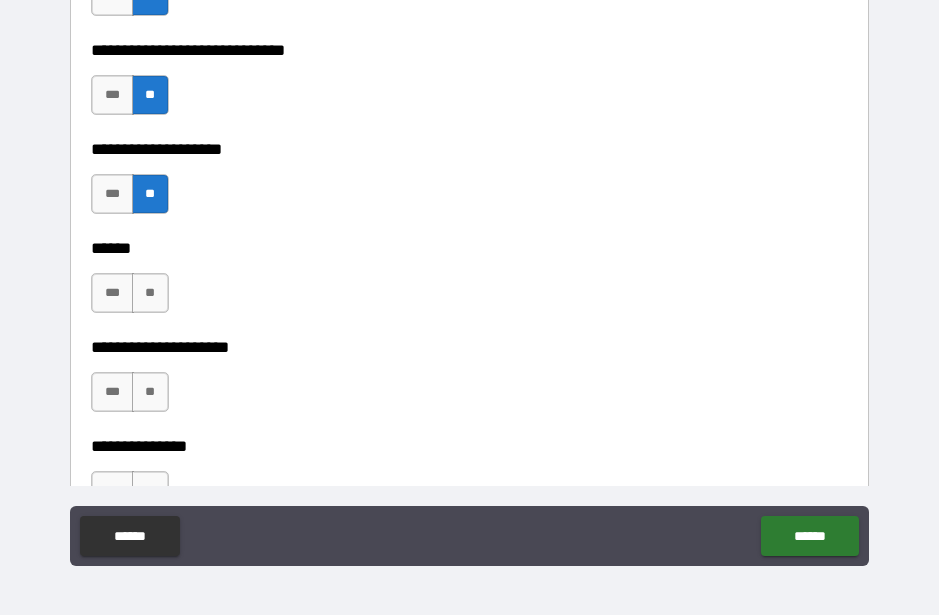 scroll, scrollTop: 7362, scrollLeft: 0, axis: vertical 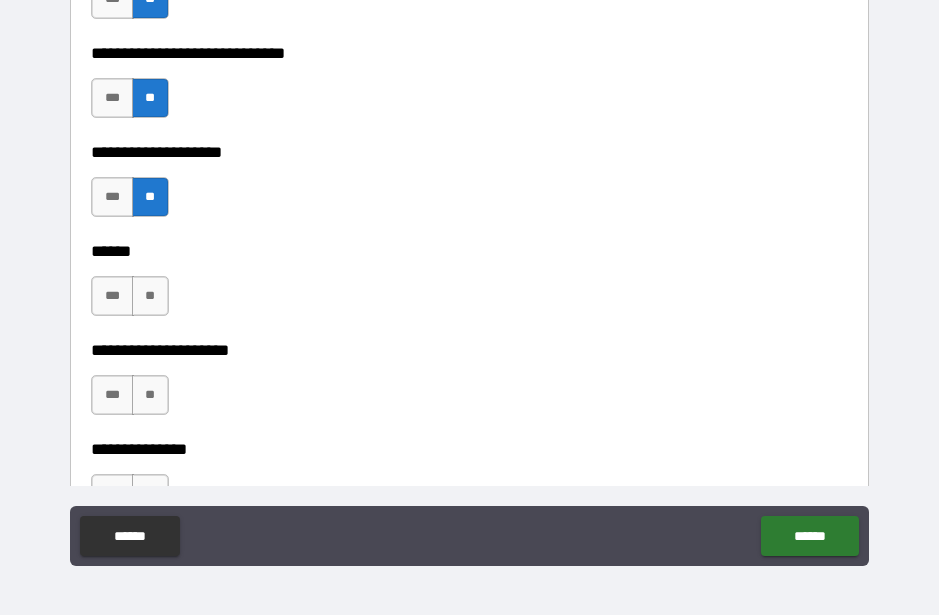 click on "**" at bounding box center [150, 296] 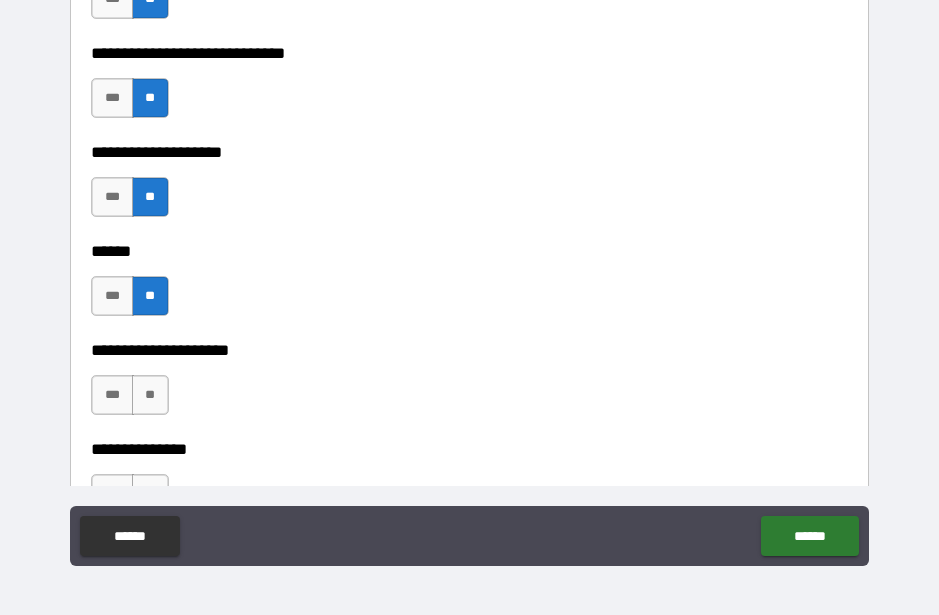 click on "**" at bounding box center (150, 395) 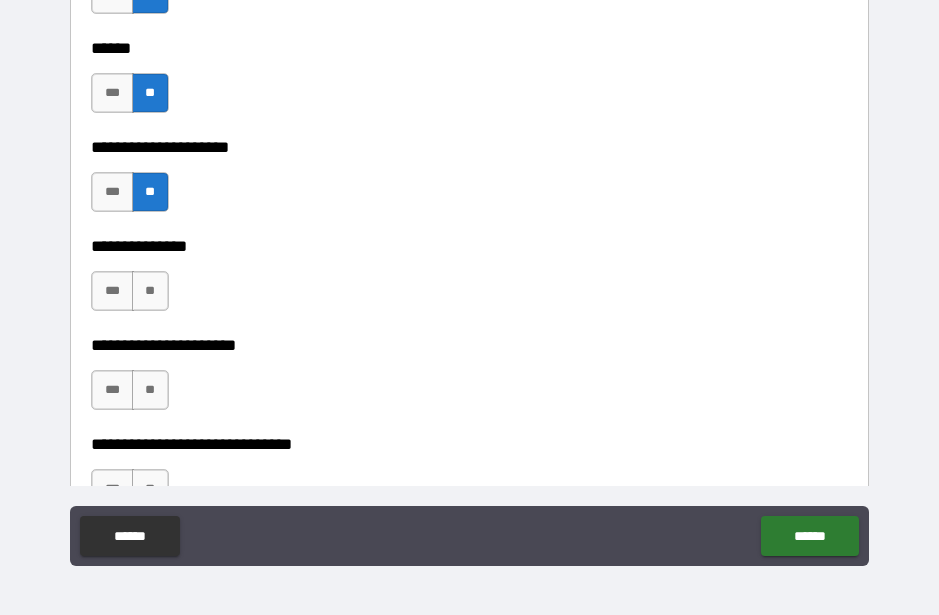 scroll, scrollTop: 7564, scrollLeft: 0, axis: vertical 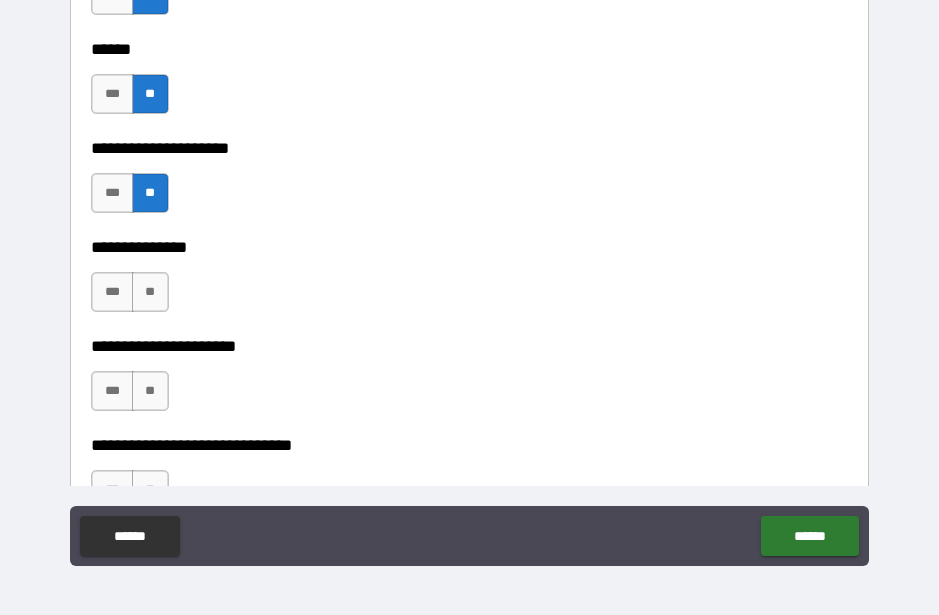 click on "**" at bounding box center [150, 292] 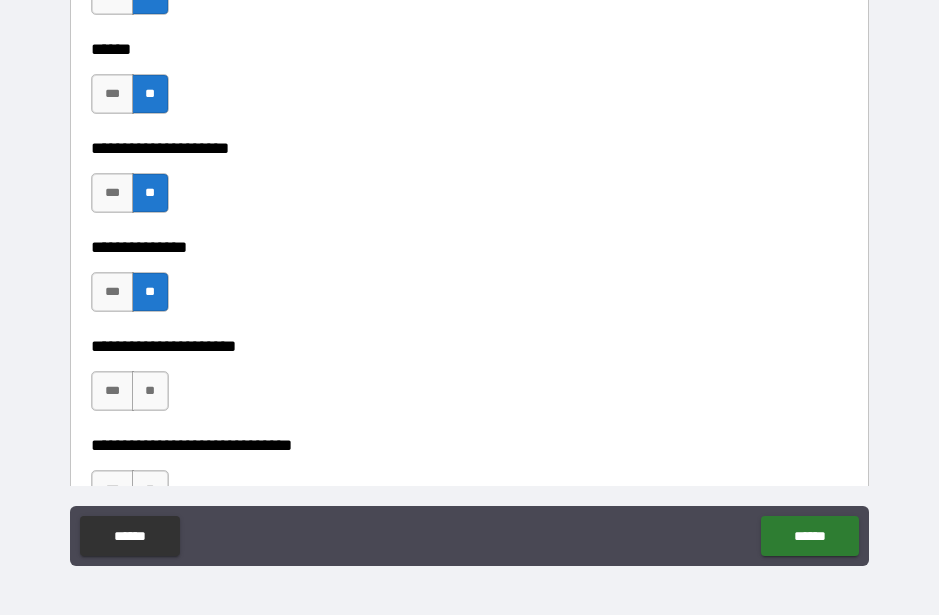 click on "**" at bounding box center (150, 391) 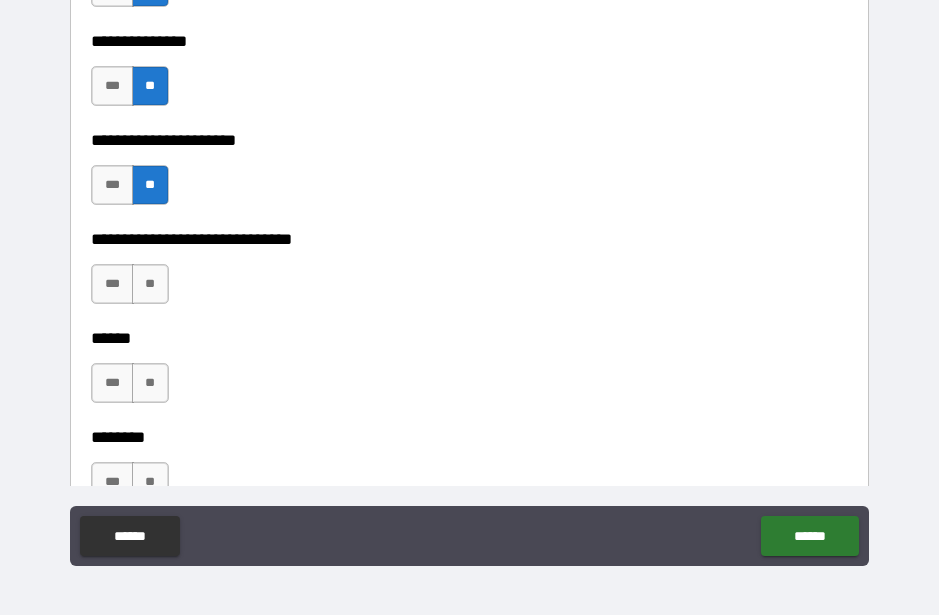 scroll, scrollTop: 7771, scrollLeft: 0, axis: vertical 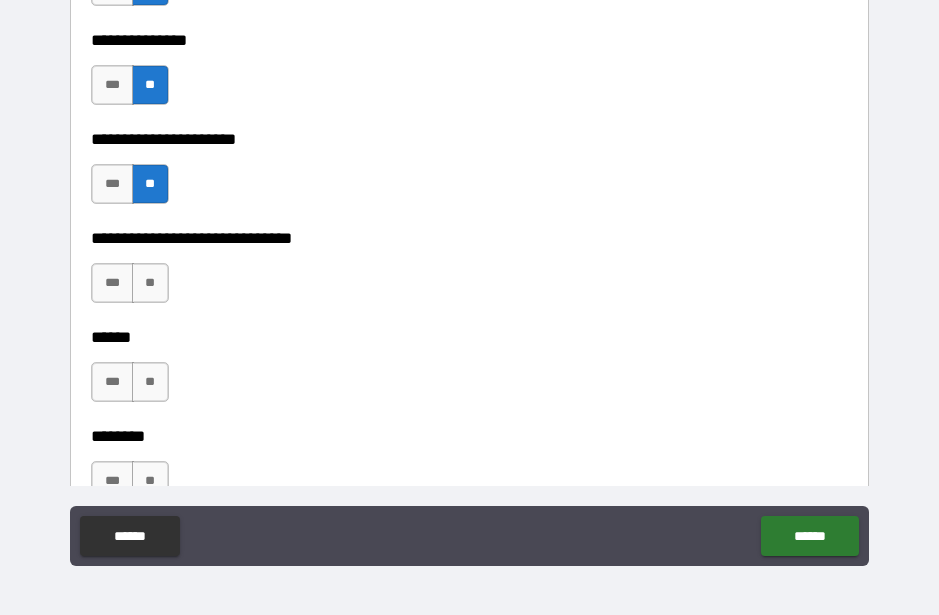 click on "**" at bounding box center (150, 283) 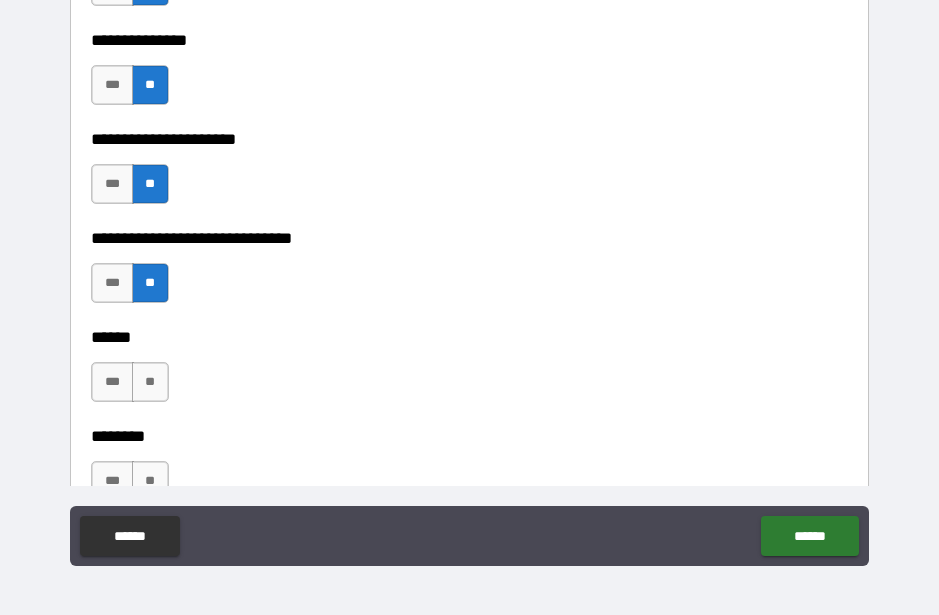 click on "**" at bounding box center (150, 382) 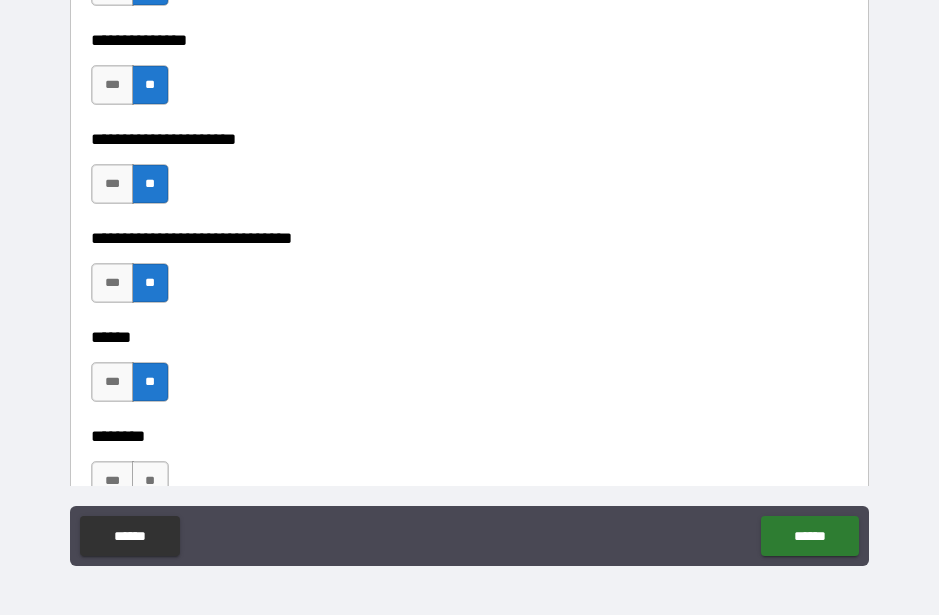 click on "**" at bounding box center (150, 481) 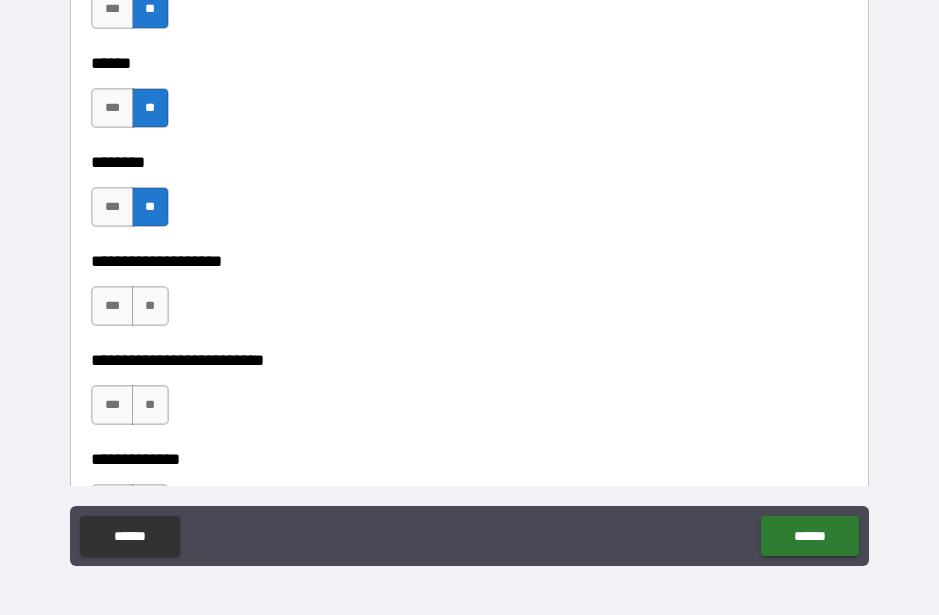scroll, scrollTop: 8047, scrollLeft: 0, axis: vertical 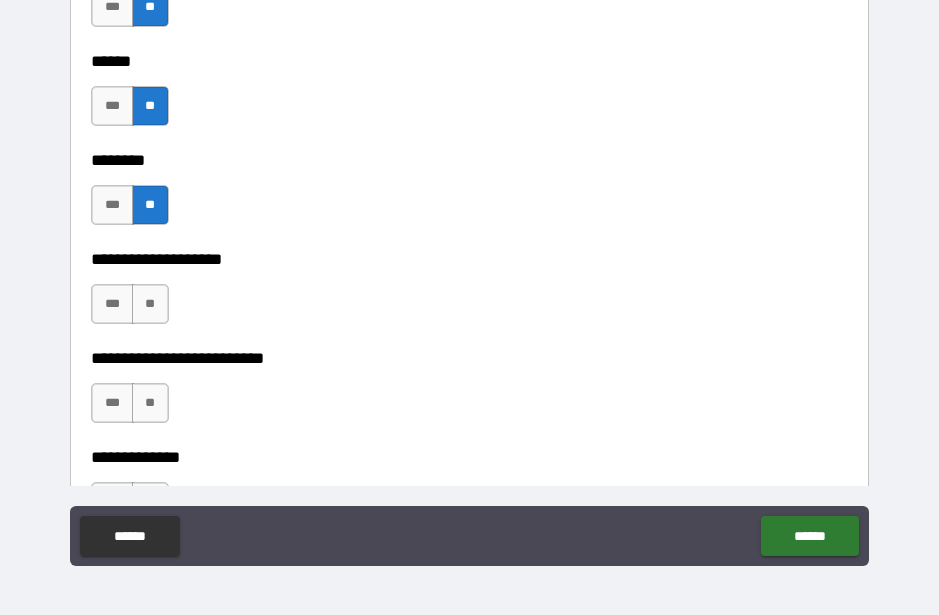 click on "**" at bounding box center (150, 304) 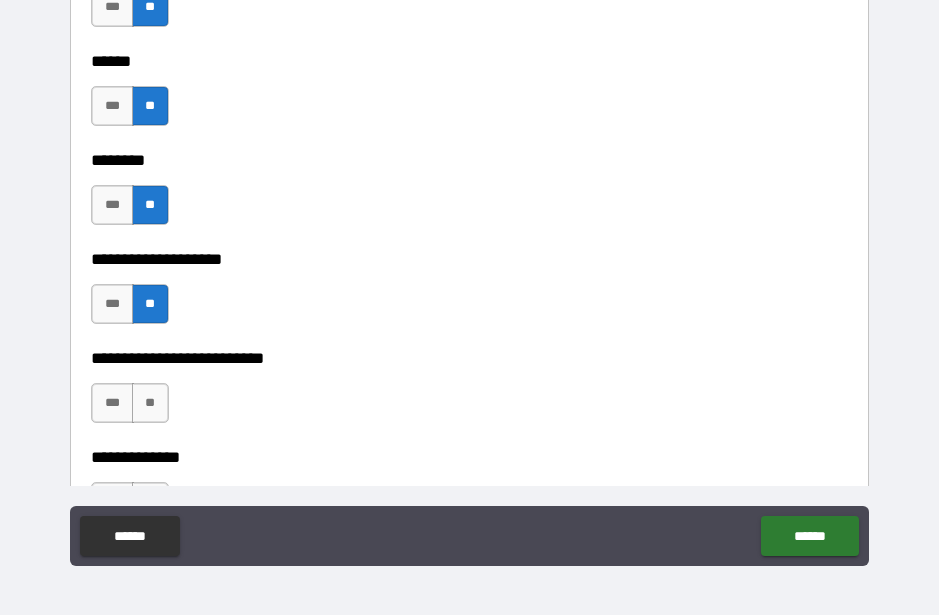 click on "**" at bounding box center [150, 403] 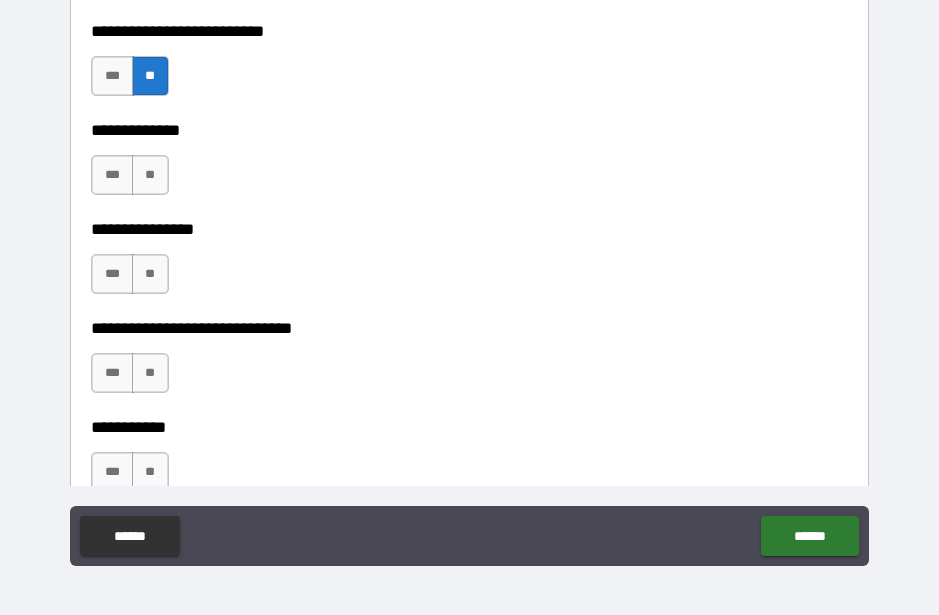 scroll, scrollTop: 8373, scrollLeft: 0, axis: vertical 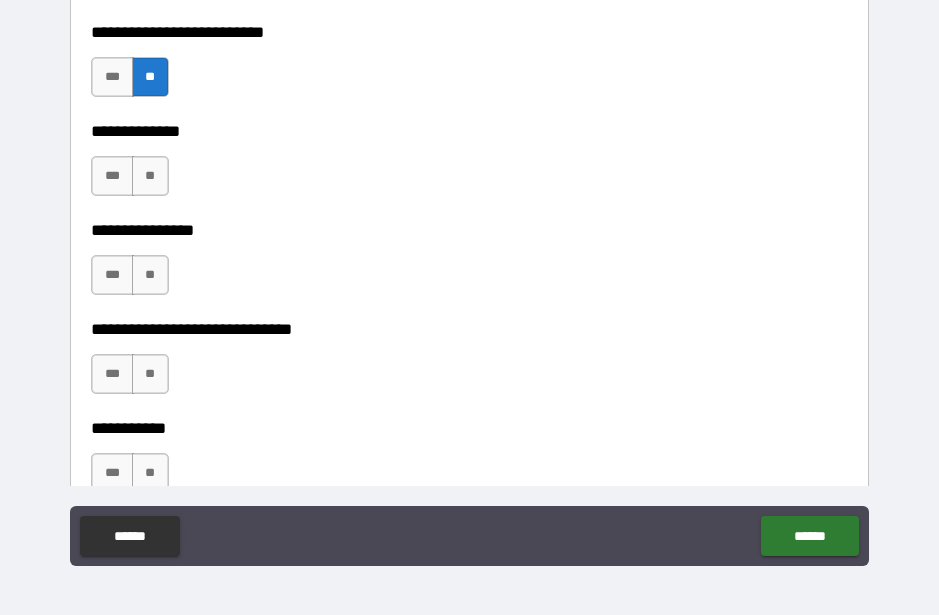 click on "**" at bounding box center [150, 176] 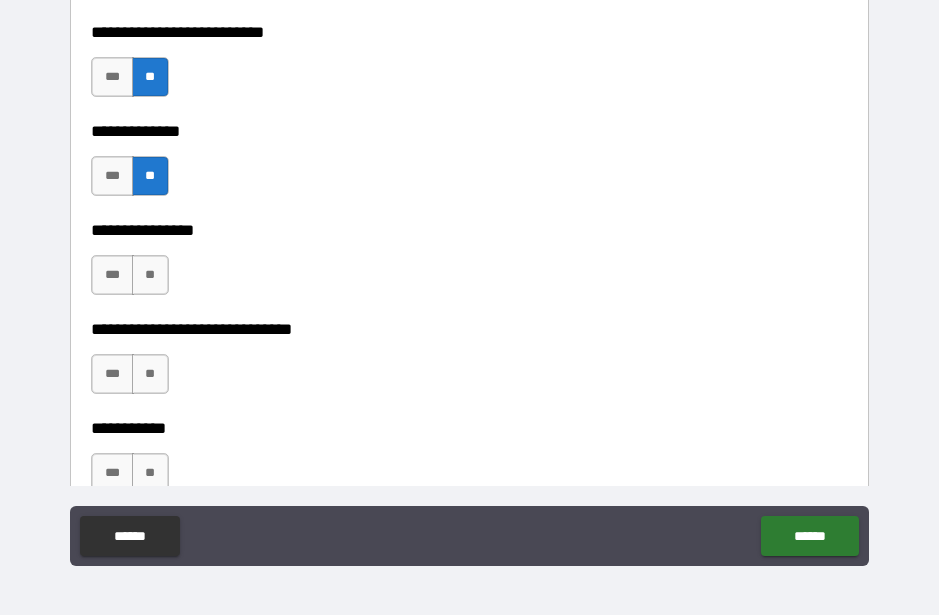 click on "**" at bounding box center (150, 374) 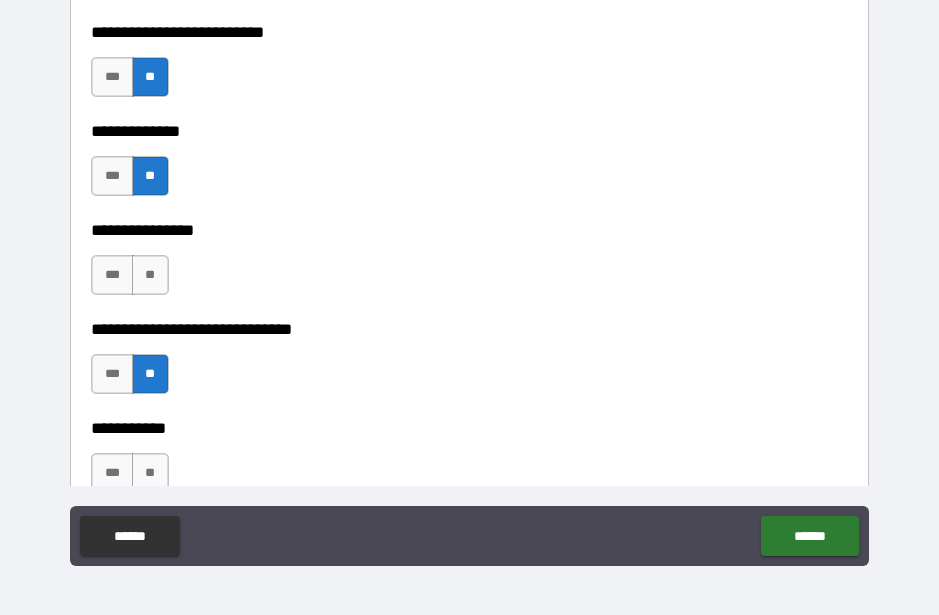 click on "**" at bounding box center [150, 275] 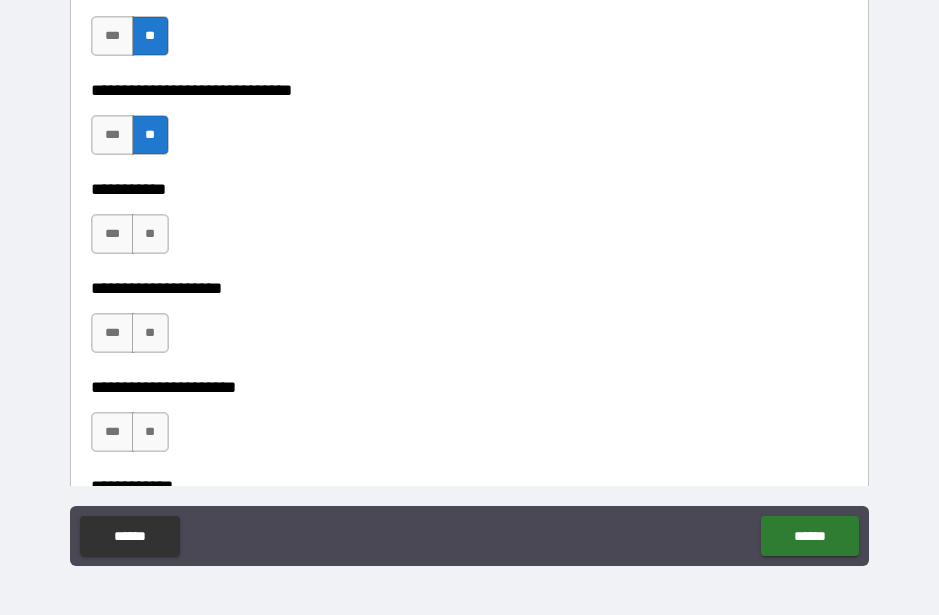 scroll, scrollTop: 8615, scrollLeft: 0, axis: vertical 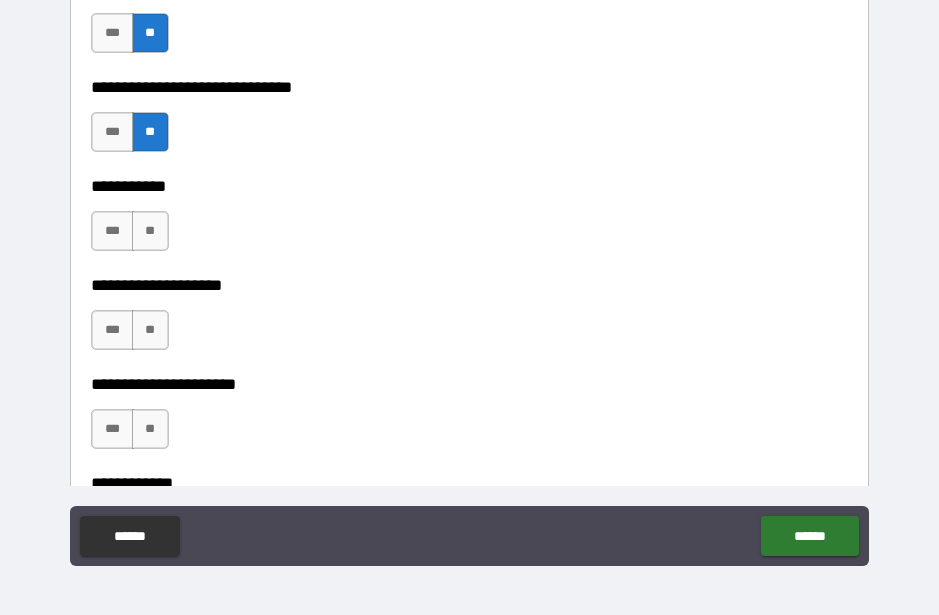 click on "**" at bounding box center [150, 231] 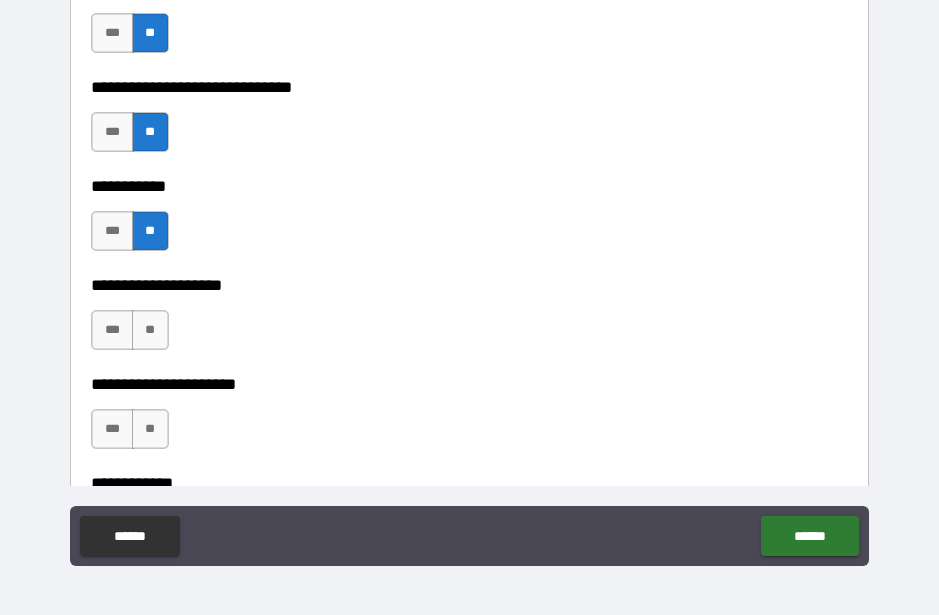 click on "**" at bounding box center (150, 330) 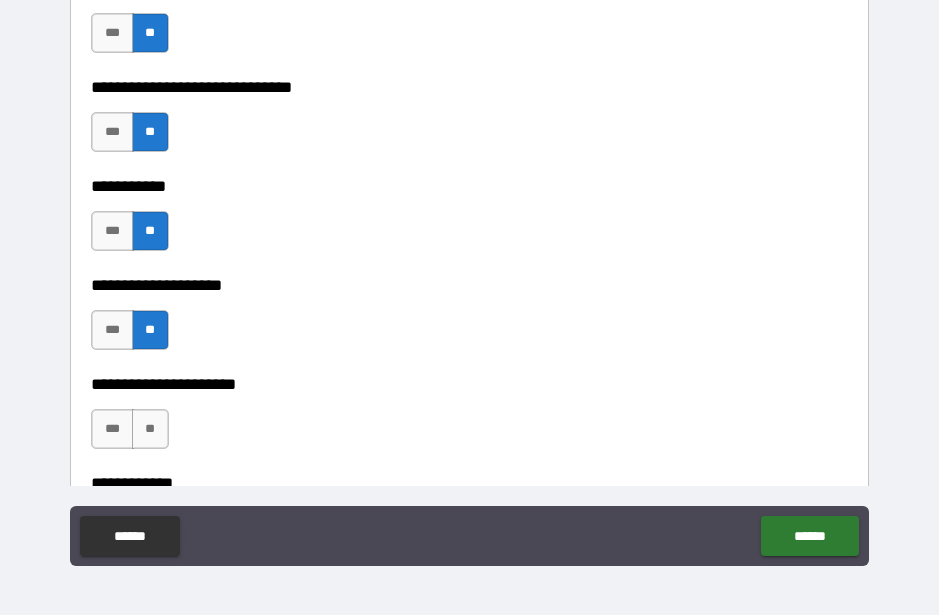 click on "**" at bounding box center [150, 429] 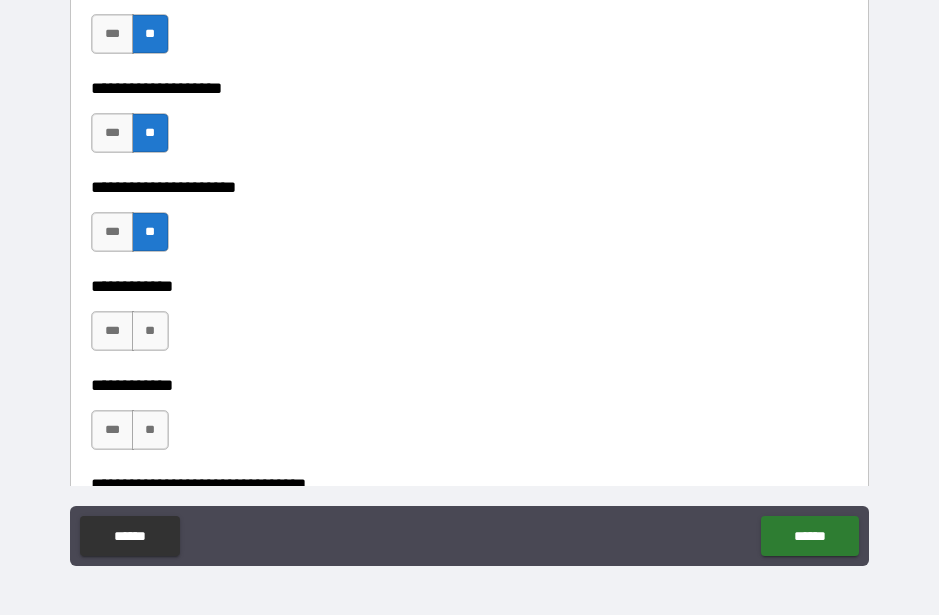 scroll, scrollTop: 8822, scrollLeft: 0, axis: vertical 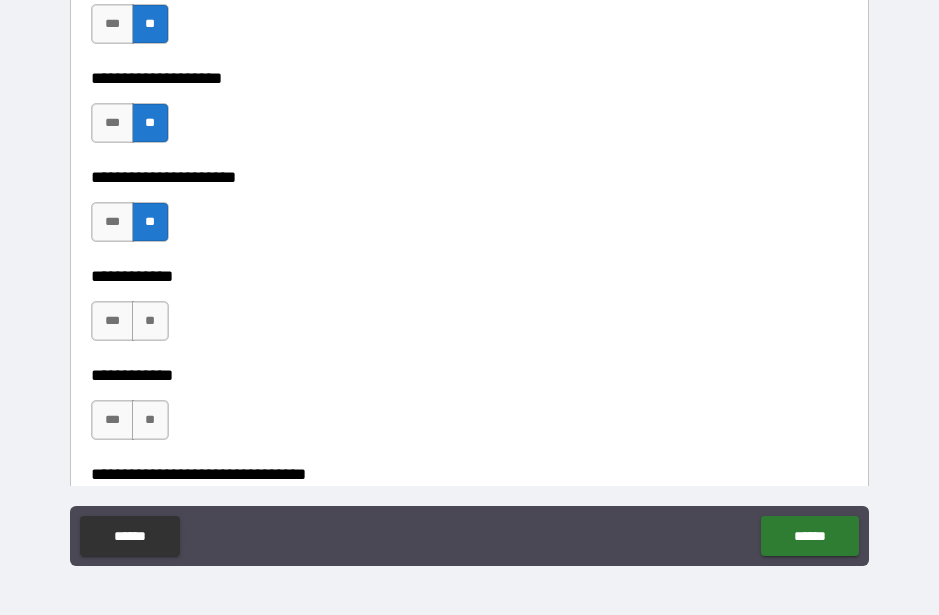 click on "**" at bounding box center [150, 321] 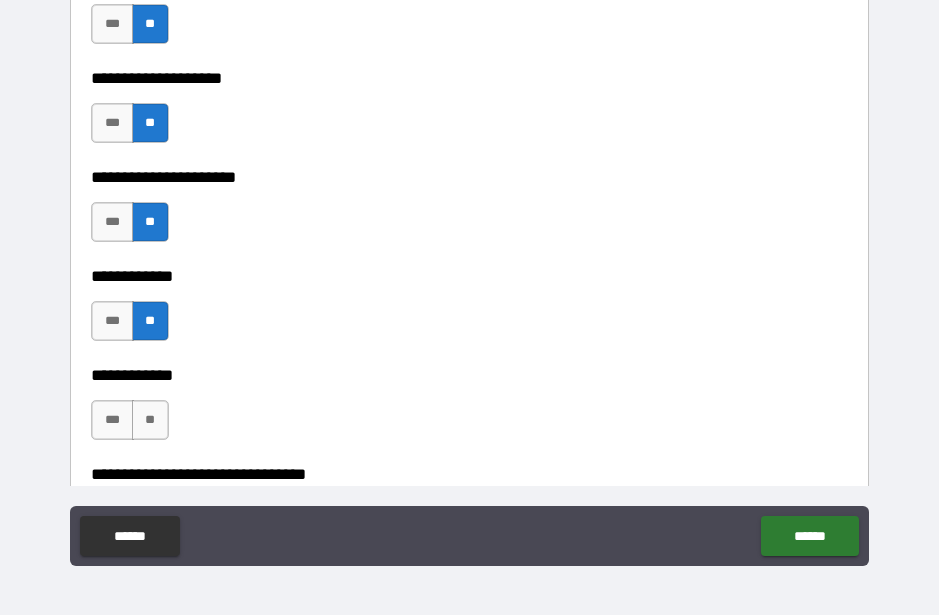 click on "**" at bounding box center (150, 420) 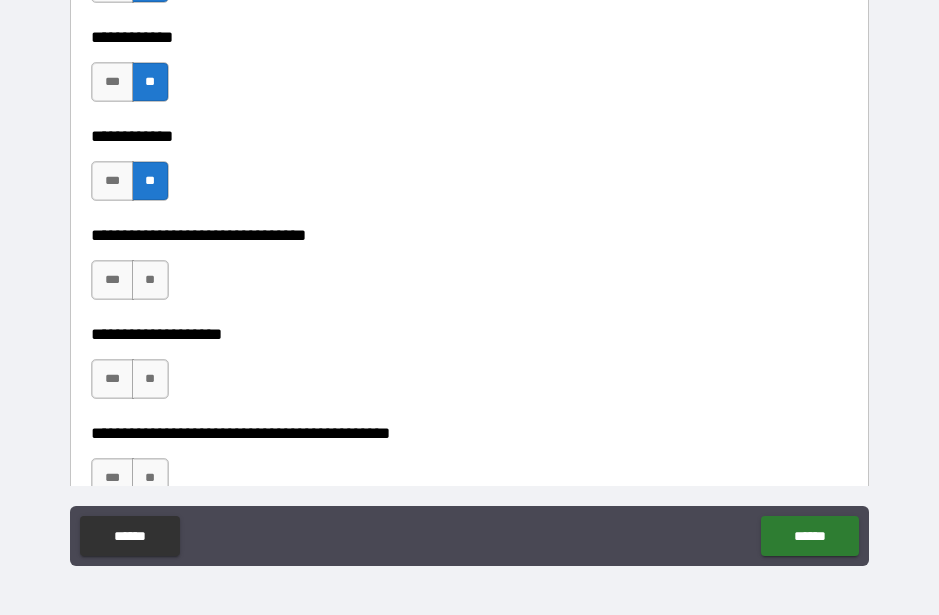 scroll 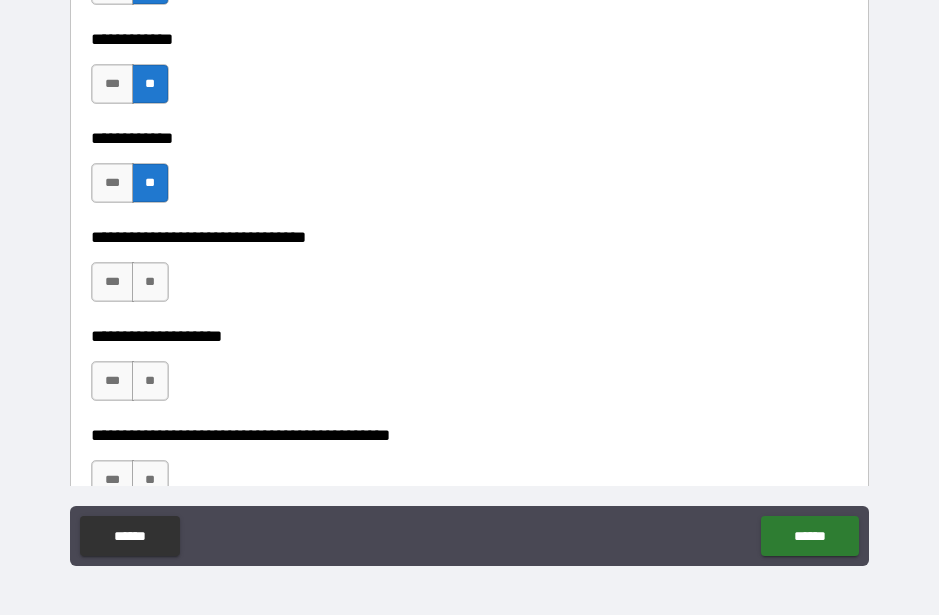 click on "**" at bounding box center (150, 282) 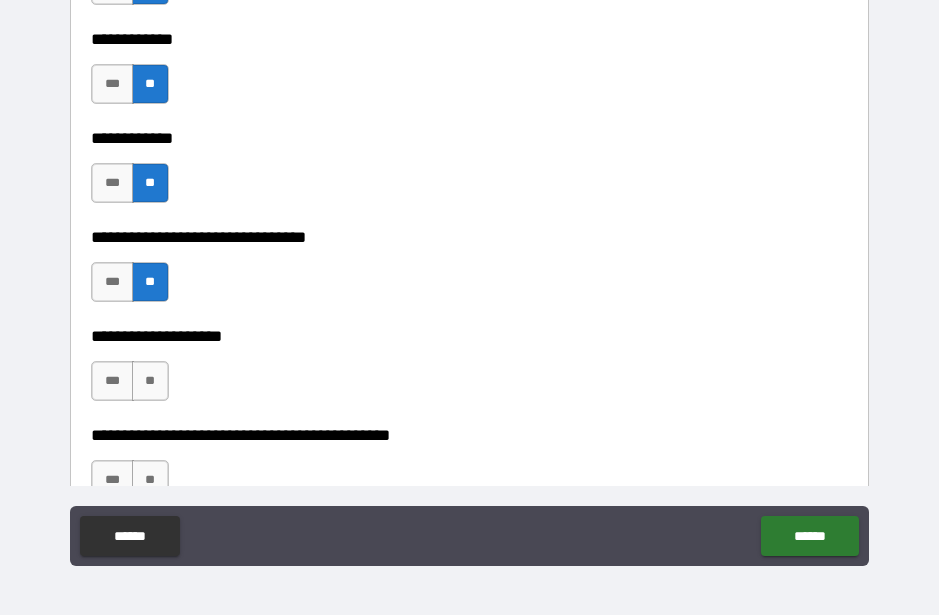 click on "**" at bounding box center [150, 381] 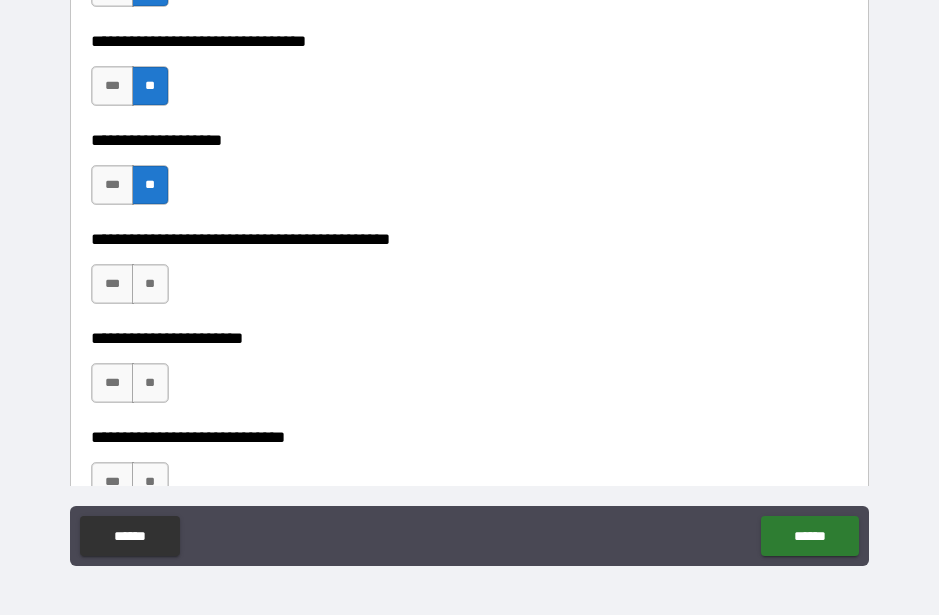 click on "**" at bounding box center [150, 284] 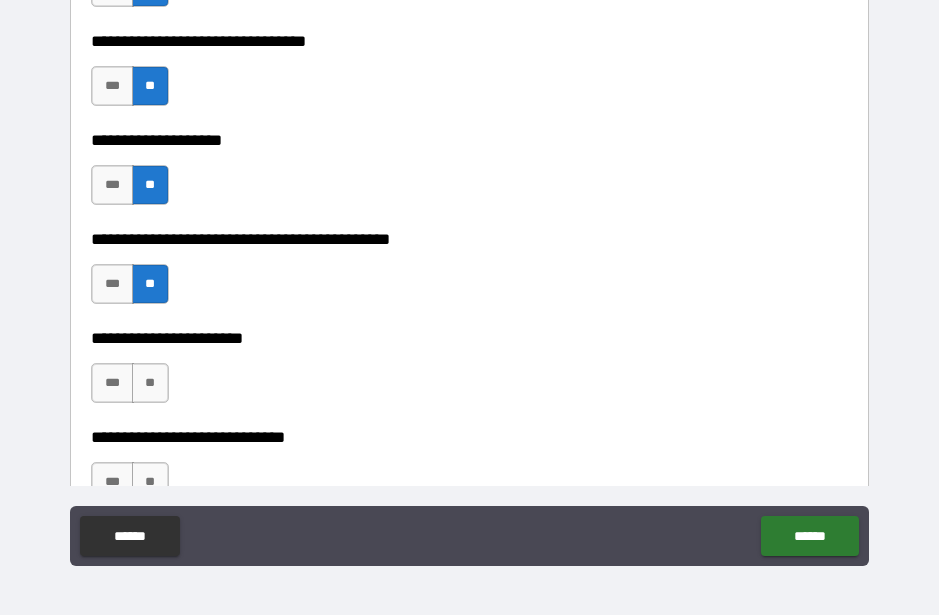 click on "**" at bounding box center (150, 383) 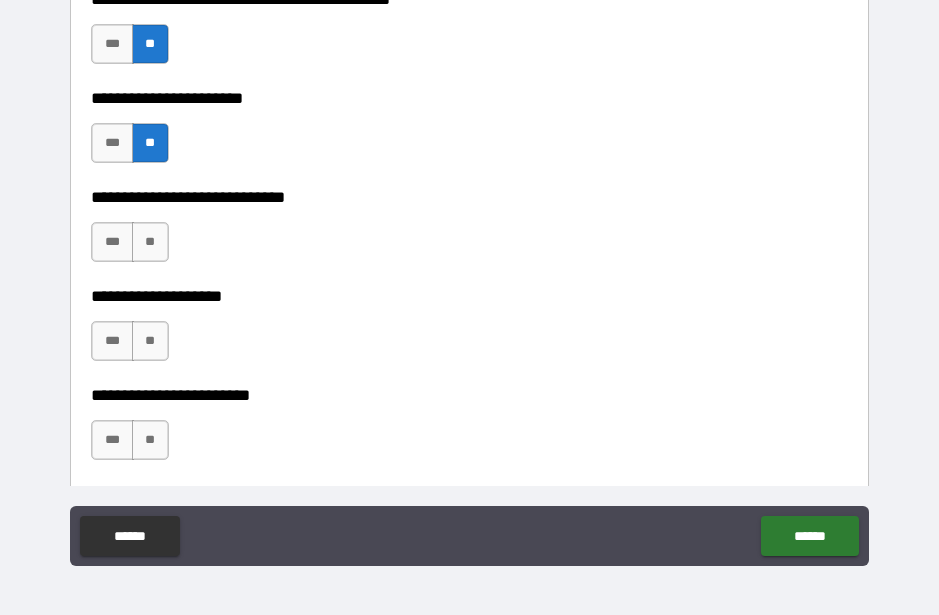 click on "**" at bounding box center [150, 242] 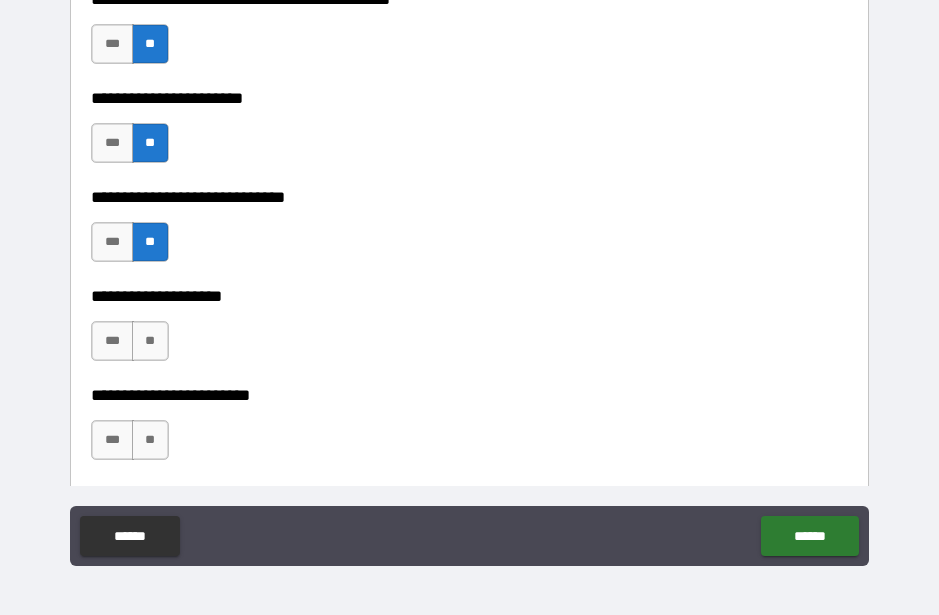 click on "**" at bounding box center (150, 341) 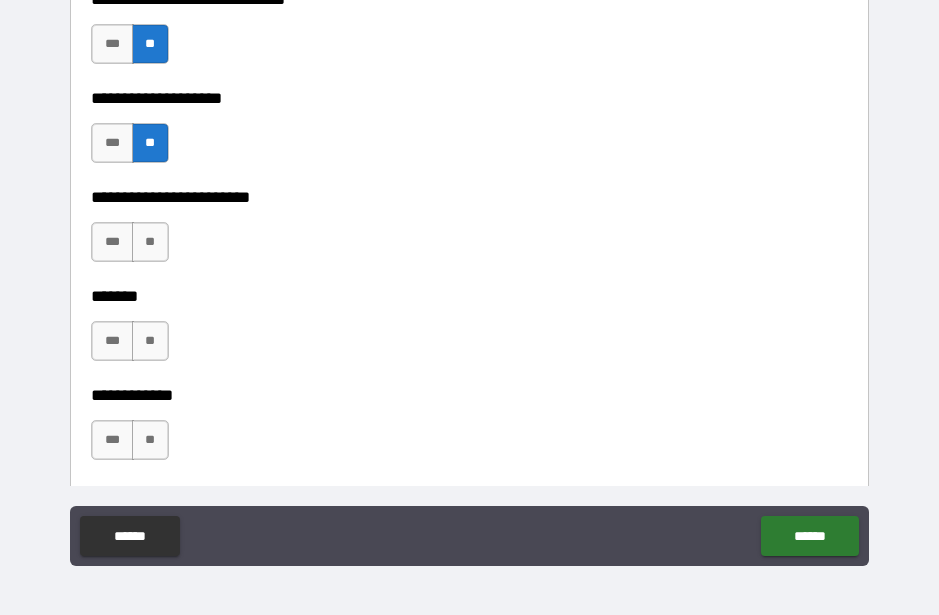 click on "**" at bounding box center [150, 242] 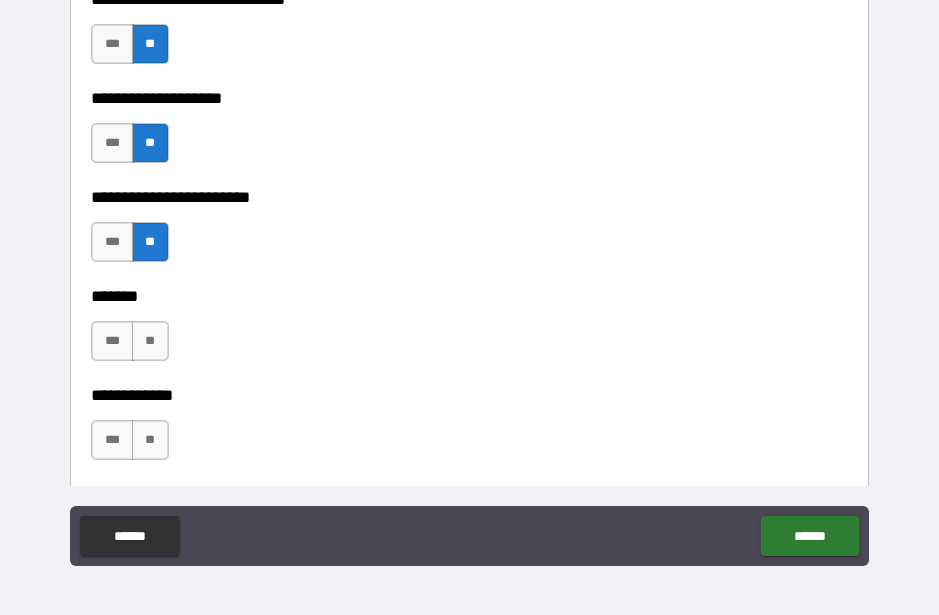 click on "**" at bounding box center (150, 341) 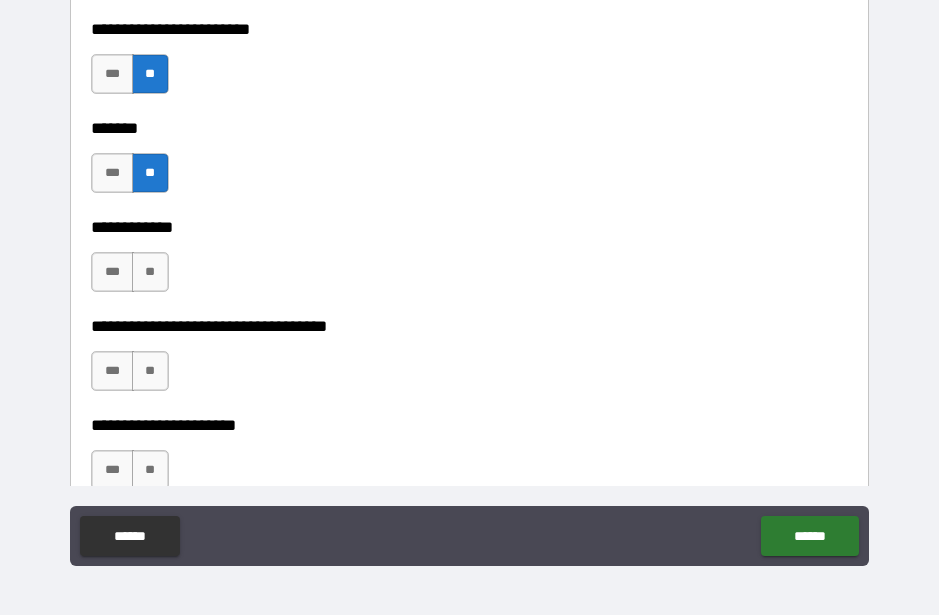 click on "**" at bounding box center [150, 272] 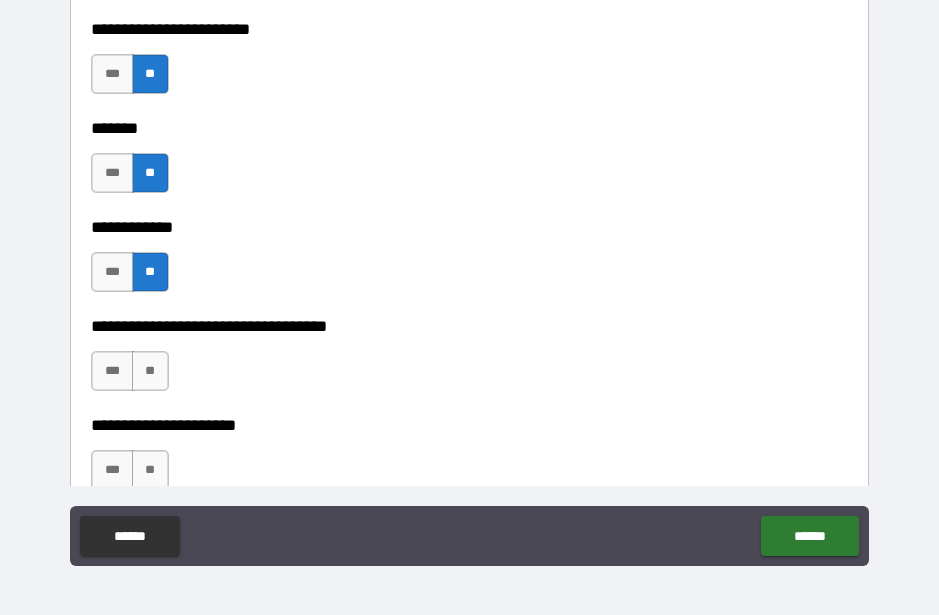 click on "**" at bounding box center [150, 371] 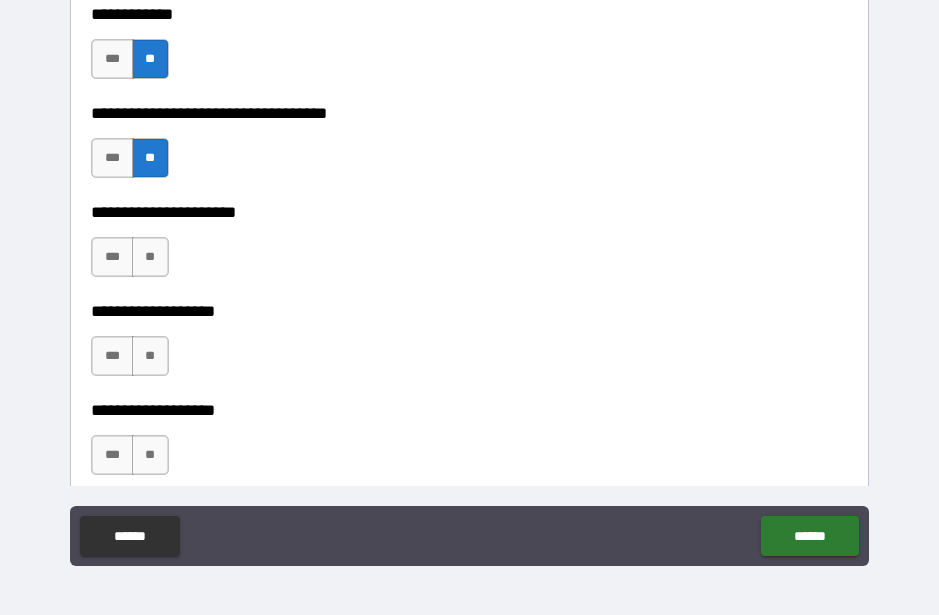 click on "**" at bounding box center (150, 257) 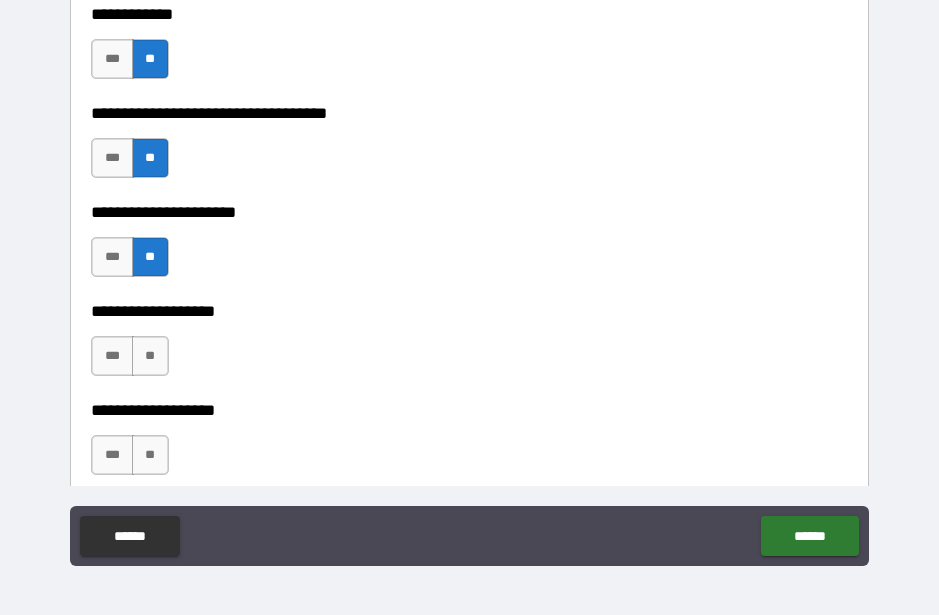 click on "**" at bounding box center [150, 356] 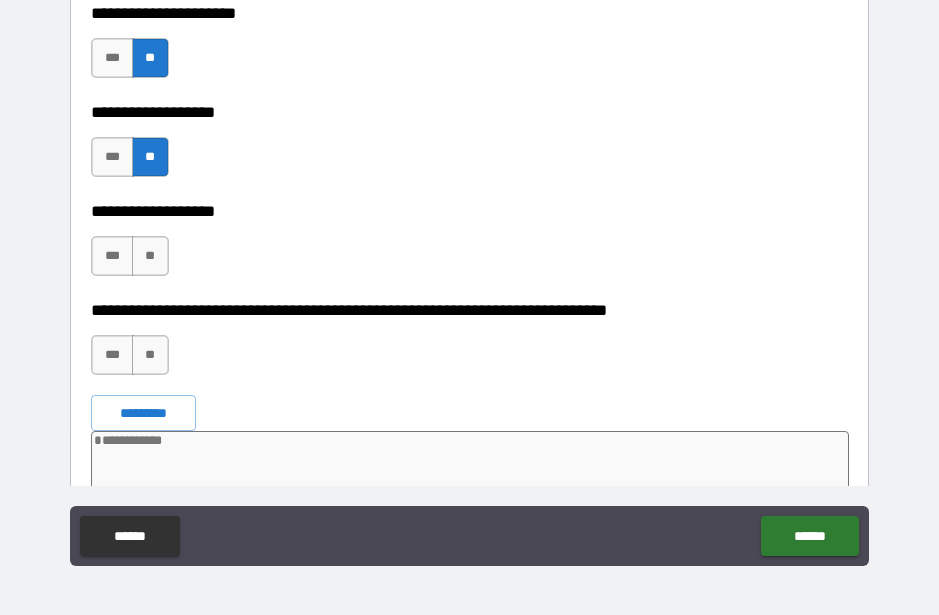 click on "**" at bounding box center (150, 256) 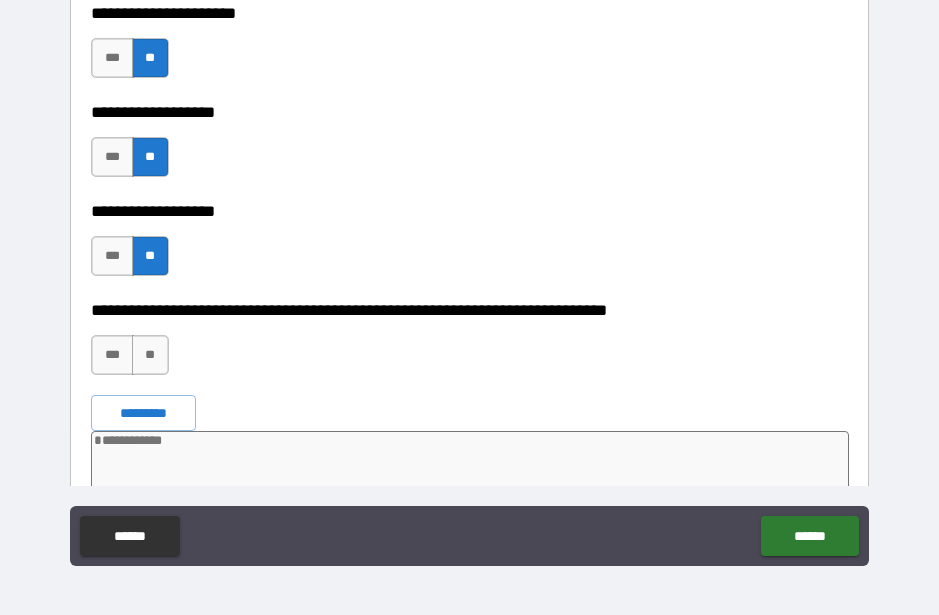 click on "**" at bounding box center (150, 355) 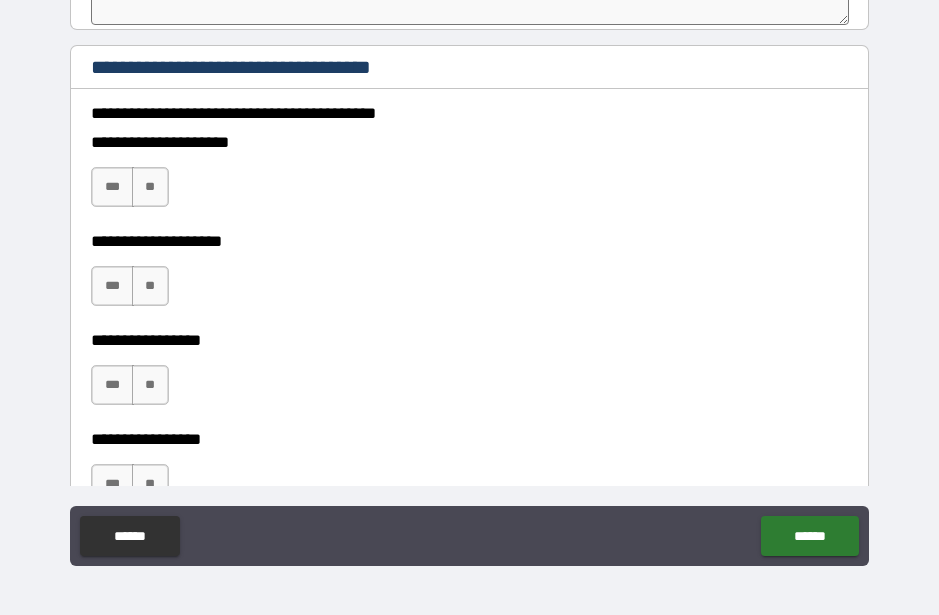 click on "**" at bounding box center [150, 187] 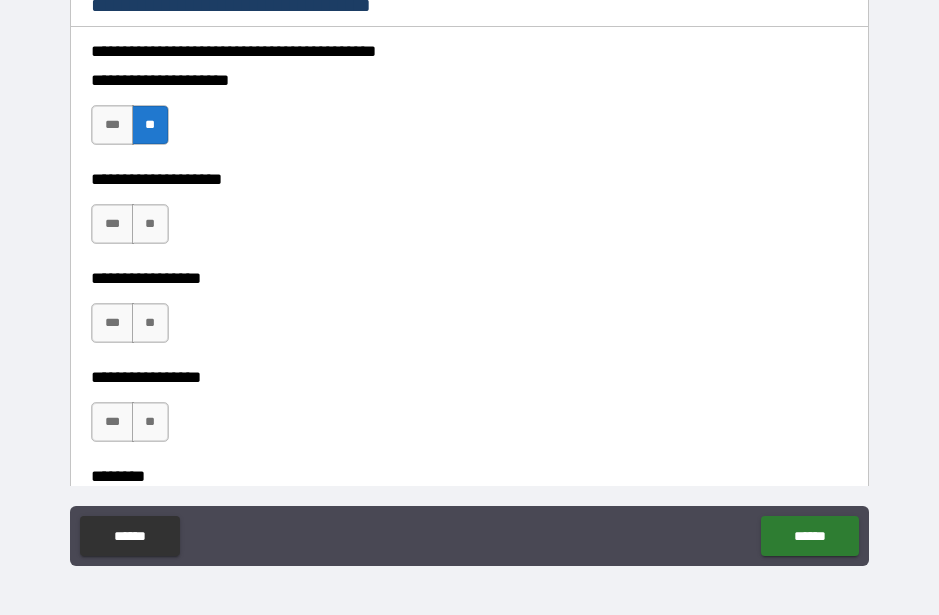 click on "**" at bounding box center [150, 224] 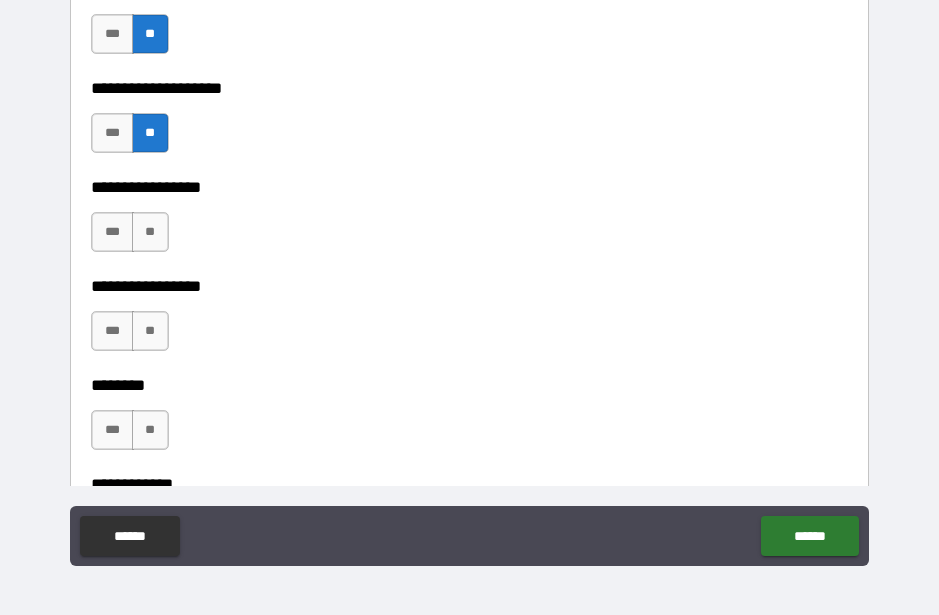 click on "**" at bounding box center [150, 232] 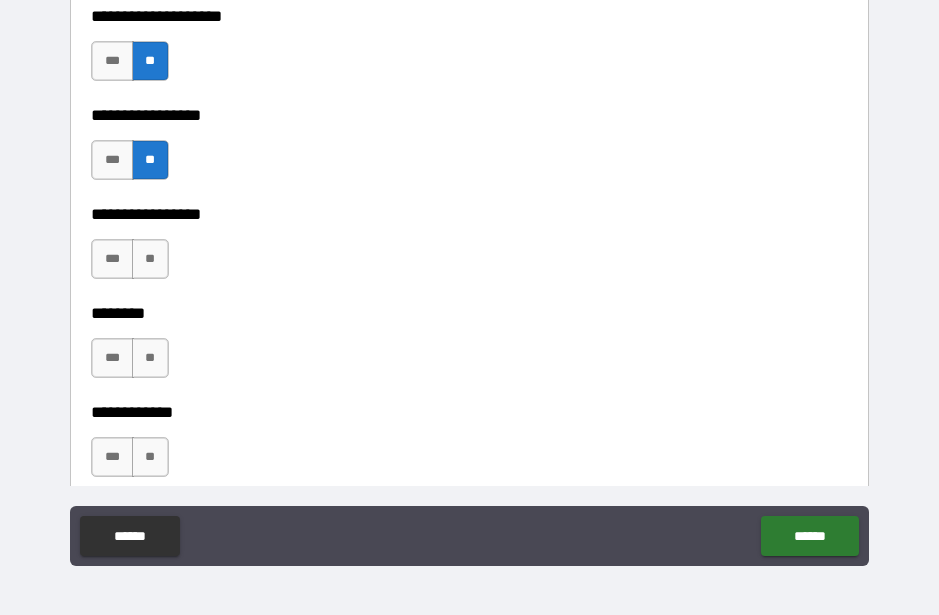 scroll, scrollTop: 10981, scrollLeft: 0, axis: vertical 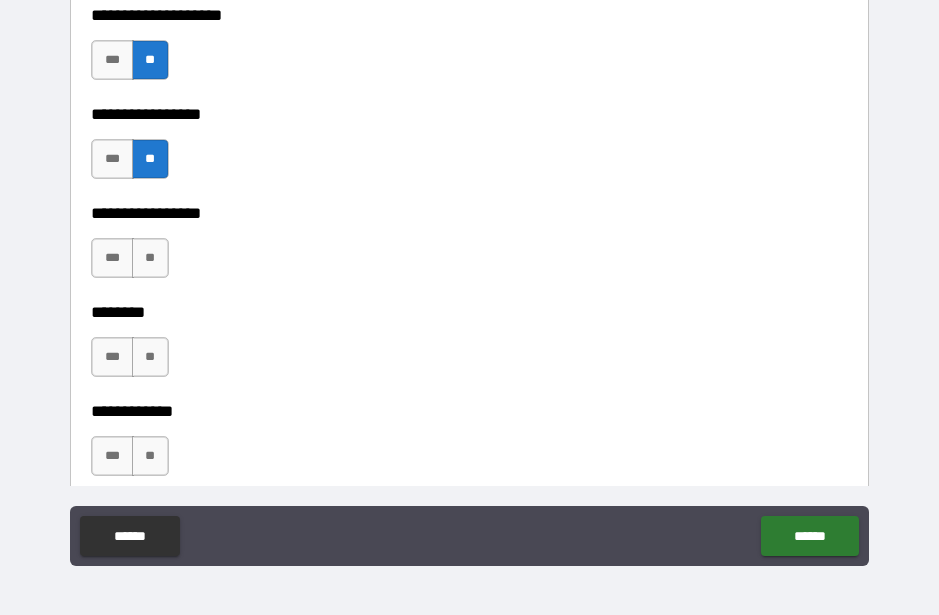 click on "***" at bounding box center [112, 258] 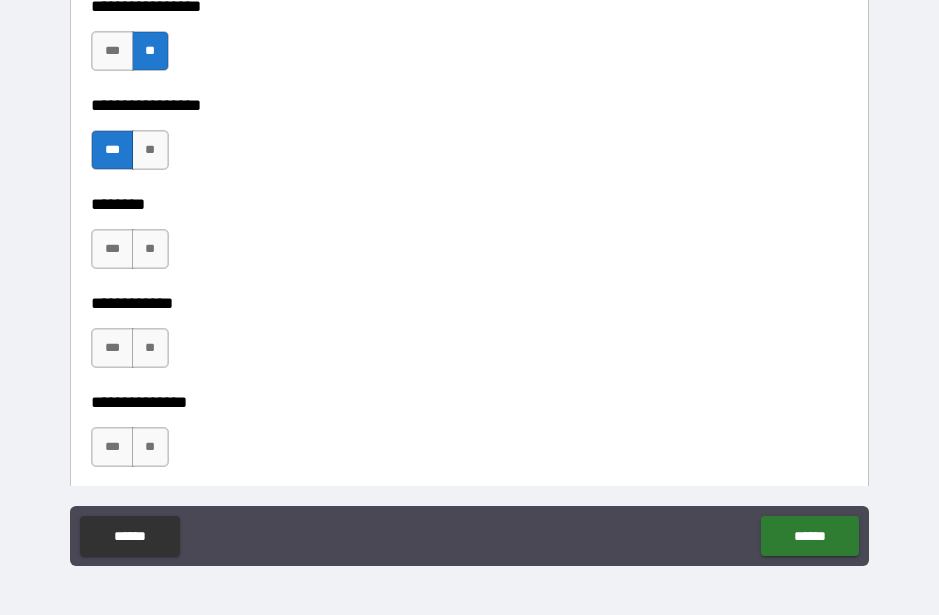 scroll, scrollTop: 11096, scrollLeft: 0, axis: vertical 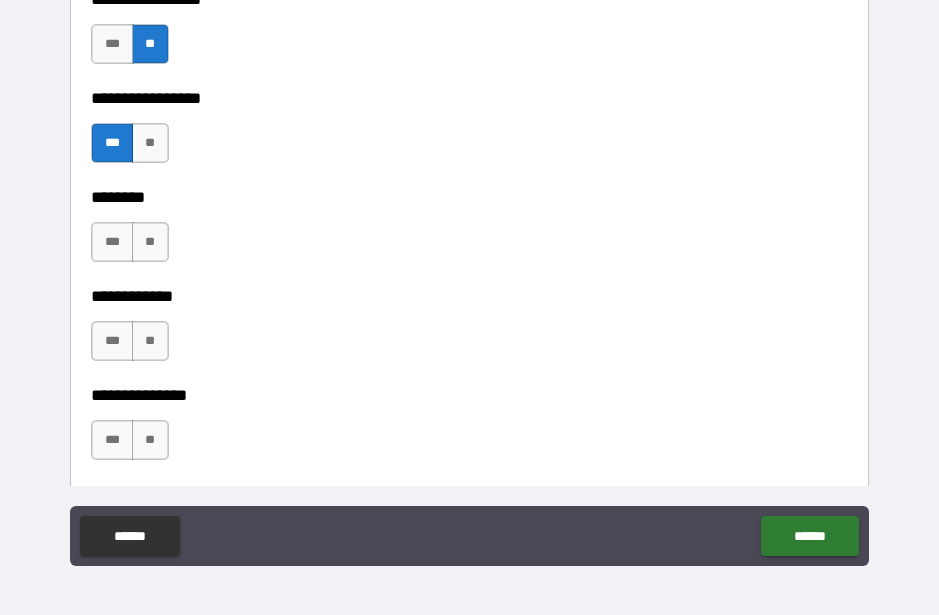 click on "**" at bounding box center [150, 242] 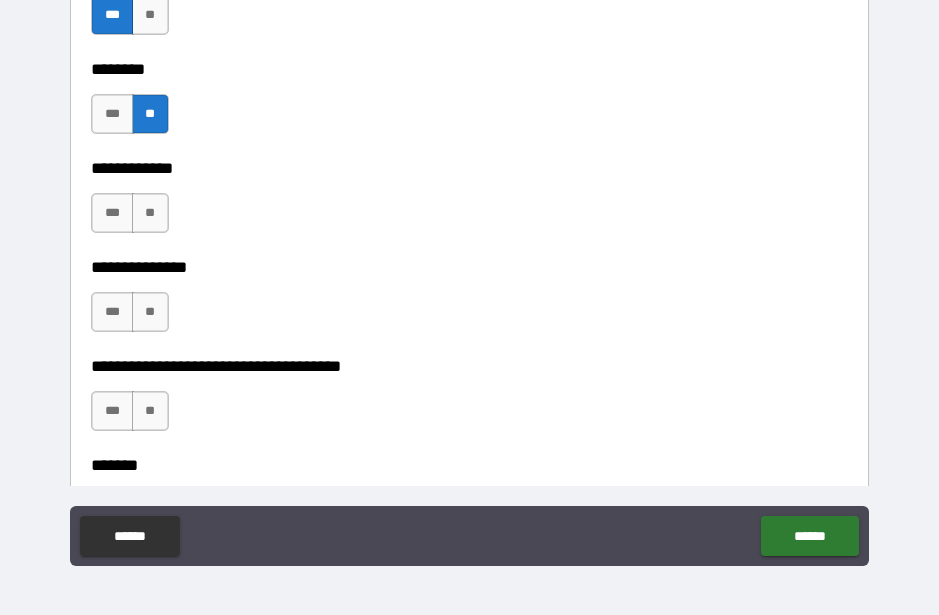 scroll, scrollTop: 11225, scrollLeft: 0, axis: vertical 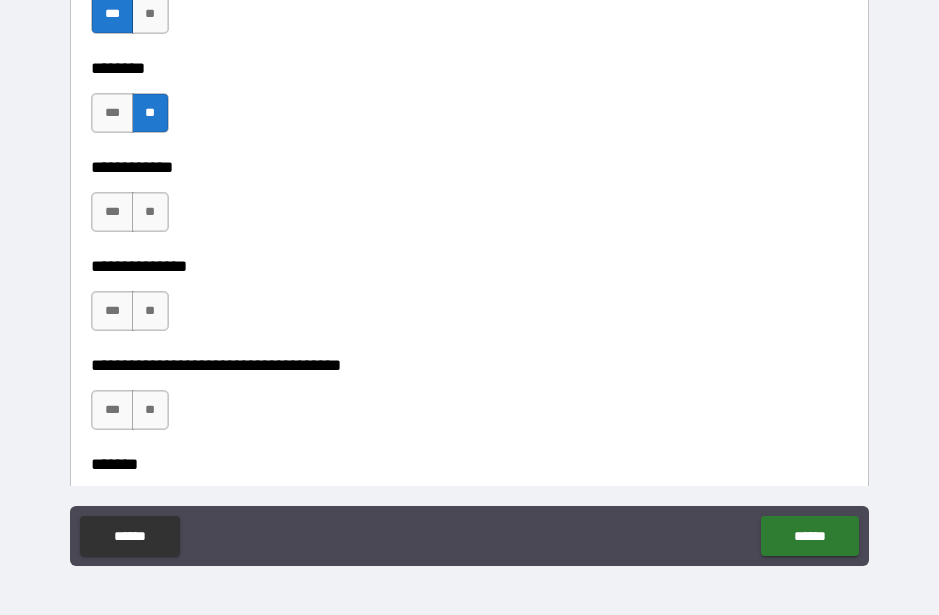 click on "**" at bounding box center (150, 212) 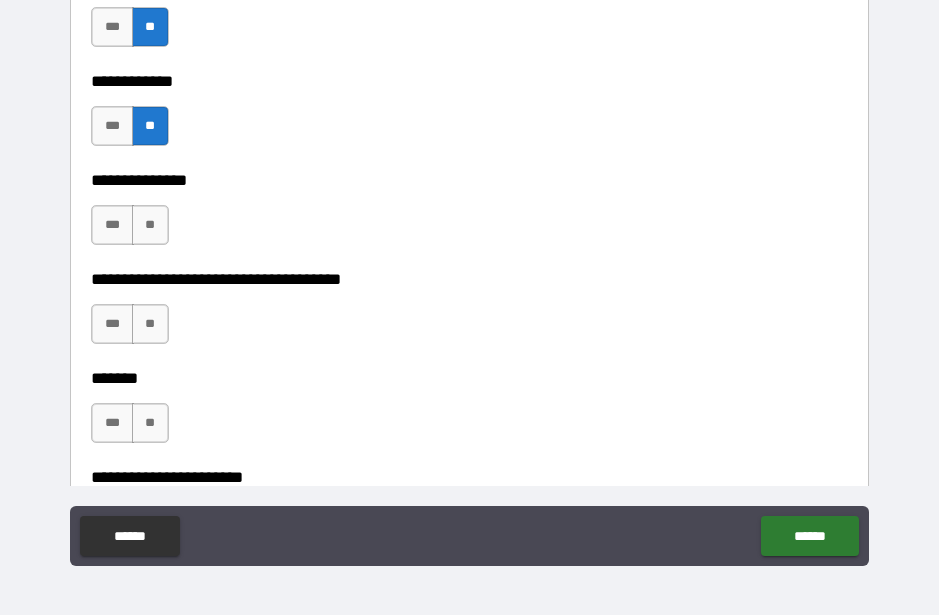 scroll, scrollTop: 11310, scrollLeft: 0, axis: vertical 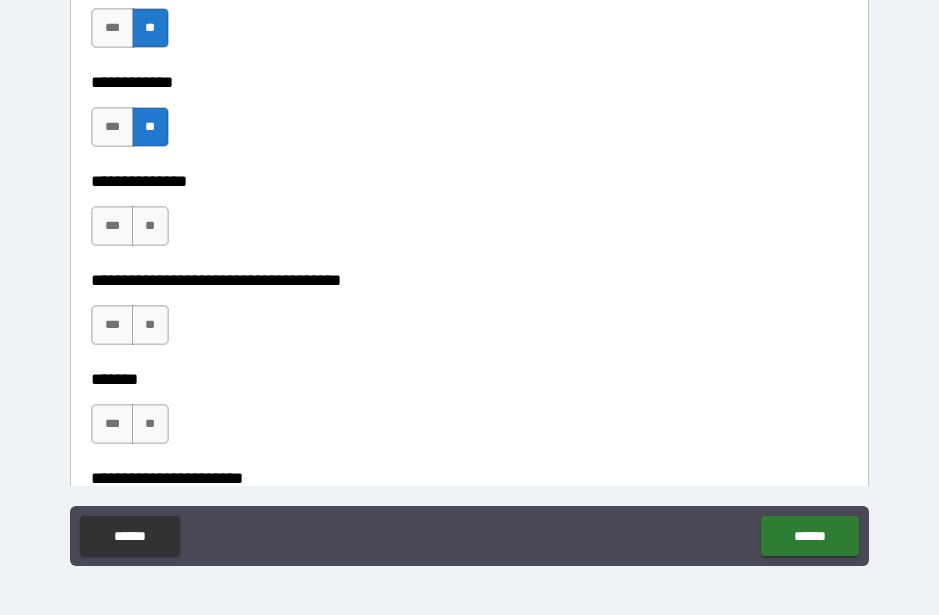 click on "**" at bounding box center [150, 226] 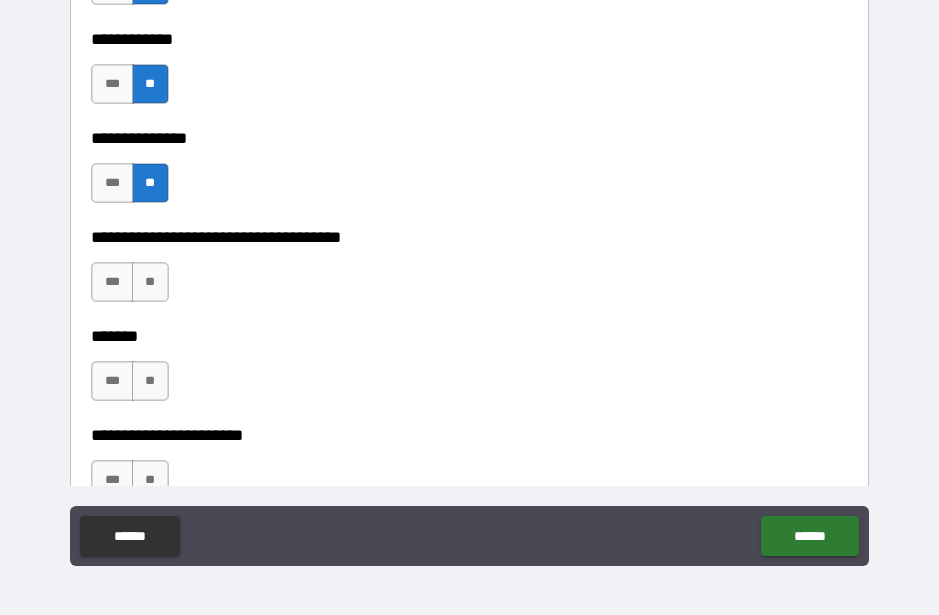 scroll, scrollTop: 11355, scrollLeft: 0, axis: vertical 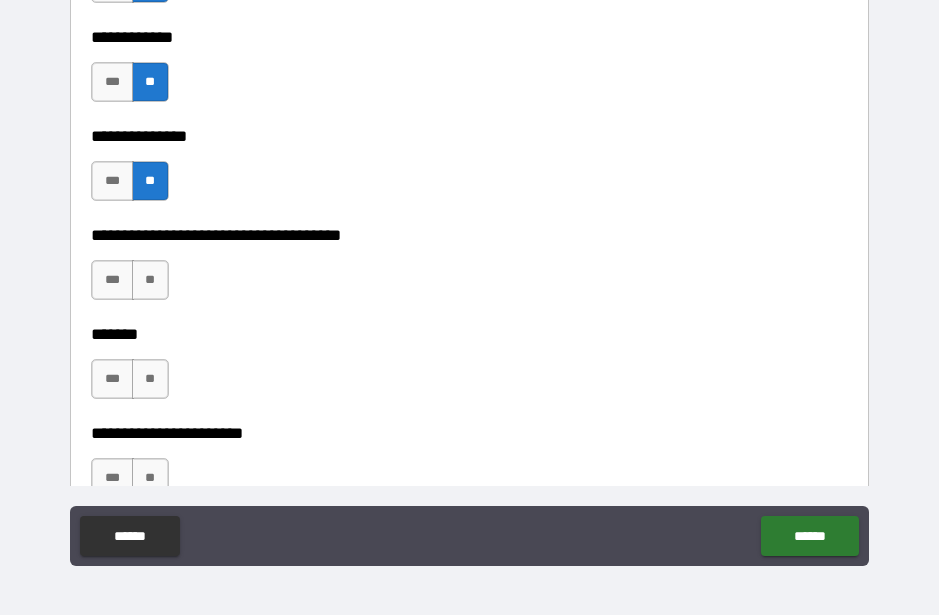 click on "**" at bounding box center [150, 280] 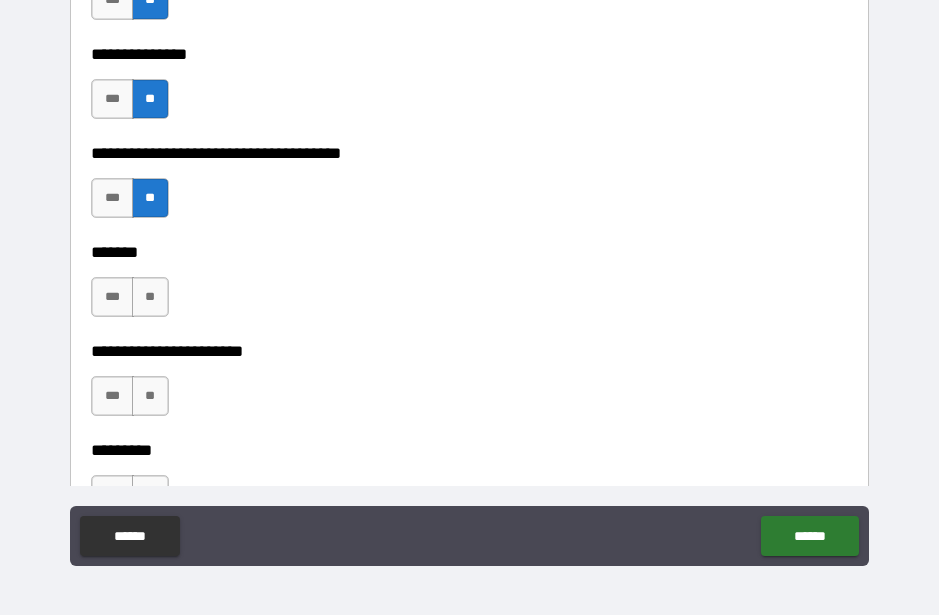 scroll, scrollTop: 11439, scrollLeft: 0, axis: vertical 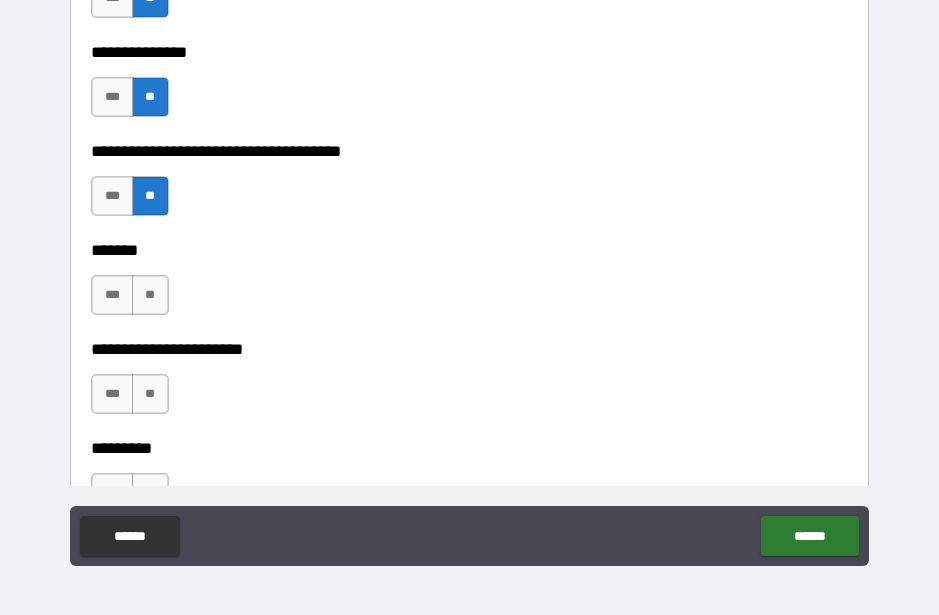 click on "**" at bounding box center (150, 295) 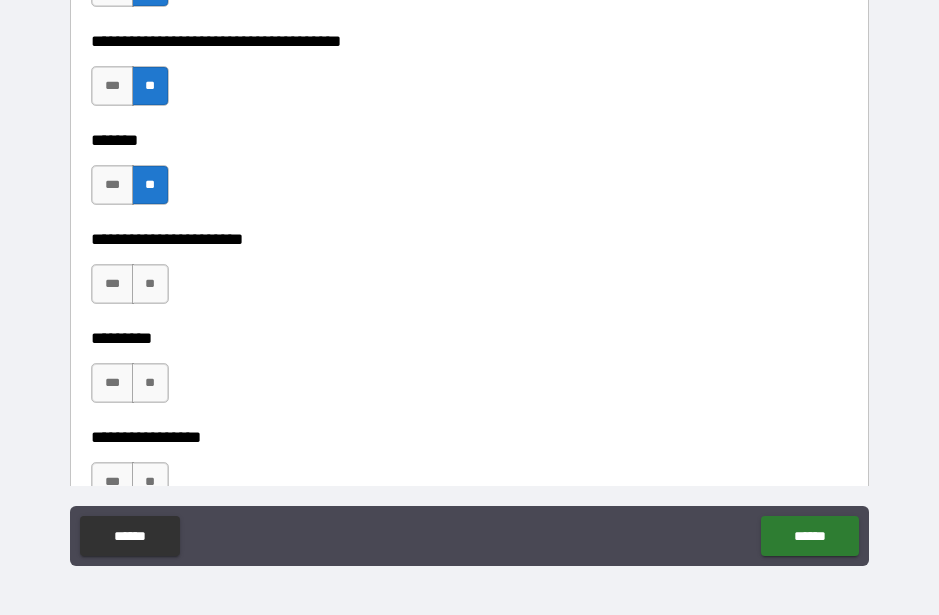 scroll, scrollTop: 11550, scrollLeft: 0, axis: vertical 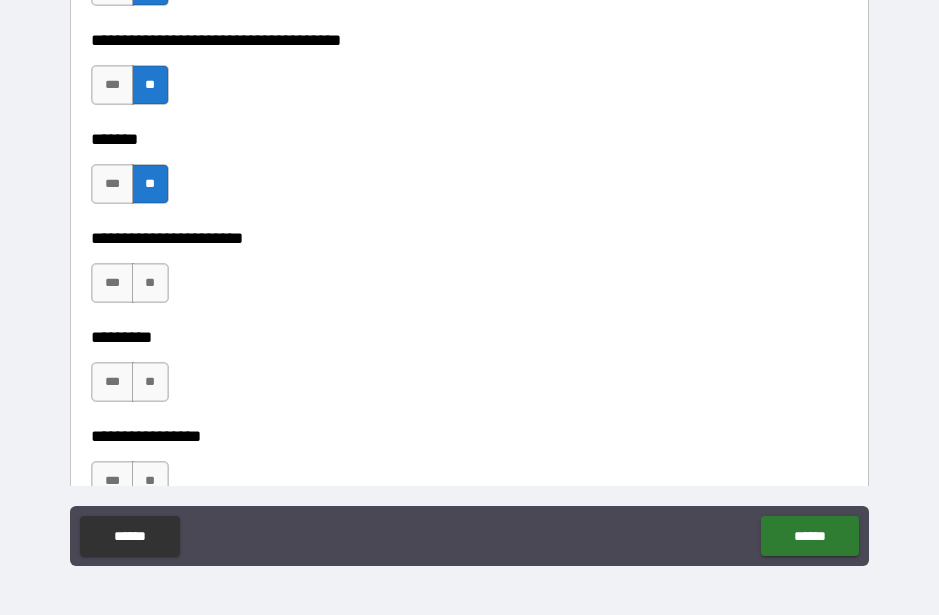 click on "**" at bounding box center [150, 283] 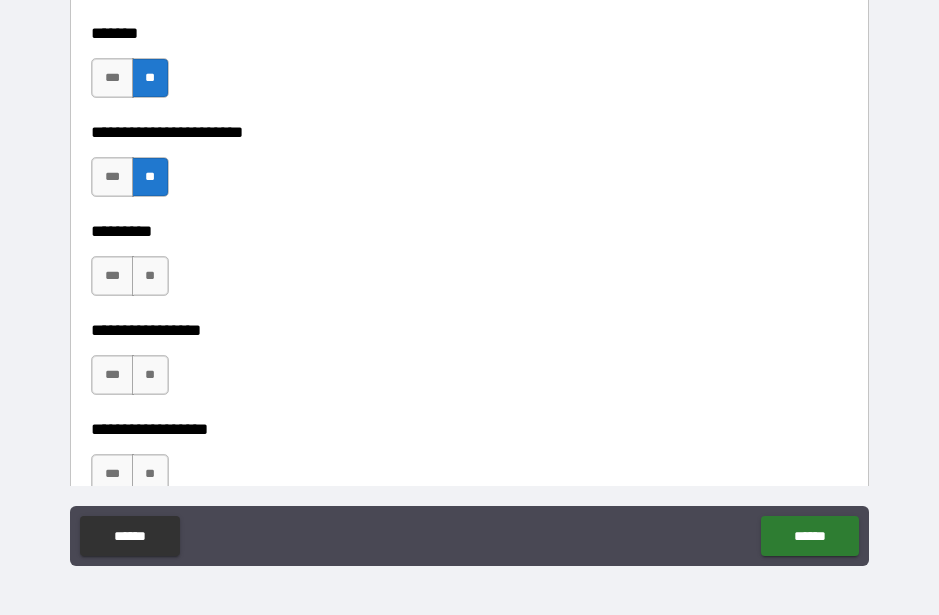 scroll, scrollTop: 11657, scrollLeft: 0, axis: vertical 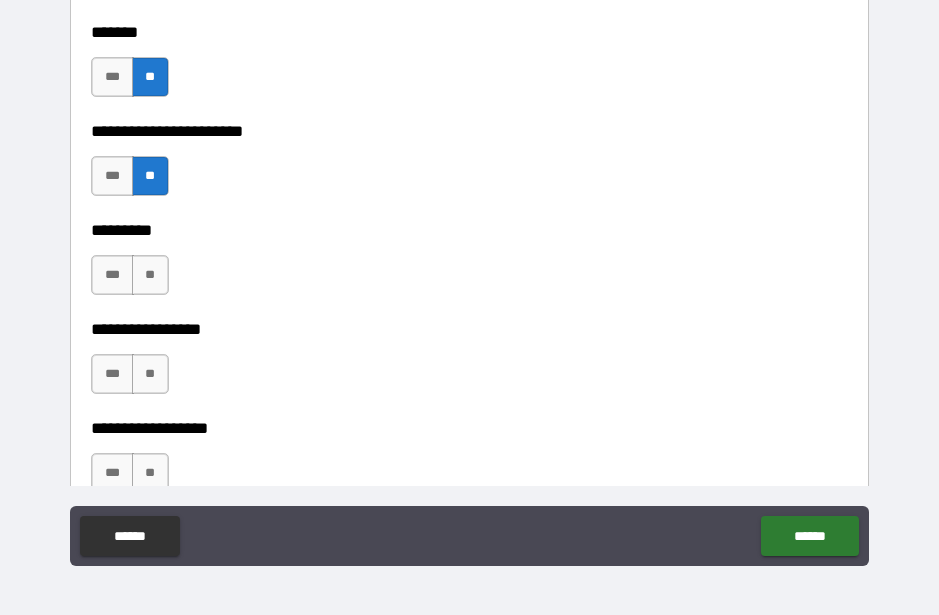 click on "**" at bounding box center [150, 275] 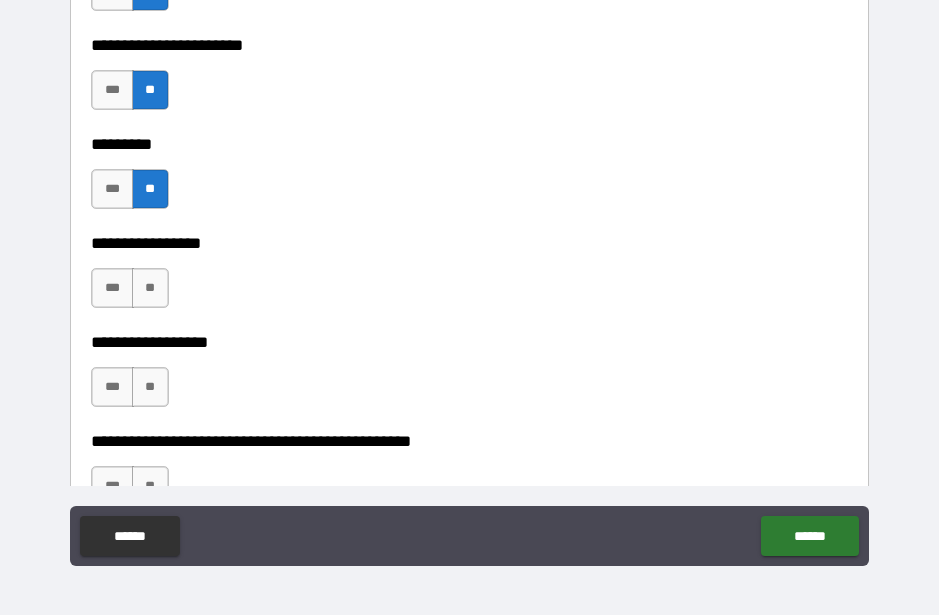 scroll, scrollTop: 11745, scrollLeft: 0, axis: vertical 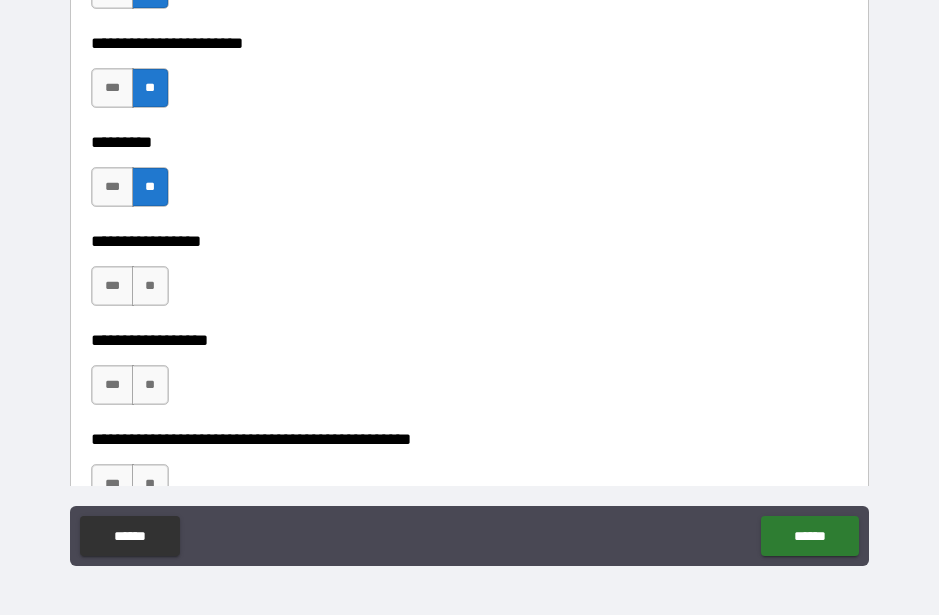 click on "**" at bounding box center (150, 286) 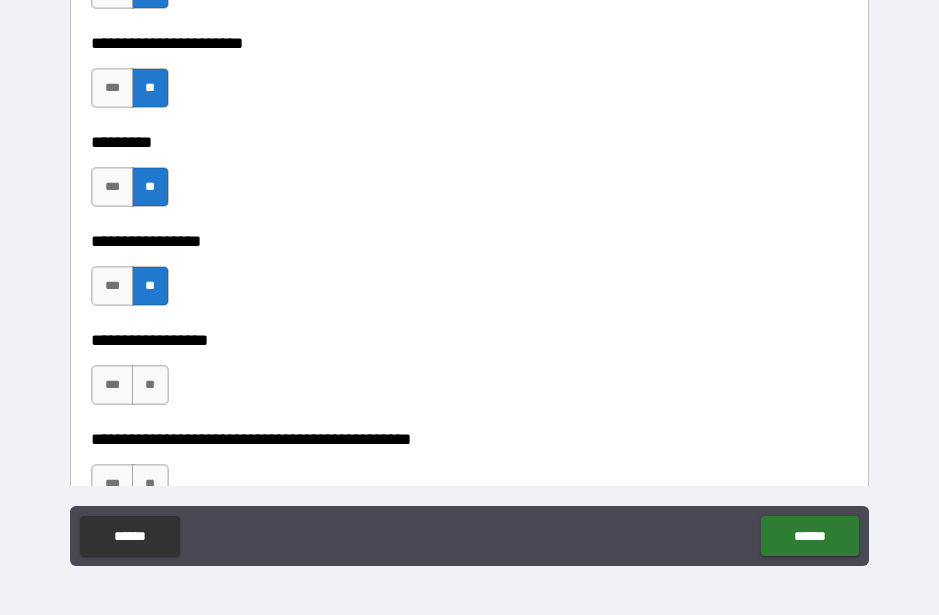 click on "**" at bounding box center [150, 286] 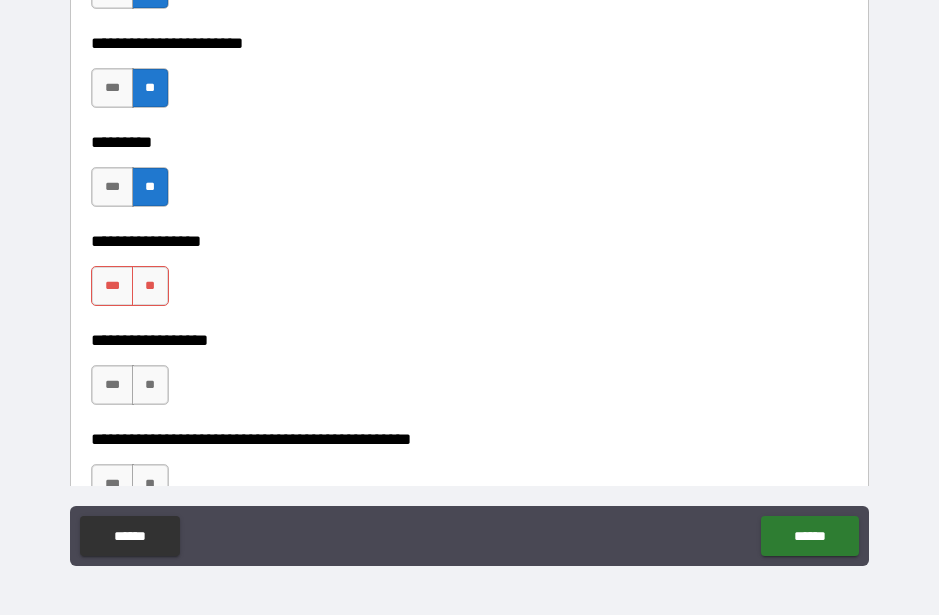 click on "**" at bounding box center (150, 286) 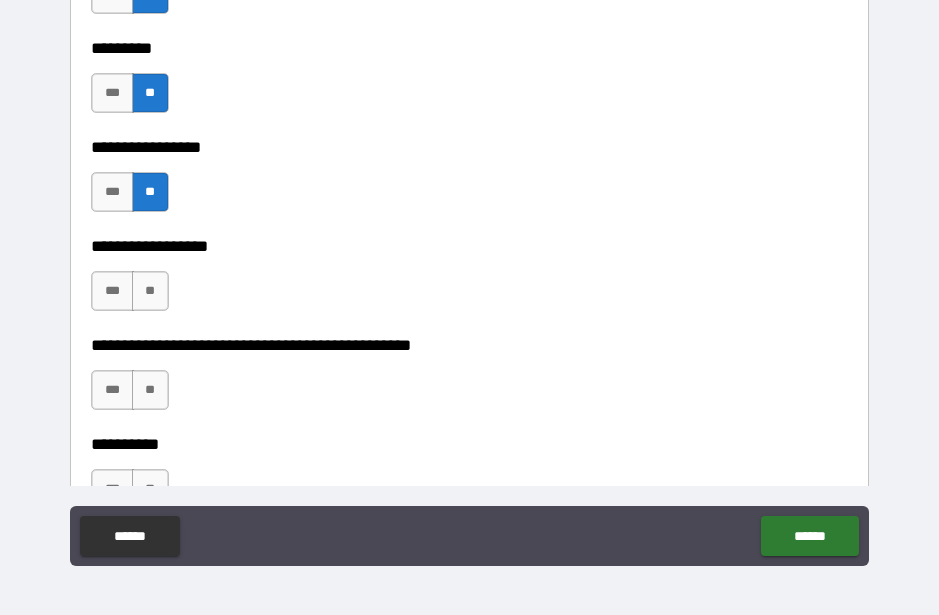 scroll, scrollTop: 11843, scrollLeft: 0, axis: vertical 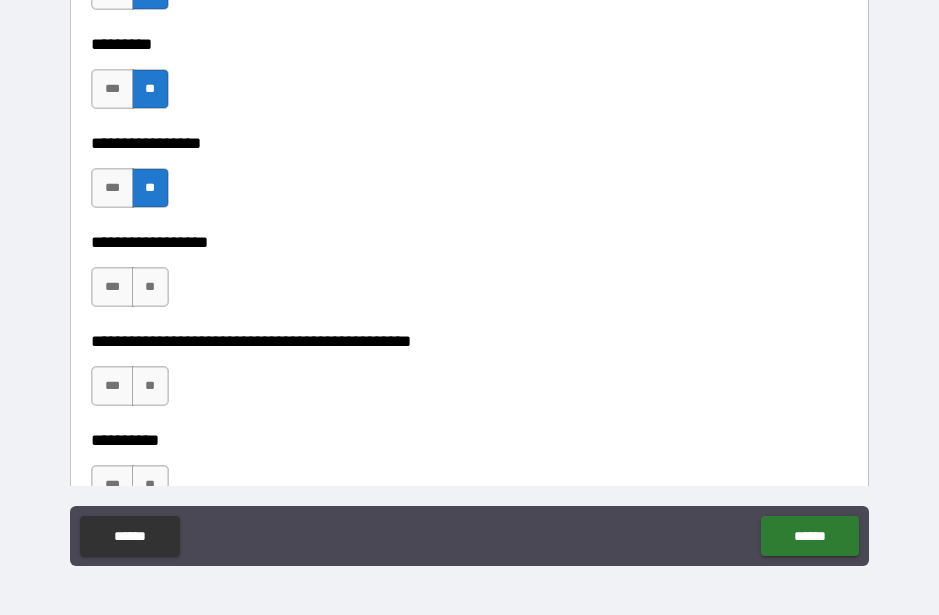 click on "**" at bounding box center [150, 287] 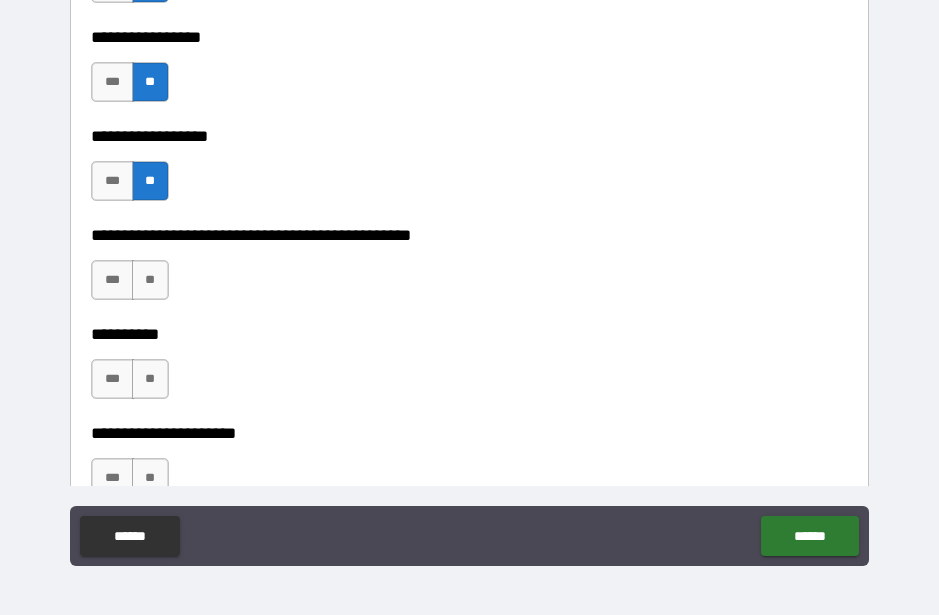 scroll, scrollTop: 11953, scrollLeft: 0, axis: vertical 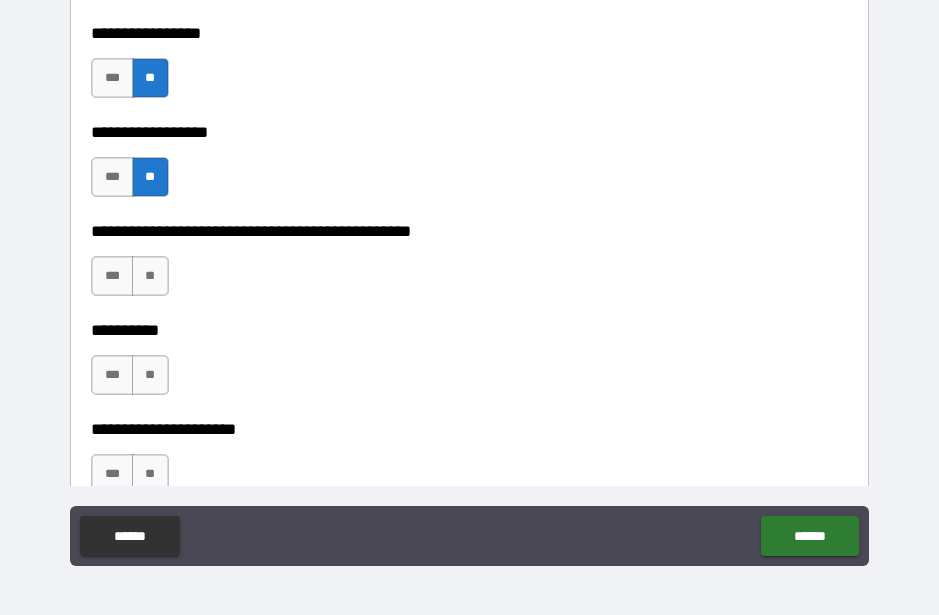 click on "**" at bounding box center [150, 276] 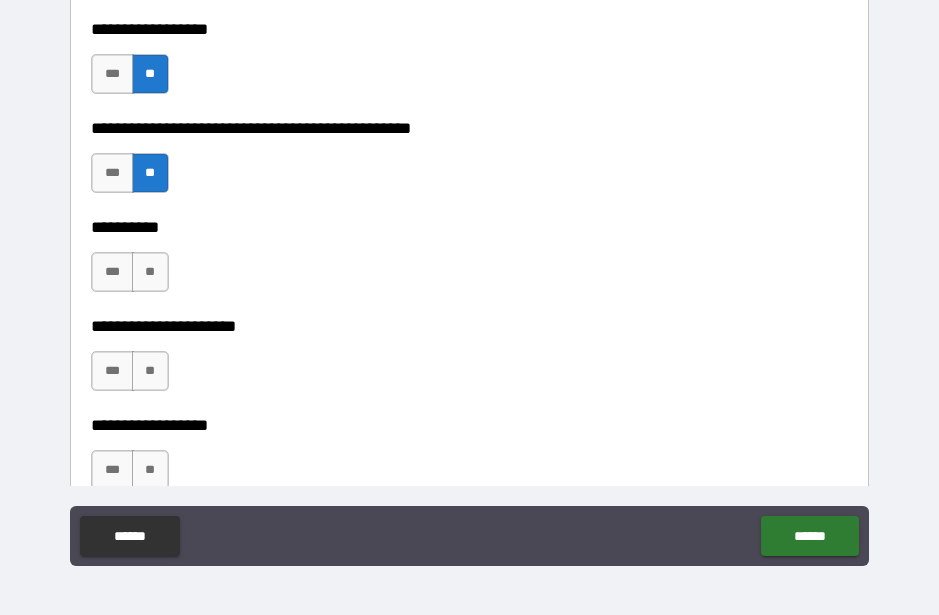 scroll, scrollTop: 12057, scrollLeft: 0, axis: vertical 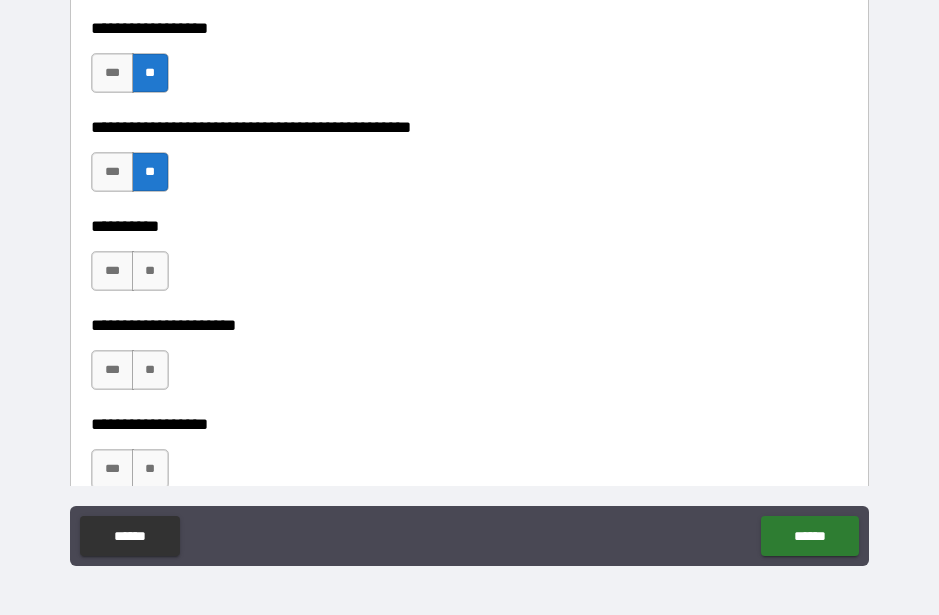 click on "**" at bounding box center [150, 271] 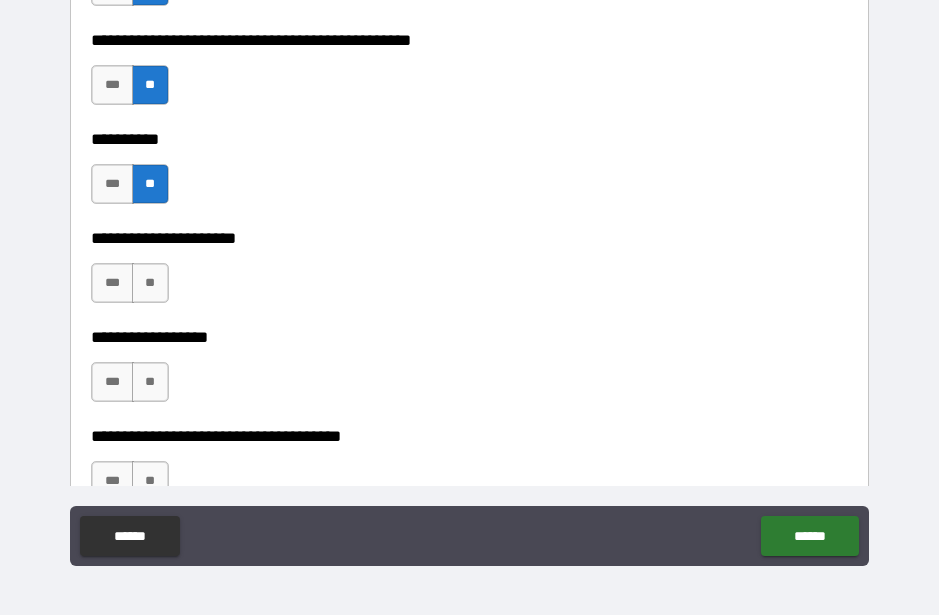 scroll, scrollTop: 12152, scrollLeft: 0, axis: vertical 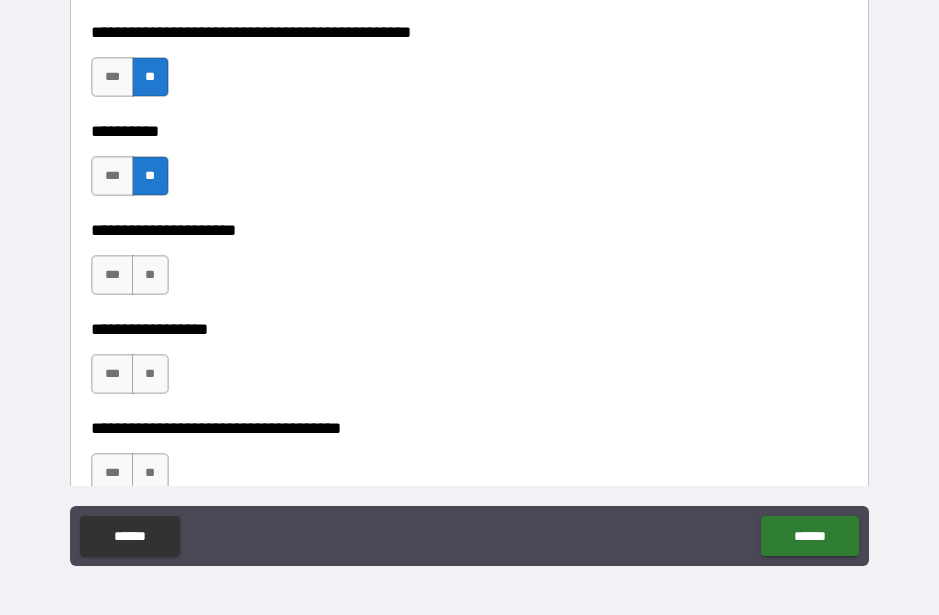 click on "**" at bounding box center [150, 275] 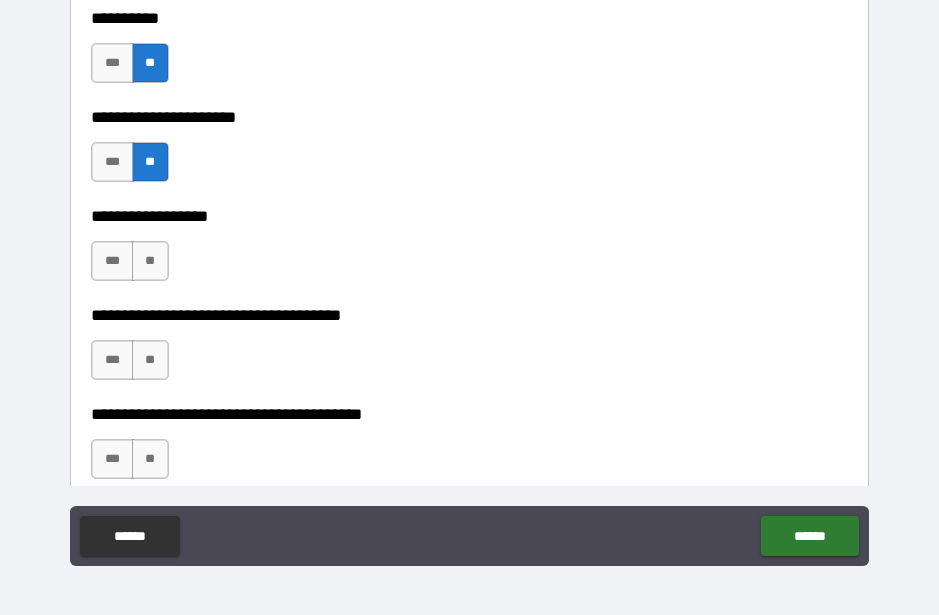 scroll, scrollTop: 12268, scrollLeft: 0, axis: vertical 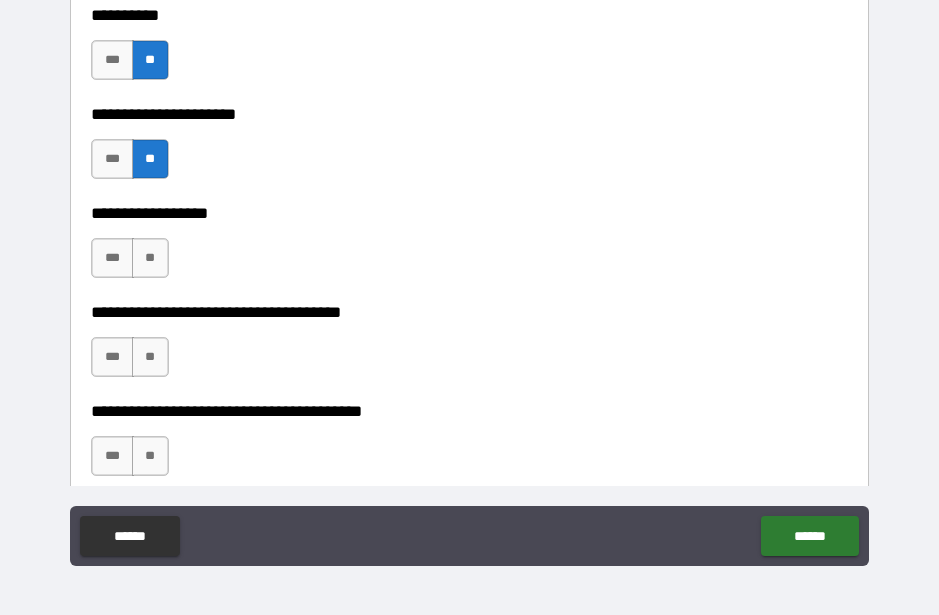 click on "**" at bounding box center [150, 258] 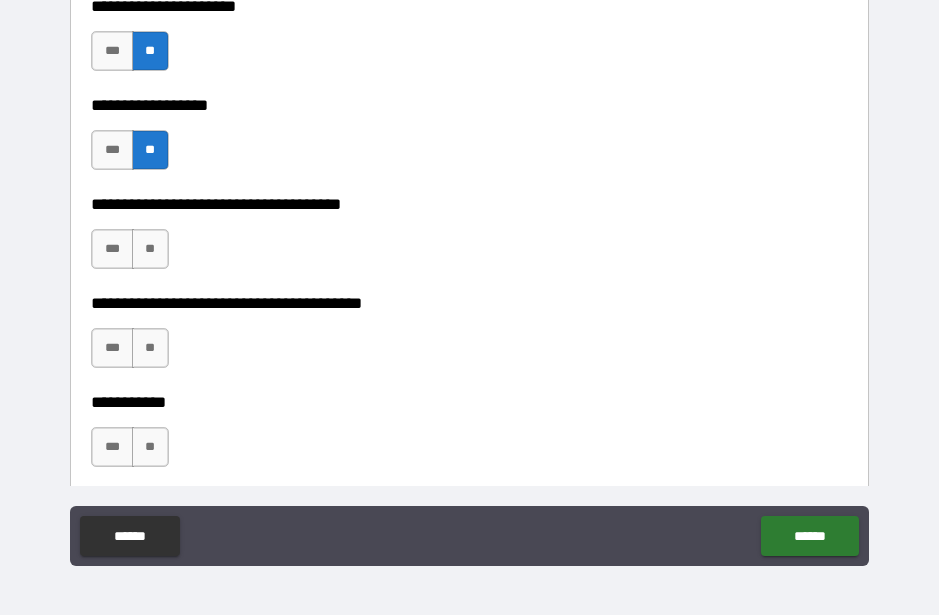 scroll, scrollTop: 12379, scrollLeft: 0, axis: vertical 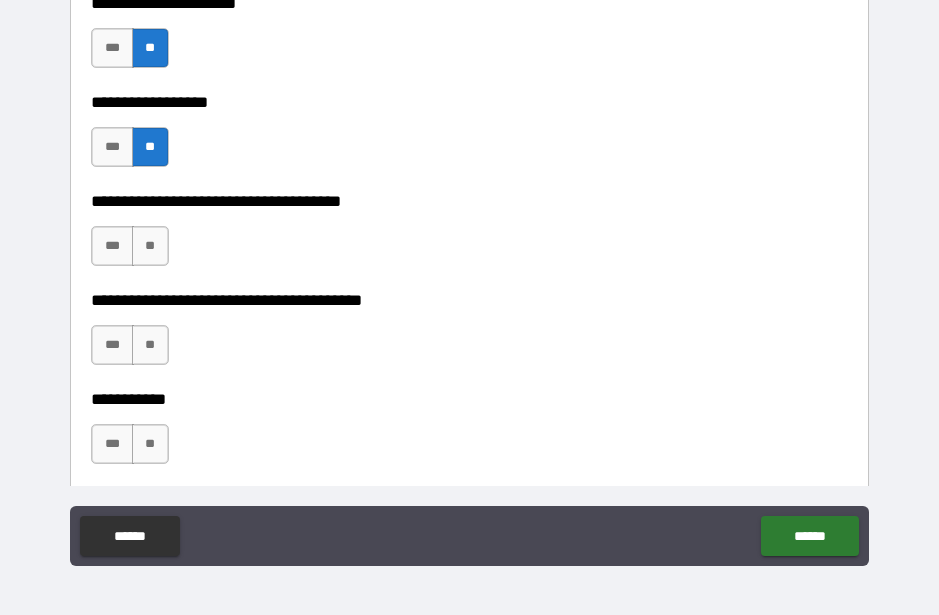 click on "**" at bounding box center [150, 246] 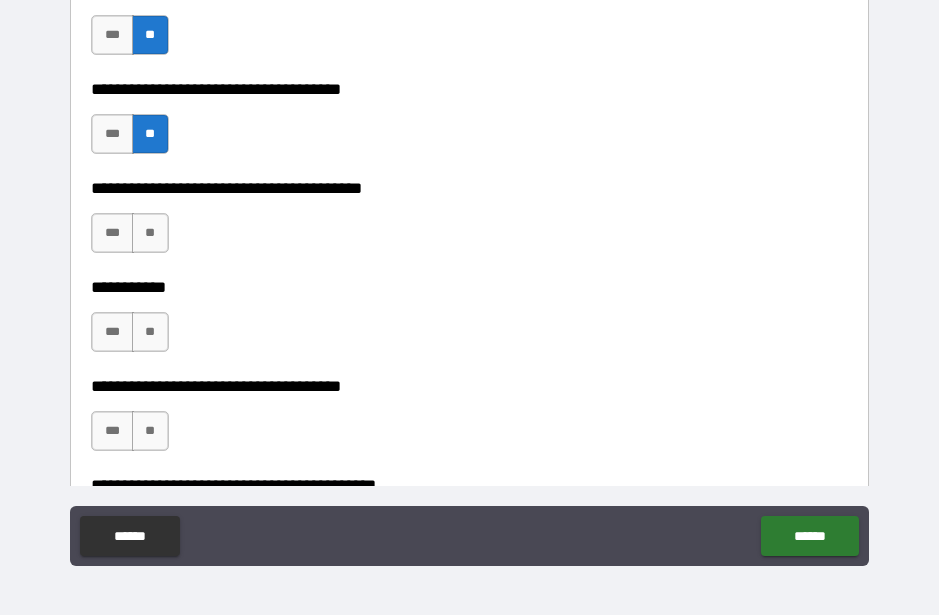 scroll, scrollTop: 12493, scrollLeft: 0, axis: vertical 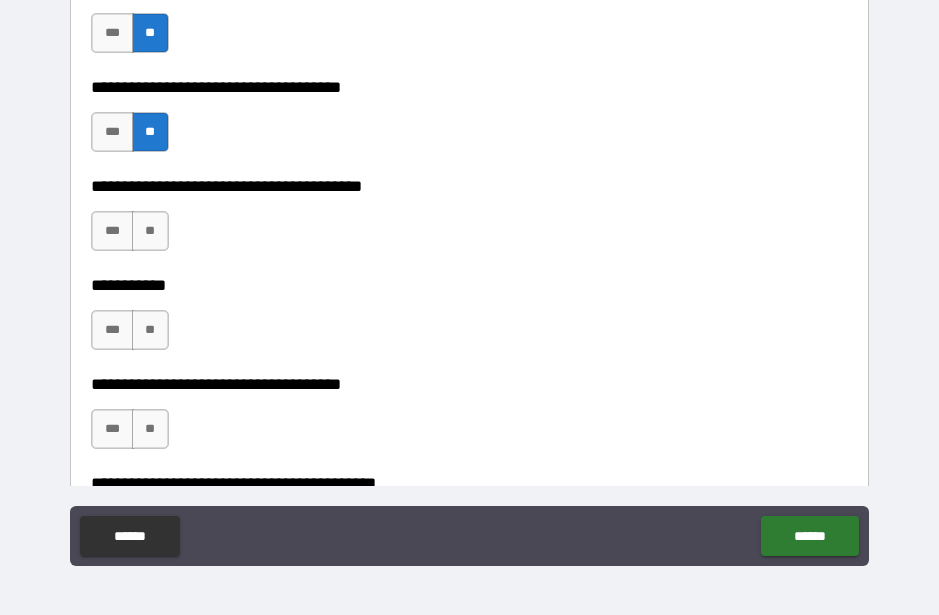 click on "**" at bounding box center (150, 231) 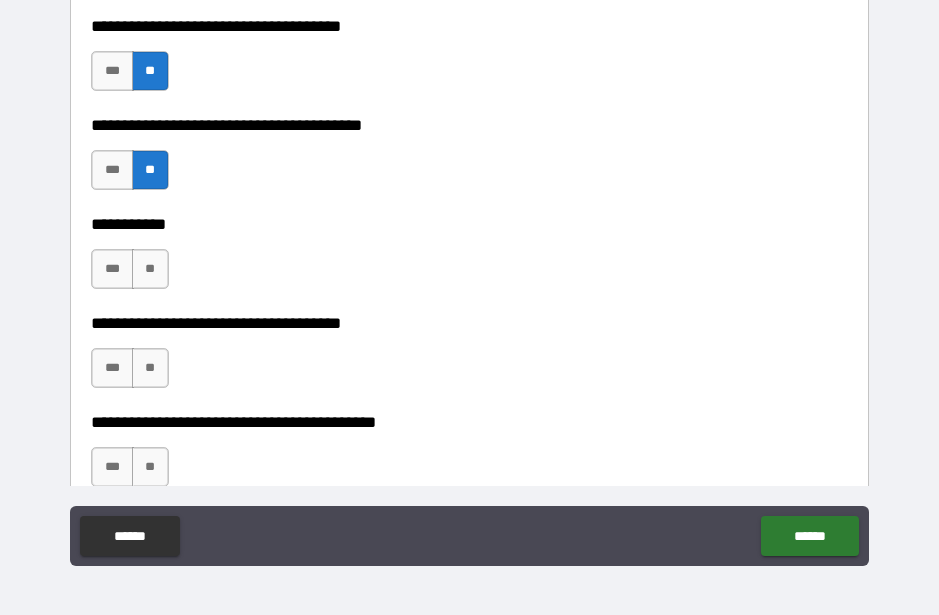 scroll, scrollTop: 12565, scrollLeft: 0, axis: vertical 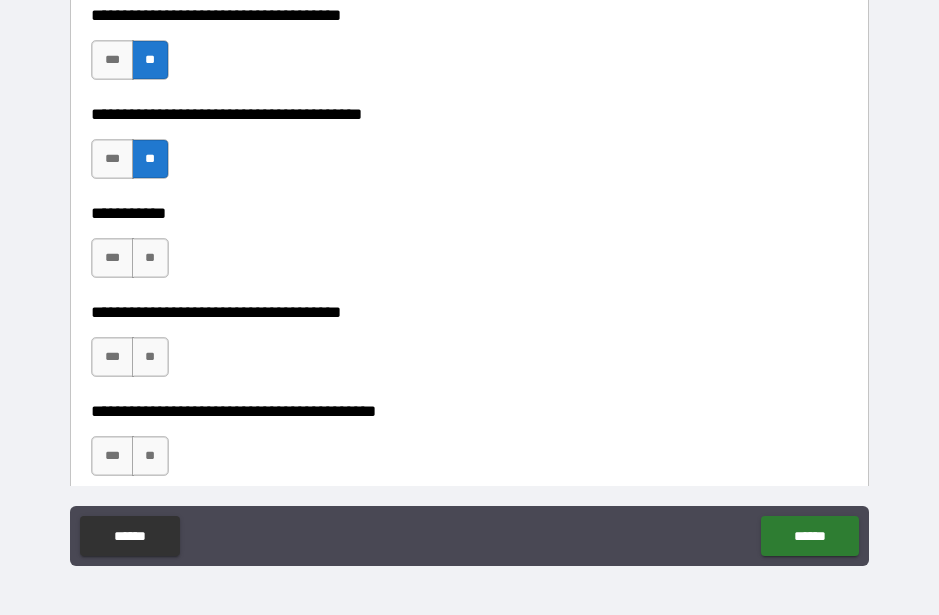 click on "**" at bounding box center [150, 258] 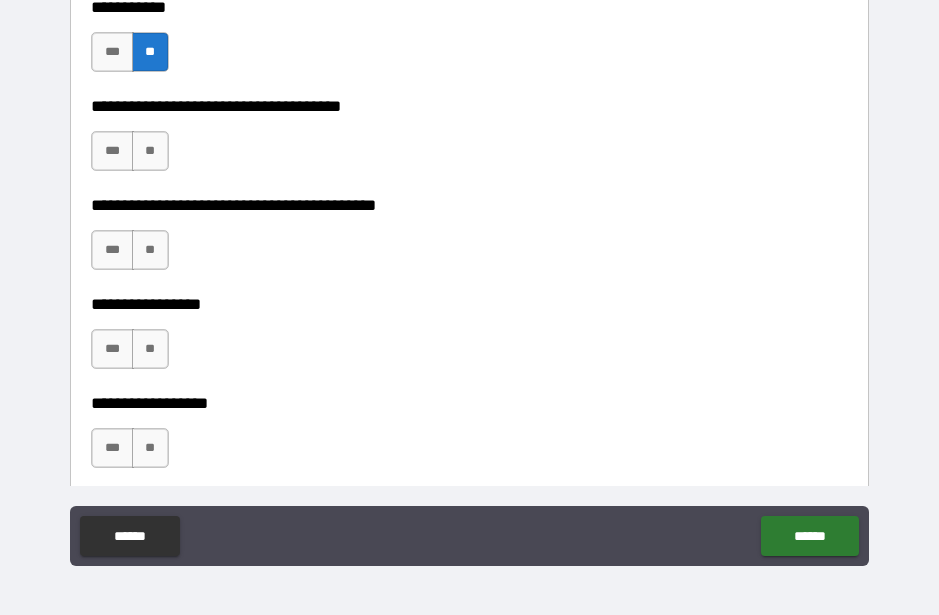 scroll, scrollTop: 12773, scrollLeft: 0, axis: vertical 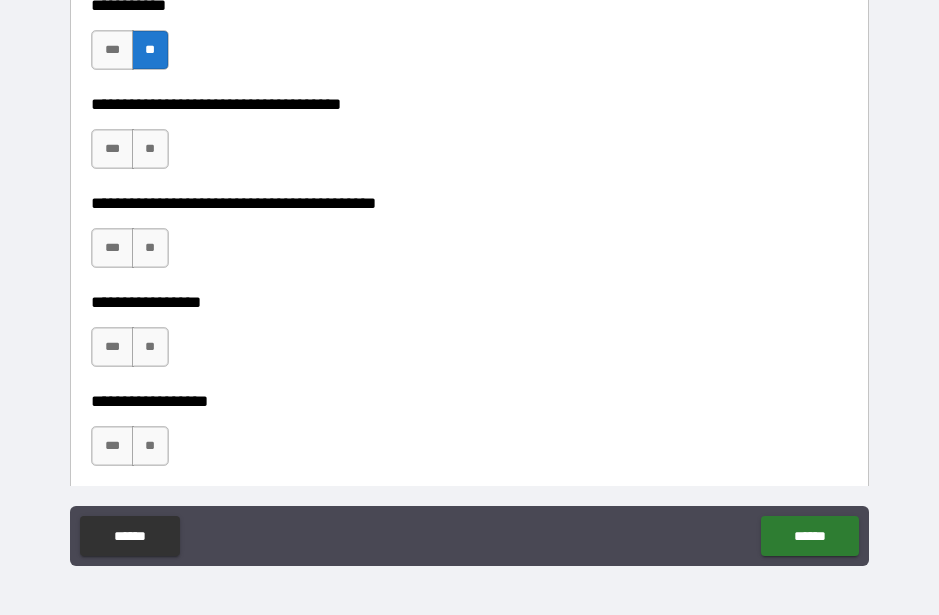 click on "**" at bounding box center (150, 149) 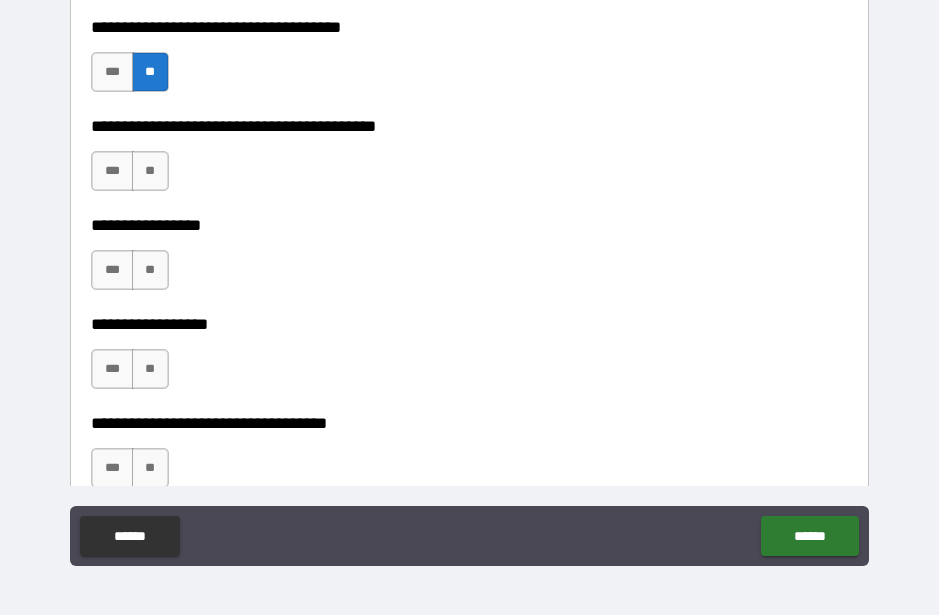 scroll, scrollTop: 12852, scrollLeft: 0, axis: vertical 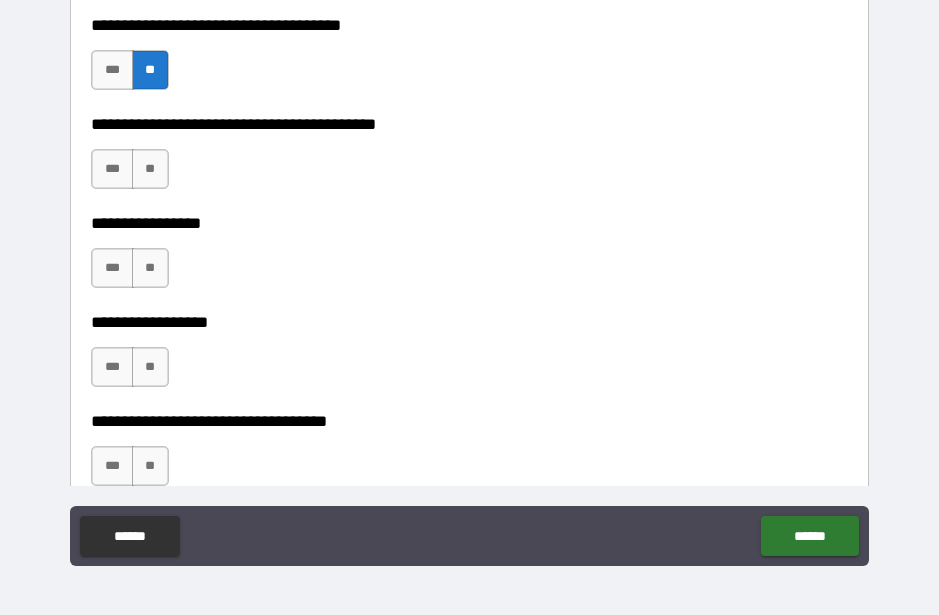 click on "**" at bounding box center [150, 169] 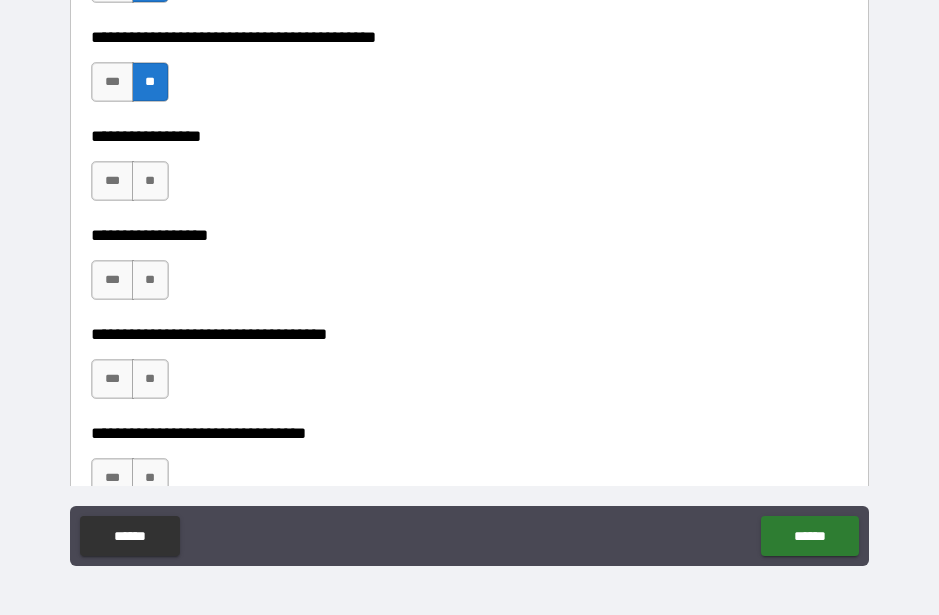 scroll, scrollTop: 12944, scrollLeft: 0, axis: vertical 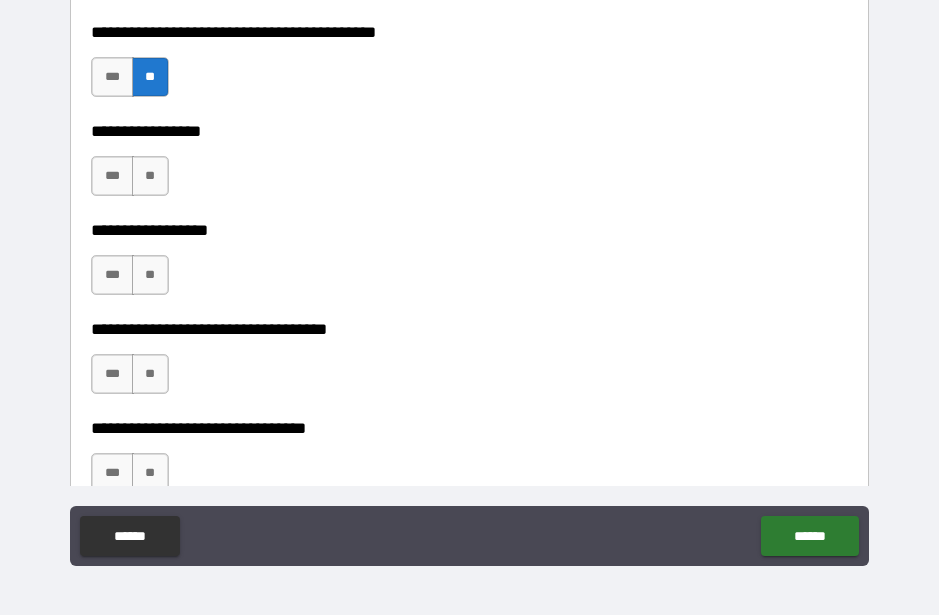 click on "**" at bounding box center (150, 176) 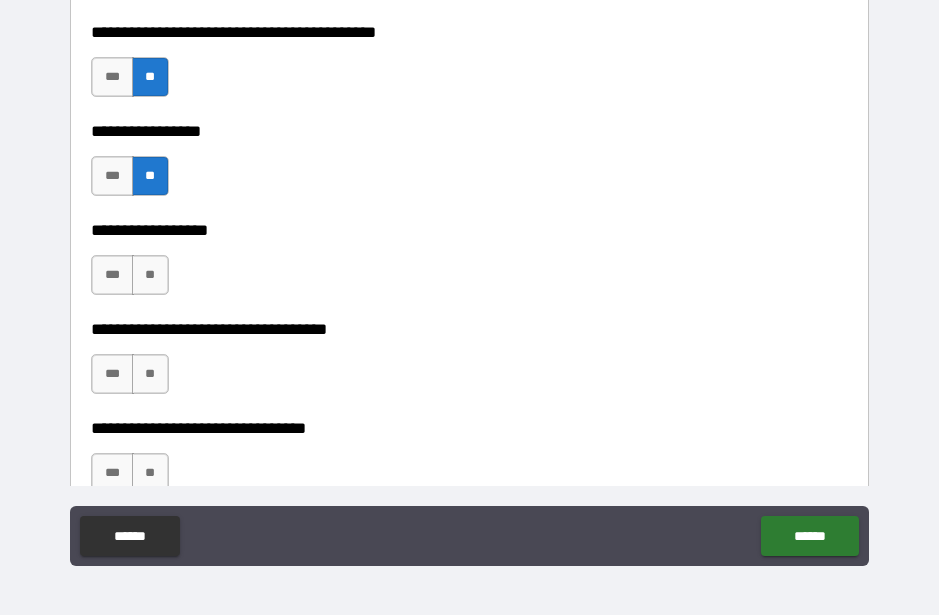 click on "**" at bounding box center [150, 275] 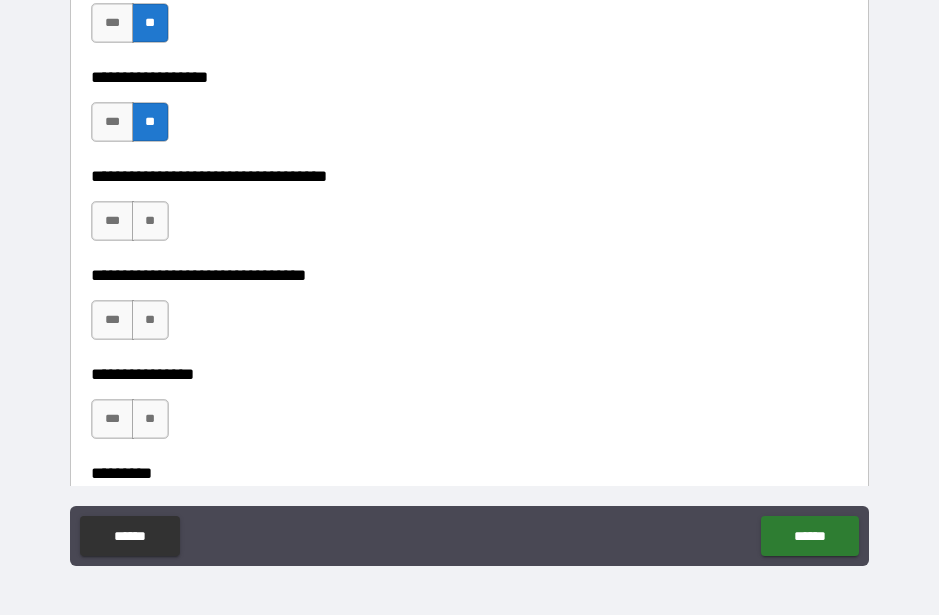scroll, scrollTop: 13098, scrollLeft: 0, axis: vertical 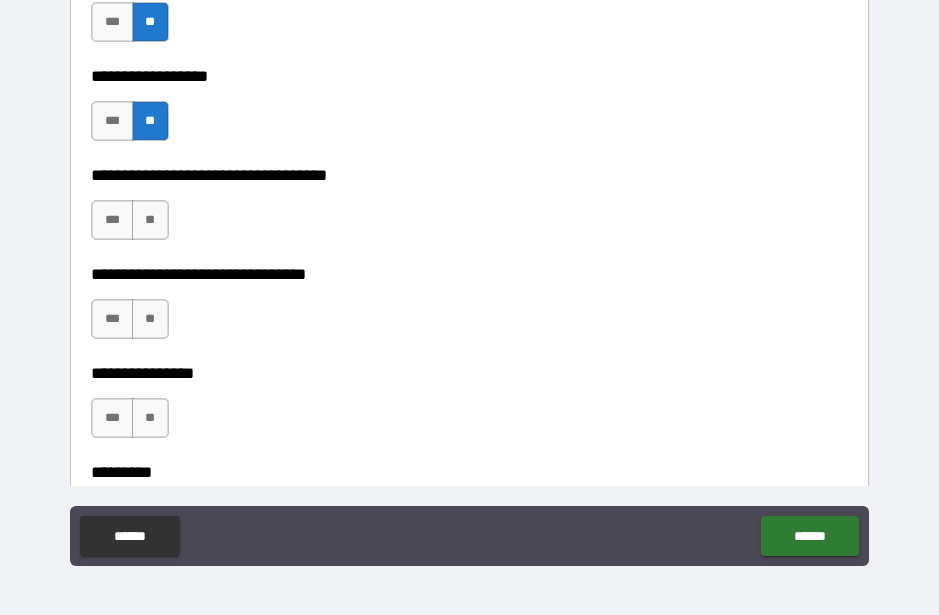 click on "**" at bounding box center (150, 220) 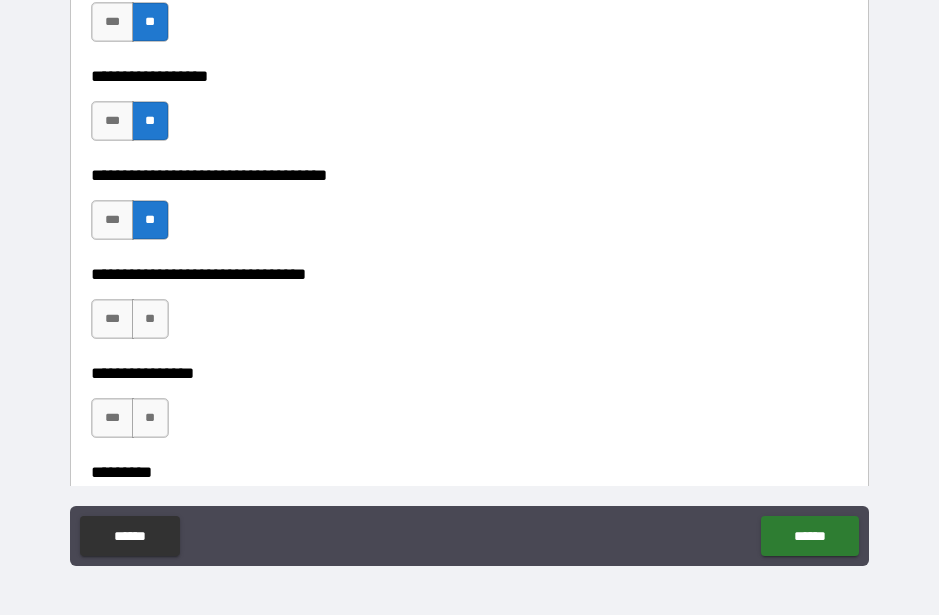 click on "**" at bounding box center [150, 319] 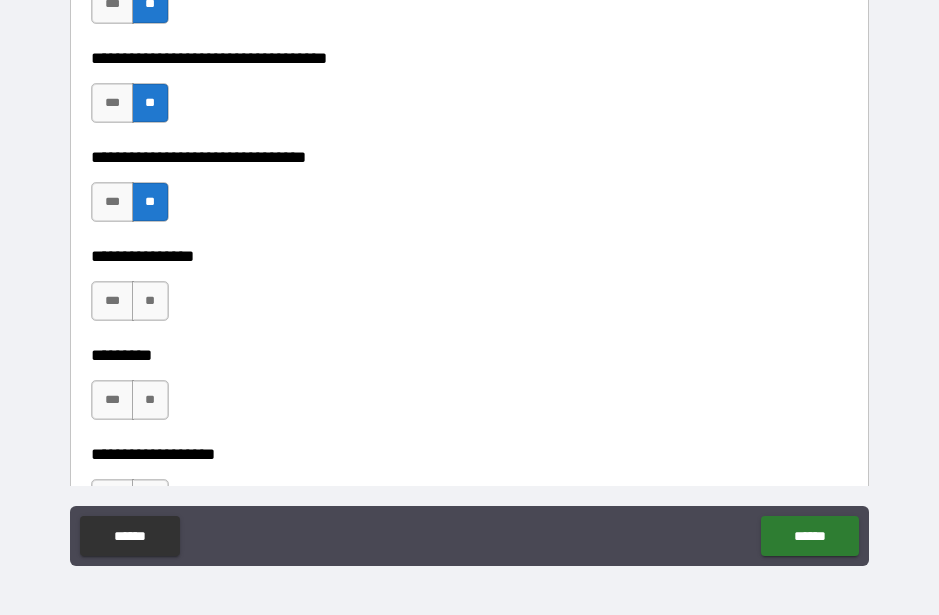 scroll, scrollTop: 13227, scrollLeft: 0, axis: vertical 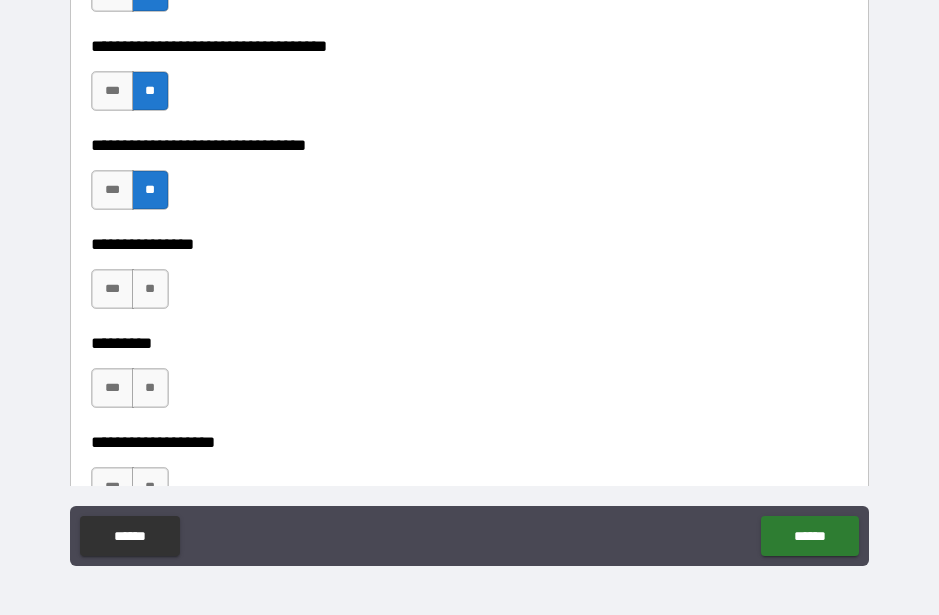 click on "**" at bounding box center [150, 289] 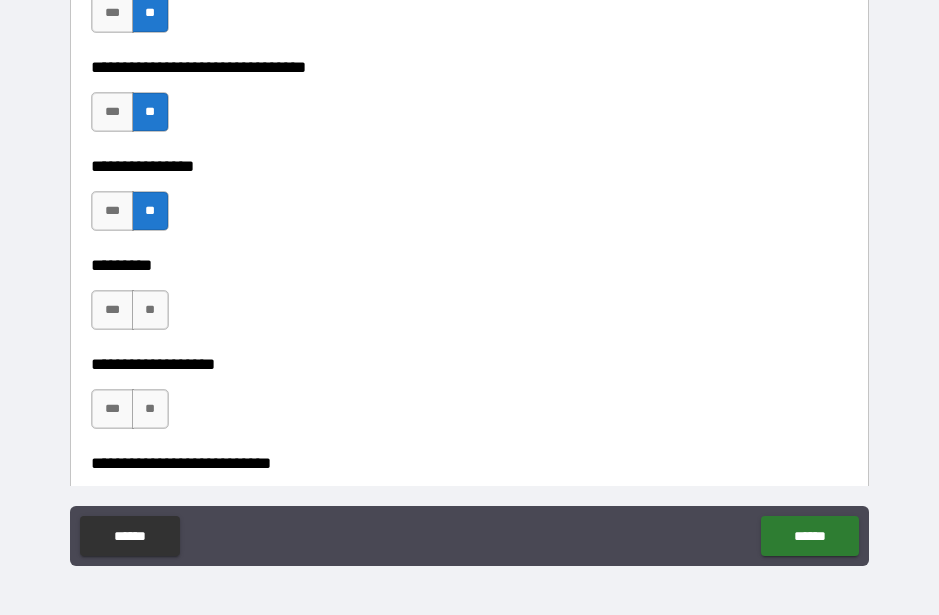 scroll, scrollTop: 13322, scrollLeft: 0, axis: vertical 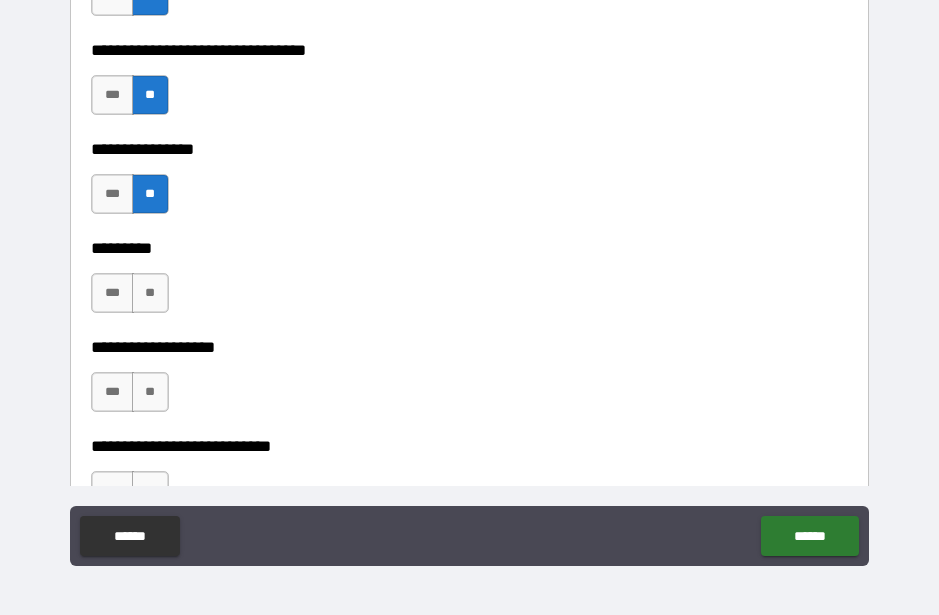 click on "**" at bounding box center [150, 293] 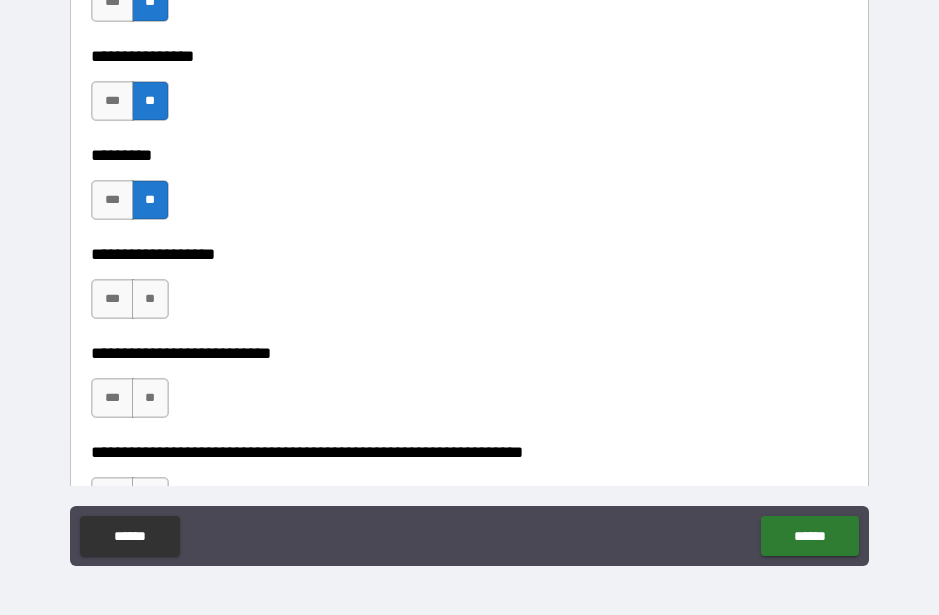 scroll, scrollTop: 13418, scrollLeft: 0, axis: vertical 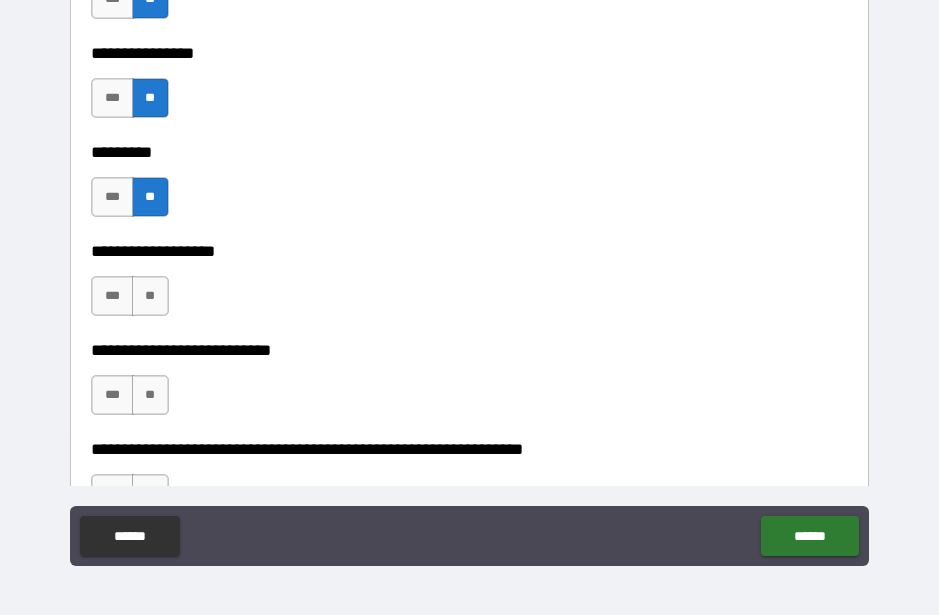 click on "**" at bounding box center [150, 296] 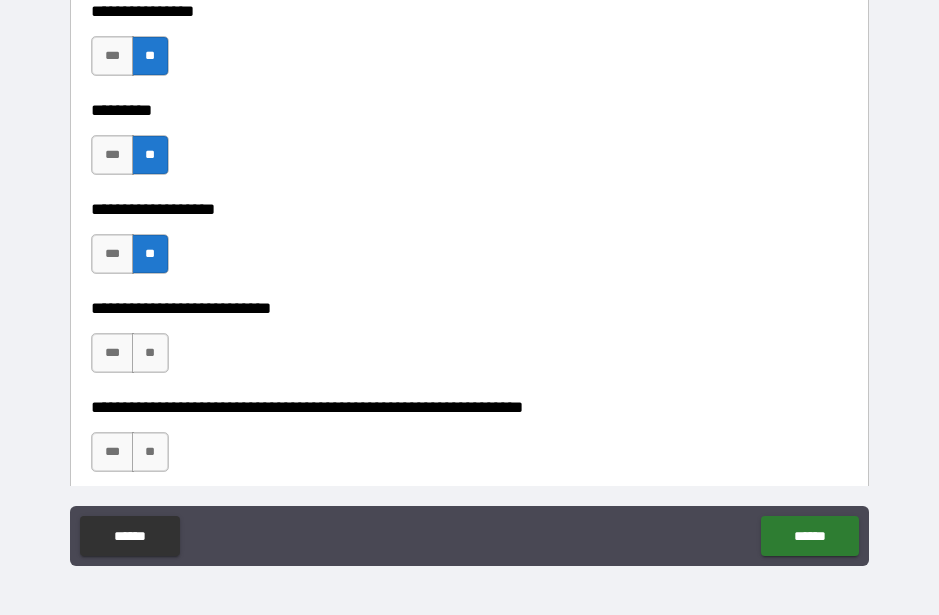 scroll, scrollTop: 13539, scrollLeft: 0, axis: vertical 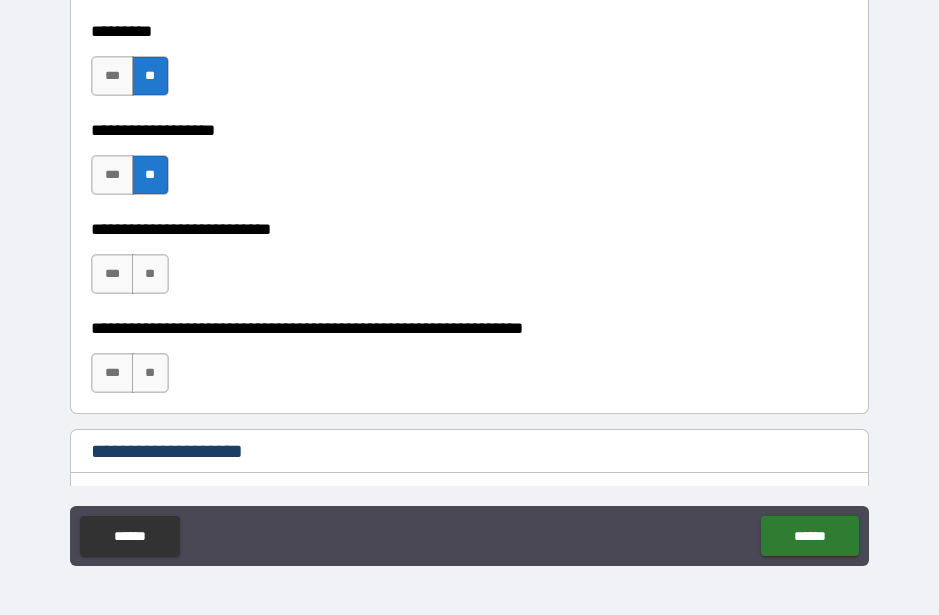 click on "**" at bounding box center [150, 274] 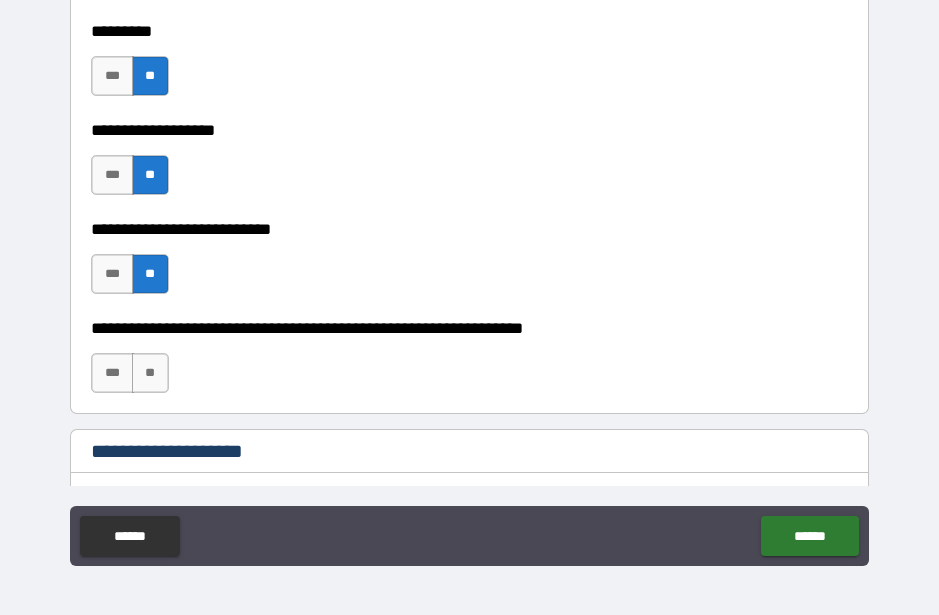 click on "**" at bounding box center [150, 373] 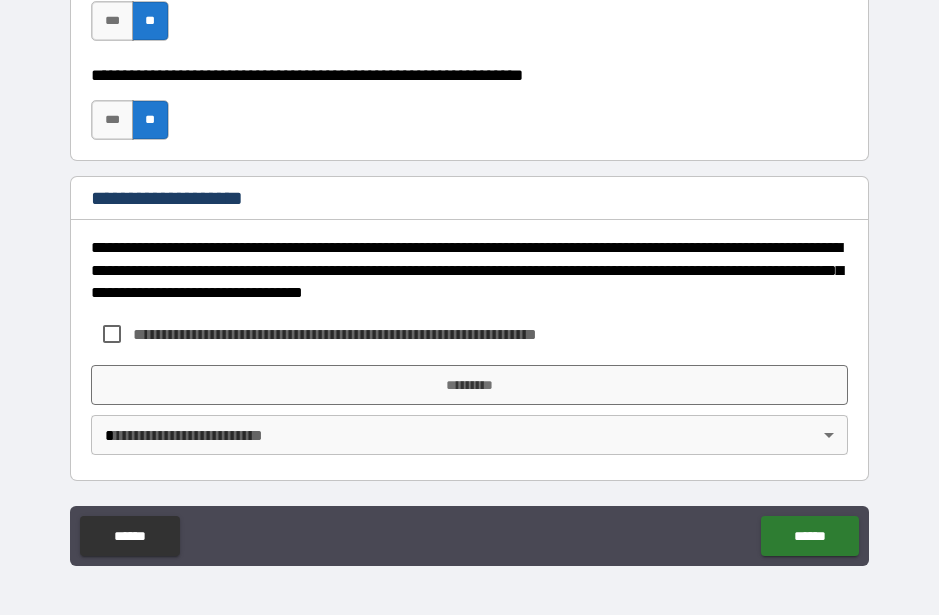 scroll, scrollTop: 13792, scrollLeft: 0, axis: vertical 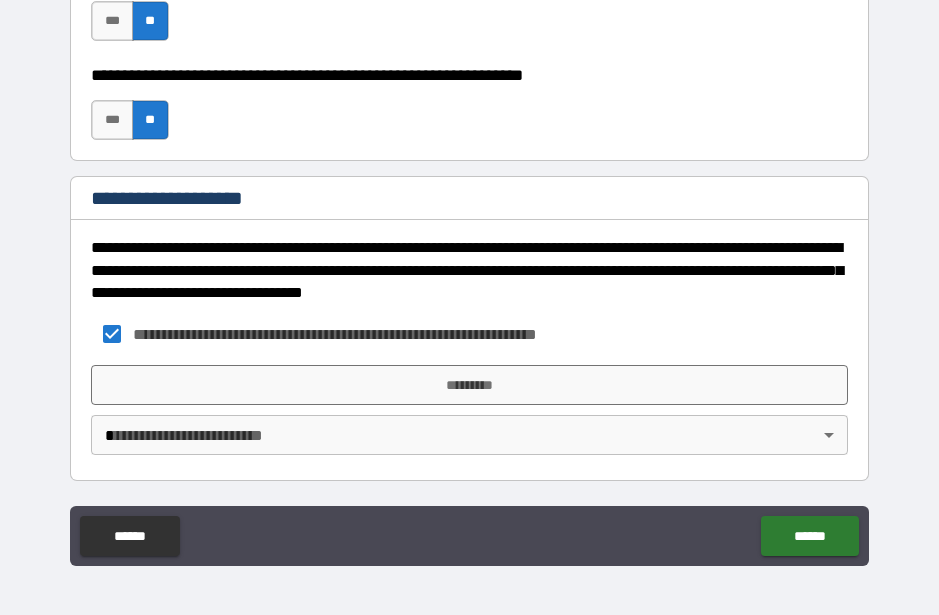 click on "*********" at bounding box center [469, 385] 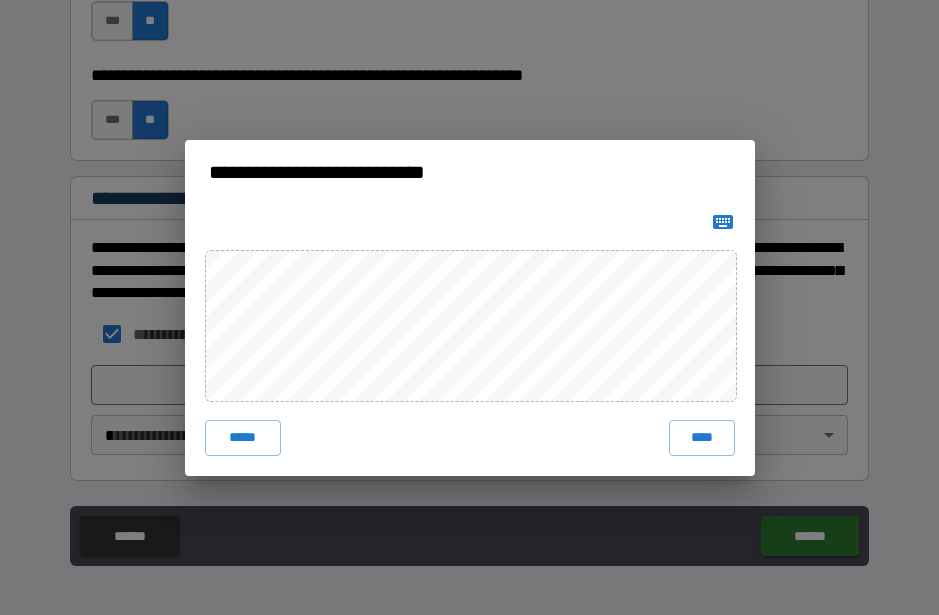 click on "****" at bounding box center (702, 438) 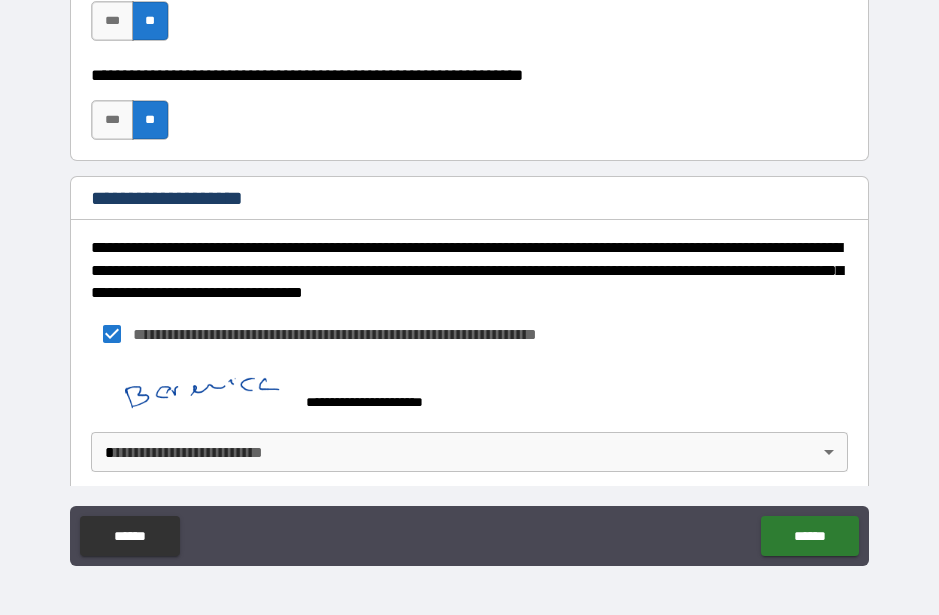 scroll, scrollTop: 13782, scrollLeft: 0, axis: vertical 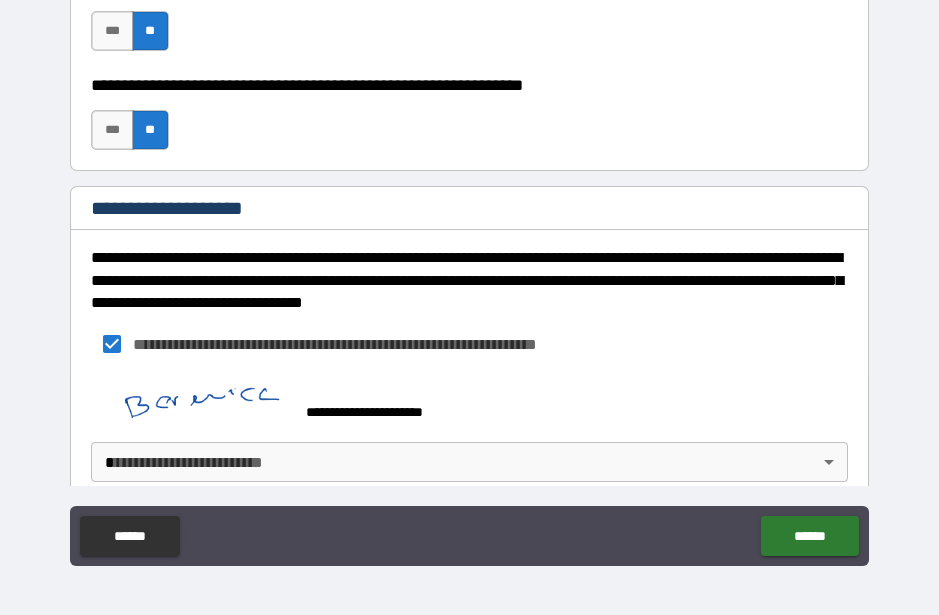 click on "**********" at bounding box center [469, 280] 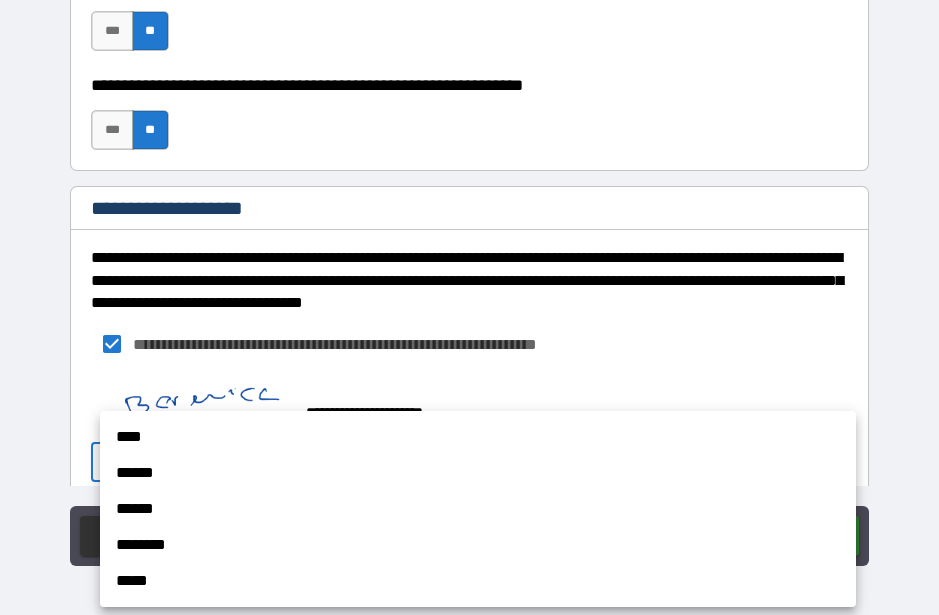 click on "******" at bounding box center (478, 473) 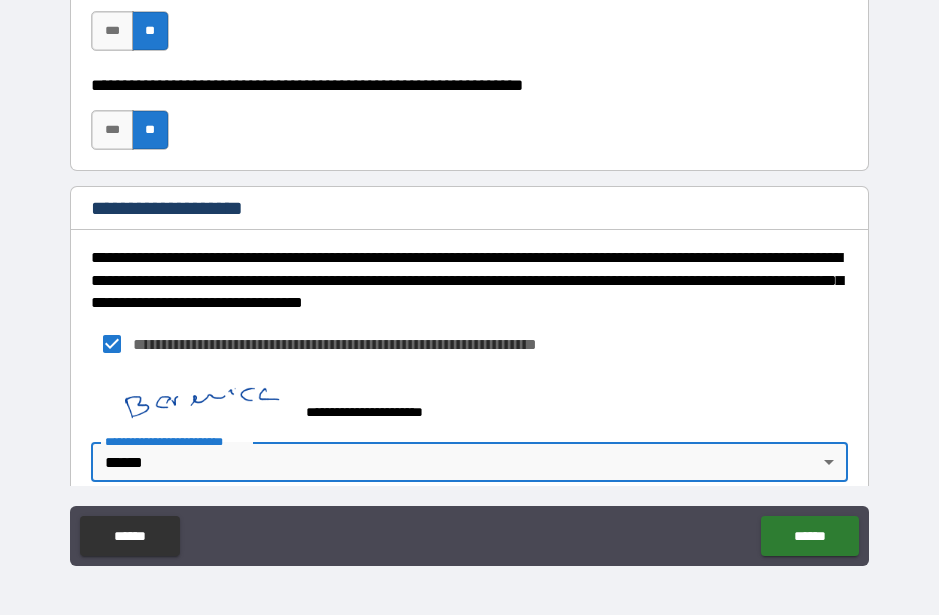 type on "*" 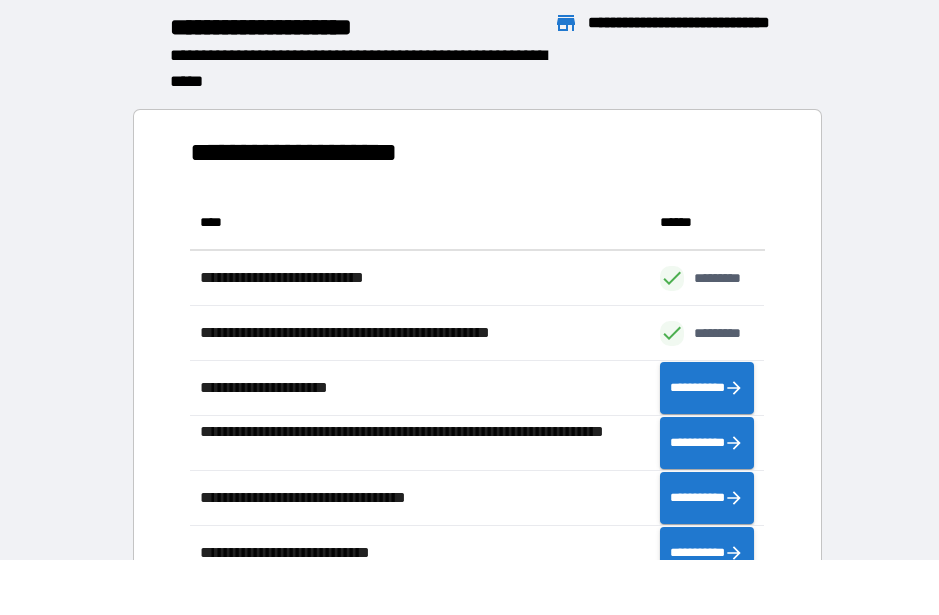 scroll, scrollTop: 386, scrollLeft: 575, axis: both 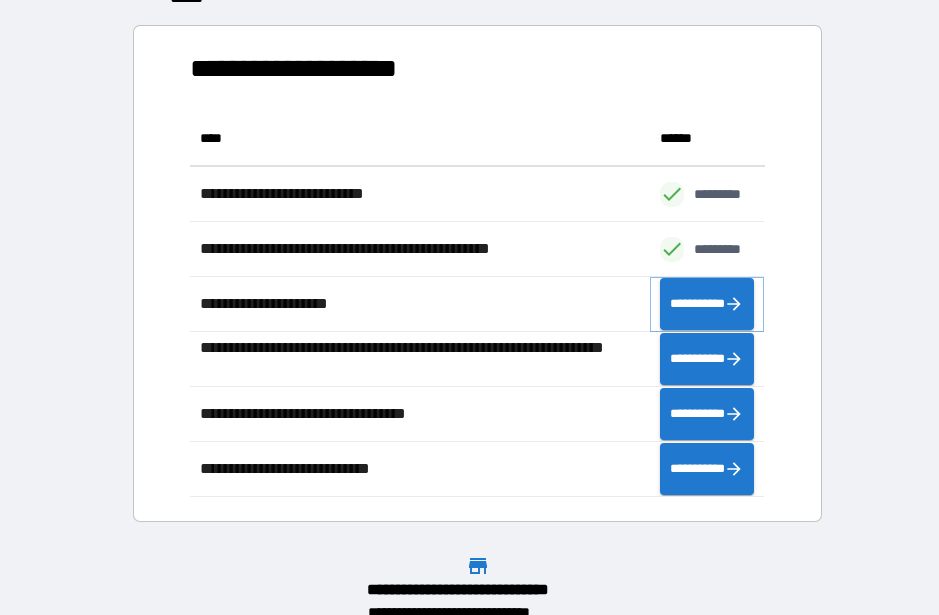 click on "**********" at bounding box center [707, 304] 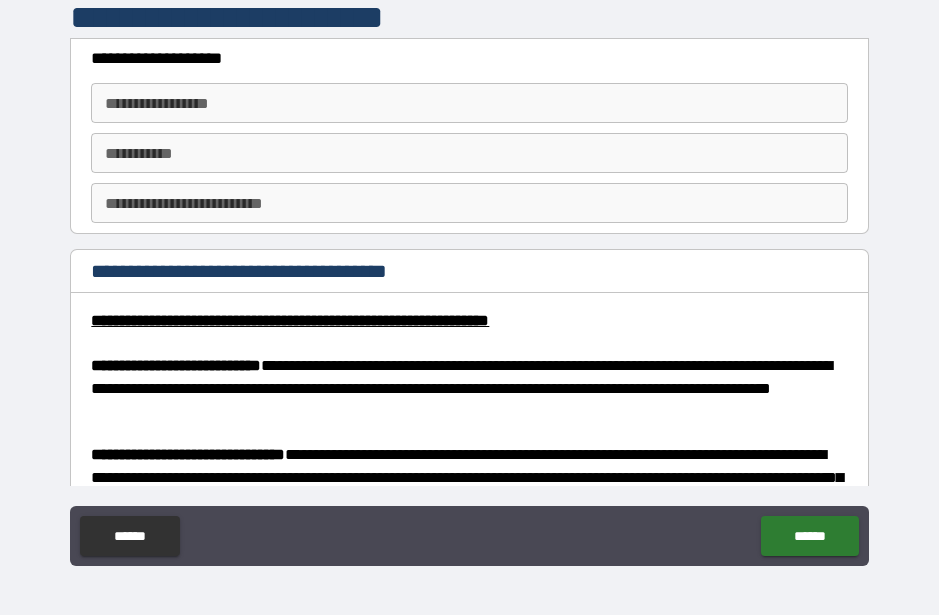 scroll, scrollTop: 0, scrollLeft: 0, axis: both 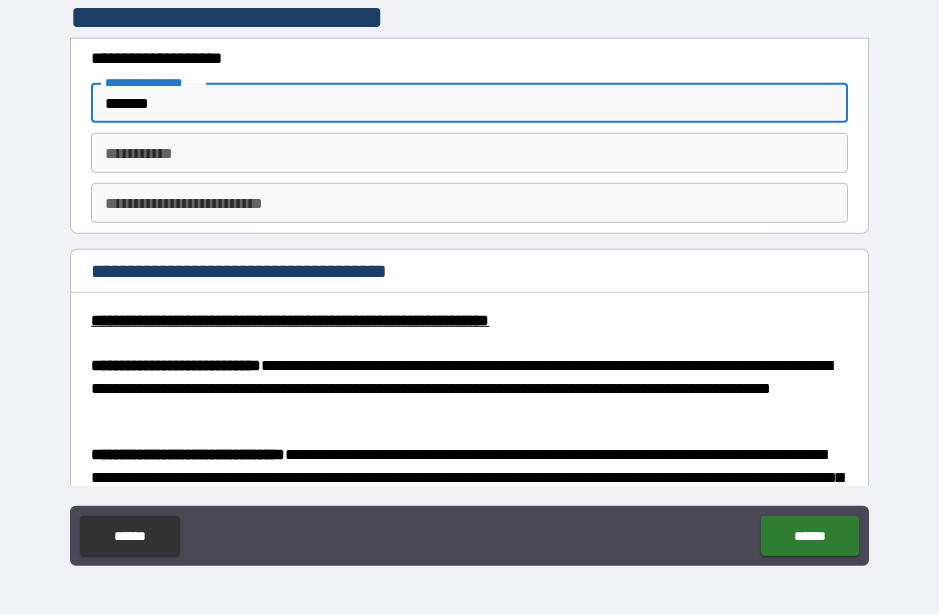 type on "*******" 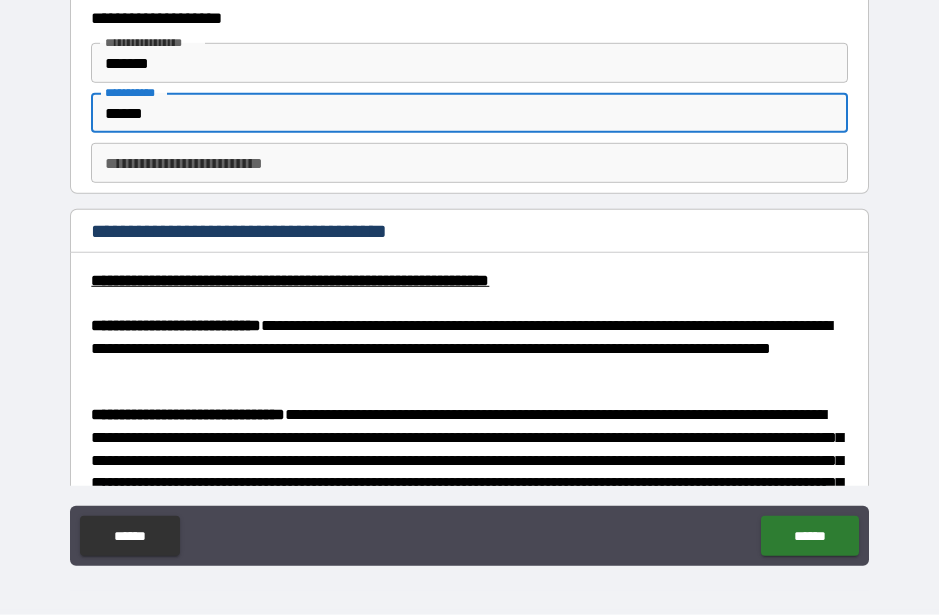 scroll, scrollTop: 41, scrollLeft: 0, axis: vertical 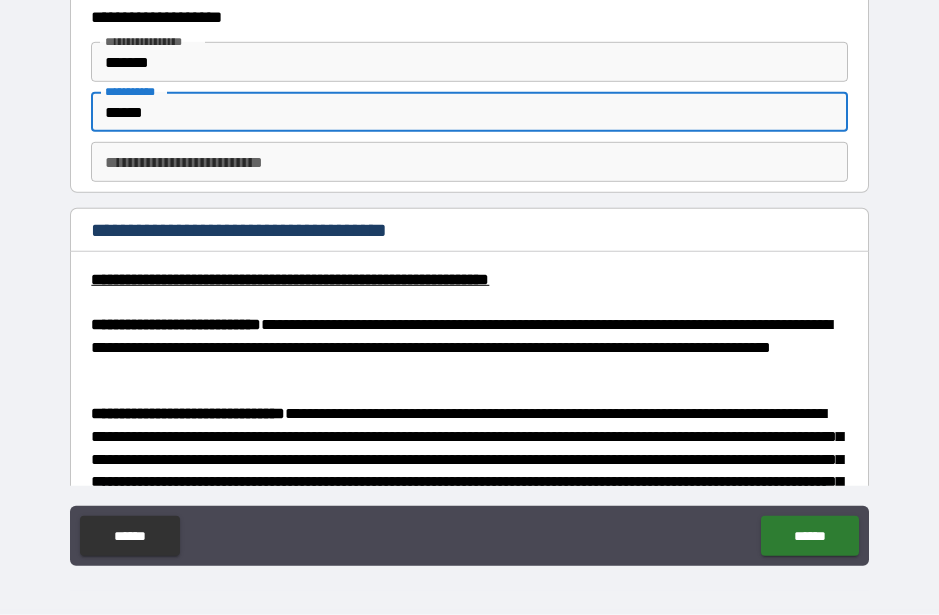 type on "******" 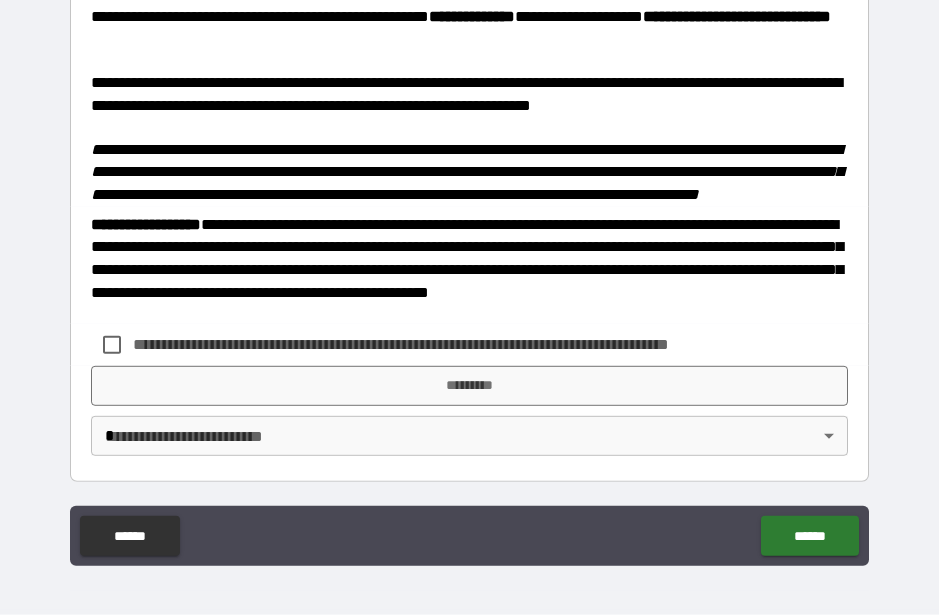 scroll, scrollTop: 2839, scrollLeft: 0, axis: vertical 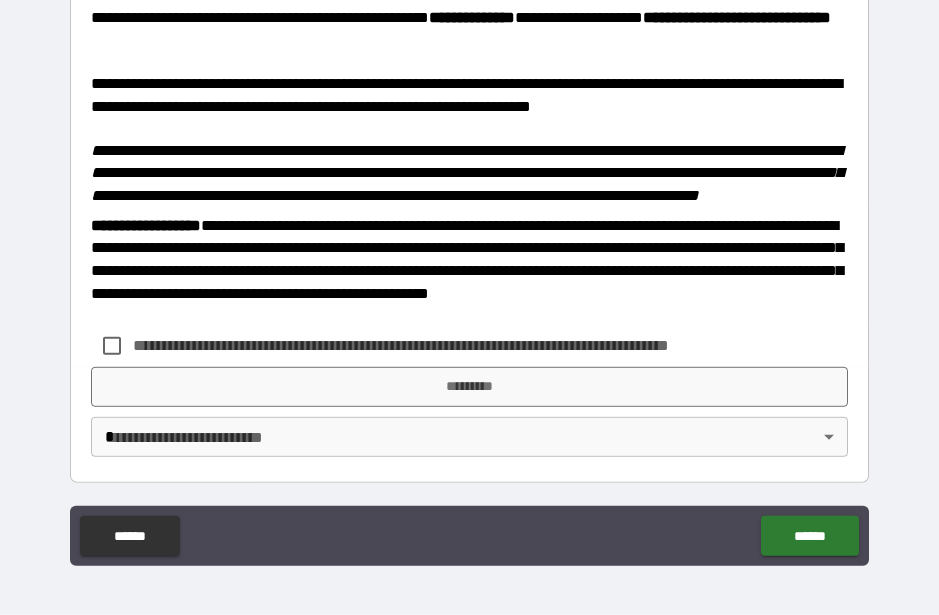 type on "*" 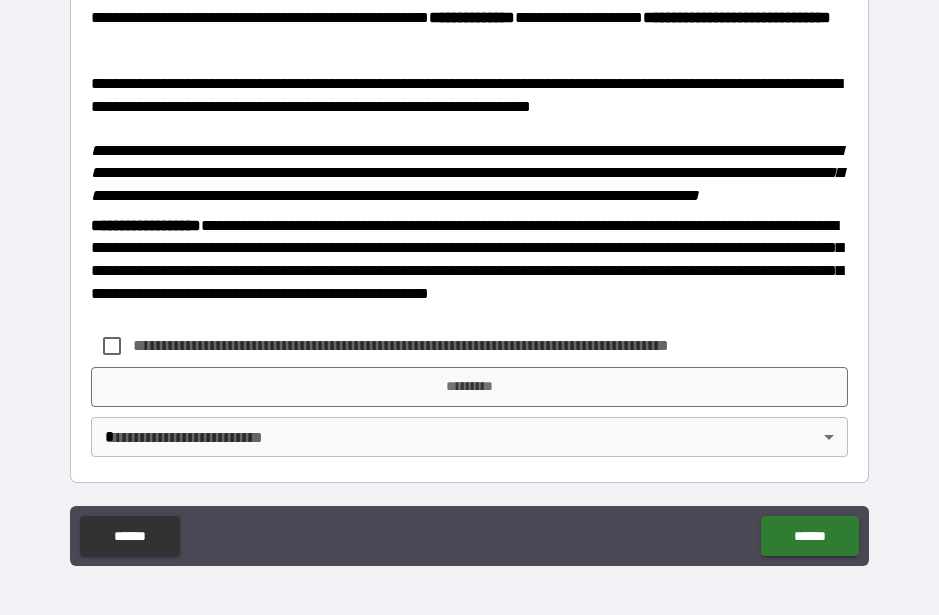 click on "*********" at bounding box center (469, 387) 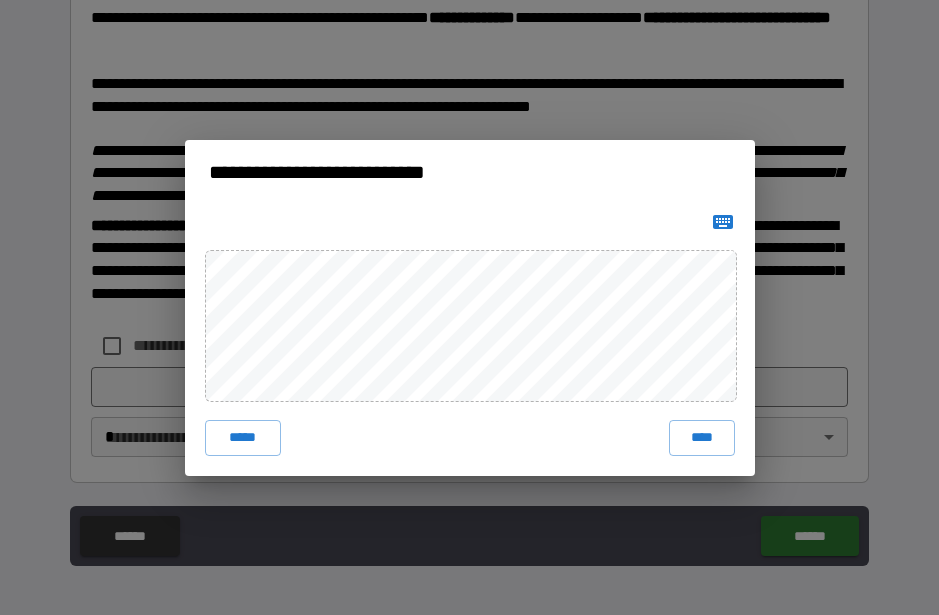click on "****" at bounding box center (702, 438) 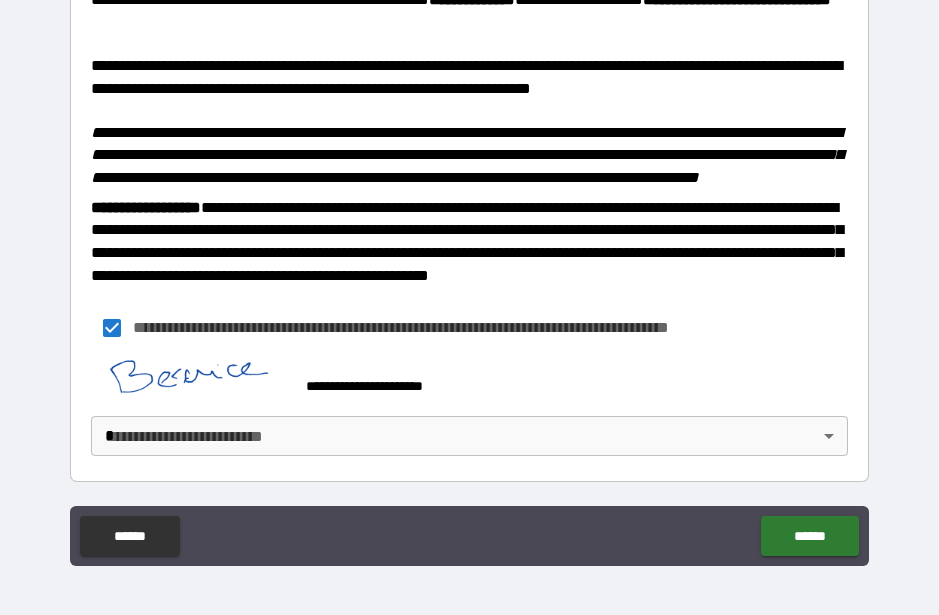 scroll, scrollTop: 2856, scrollLeft: 0, axis: vertical 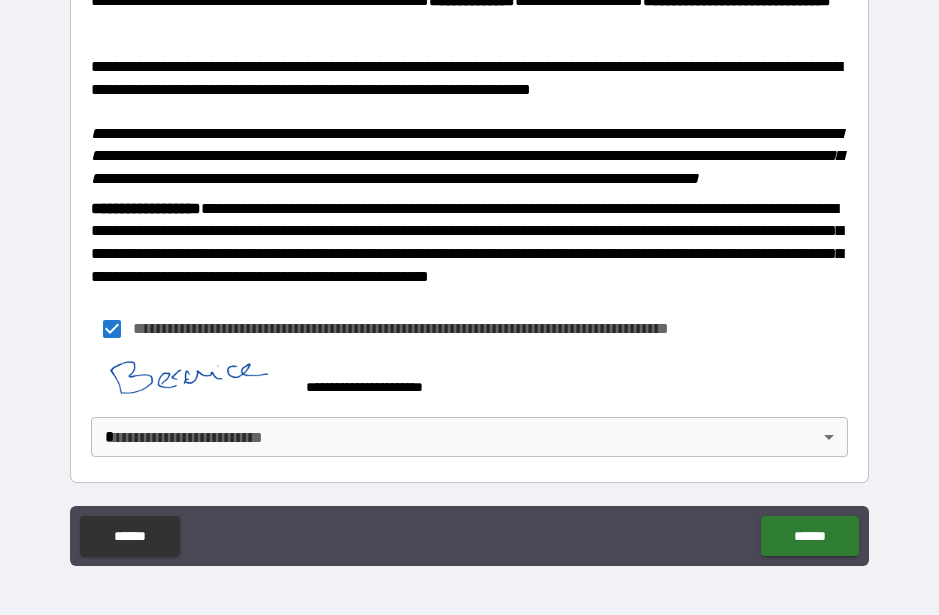 click on "**********" at bounding box center (469, 280) 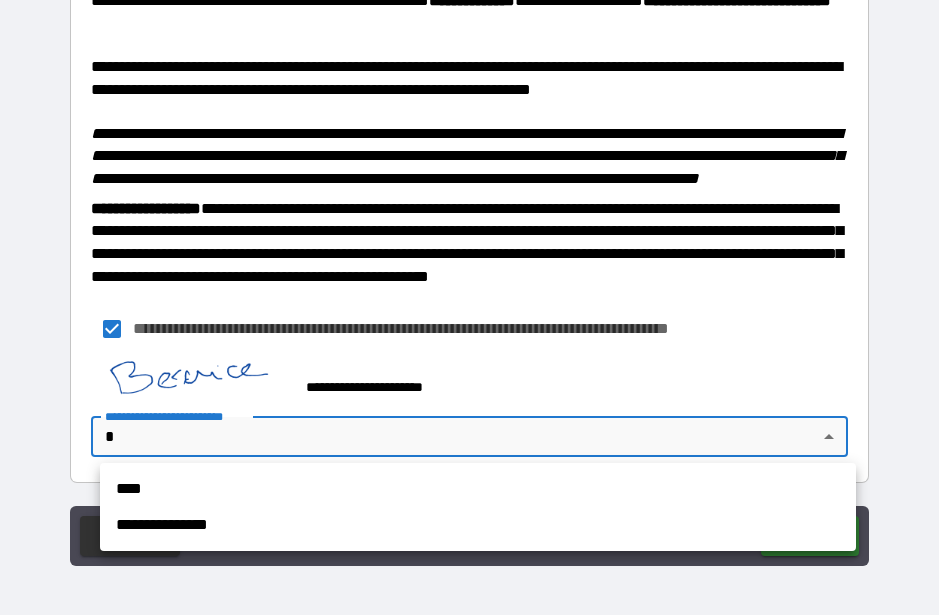 click on "**********" at bounding box center [478, 525] 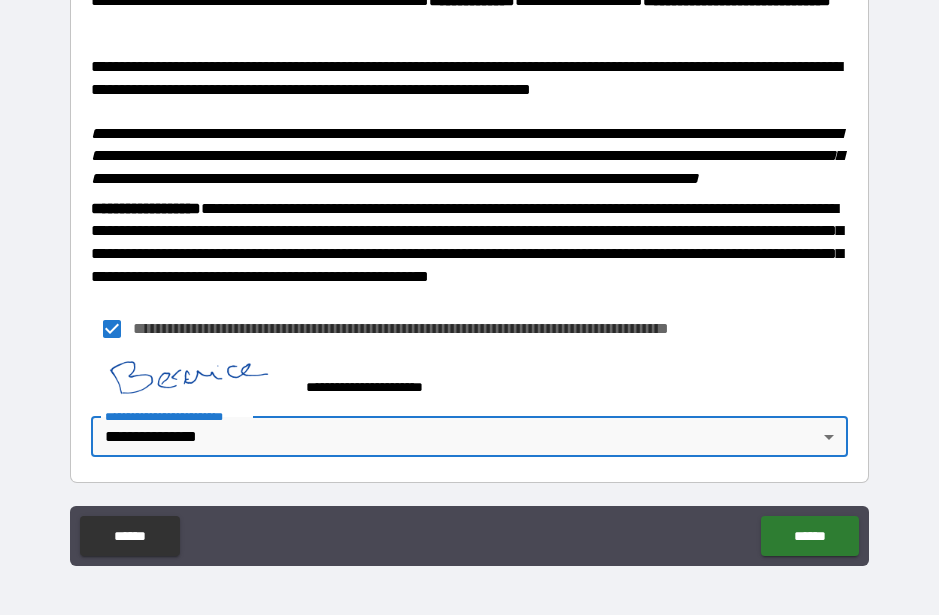 click on "******" at bounding box center [809, 536] 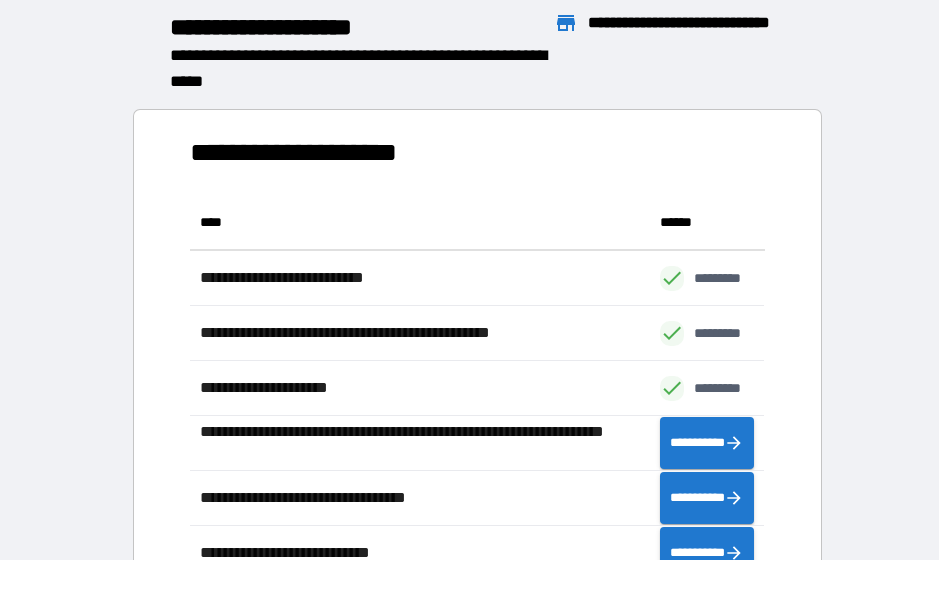 scroll, scrollTop: 1, scrollLeft: 1, axis: both 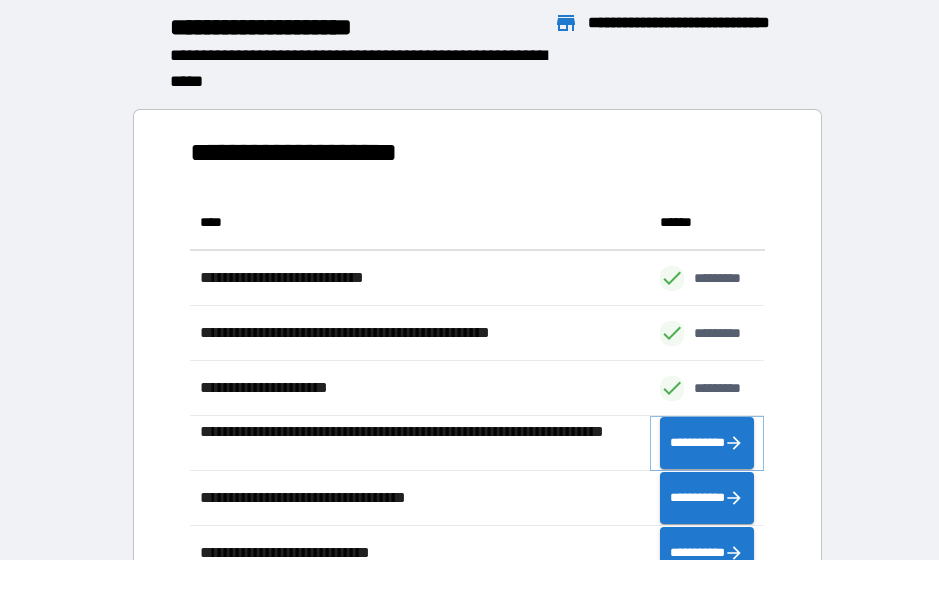 click on "**********" at bounding box center (707, 443) 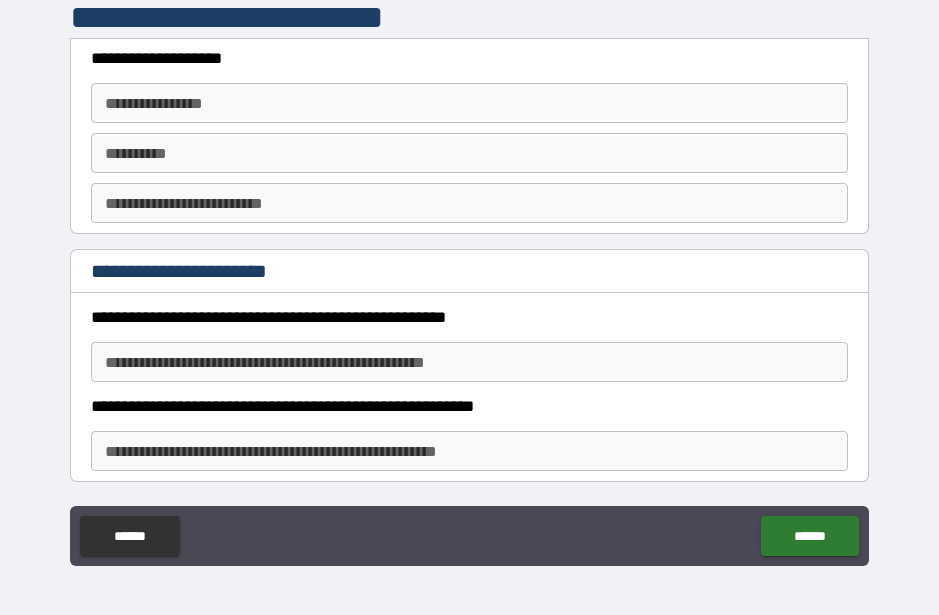 scroll, scrollTop: 0, scrollLeft: 0, axis: both 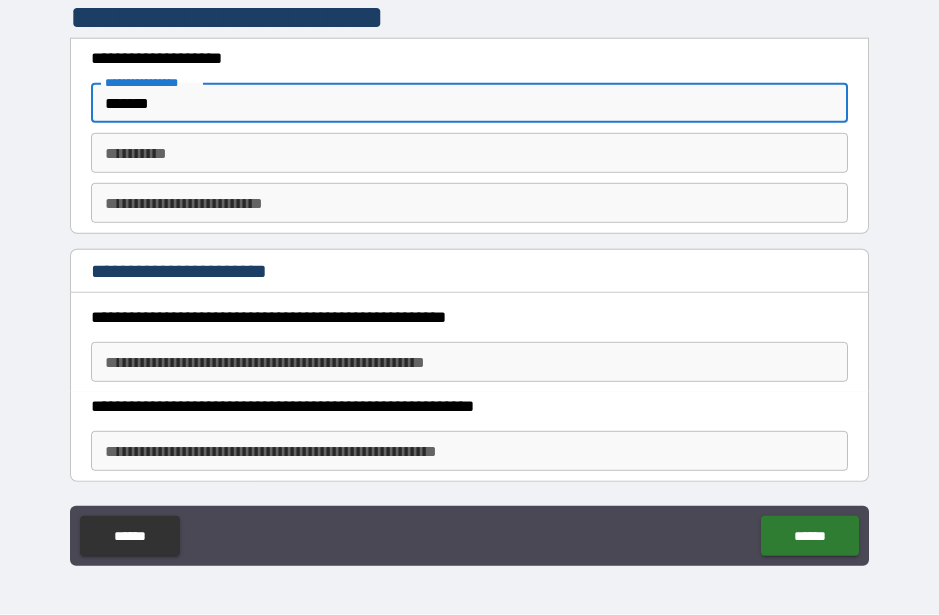 type on "*******" 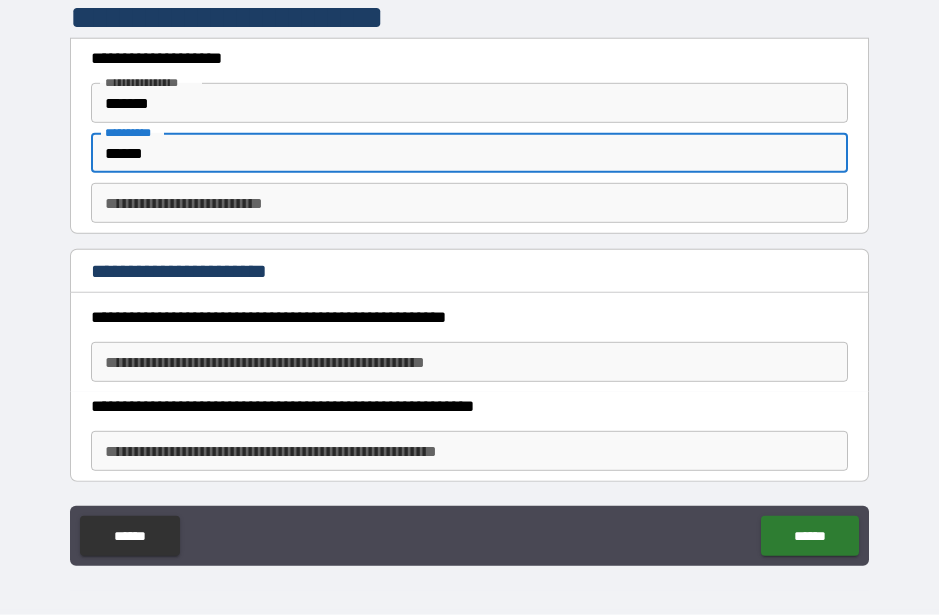 type on "******" 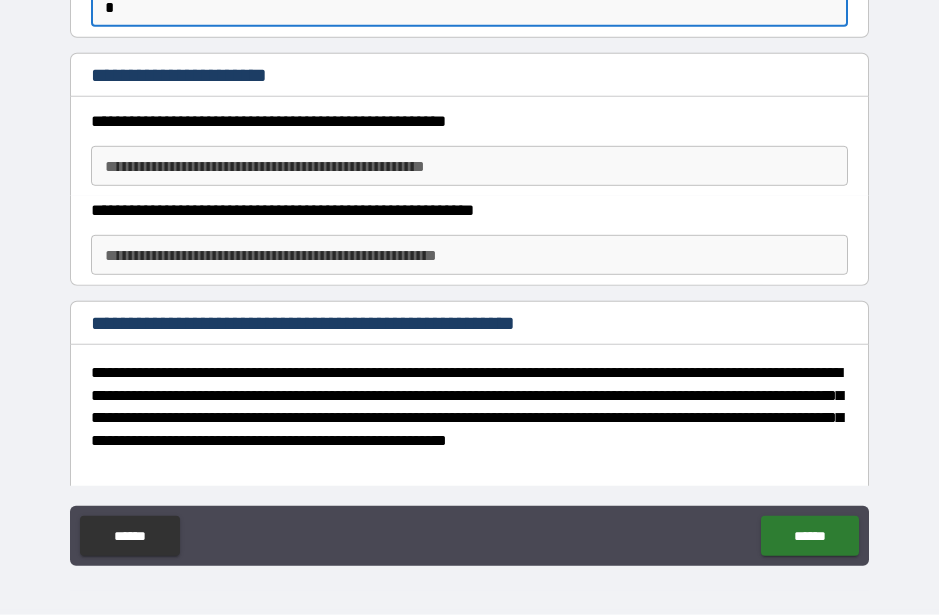 scroll, scrollTop: 207, scrollLeft: 0, axis: vertical 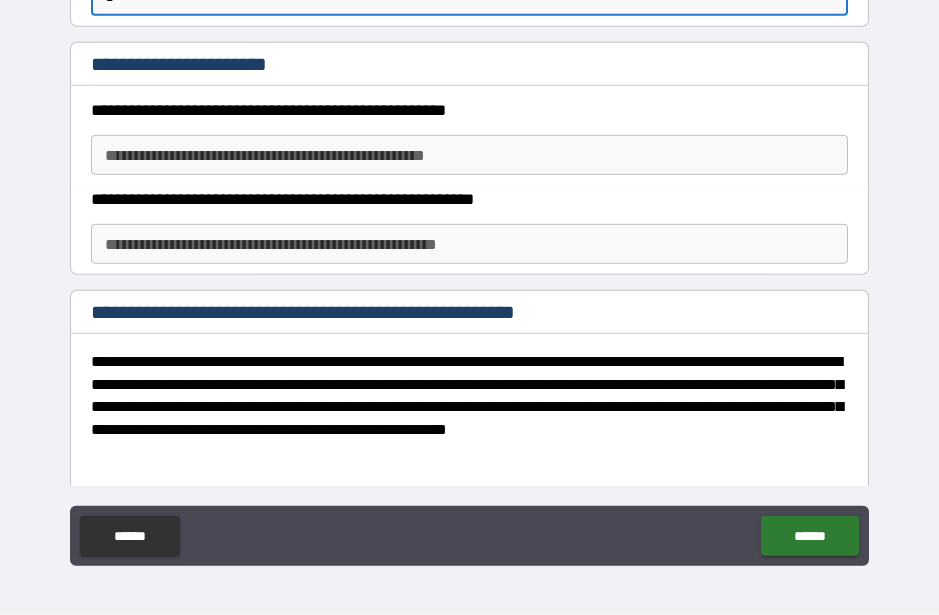 type on "*" 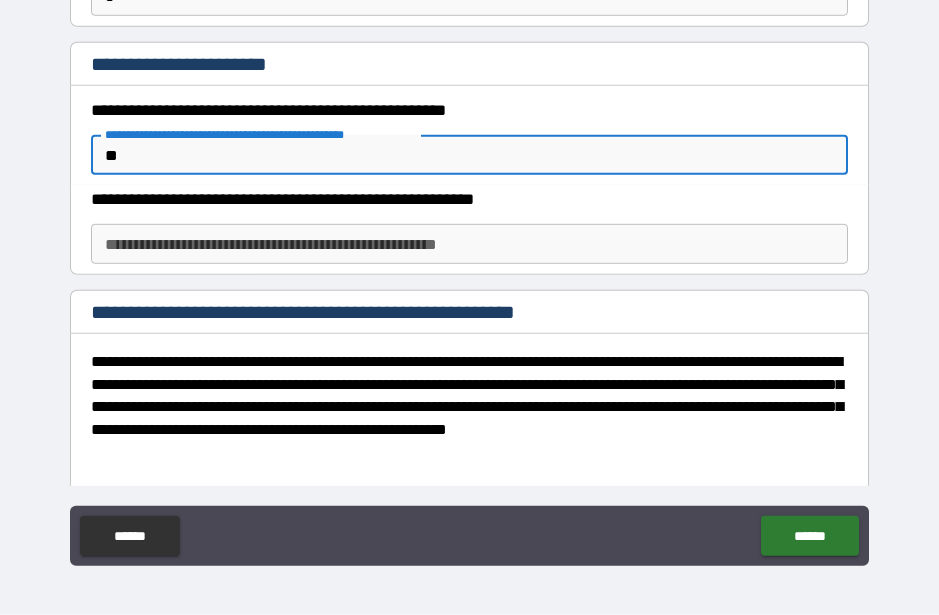 type on "*" 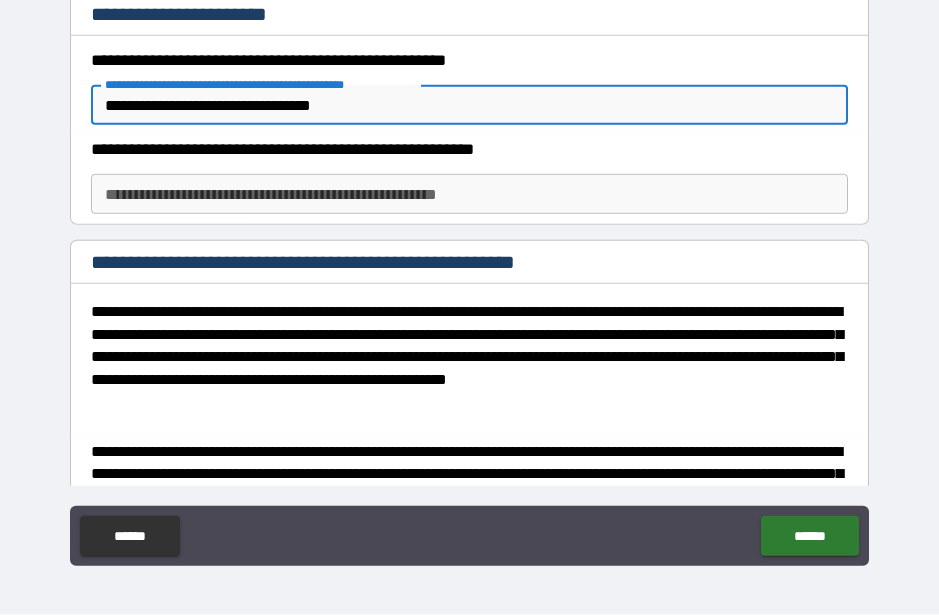 scroll, scrollTop: 270, scrollLeft: 0, axis: vertical 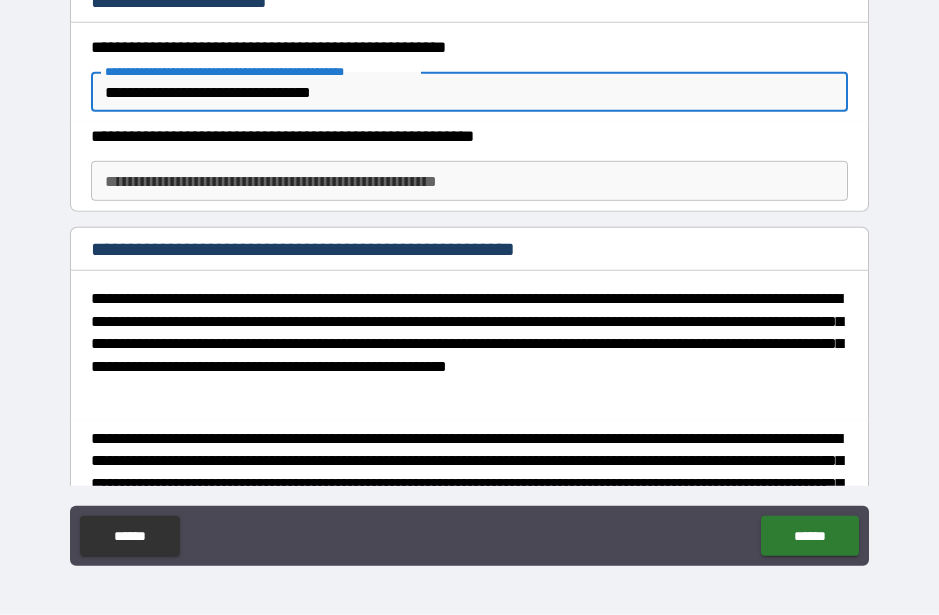type on "**********" 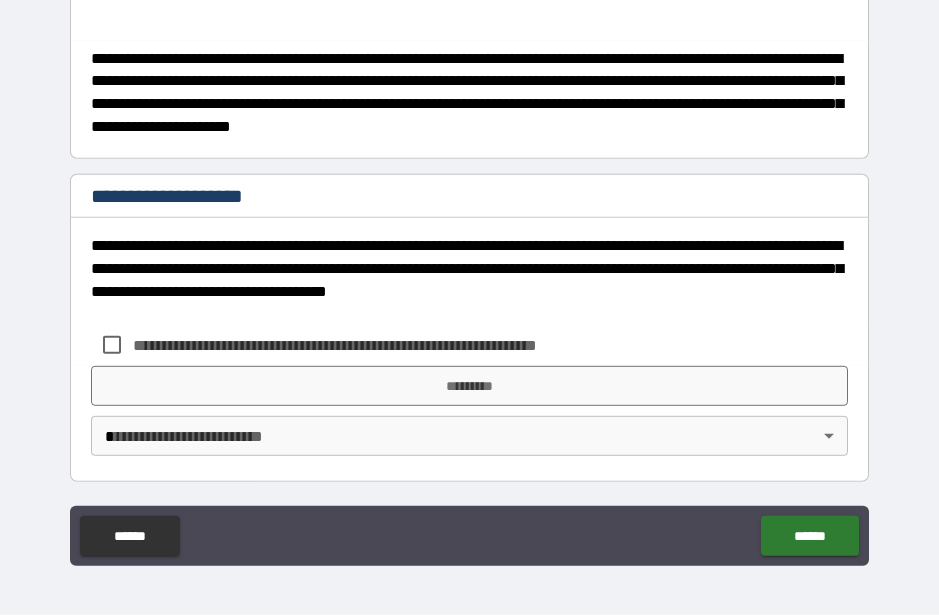 scroll, scrollTop: 649, scrollLeft: 0, axis: vertical 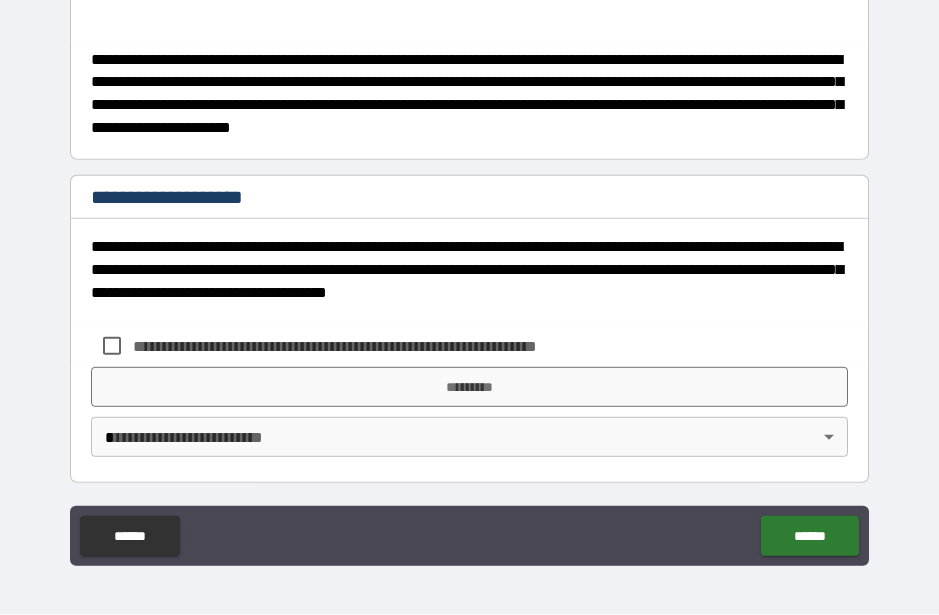 type on "**********" 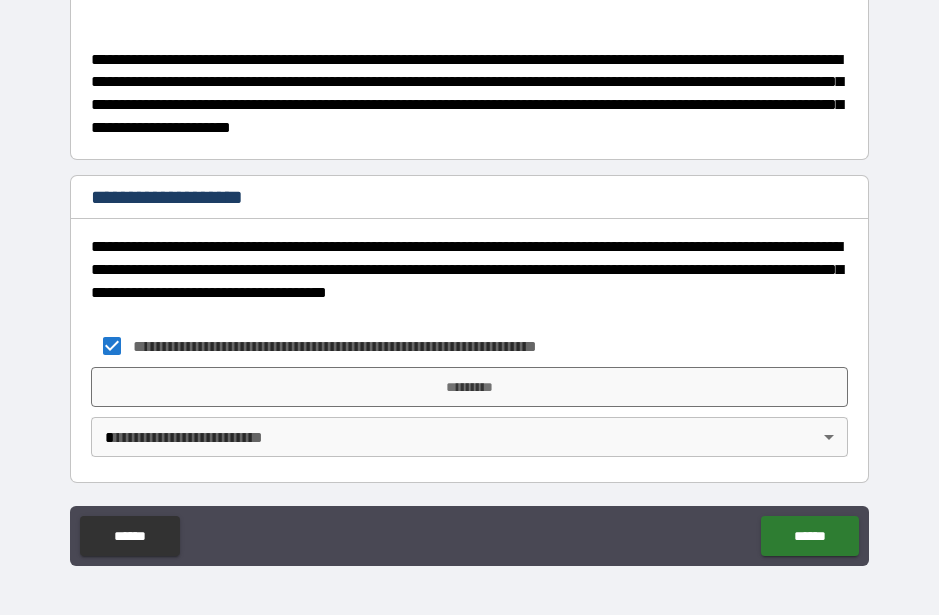 click on "*********" at bounding box center [469, 387] 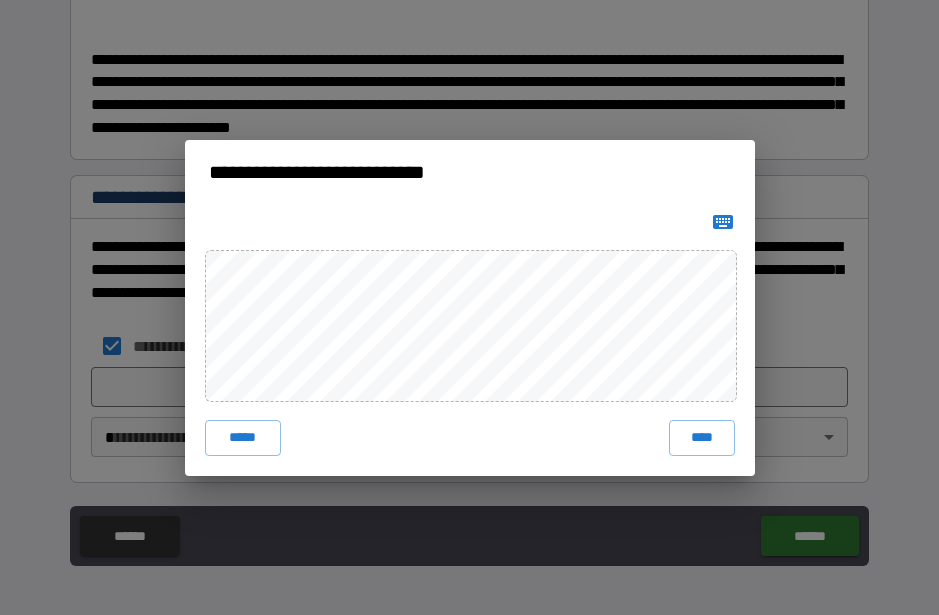 click on "****" at bounding box center (702, 438) 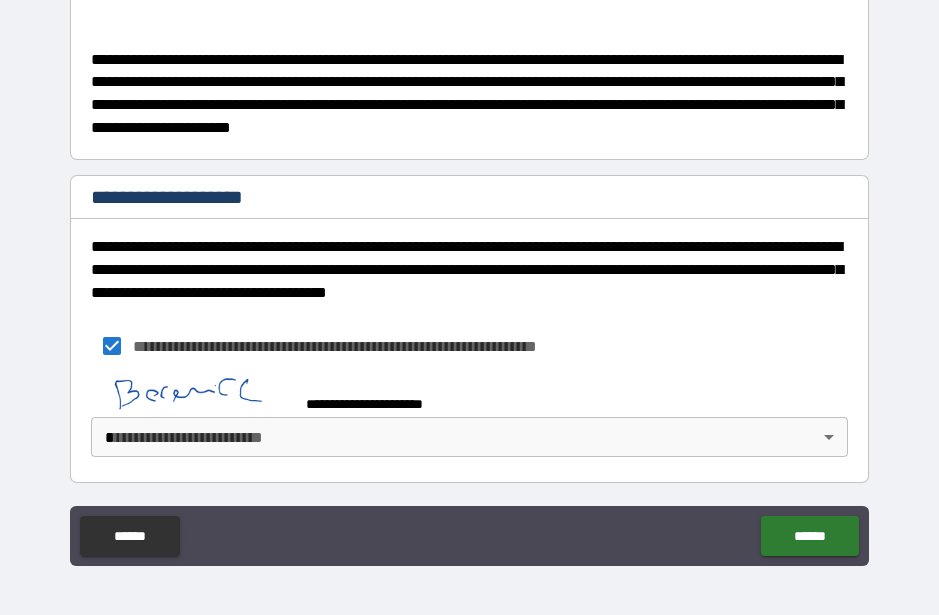 scroll, scrollTop: 639, scrollLeft: 0, axis: vertical 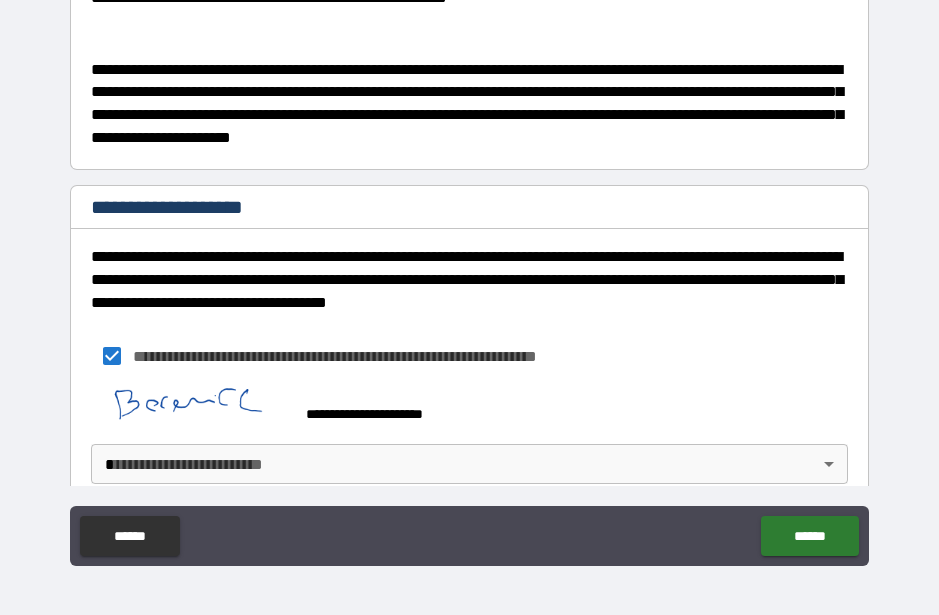click on "**********" at bounding box center [469, 280] 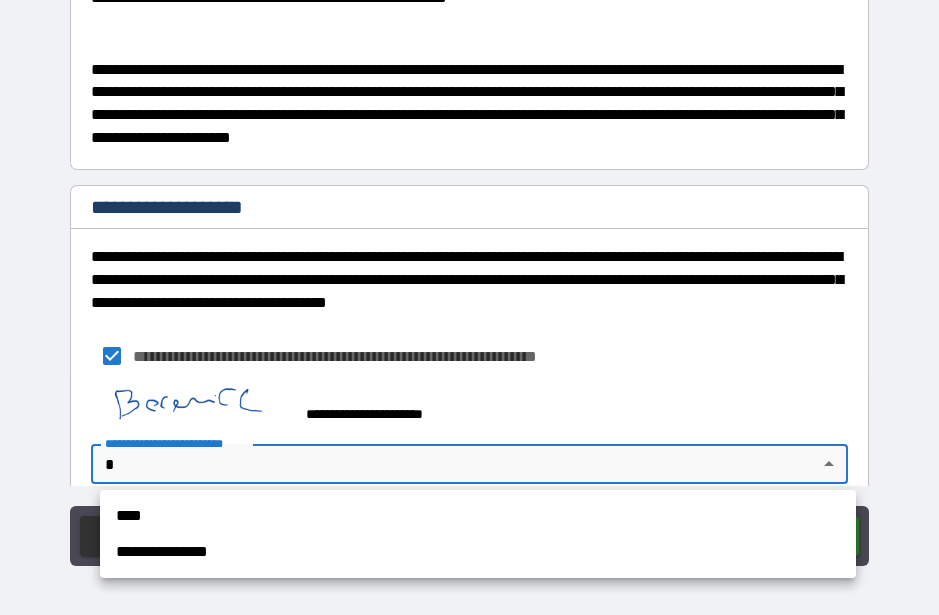 click on "**********" at bounding box center (478, 552) 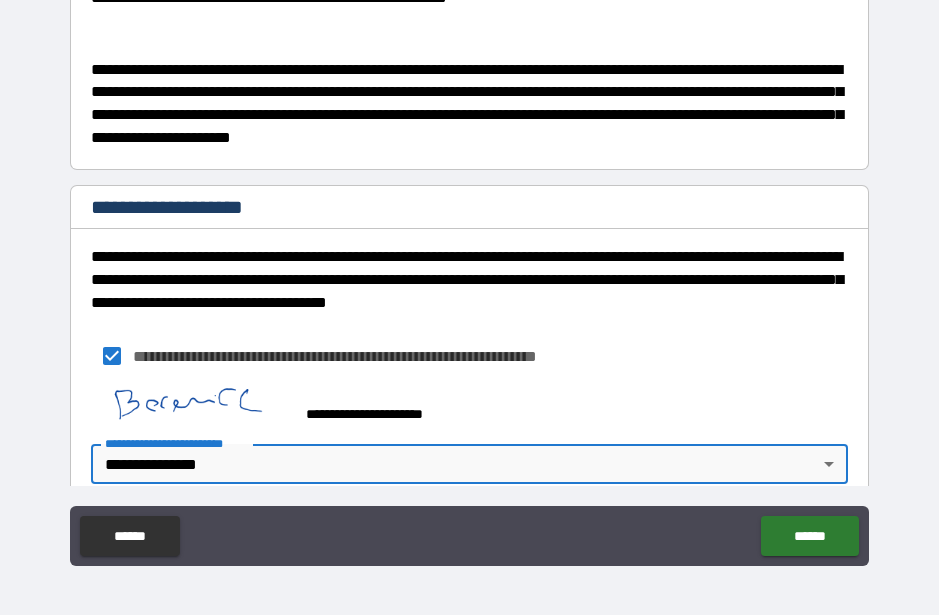click on "******" at bounding box center (809, 536) 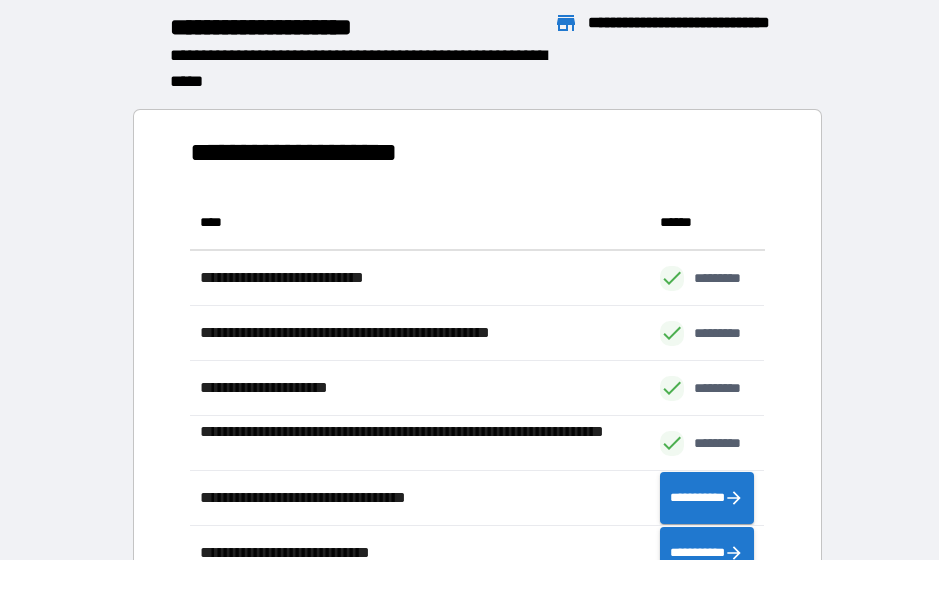 scroll, scrollTop: 1, scrollLeft: 1, axis: both 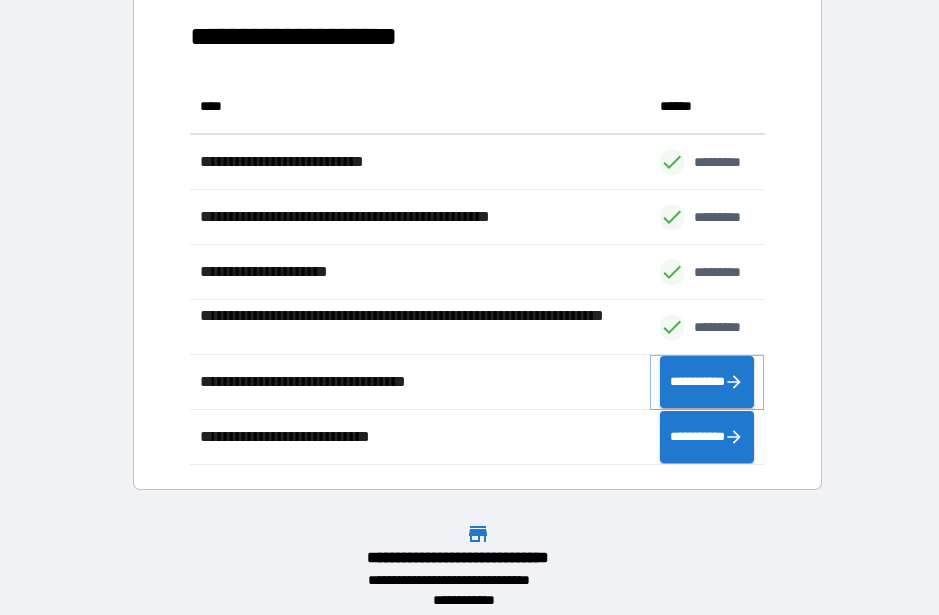 click on "**********" at bounding box center [707, 382] 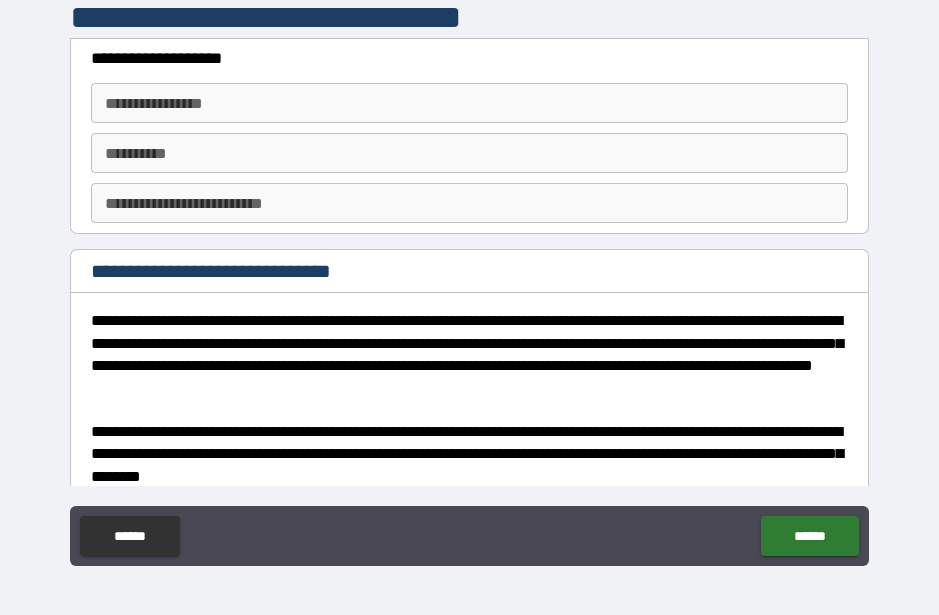 click on "**********" at bounding box center [469, 103] 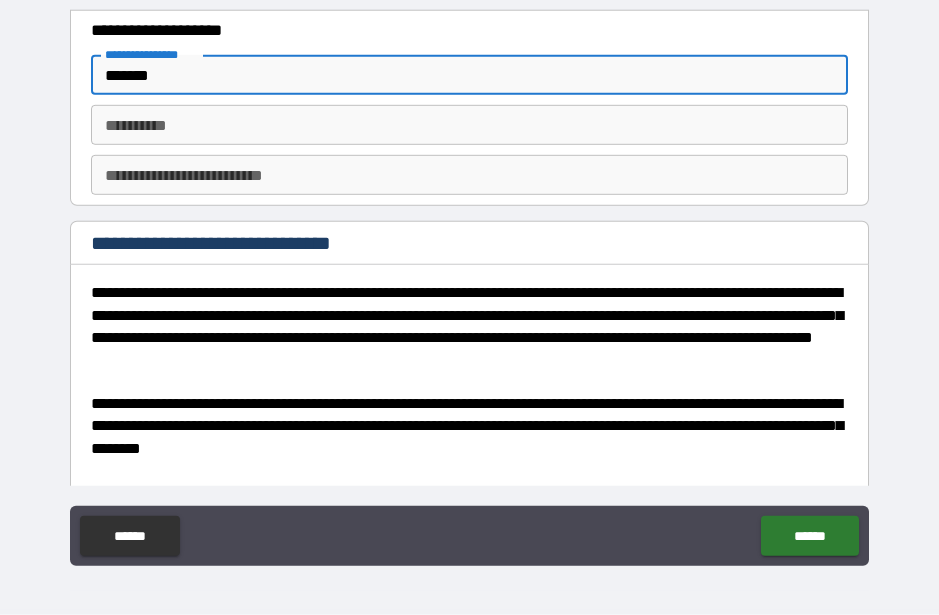 scroll, scrollTop: 32, scrollLeft: 0, axis: vertical 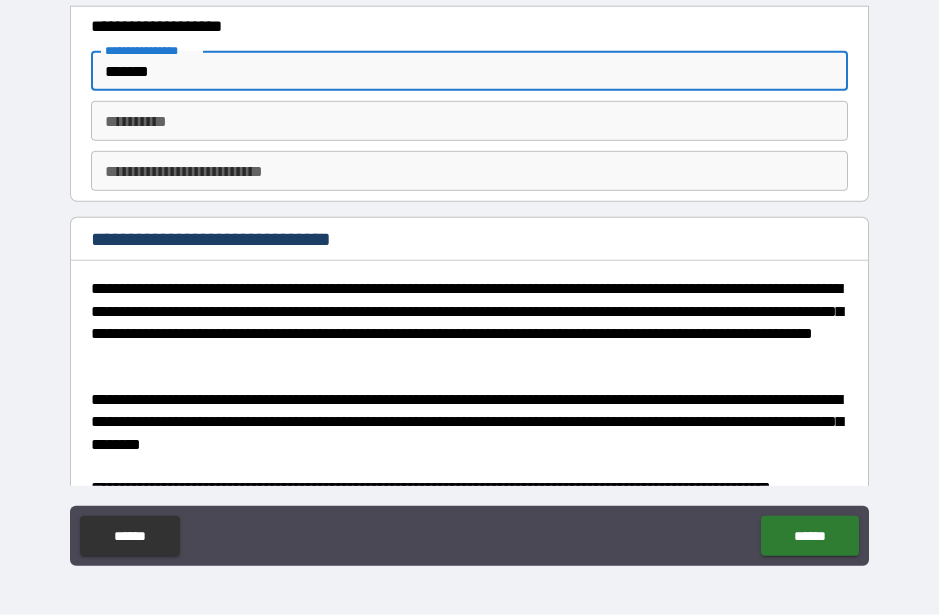 type on "*******" 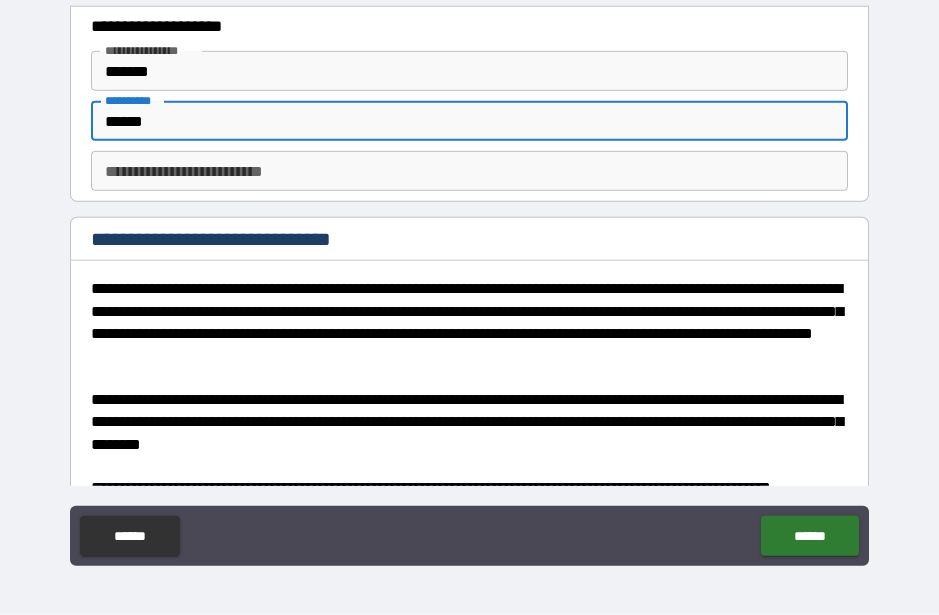 type on "******" 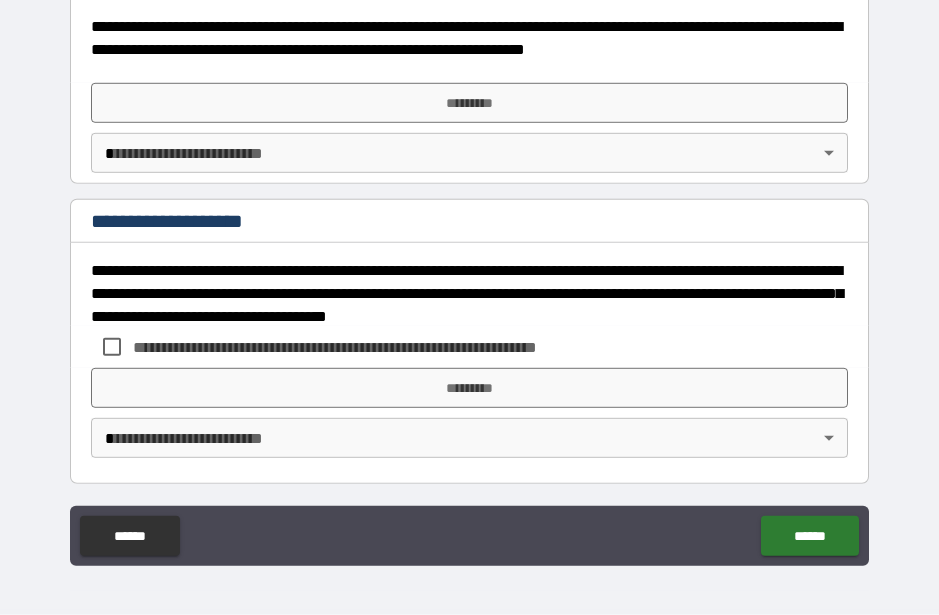 type on "*" 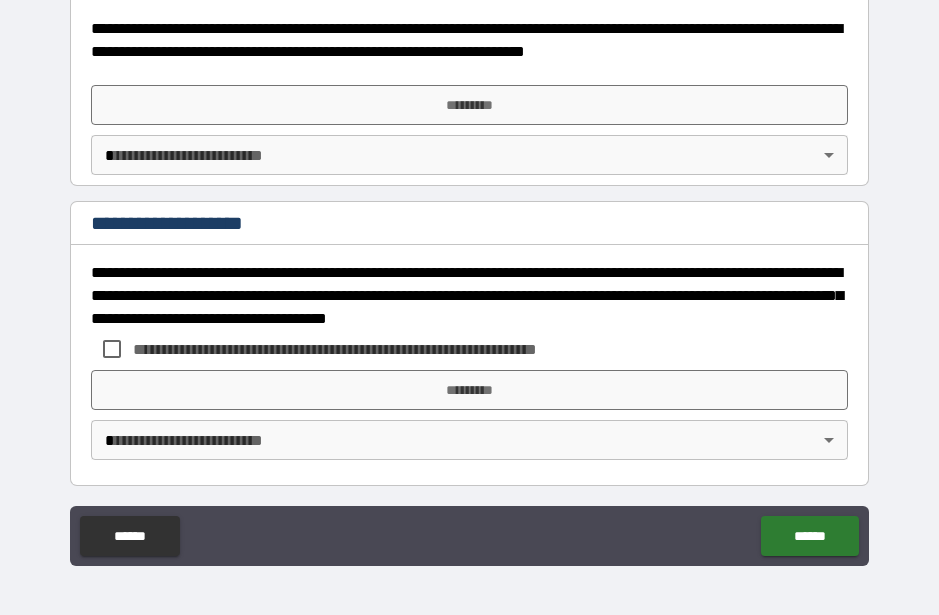 scroll, scrollTop: 977, scrollLeft: 0, axis: vertical 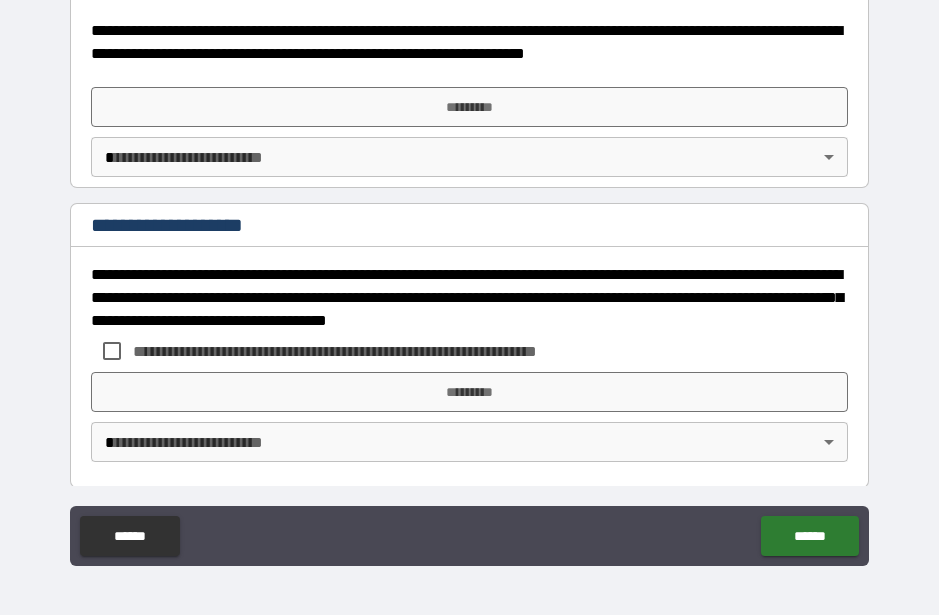 click on "*********" at bounding box center [469, 107] 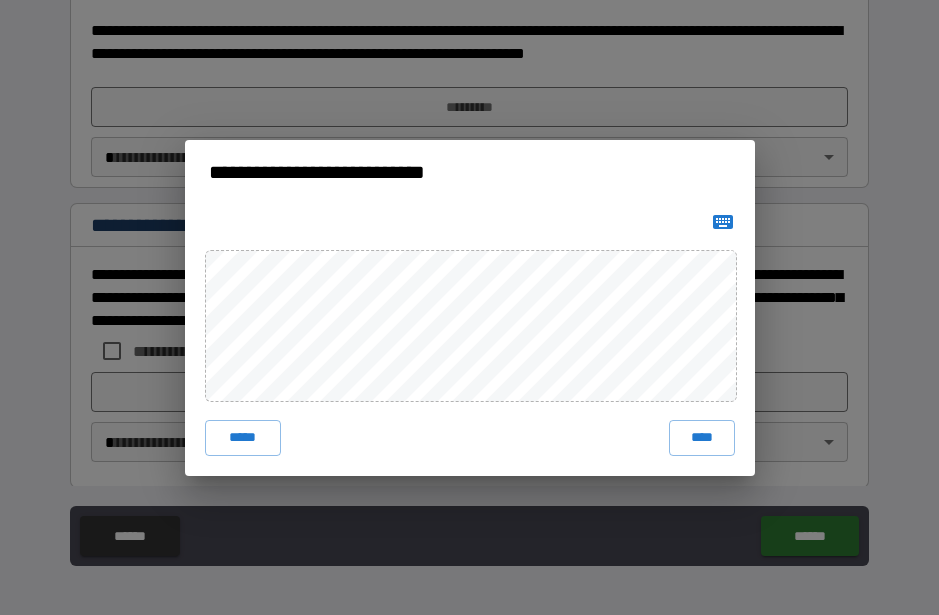 click on "****" at bounding box center [702, 438] 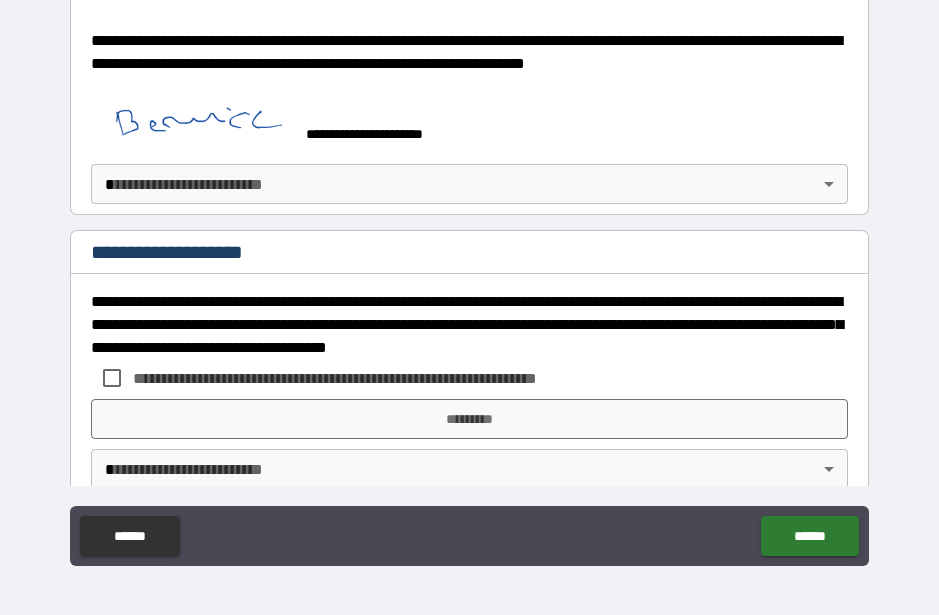 click on "**********" at bounding box center (469, 280) 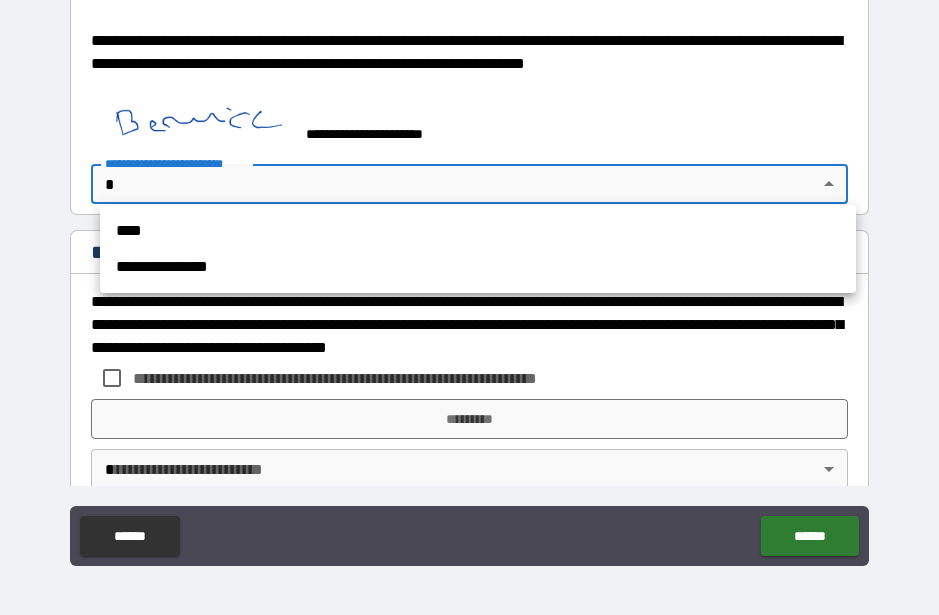 click on "**********" at bounding box center [478, 267] 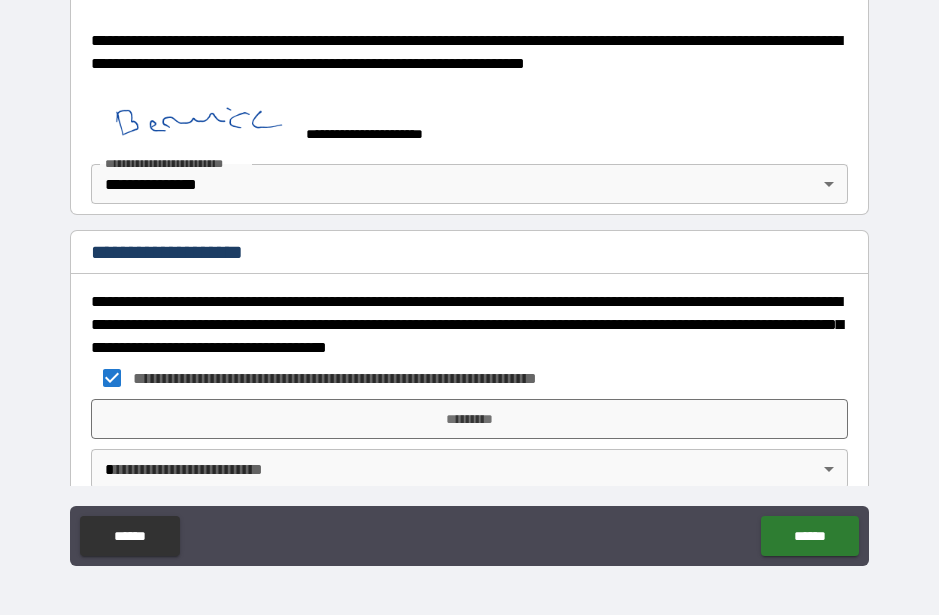 click on "*********" at bounding box center [469, 419] 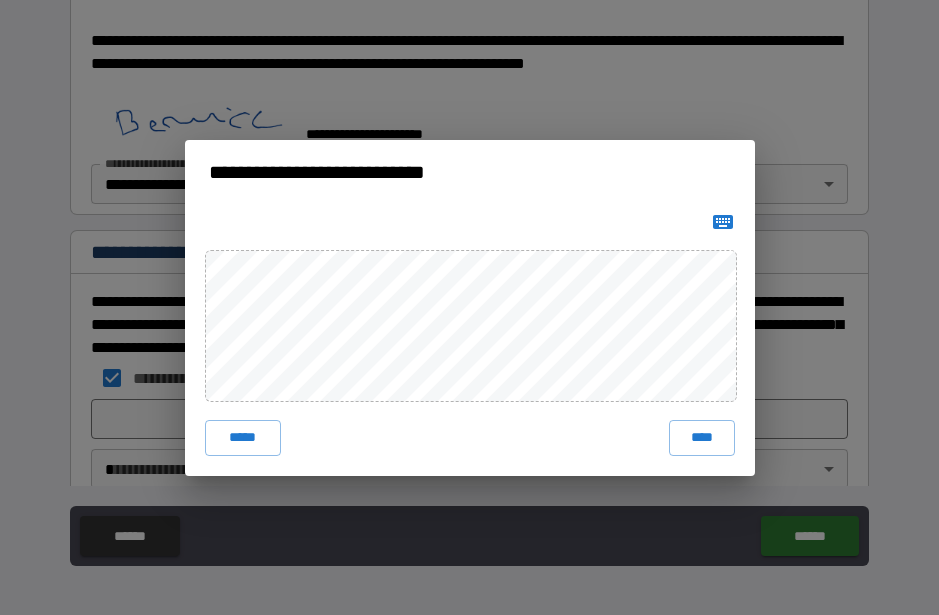 click on "****" at bounding box center [702, 438] 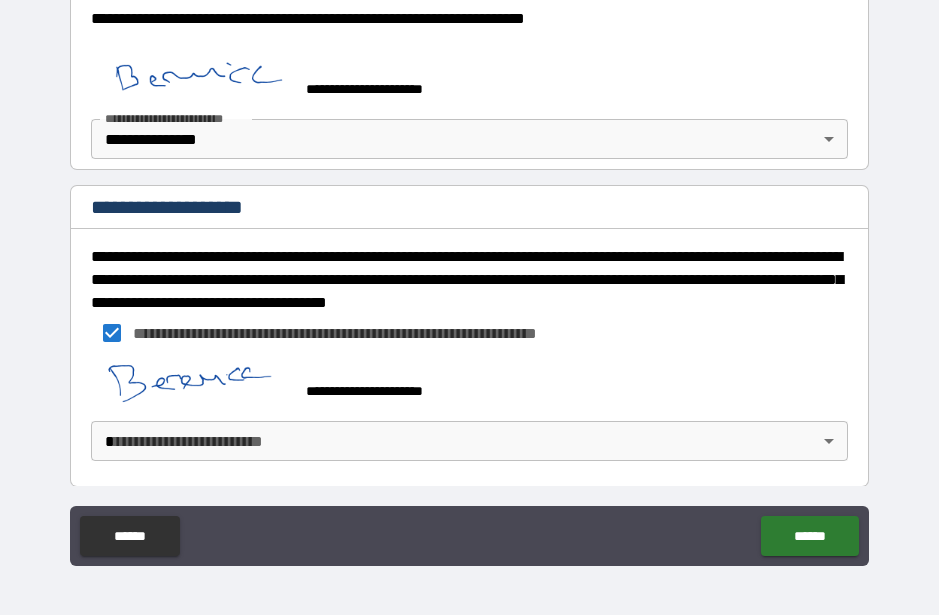 scroll, scrollTop: 1011, scrollLeft: 0, axis: vertical 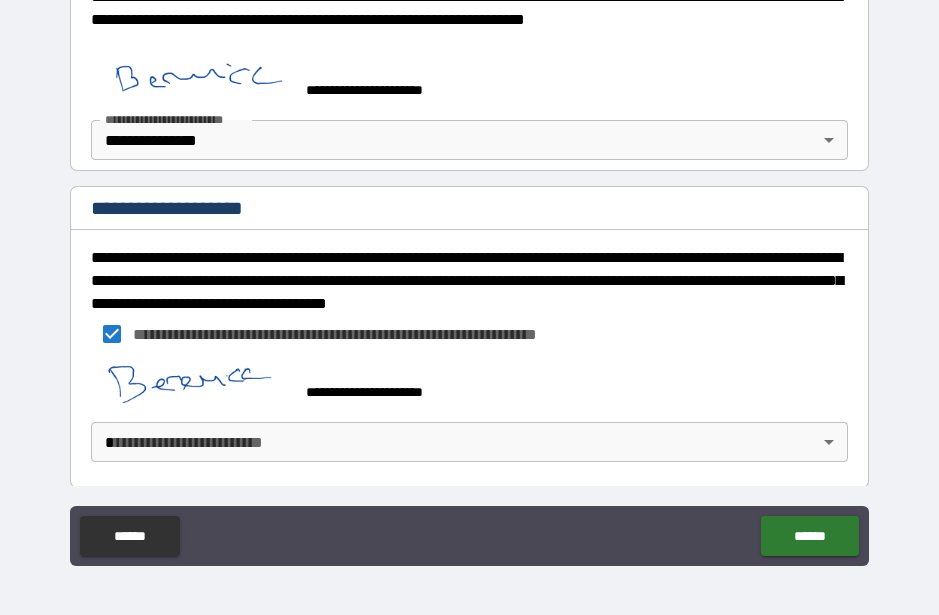 click on "**********" at bounding box center [469, 280] 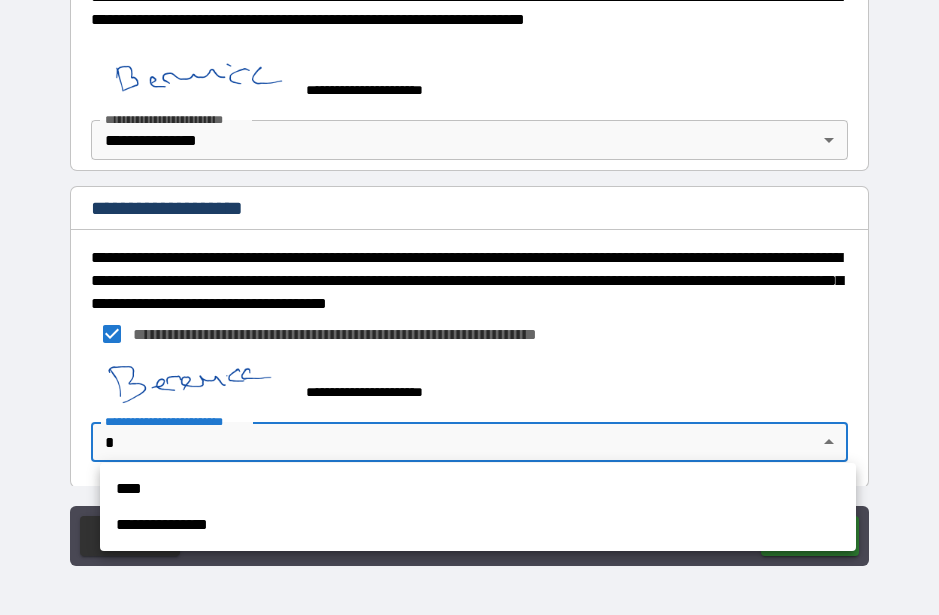 click on "**********" at bounding box center [478, 525] 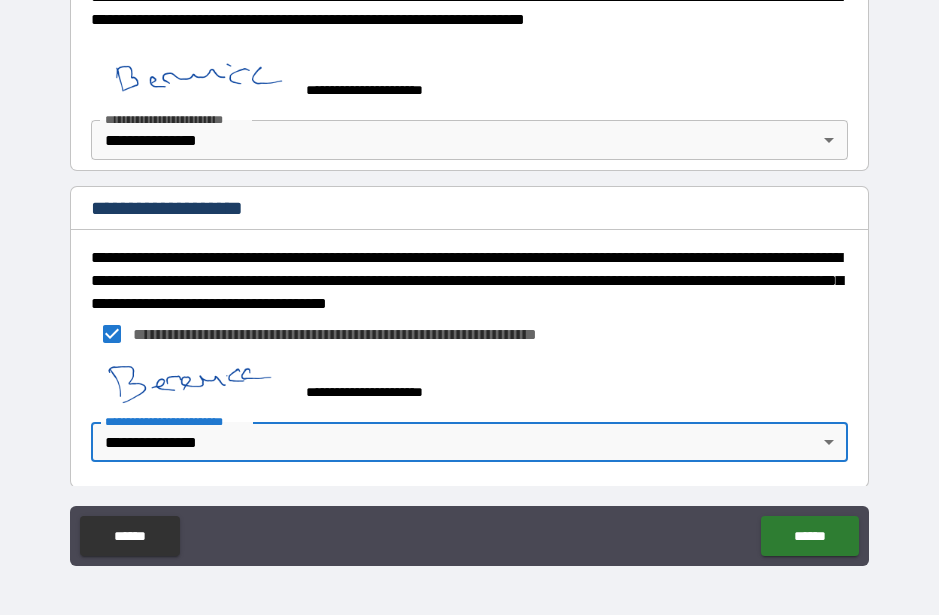 click on "******" at bounding box center (809, 536) 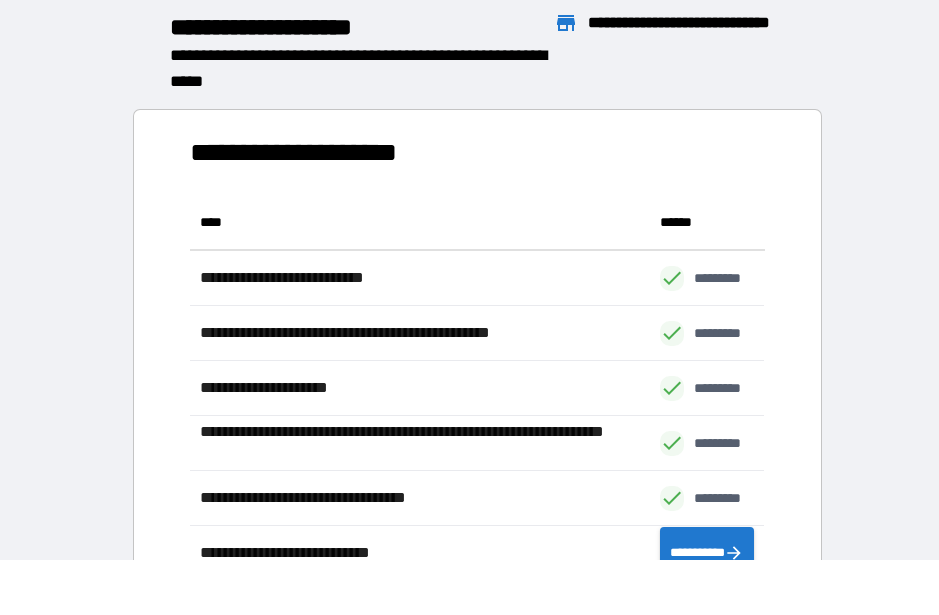 scroll, scrollTop: 386, scrollLeft: 575, axis: both 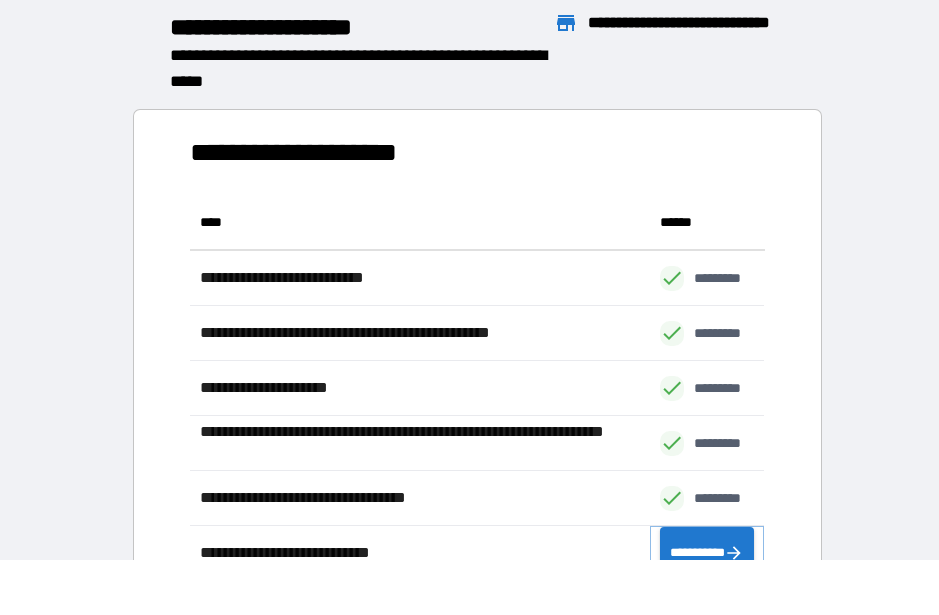 click on "**********" at bounding box center (707, 553) 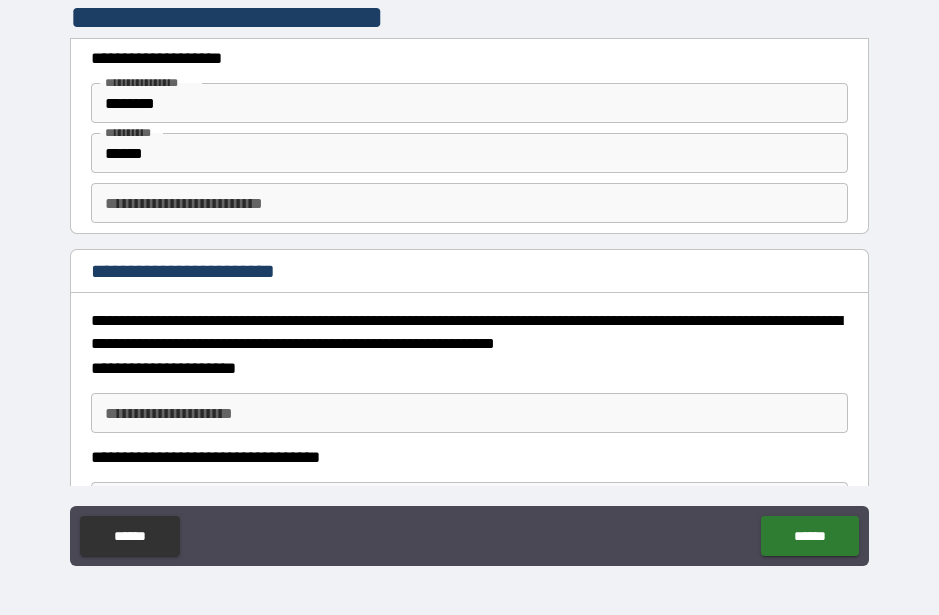 click on "********" at bounding box center [469, 103] 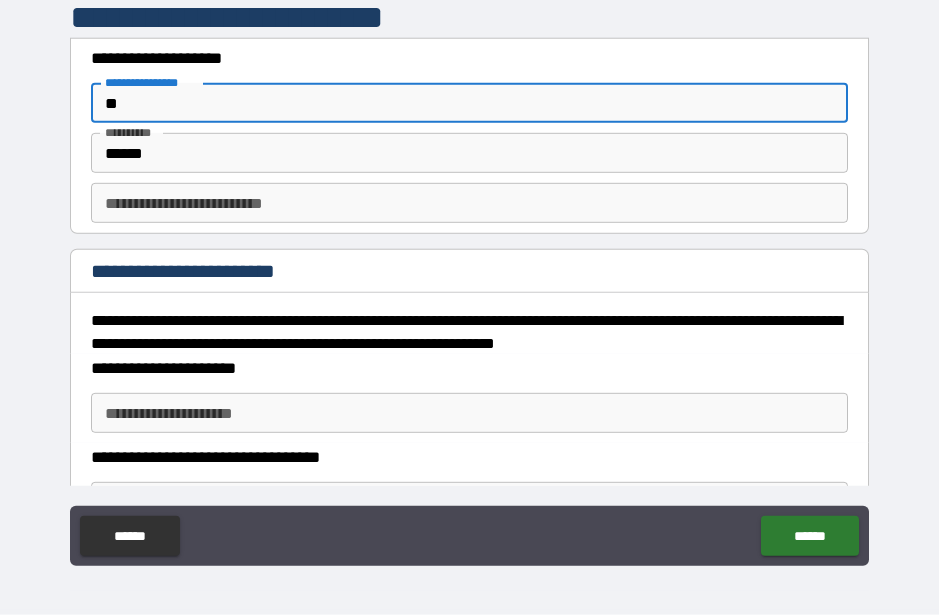 type on "*" 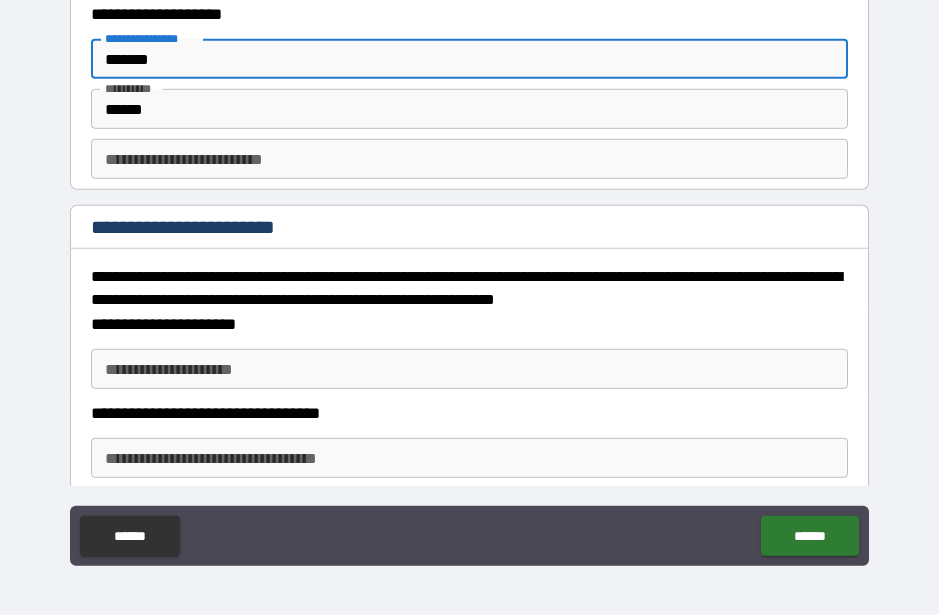scroll, scrollTop: 55, scrollLeft: 0, axis: vertical 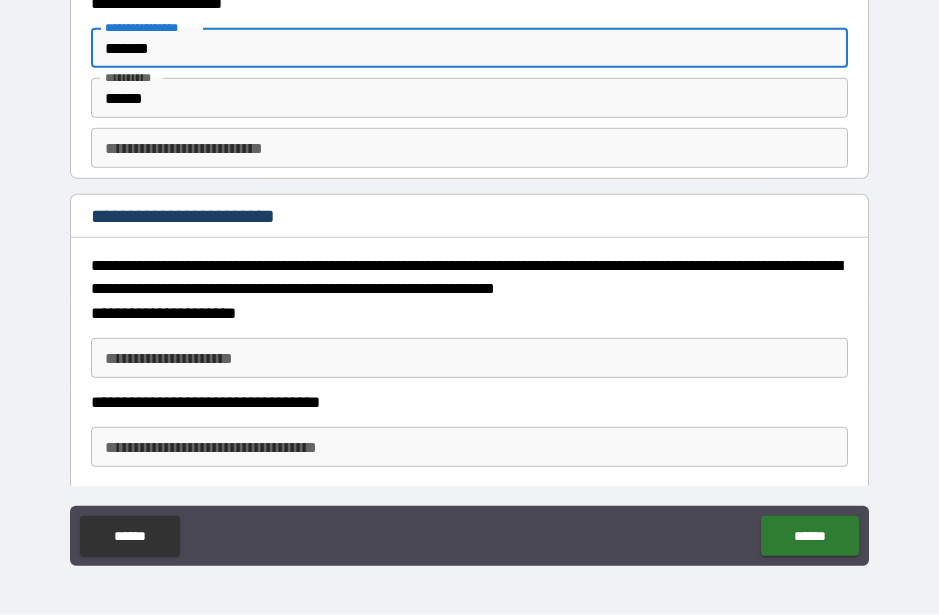 type on "*******" 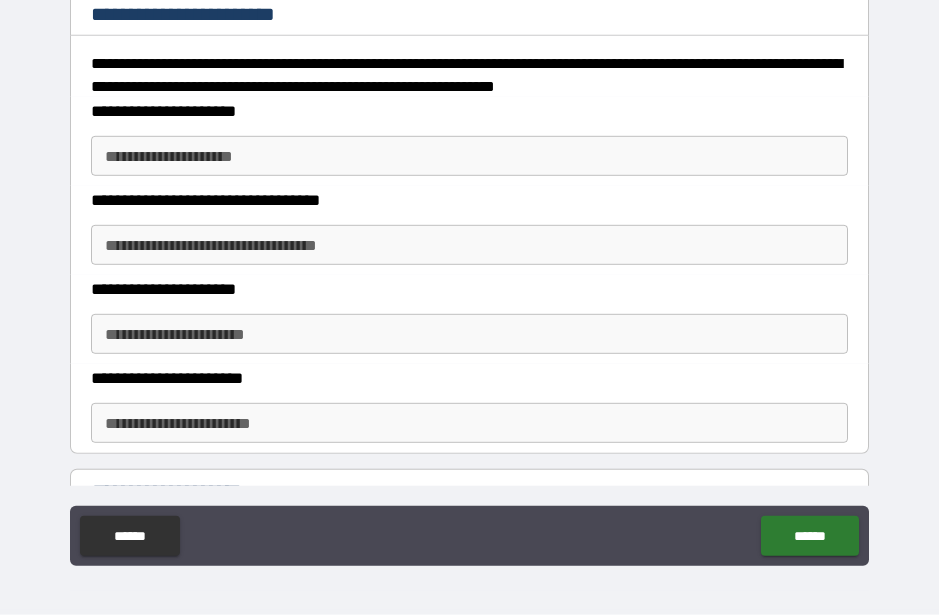 scroll, scrollTop: 259, scrollLeft: 0, axis: vertical 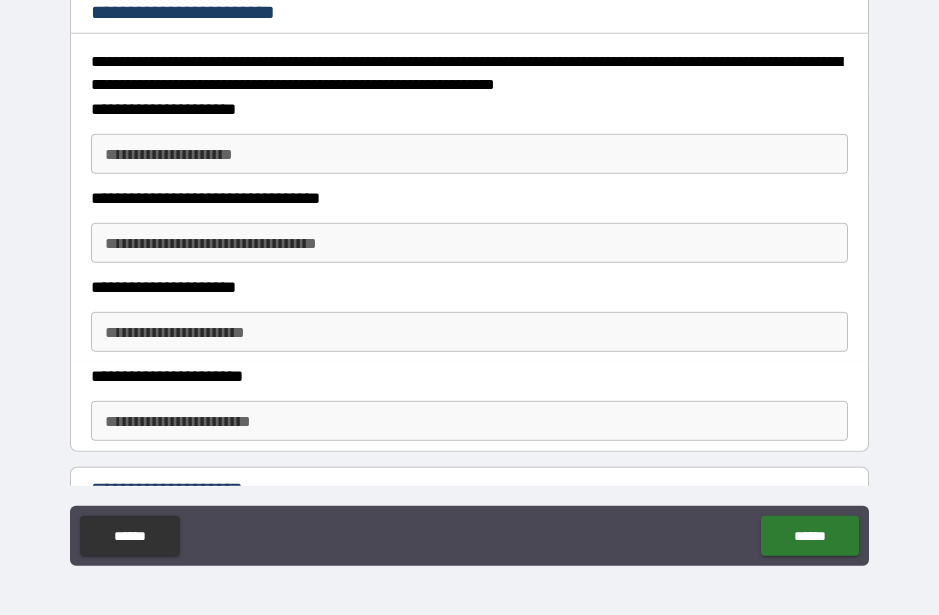 type on "*" 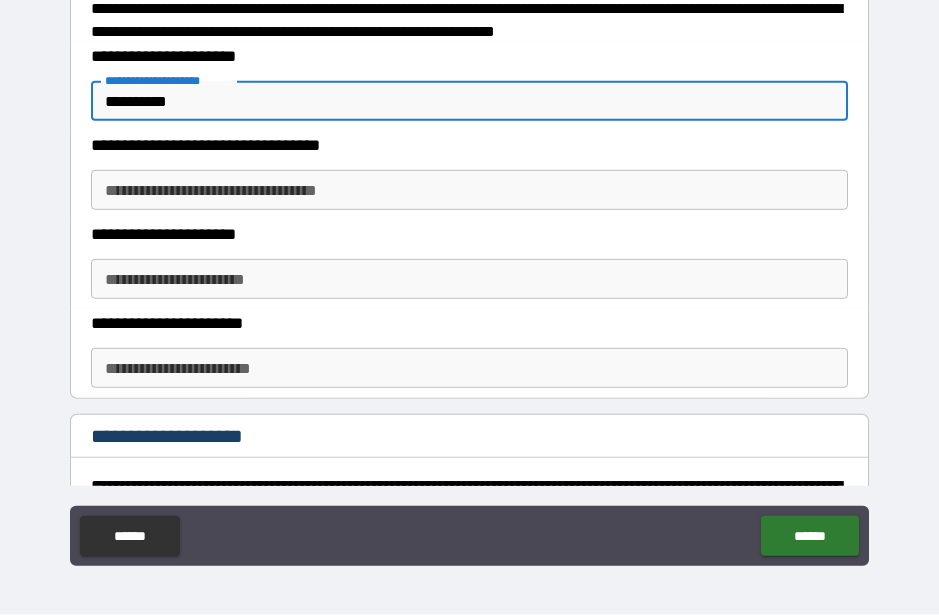 scroll, scrollTop: 314, scrollLeft: 0, axis: vertical 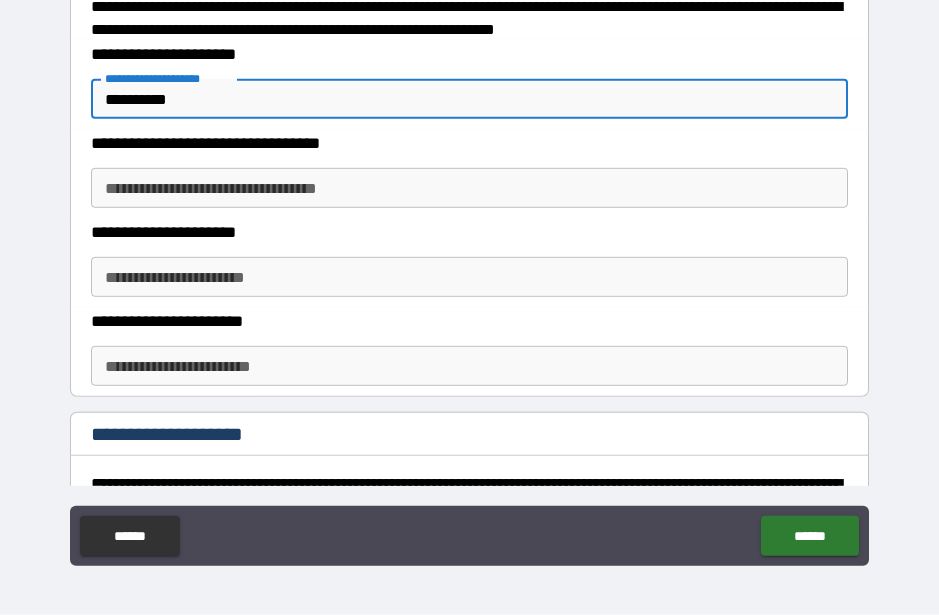 type on "*********" 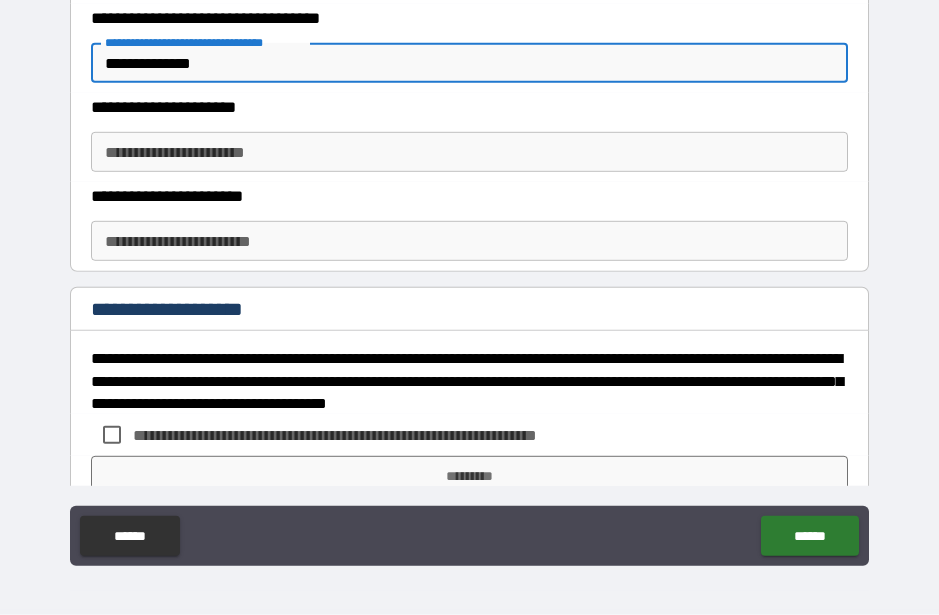 scroll, scrollTop: 437, scrollLeft: 0, axis: vertical 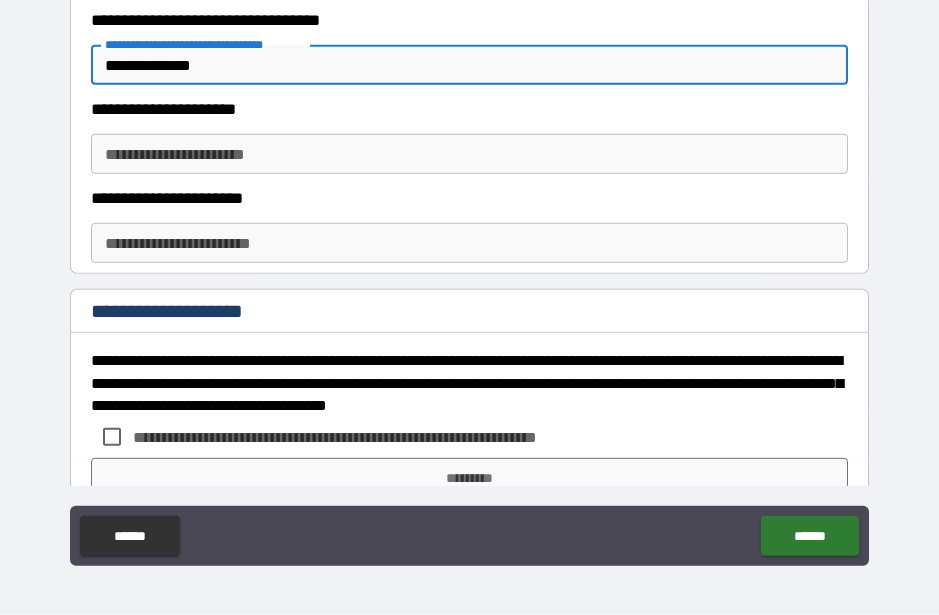 type on "**********" 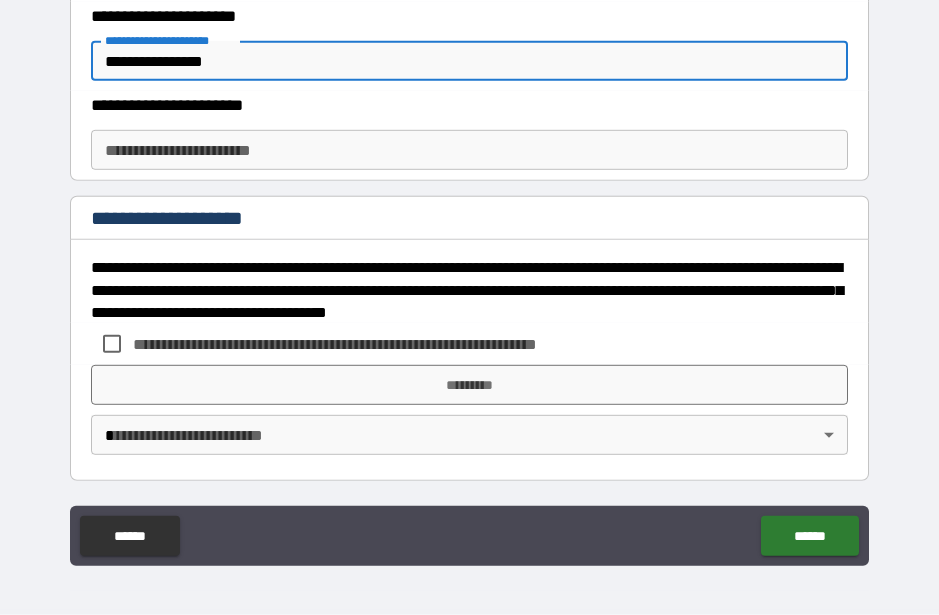 scroll, scrollTop: 530, scrollLeft: 0, axis: vertical 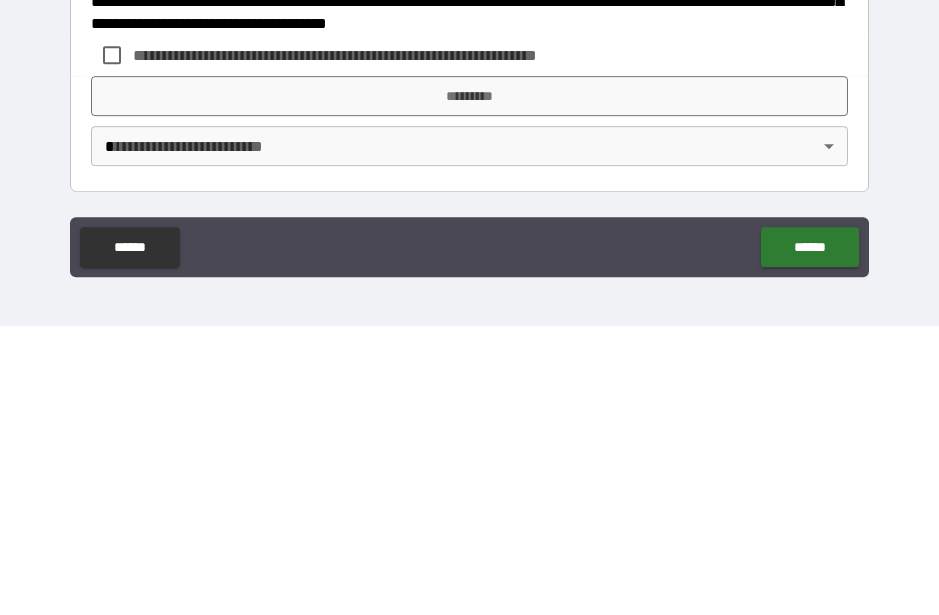 type on "**" 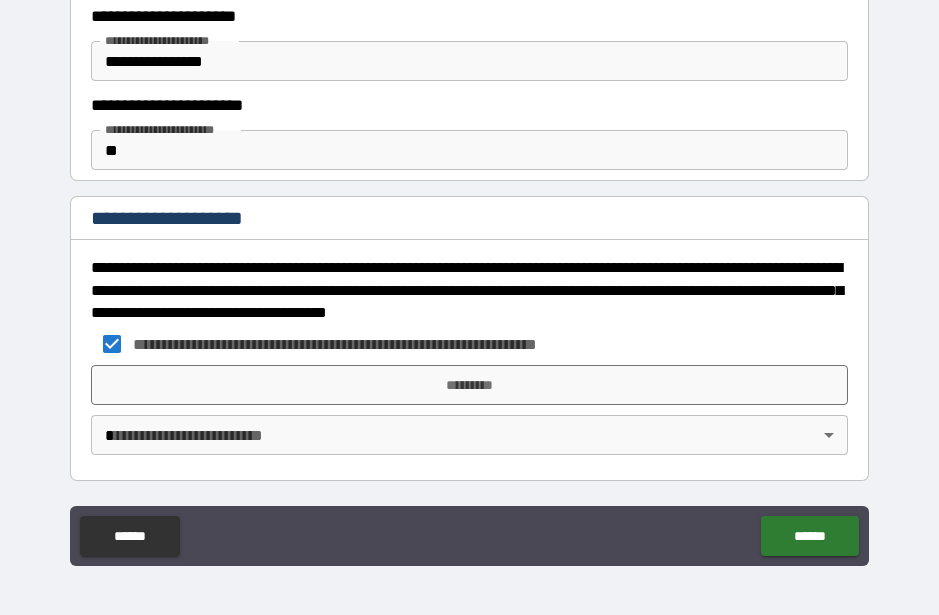 click on "*********" at bounding box center (469, 385) 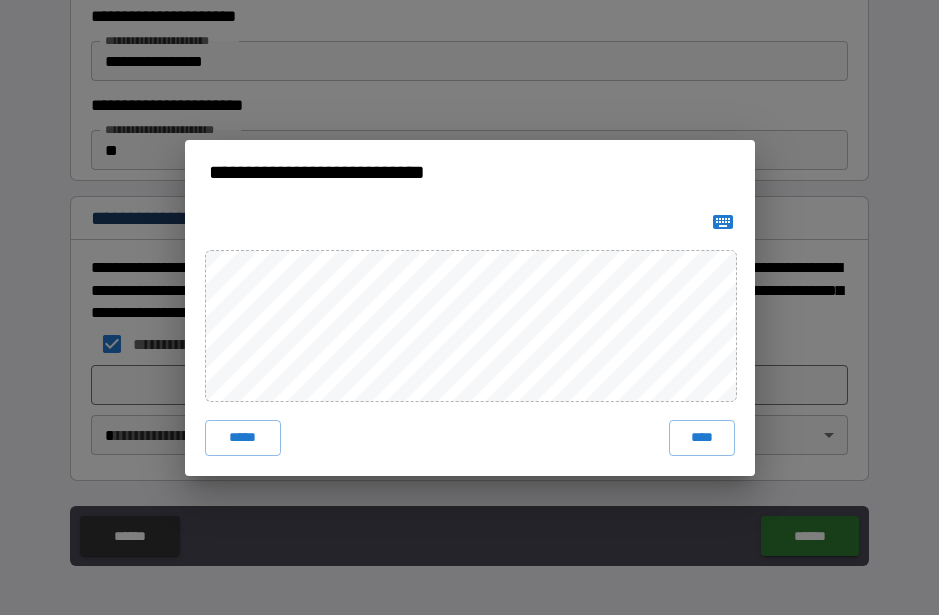 click on "*****" at bounding box center [243, 438] 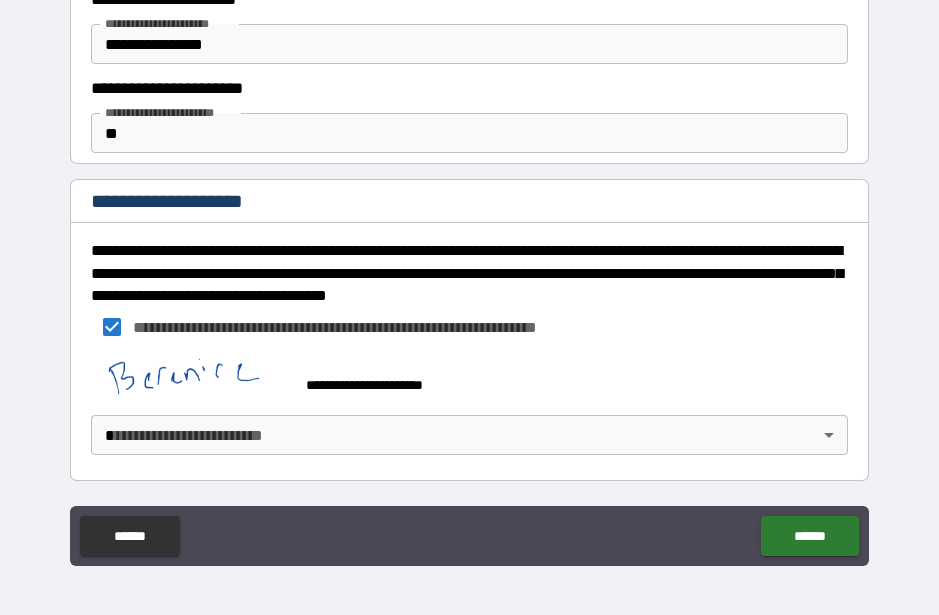 scroll, scrollTop: 547, scrollLeft: 0, axis: vertical 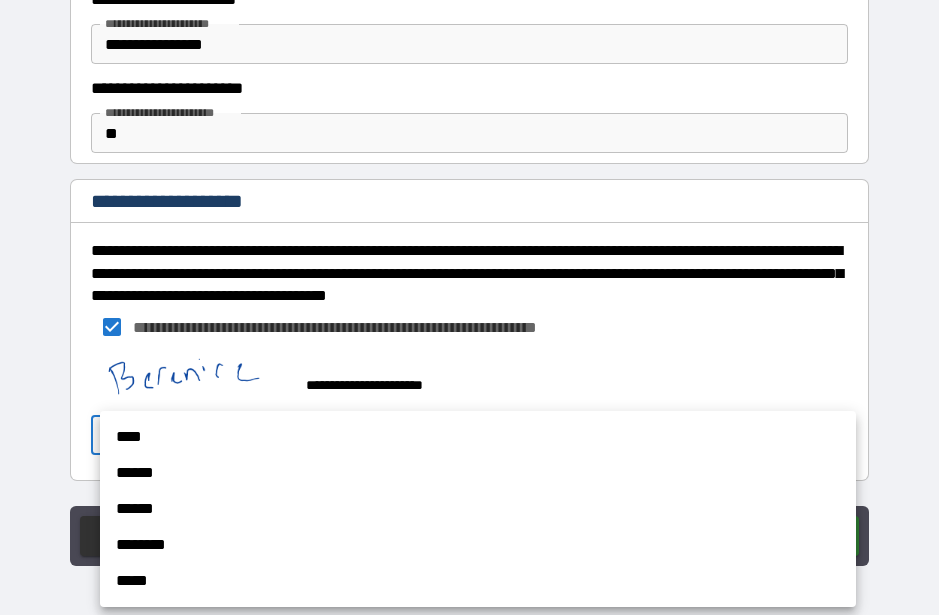 click on "******" at bounding box center [478, 473] 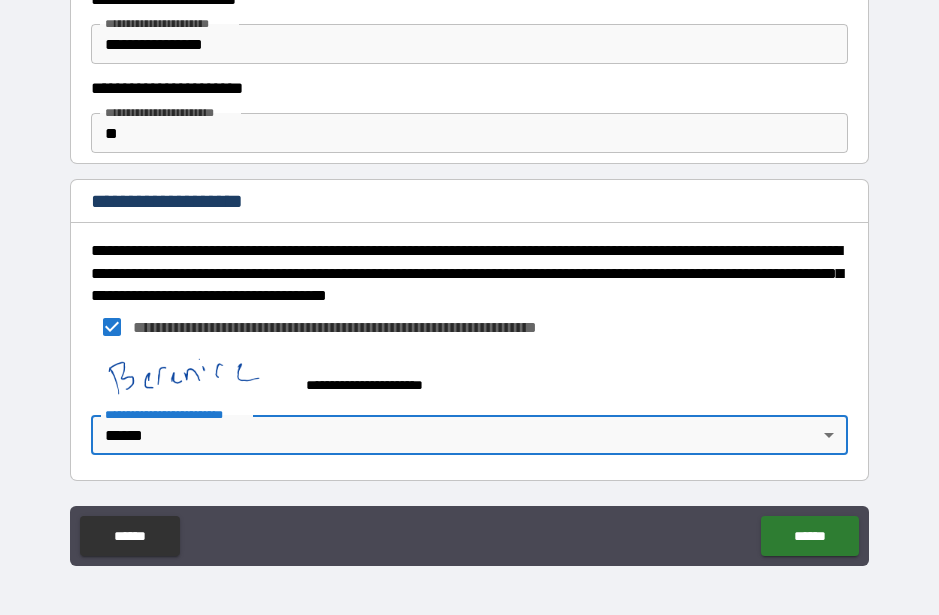 click on "******" at bounding box center (809, 536) 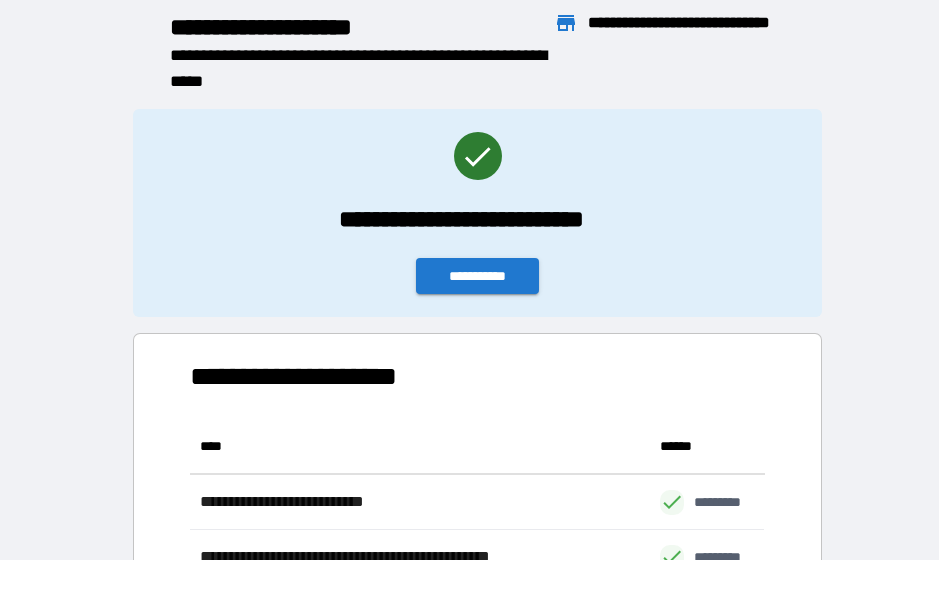 scroll, scrollTop: 1, scrollLeft: 1, axis: both 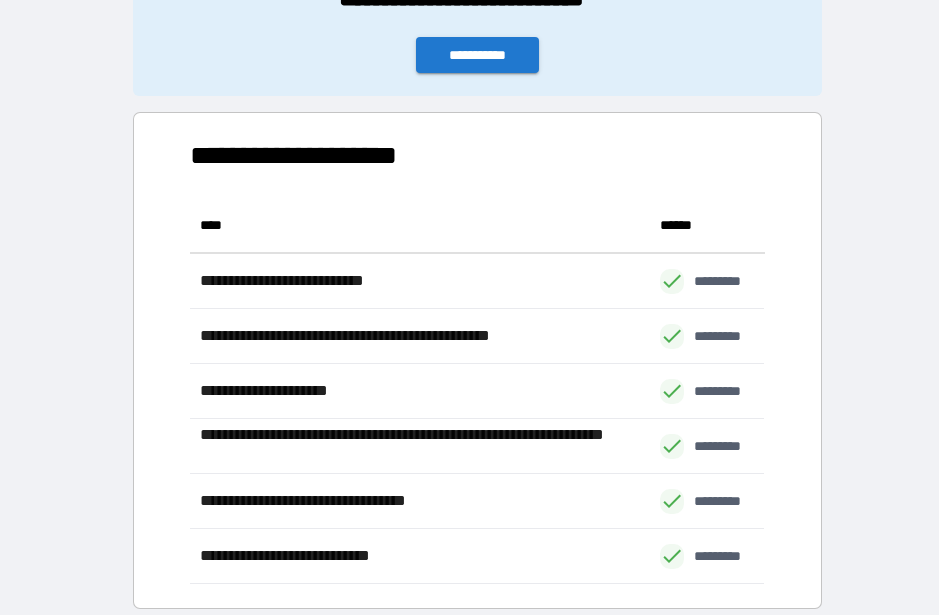 click on "**********" at bounding box center [477, -8] 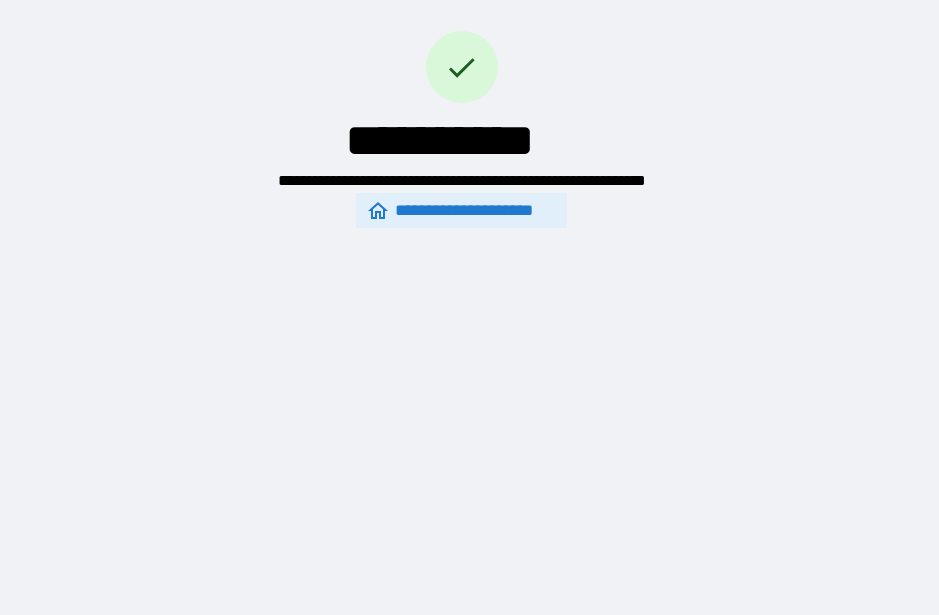 scroll, scrollTop: 0, scrollLeft: 0, axis: both 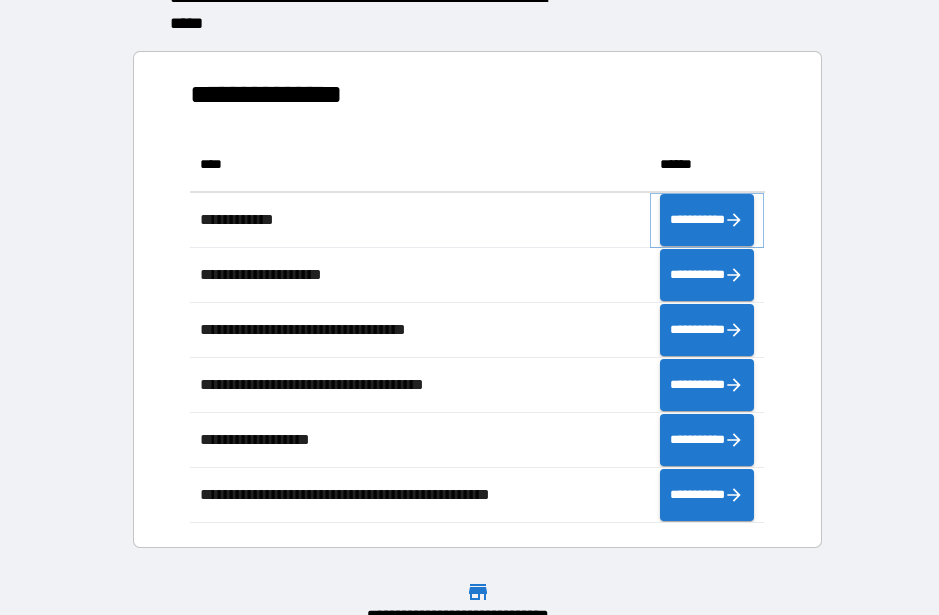 click on "**********" at bounding box center (707, 220) 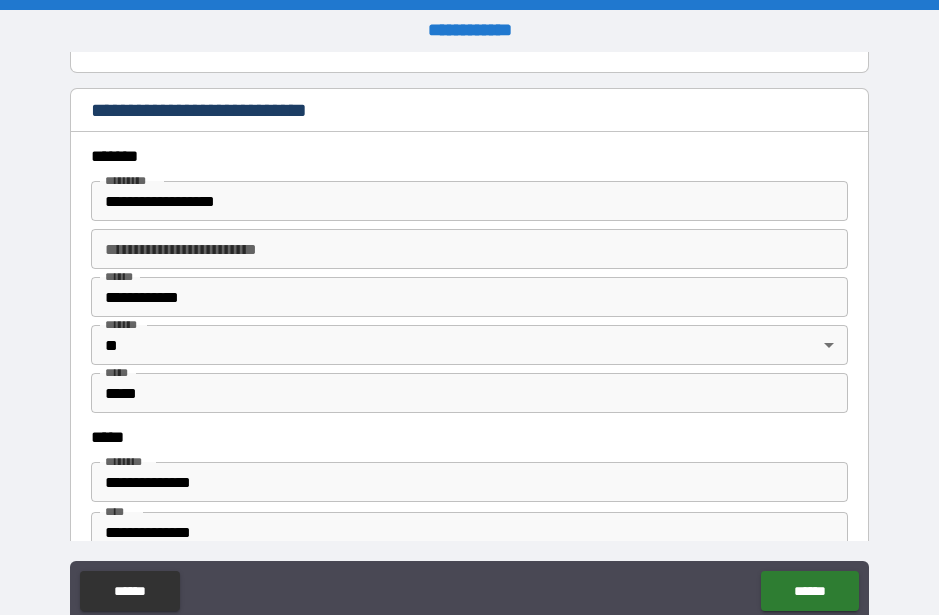 scroll, scrollTop: 702, scrollLeft: 0, axis: vertical 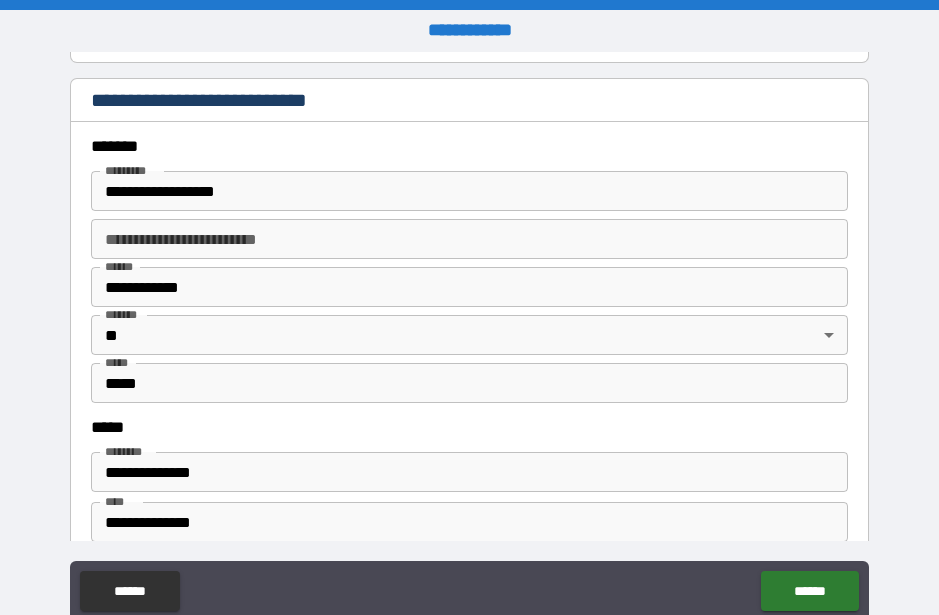 click on "**********" at bounding box center [469, 191] 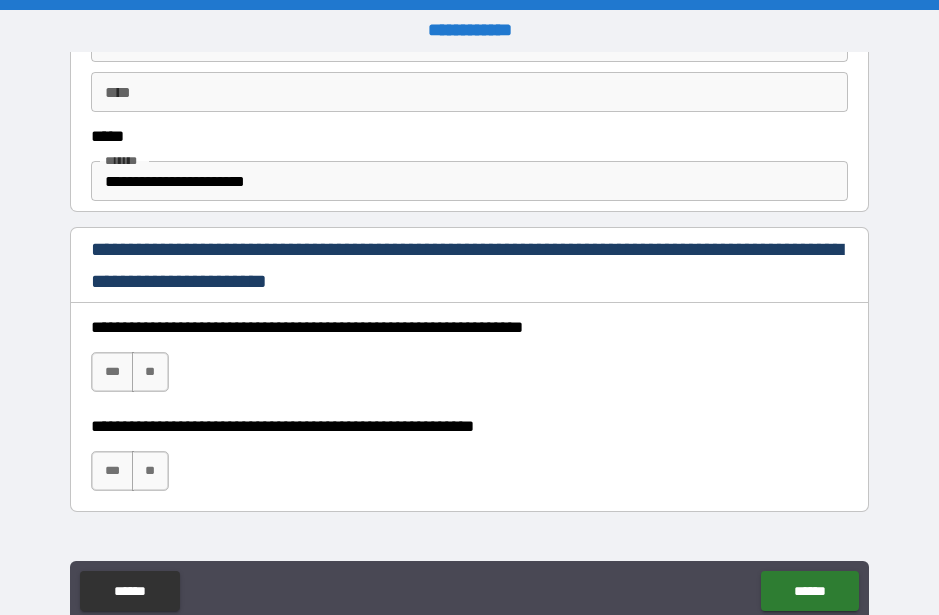 scroll, scrollTop: 1170, scrollLeft: 0, axis: vertical 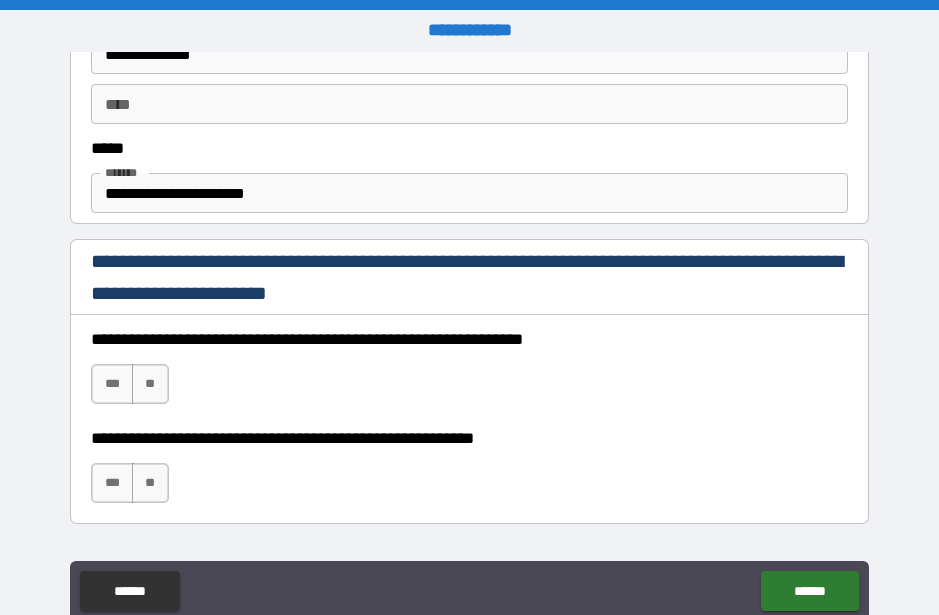 type on "**********" 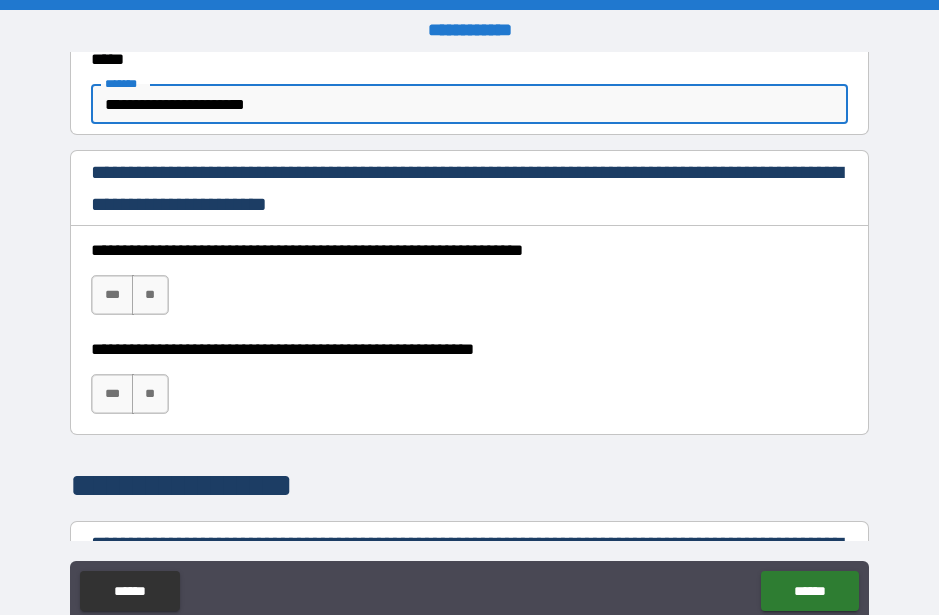scroll, scrollTop: 1263, scrollLeft: 0, axis: vertical 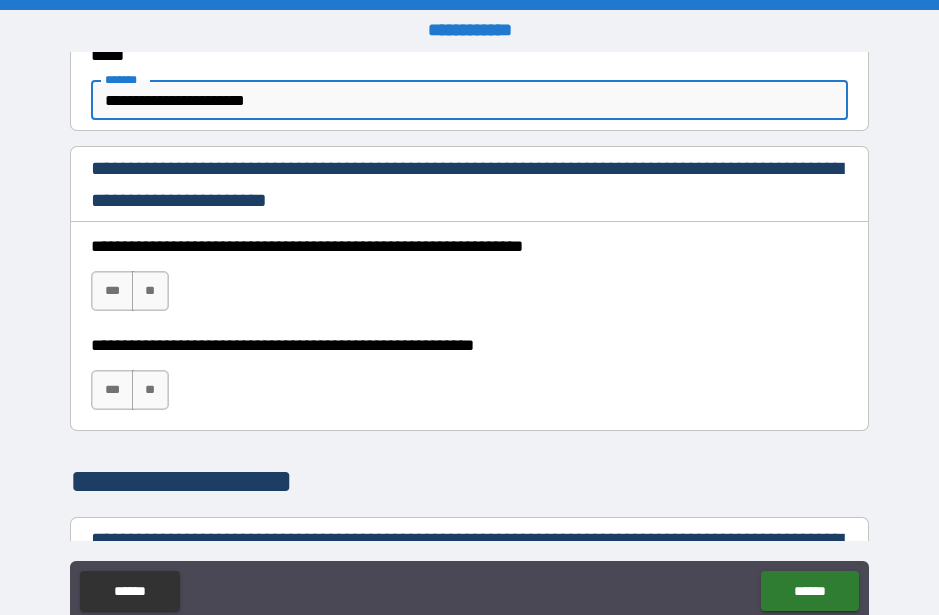 type on "**********" 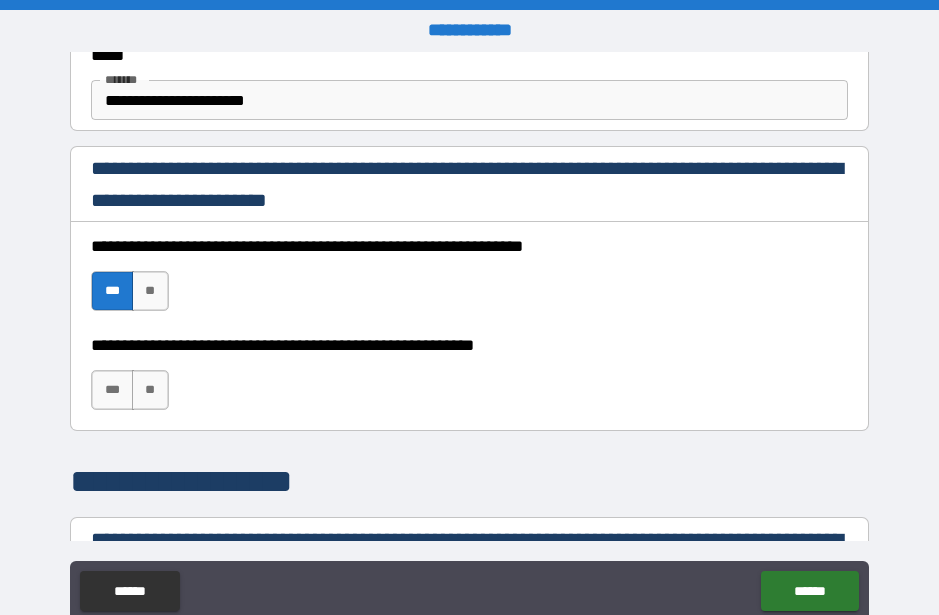 click on "***" at bounding box center (112, 390) 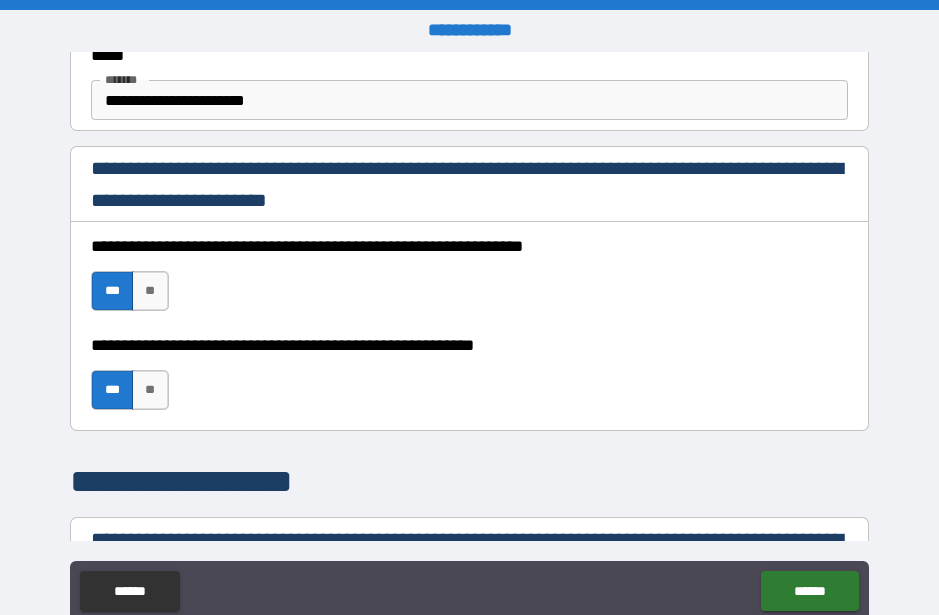click on "**" at bounding box center [150, 291] 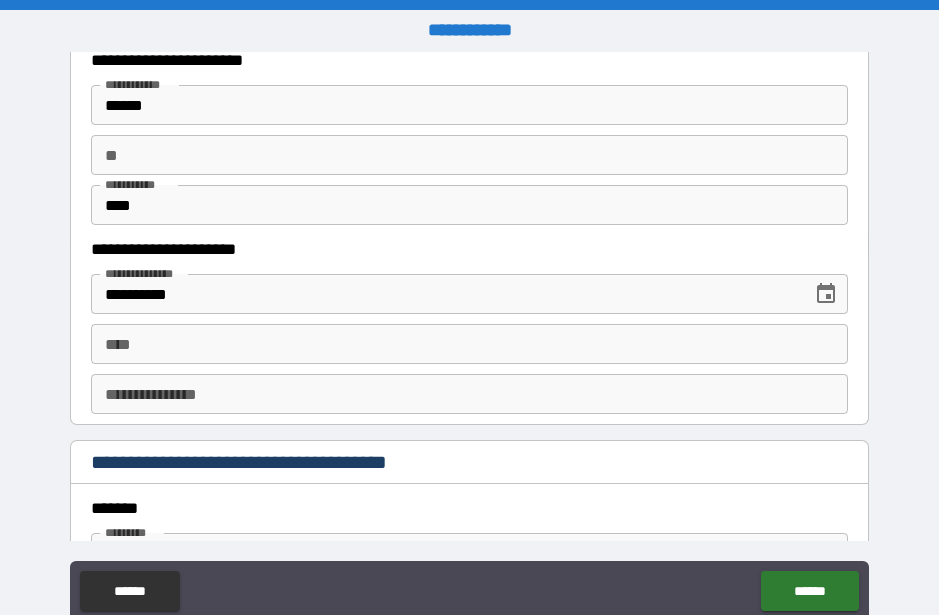 scroll, scrollTop: 1987, scrollLeft: 0, axis: vertical 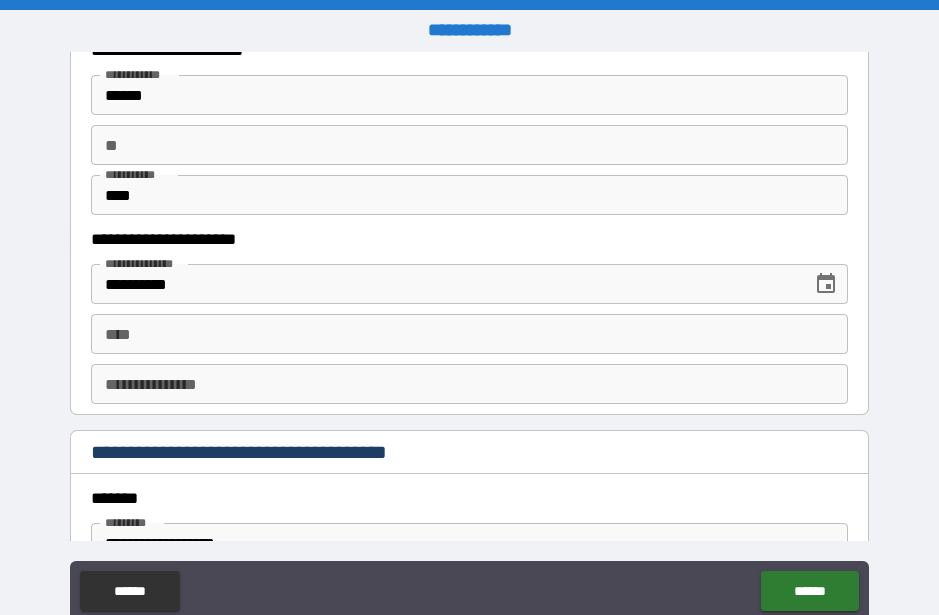 click on "**" at bounding box center (469, 145) 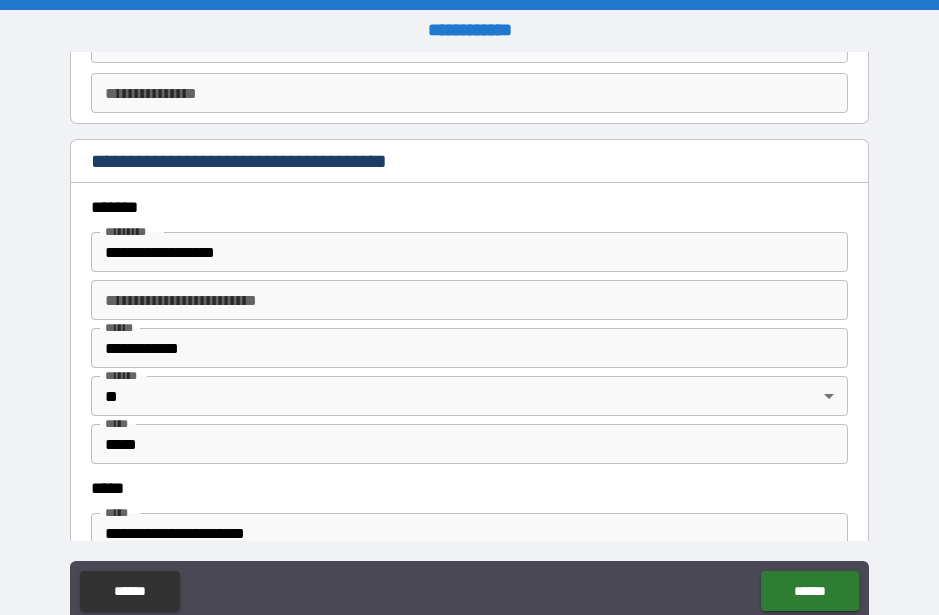 scroll, scrollTop: 2287, scrollLeft: 0, axis: vertical 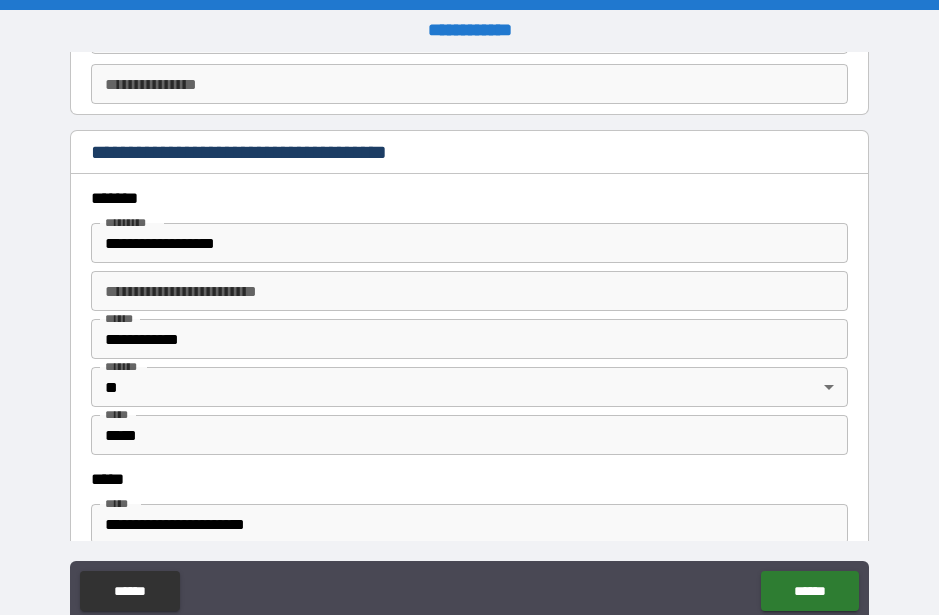 type on "*" 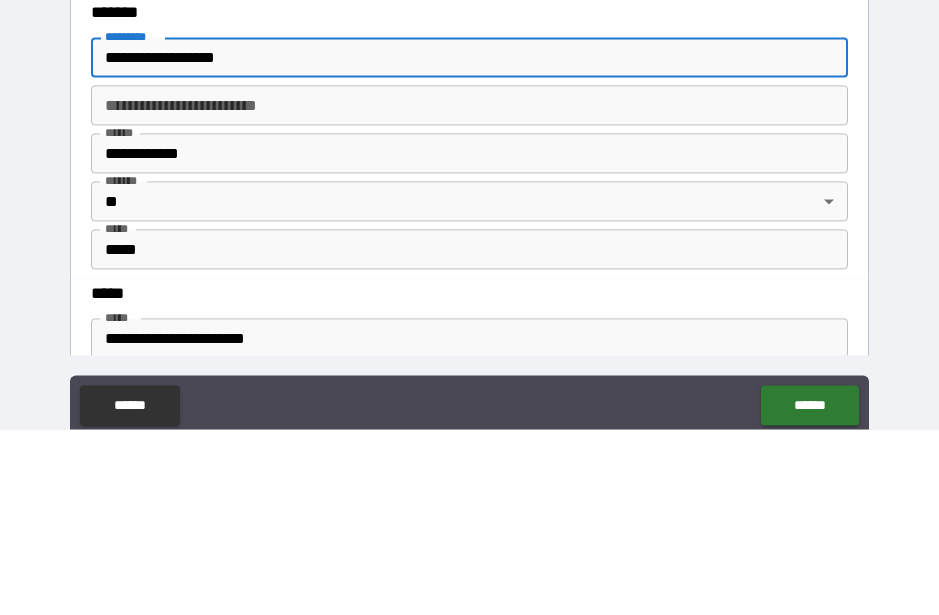 scroll, scrollTop: 55, scrollLeft: 0, axis: vertical 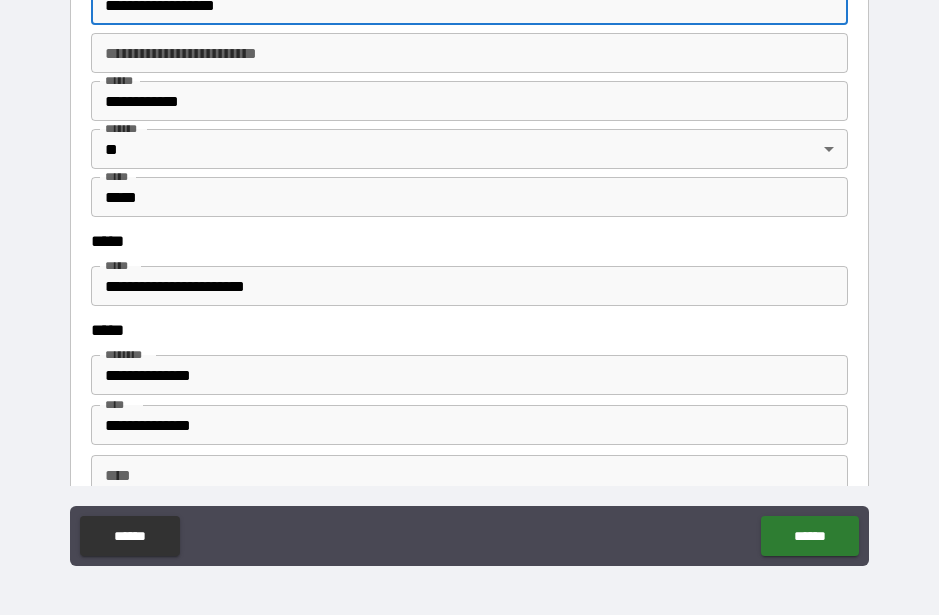 type on "**********" 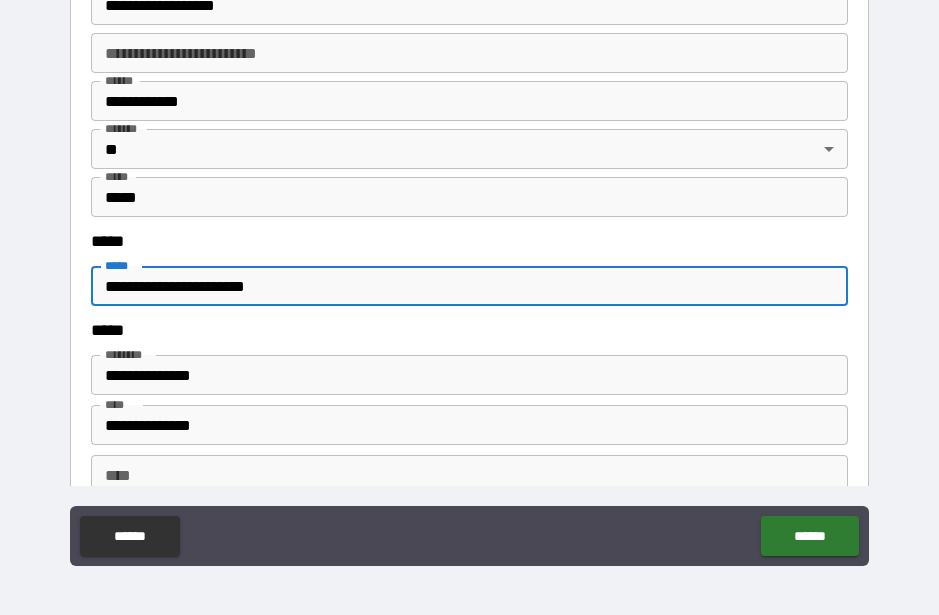 scroll, scrollTop: 54, scrollLeft: 0, axis: vertical 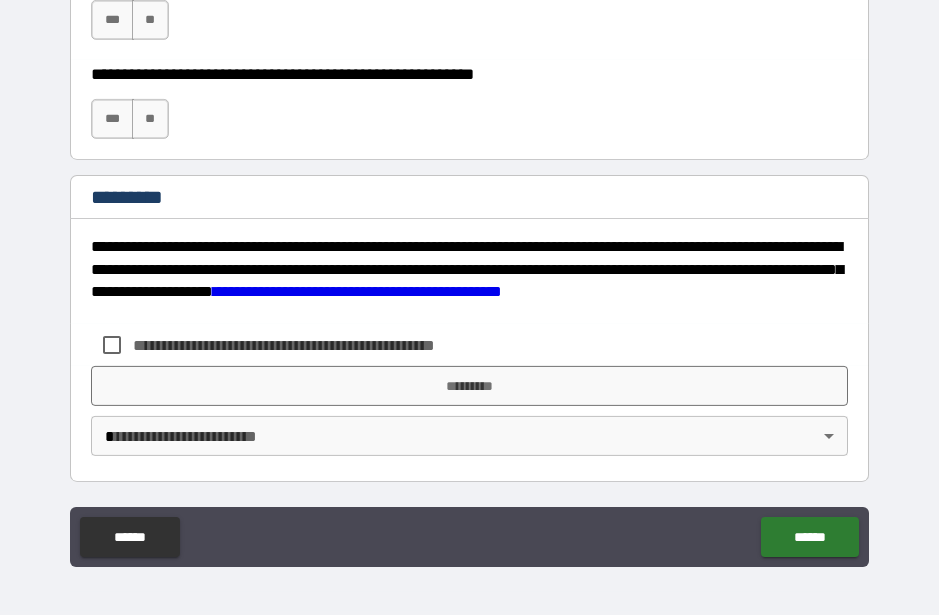 type on "**********" 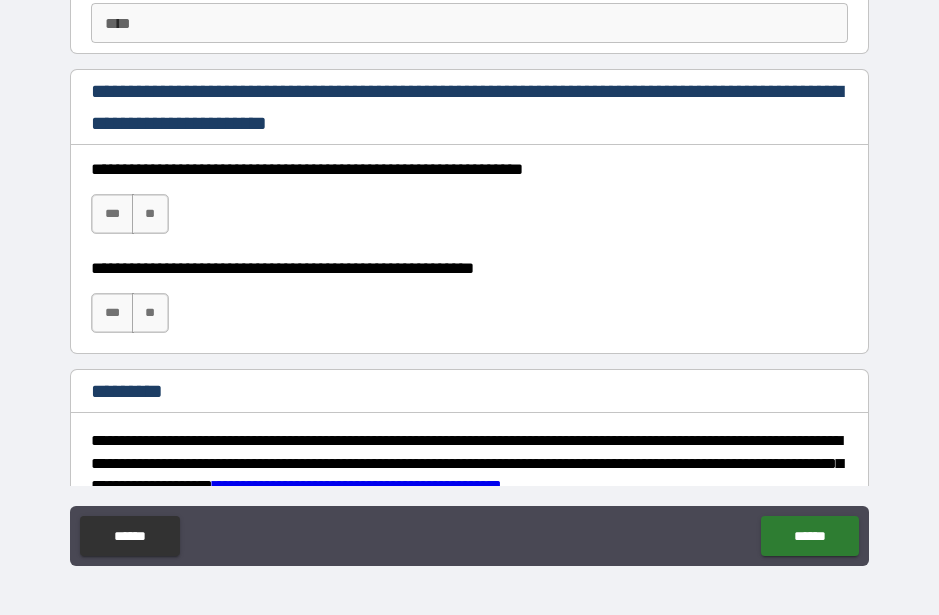 scroll, scrollTop: 2925, scrollLeft: 0, axis: vertical 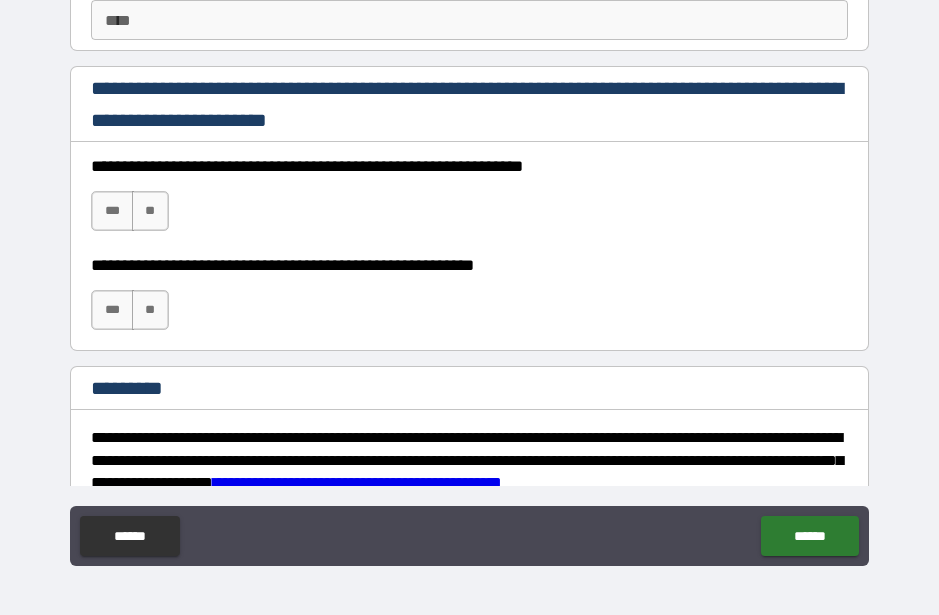 click on "***" at bounding box center (112, 310) 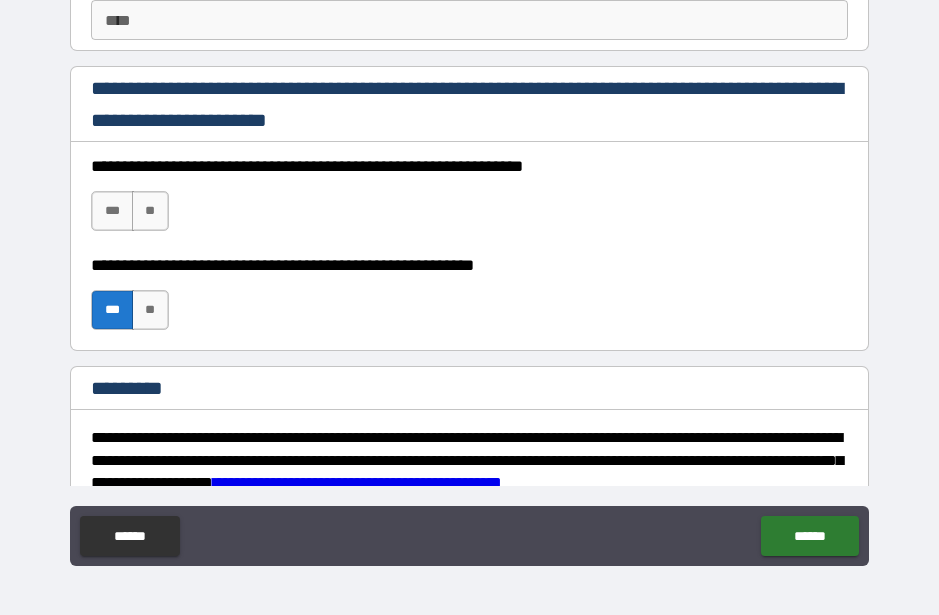 click on "**" at bounding box center (150, 211) 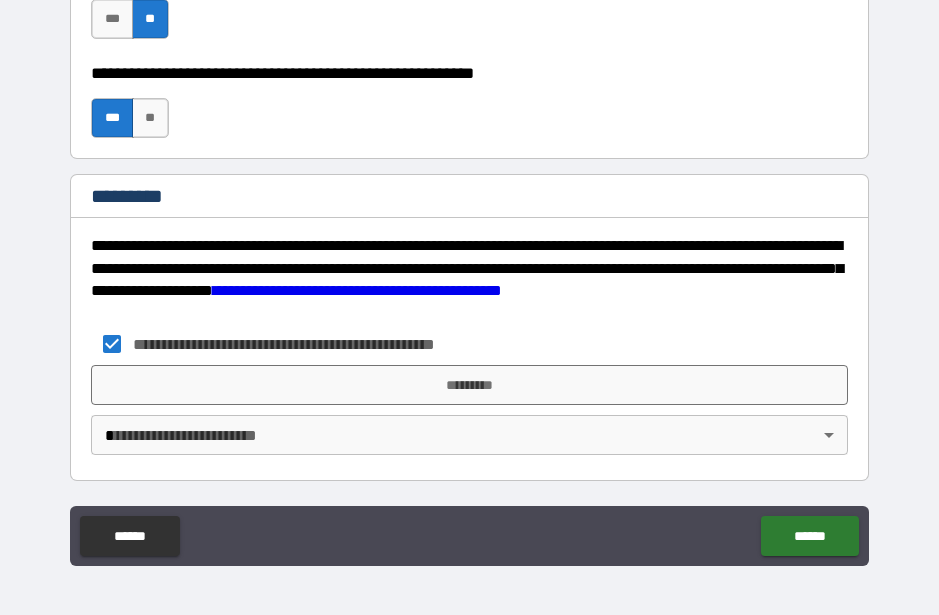 scroll, scrollTop: 3117, scrollLeft: 0, axis: vertical 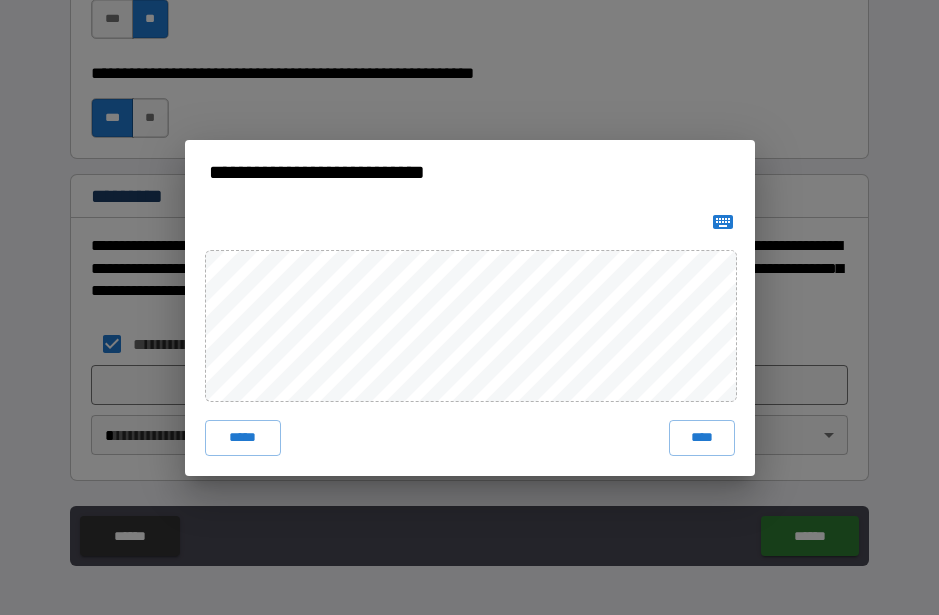 click on "****" at bounding box center [702, 438] 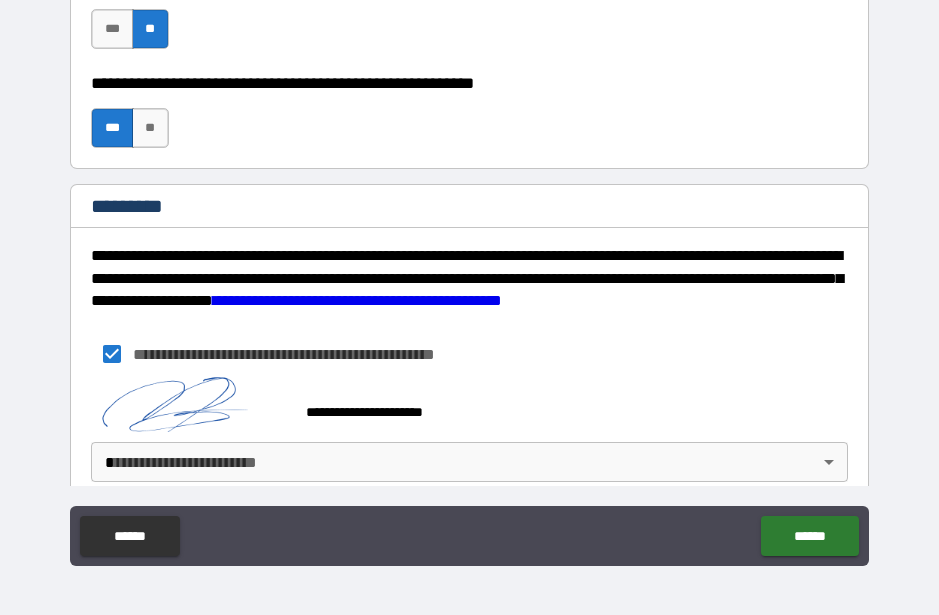 click on "******" at bounding box center (809, 536) 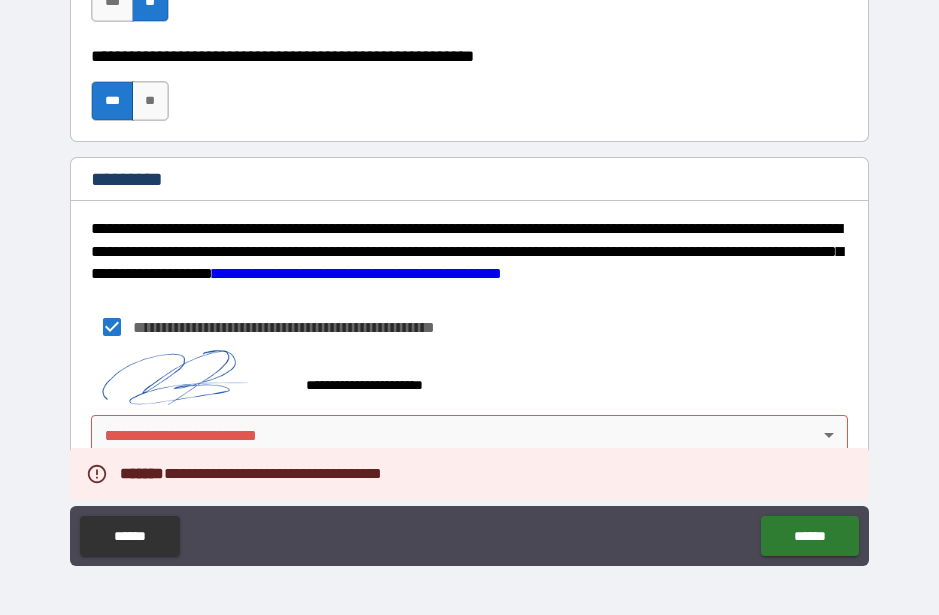 scroll, scrollTop: 3134, scrollLeft: 0, axis: vertical 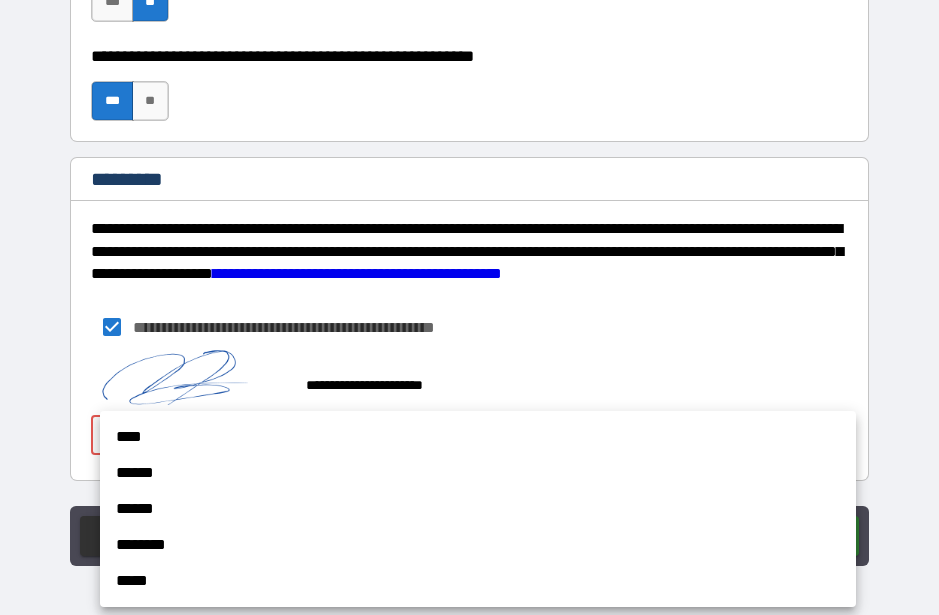click on "******" at bounding box center [478, 473] 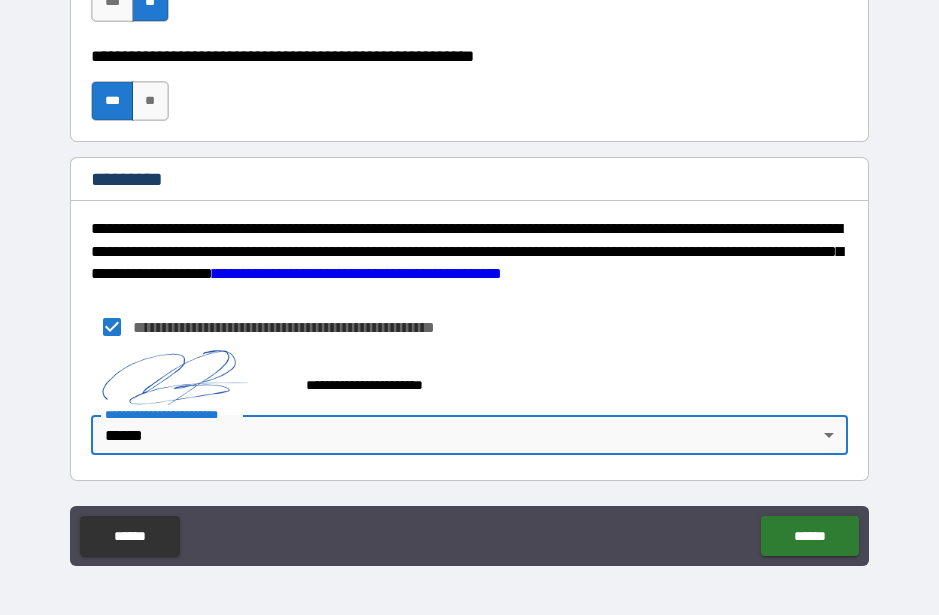 click on "******" at bounding box center (809, 536) 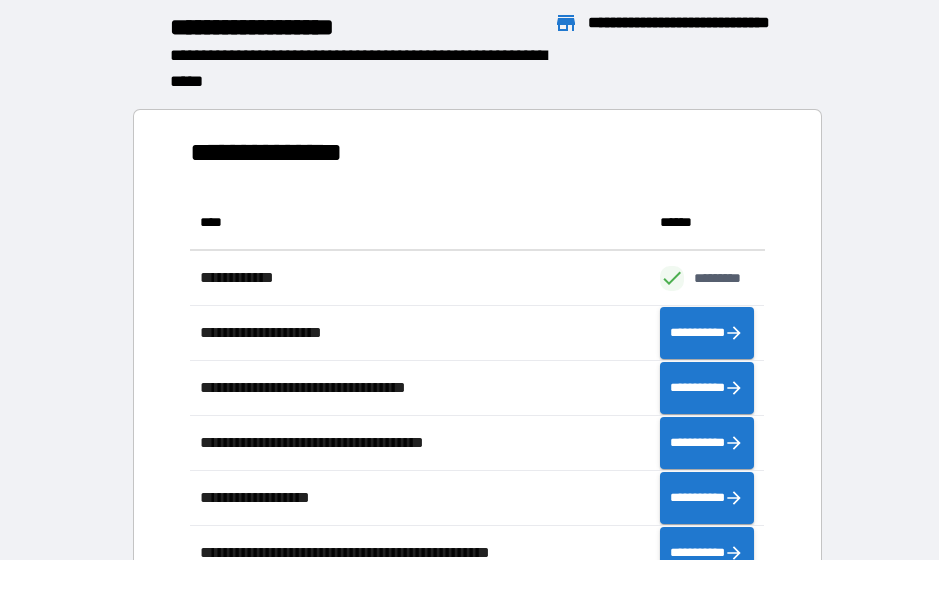 scroll, scrollTop: 1, scrollLeft: 1, axis: both 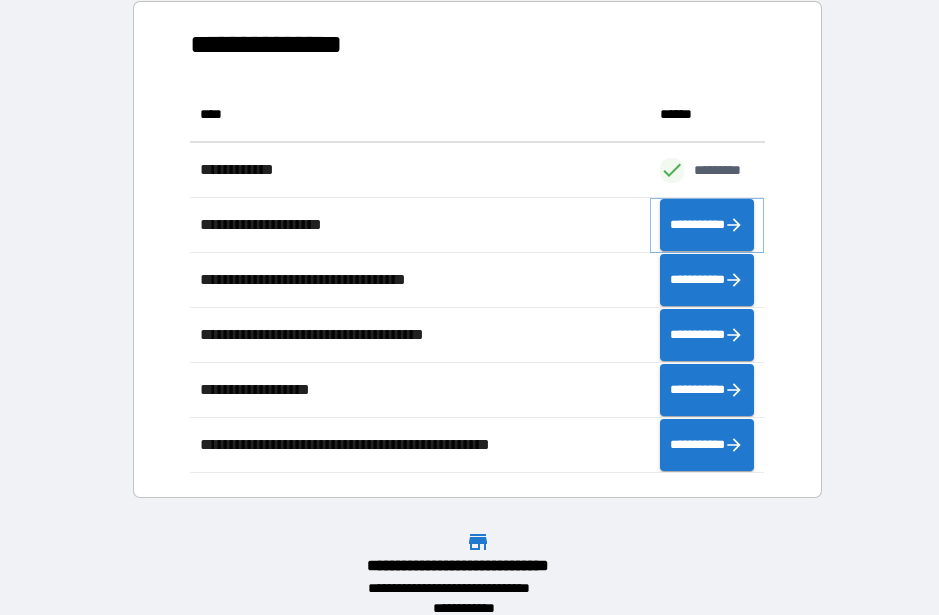 click on "**********" at bounding box center [707, 225] 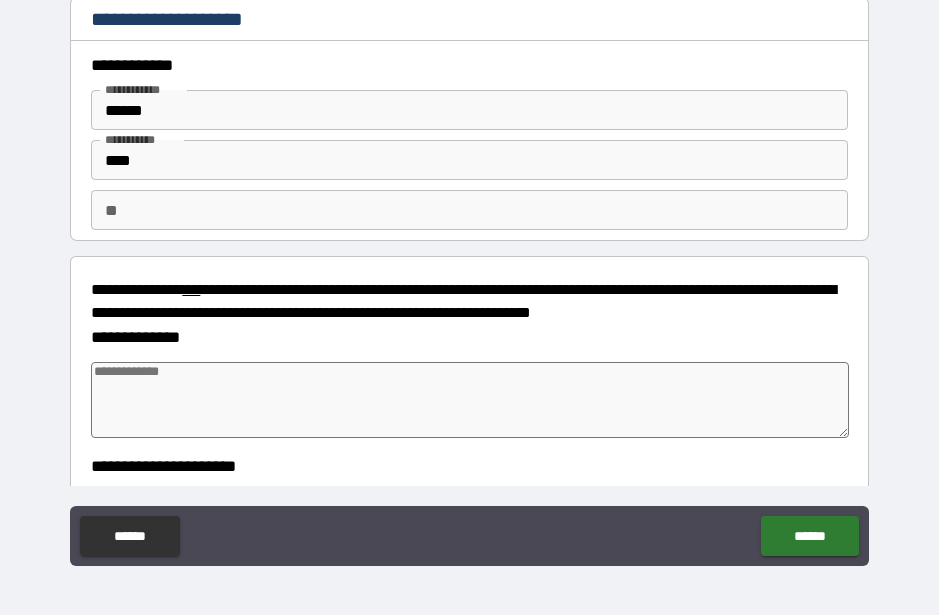 type on "*" 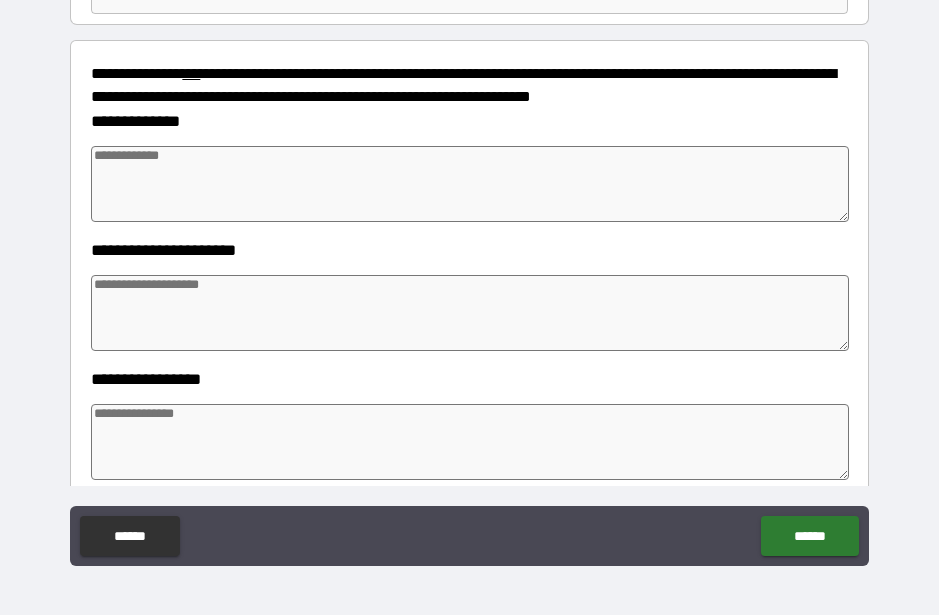 scroll, scrollTop: 213, scrollLeft: 0, axis: vertical 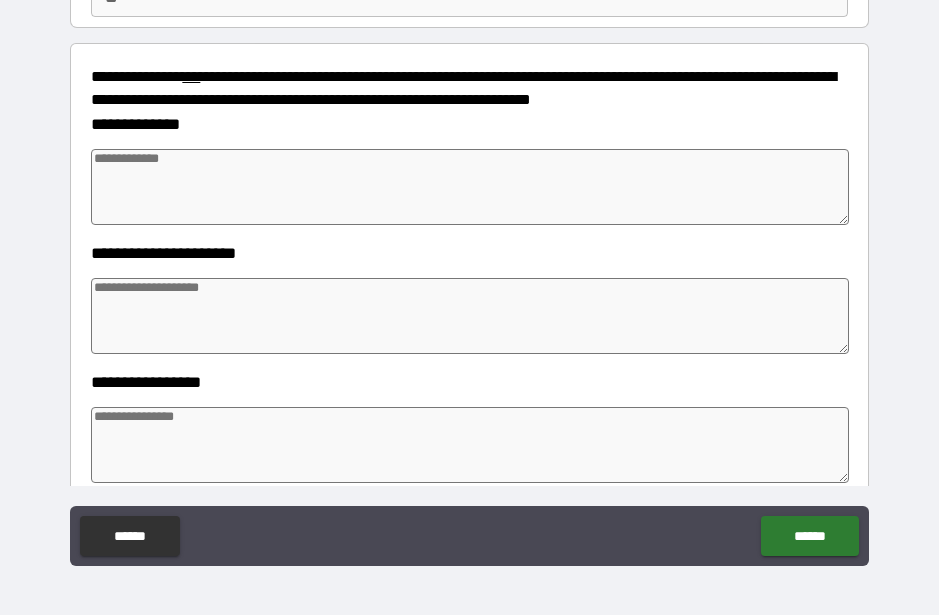 click at bounding box center (469, 187) 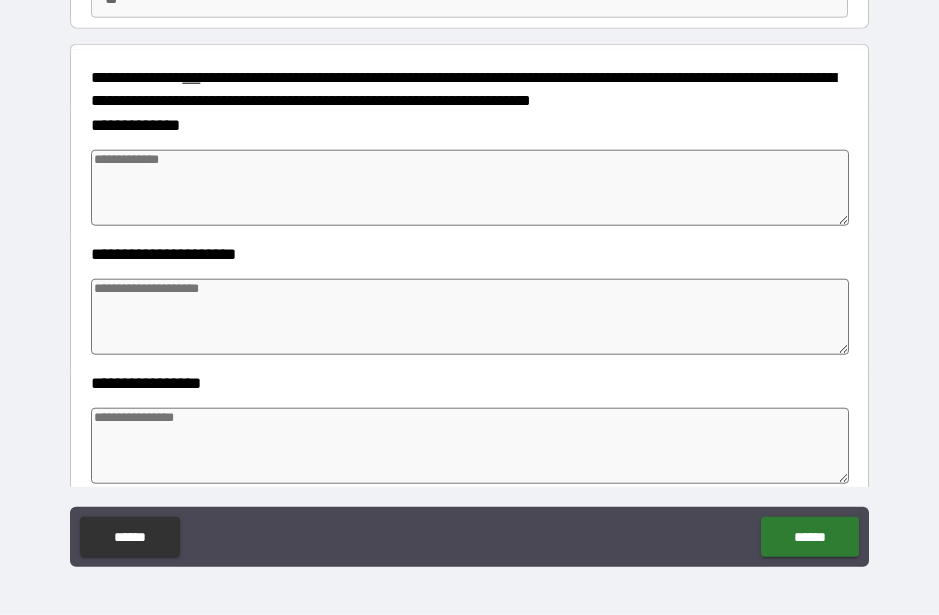 type on "*" 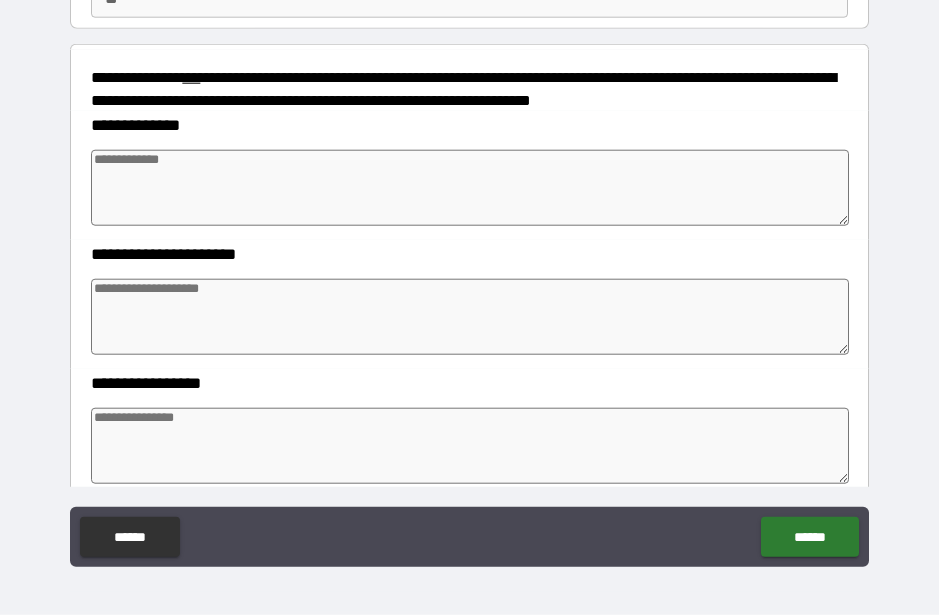 type on "*" 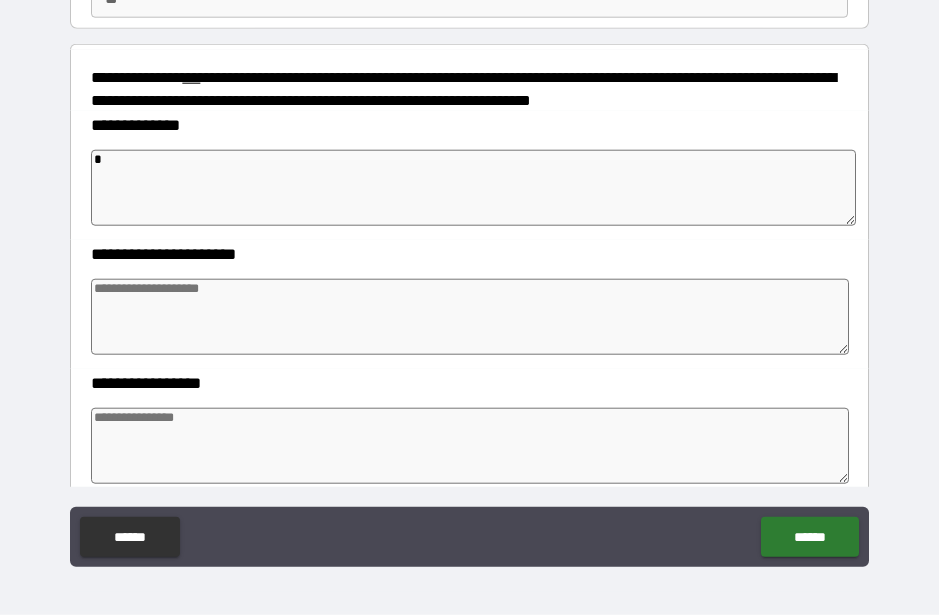 type on "*" 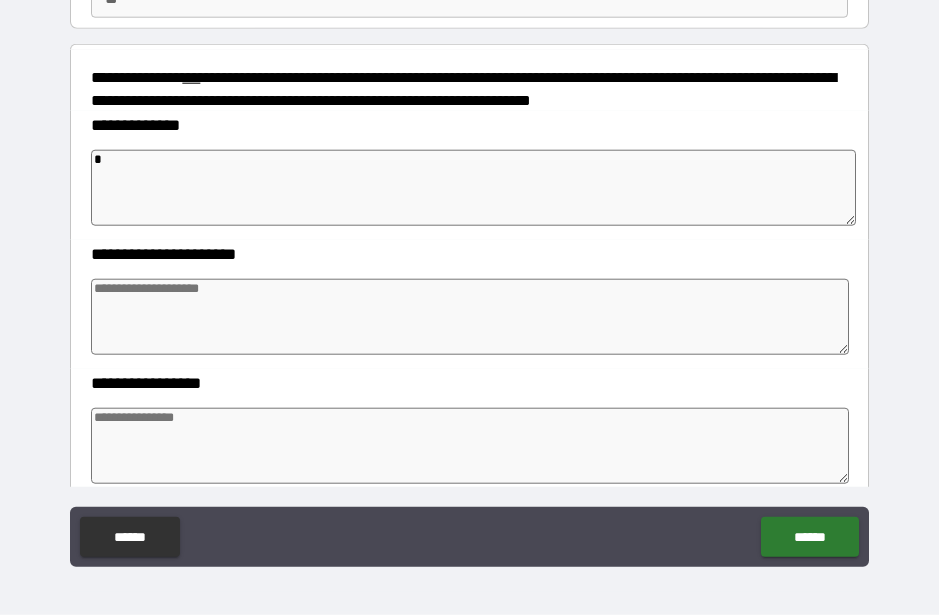 type on "*" 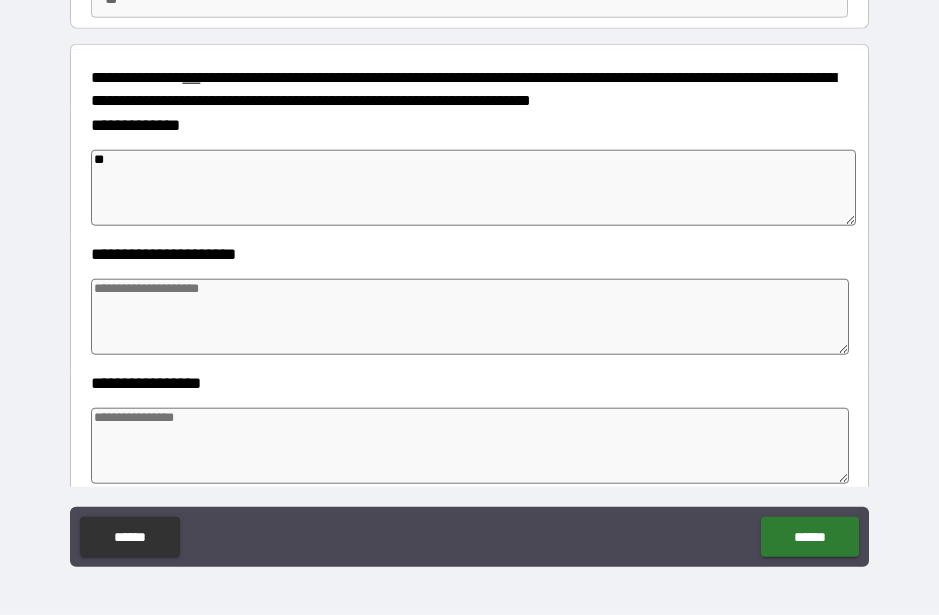 type on "*" 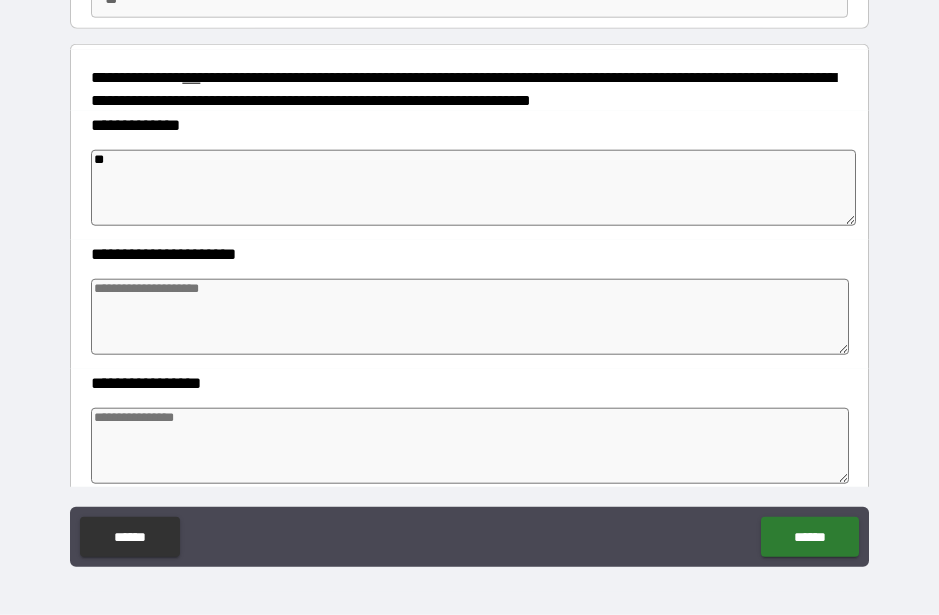 type on "***" 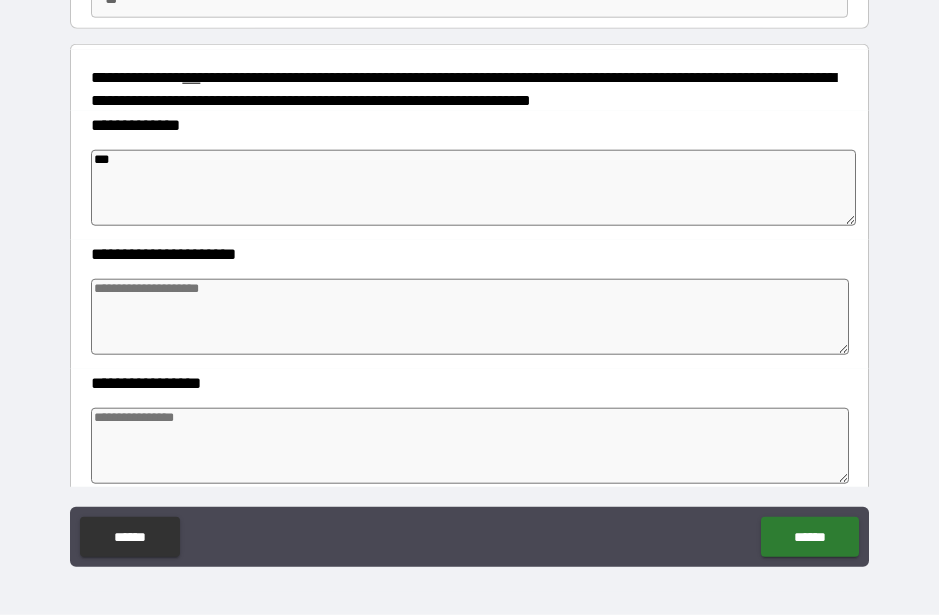 type on "*" 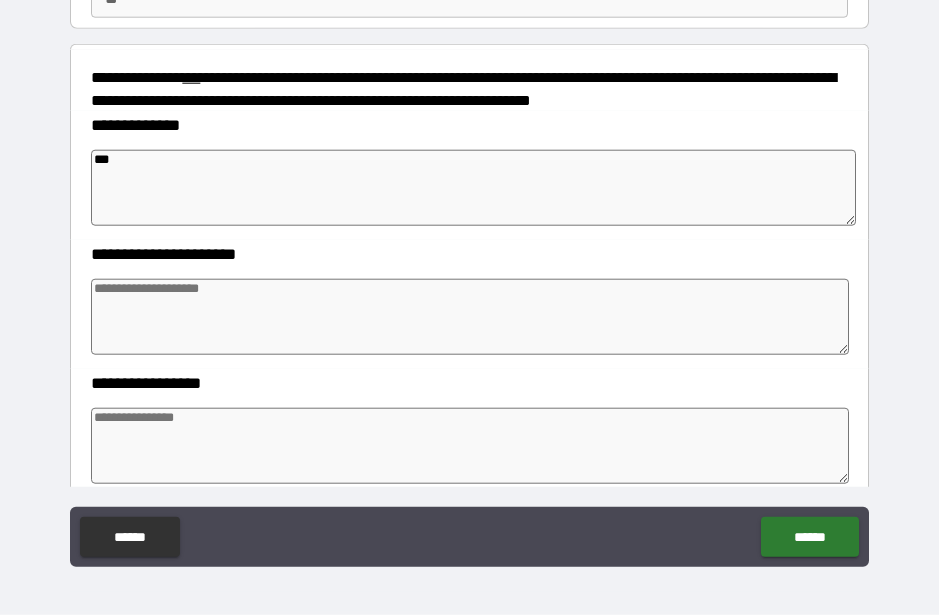 type on "*" 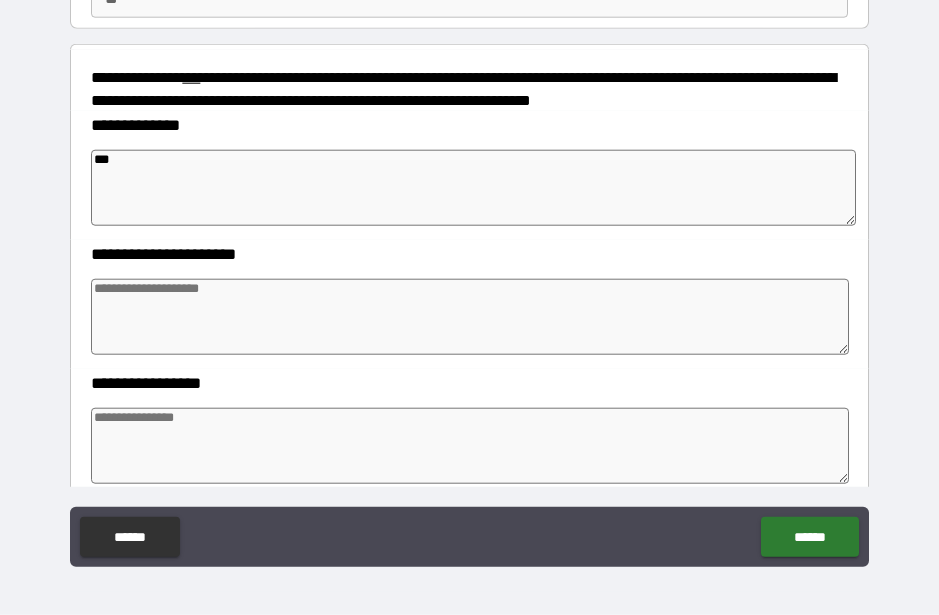 type on "*" 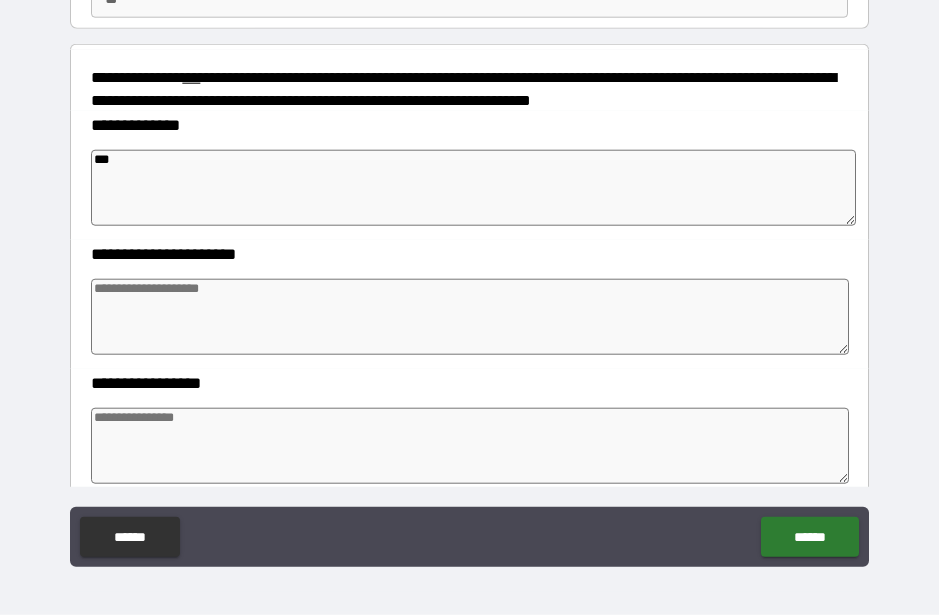 type on "***" 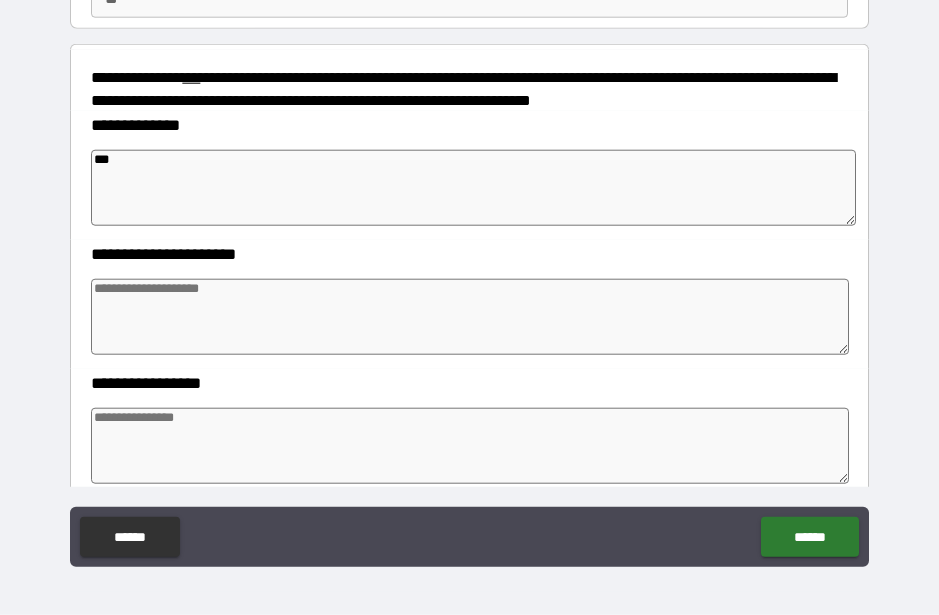 type on "*" 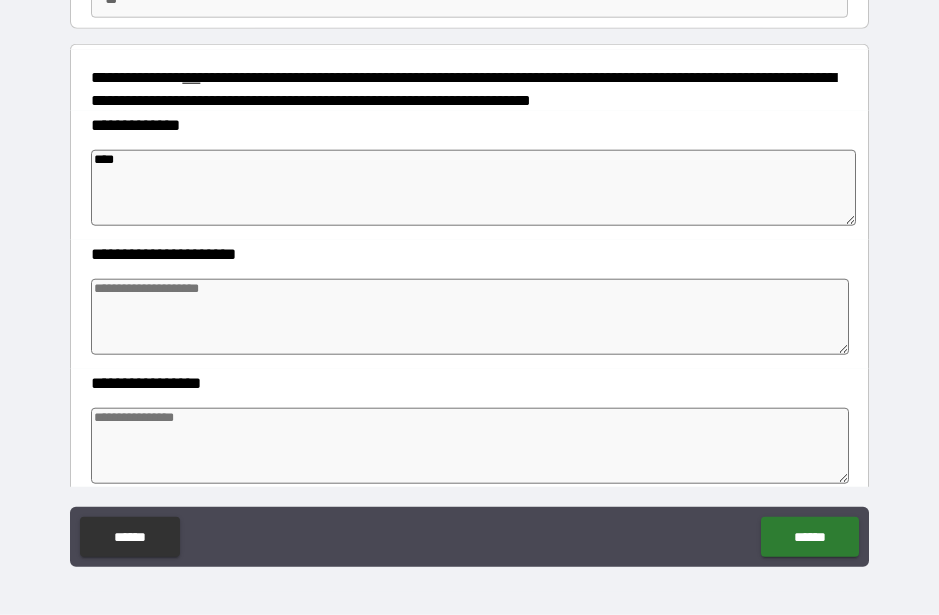 type on "*" 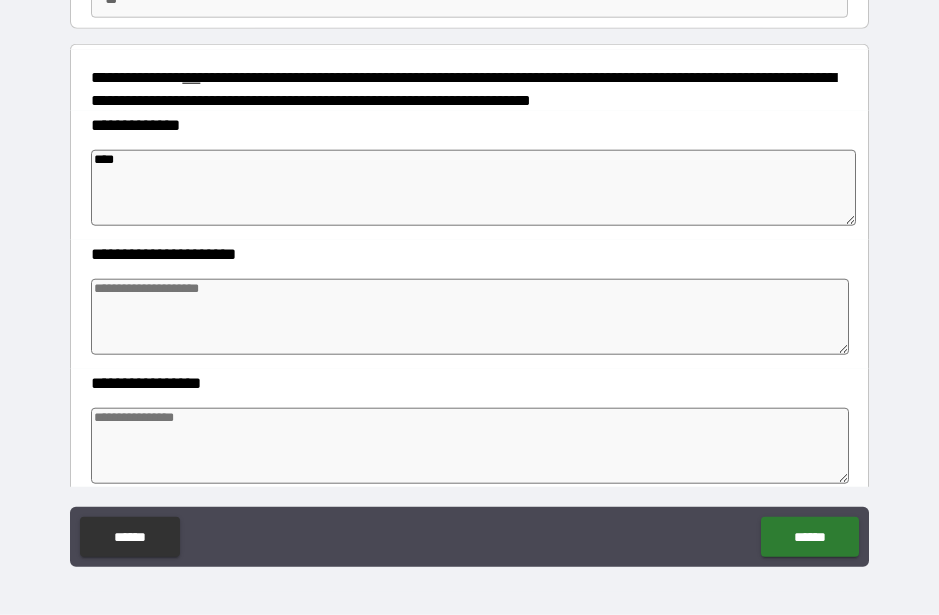 type on "*" 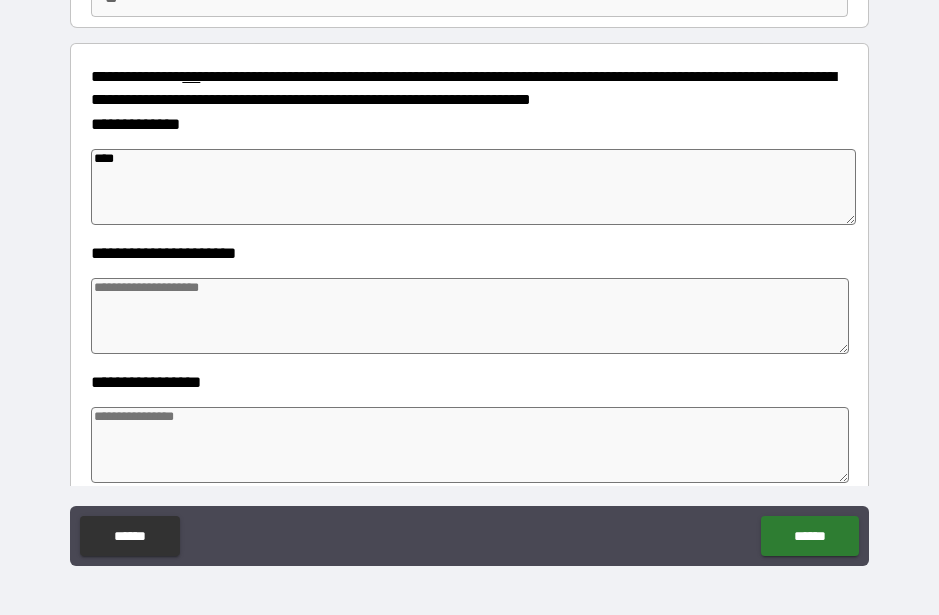 type on "***" 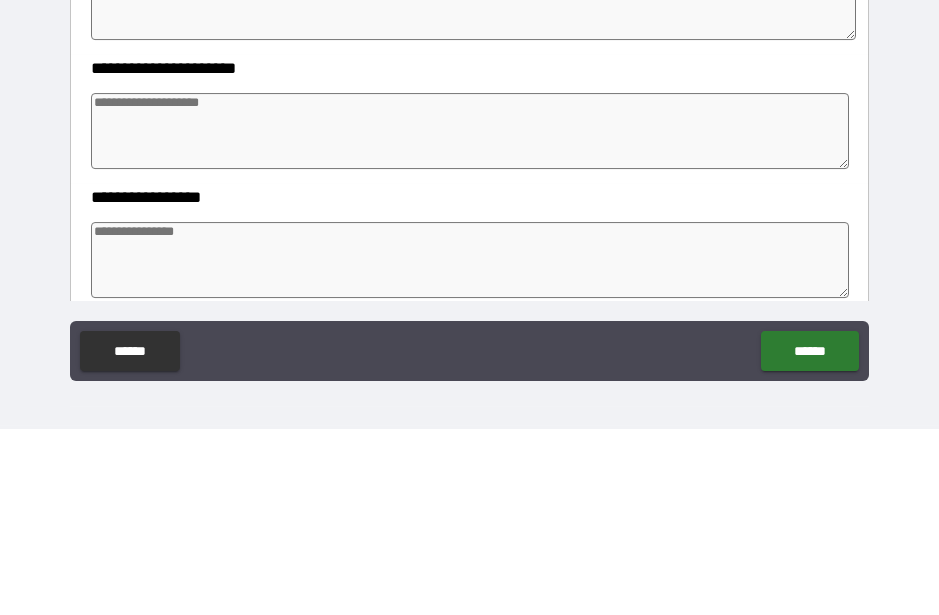 type on "*" 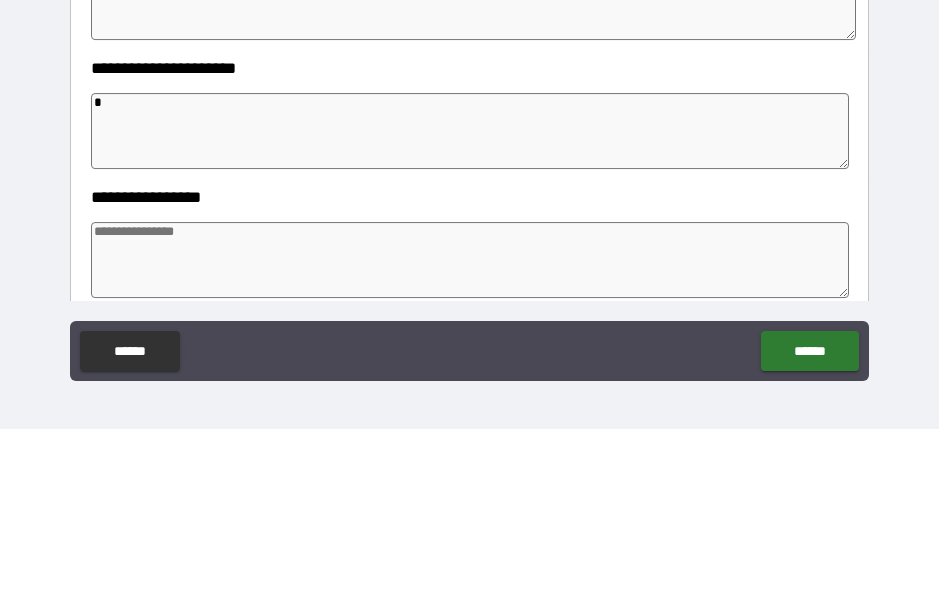 type on "*" 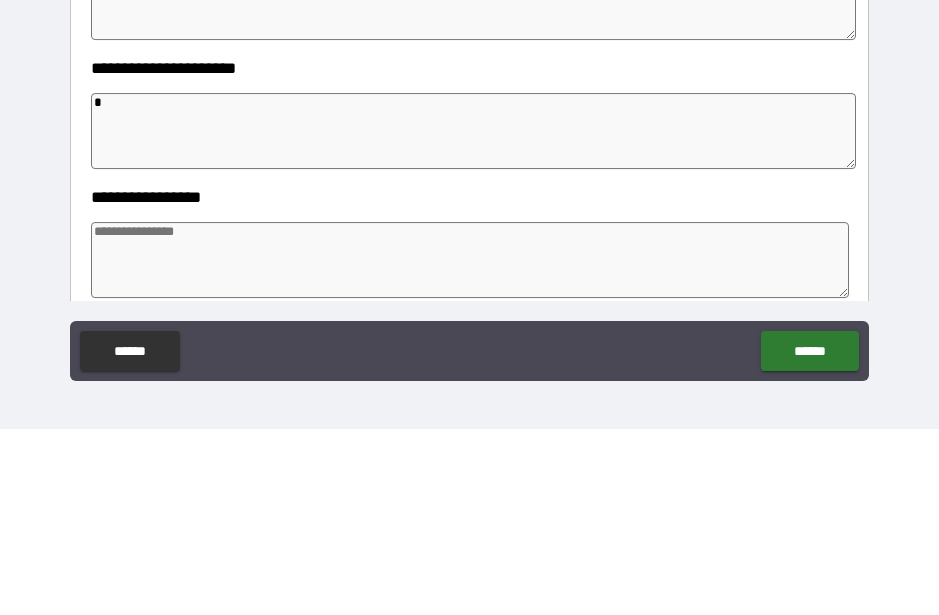 type on "**" 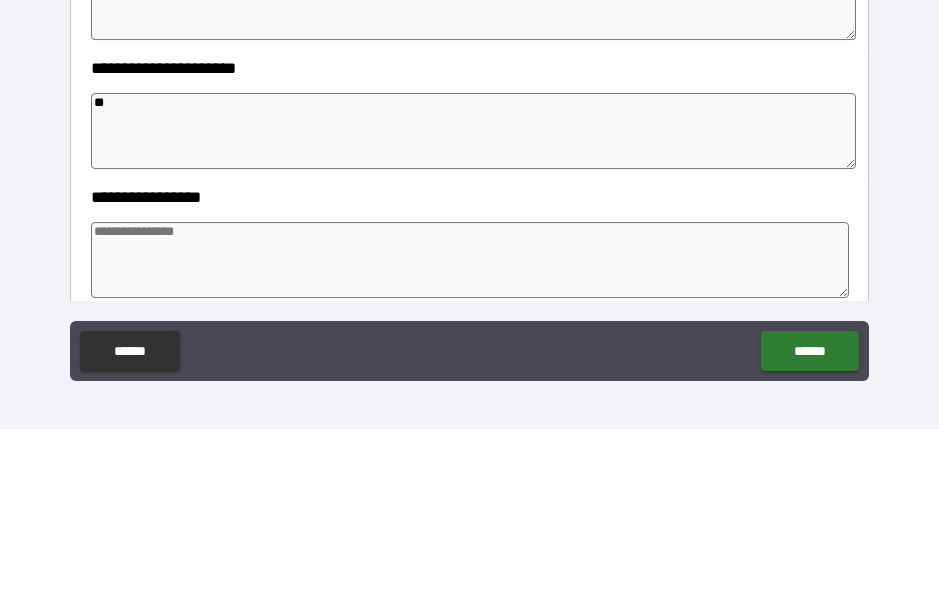 type on "*" 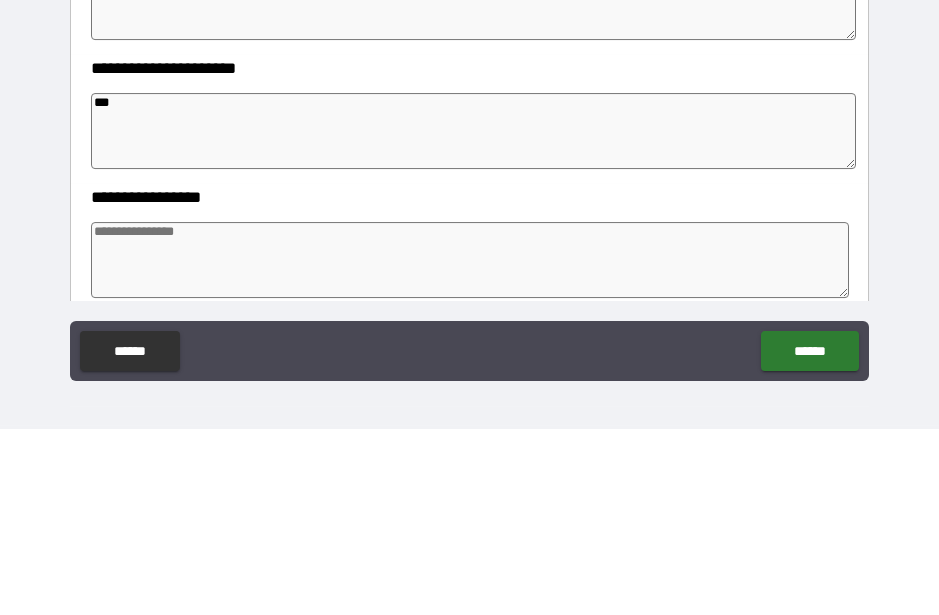 type on "*" 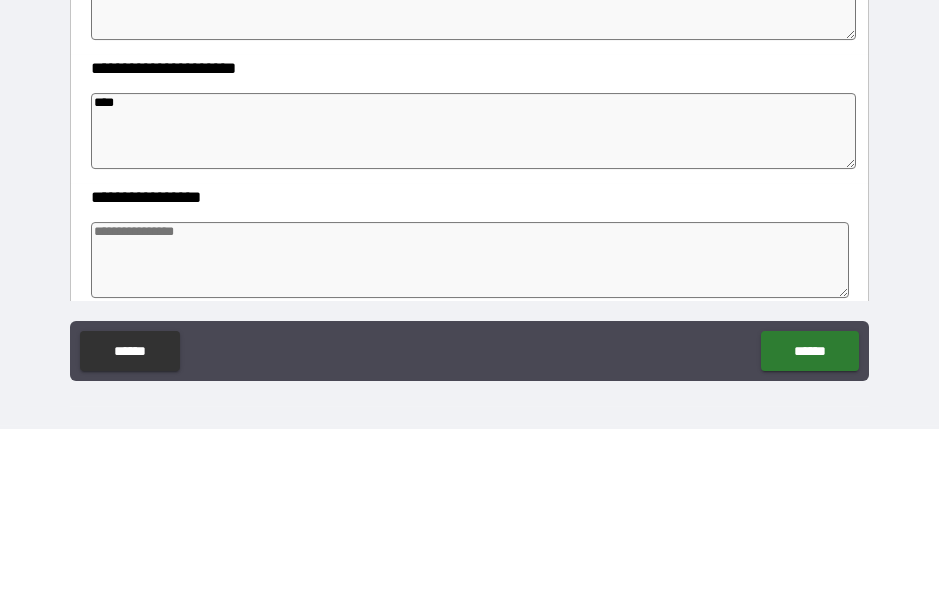 type on "*" 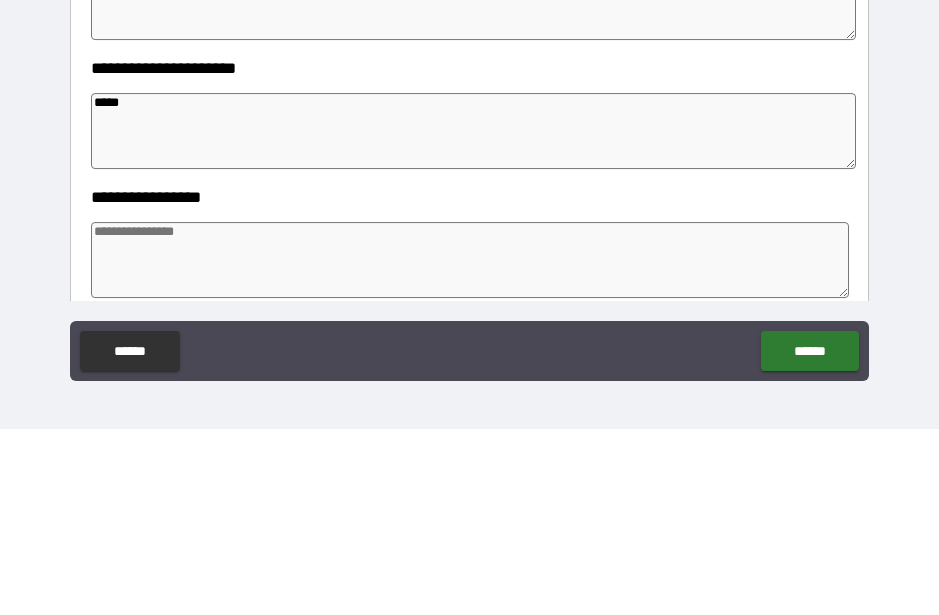 type on "*" 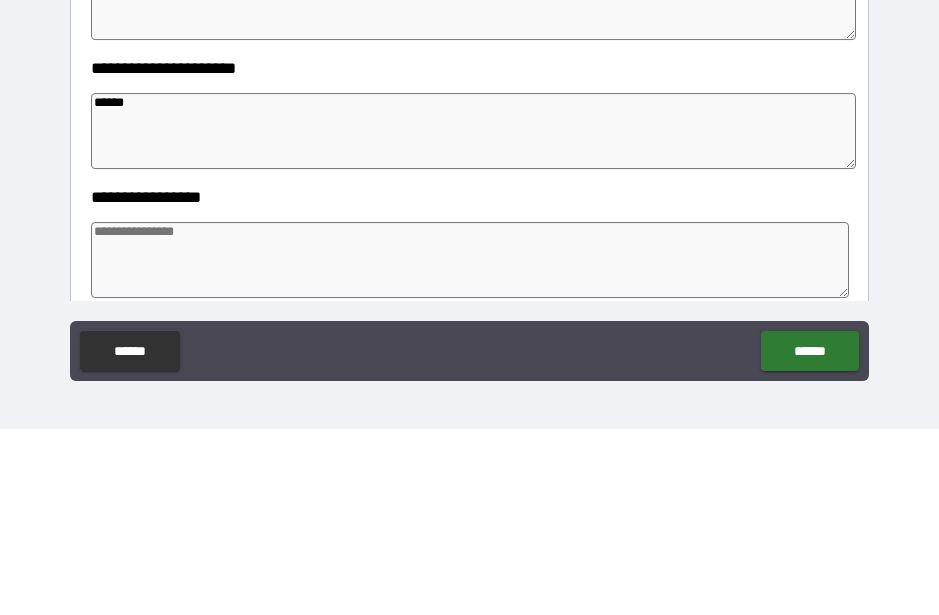 type on "*" 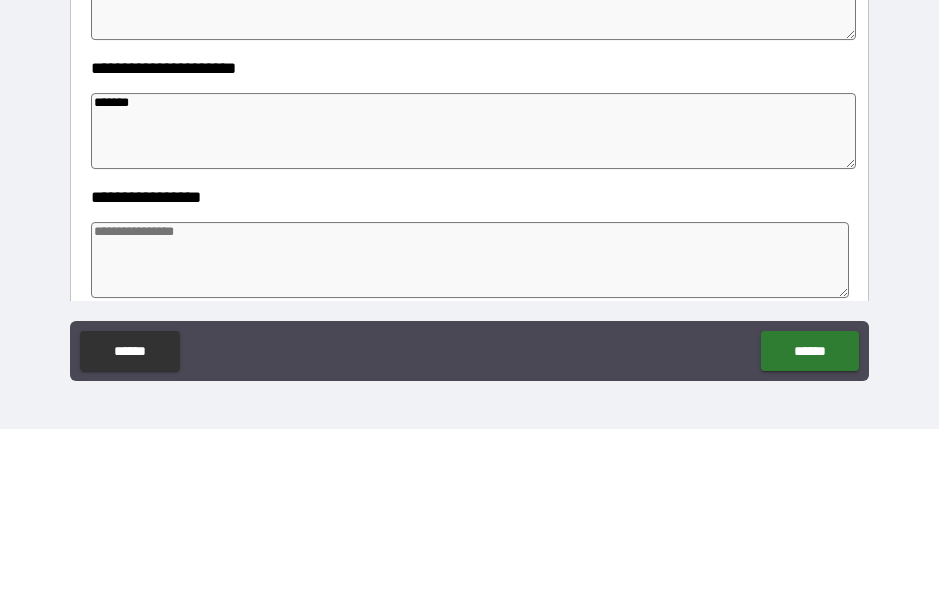 type on "*" 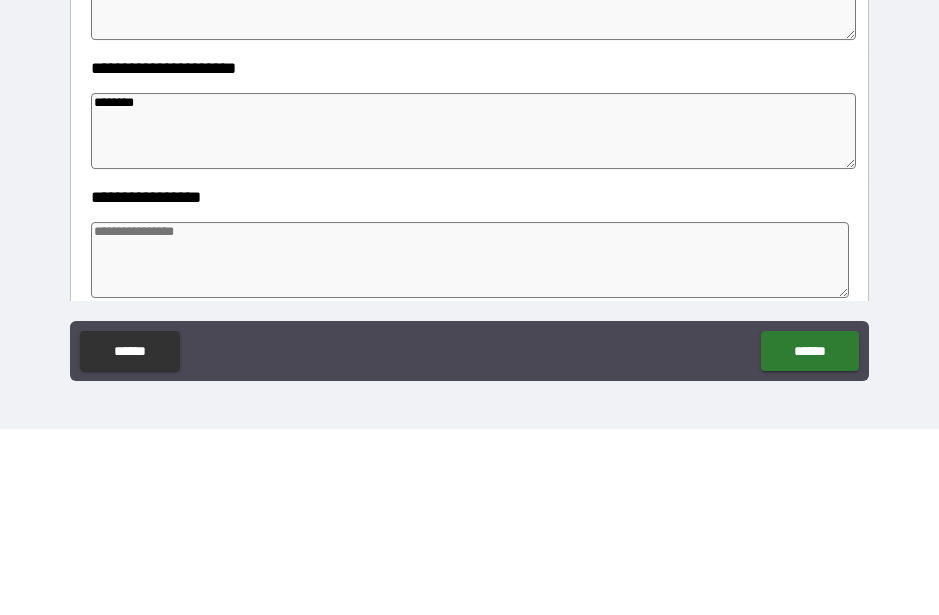 type on "*" 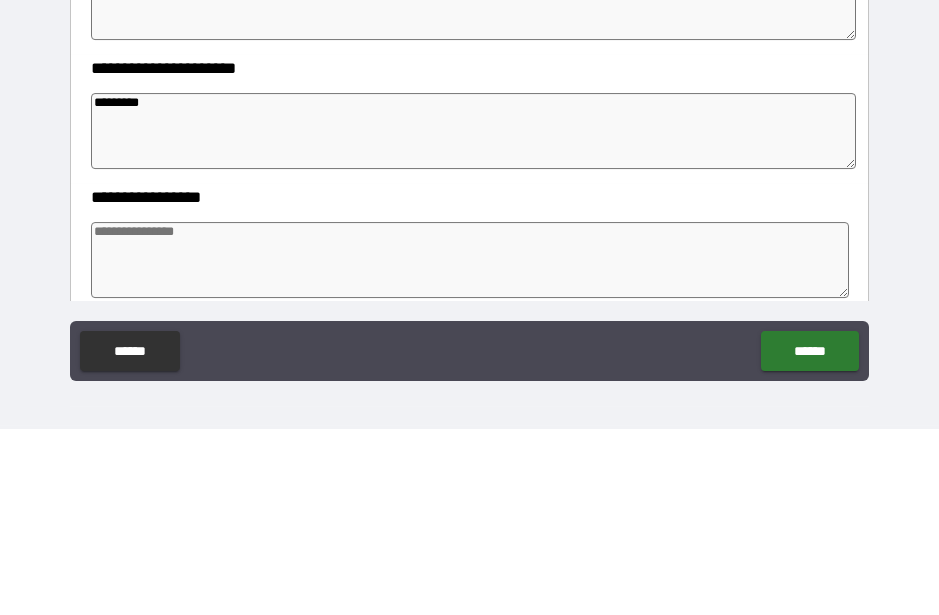 type on "*" 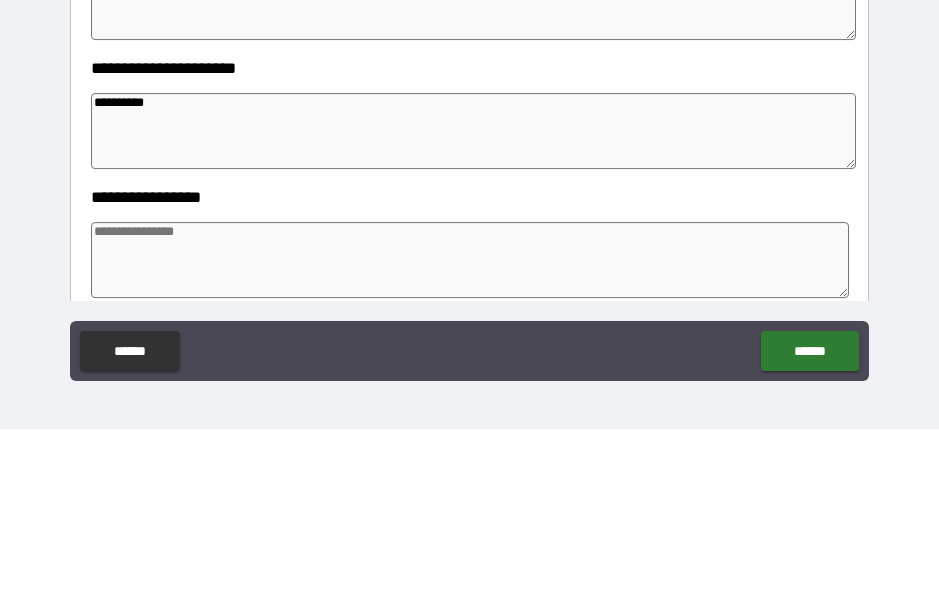 type on "*" 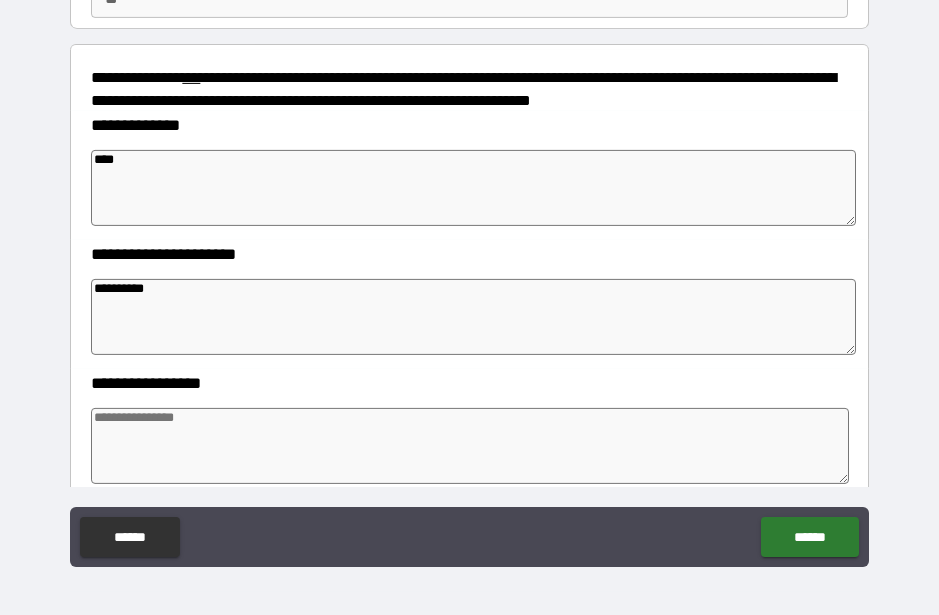 type on "**********" 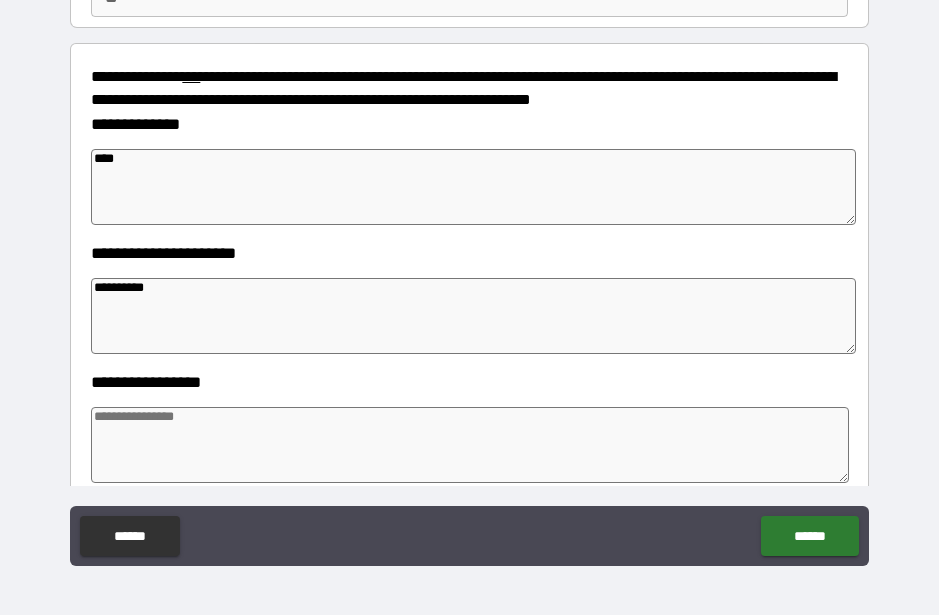 scroll, scrollTop: 54, scrollLeft: 0, axis: vertical 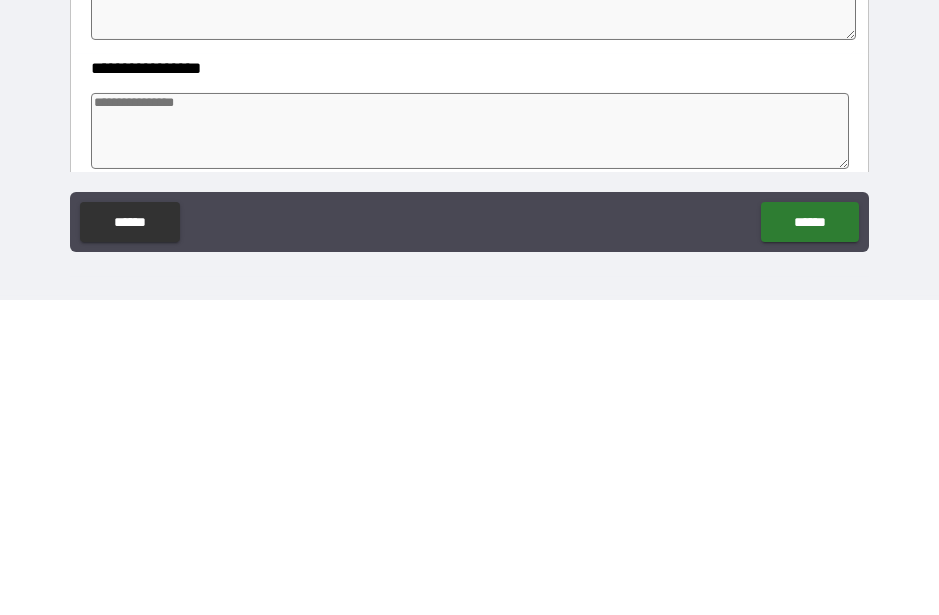 type on "*" 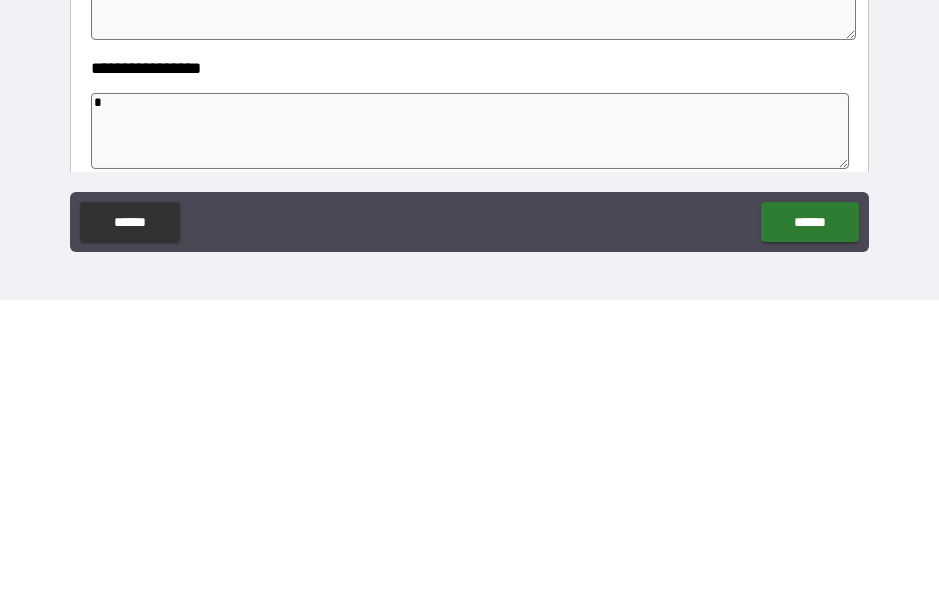 type on "*" 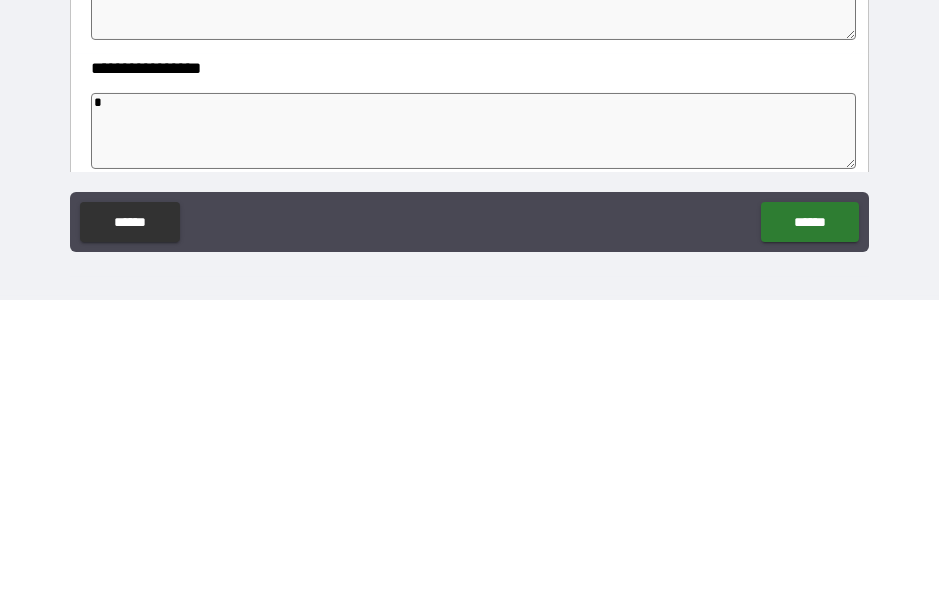 type on "**" 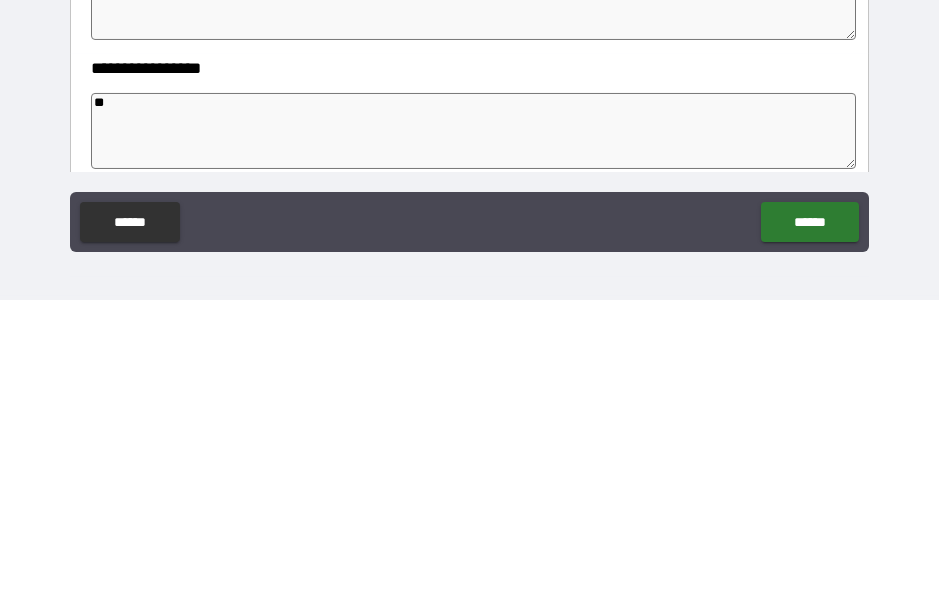 type on "*" 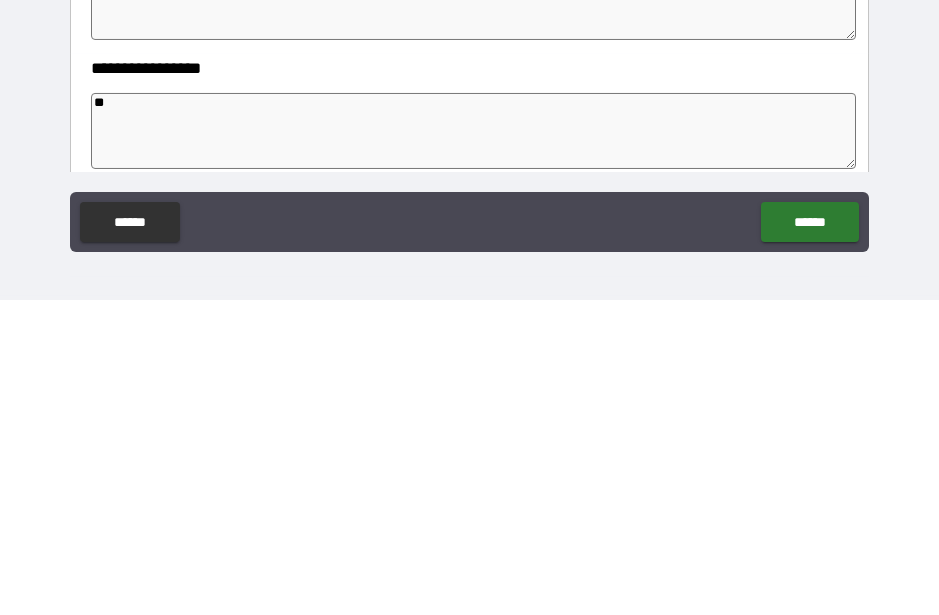 type on "*" 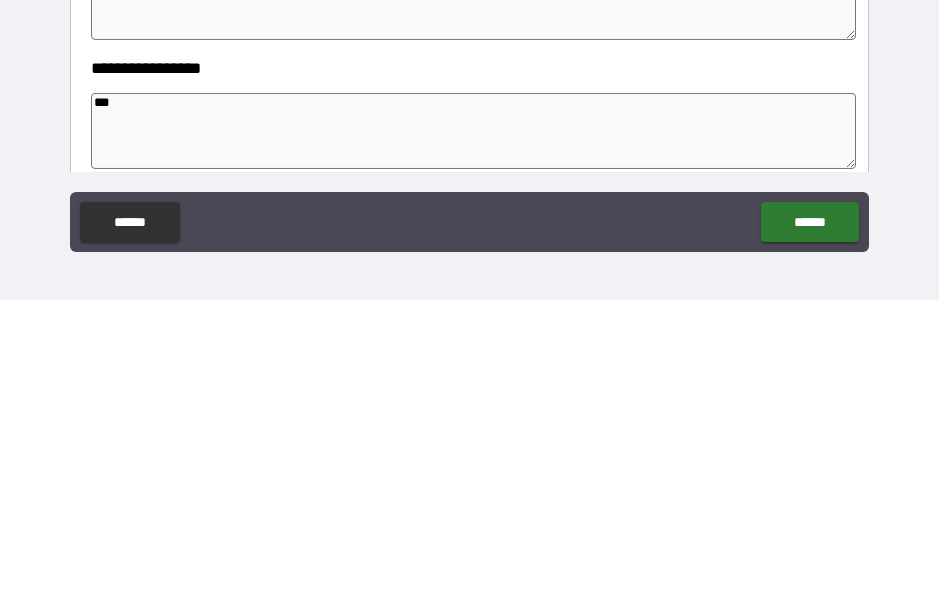type on "*" 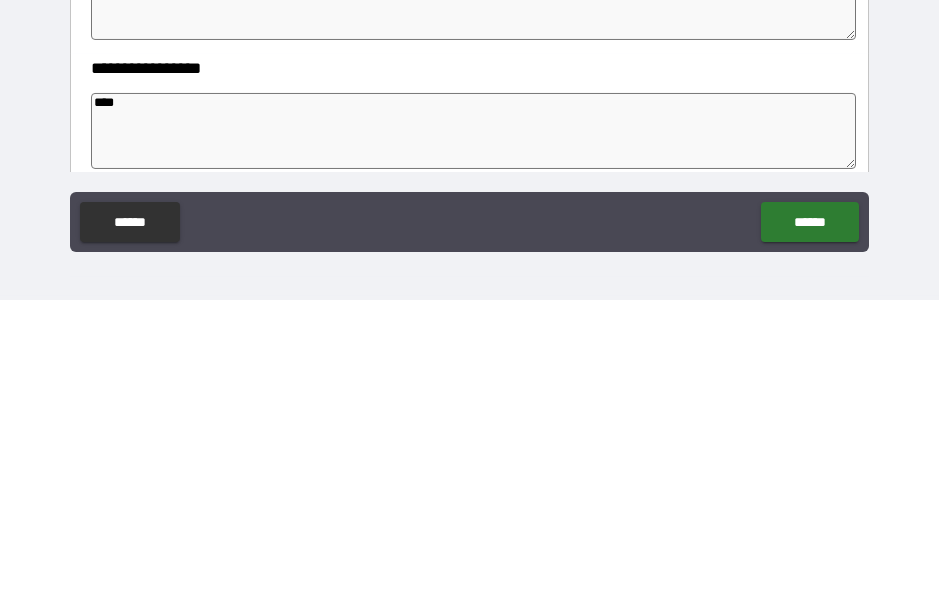 type on "*" 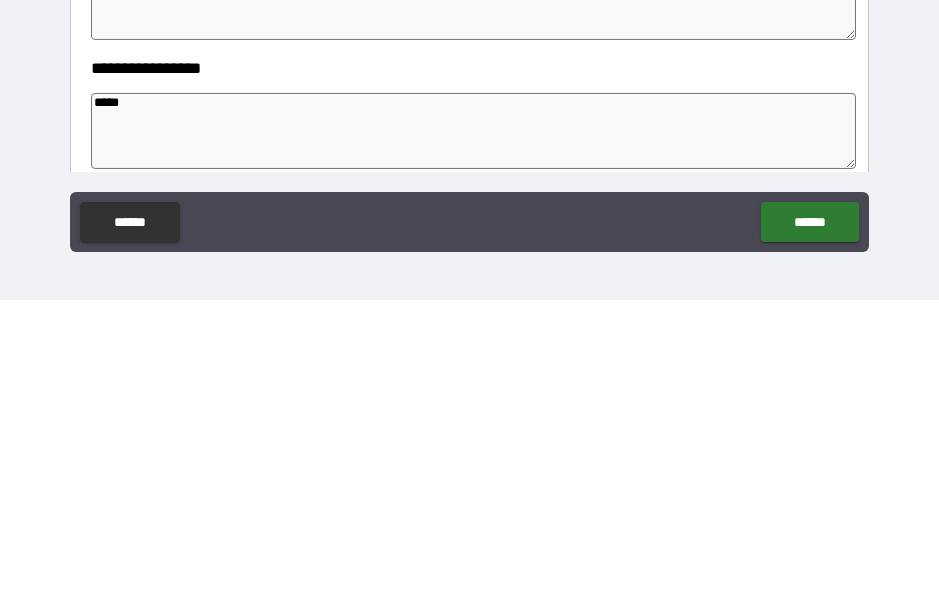 type on "*" 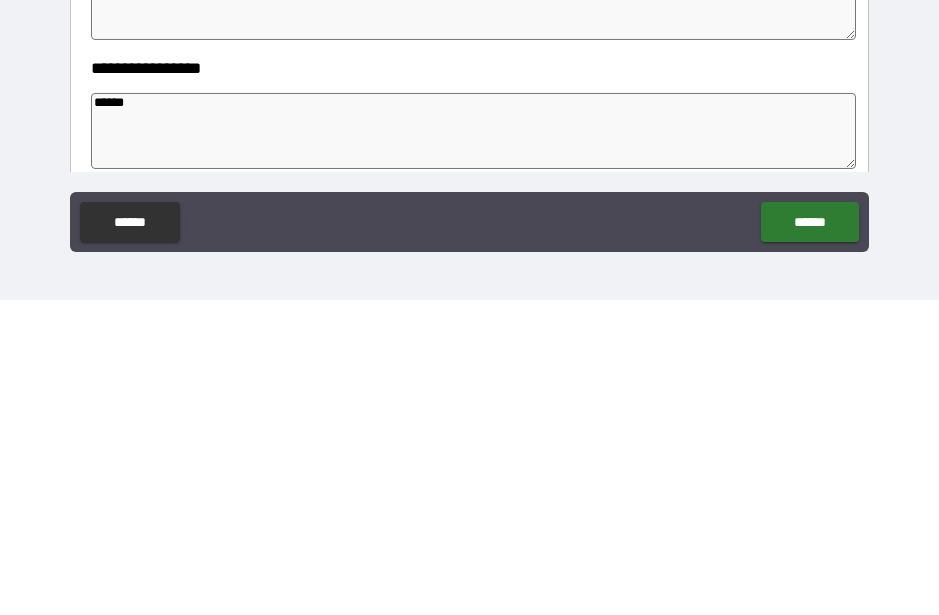 type on "*" 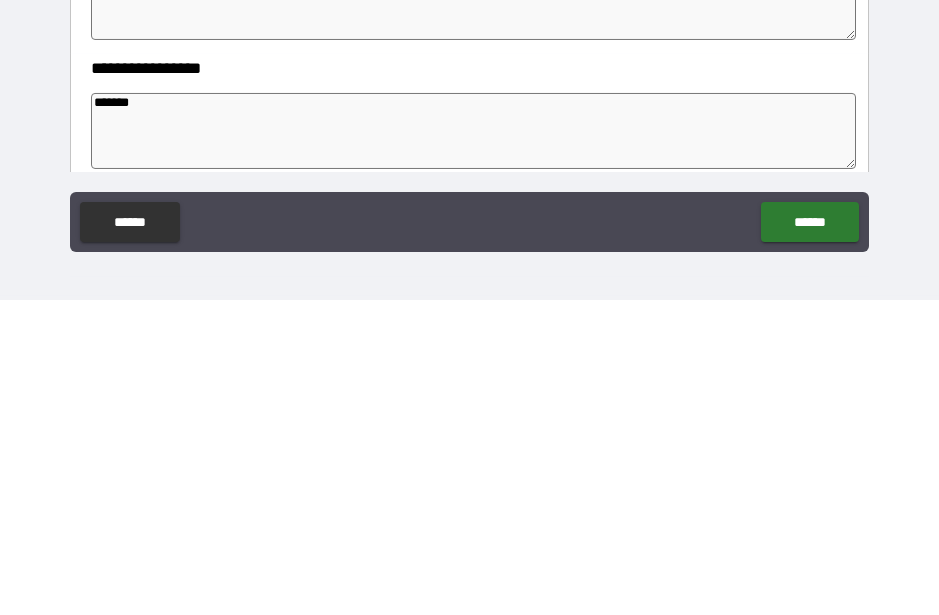 type on "*" 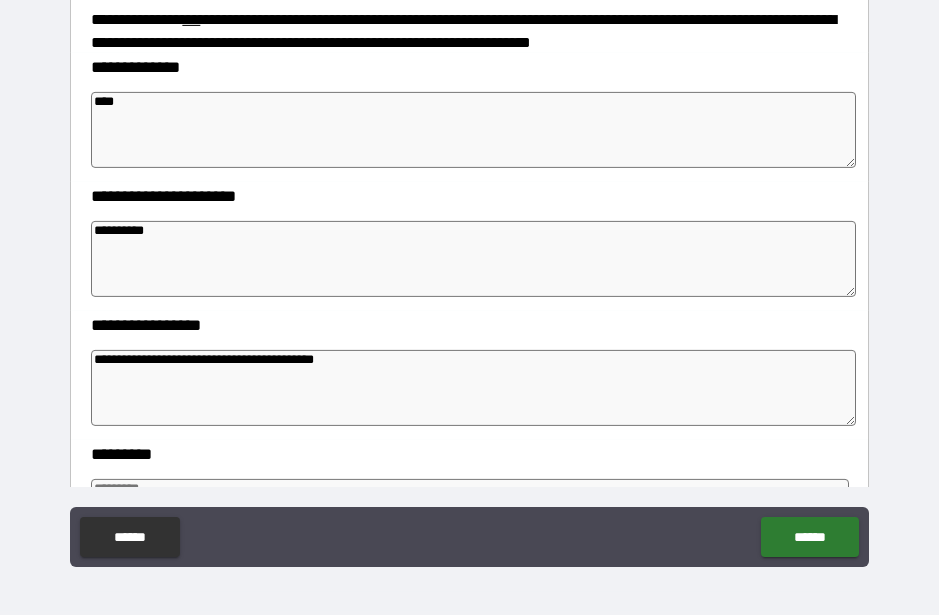 scroll, scrollTop: 270, scrollLeft: 0, axis: vertical 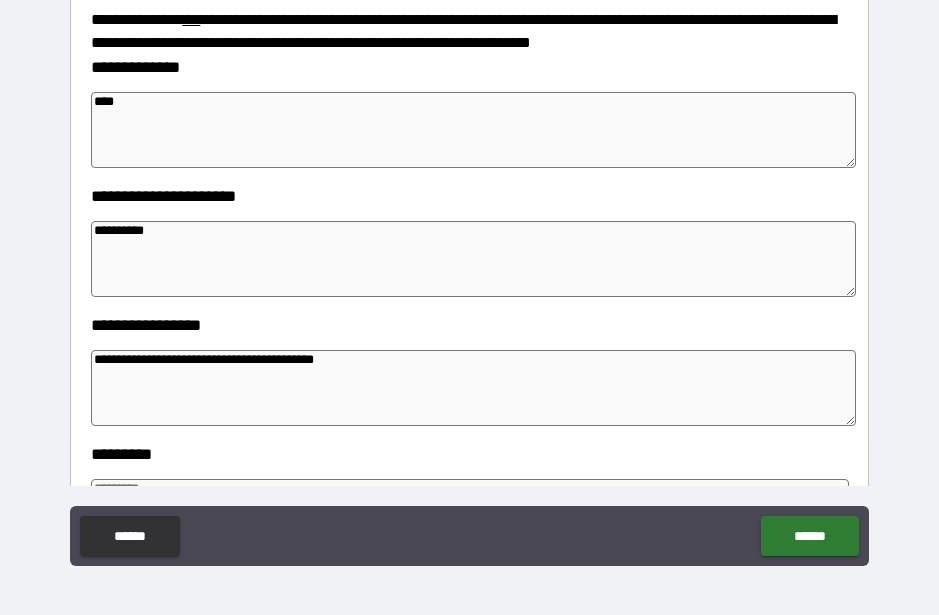 click on "******" at bounding box center (809, 536) 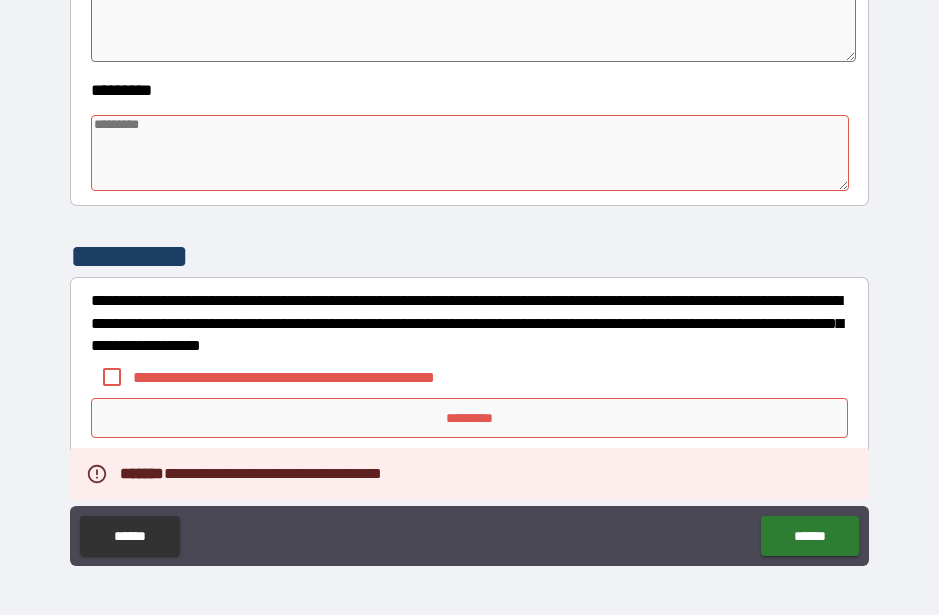 scroll, scrollTop: 629, scrollLeft: 0, axis: vertical 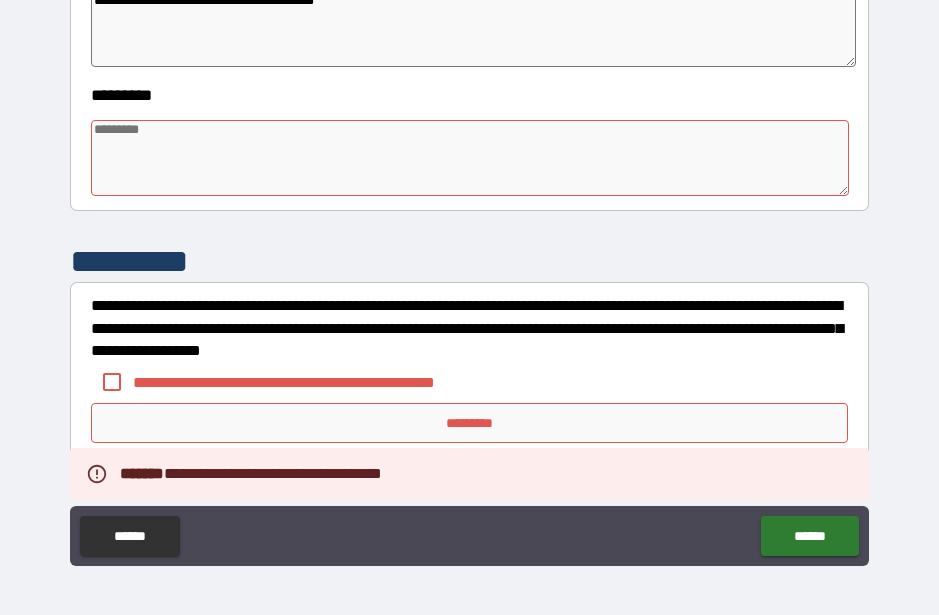 click at bounding box center [469, 158] 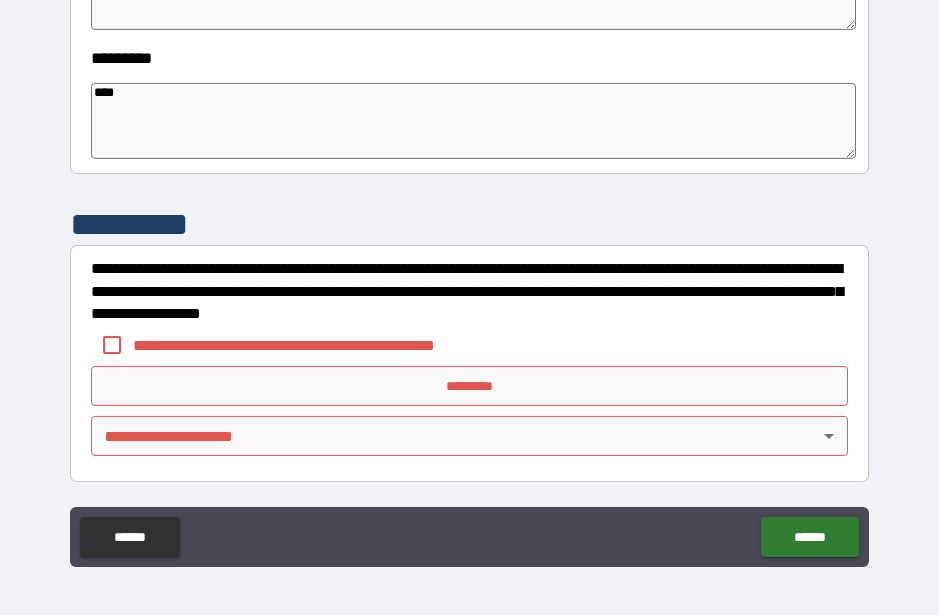 scroll, scrollTop: 667, scrollLeft: 0, axis: vertical 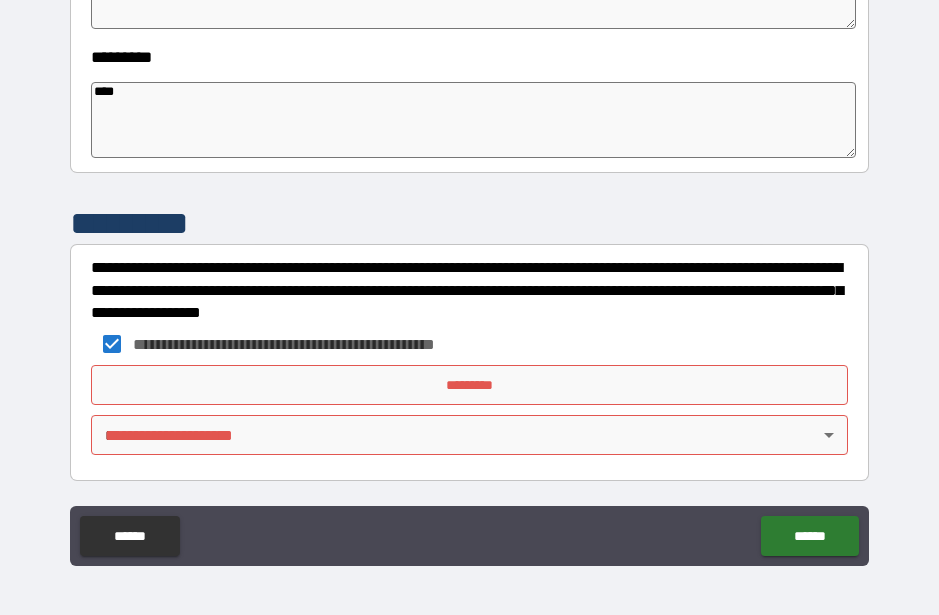 click on "*********" at bounding box center [469, 385] 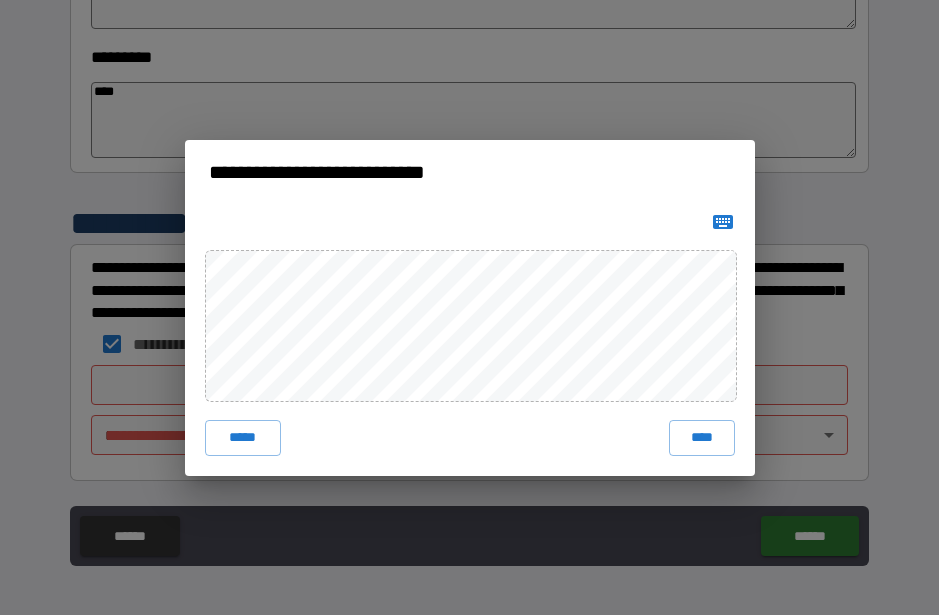 click on "****" at bounding box center (702, 438) 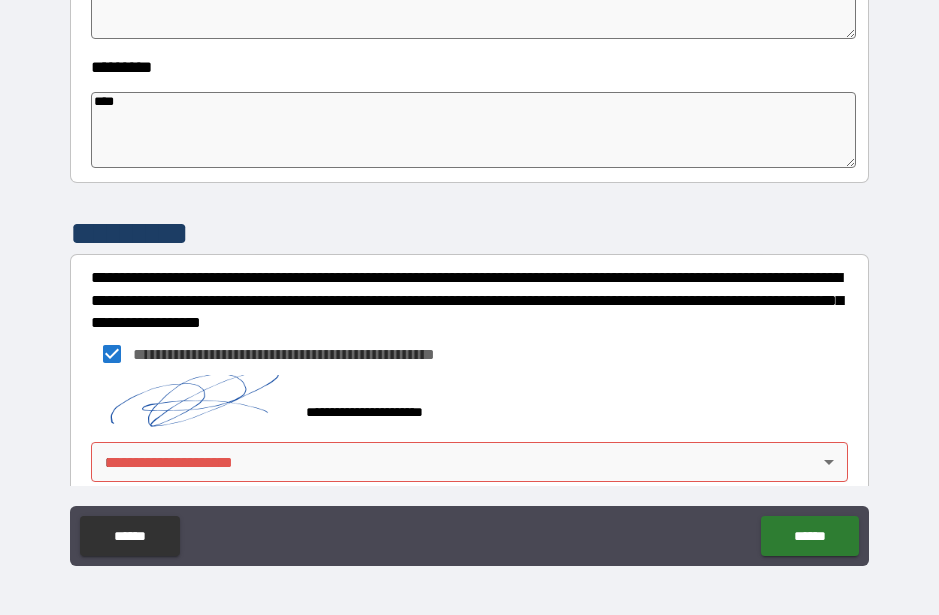 click on "**********" at bounding box center (469, 280) 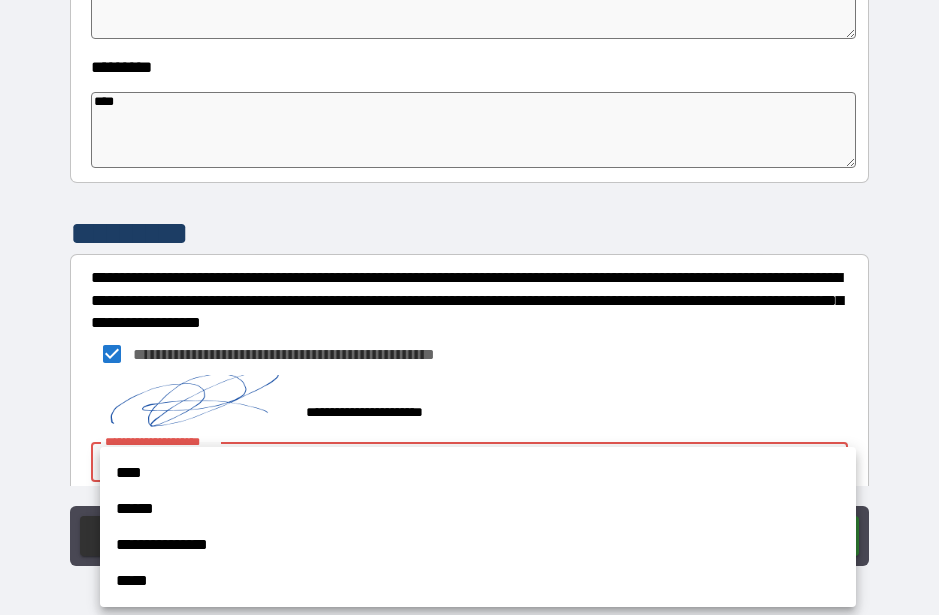 click on "**********" at bounding box center [478, 545] 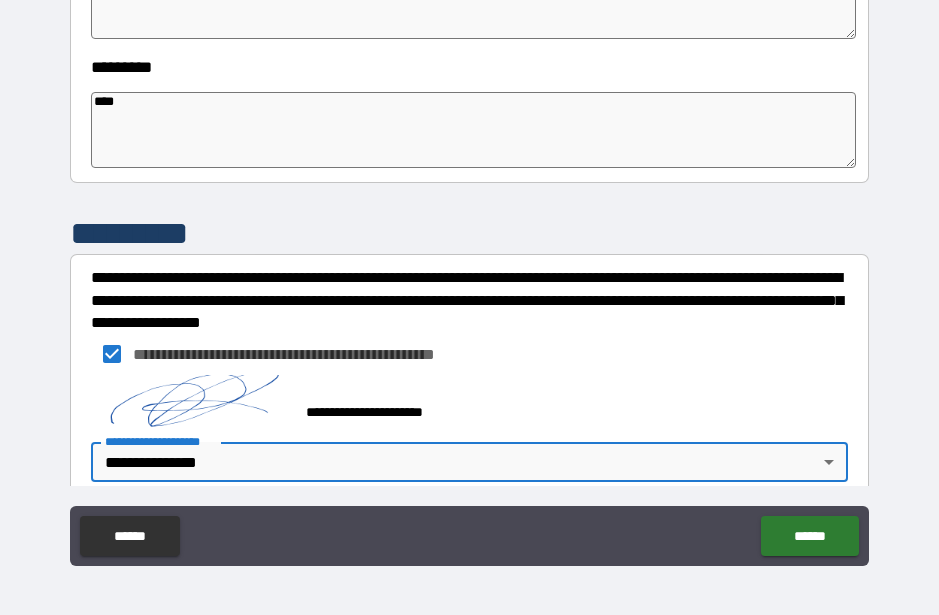 click on "******" at bounding box center (809, 536) 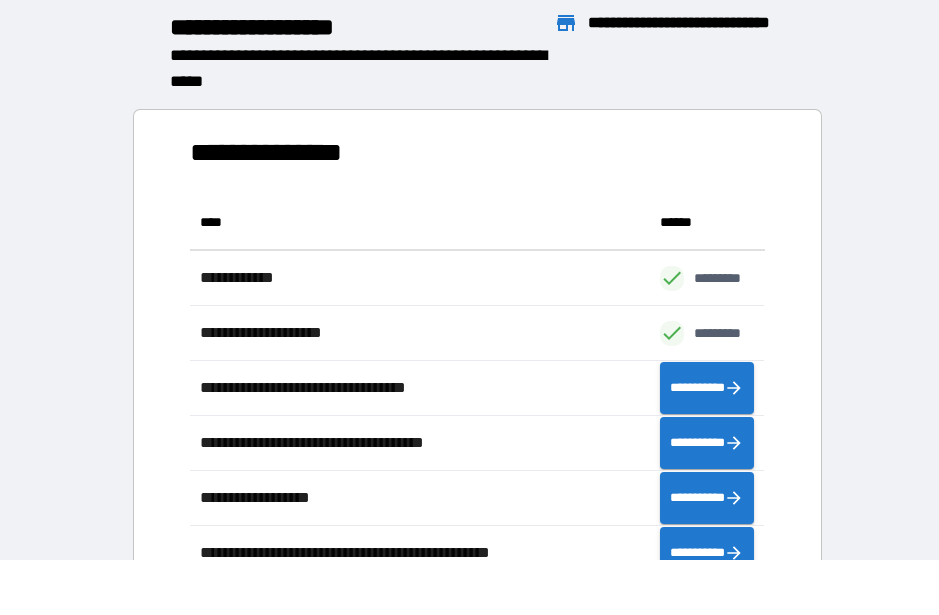 scroll, scrollTop: 1, scrollLeft: 1, axis: both 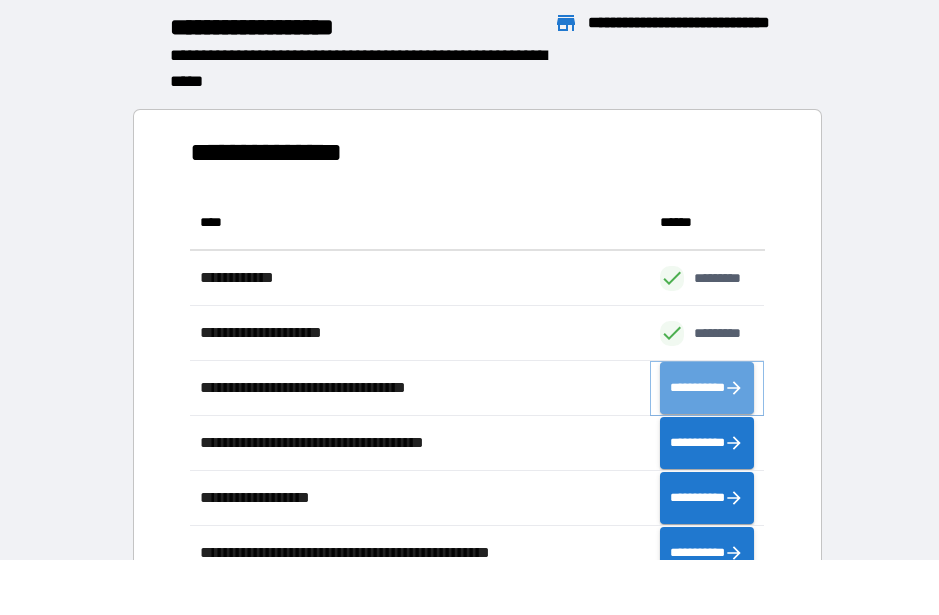click on "**********" at bounding box center [707, 388] 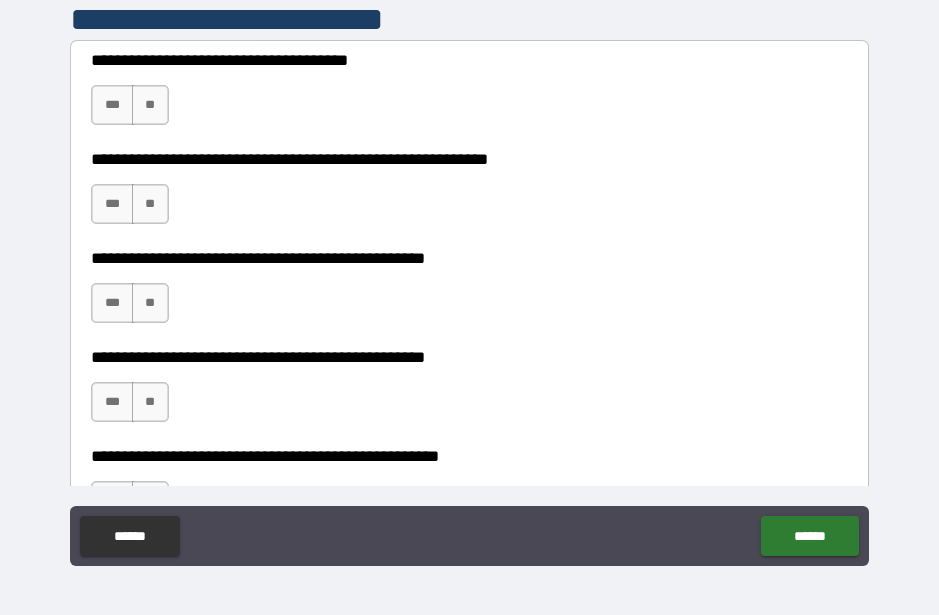 scroll, scrollTop: 447, scrollLeft: 0, axis: vertical 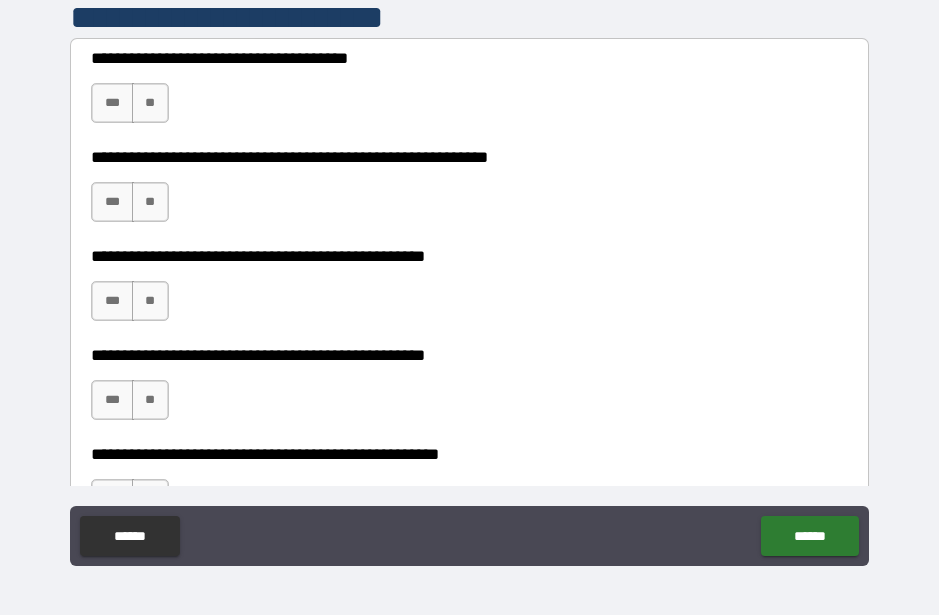 click on "**" at bounding box center [150, 103] 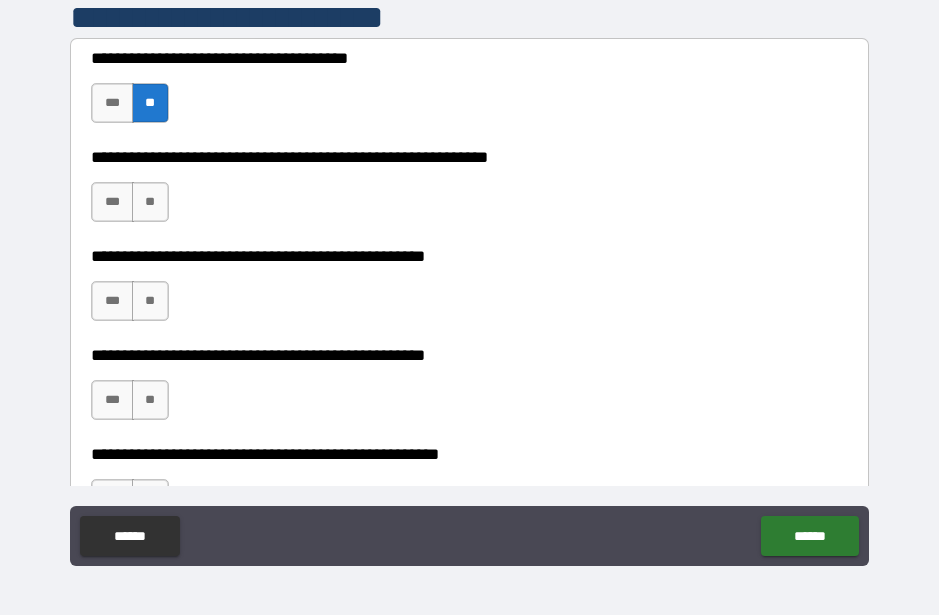 click on "***" at bounding box center [112, 202] 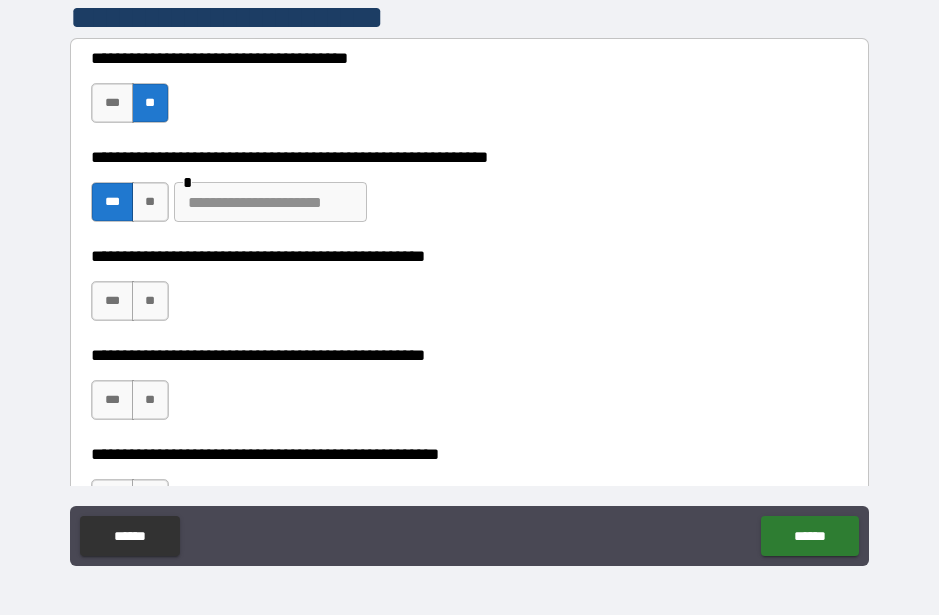 click at bounding box center (270, 202) 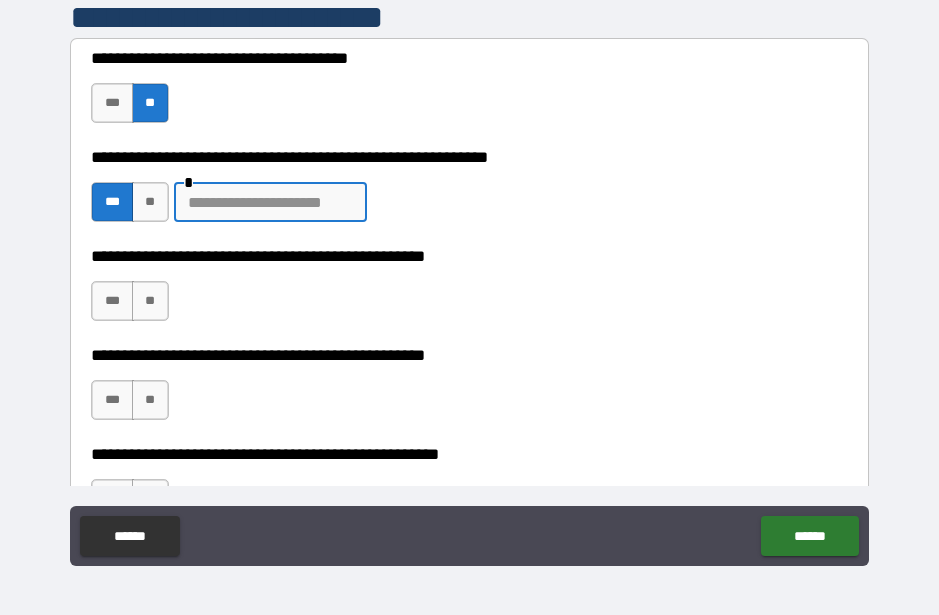 scroll, scrollTop: 54, scrollLeft: 0, axis: vertical 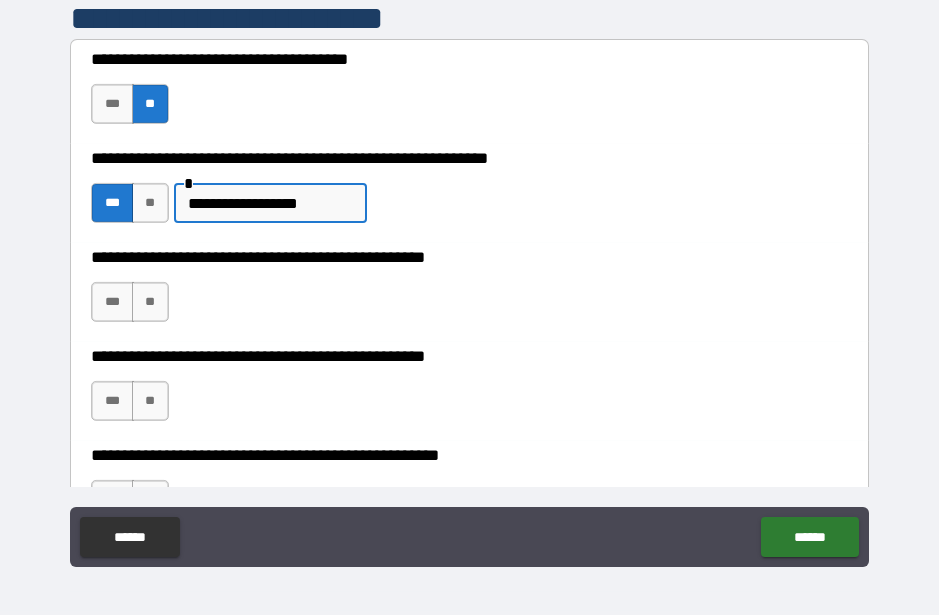 click on "**" at bounding box center [150, 302] 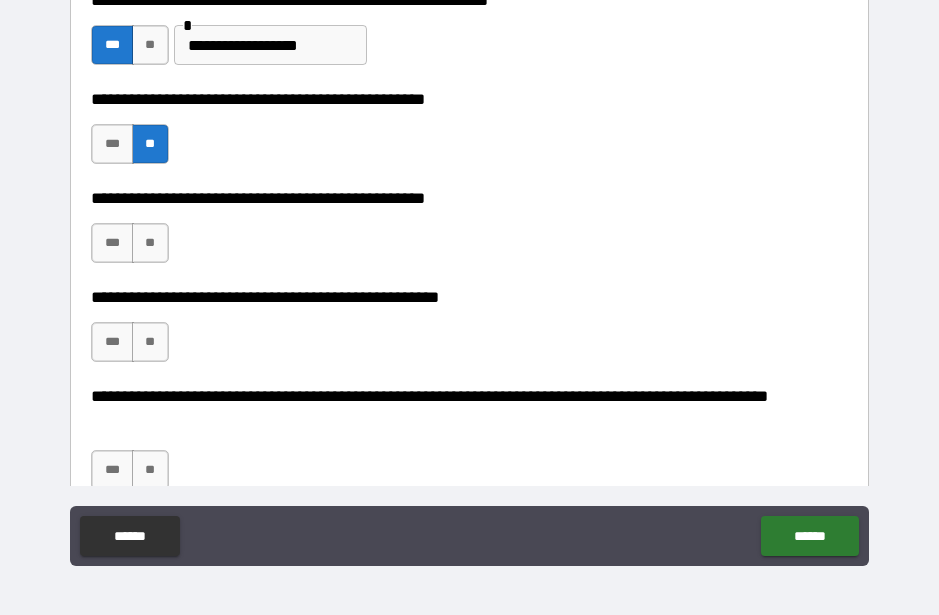 scroll, scrollTop: 602, scrollLeft: 0, axis: vertical 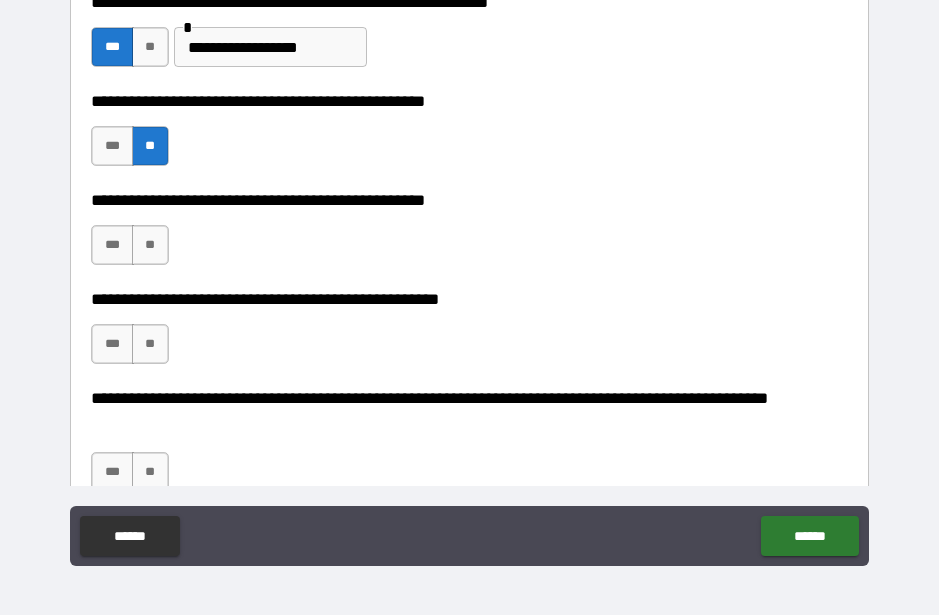click on "***" at bounding box center (112, 245) 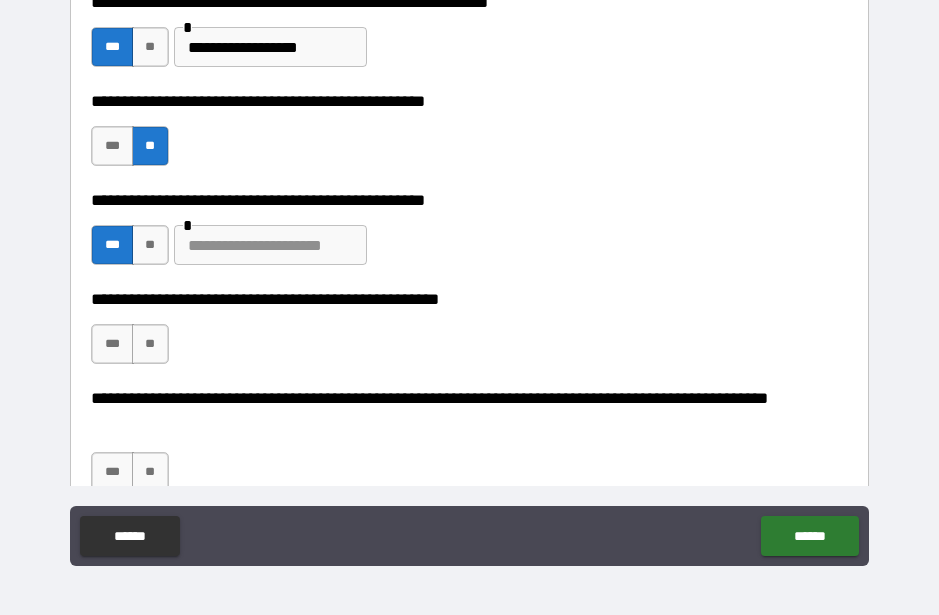 click on "**" at bounding box center [150, 344] 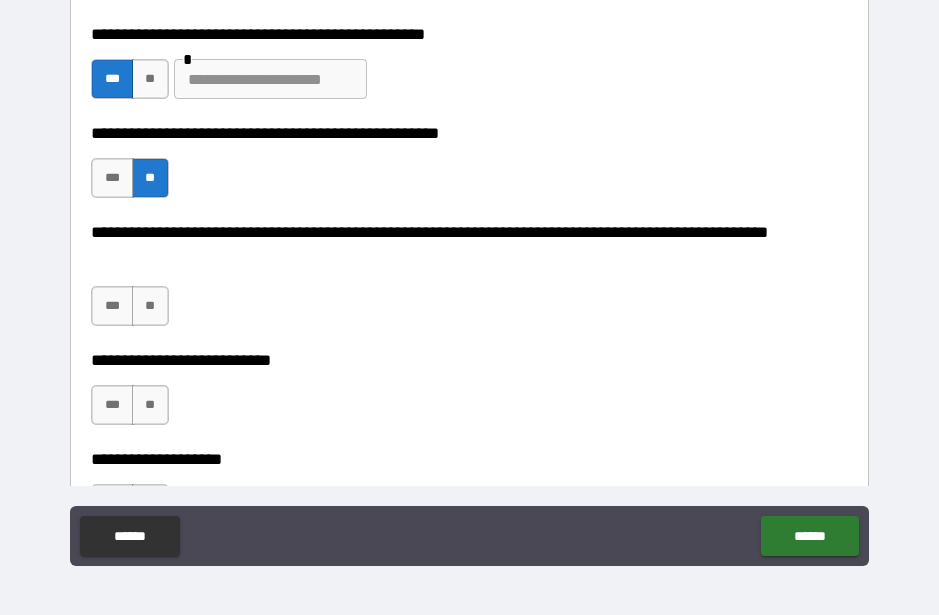scroll, scrollTop: 767, scrollLeft: 0, axis: vertical 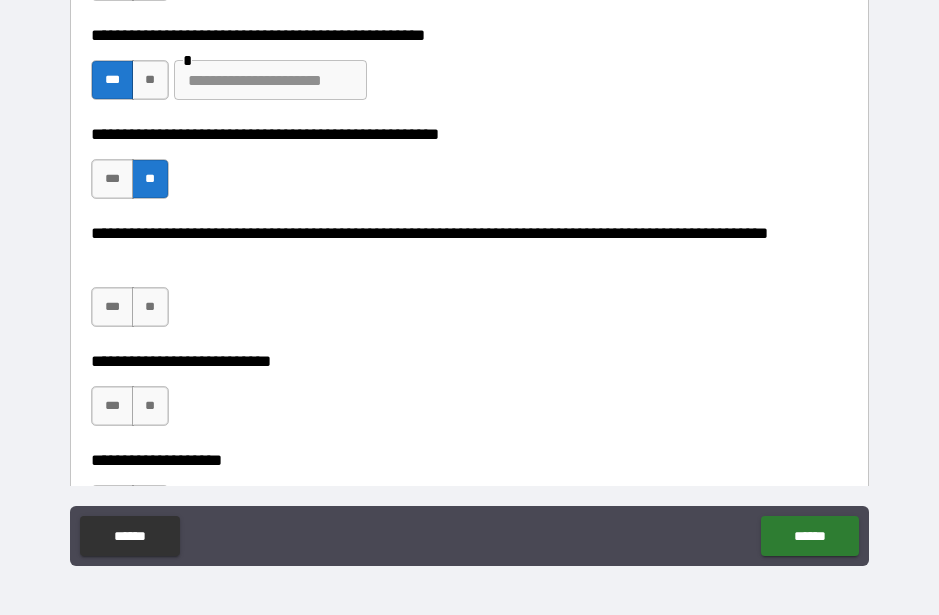 click on "**" at bounding box center [150, 307] 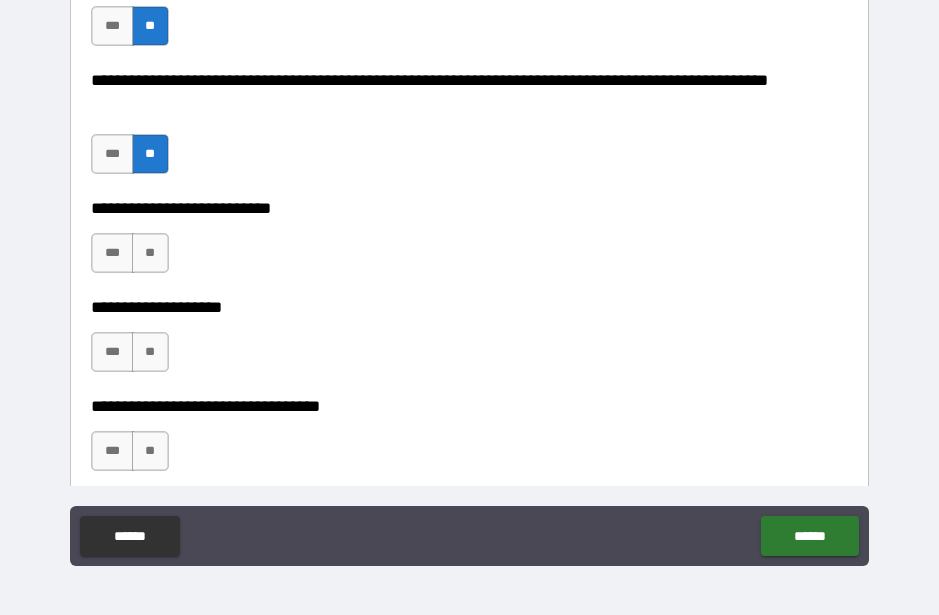 scroll, scrollTop: 922, scrollLeft: 0, axis: vertical 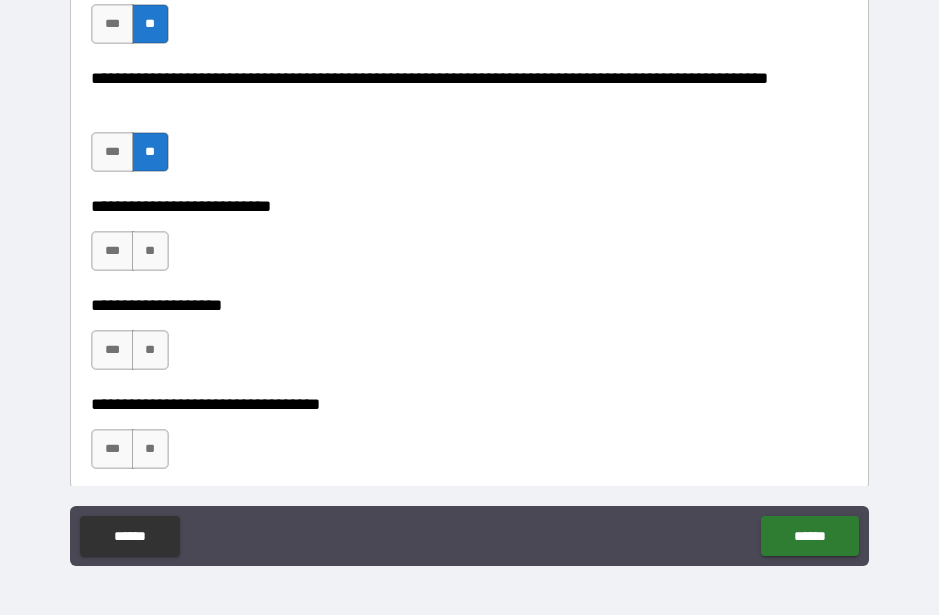 click on "**" at bounding box center (150, 251) 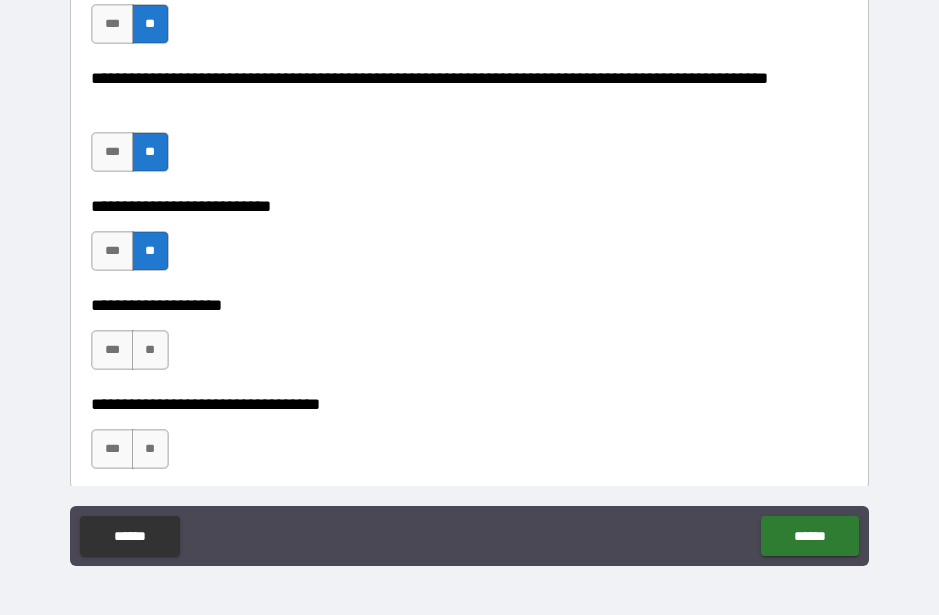 click on "**" at bounding box center (150, 350) 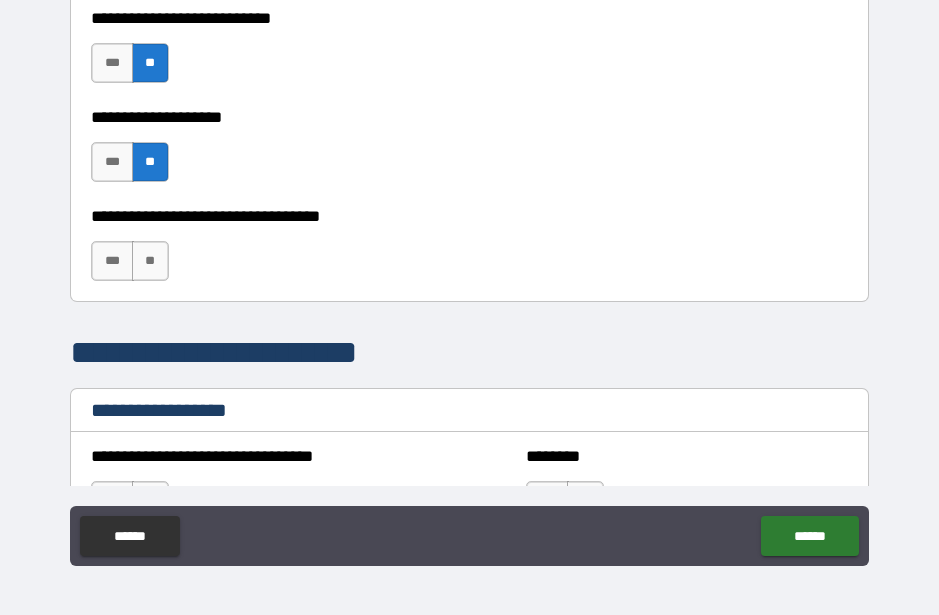 scroll, scrollTop: 1107, scrollLeft: 0, axis: vertical 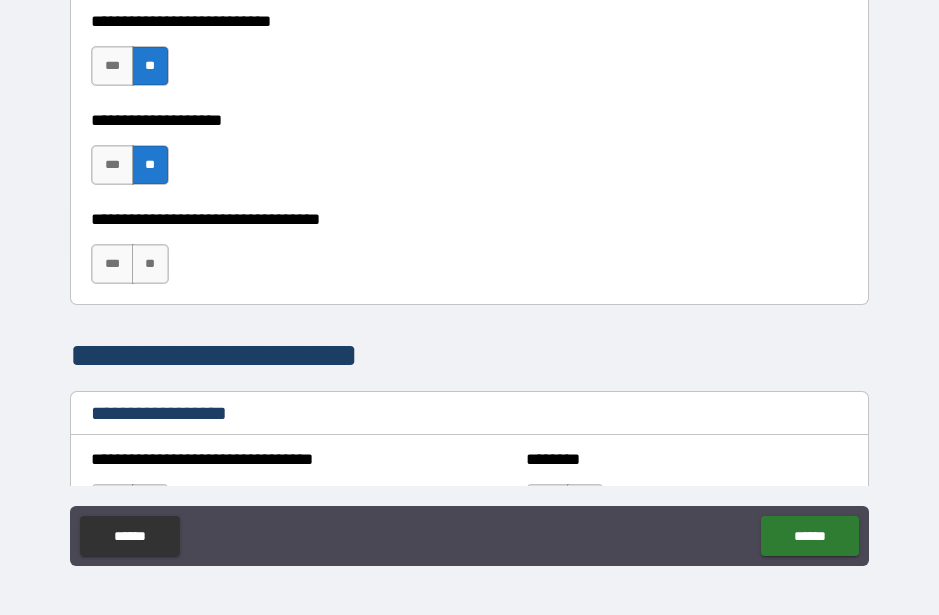 click on "**" at bounding box center (150, 264) 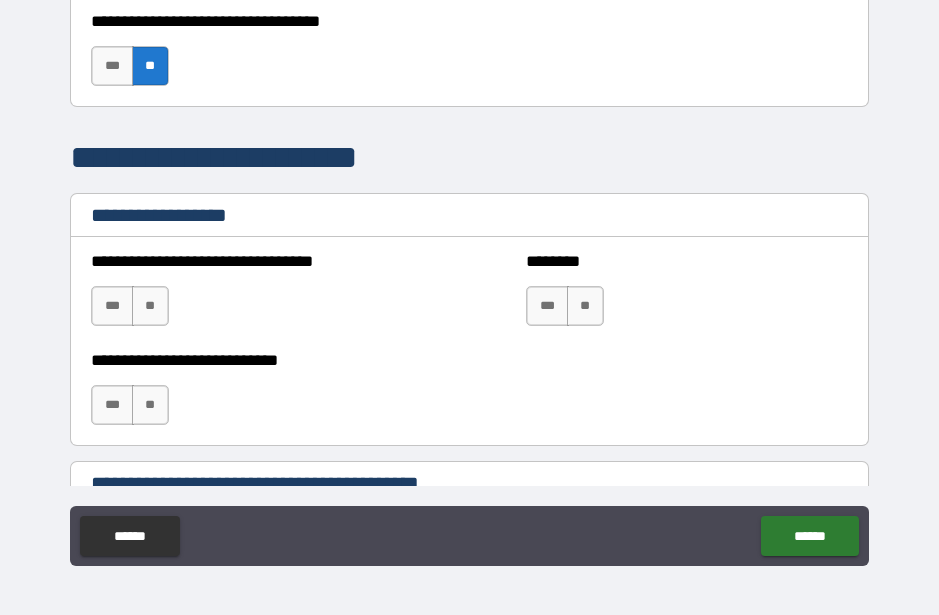 scroll, scrollTop: 1308, scrollLeft: 0, axis: vertical 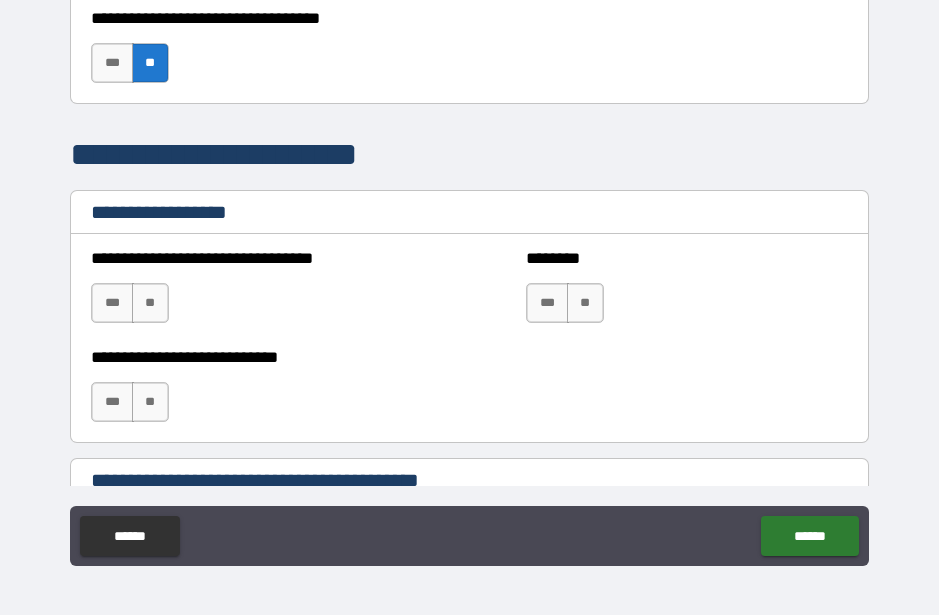 click on "**" at bounding box center (585, 303) 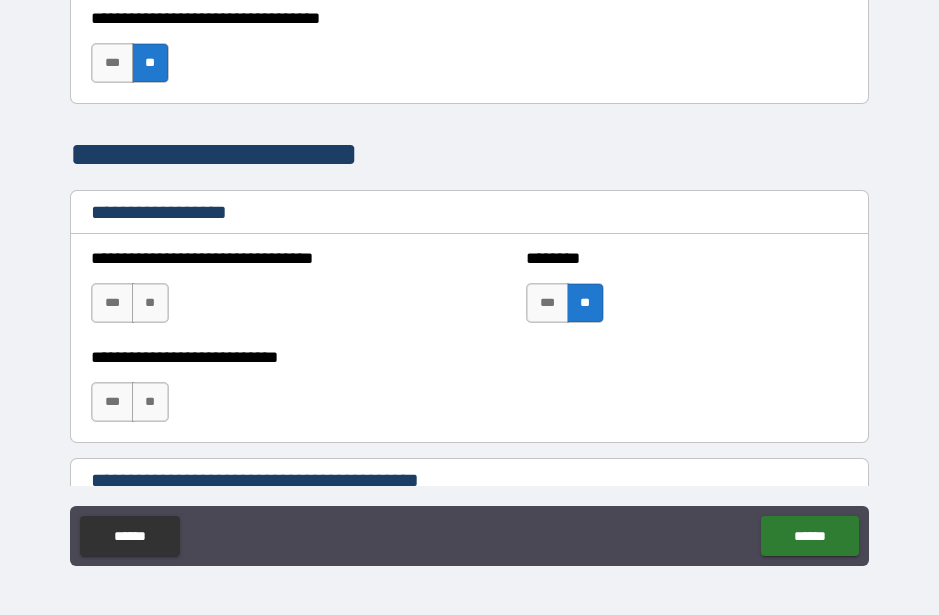 click on "**" at bounding box center (150, 402) 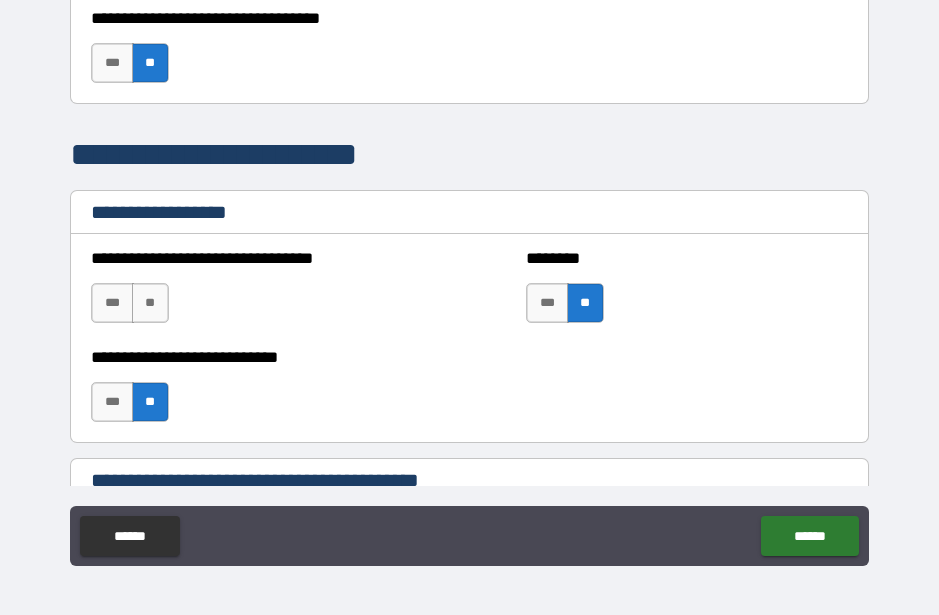 click on "**" at bounding box center (150, 303) 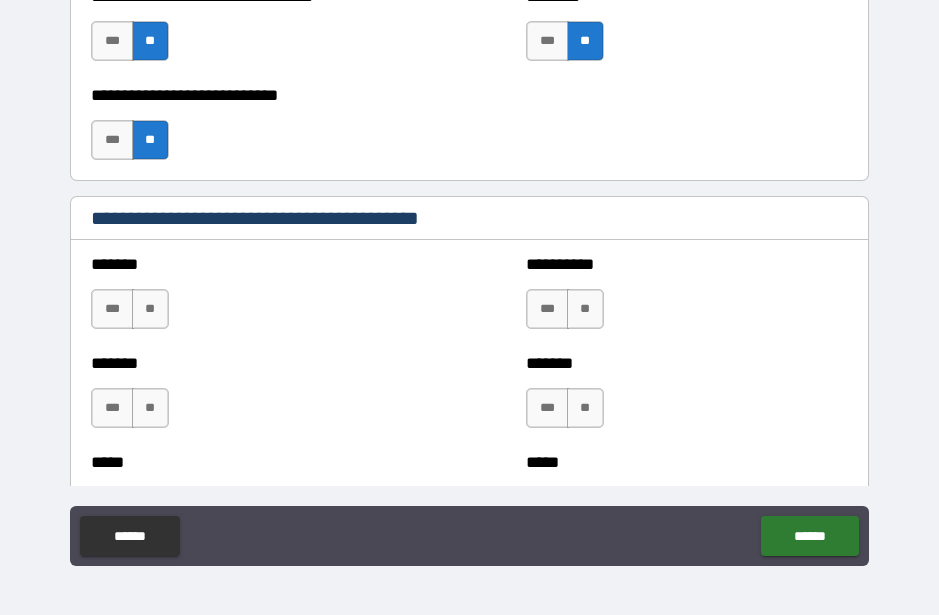 scroll, scrollTop: 1609, scrollLeft: 0, axis: vertical 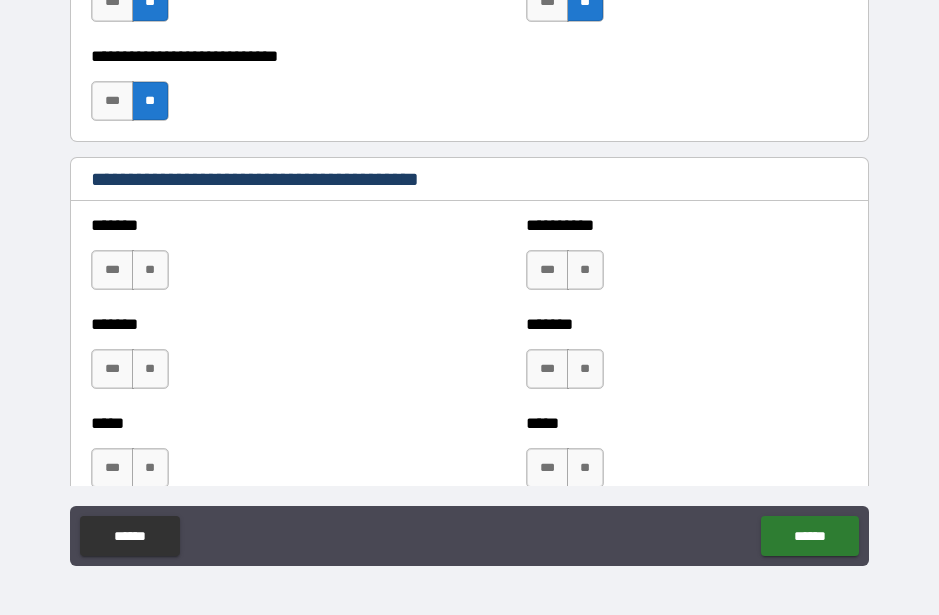 click on "**" at bounding box center (150, 270) 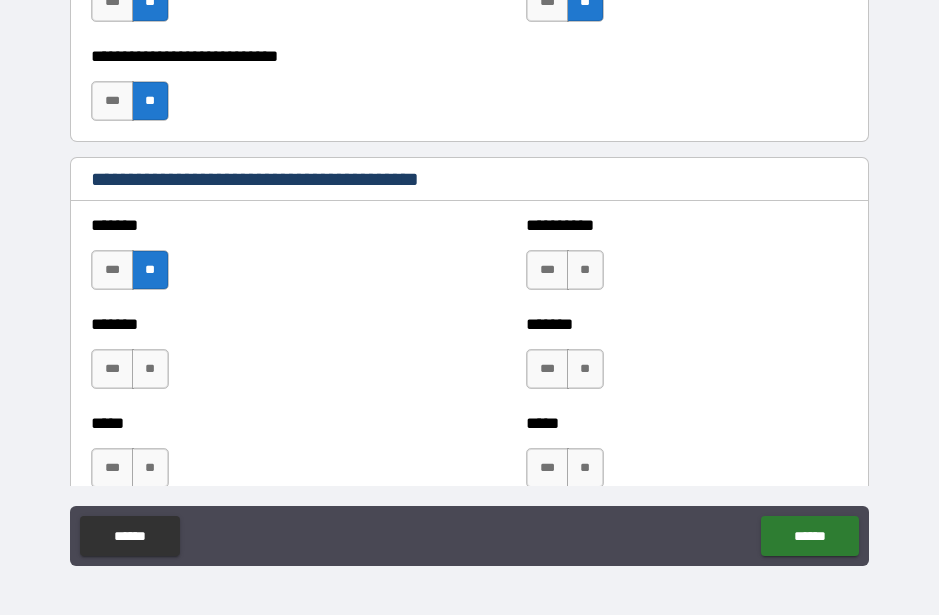 click on "**" at bounding box center (150, 369) 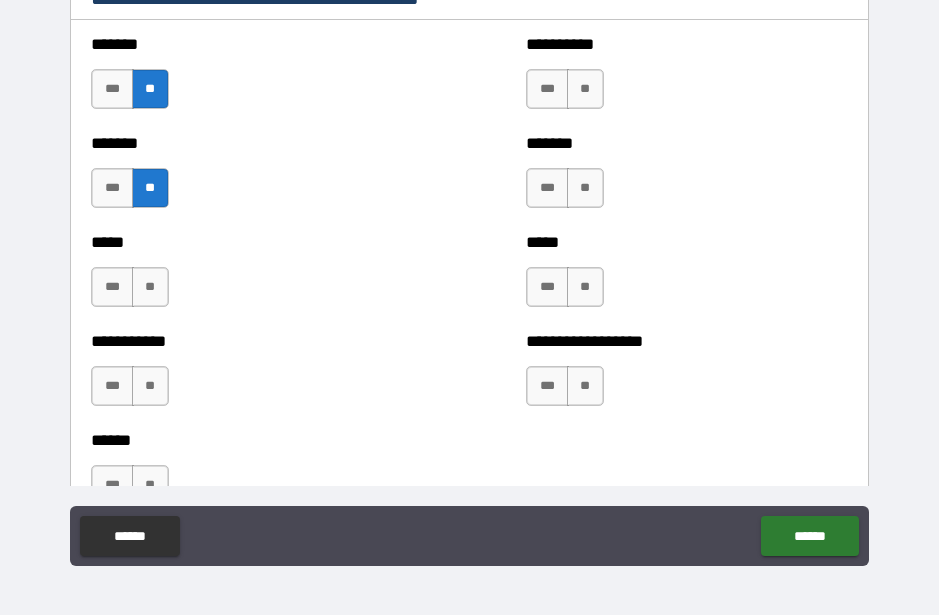 scroll, scrollTop: 1788, scrollLeft: 0, axis: vertical 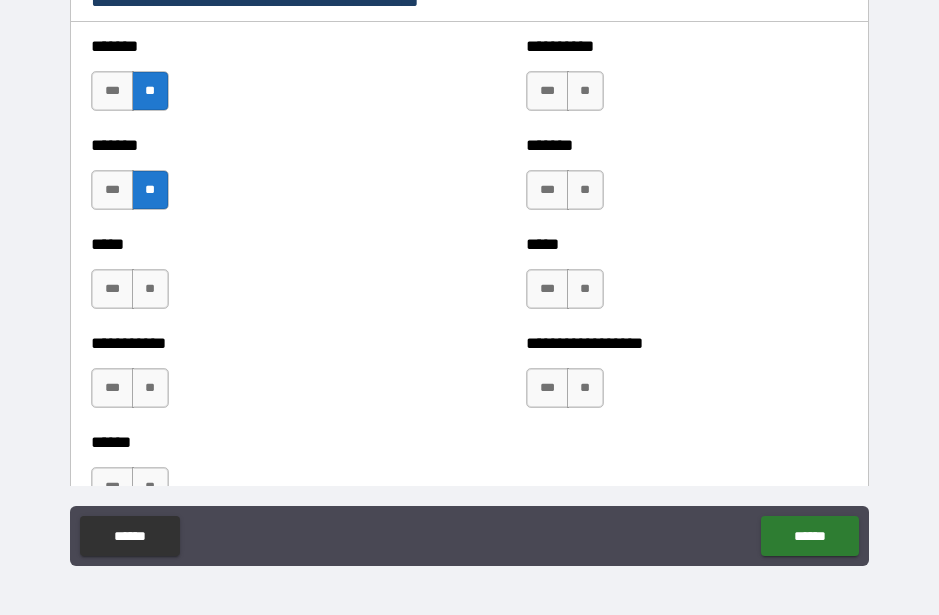 click on "**" at bounding box center (150, 289) 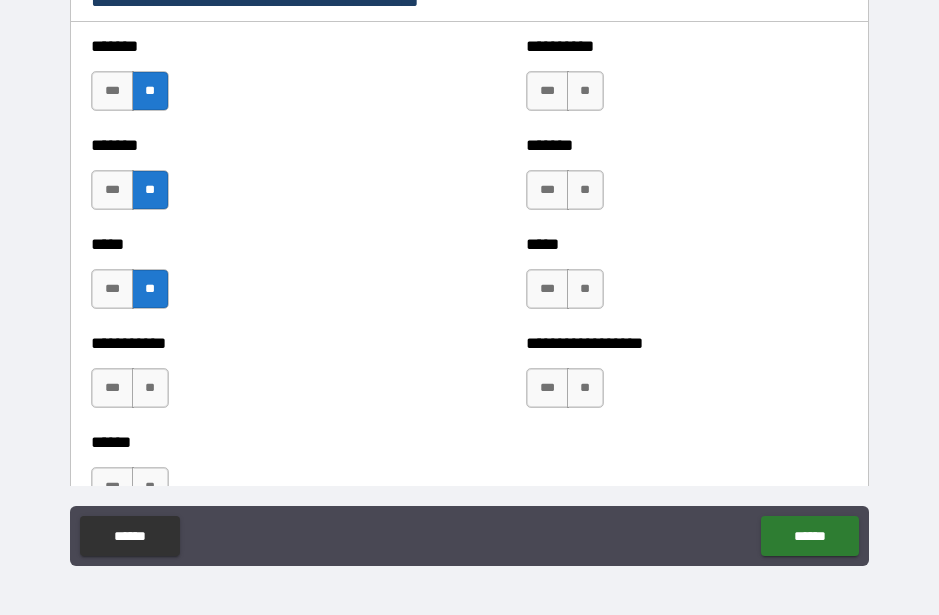 click on "**" at bounding box center [150, 388] 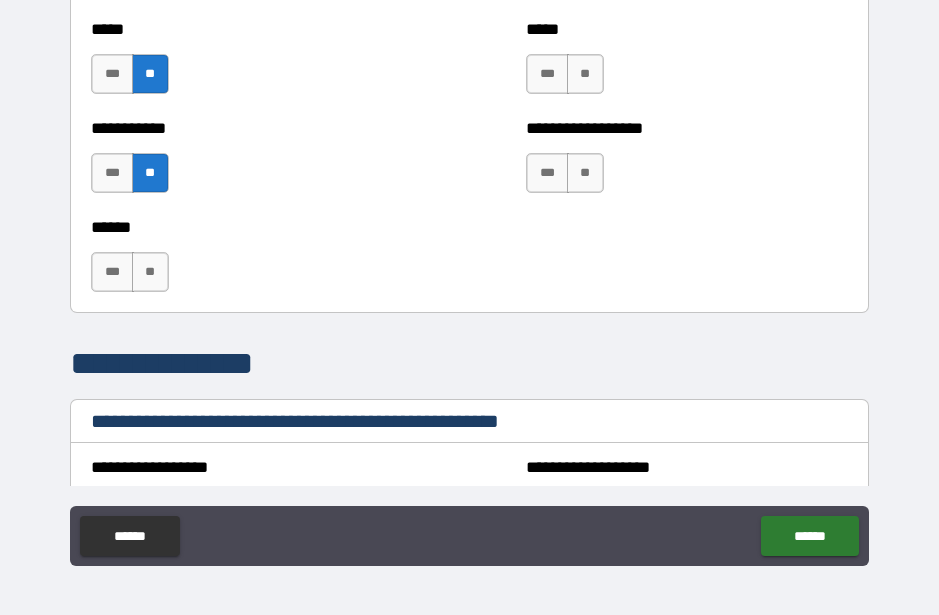 scroll, scrollTop: 1999, scrollLeft: 0, axis: vertical 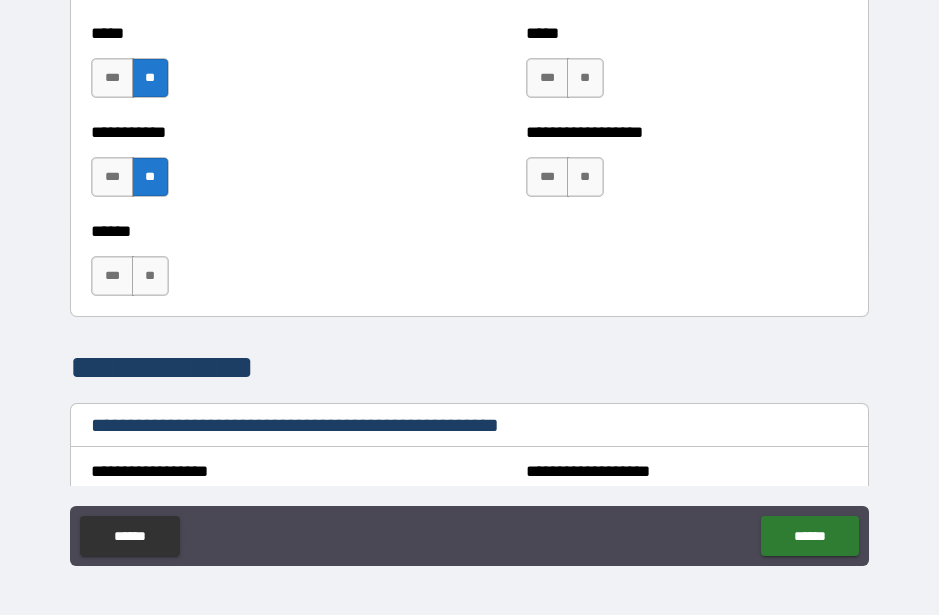 click on "**" at bounding box center (150, 276) 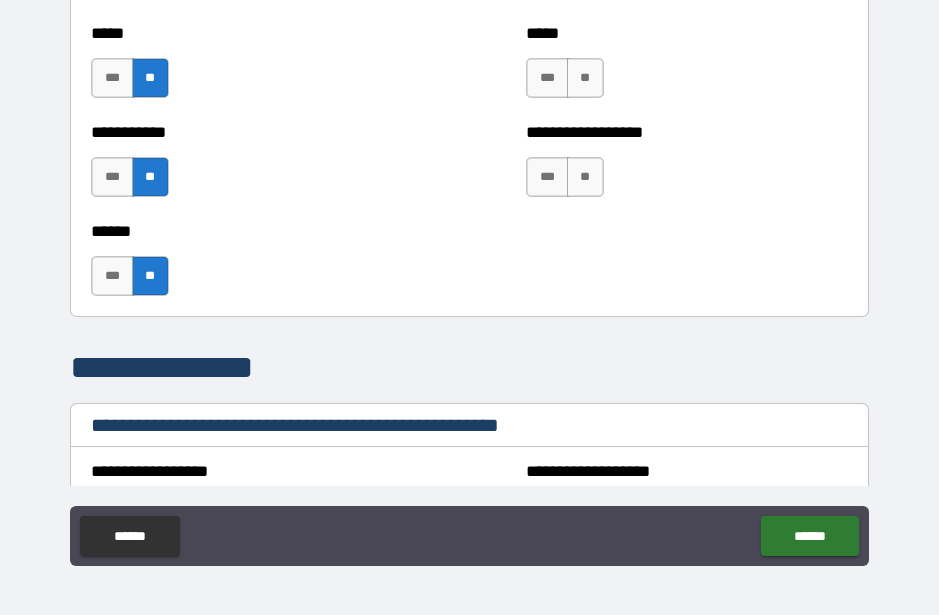 click on "**" at bounding box center (585, 177) 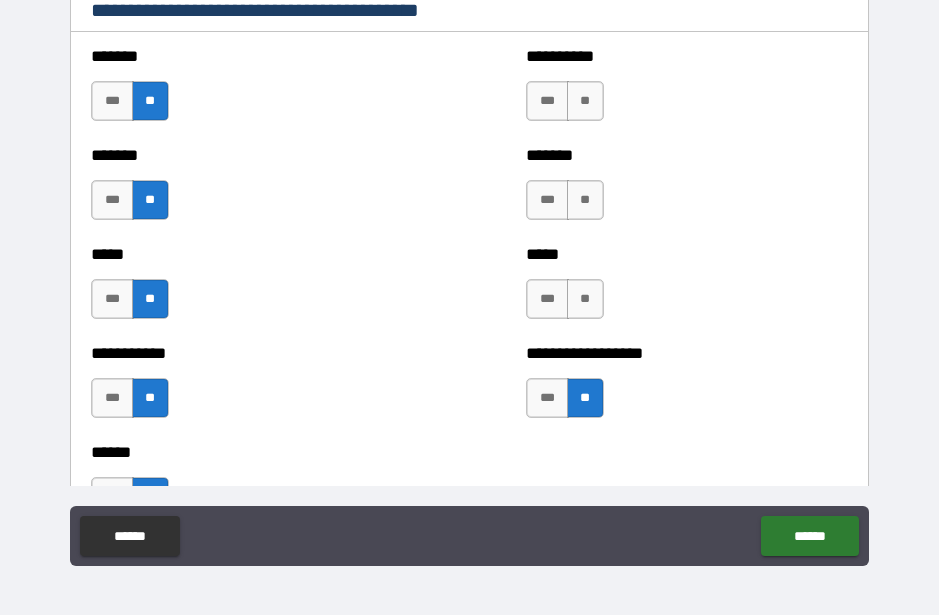 scroll, scrollTop: 1777, scrollLeft: 0, axis: vertical 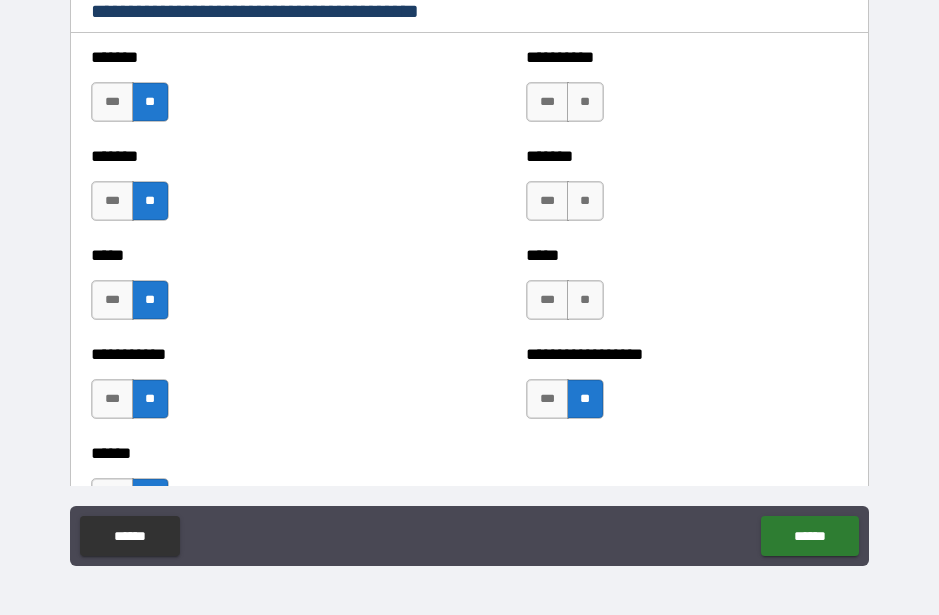 click on "**" at bounding box center (585, 300) 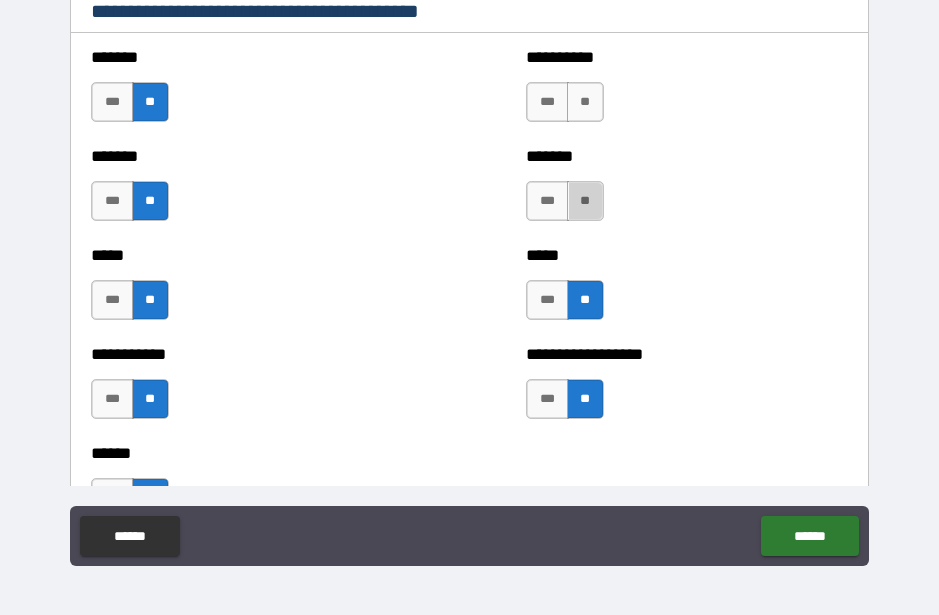 click on "**" at bounding box center [585, 201] 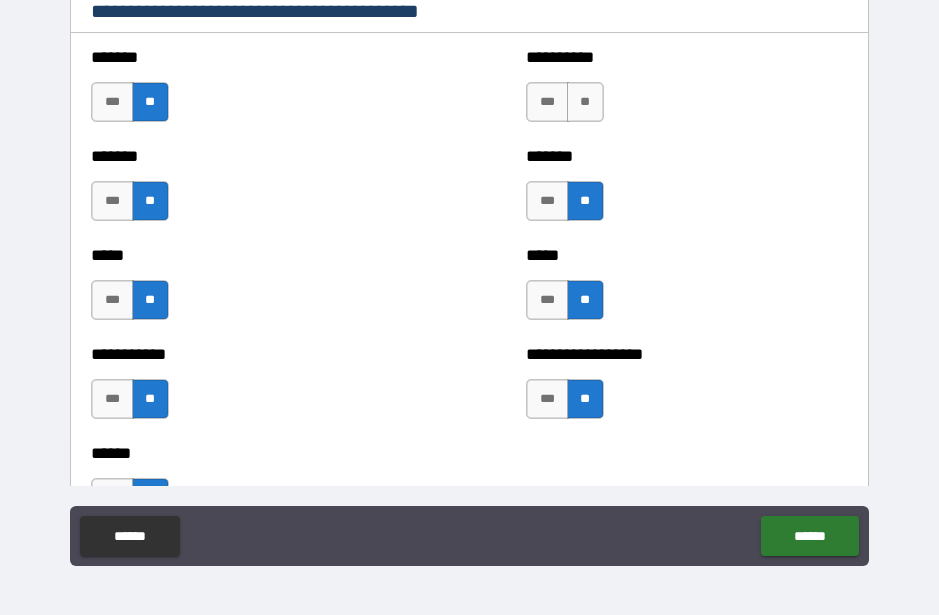 click on "**" at bounding box center [585, 102] 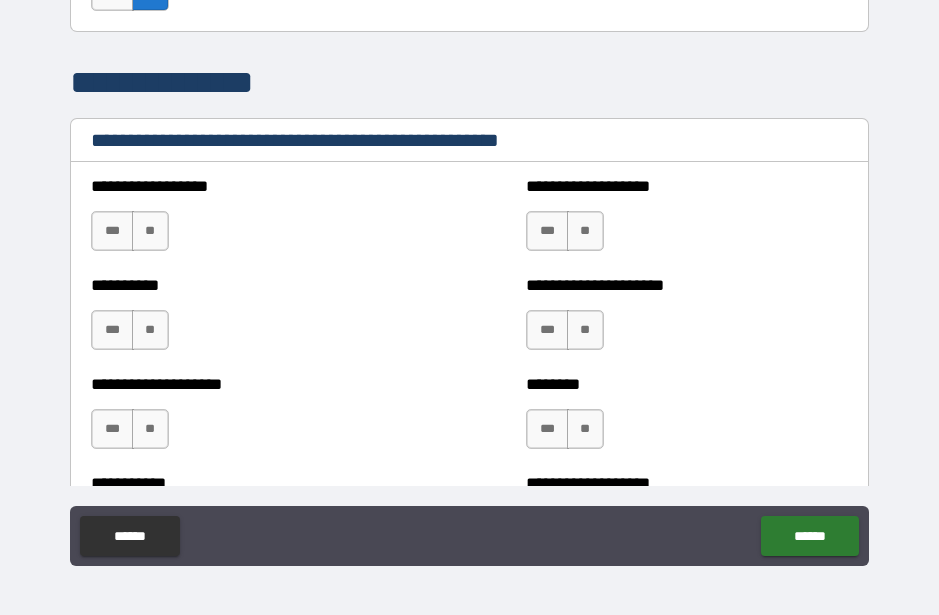 scroll, scrollTop: 2282, scrollLeft: 0, axis: vertical 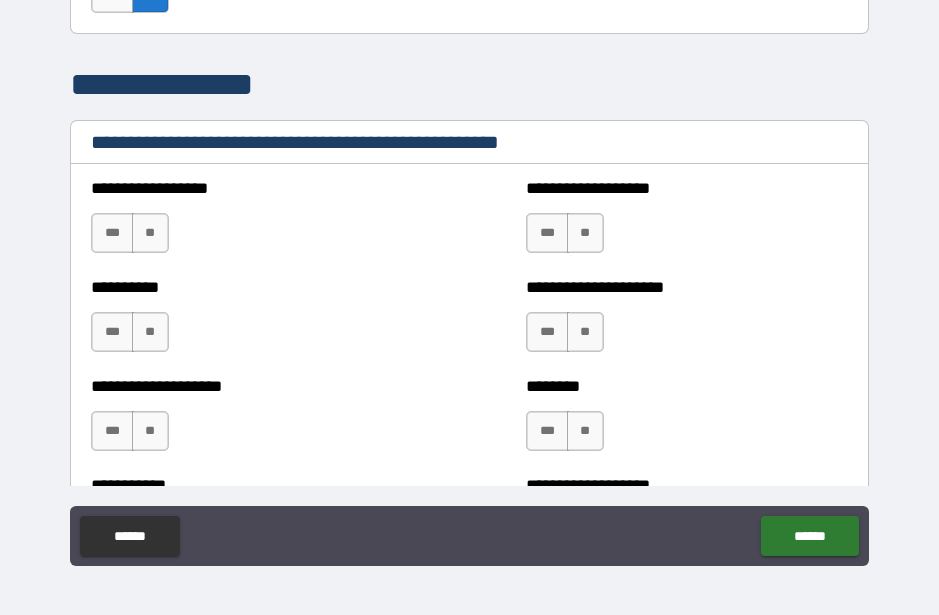click on "**" at bounding box center [150, 233] 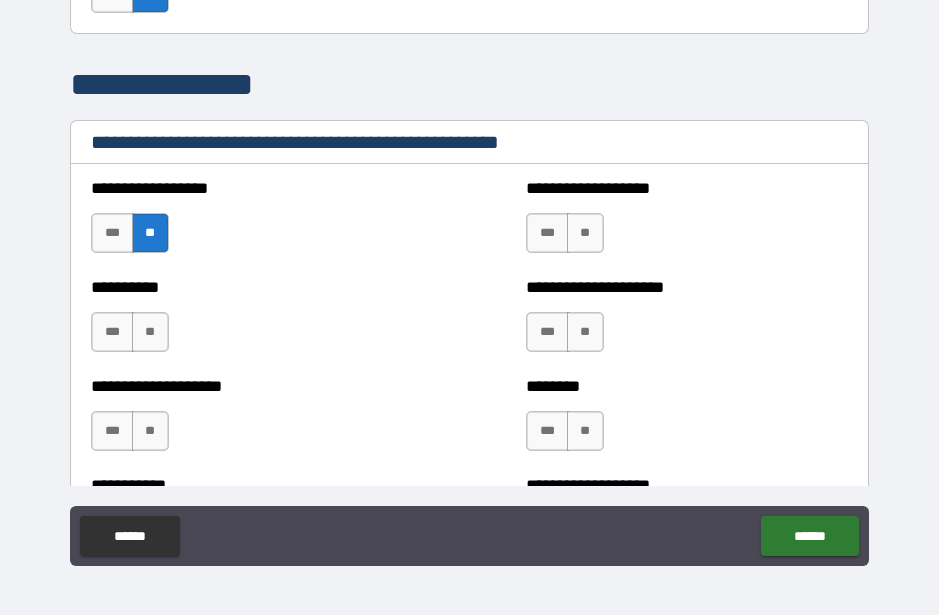 click on "**" at bounding box center (150, 332) 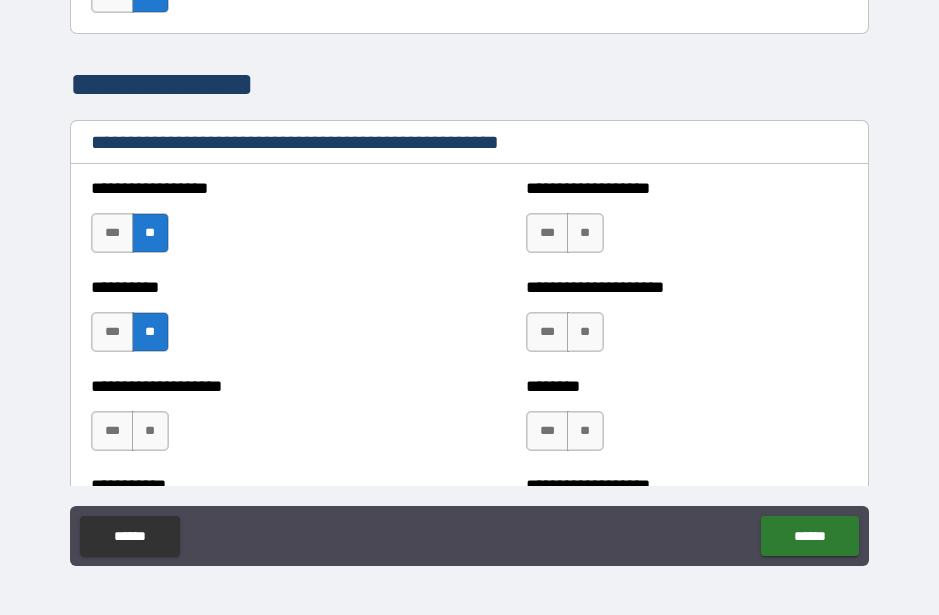 click on "**" at bounding box center (150, 431) 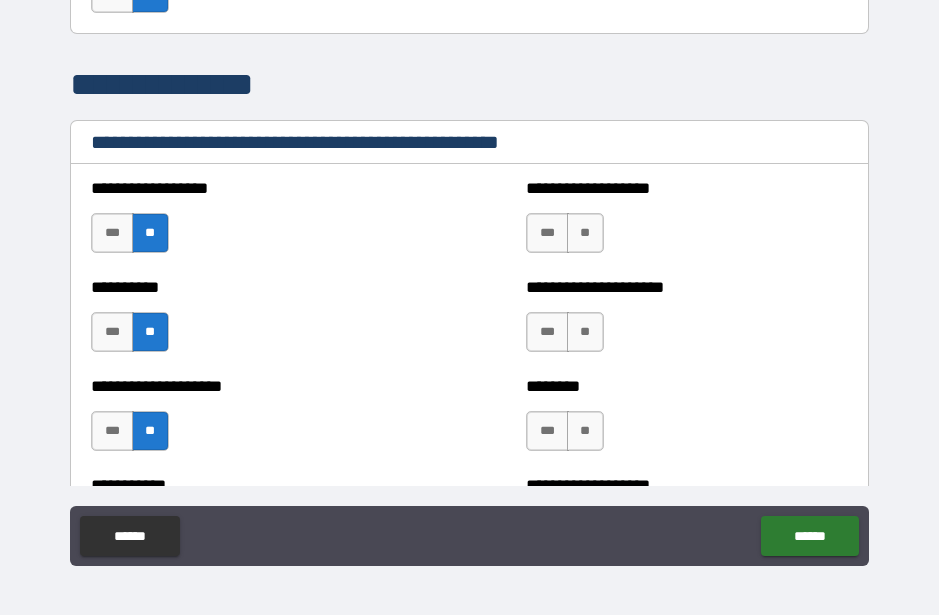 click on "**" at bounding box center [585, 233] 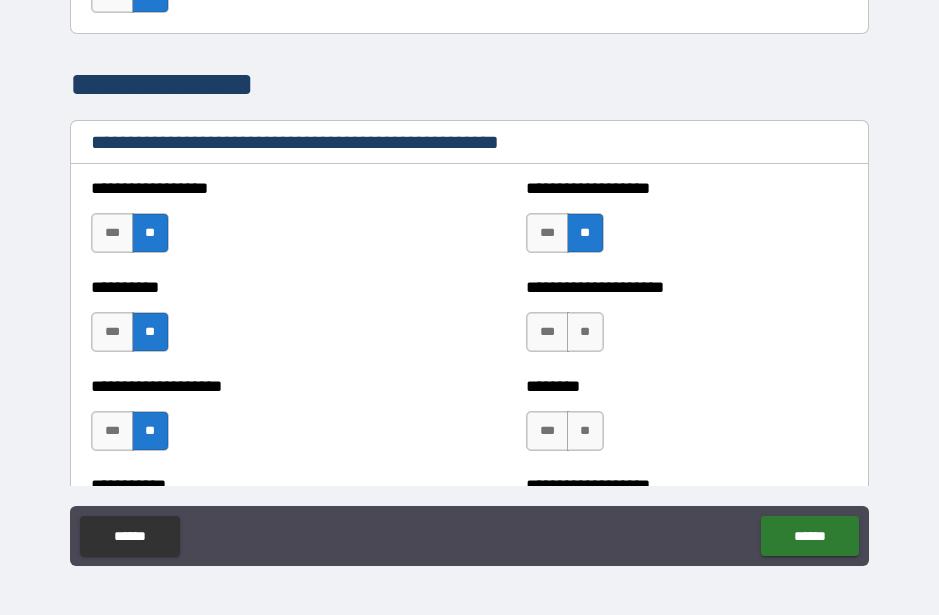 click on "**" at bounding box center (585, 332) 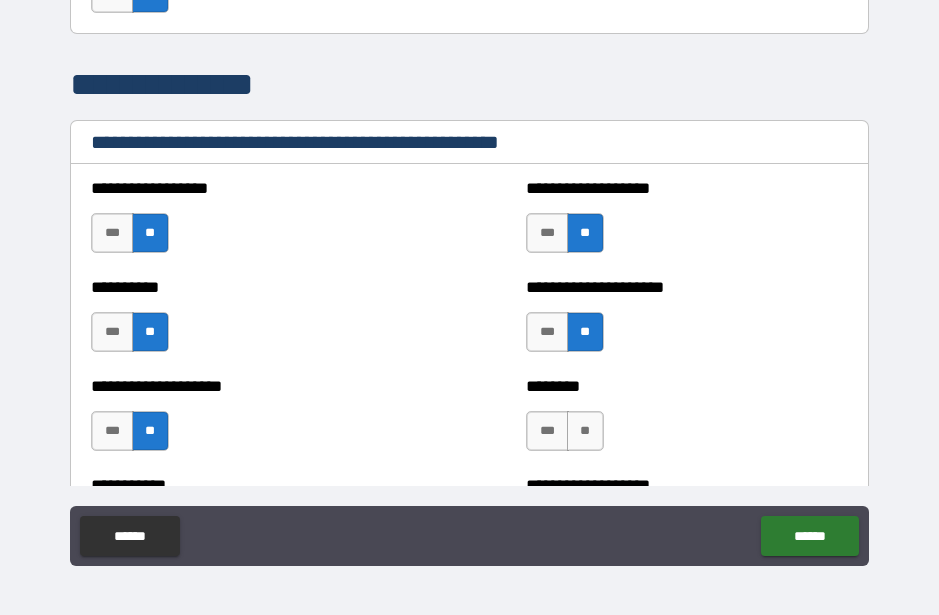 click on "**" at bounding box center [585, 431] 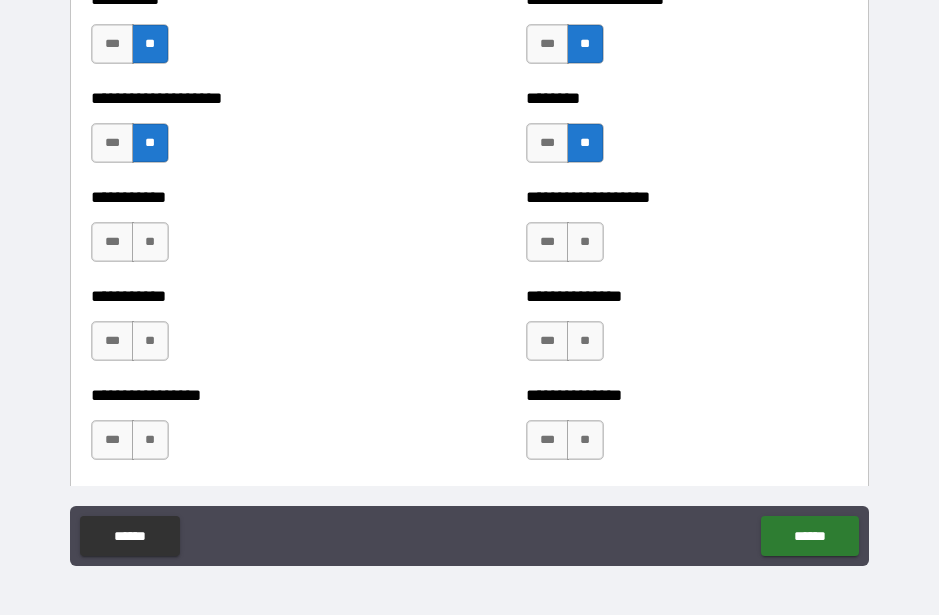 scroll, scrollTop: 2570, scrollLeft: 0, axis: vertical 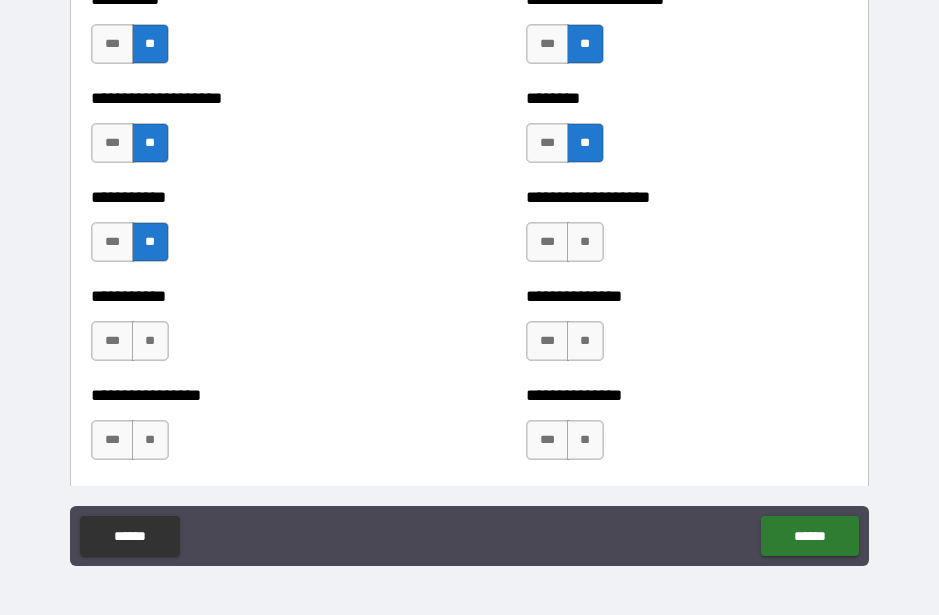 click on "**" at bounding box center [150, 341] 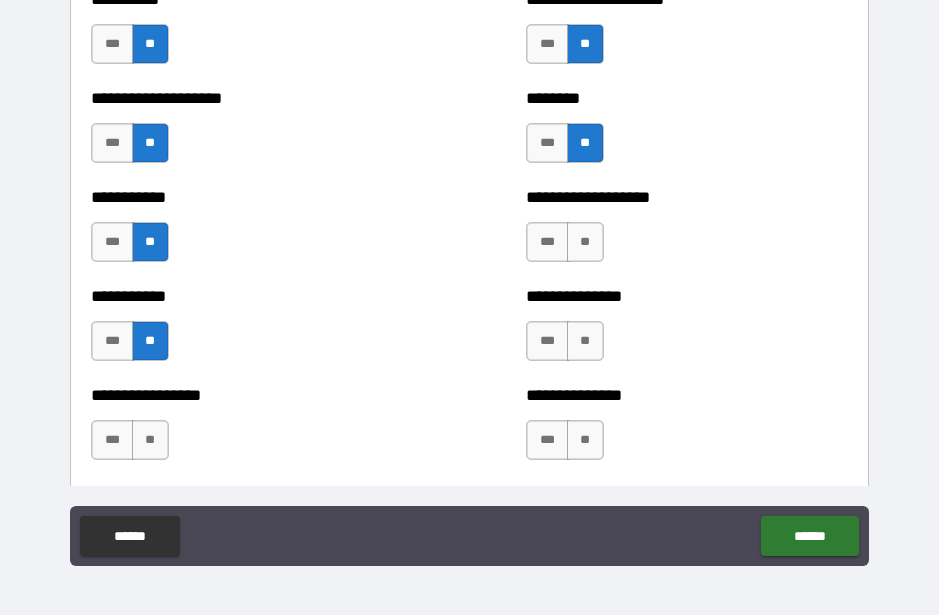 click on "**" at bounding box center [150, 440] 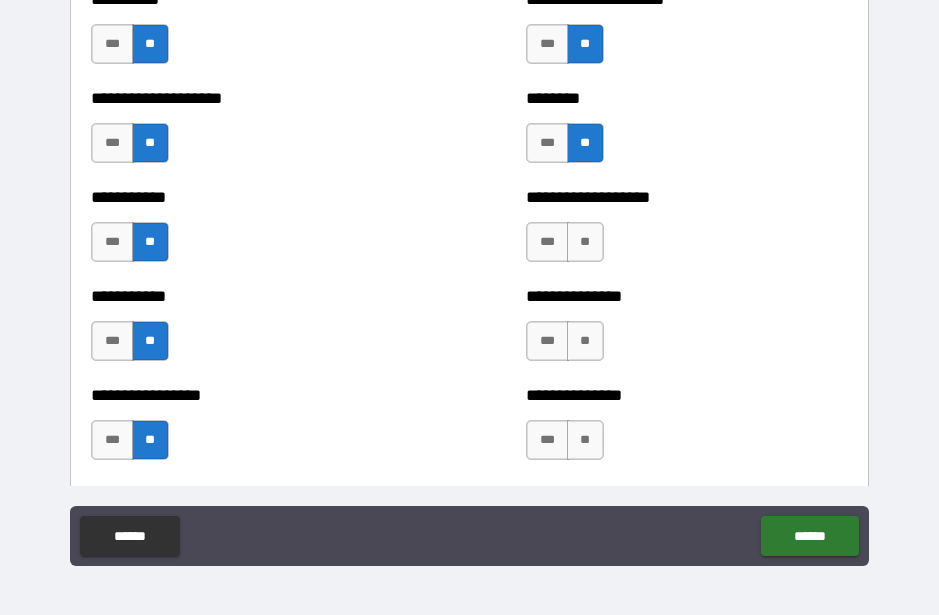 click on "**" at bounding box center [585, 242] 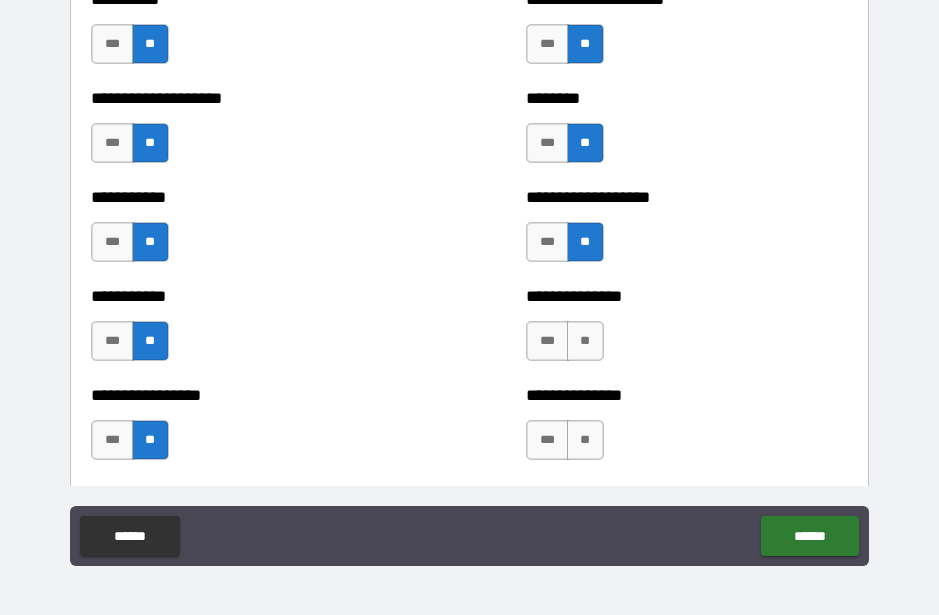 click on "**" at bounding box center (585, 341) 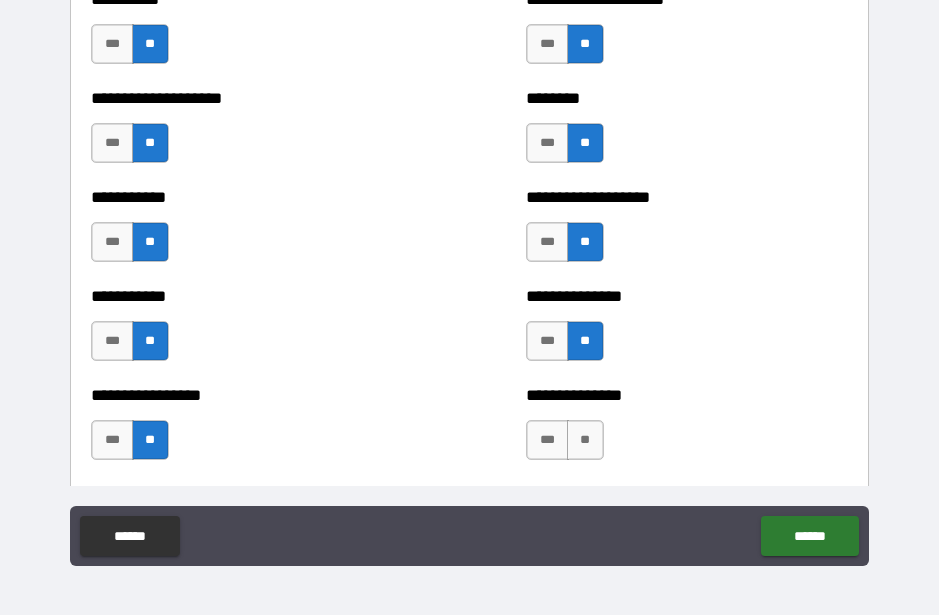 click on "**" at bounding box center [585, 440] 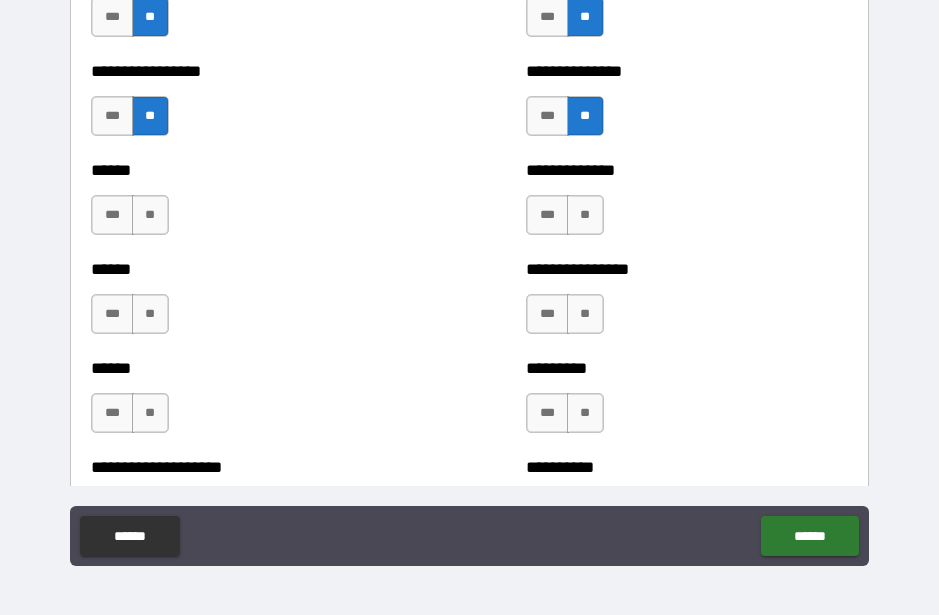 scroll, scrollTop: 2922, scrollLeft: 0, axis: vertical 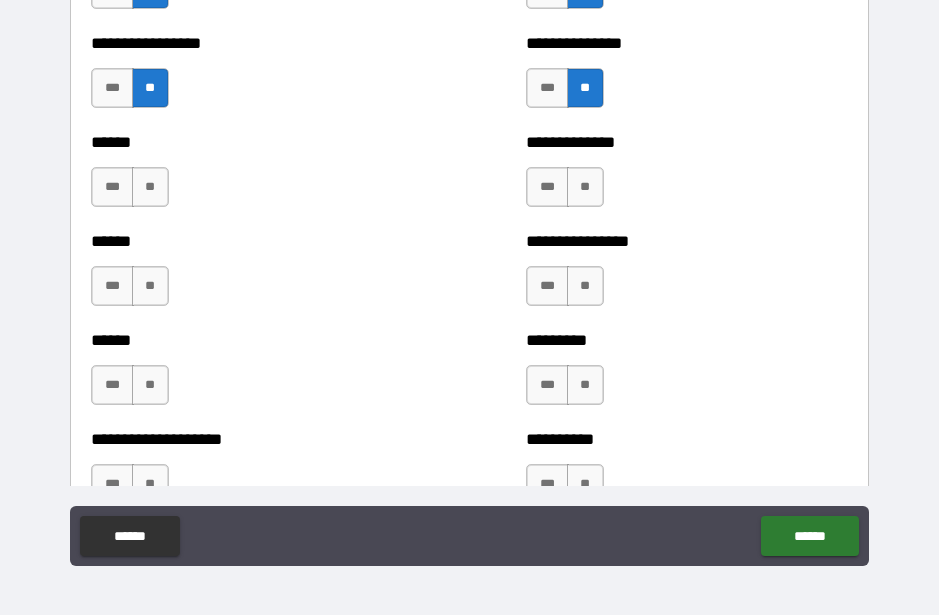 click on "**" at bounding box center [150, 187] 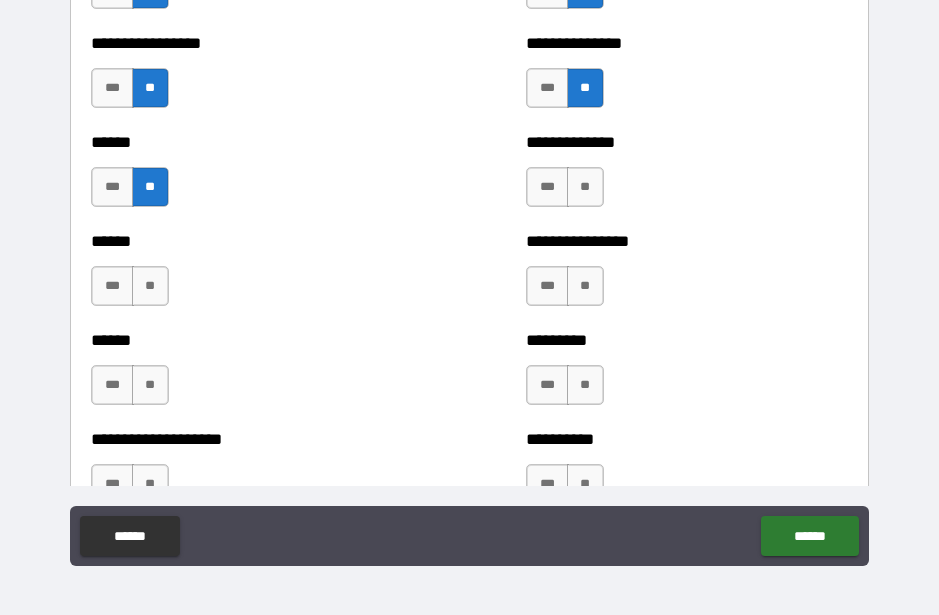 click on "**" at bounding box center (150, 286) 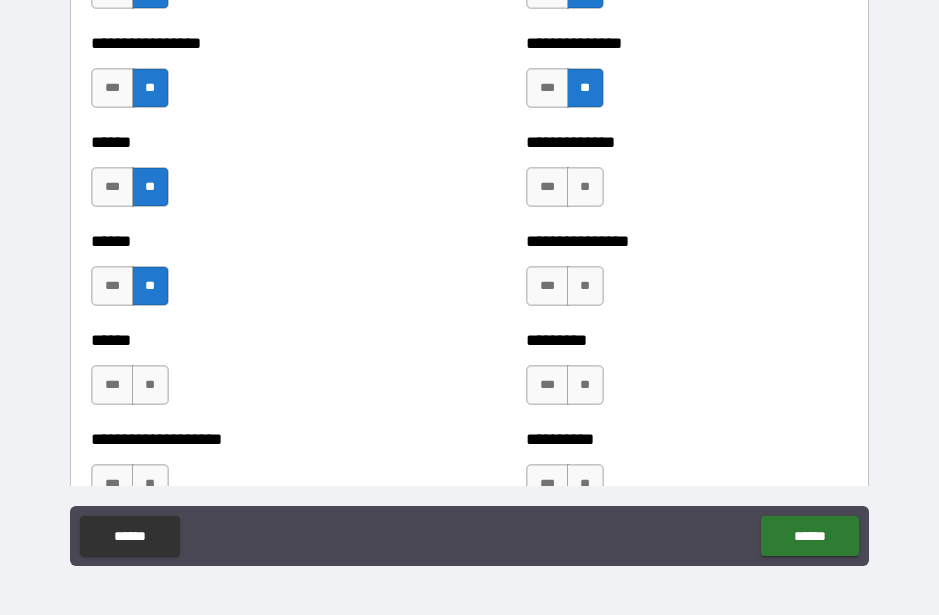 click on "**" at bounding box center [150, 385] 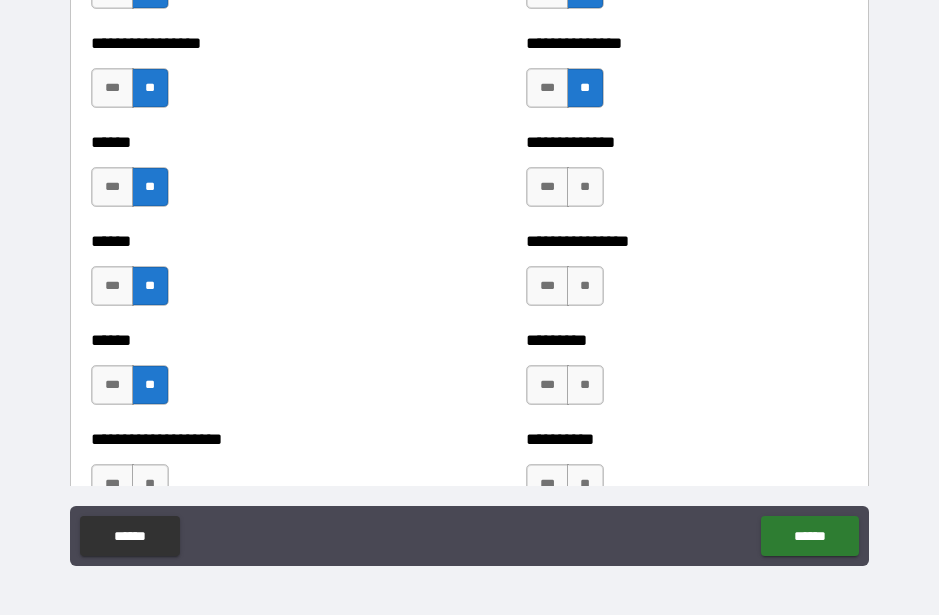 click on "**" at bounding box center (585, 187) 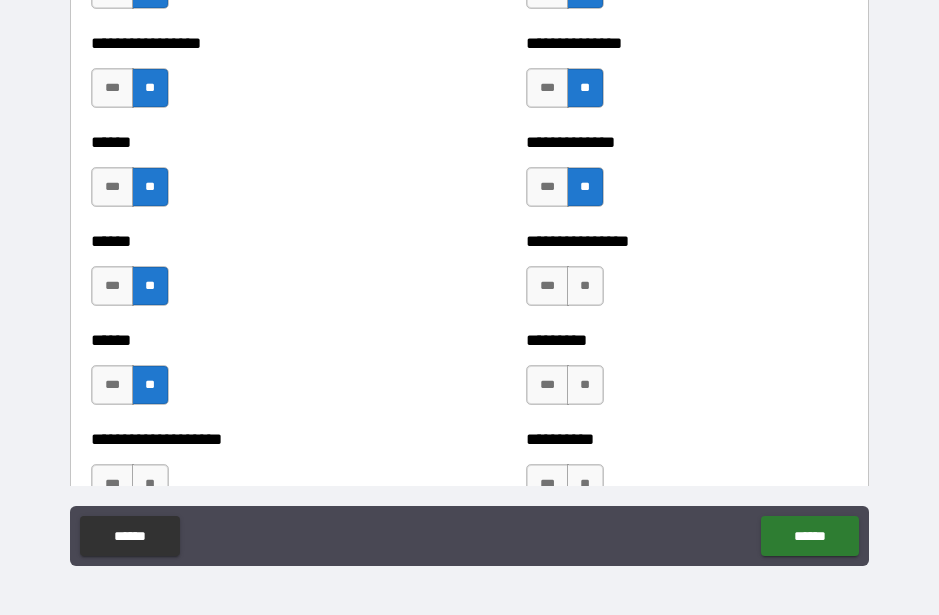 click on "**" at bounding box center (585, 286) 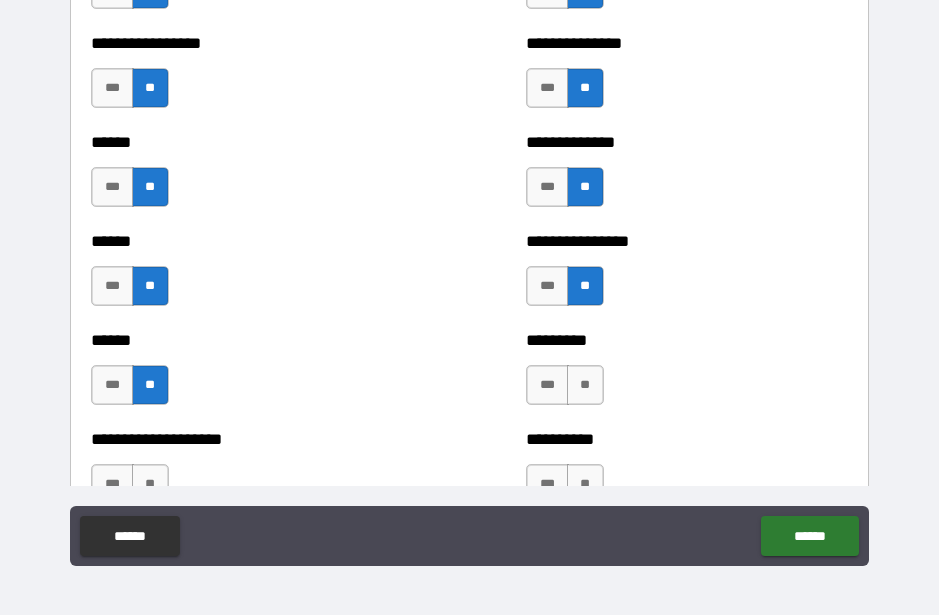 click on "**" at bounding box center (585, 385) 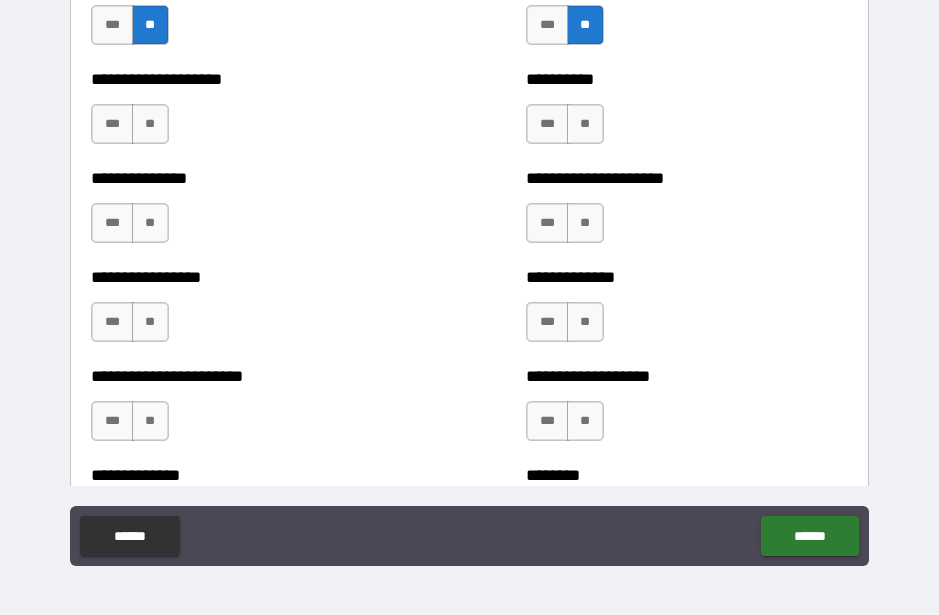 scroll, scrollTop: 3278, scrollLeft: 0, axis: vertical 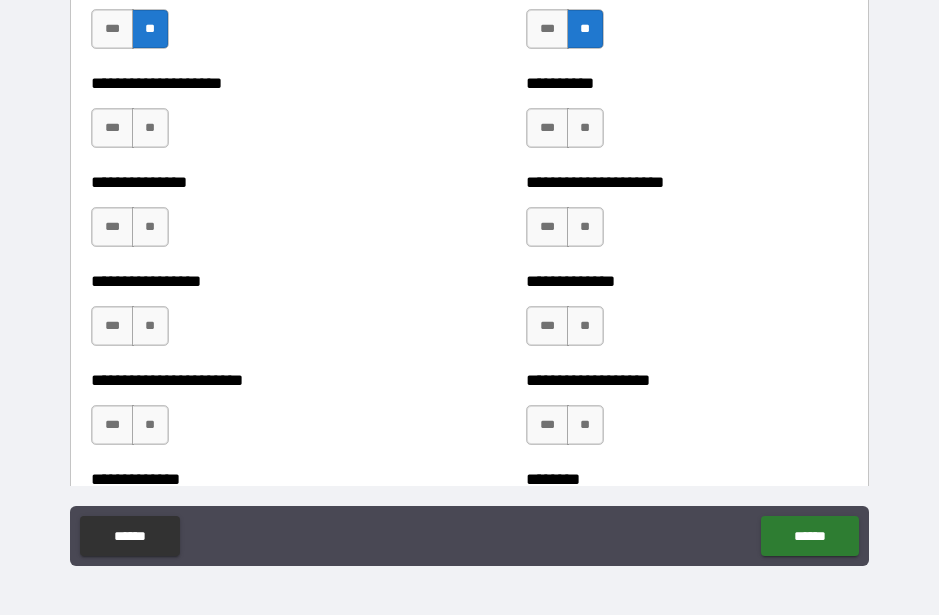 click on "**" at bounding box center (150, 128) 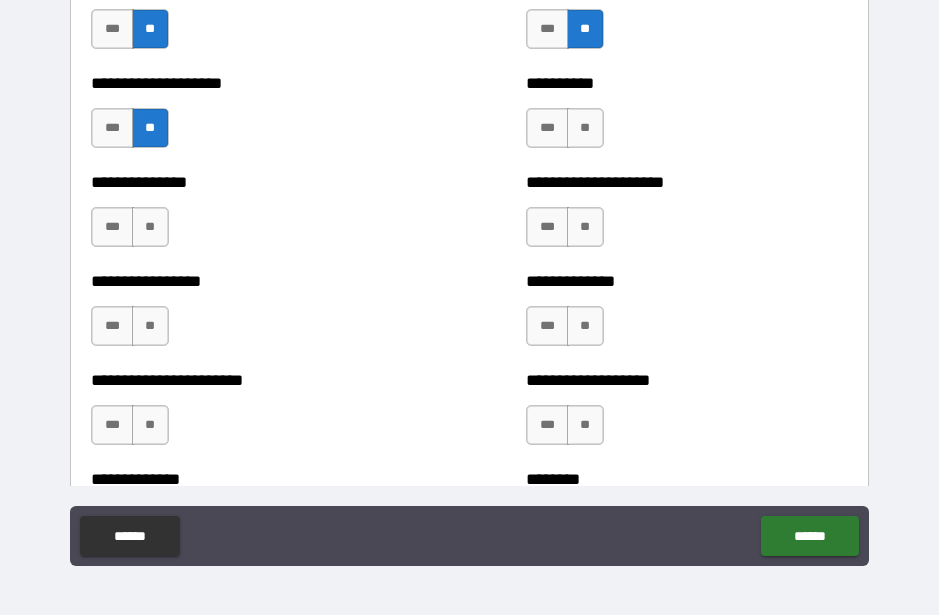 click on "**" at bounding box center (150, 227) 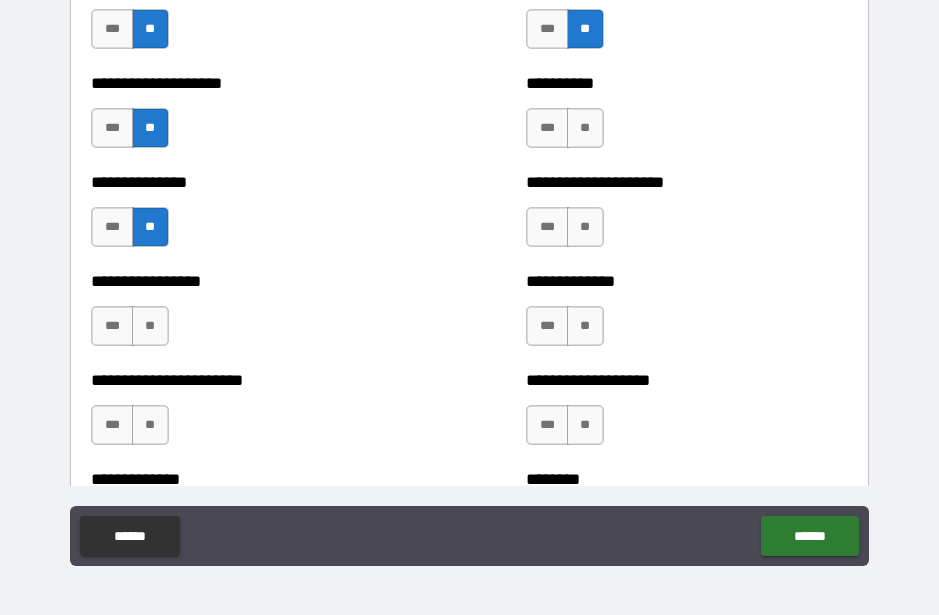 click on "**" at bounding box center [150, 326] 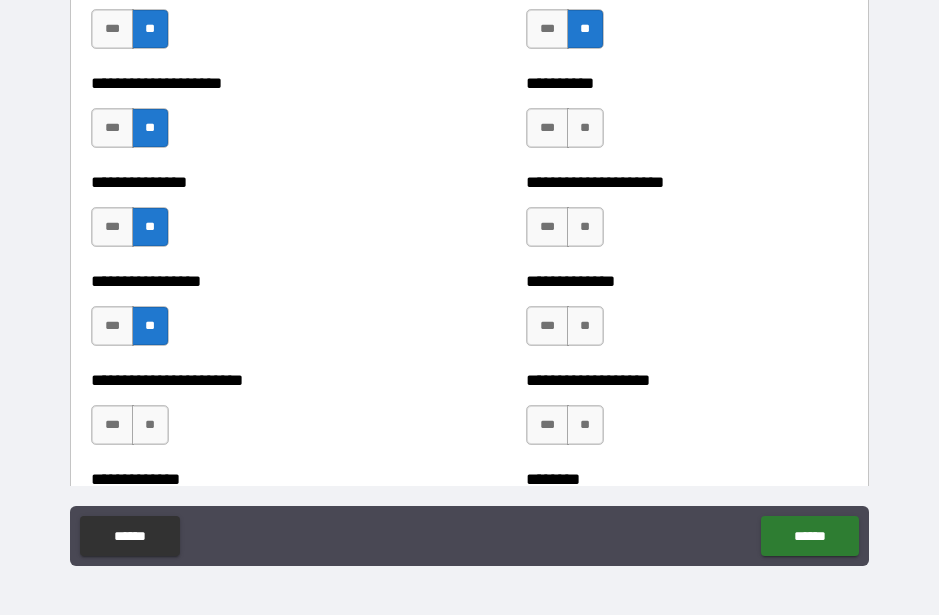 click on "**" at bounding box center (585, 128) 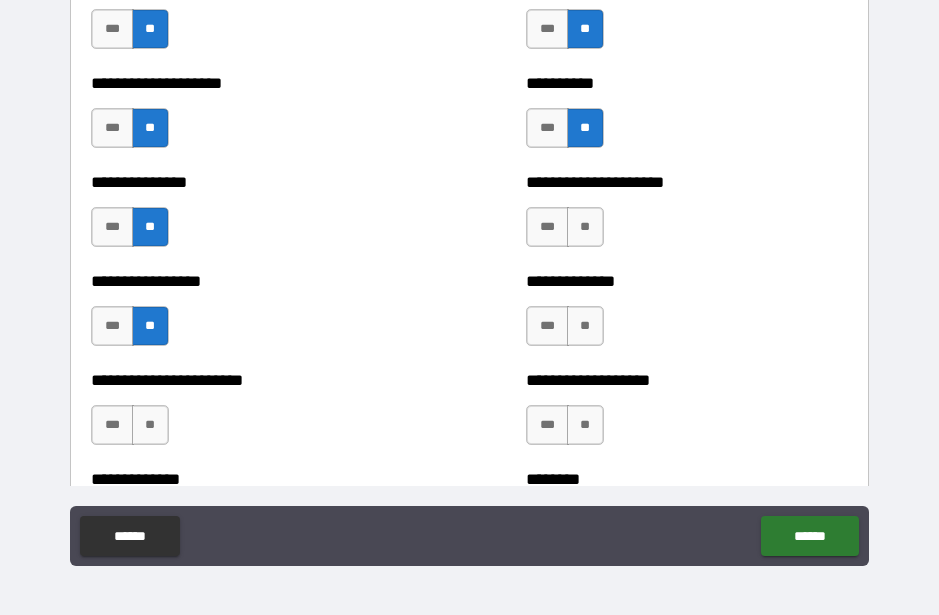 click on "**" at bounding box center [585, 227] 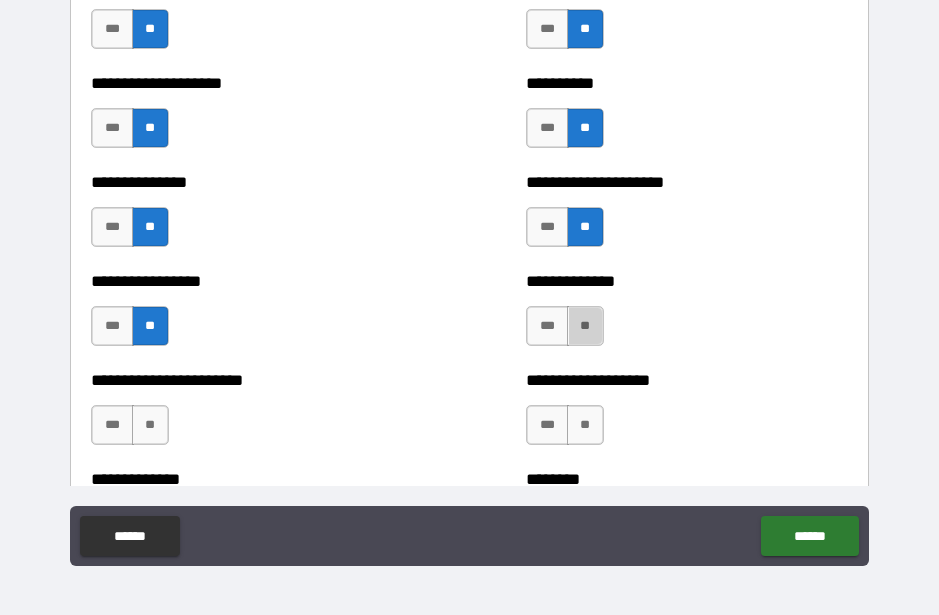 click on "**" at bounding box center [585, 326] 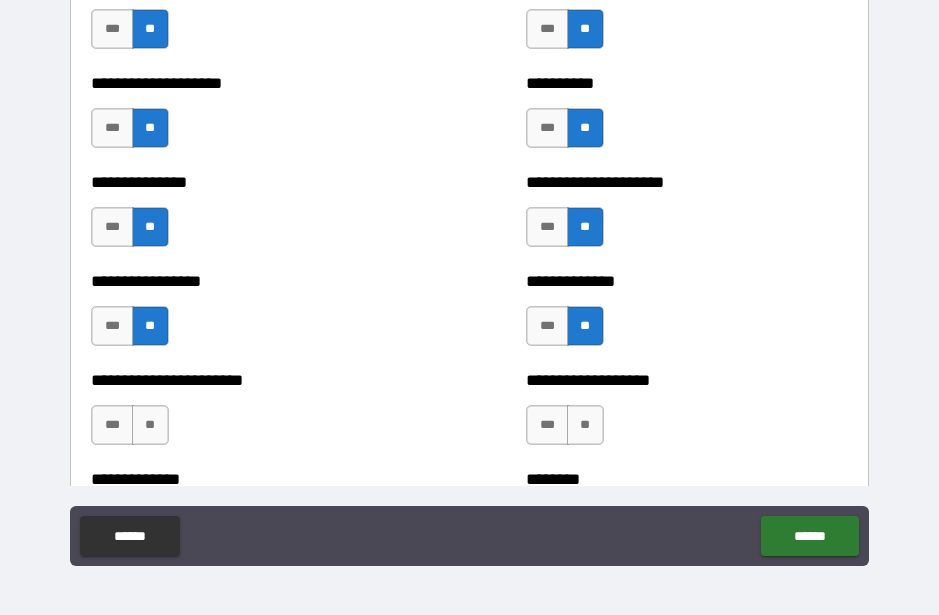click on "**" at bounding box center (585, 425) 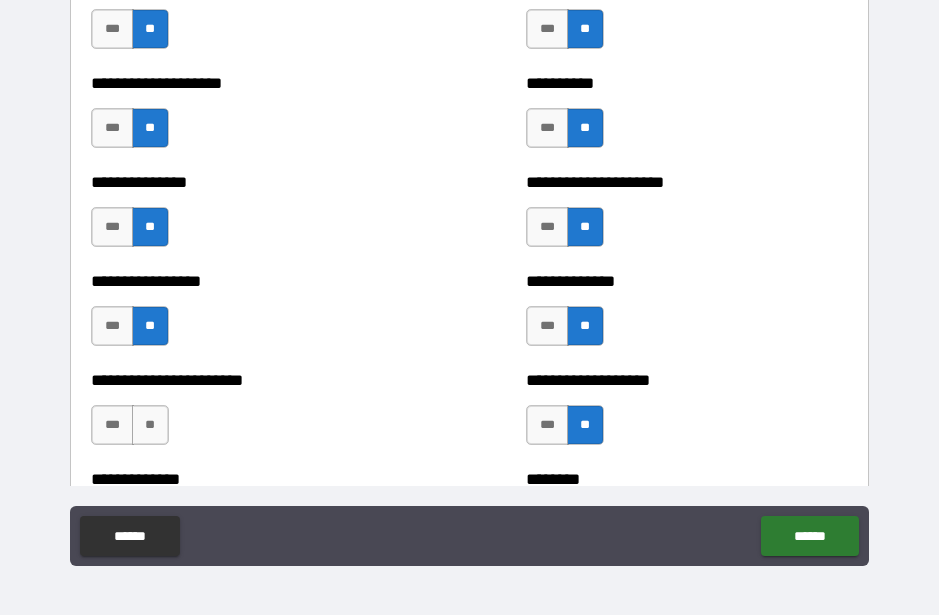click on "**" at bounding box center (150, 425) 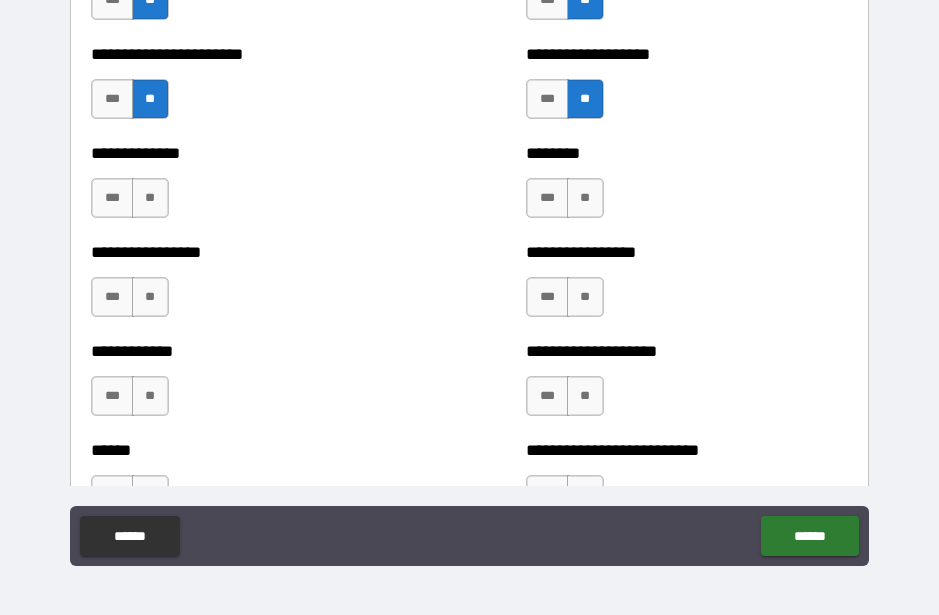 scroll, scrollTop: 3604, scrollLeft: 0, axis: vertical 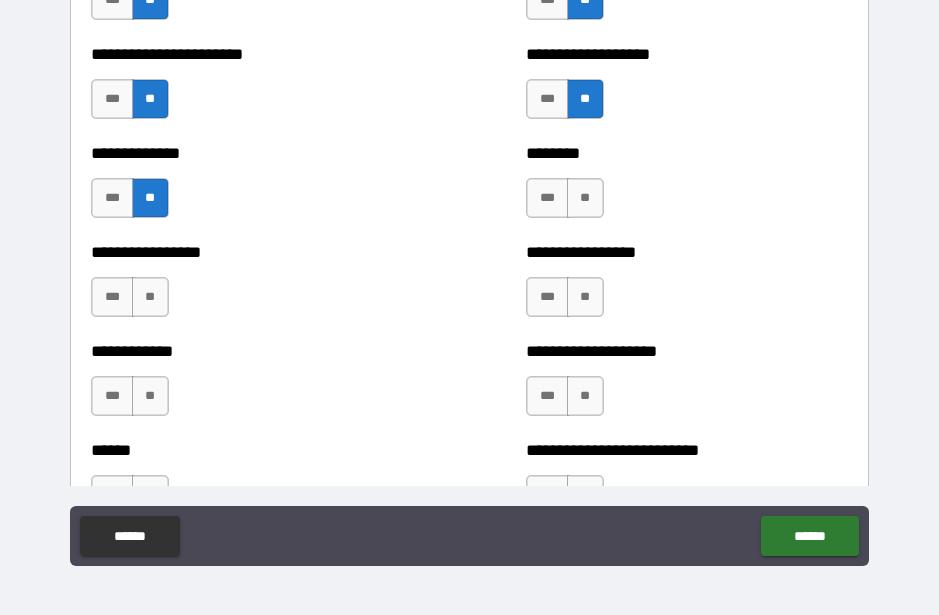 click on "**" at bounding box center (150, 297) 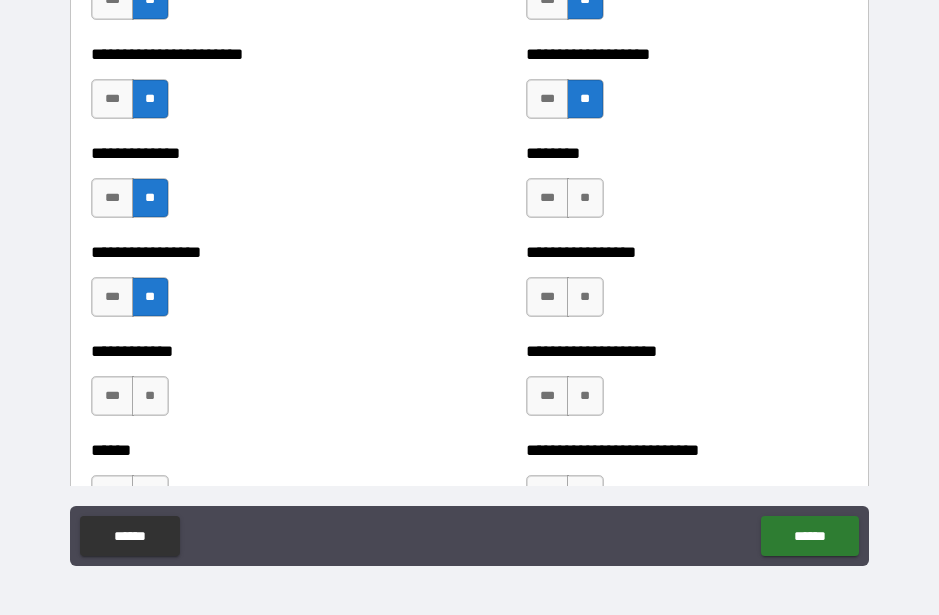 click on "**" at bounding box center [150, 396] 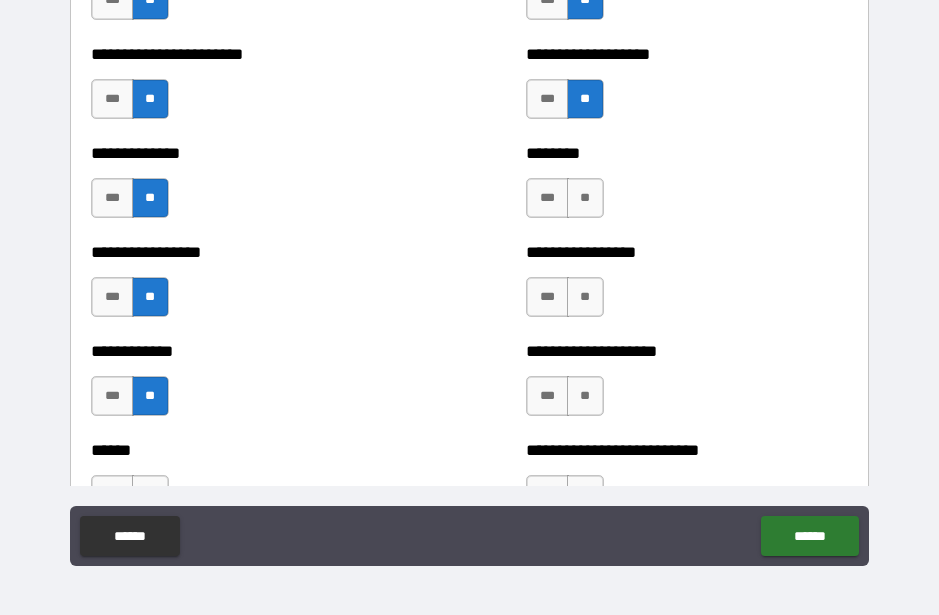 click on "**" at bounding box center [585, 198] 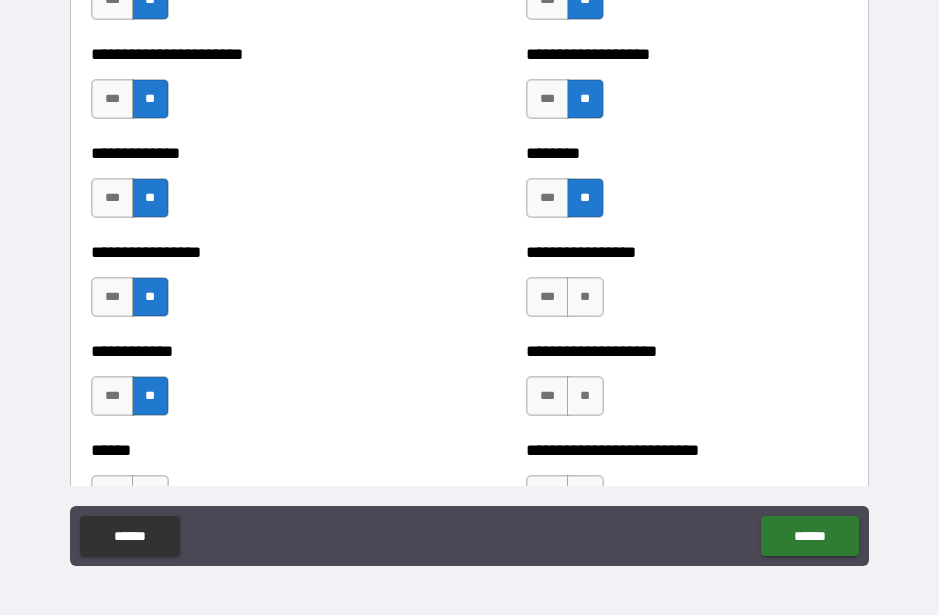 click on "**" at bounding box center [585, 297] 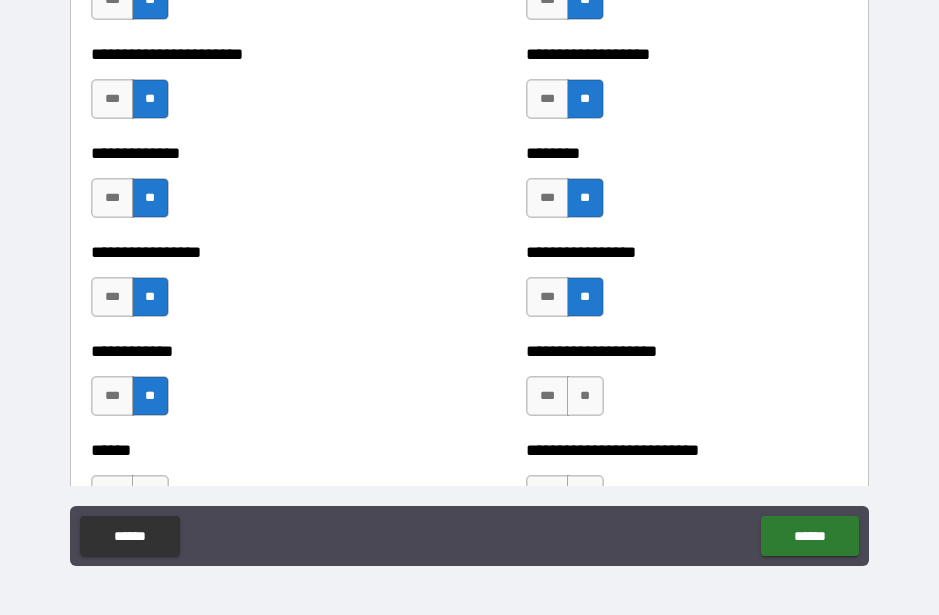 click on "**" at bounding box center (585, 396) 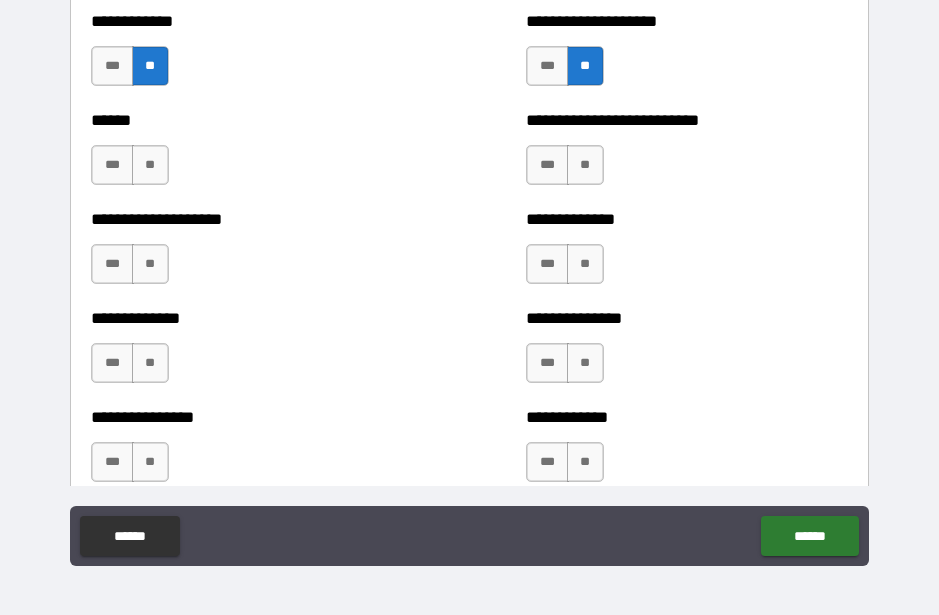 scroll, scrollTop: 3931, scrollLeft: 0, axis: vertical 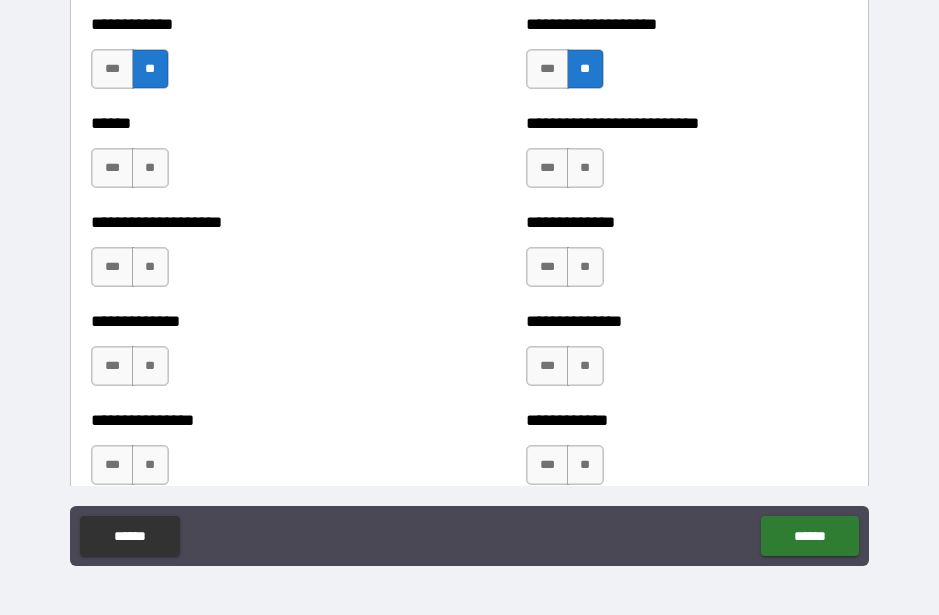 click on "**" at bounding box center [150, 168] 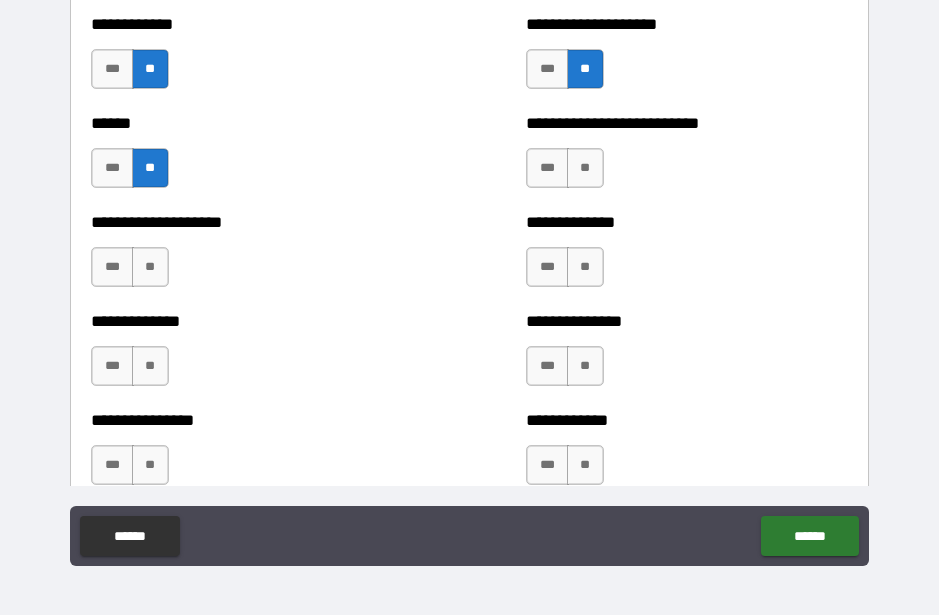 click on "**" at bounding box center (150, 267) 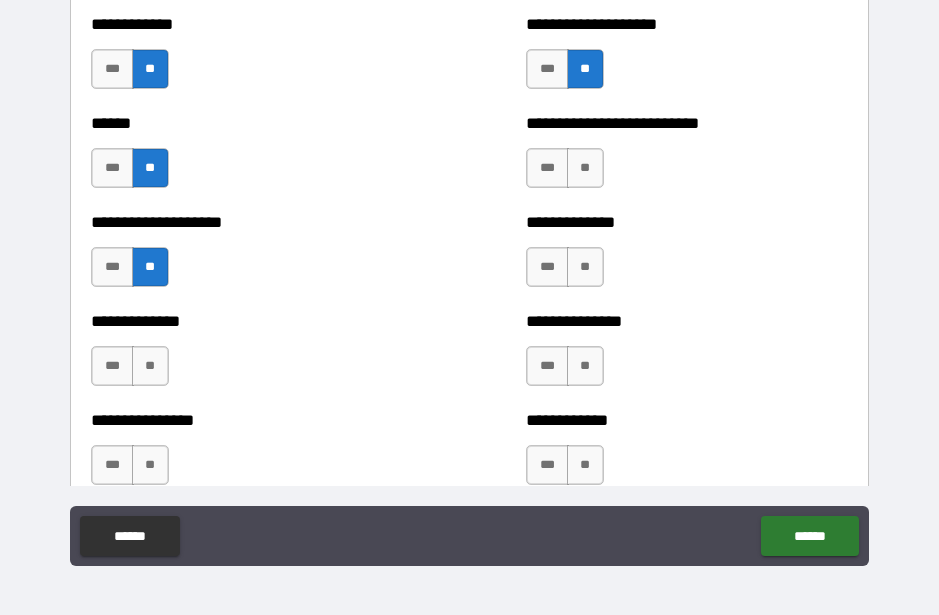 click on "**" at bounding box center (150, 366) 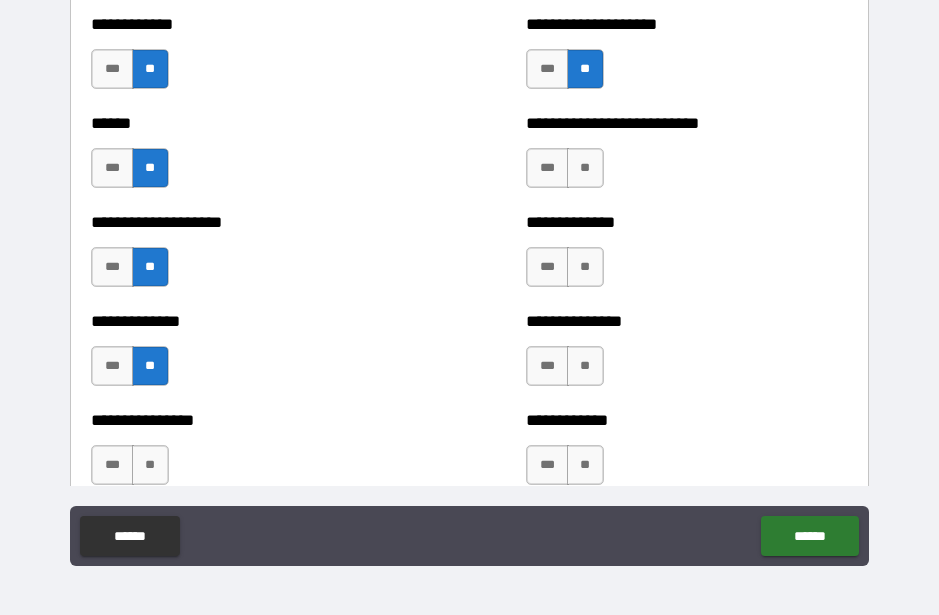 click on "**" at bounding box center [585, 168] 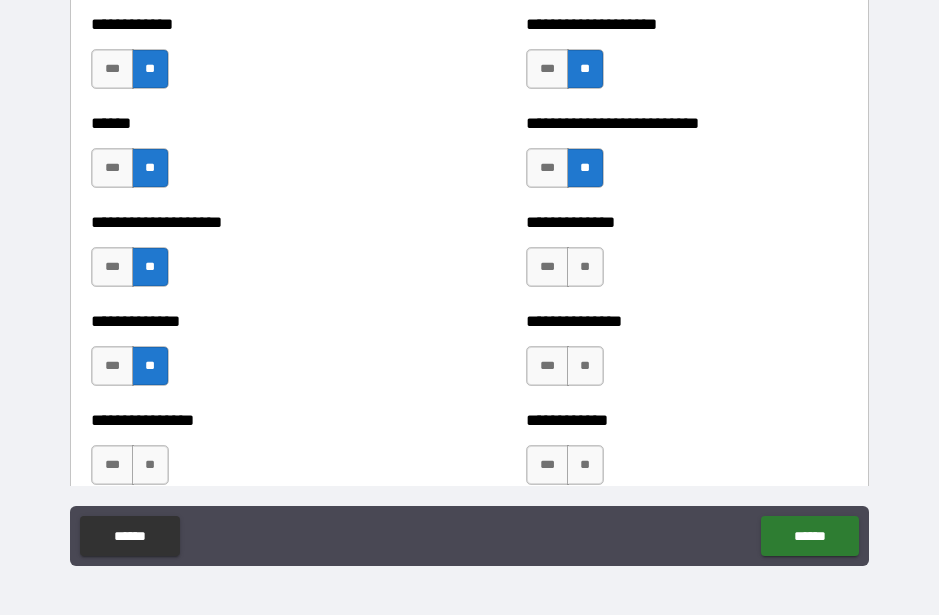 click on "**" at bounding box center (585, 267) 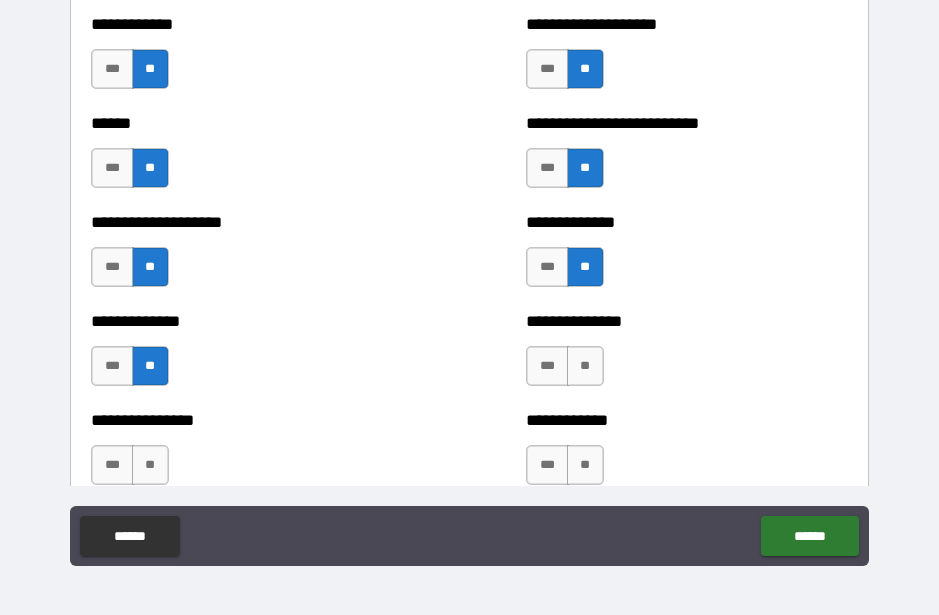click on "**" at bounding box center (585, 366) 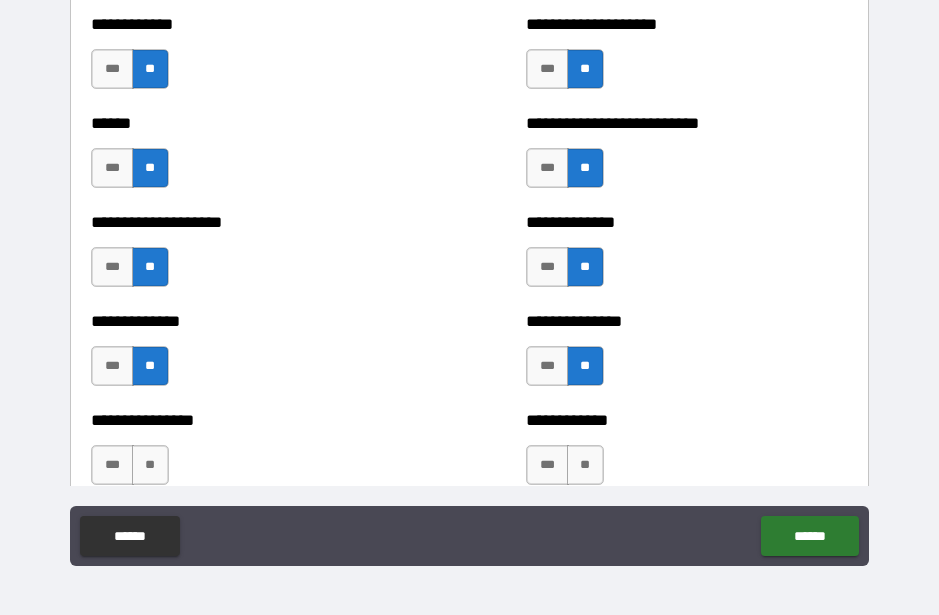 click on "**" at bounding box center (585, 465) 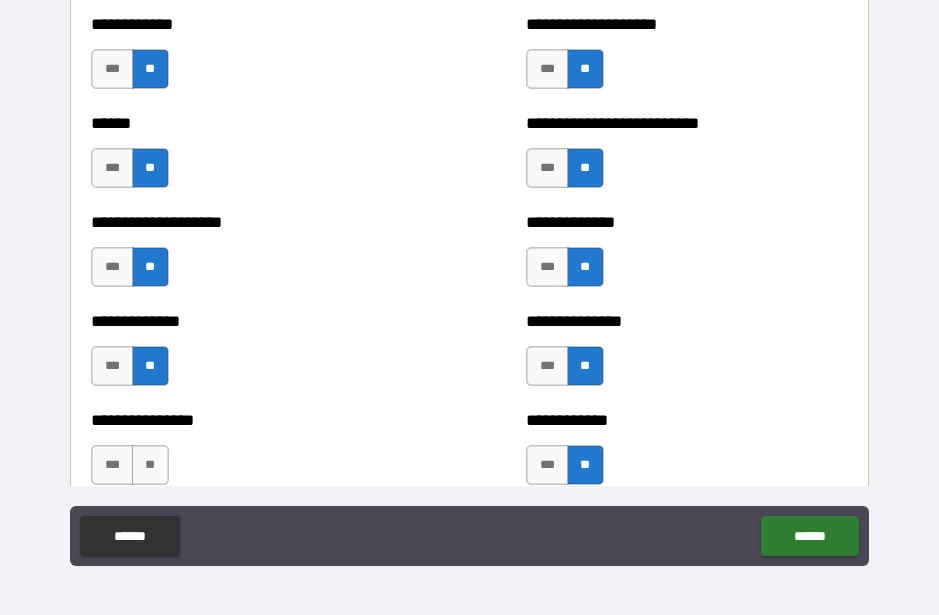 click on "**" at bounding box center [150, 465] 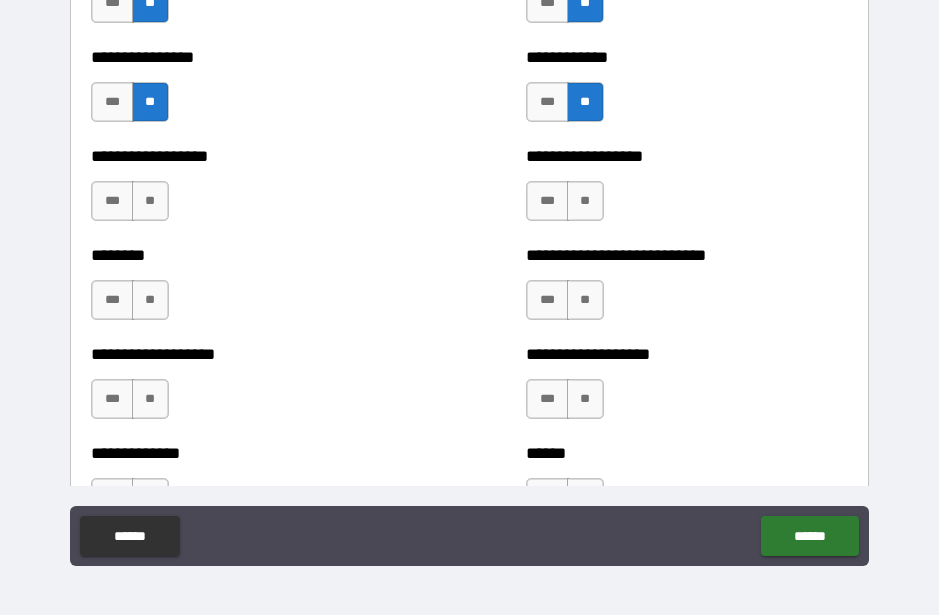 scroll, scrollTop: 4296, scrollLeft: 0, axis: vertical 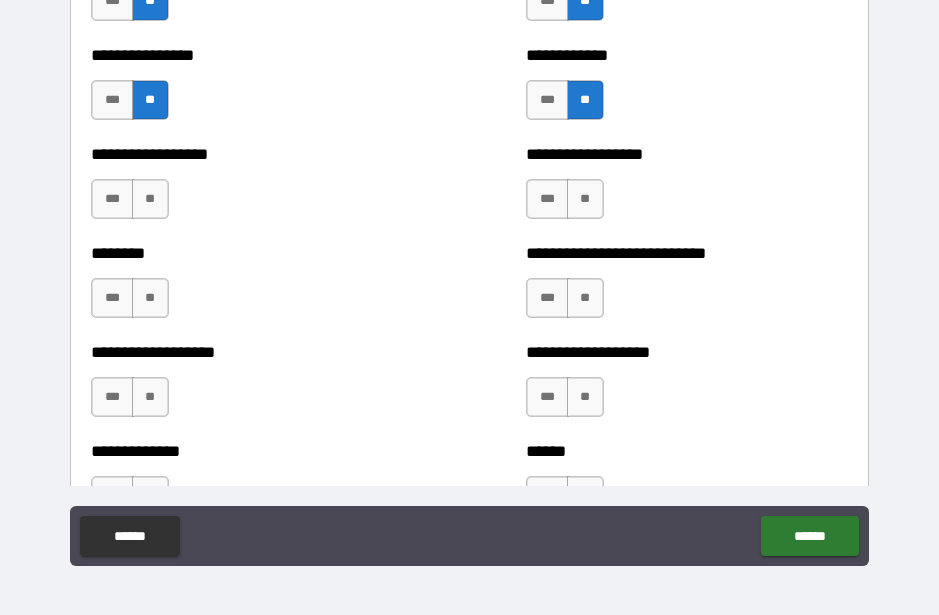 click on "**" at bounding box center [150, 199] 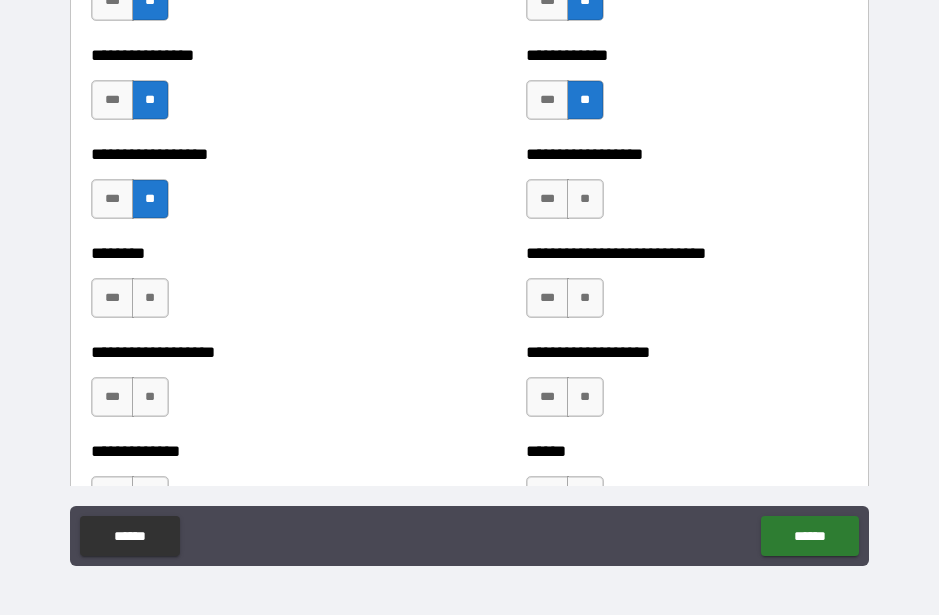 click on "**" at bounding box center [150, 298] 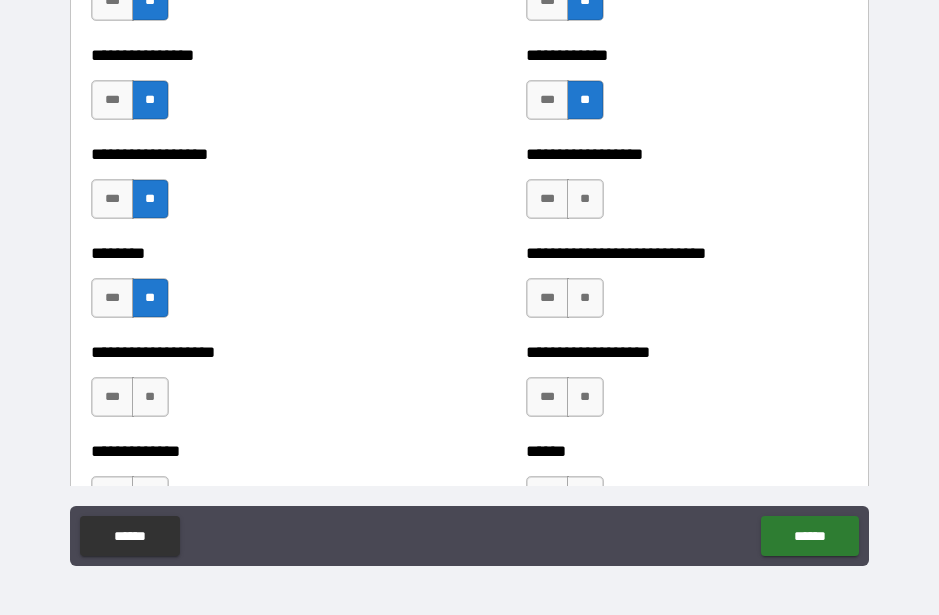 click on "**" at bounding box center [150, 397] 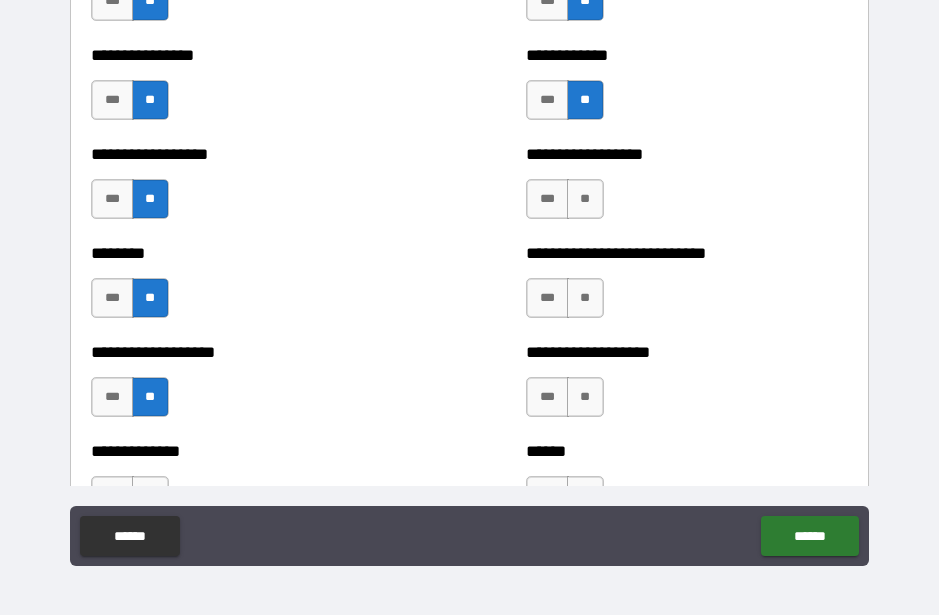 click on "**" at bounding box center [585, 199] 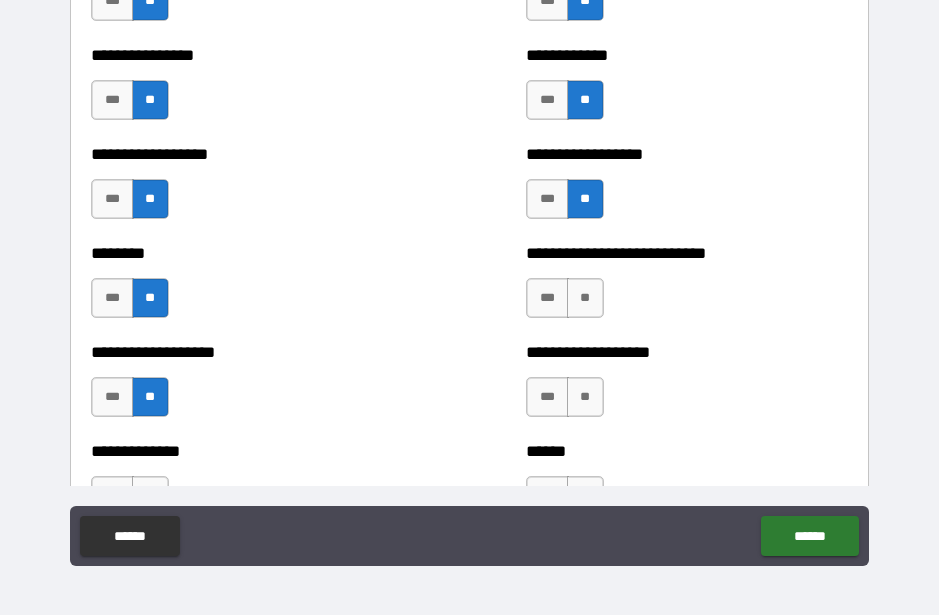 click on "**" at bounding box center [585, 298] 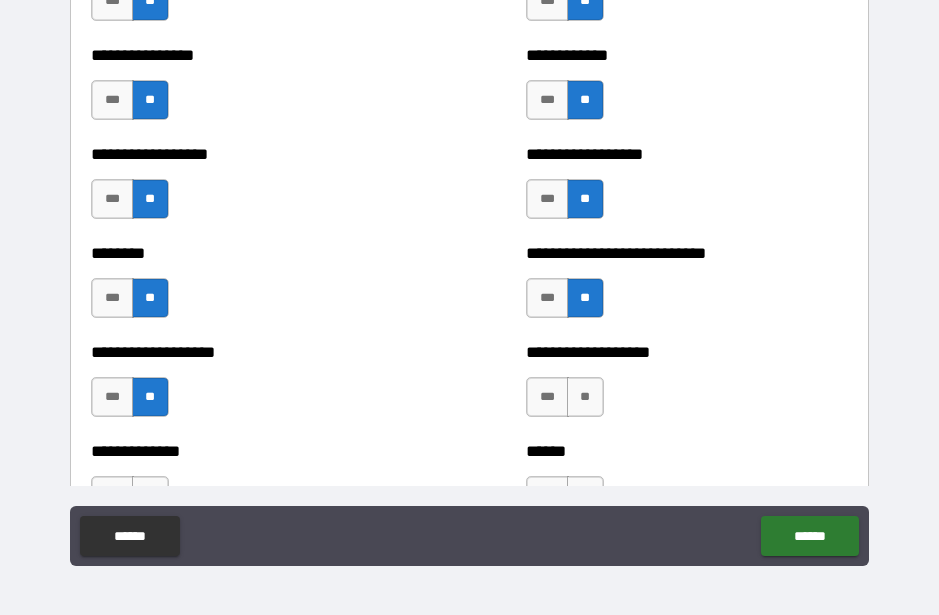 click on "**" at bounding box center [585, 397] 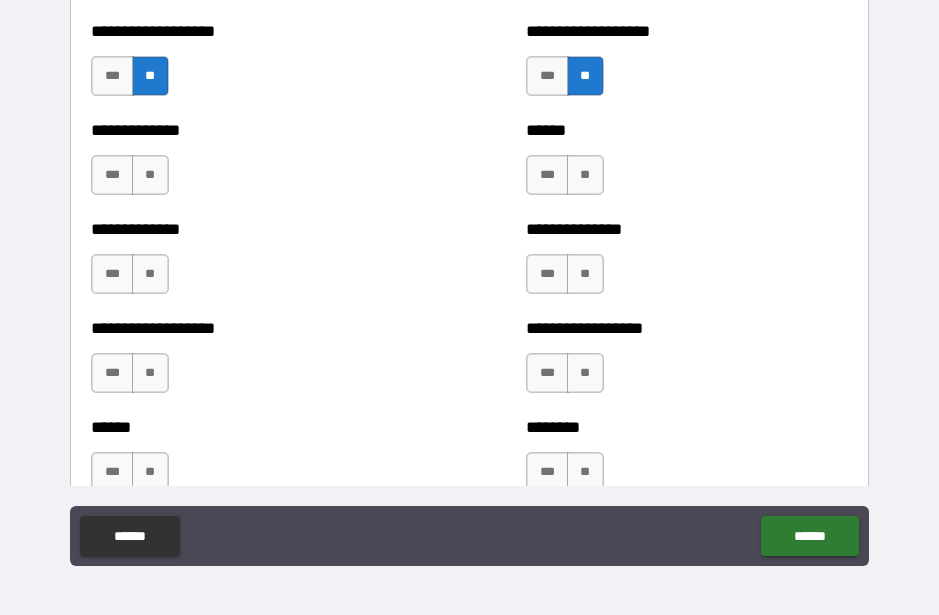 scroll, scrollTop: 4616, scrollLeft: 0, axis: vertical 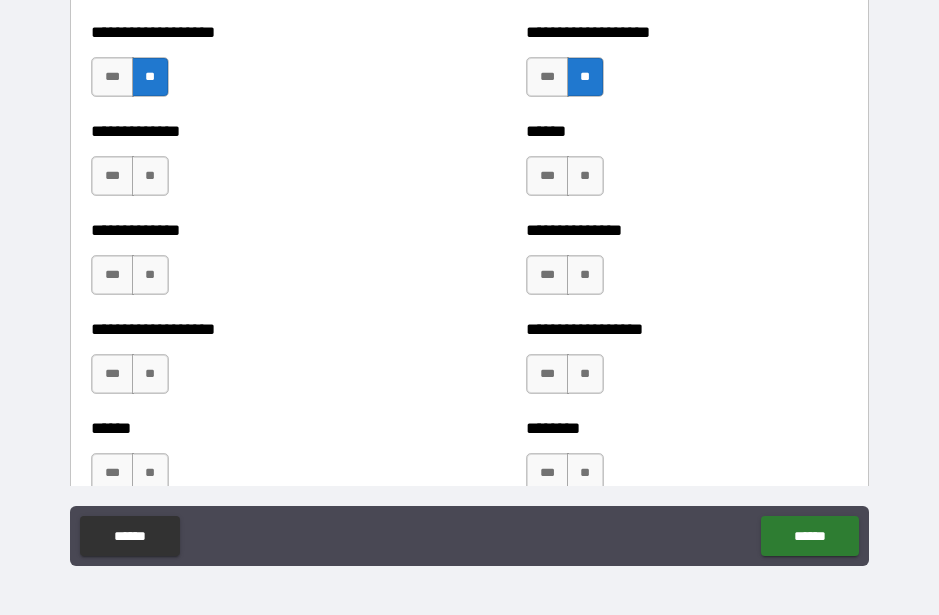 click on "**" at bounding box center (150, 176) 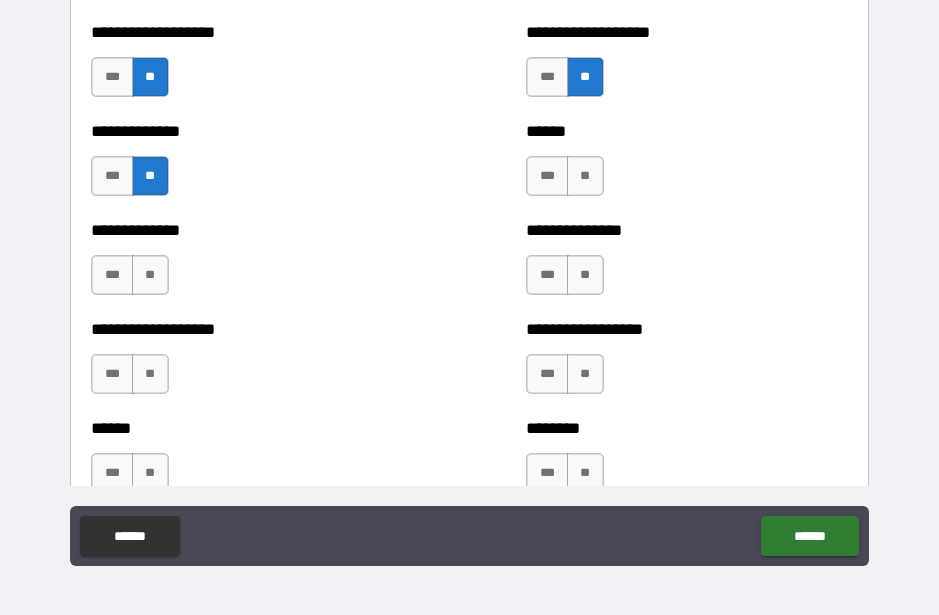 click on "**" at bounding box center [150, 275] 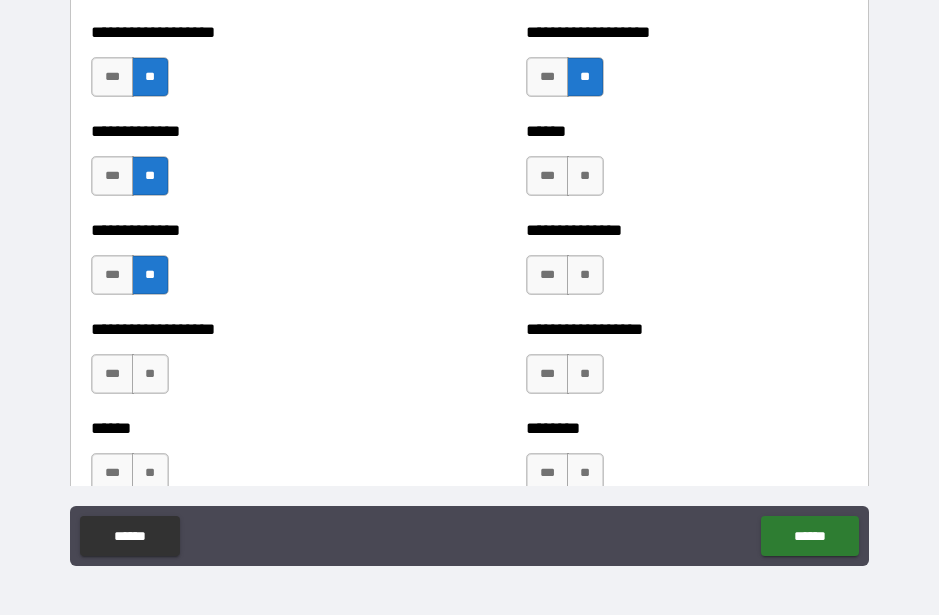 click on "**" at bounding box center [150, 374] 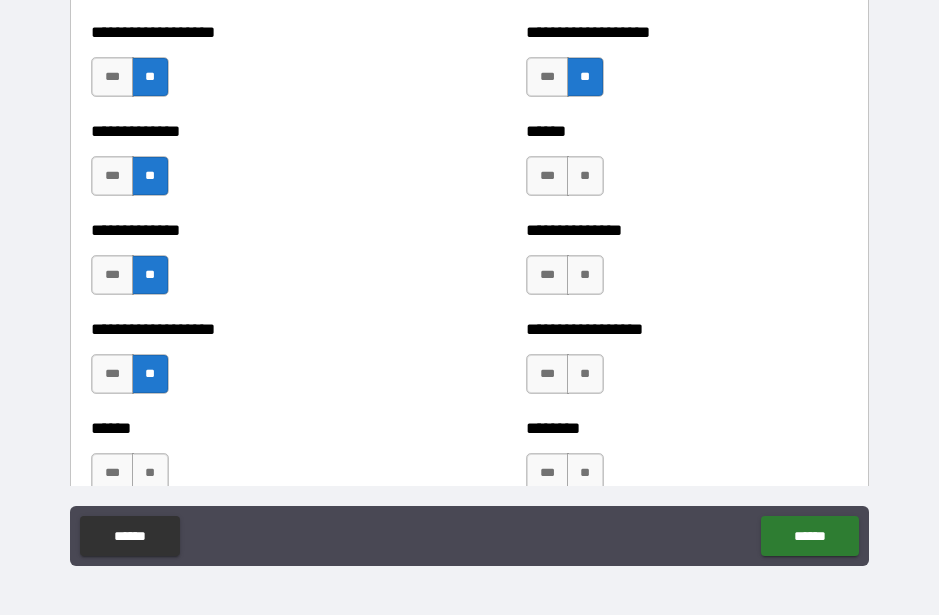 click on "**" at bounding box center [585, 176] 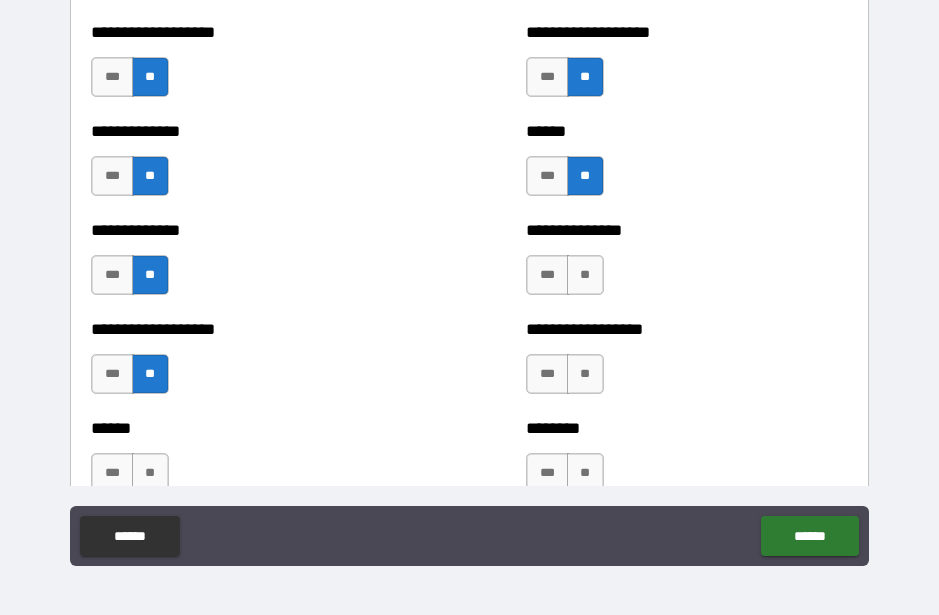 click on "**" at bounding box center (585, 275) 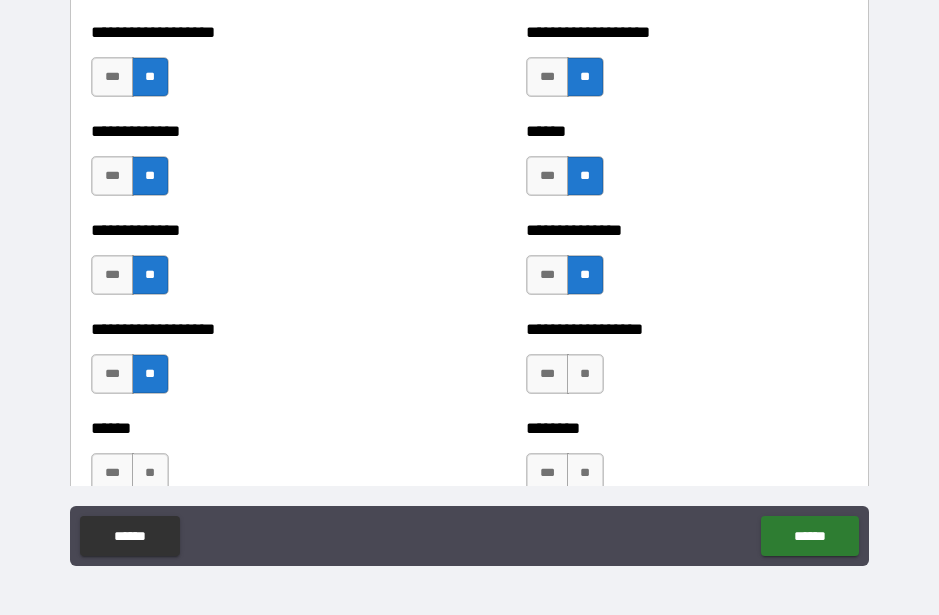 click on "**" at bounding box center (585, 374) 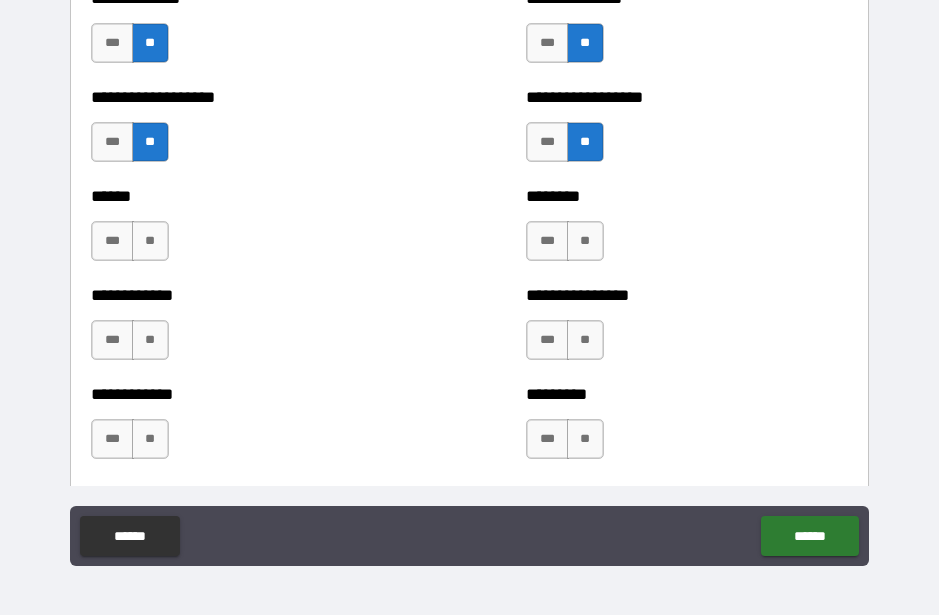 scroll, scrollTop: 4854, scrollLeft: 0, axis: vertical 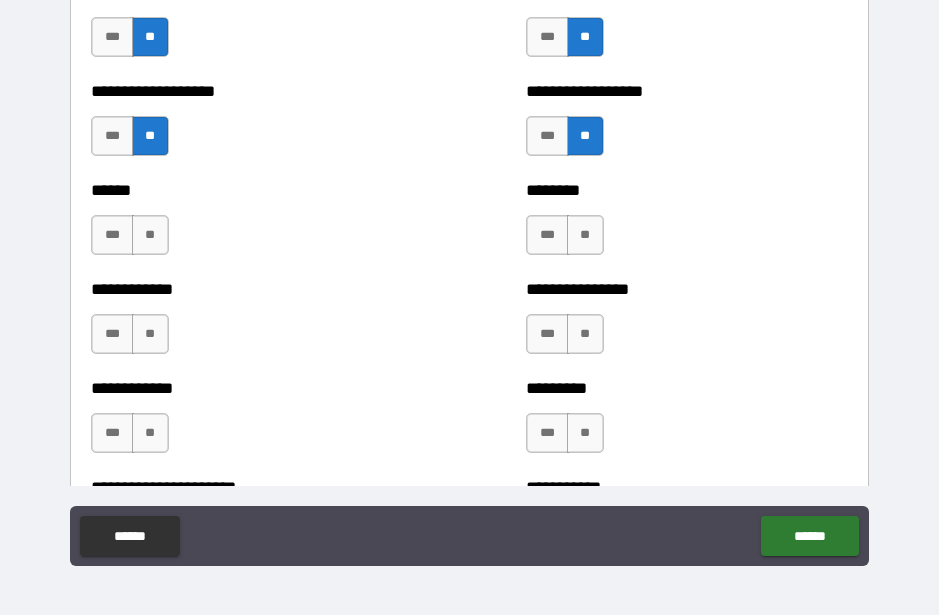 click on "**" at bounding box center (585, 235) 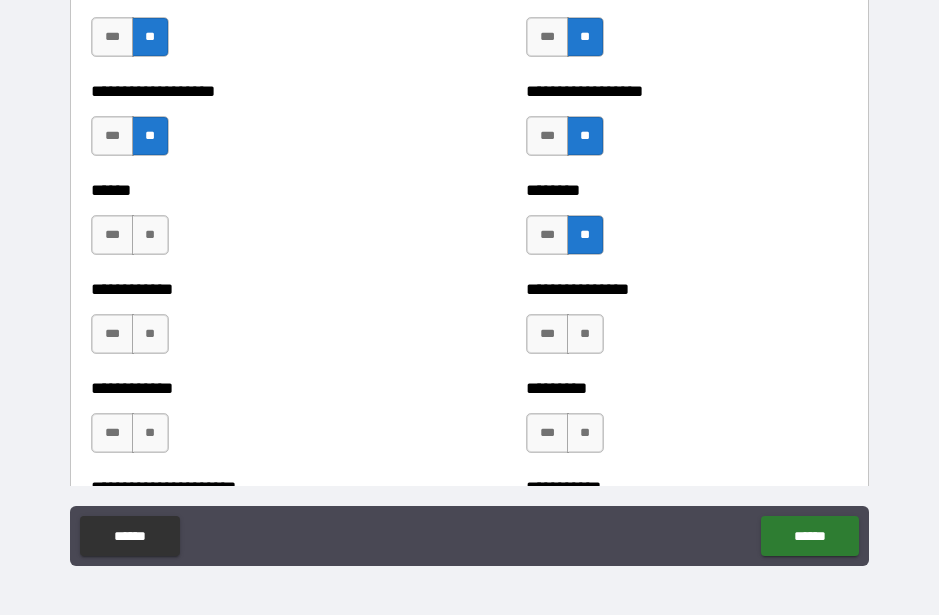 click on "**" at bounding box center [150, 235] 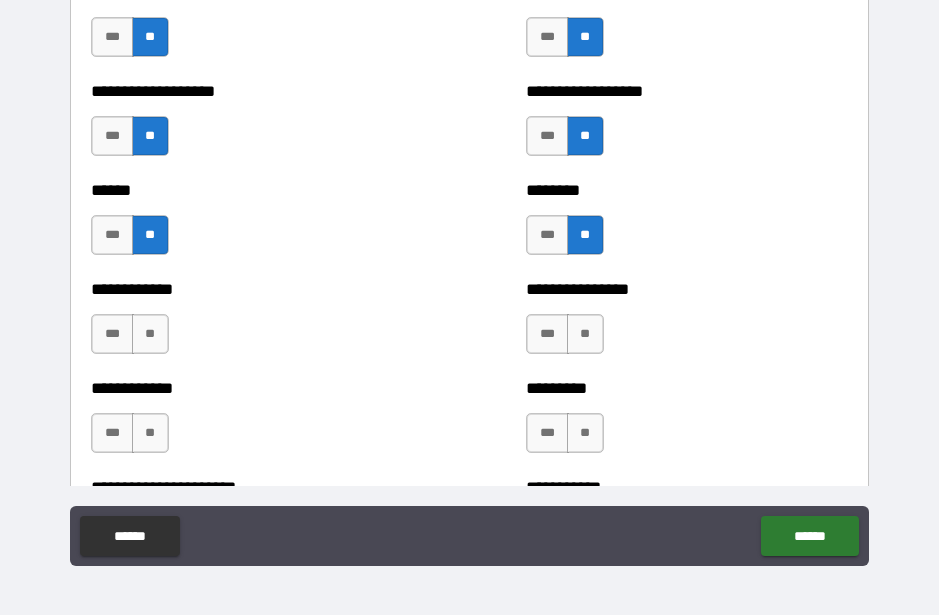 click on "**" at bounding box center [150, 334] 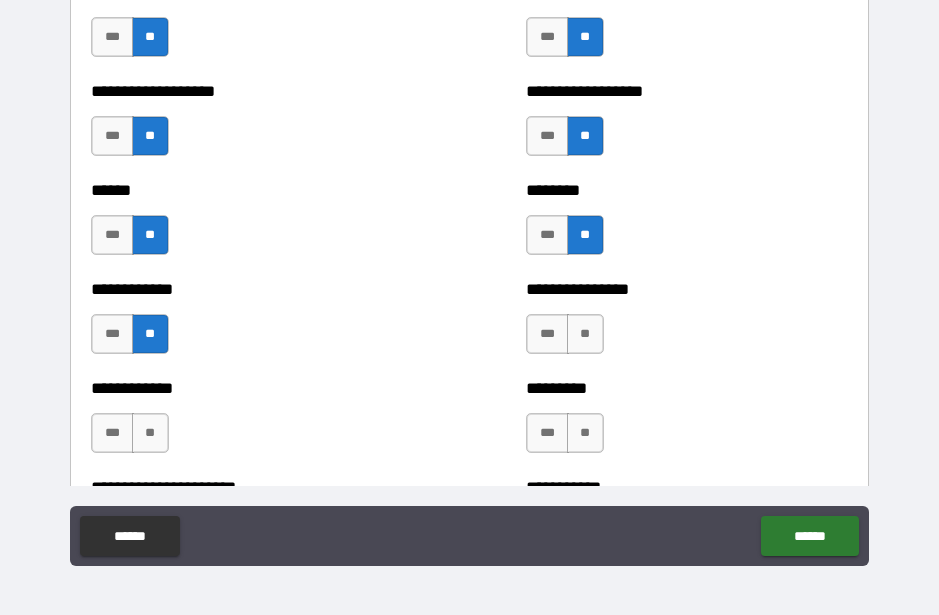 click on "**" at bounding box center [150, 433] 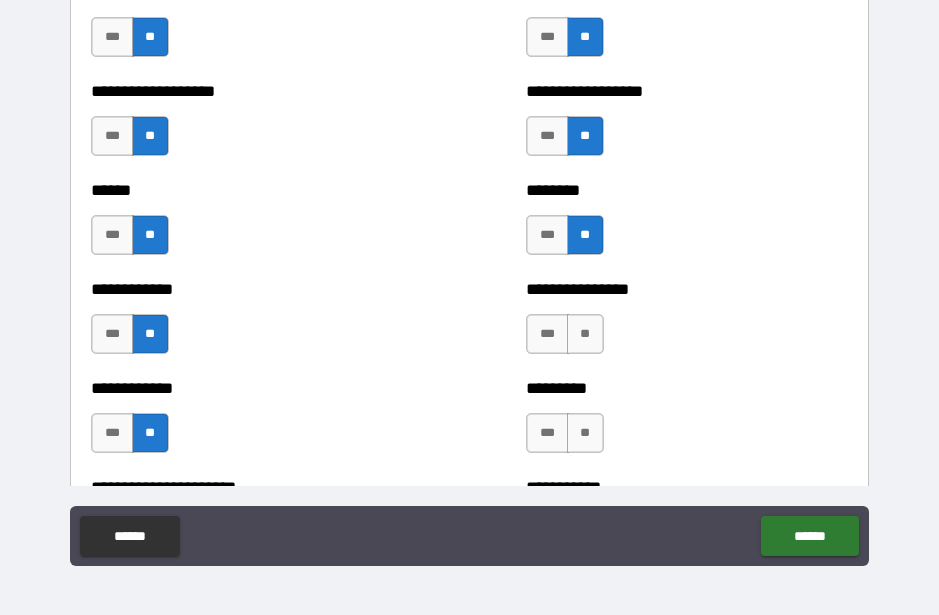 click on "**" at bounding box center (585, 334) 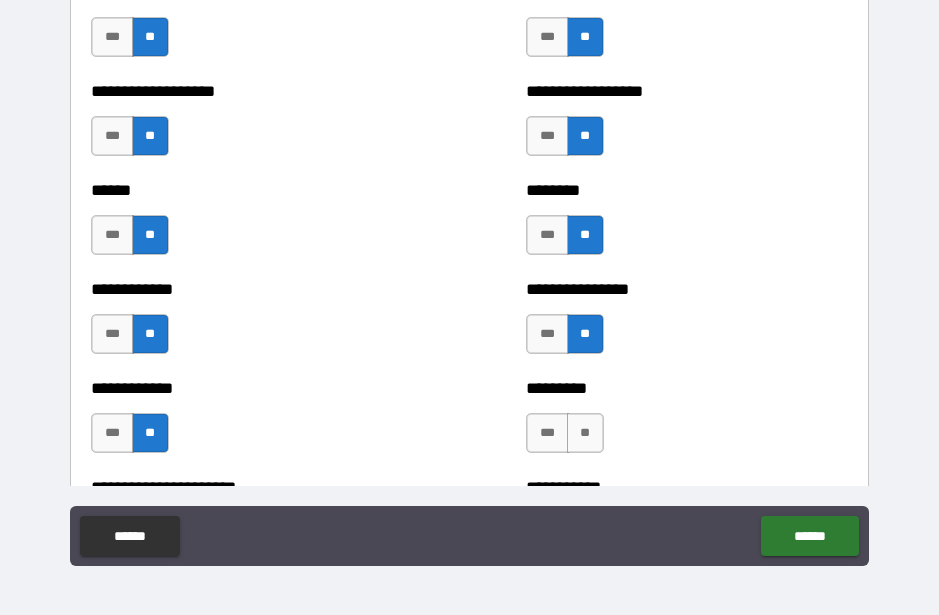 click on "**" at bounding box center [585, 433] 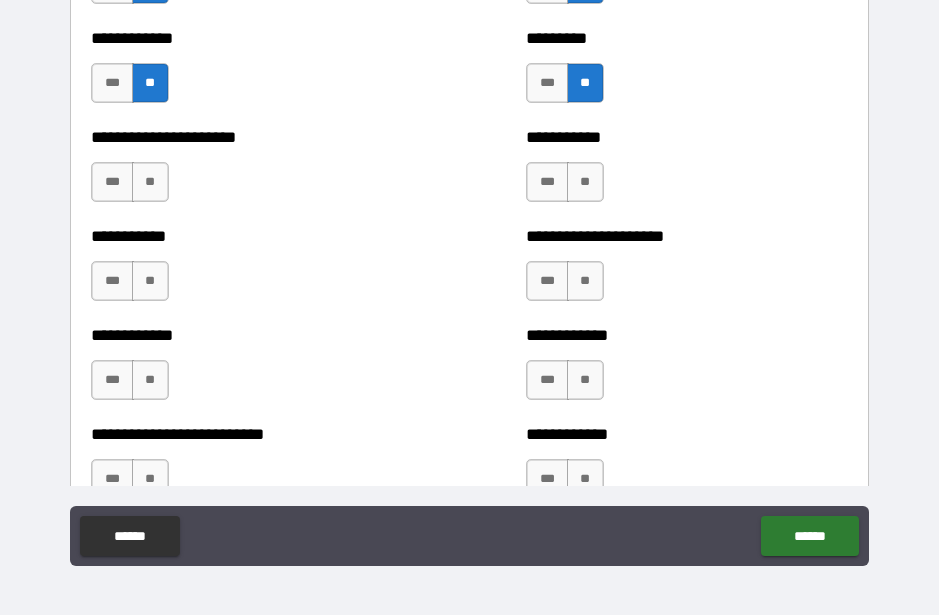 scroll, scrollTop: 5203, scrollLeft: 0, axis: vertical 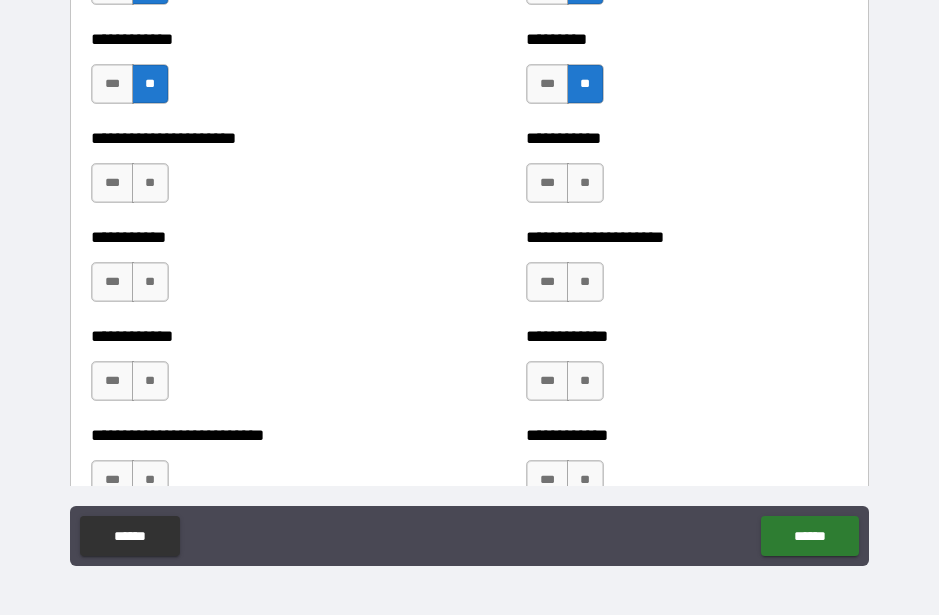 click on "**" at bounding box center (150, 183) 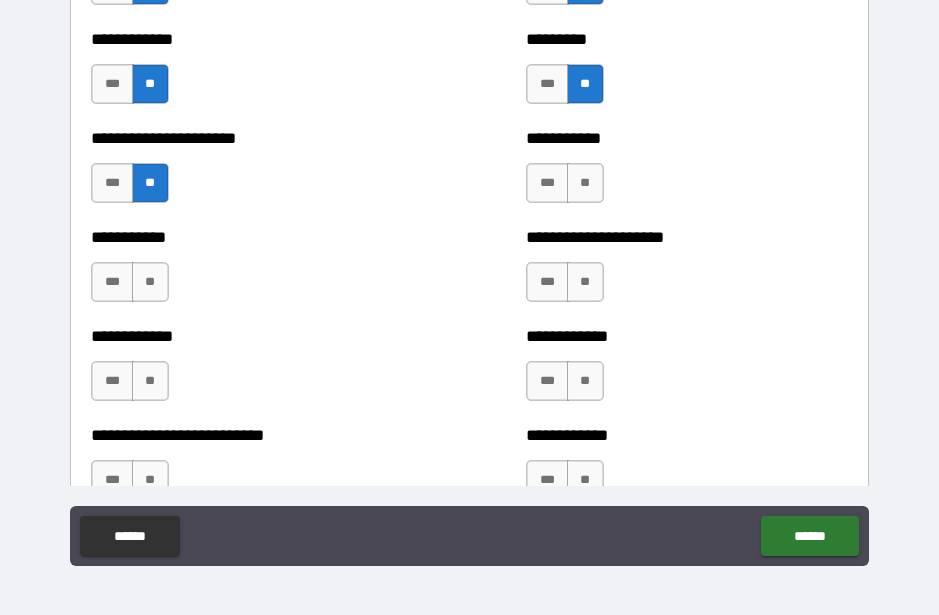 click on "**" at bounding box center (150, 282) 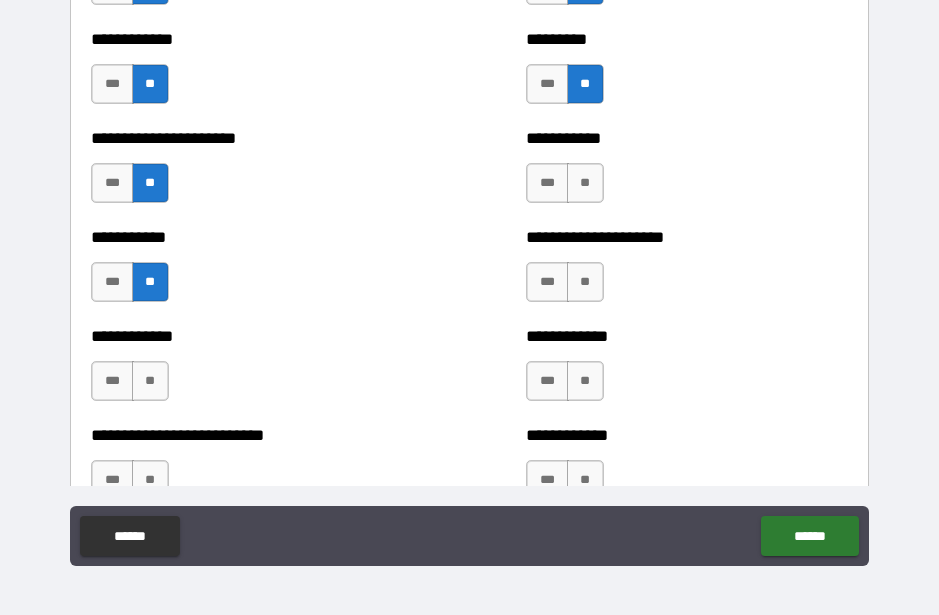 click on "**" at bounding box center [150, 381] 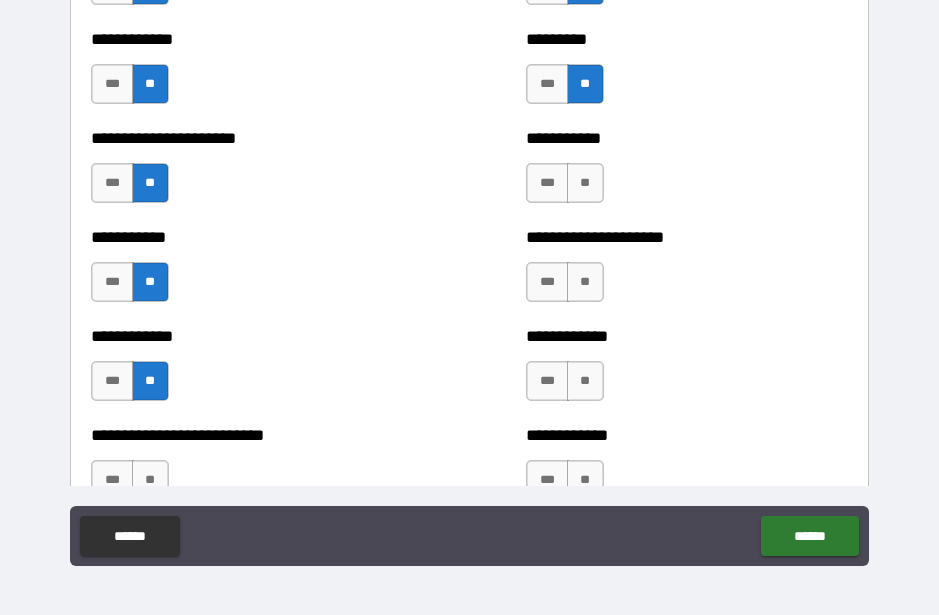 click on "**" at bounding box center (585, 183) 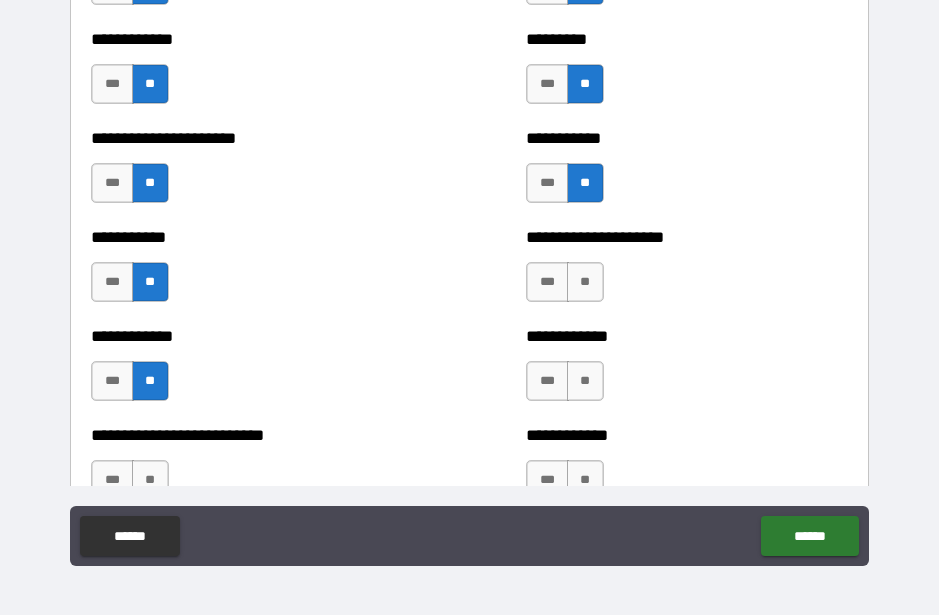 click on "**" at bounding box center [585, 282] 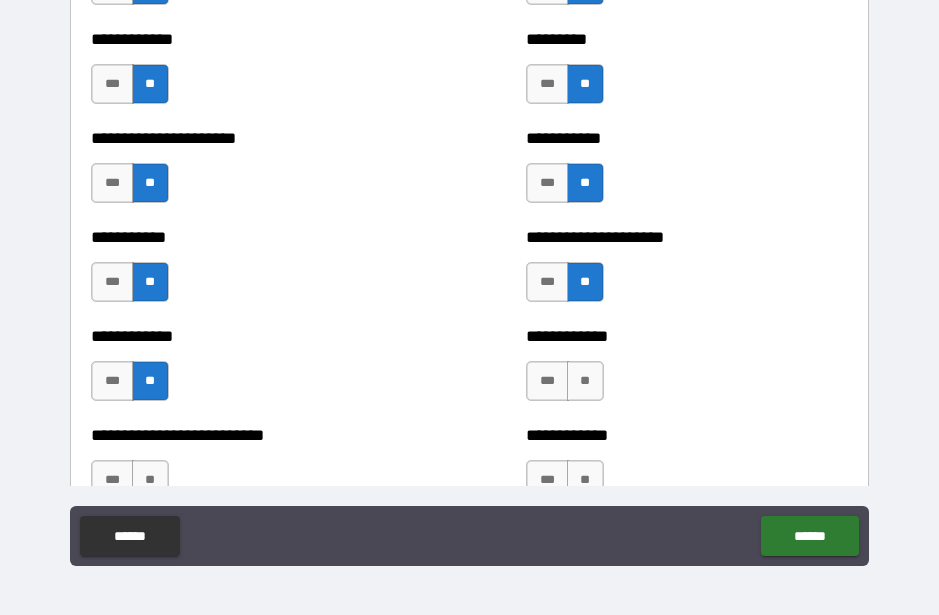click on "**" at bounding box center [585, 381] 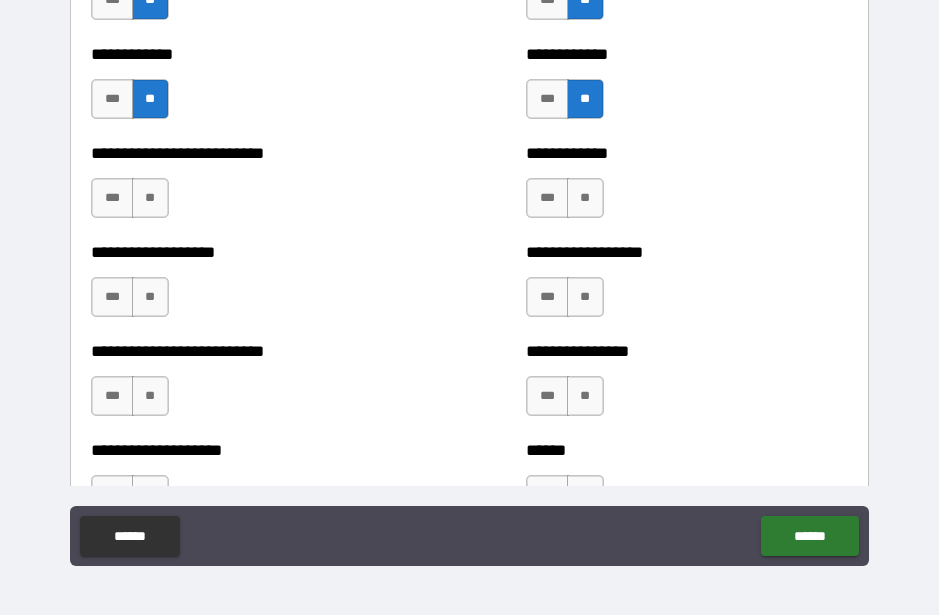 scroll, scrollTop: 5516, scrollLeft: 0, axis: vertical 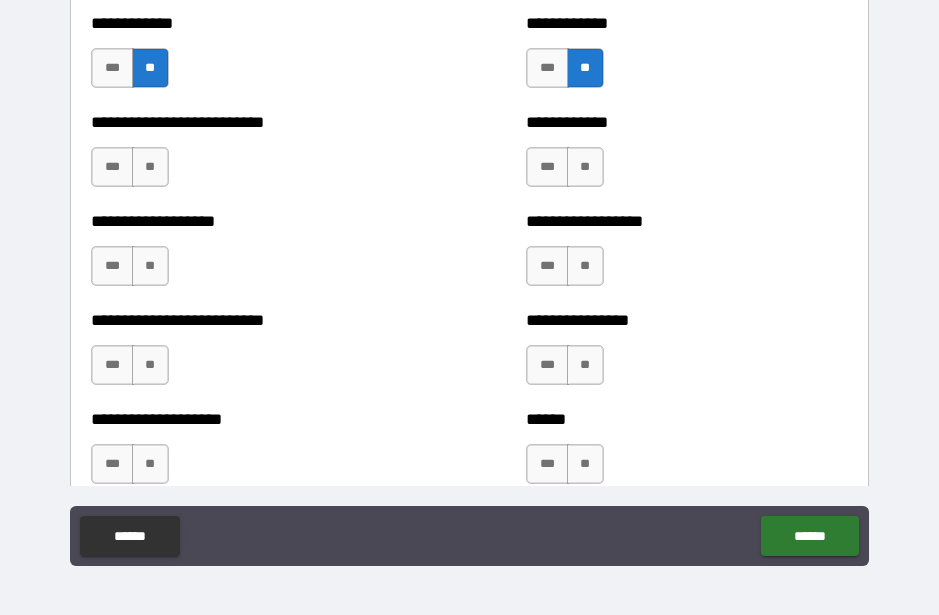 click on "**" at bounding box center (150, 167) 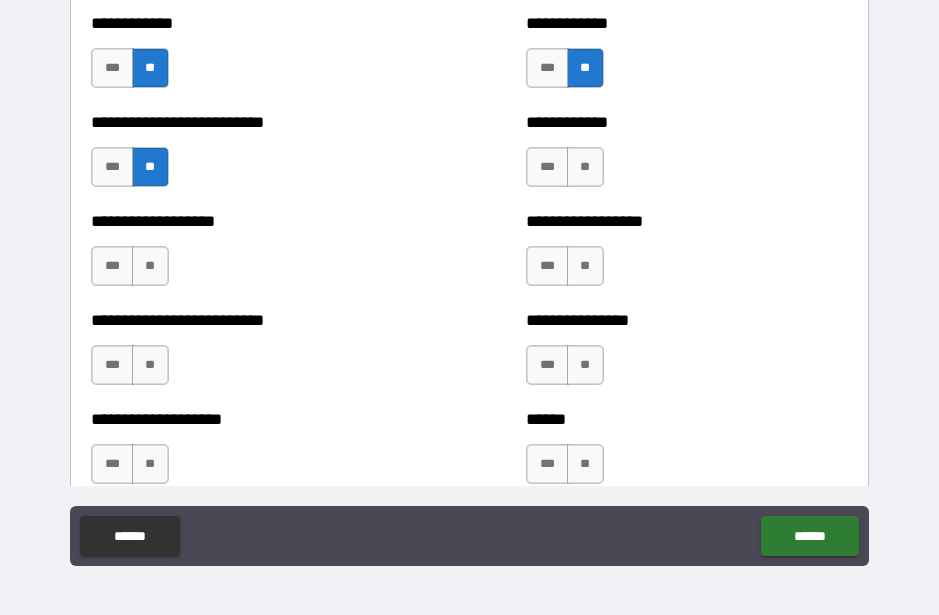 click on "**" at bounding box center (150, 266) 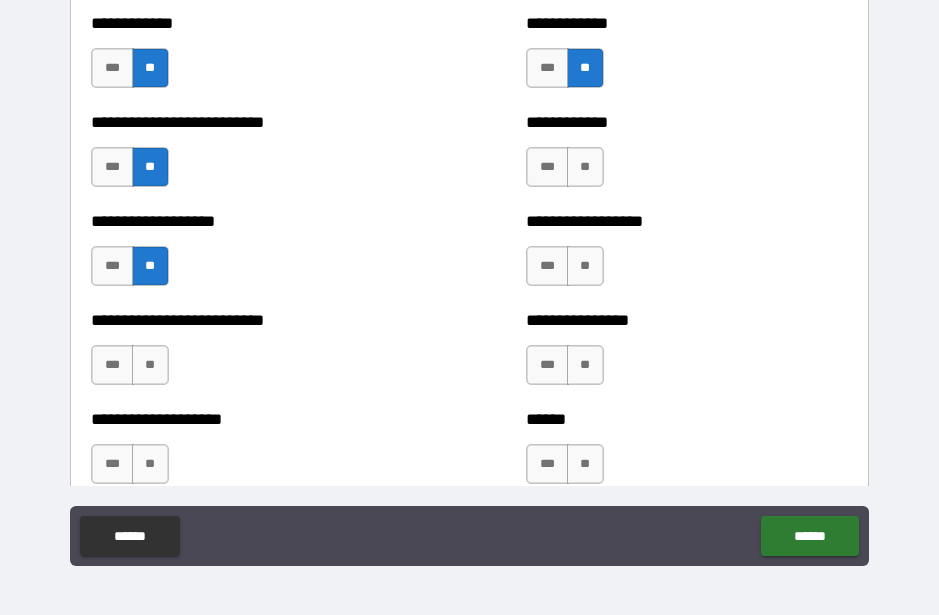 click on "**" at bounding box center [150, 365] 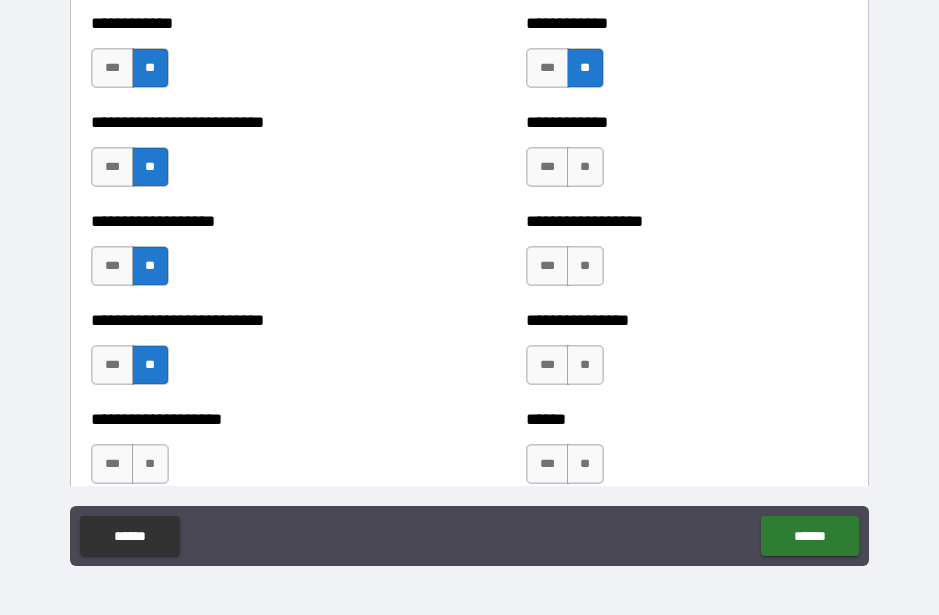 click on "**" at bounding box center [150, 464] 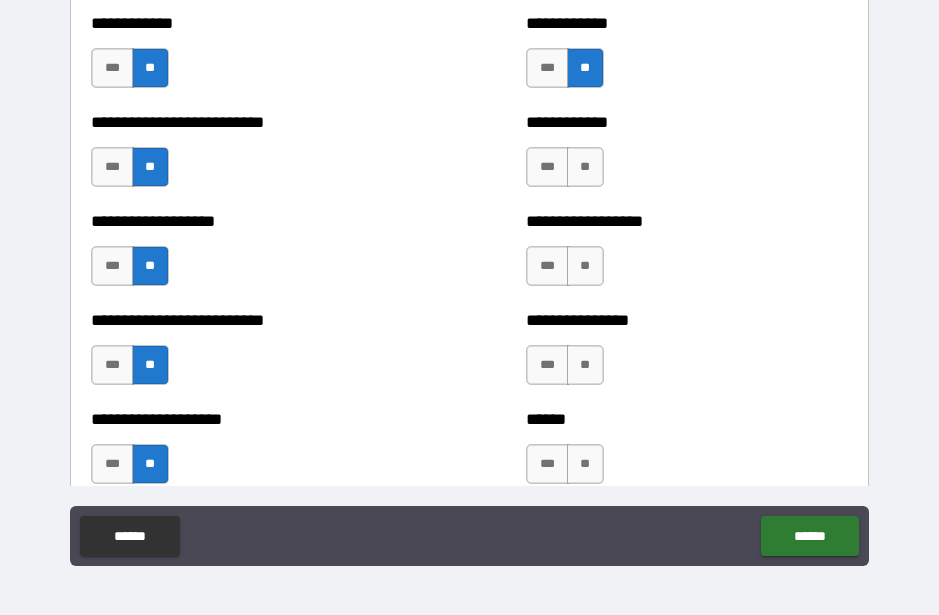 click on "**" at bounding box center (585, 167) 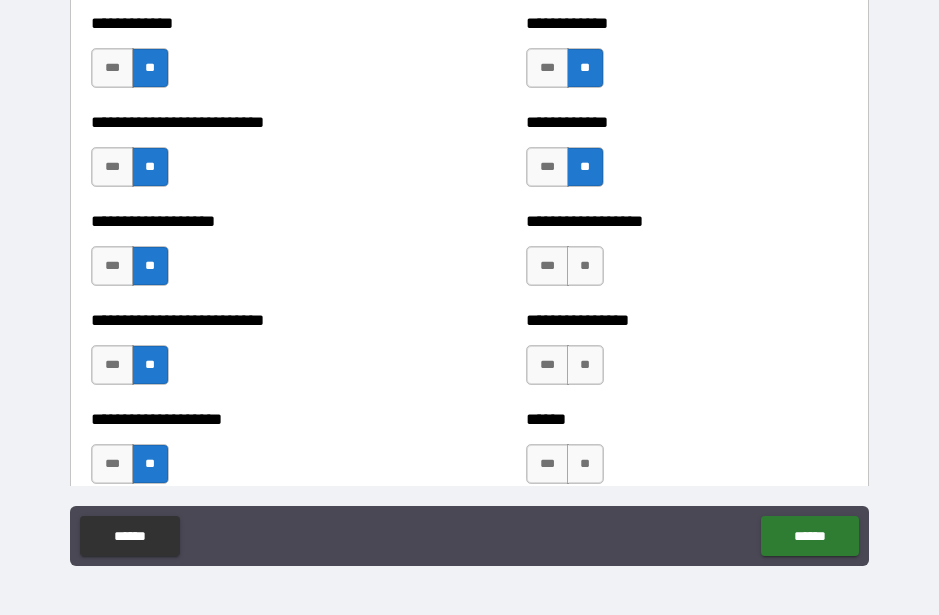 click on "**" at bounding box center [585, 266] 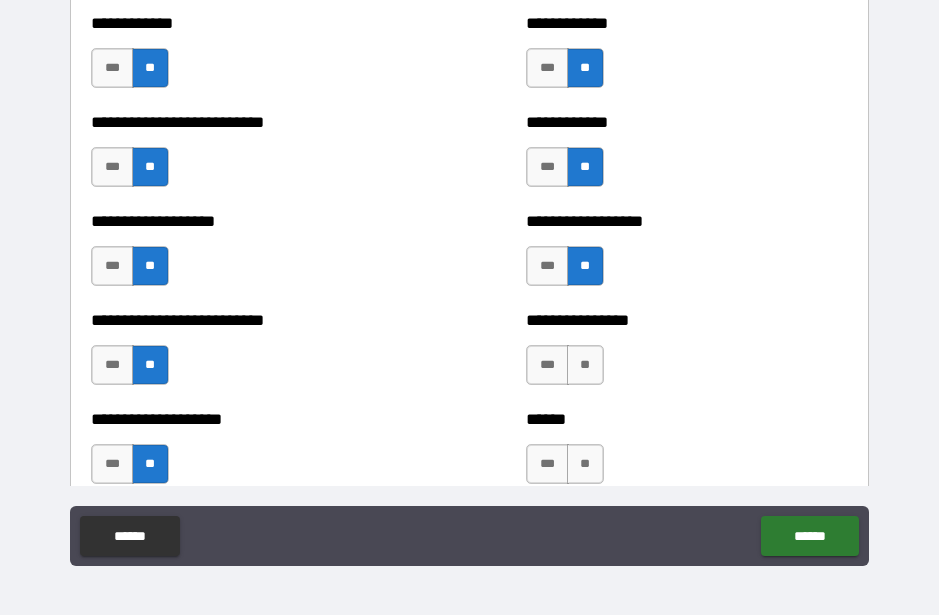 click on "**" at bounding box center [585, 365] 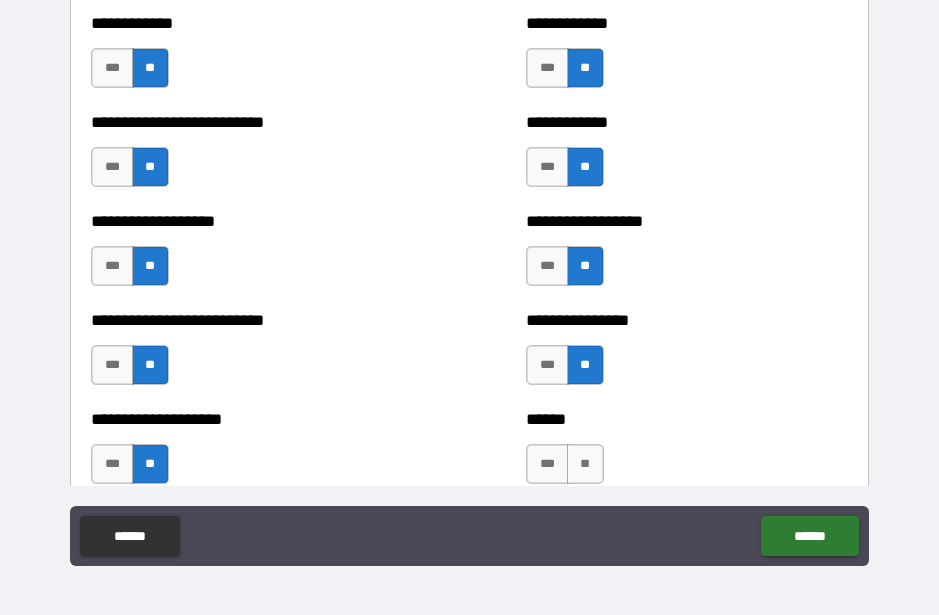 click on "**" at bounding box center [585, 464] 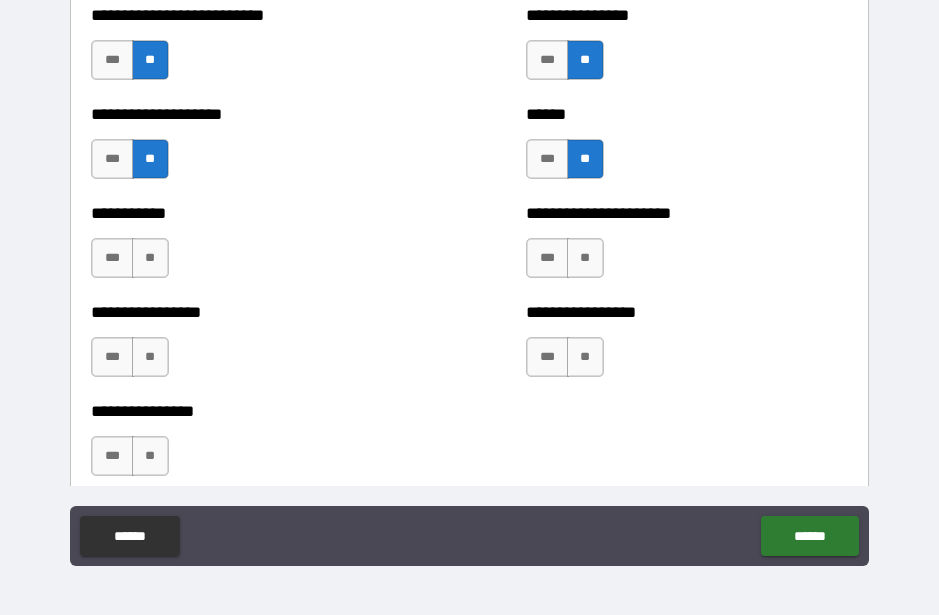 scroll, scrollTop: 5872, scrollLeft: 0, axis: vertical 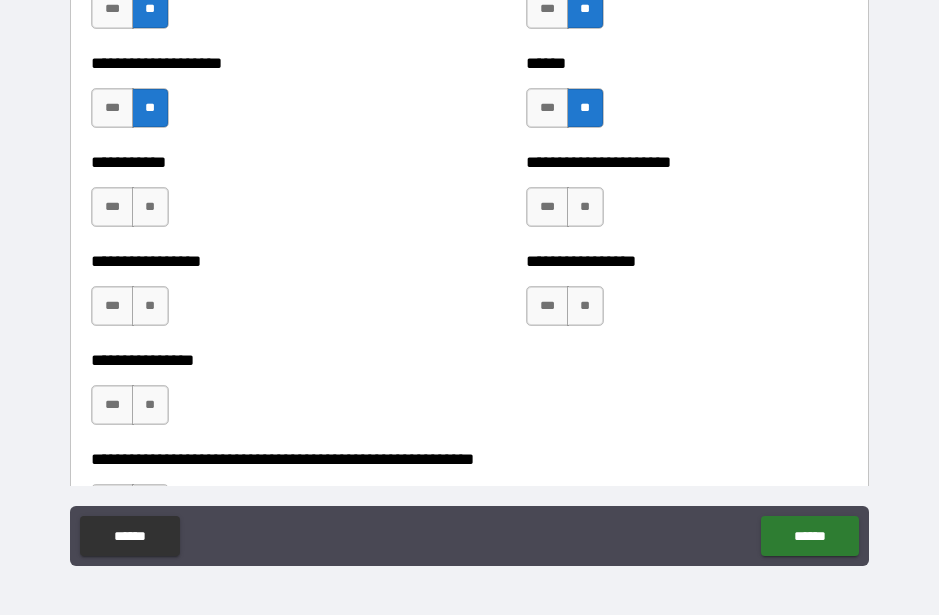 click on "**" at bounding box center (150, 207) 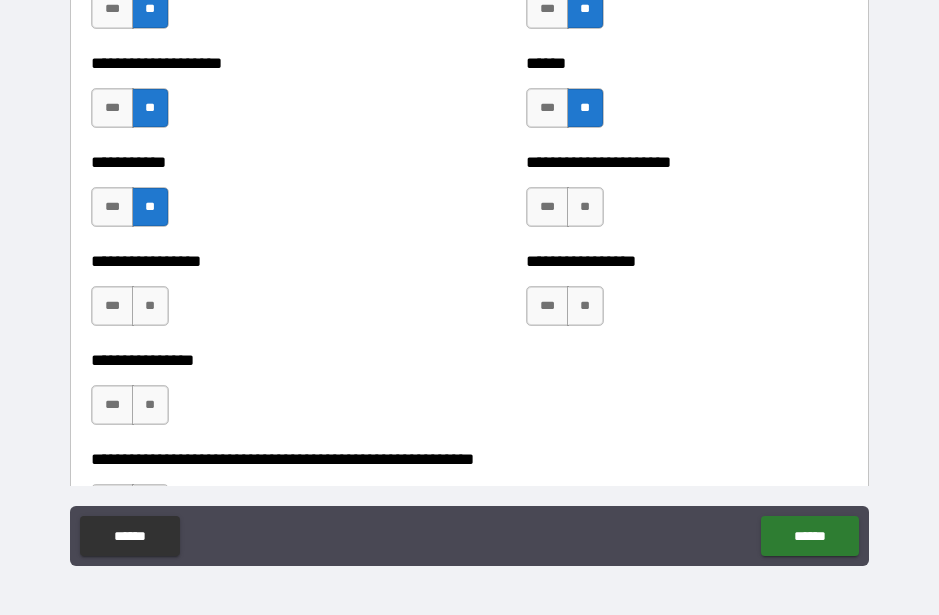 click on "**" at bounding box center (150, 306) 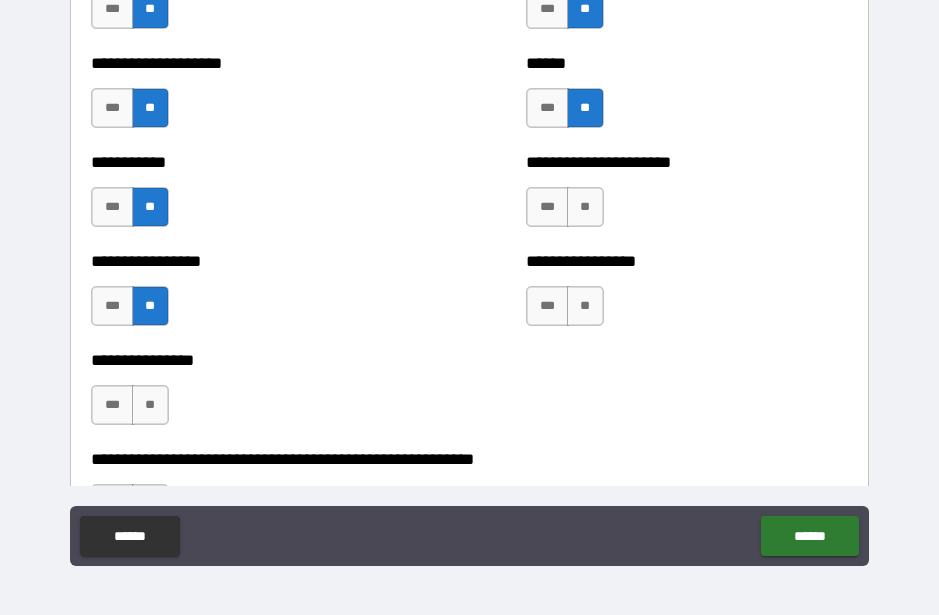 click on "**" at bounding box center (150, 405) 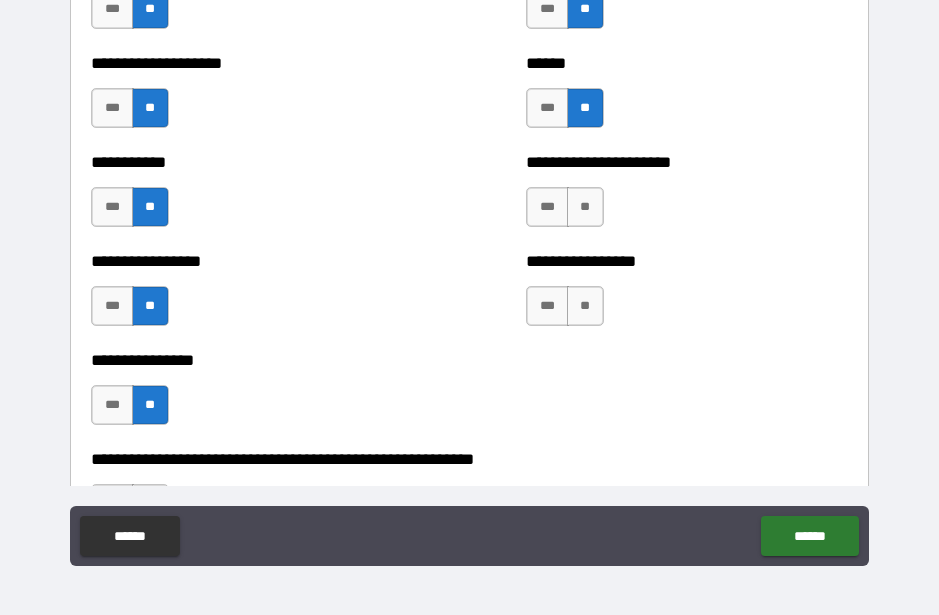 click on "**" at bounding box center [585, 207] 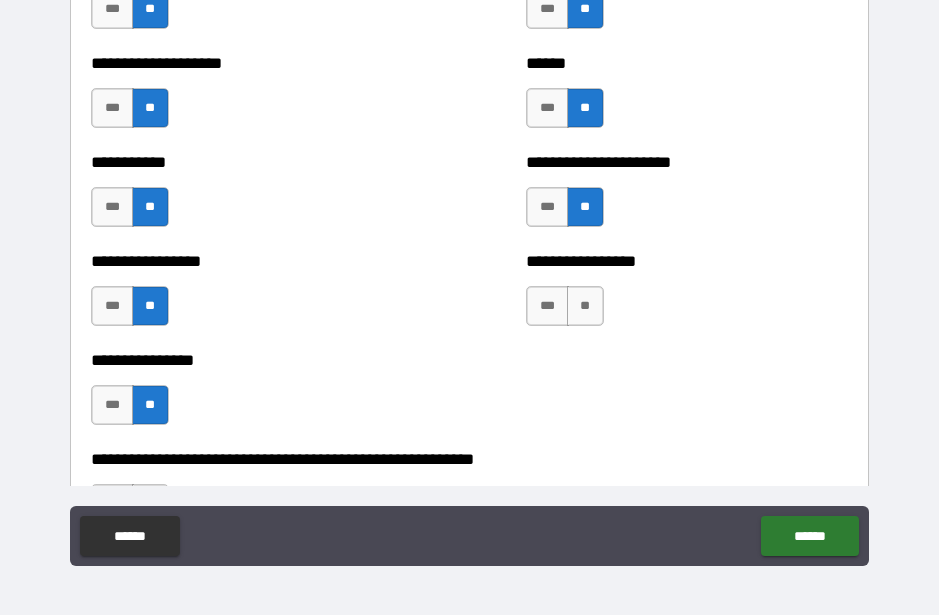 click on "**" at bounding box center [585, 306] 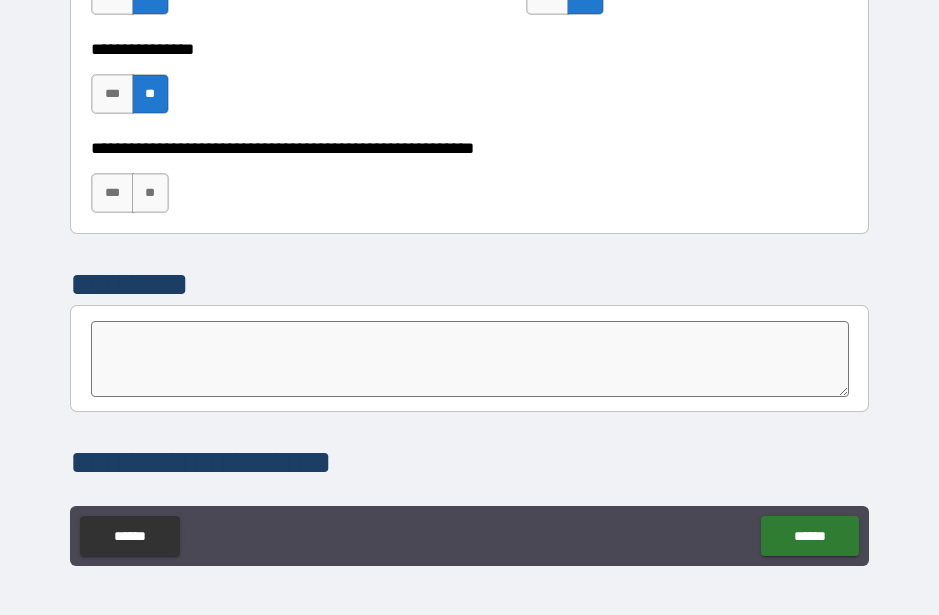 scroll, scrollTop: 6197, scrollLeft: 0, axis: vertical 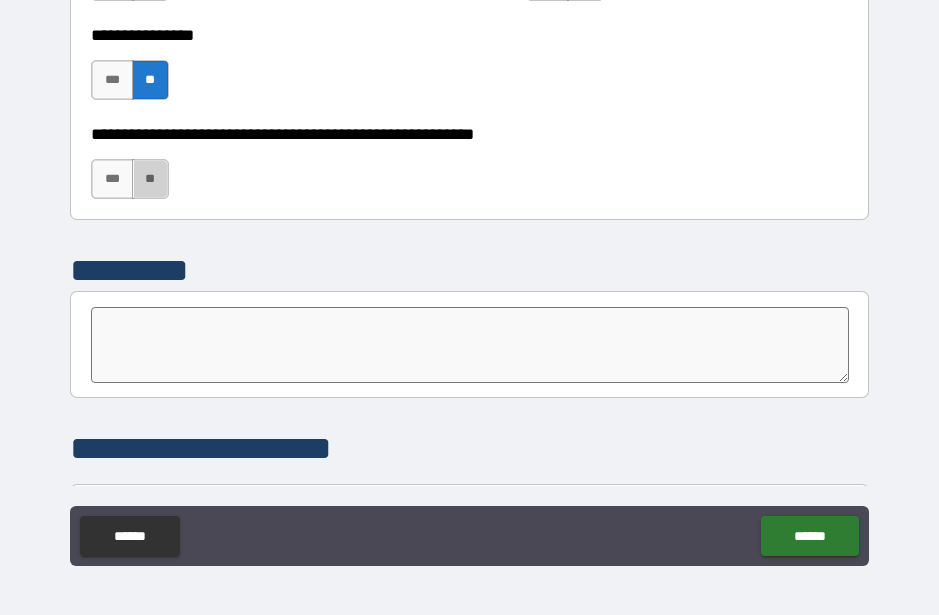 click on "**" at bounding box center [150, 179] 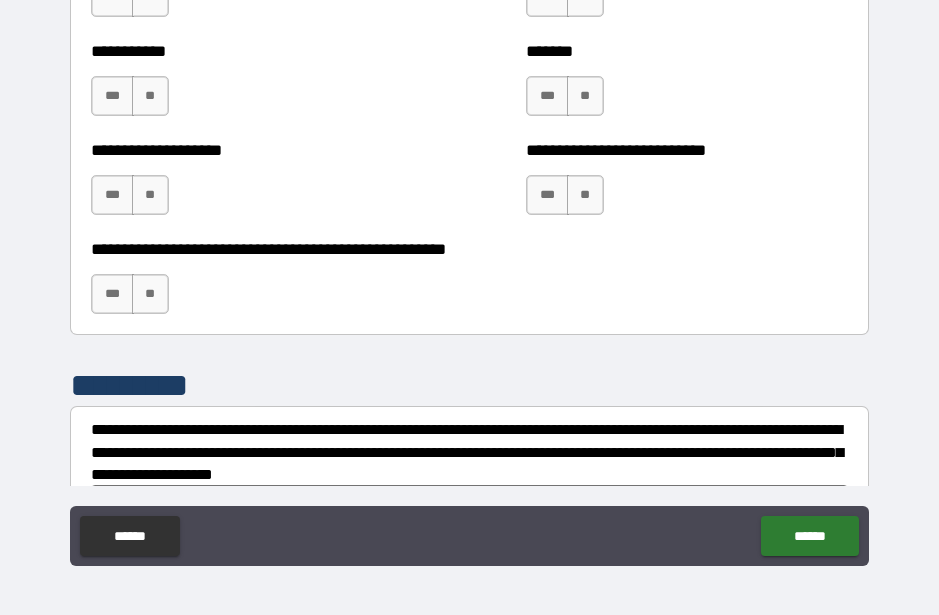 scroll, scrollTop: 7987, scrollLeft: 0, axis: vertical 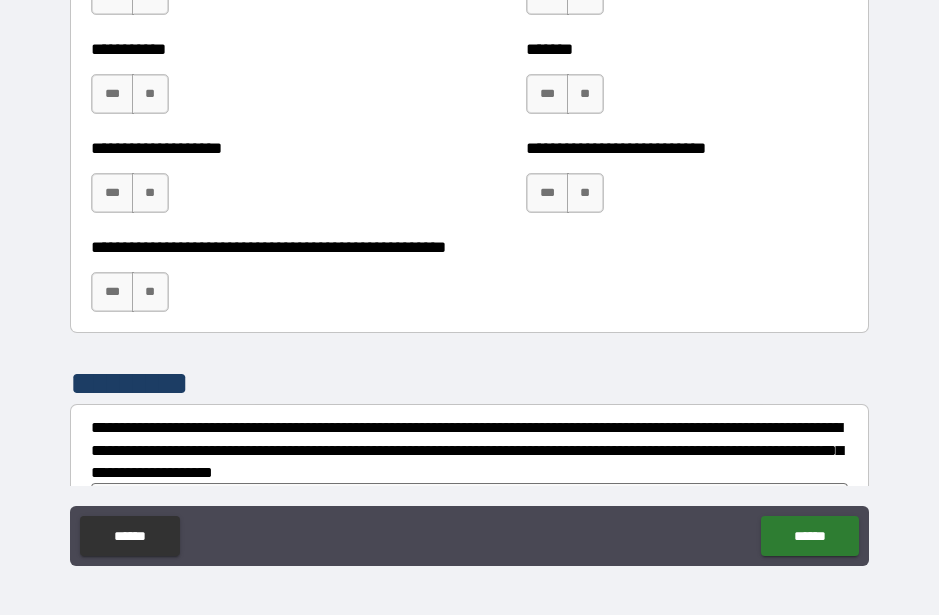 click on "**" at bounding box center (150, 292) 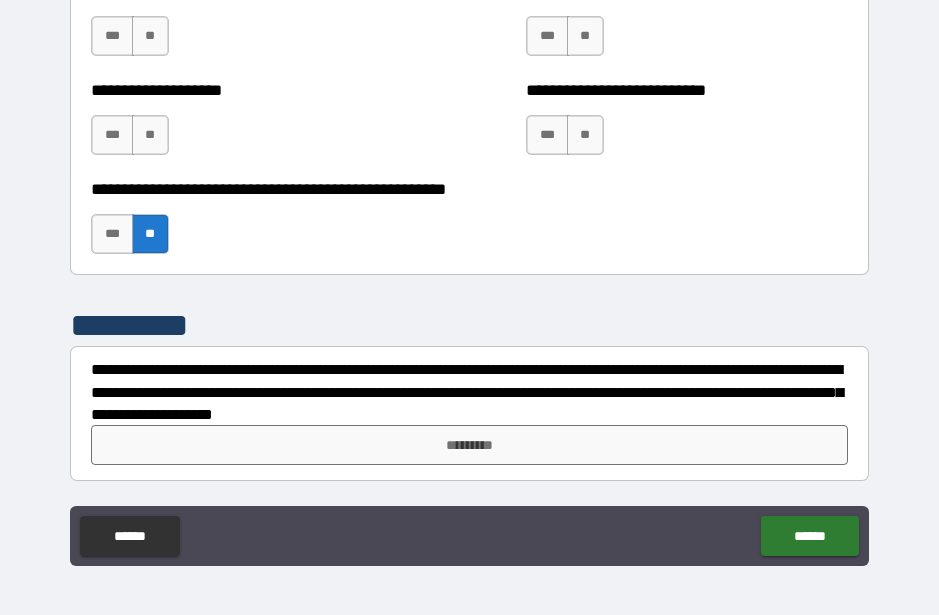 scroll, scrollTop: 8045, scrollLeft: 0, axis: vertical 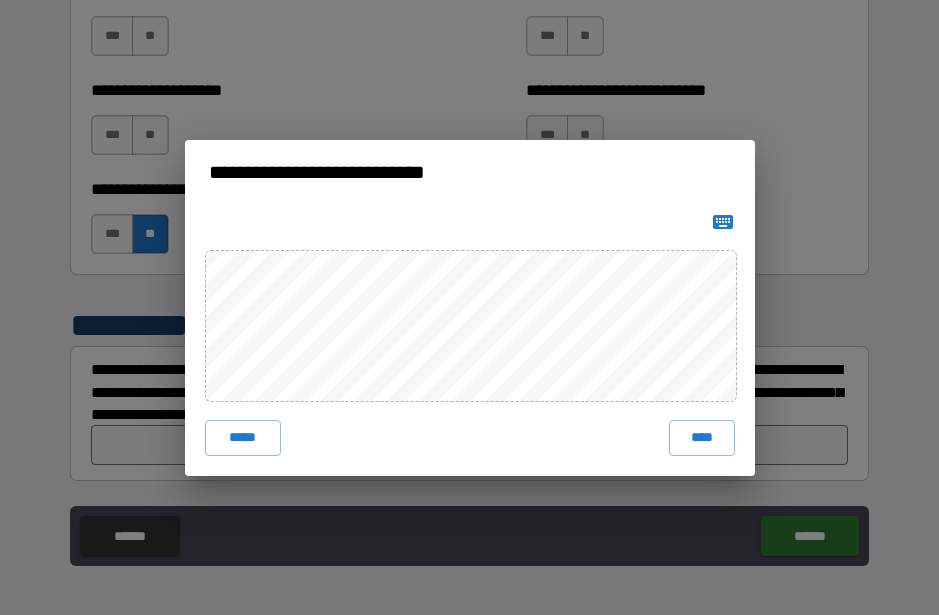 click on "****" at bounding box center [702, 438] 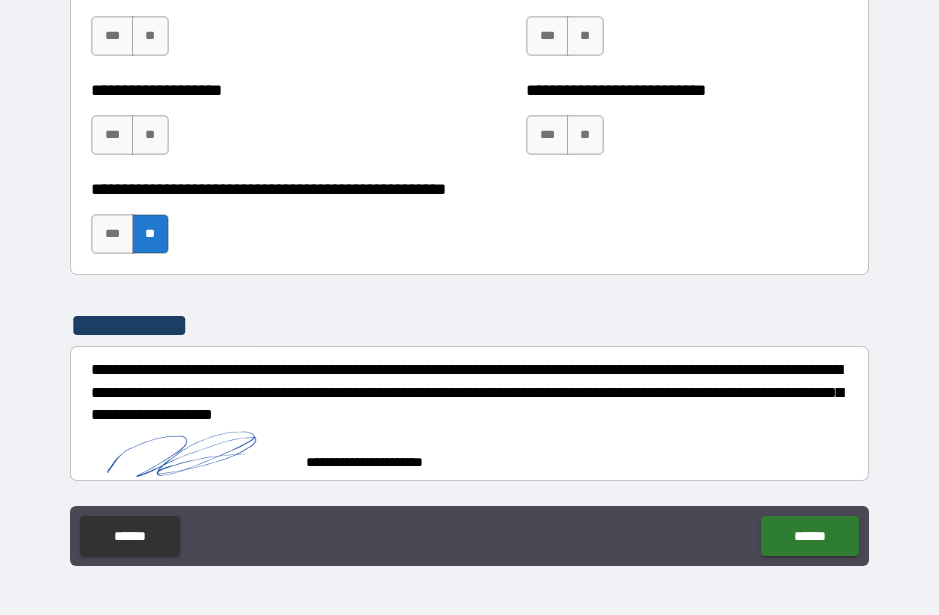 scroll, scrollTop: 8035, scrollLeft: 0, axis: vertical 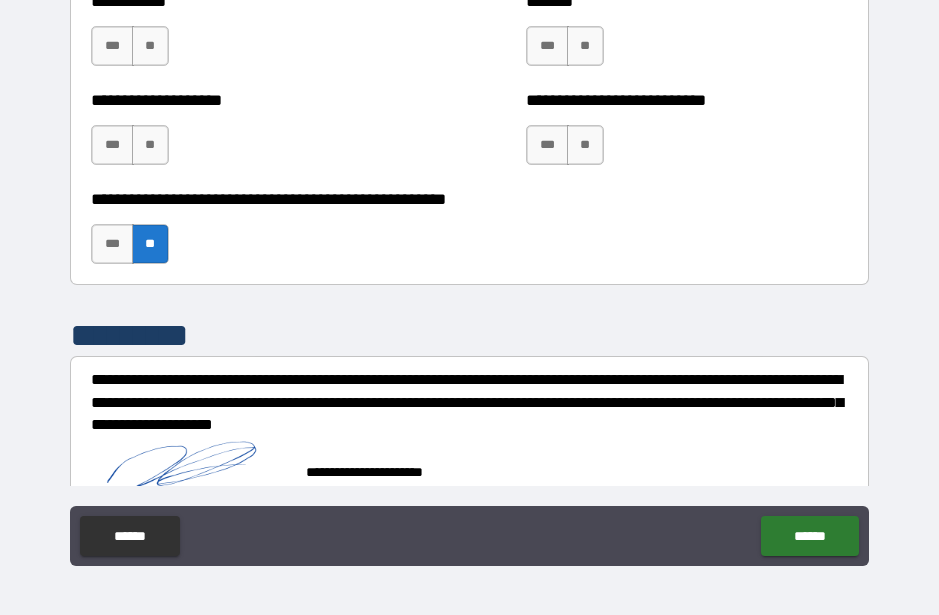 click on "******" at bounding box center [809, 536] 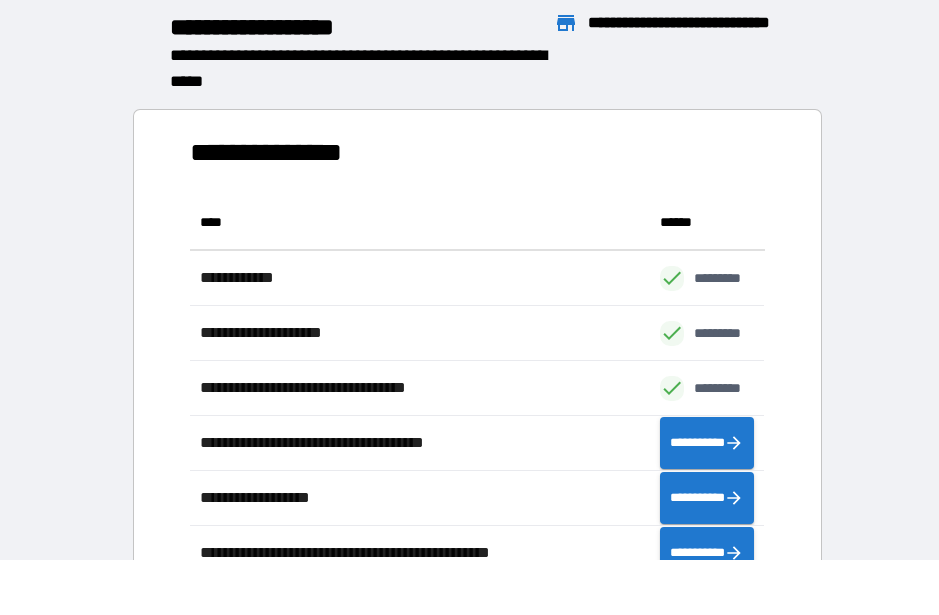 scroll, scrollTop: 1, scrollLeft: 1, axis: both 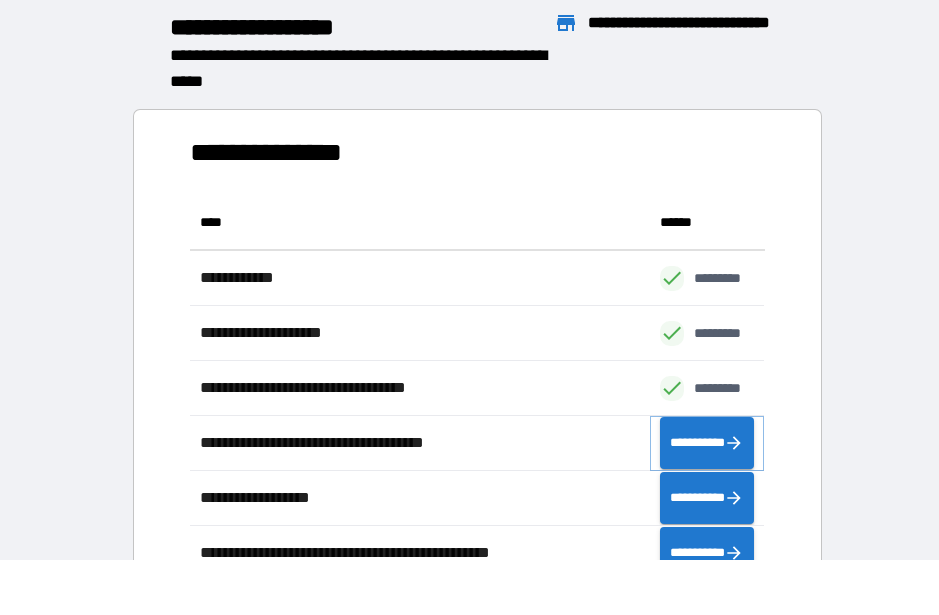 click 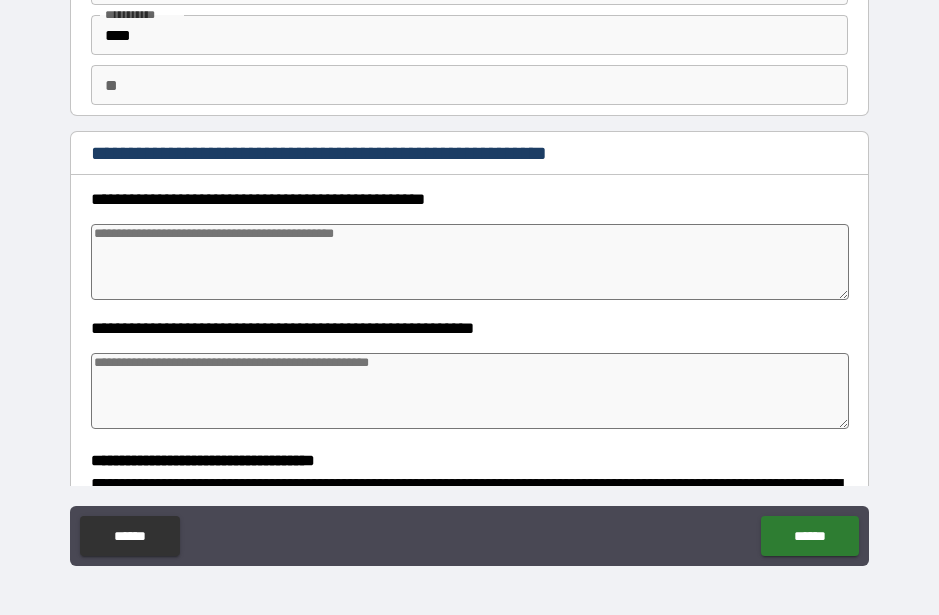 scroll, scrollTop: 122, scrollLeft: 0, axis: vertical 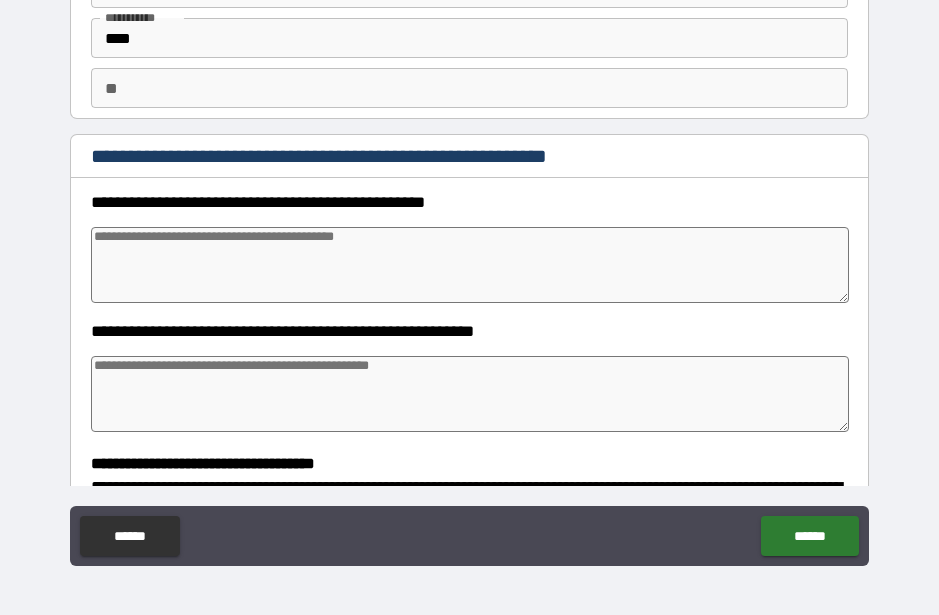 click at bounding box center [469, 265] 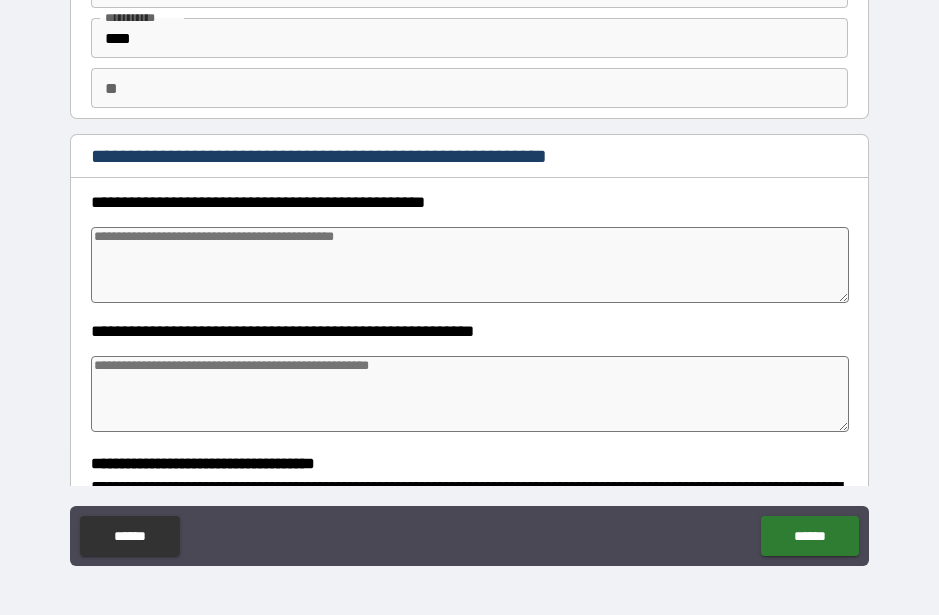 scroll, scrollTop: 54, scrollLeft: 0, axis: vertical 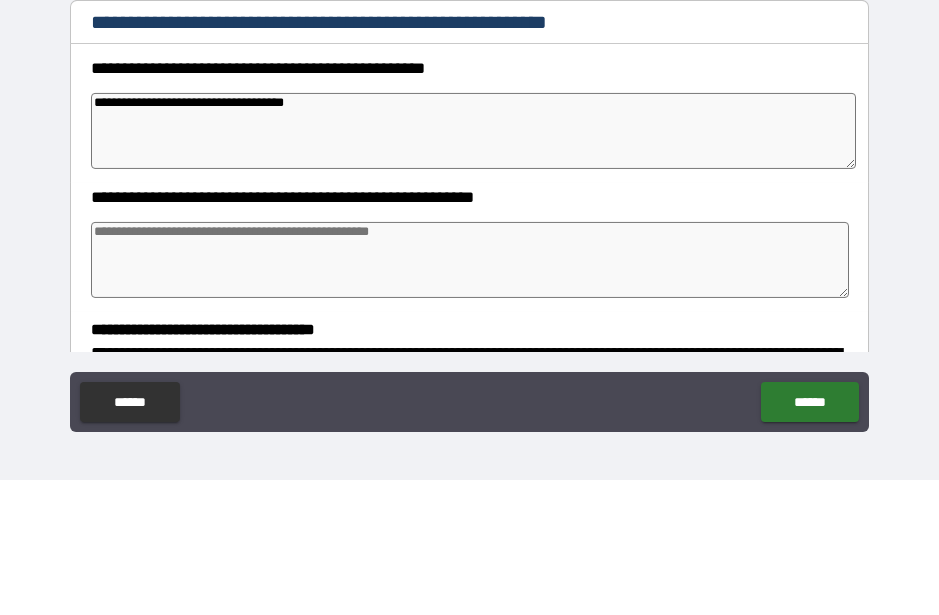 click on "**********" at bounding box center (473, 266) 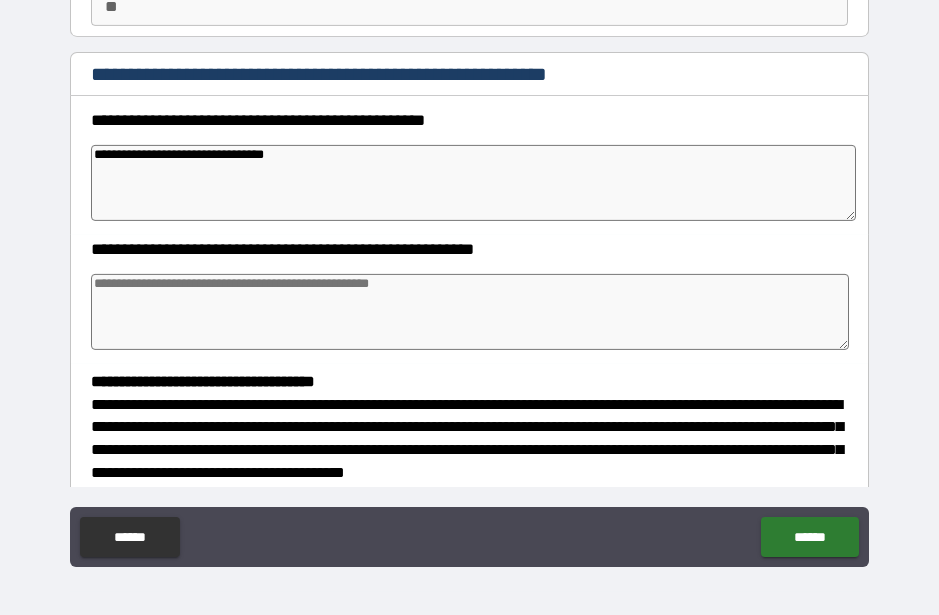 scroll, scrollTop: 204, scrollLeft: 0, axis: vertical 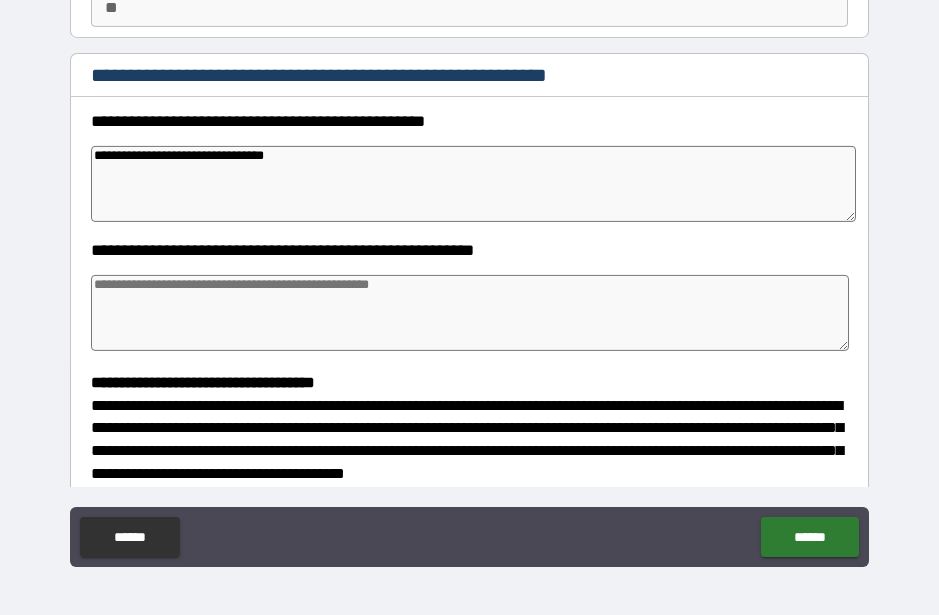 click on "**********" at bounding box center (473, 184) 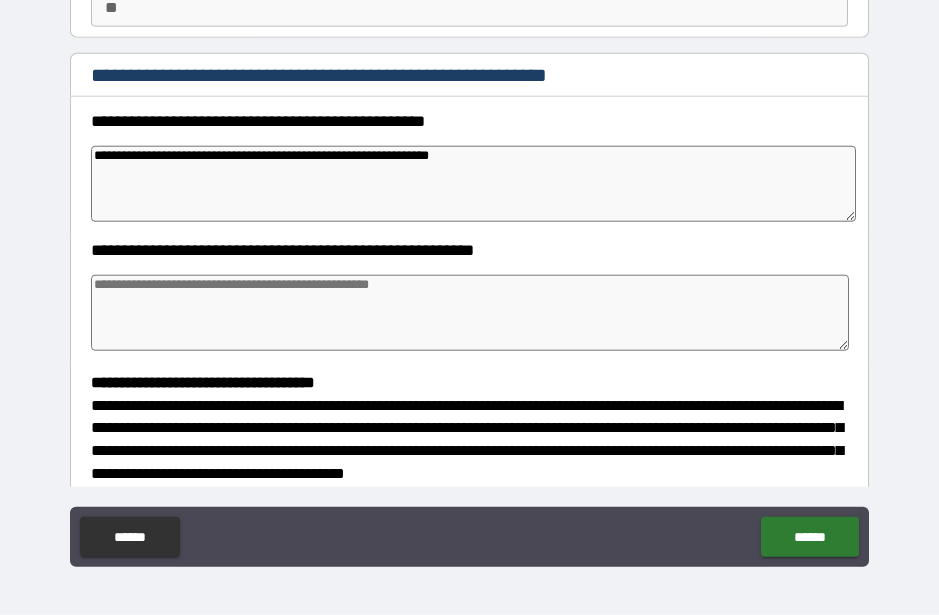 scroll, scrollTop: 55, scrollLeft: 0, axis: vertical 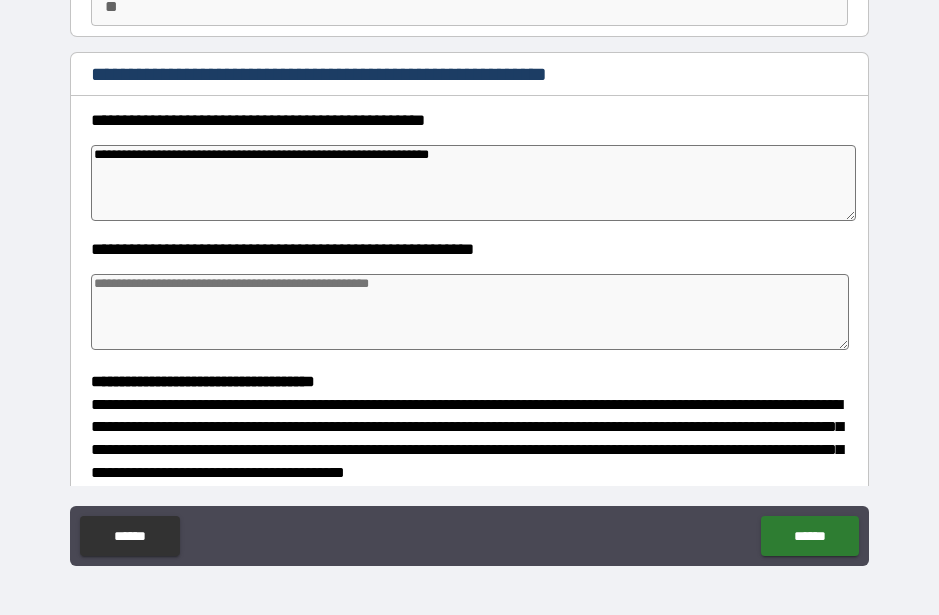 click at bounding box center [469, 312] 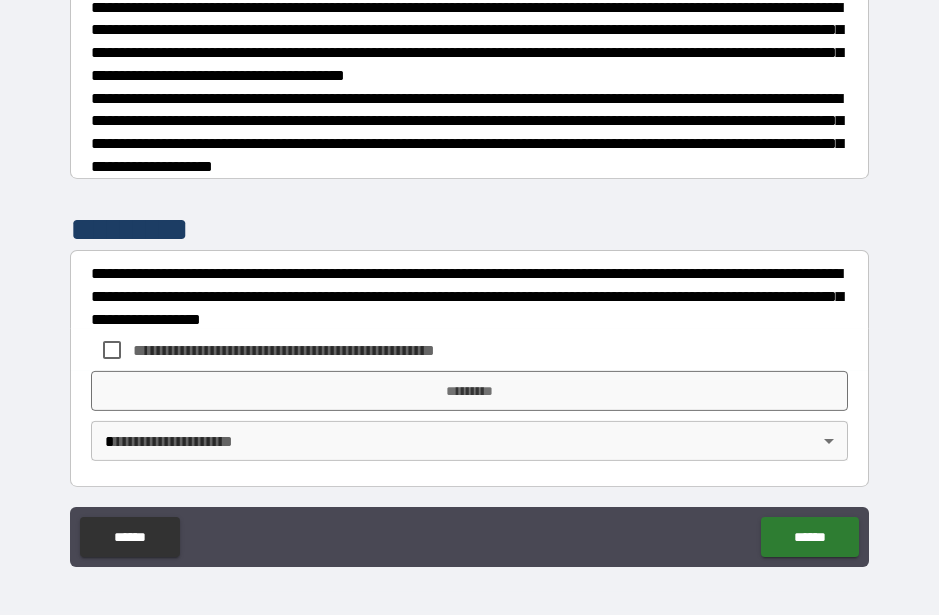 scroll, scrollTop: 601, scrollLeft: 0, axis: vertical 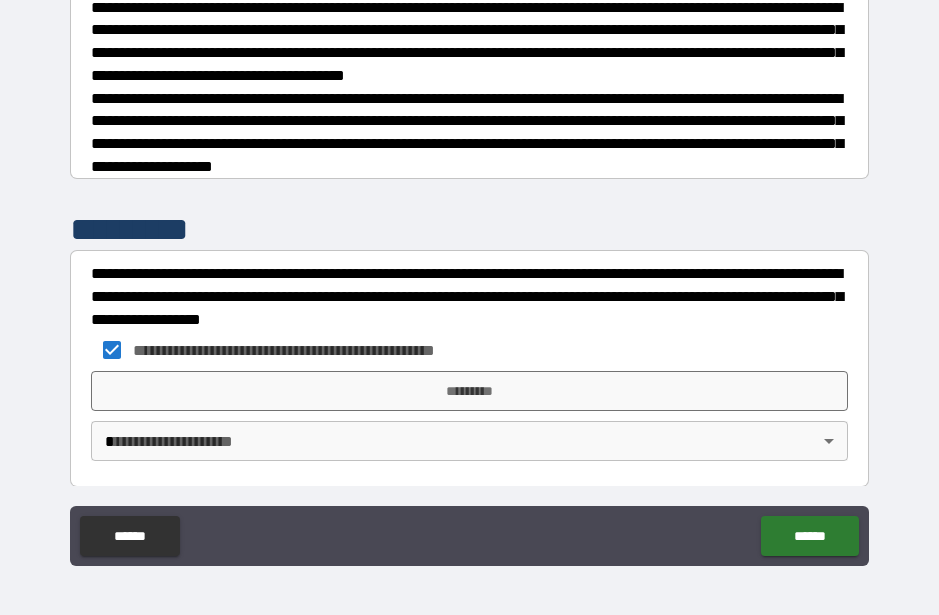click on "*********" at bounding box center [469, 391] 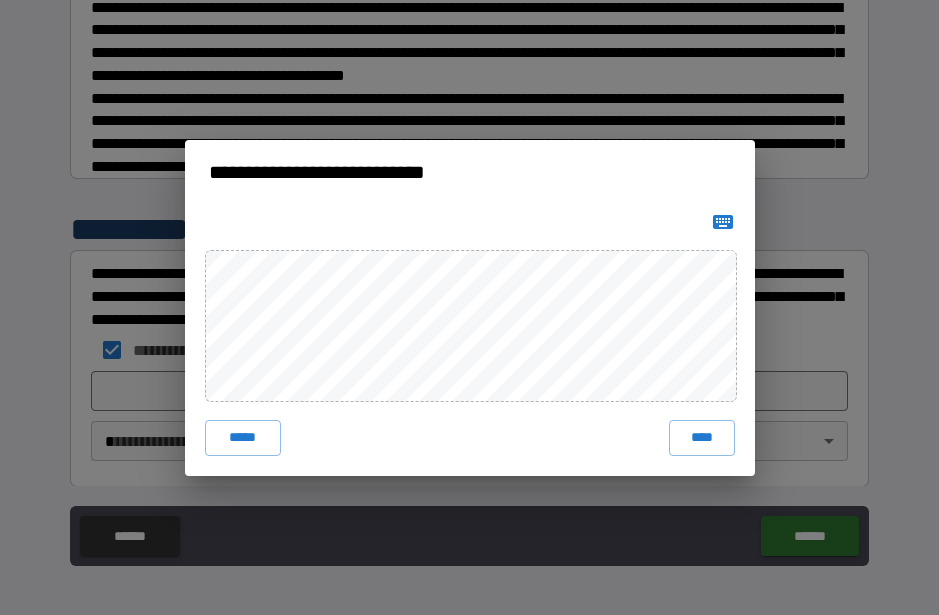 click on "****" at bounding box center [702, 438] 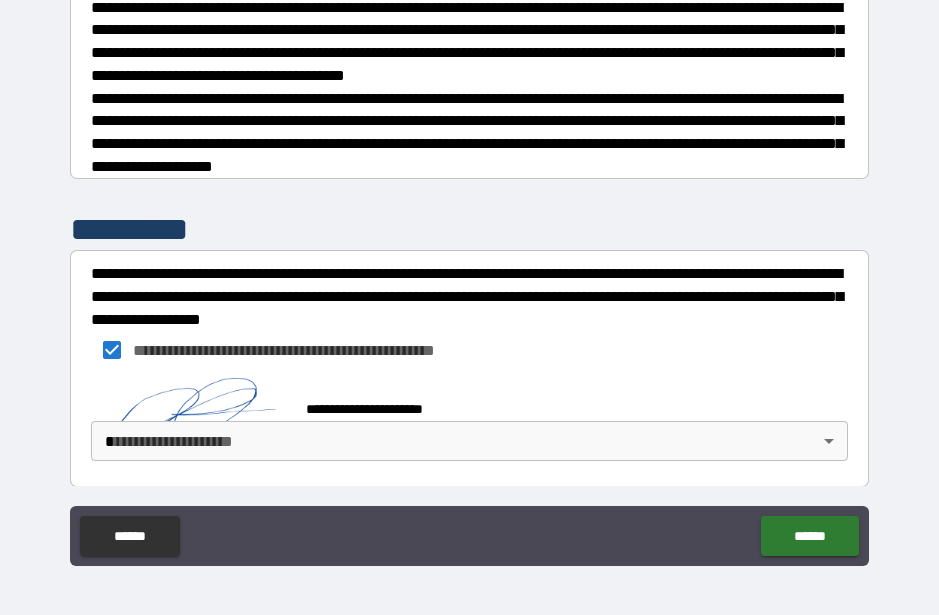 scroll, scrollTop: 591, scrollLeft: 0, axis: vertical 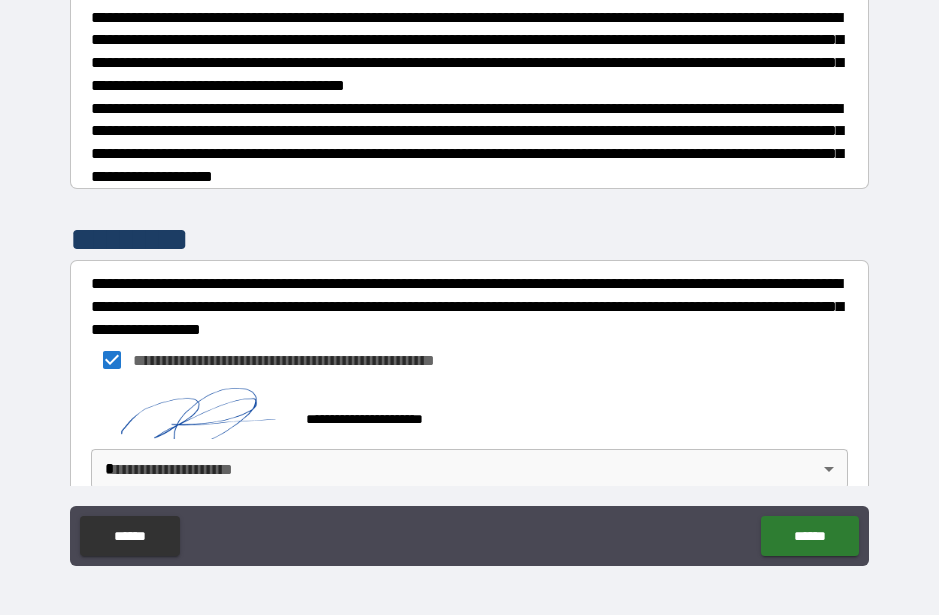click on "**********" at bounding box center (469, 280) 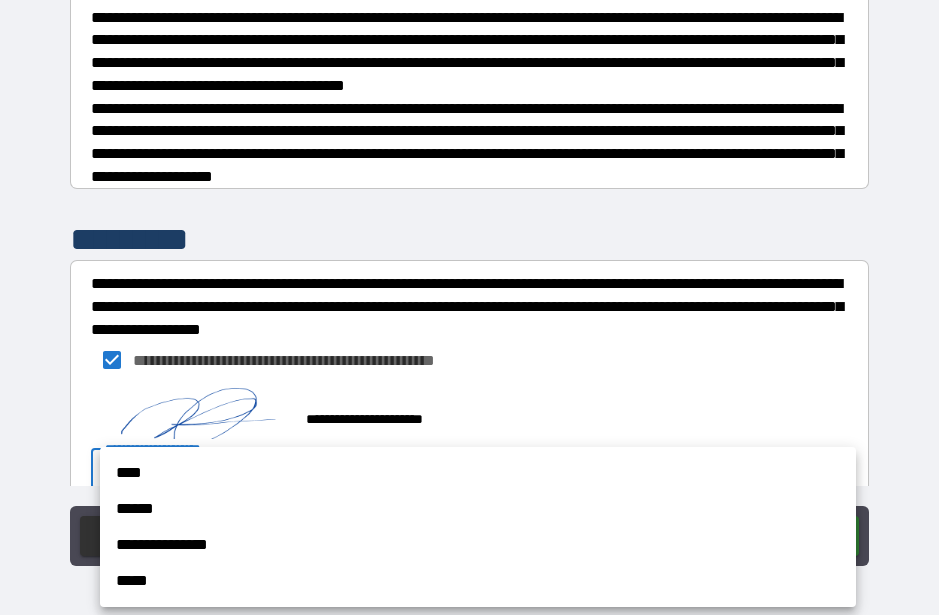 click on "**********" at bounding box center [478, 545] 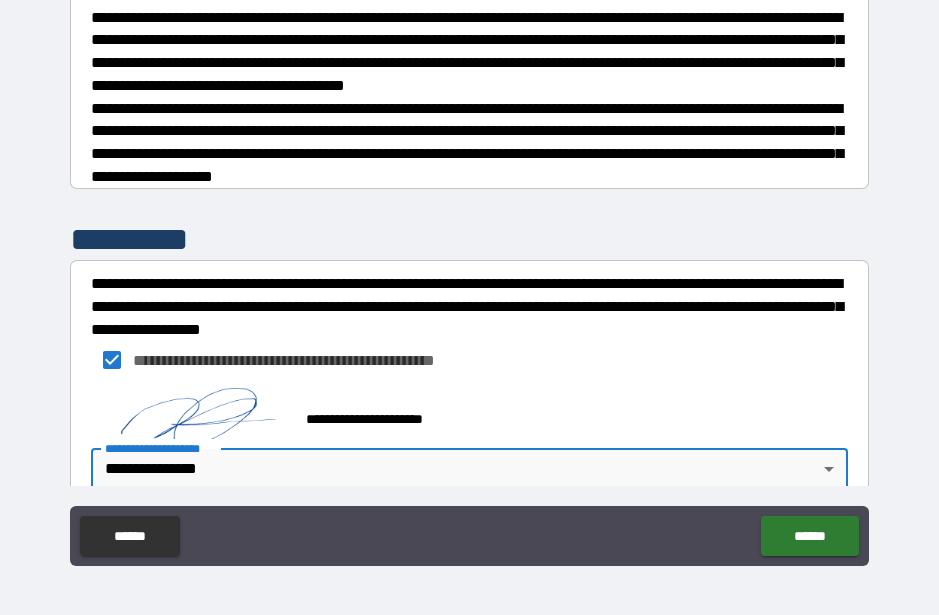 click on "******" at bounding box center [809, 536] 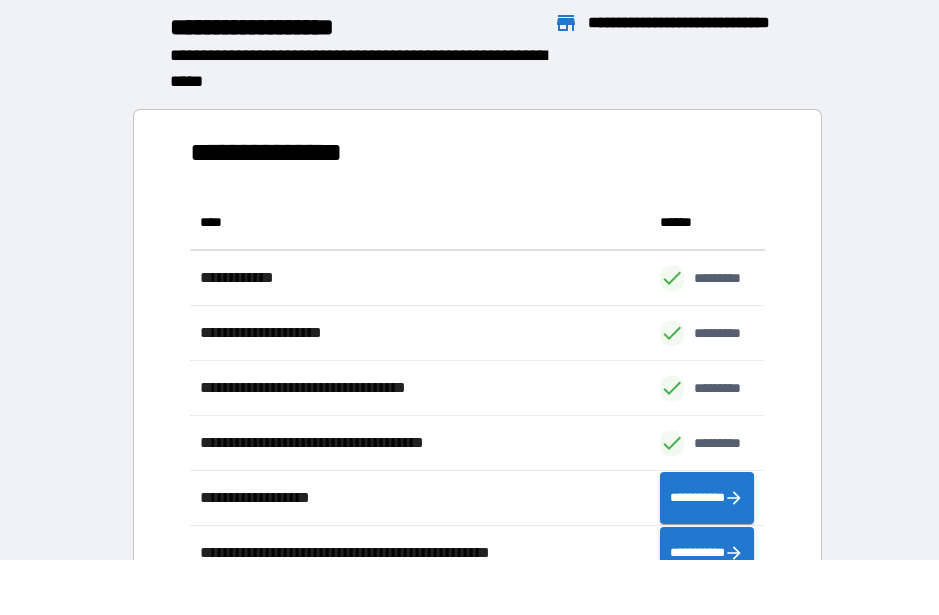 scroll, scrollTop: 1, scrollLeft: 1, axis: both 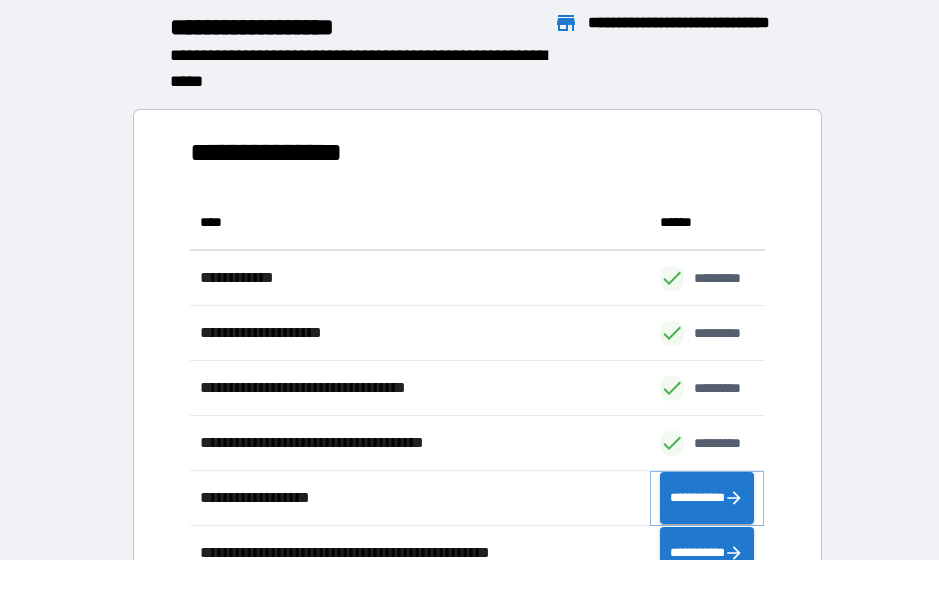 click 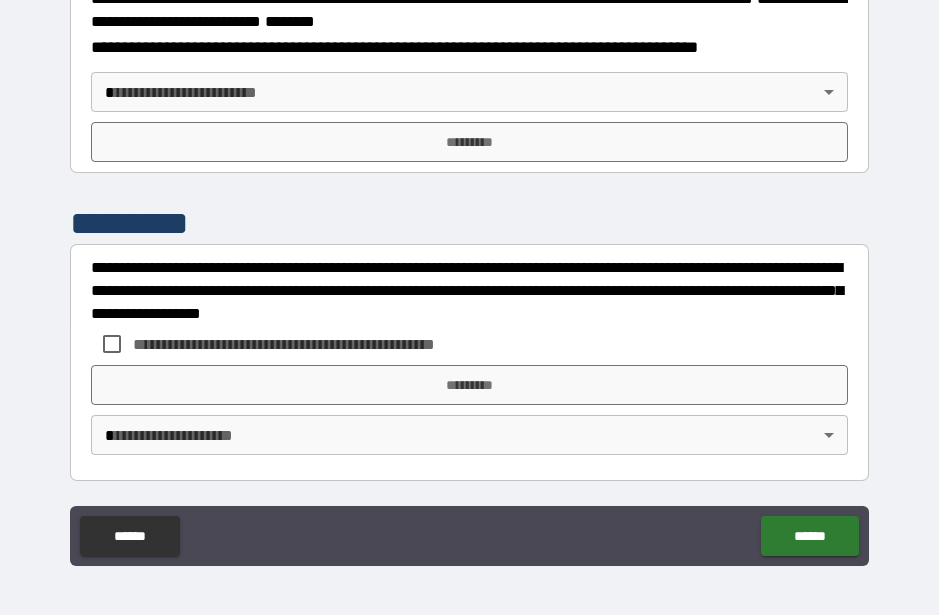 scroll, scrollTop: 2465, scrollLeft: 0, axis: vertical 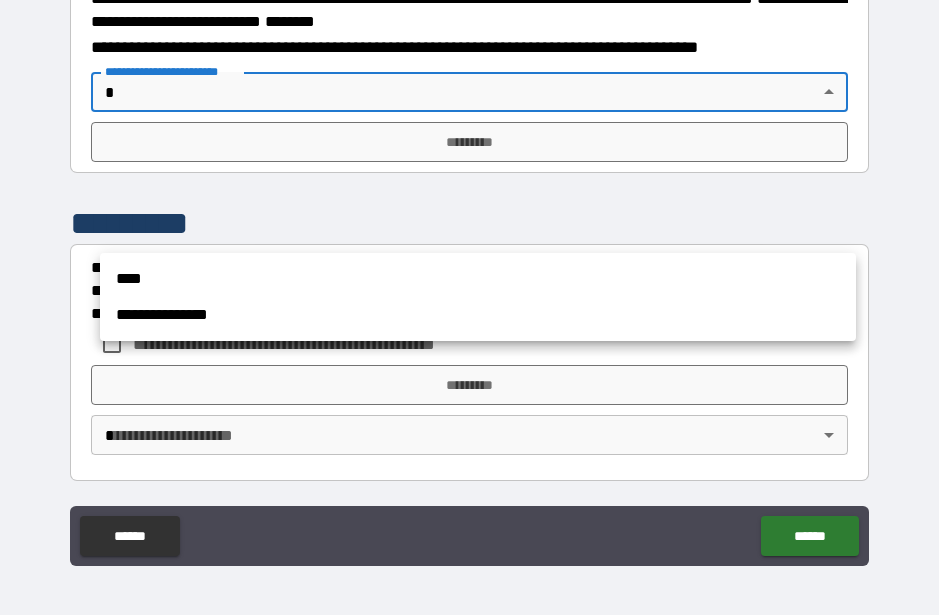 click on "**********" at bounding box center (478, 315) 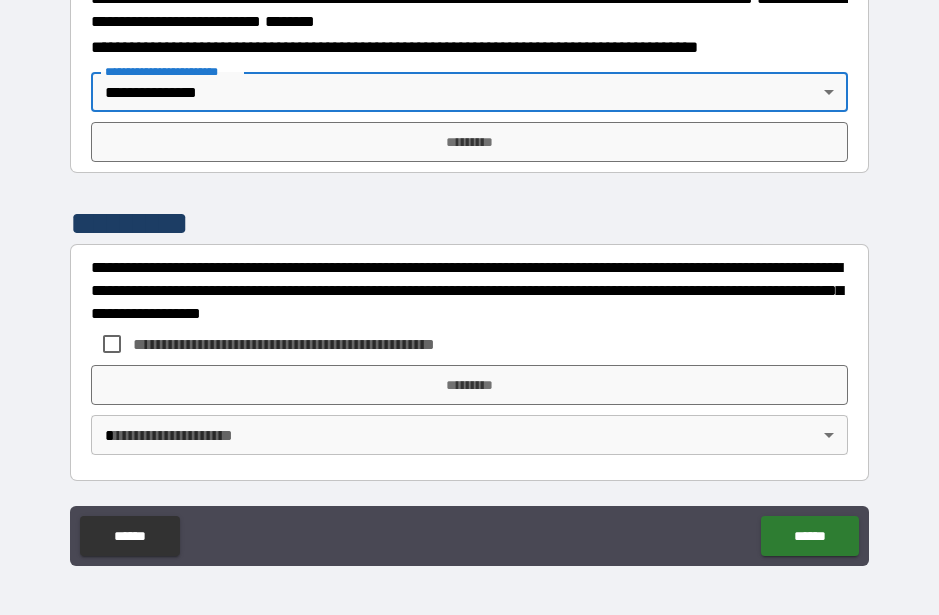 click on "*********" at bounding box center (469, 142) 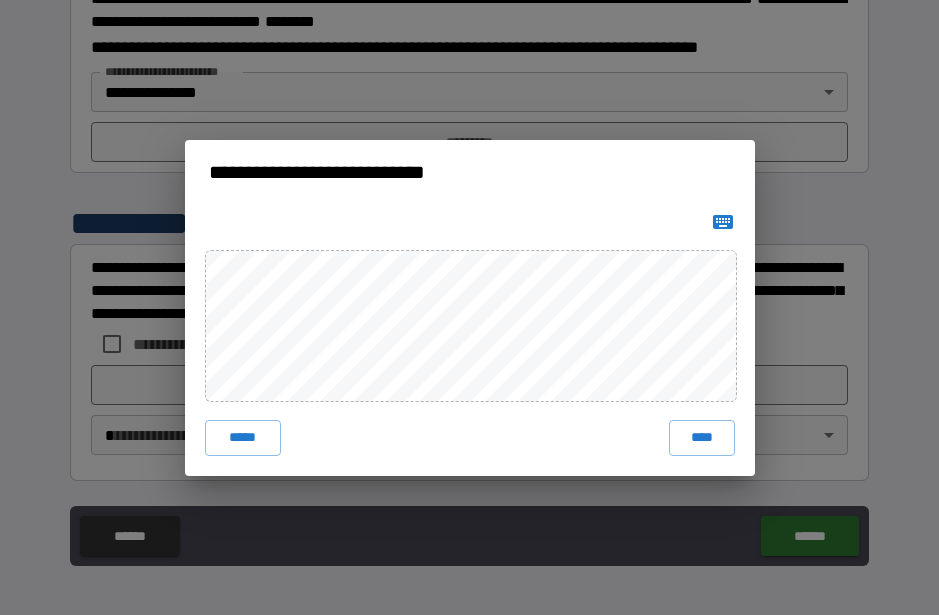 click on "****" at bounding box center [702, 438] 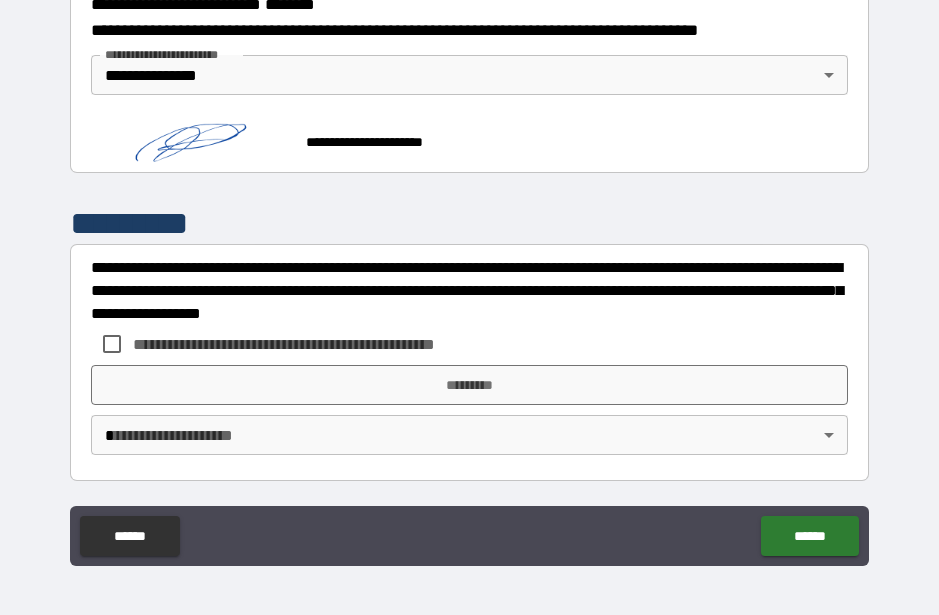 scroll, scrollTop: 2615, scrollLeft: 0, axis: vertical 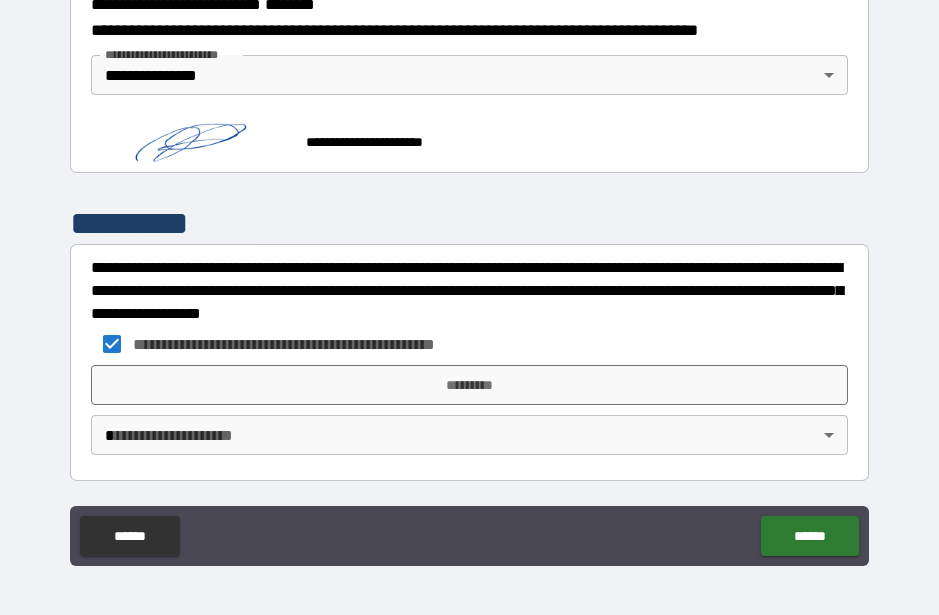click on "*********" at bounding box center (469, 385) 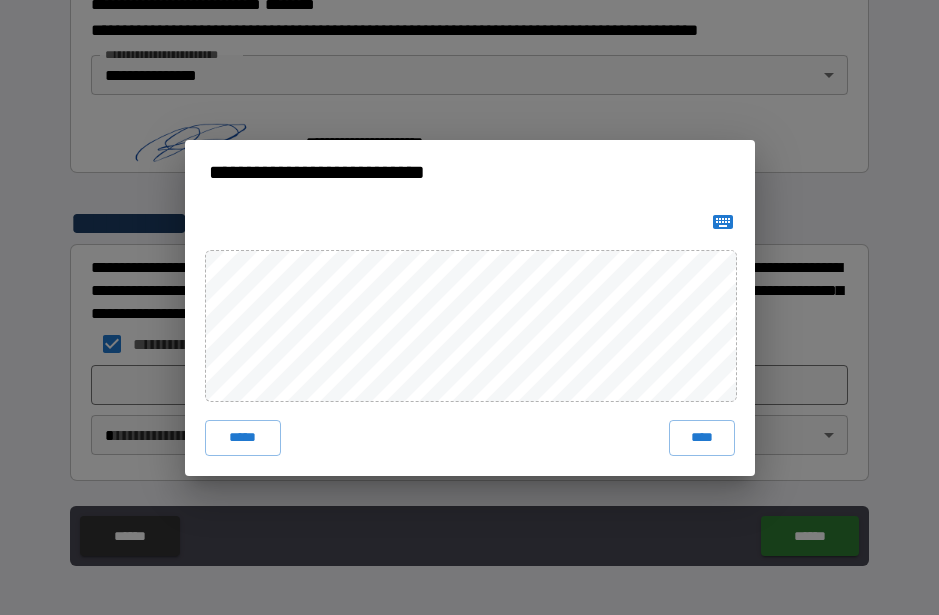 click on "****" at bounding box center [702, 438] 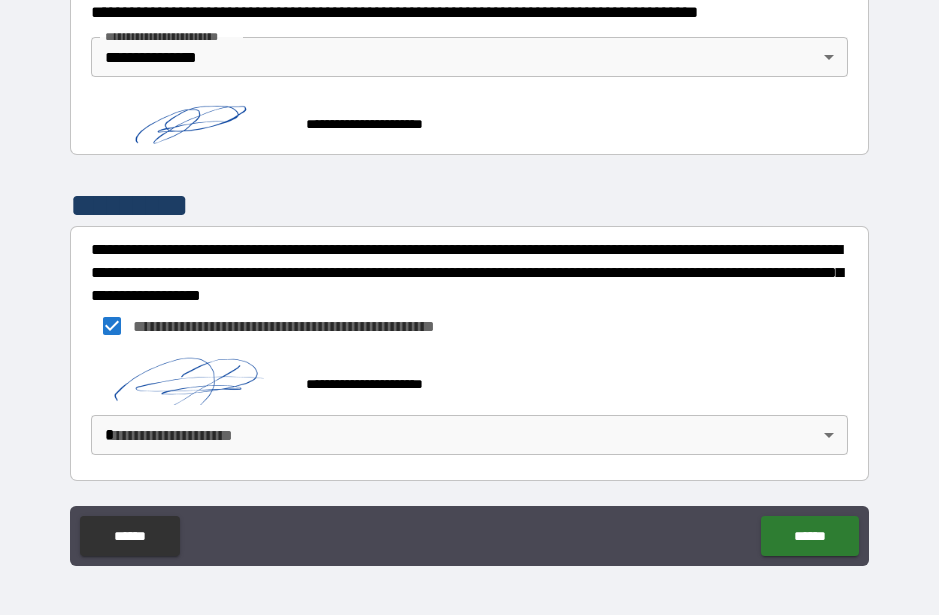 scroll, scrollTop: 2605, scrollLeft: 0, axis: vertical 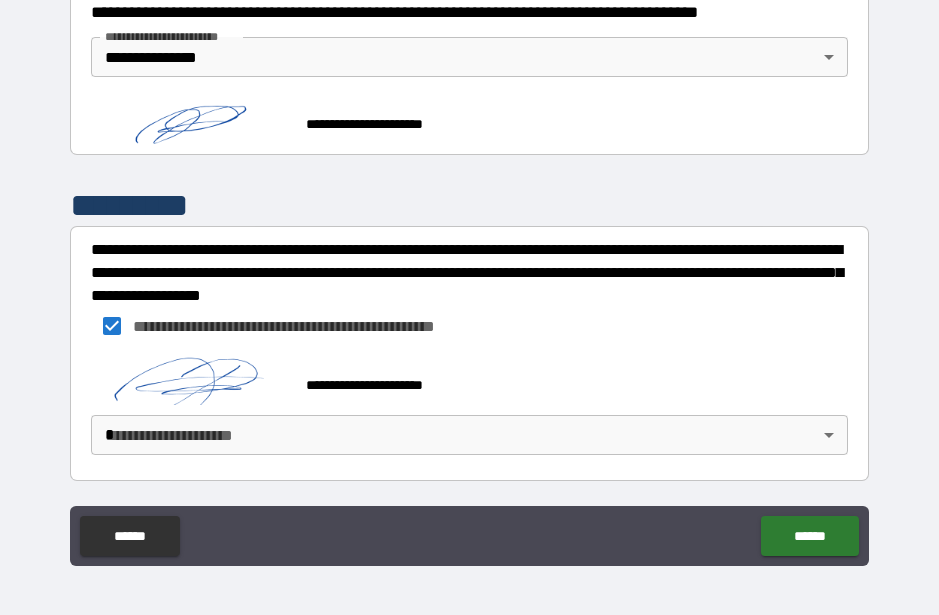 click on "**********" at bounding box center (469, 280) 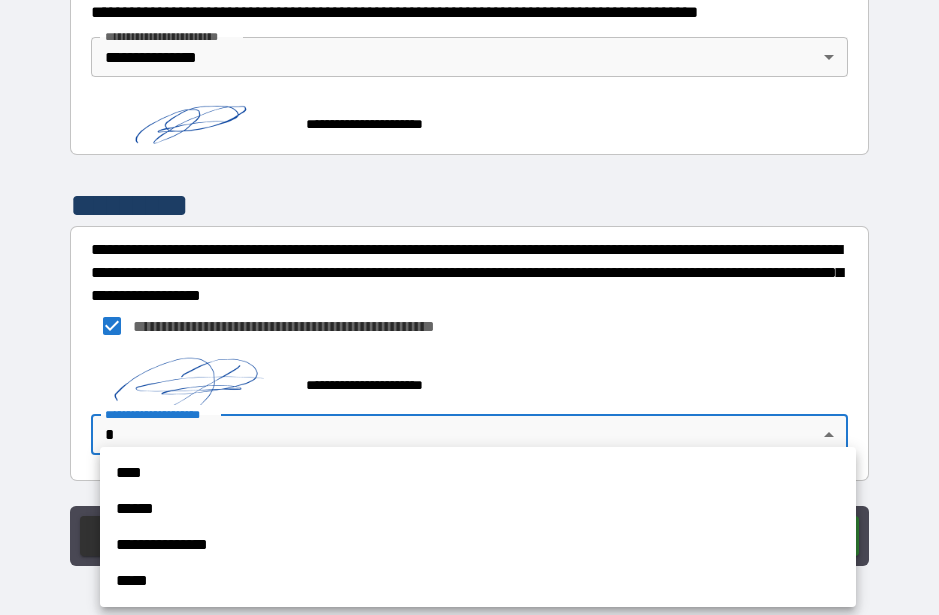 click on "**********" at bounding box center (478, 545) 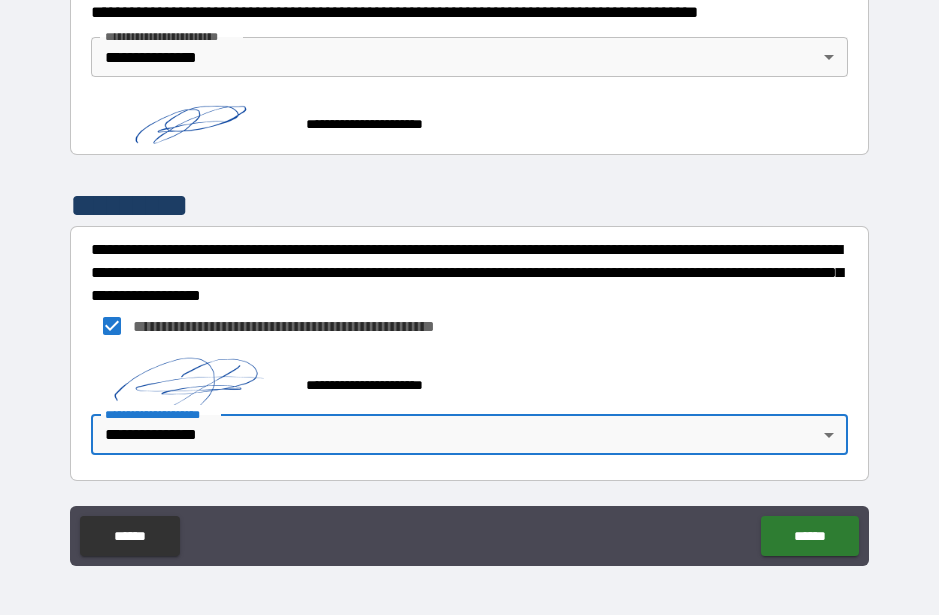 click on "******" at bounding box center (809, 536) 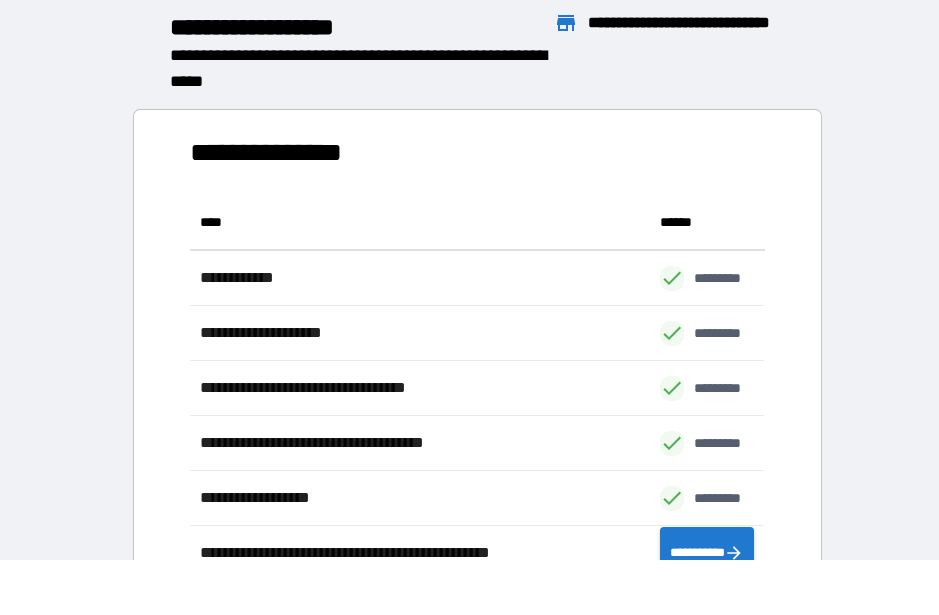 scroll, scrollTop: 386, scrollLeft: 575, axis: both 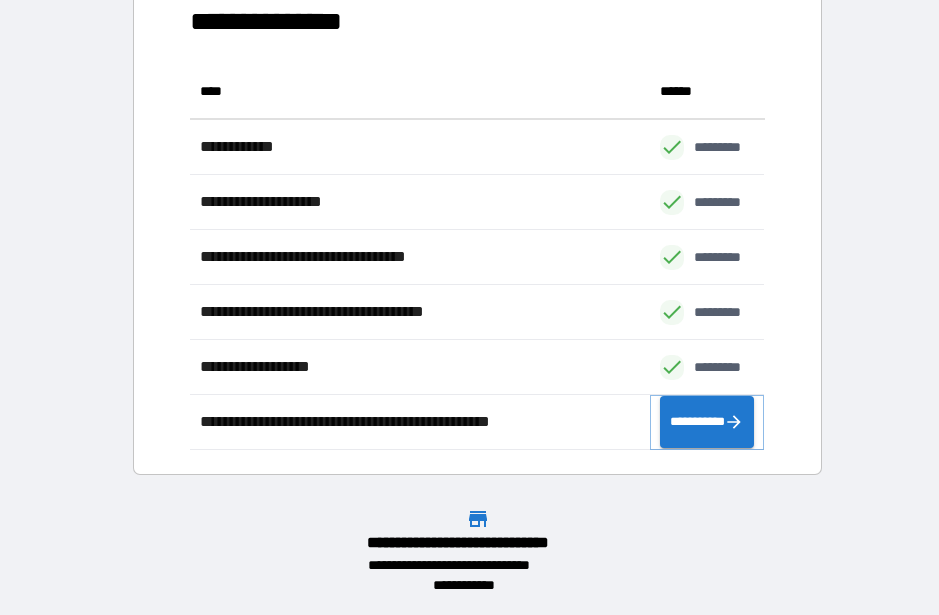 click 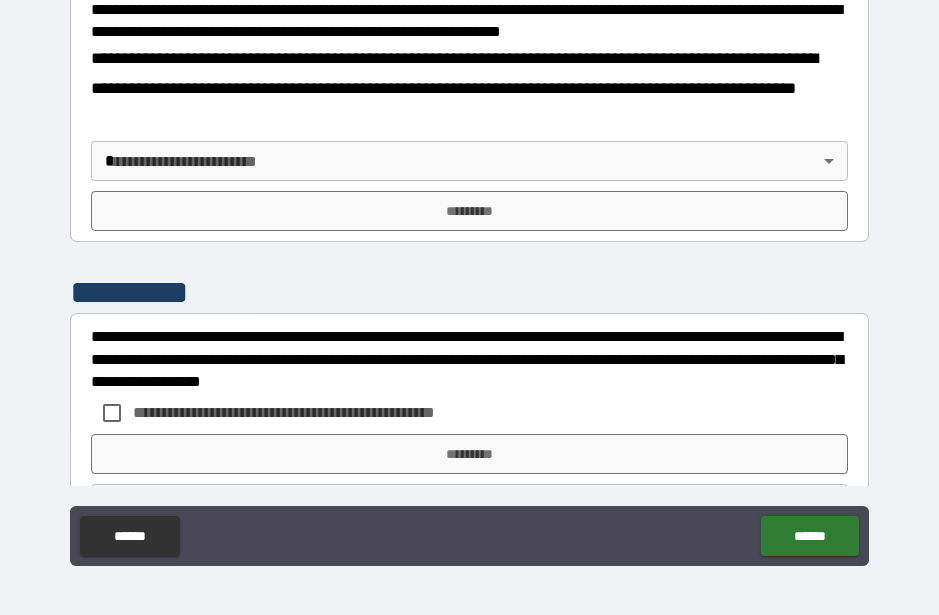 scroll, scrollTop: 748, scrollLeft: 0, axis: vertical 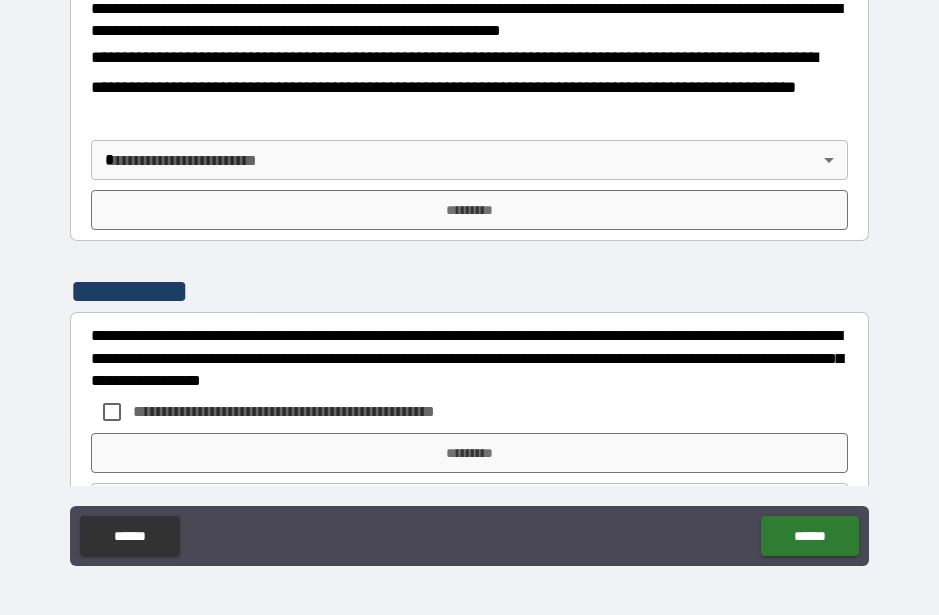 click on "**********" at bounding box center [469, 280] 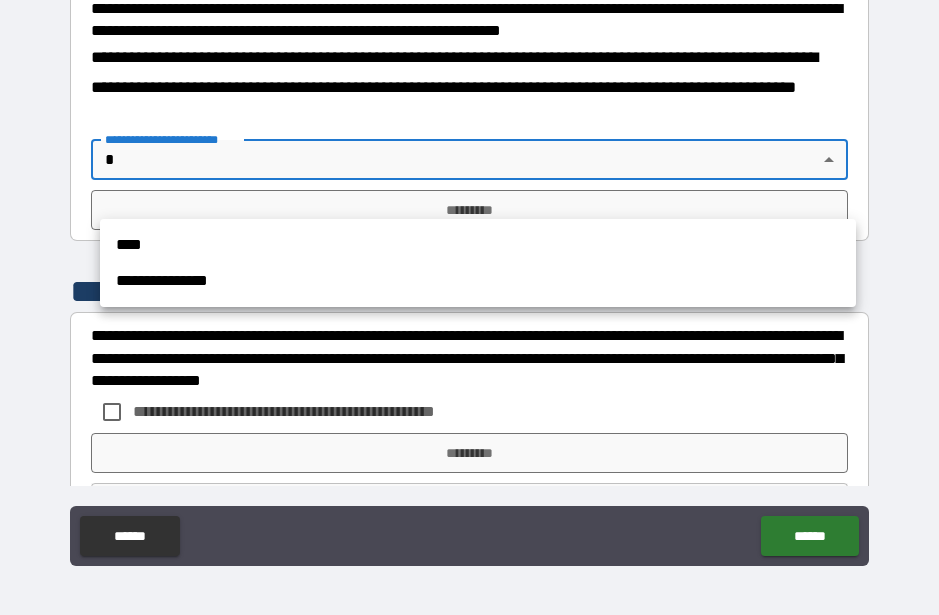 click on "**********" at bounding box center (478, 281) 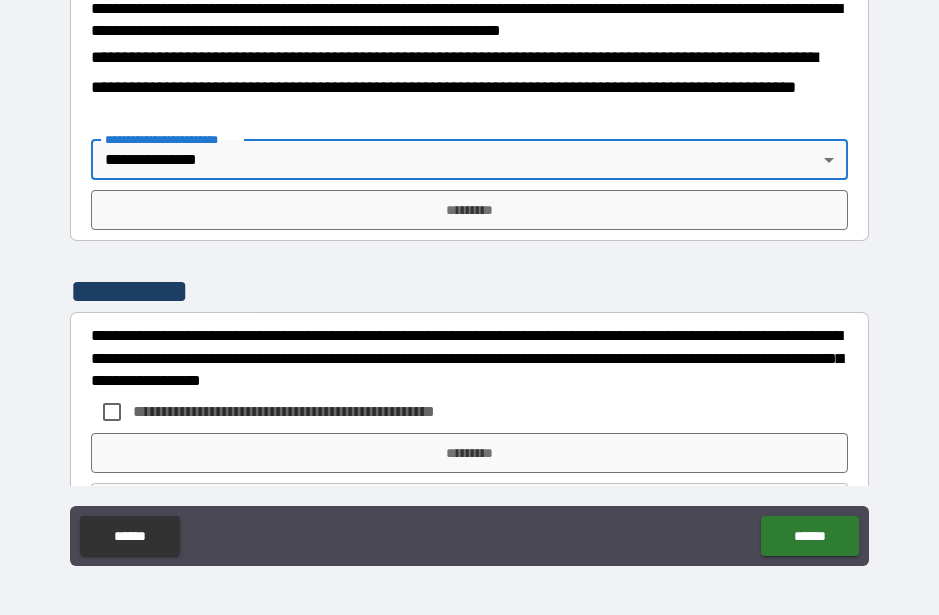 click on "*********" at bounding box center [469, 210] 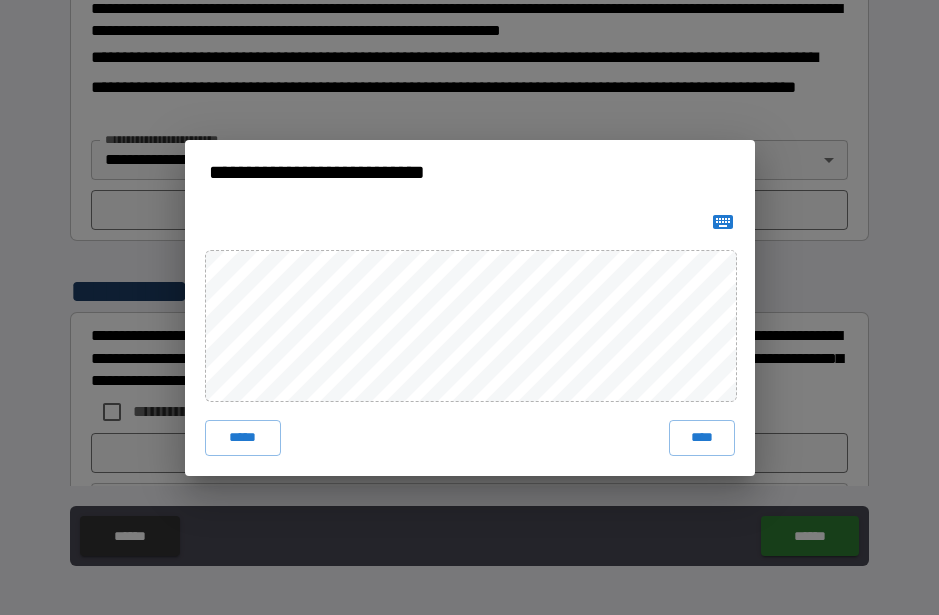 click on "****" at bounding box center [702, 438] 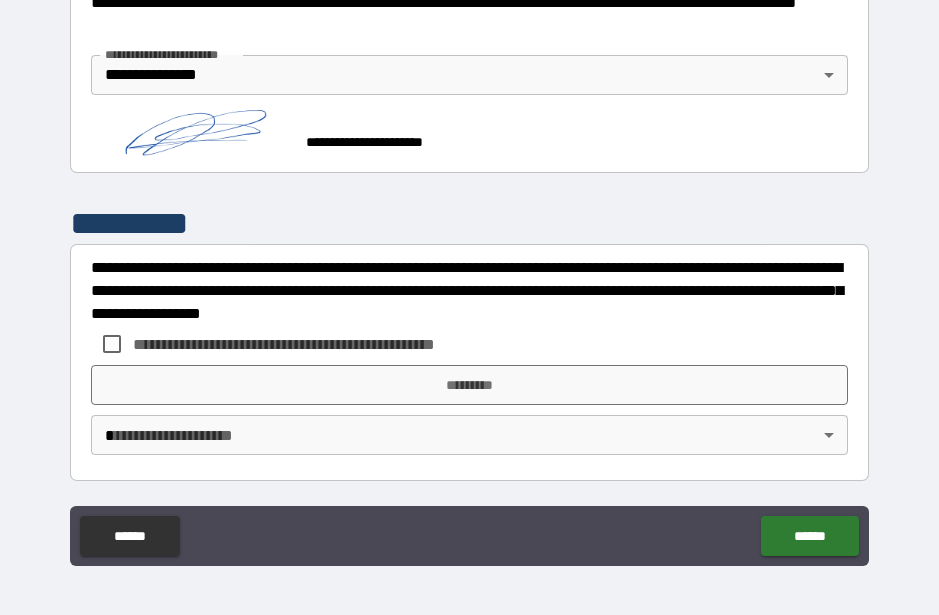 scroll, scrollTop: 864, scrollLeft: 0, axis: vertical 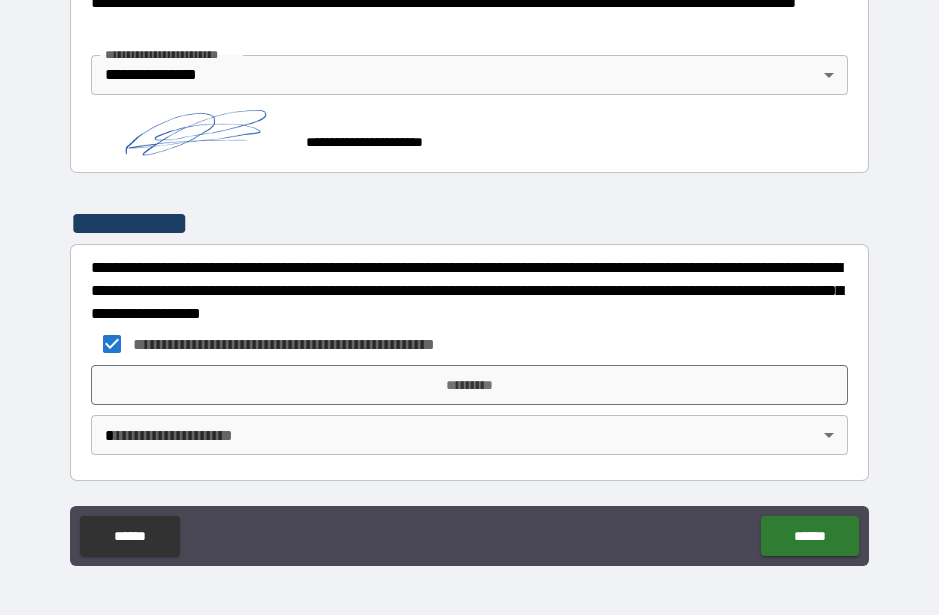click on "*********" at bounding box center [469, 385] 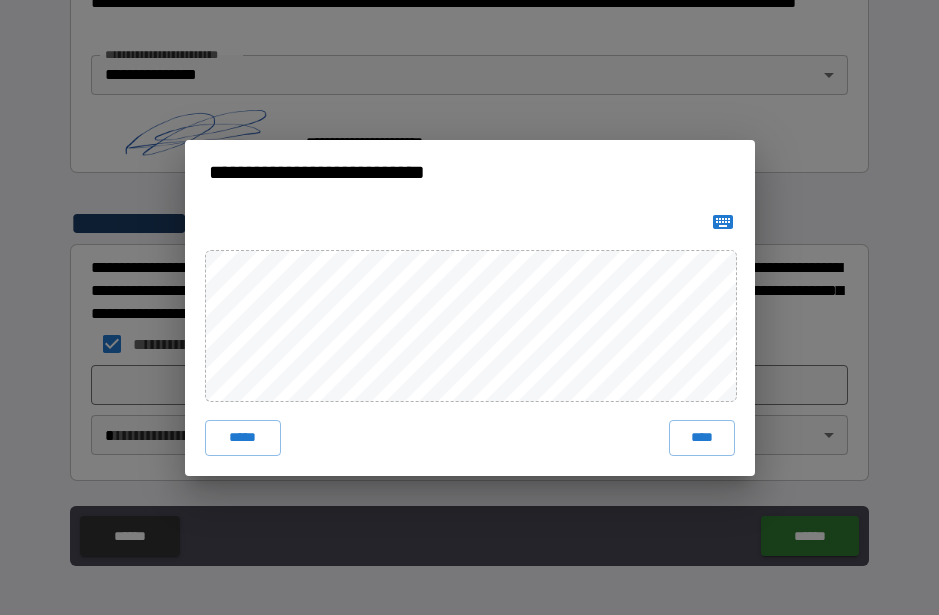 click on "****" at bounding box center [702, 438] 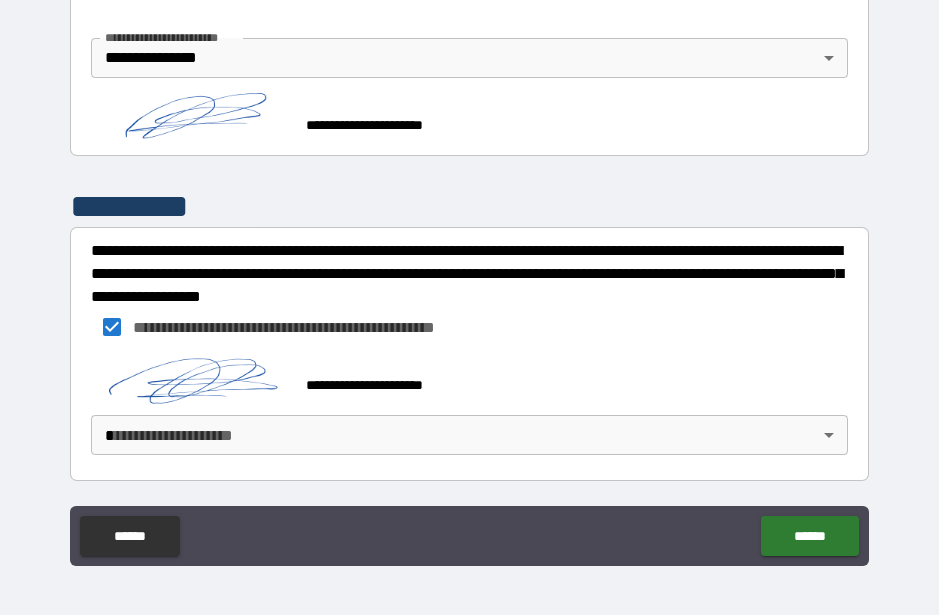 scroll, scrollTop: 854, scrollLeft: 0, axis: vertical 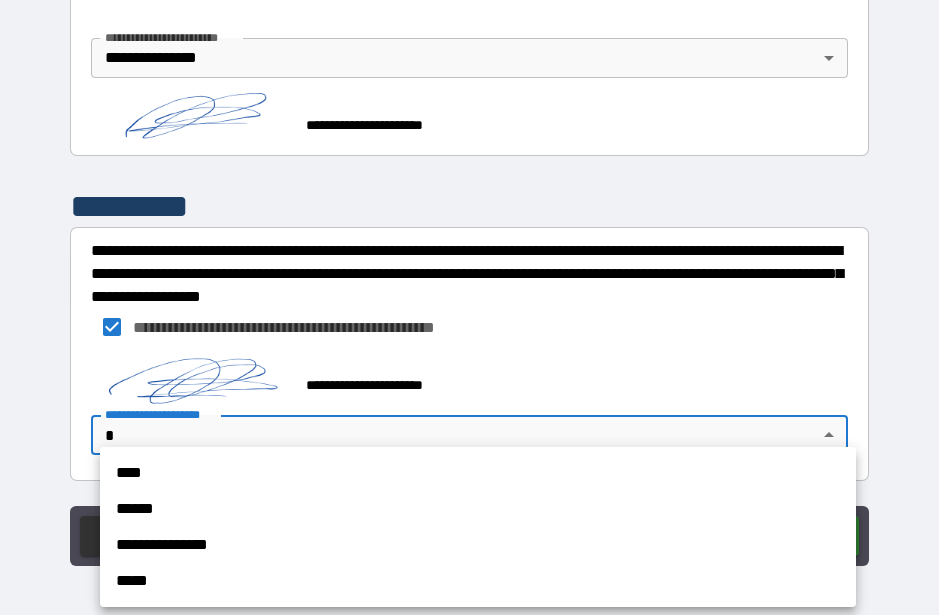 click on "**********" at bounding box center [478, 545] 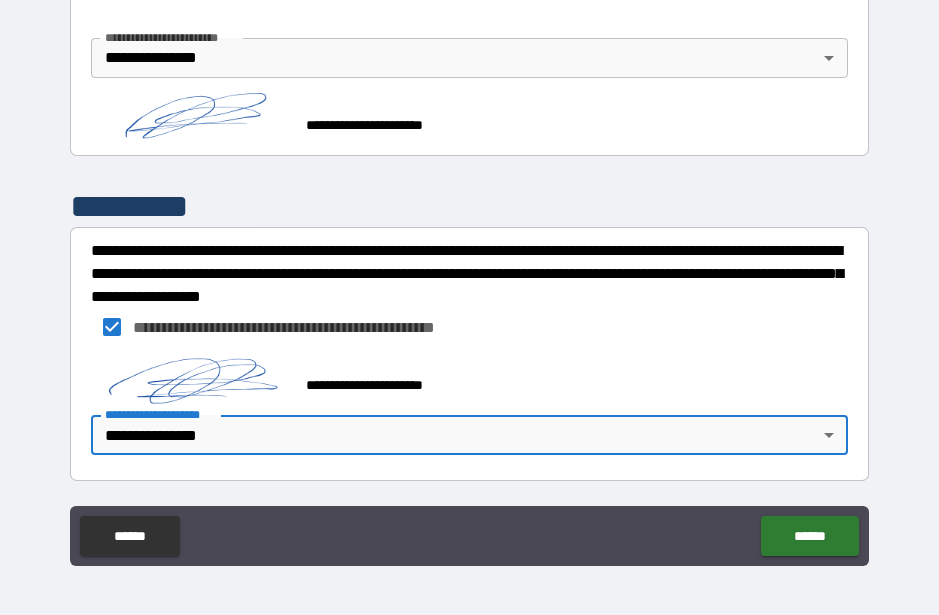 click on "******" at bounding box center [809, 536] 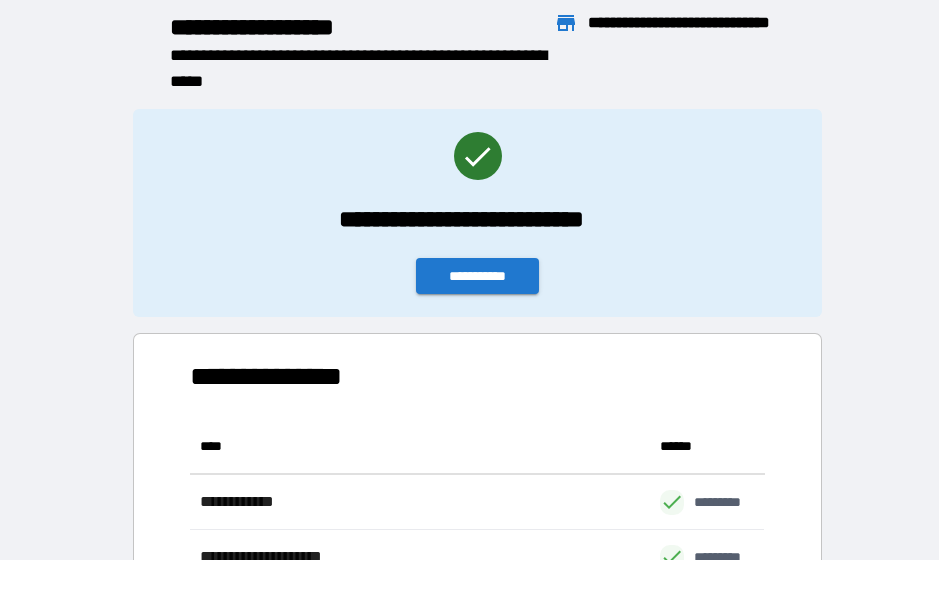 scroll, scrollTop: 386, scrollLeft: 575, axis: both 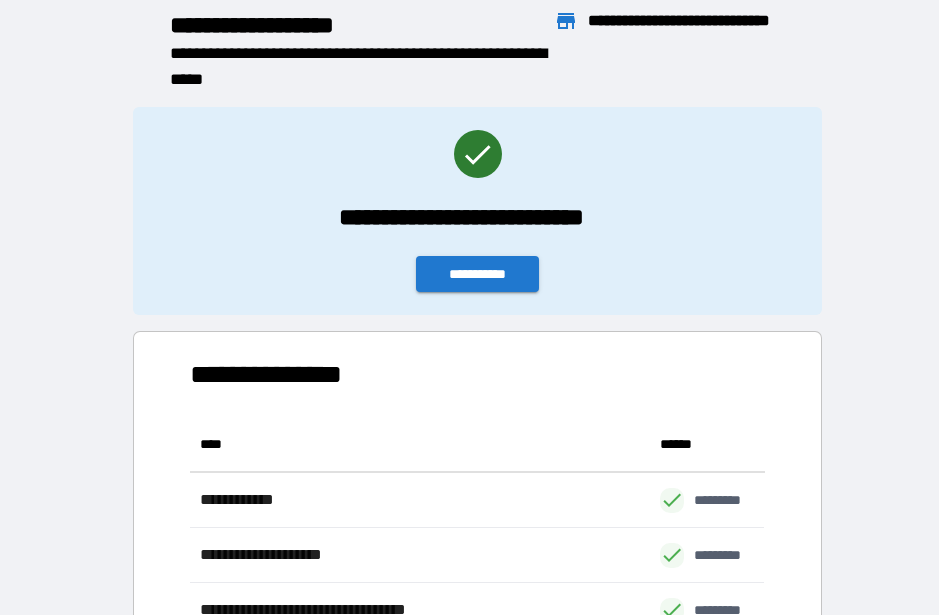 click on "**********" at bounding box center [478, 274] 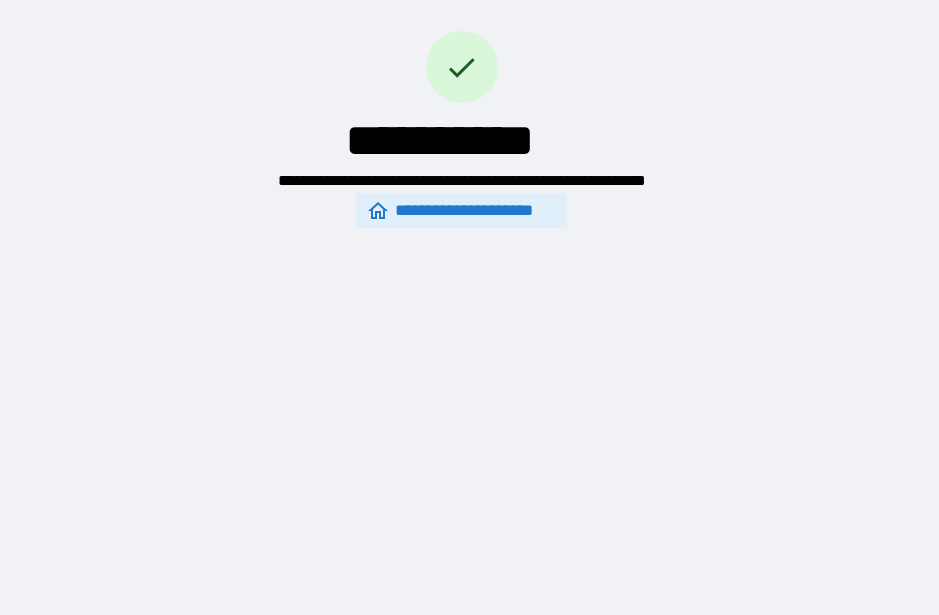 scroll, scrollTop: 0, scrollLeft: 0, axis: both 